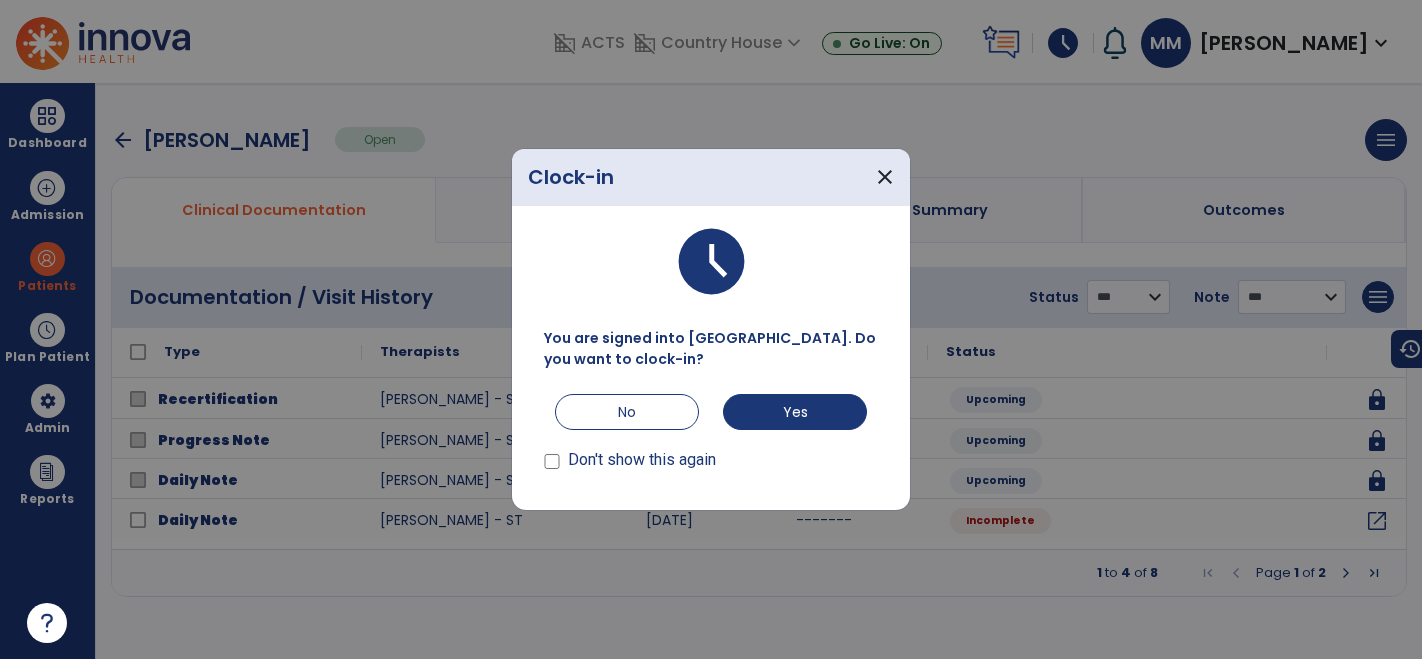 scroll, scrollTop: 0, scrollLeft: 0, axis: both 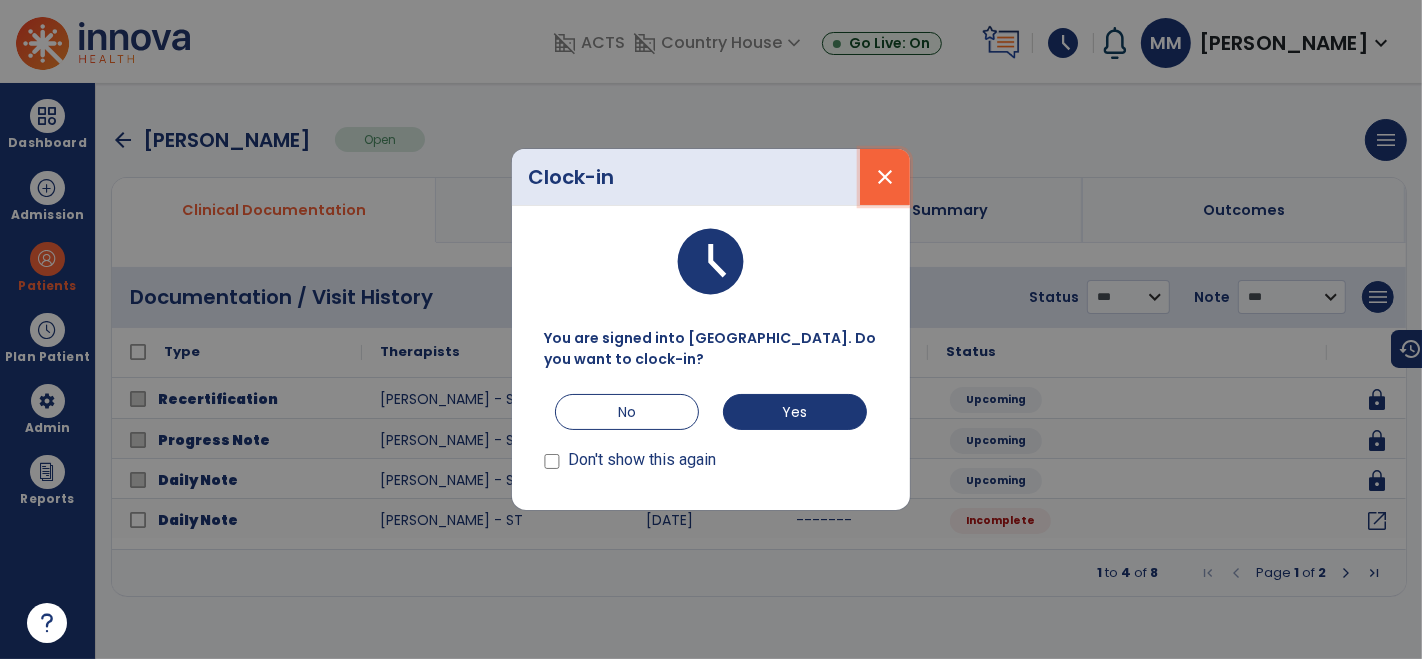 click on "close" at bounding box center (885, 177) 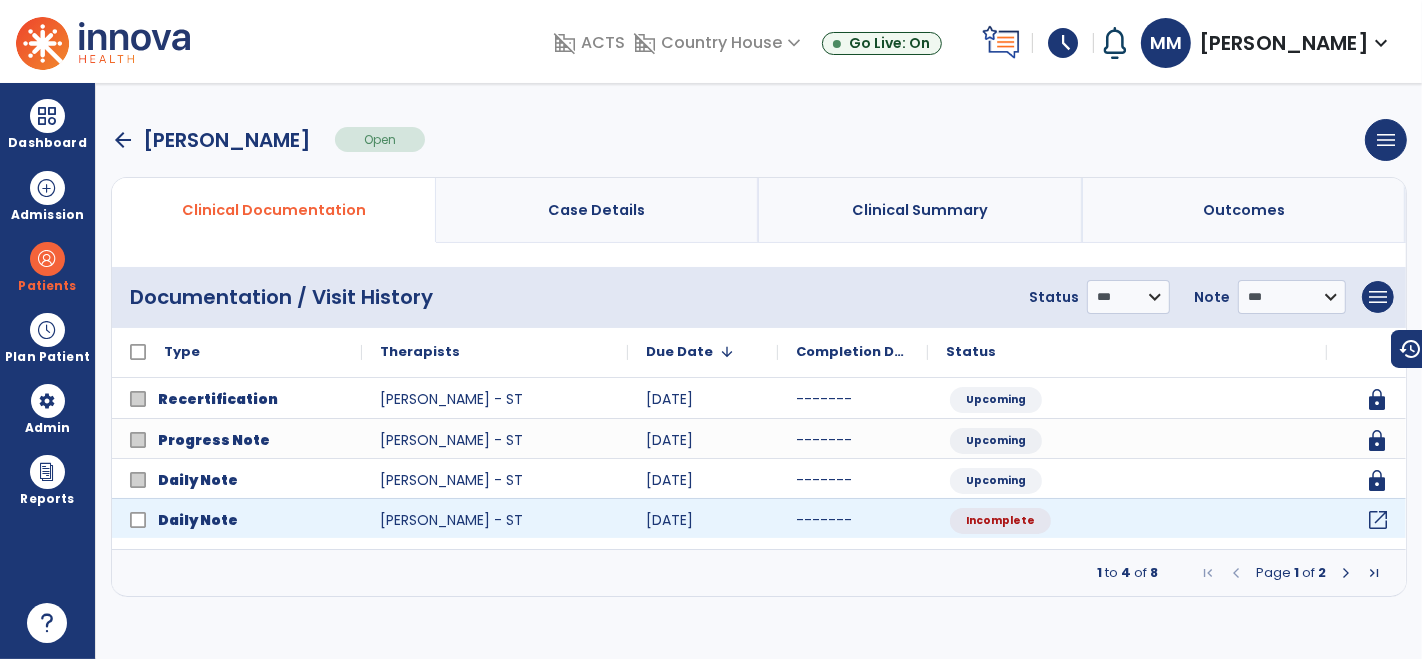 click on "open_in_new" 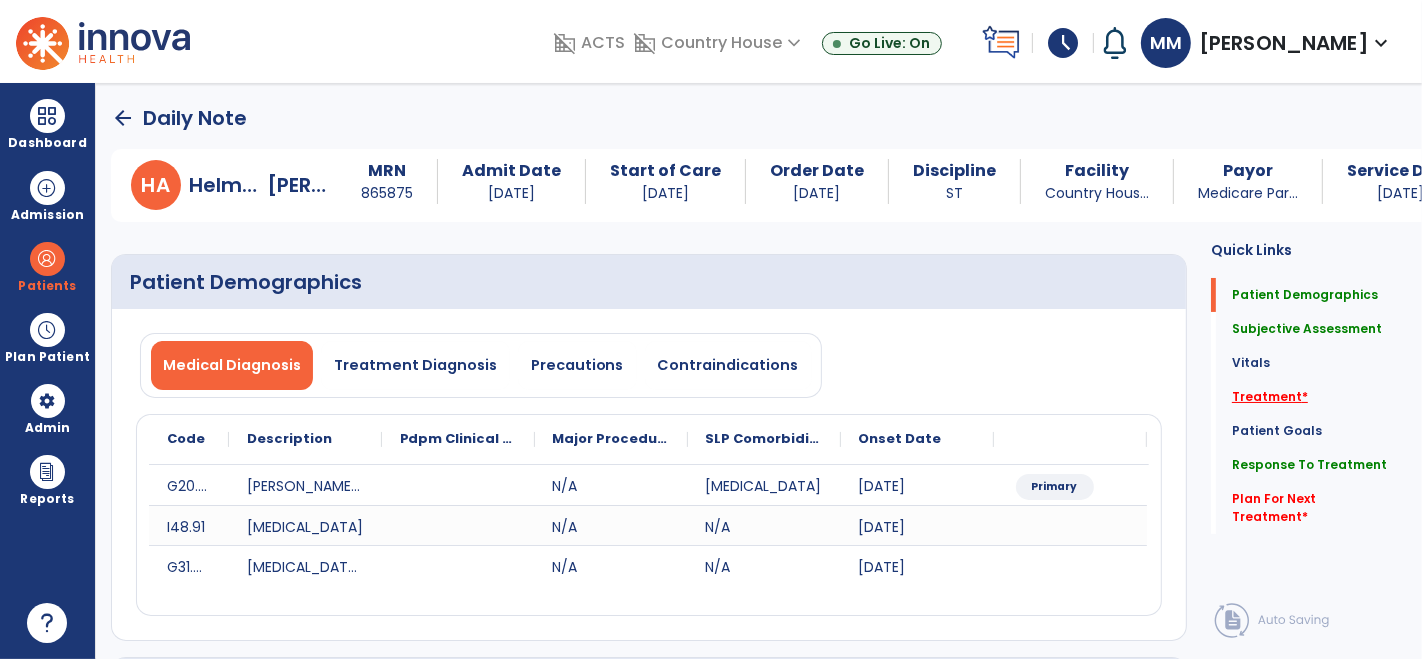 click on "Treatment   *" 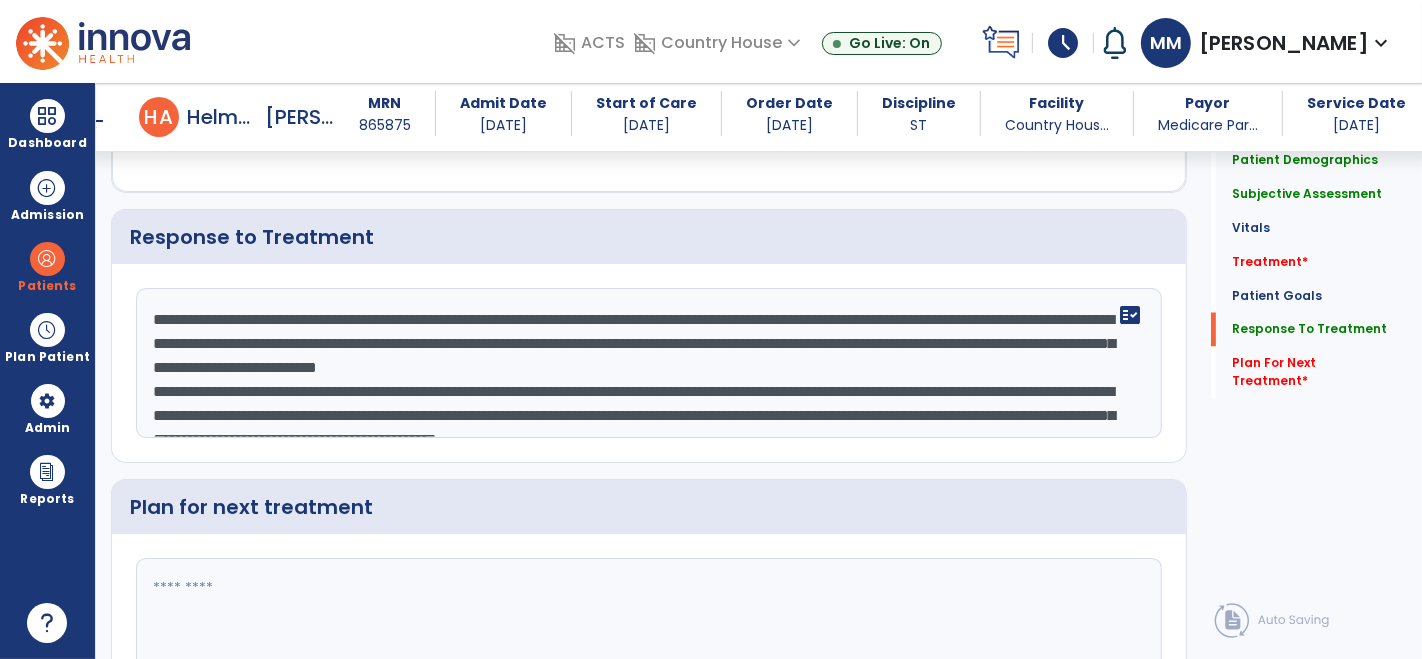 scroll, scrollTop: 2968, scrollLeft: 0, axis: vertical 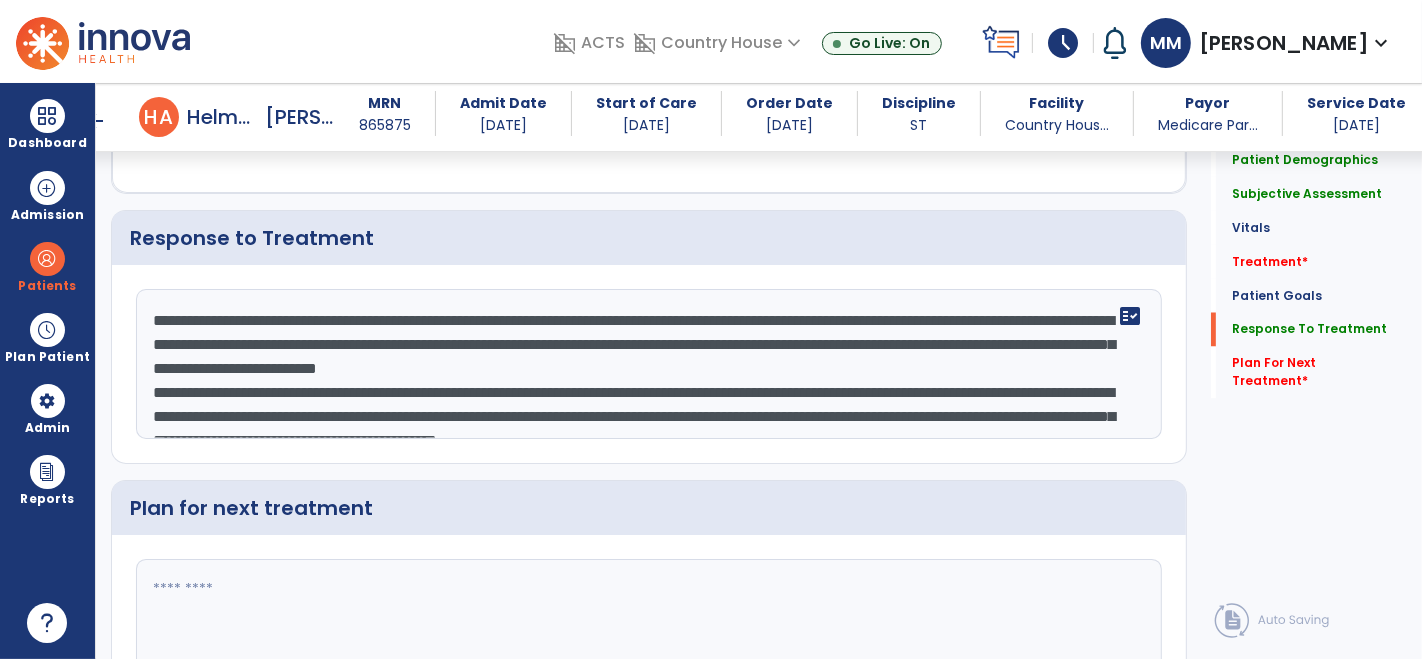 click on "**********" 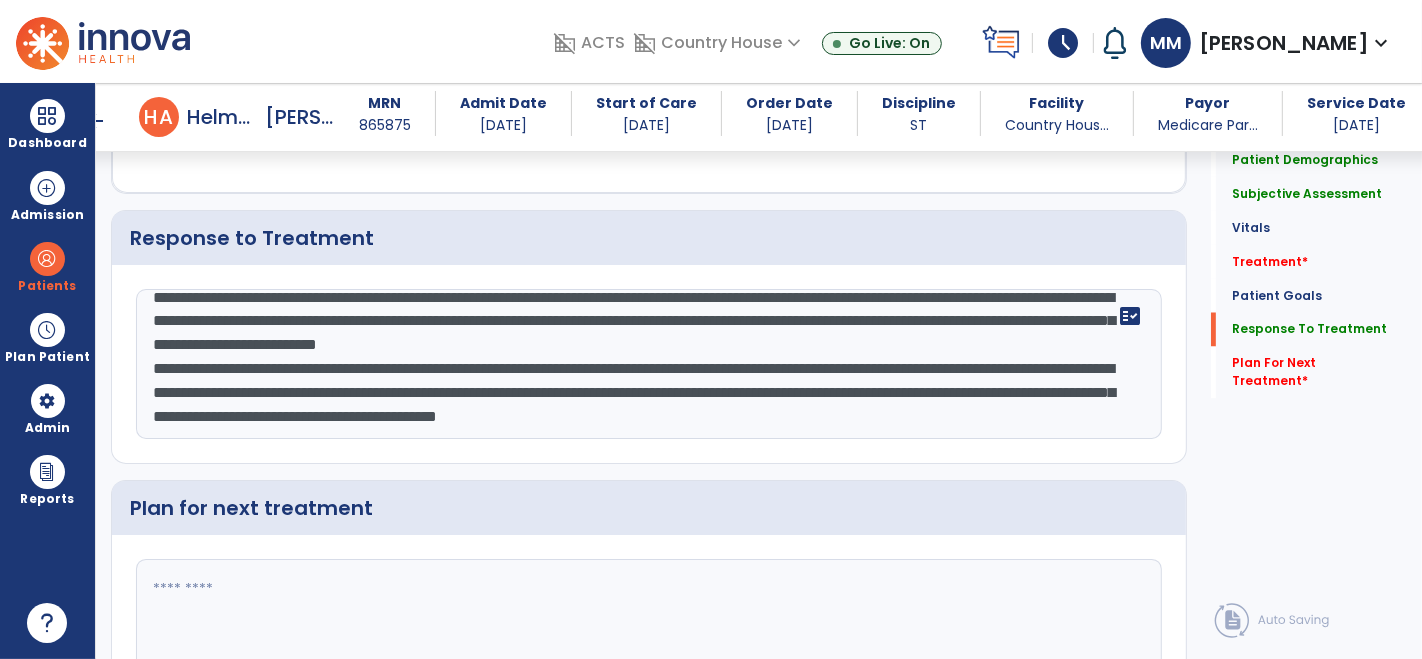 scroll, scrollTop: 47, scrollLeft: 0, axis: vertical 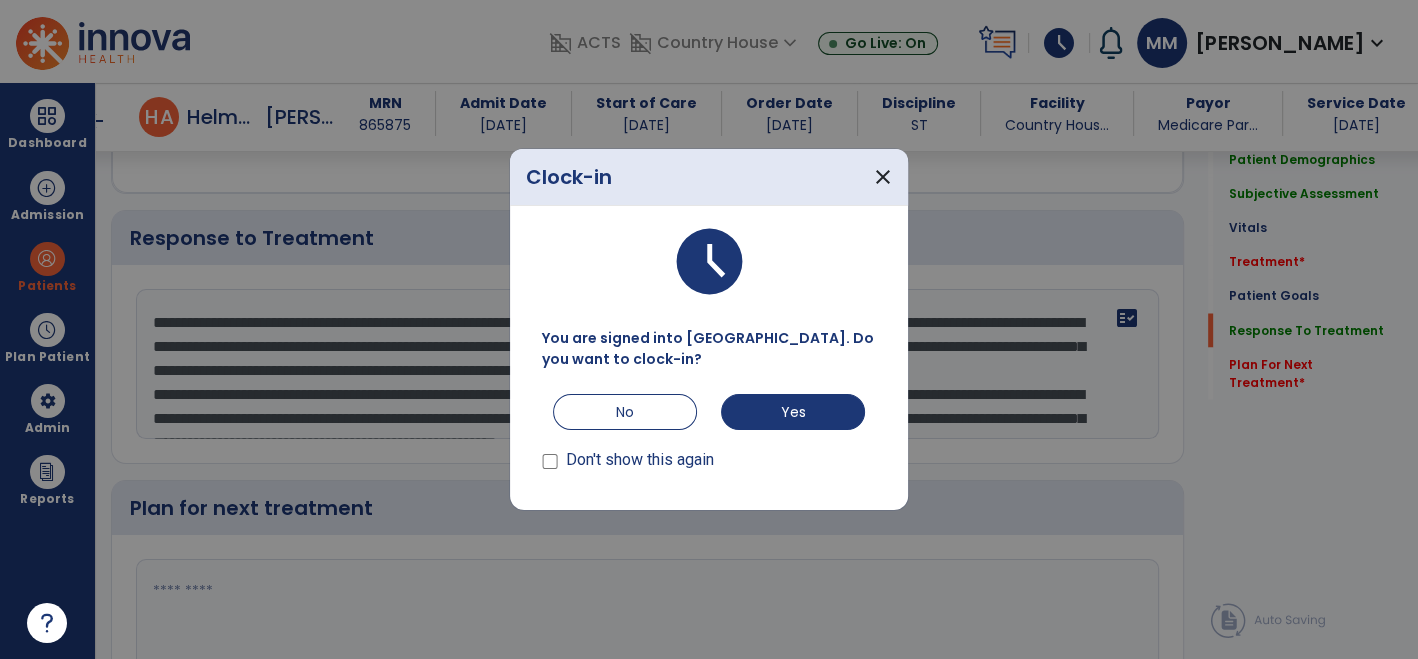 drag, startPoint x: 863, startPoint y: 170, endPoint x: 803, endPoint y: 170, distance: 60 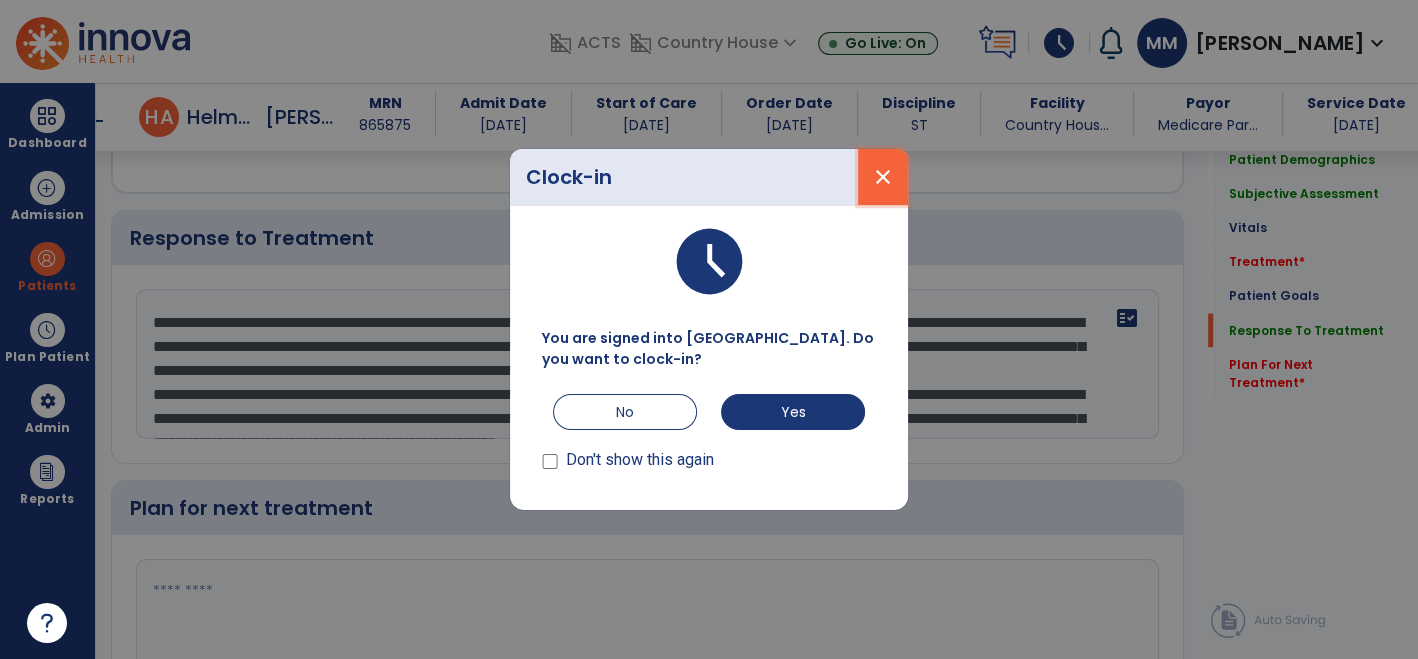 click on "close" at bounding box center (883, 177) 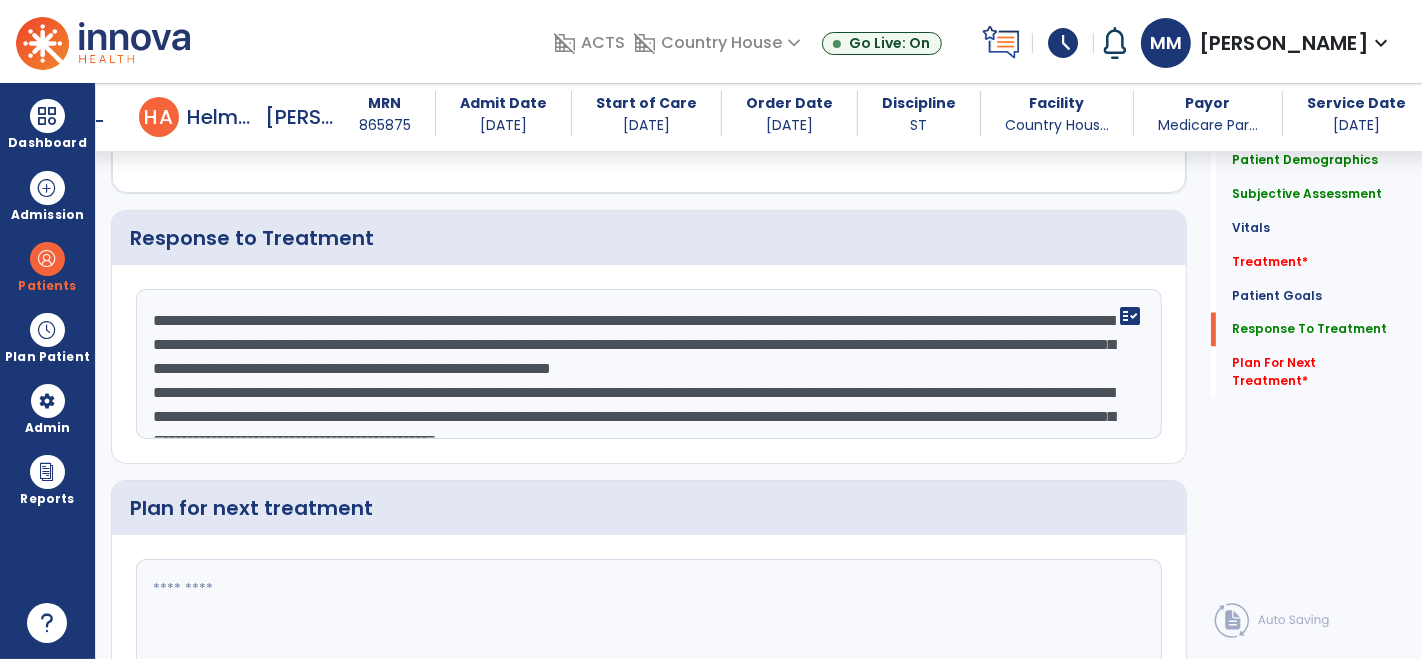 click on "**********" 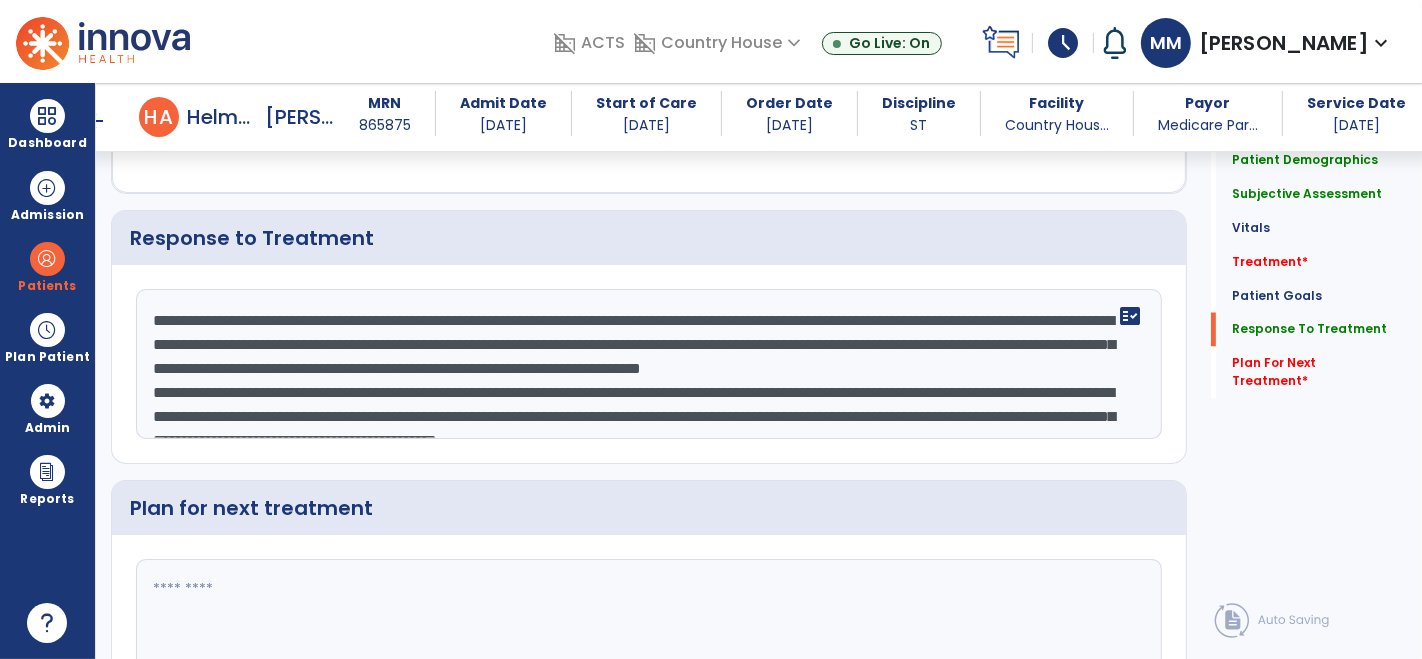 drag, startPoint x: 856, startPoint y: 333, endPoint x: 770, endPoint y: 255, distance: 116.1034 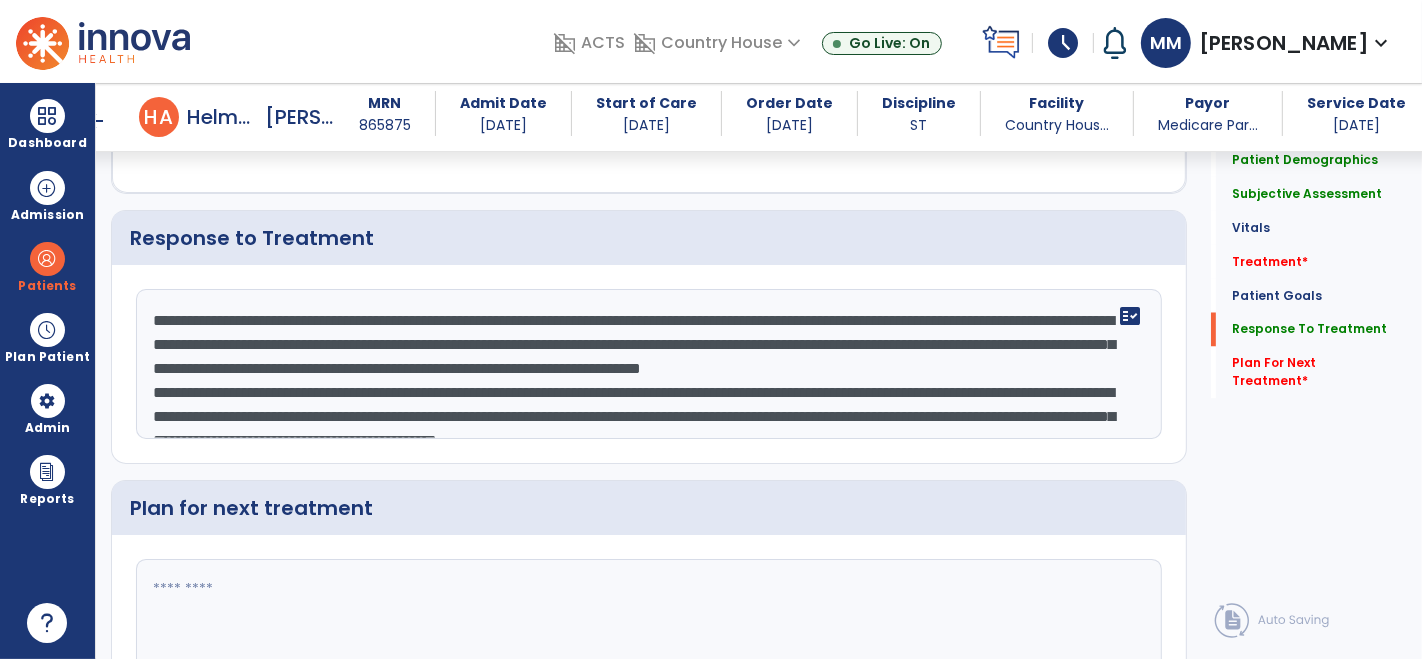 click on "**********" 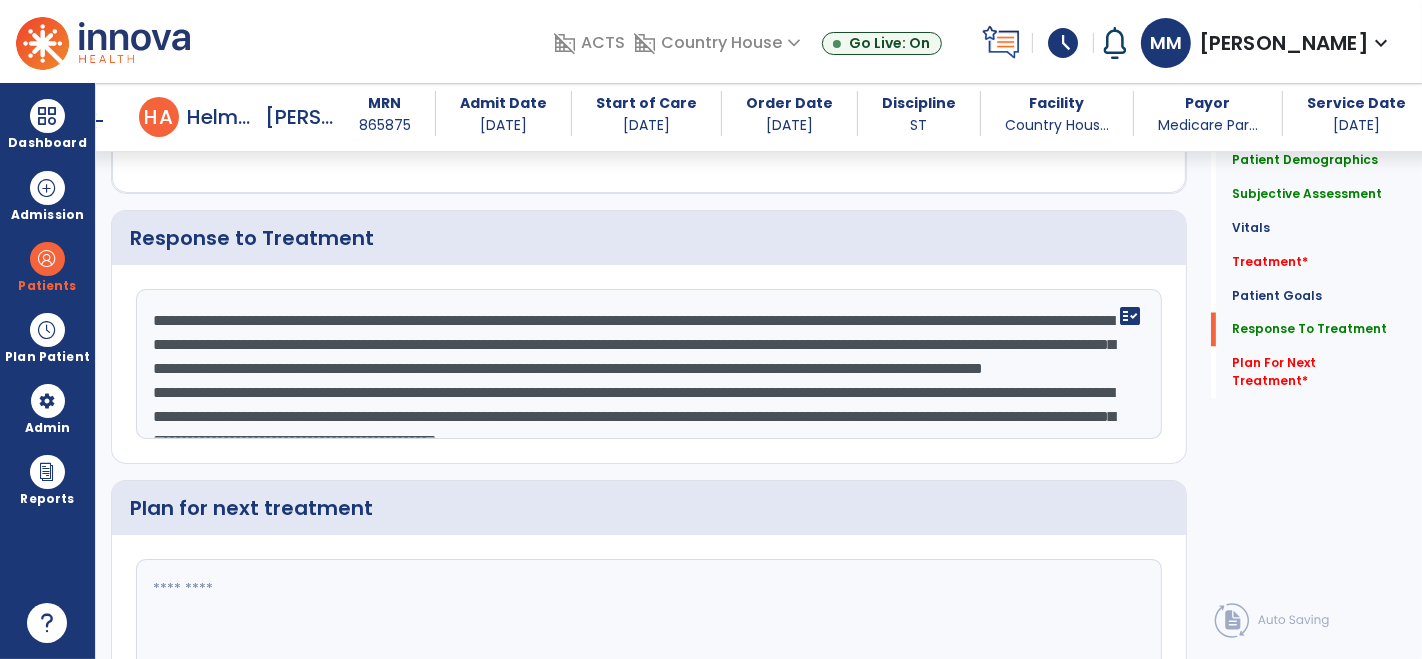 click on "**********" 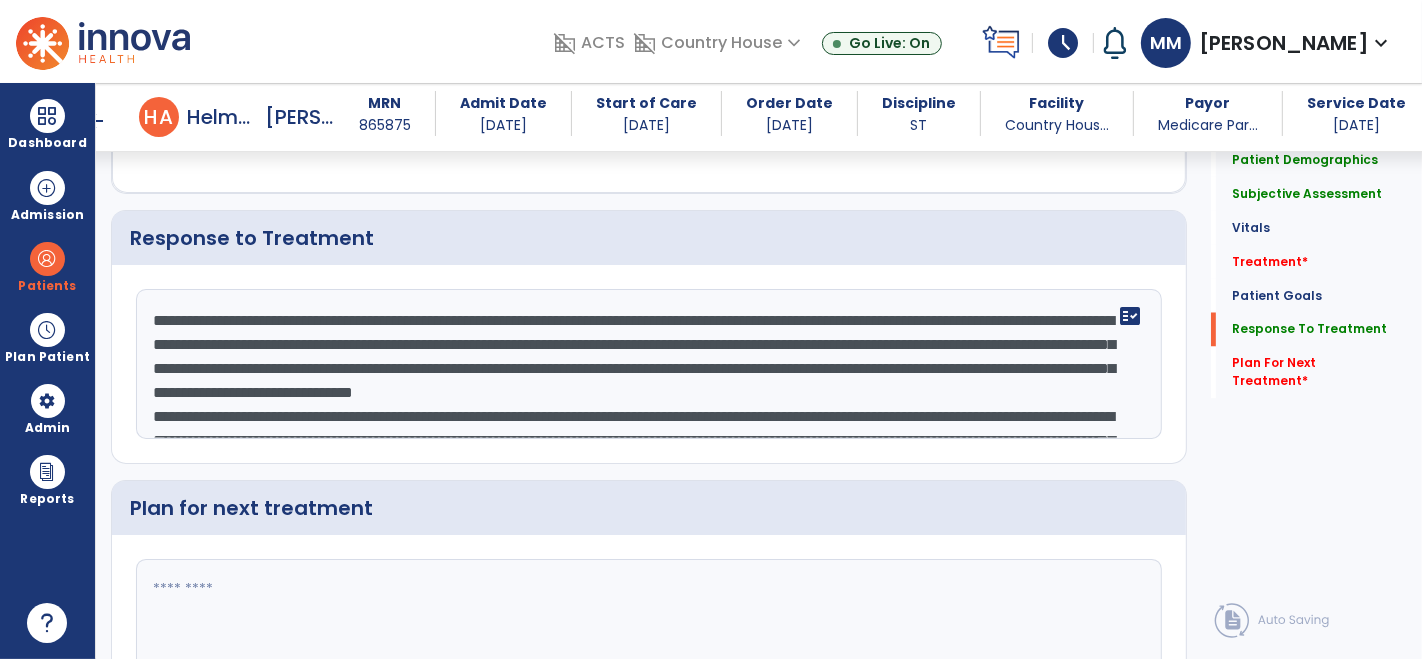 scroll, scrollTop: 61, scrollLeft: 0, axis: vertical 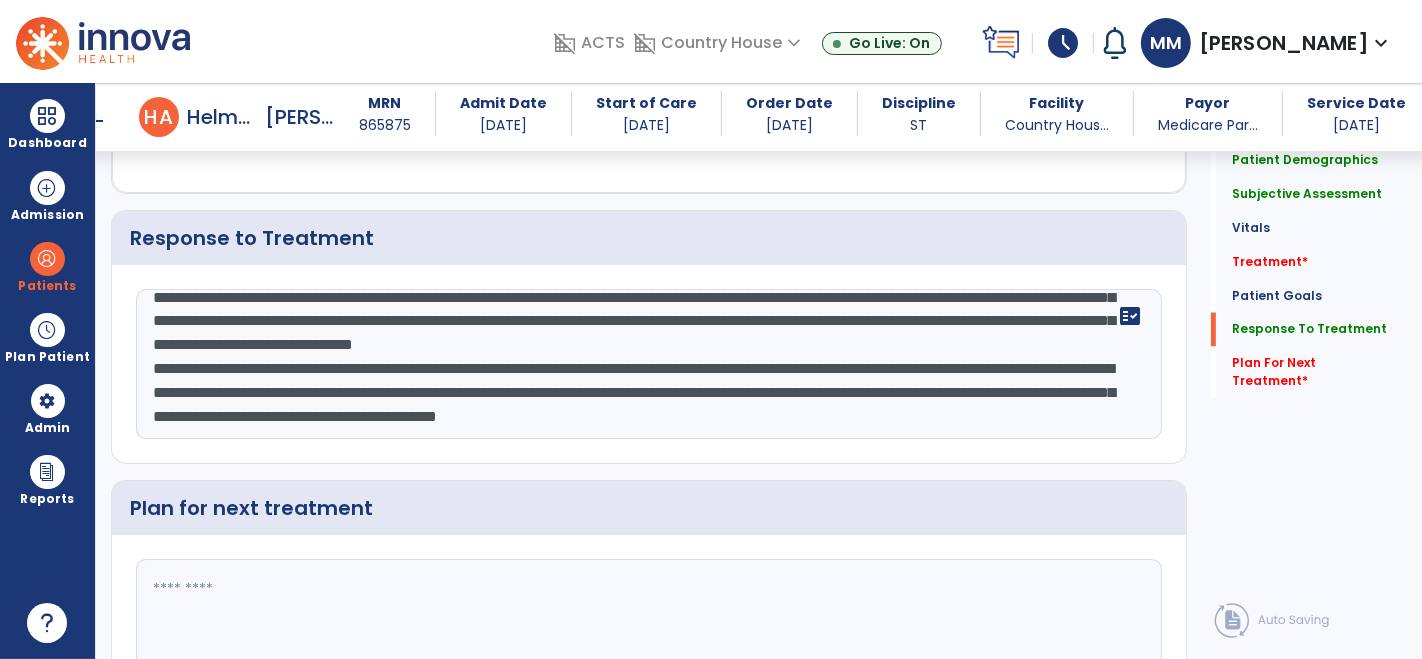 click on "**********" 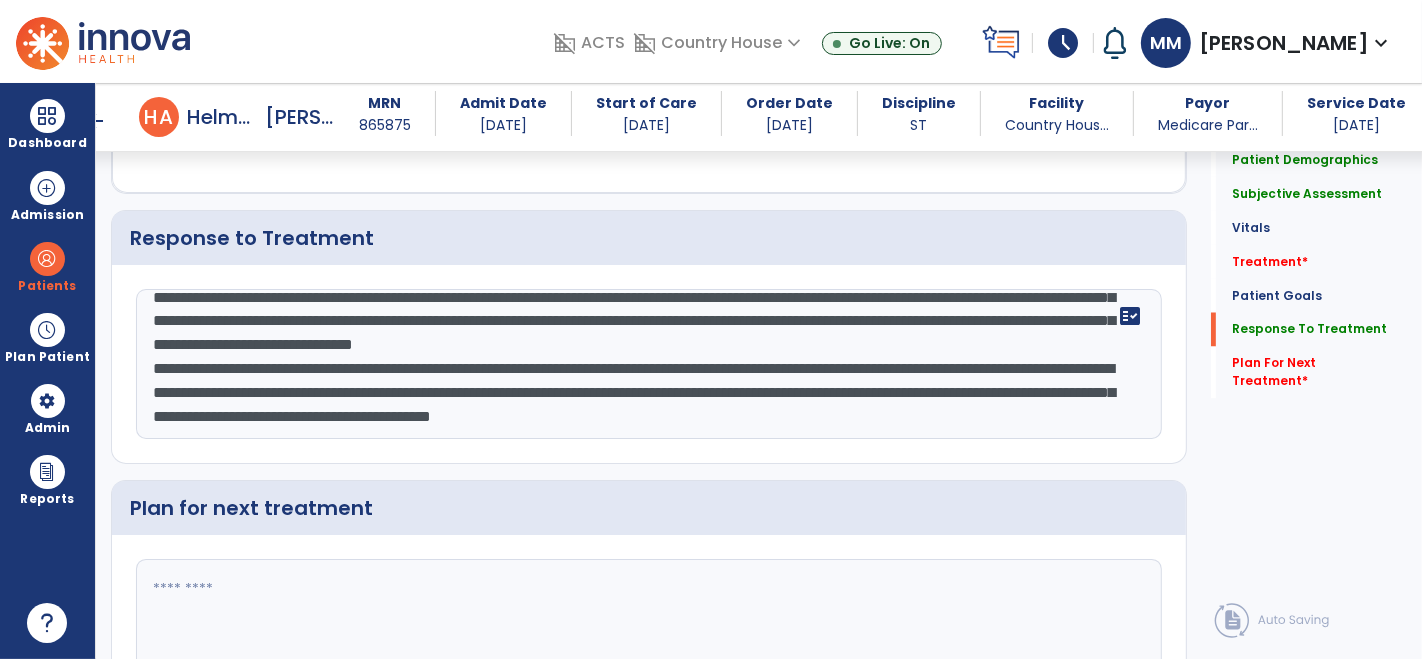 scroll, scrollTop: 87, scrollLeft: 0, axis: vertical 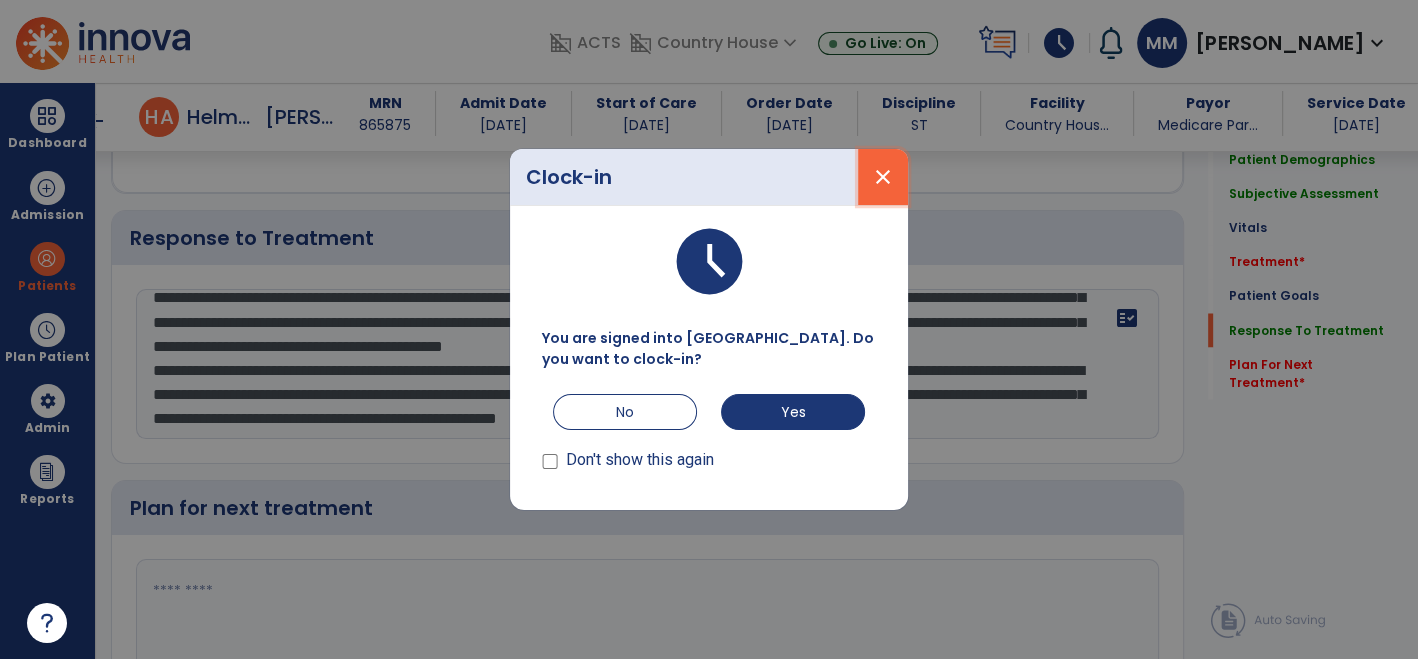 click on "close" at bounding box center [883, 177] 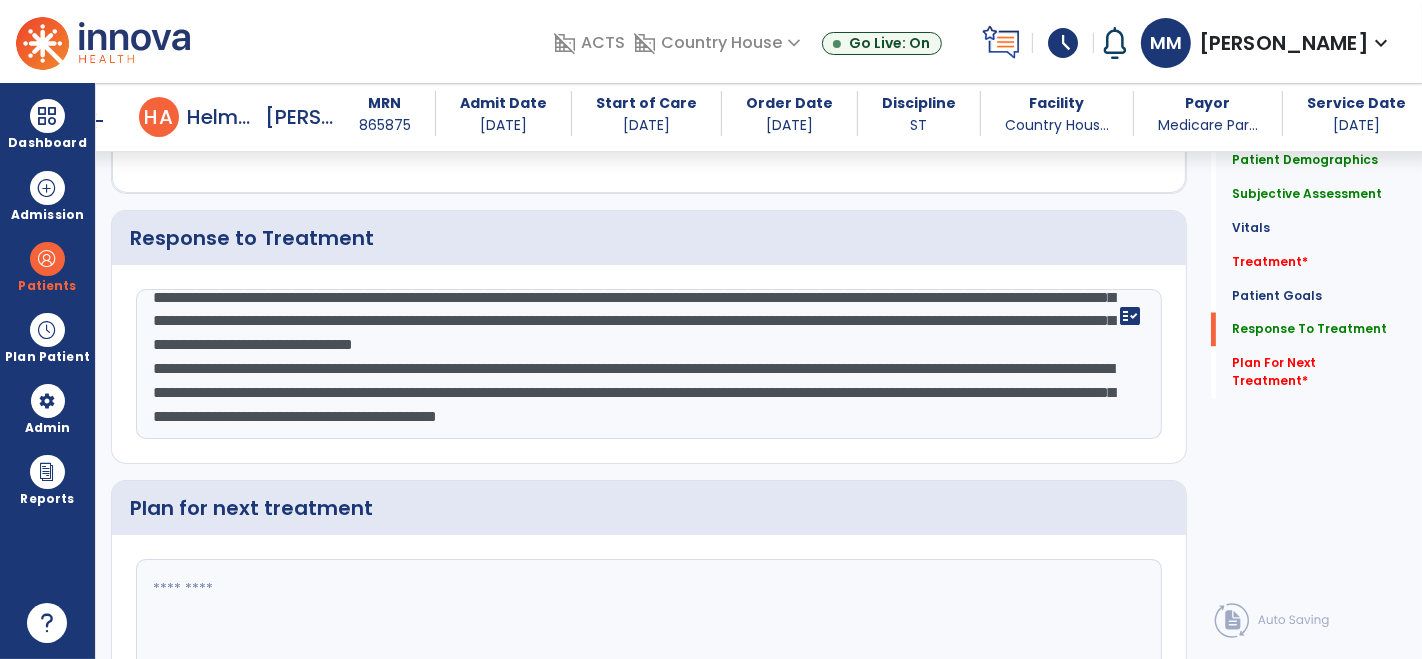 click on "**********" 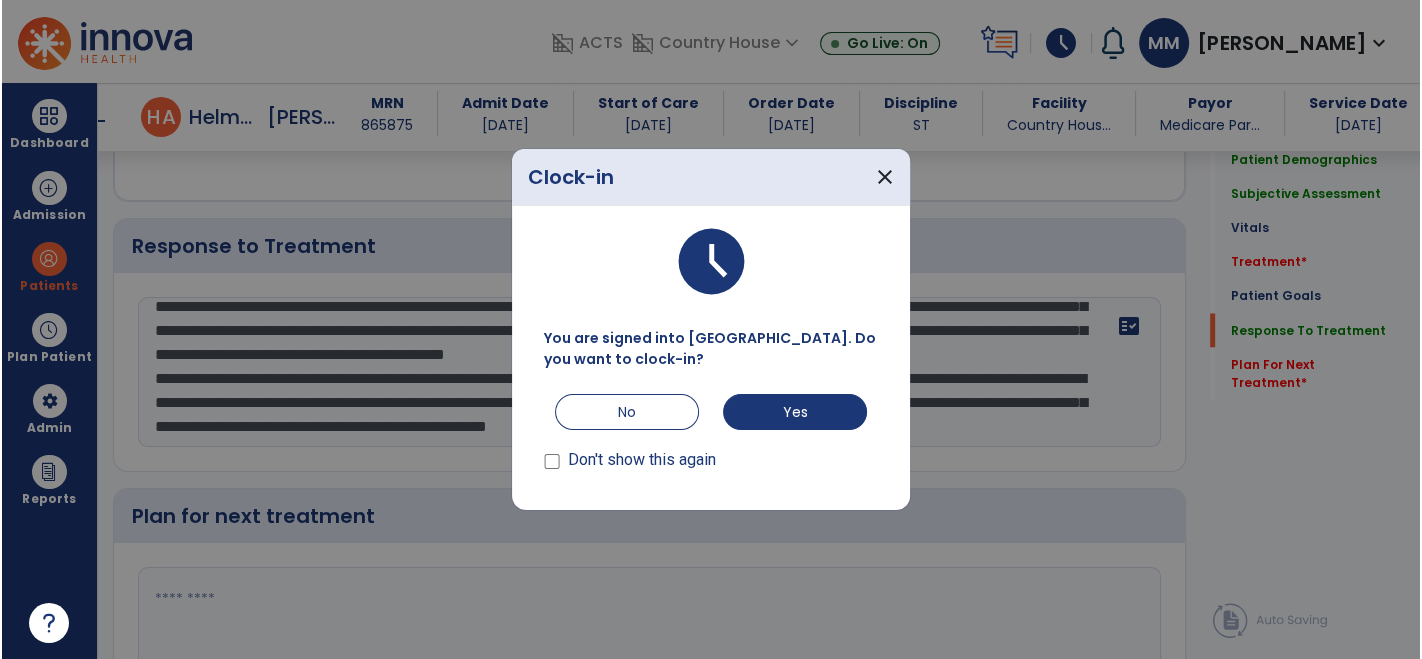 scroll, scrollTop: 2968, scrollLeft: 0, axis: vertical 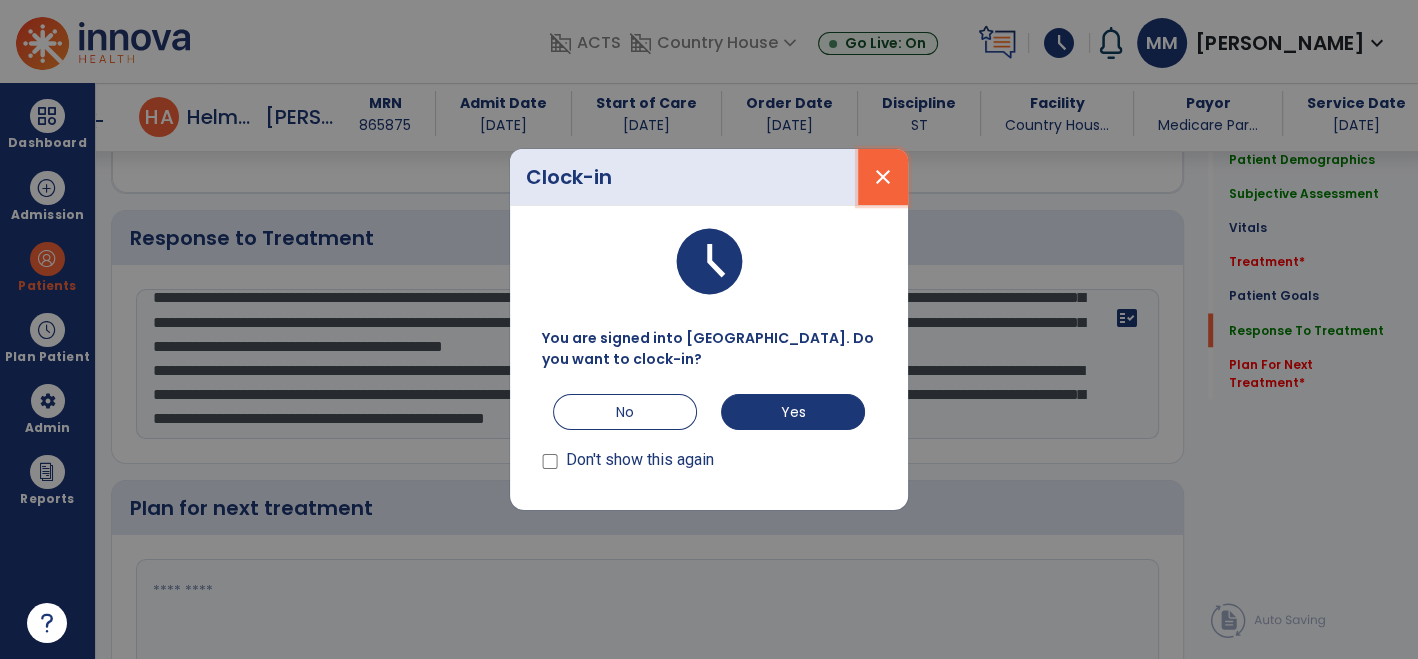 click on "close" at bounding box center [883, 177] 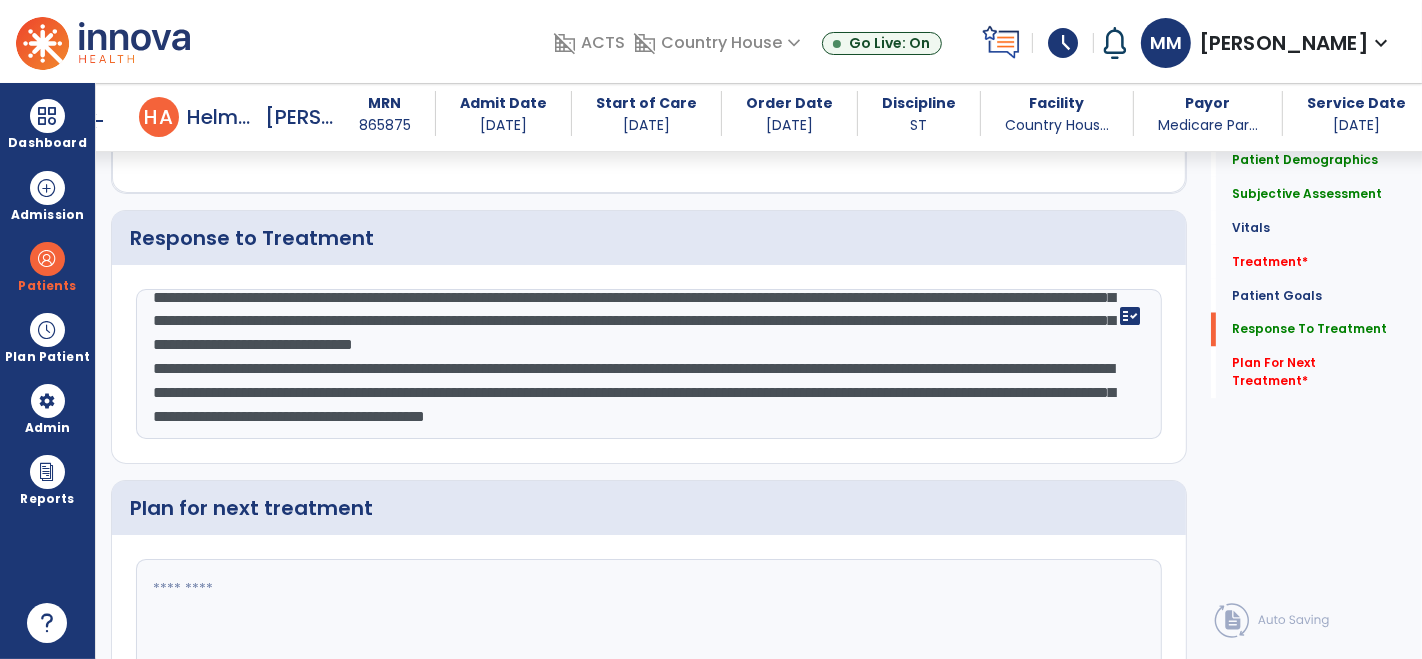 scroll, scrollTop: 62, scrollLeft: 0, axis: vertical 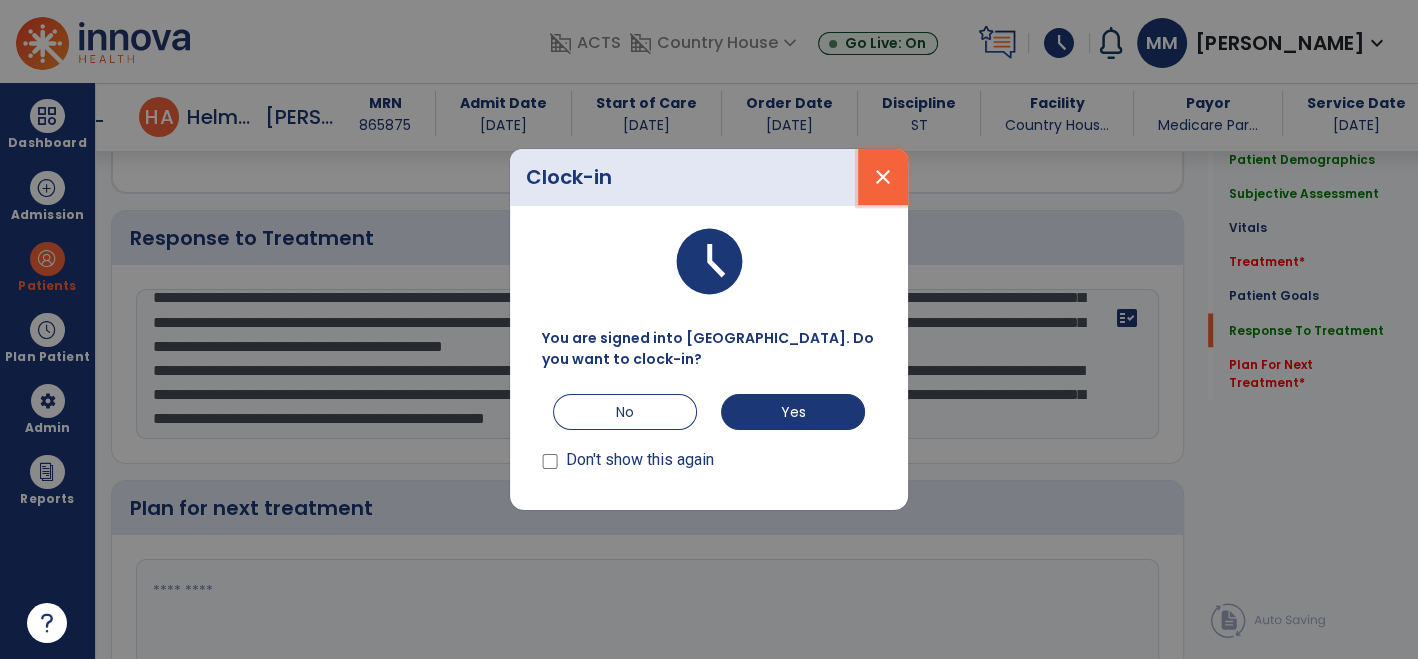click on "close" at bounding box center [883, 177] 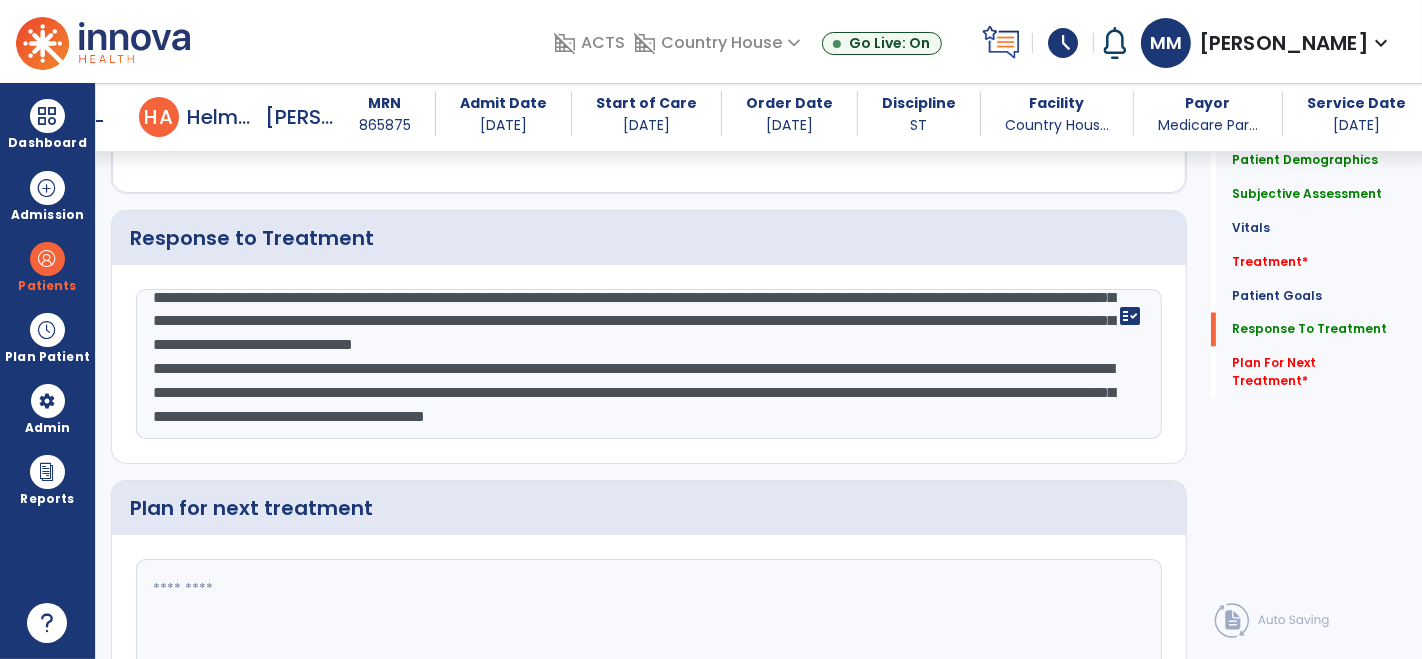 click on "**********" 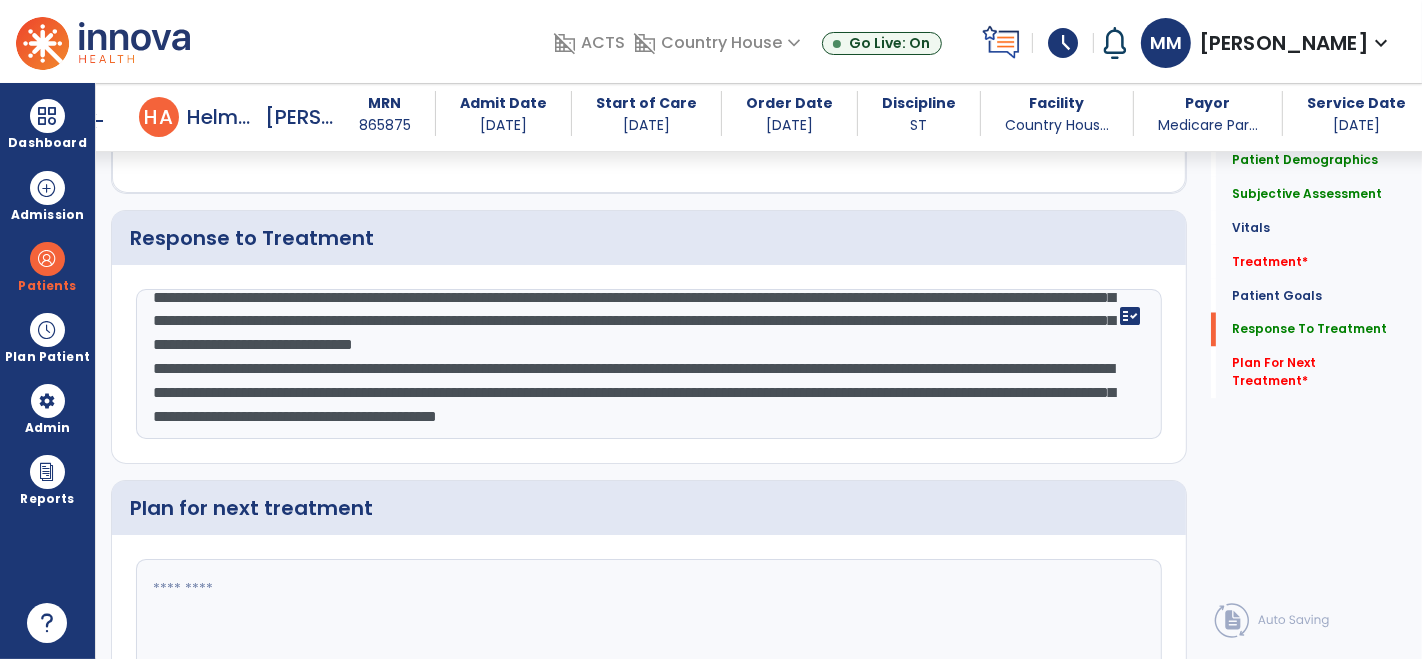 click on "**********" 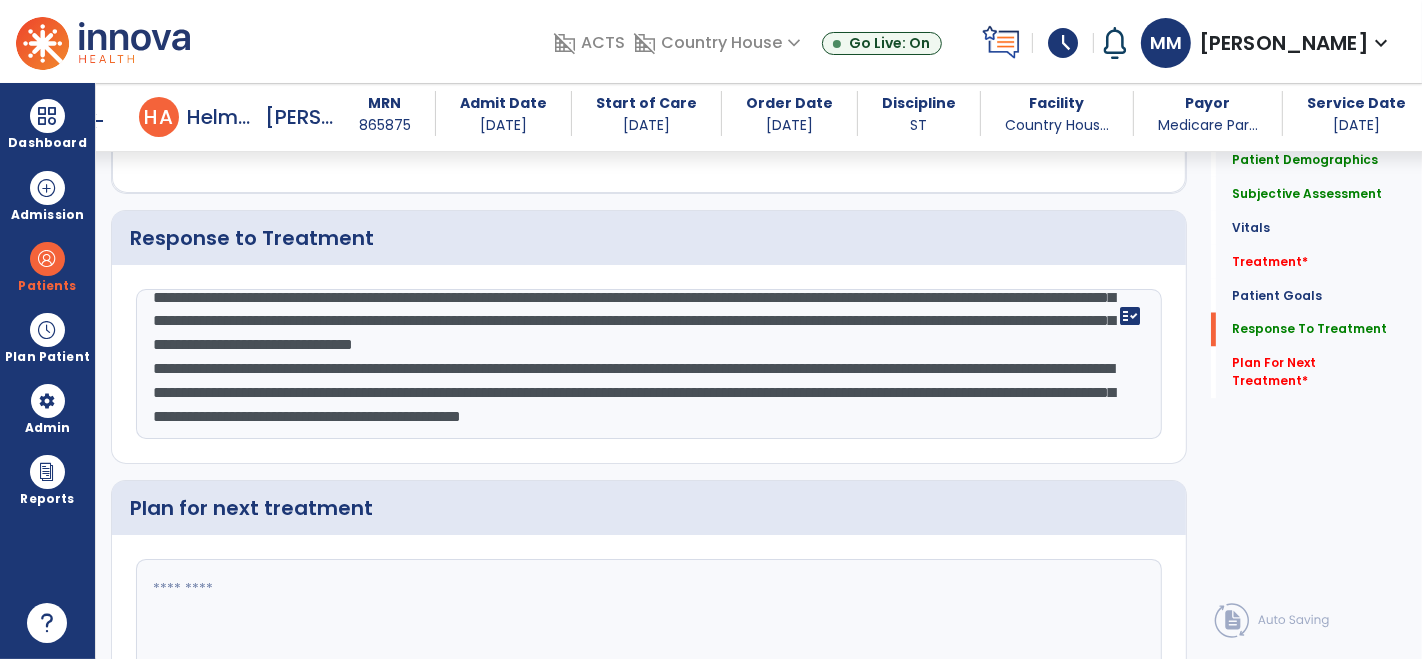 scroll, scrollTop: 95, scrollLeft: 0, axis: vertical 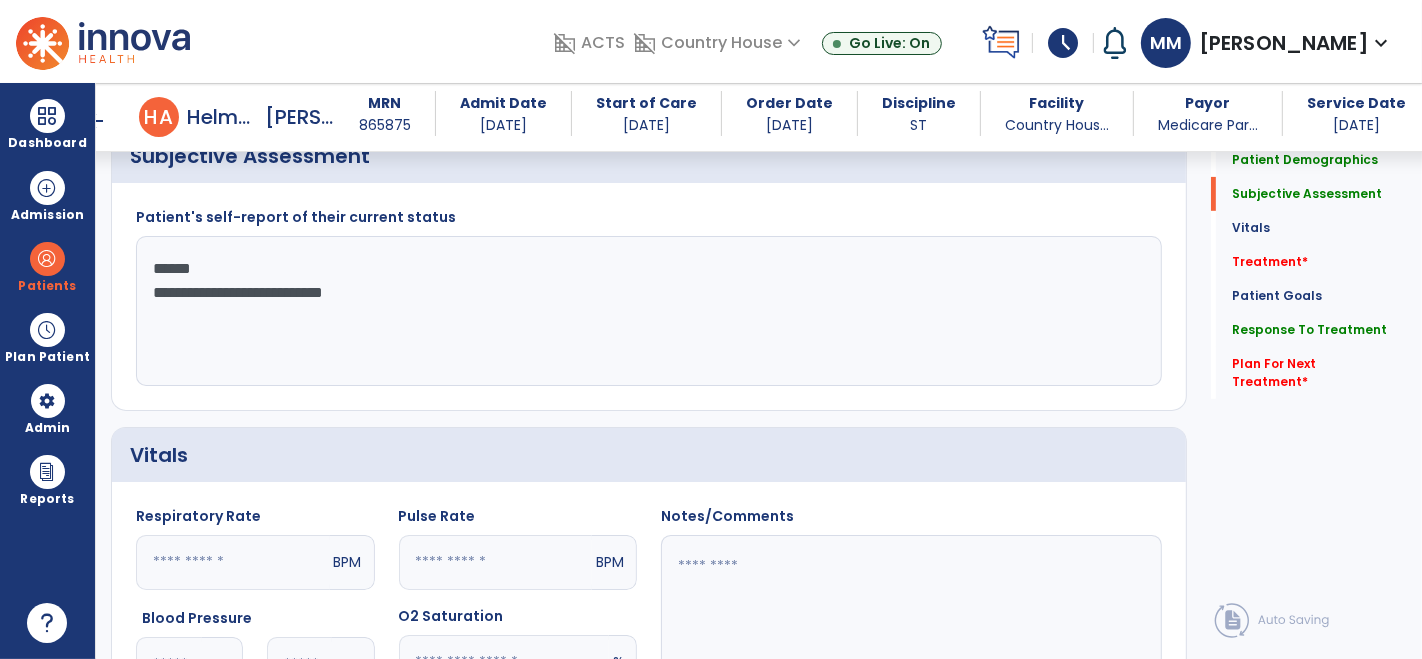 type on "**********" 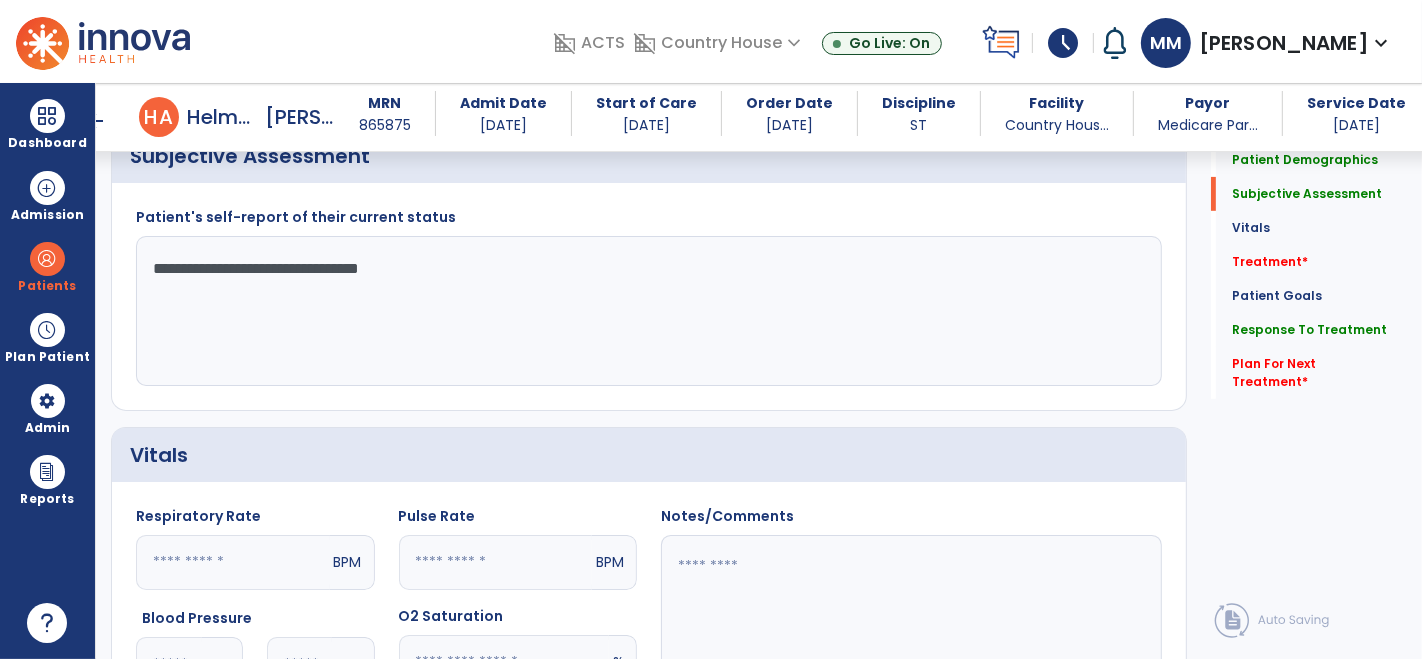 click on "**********" 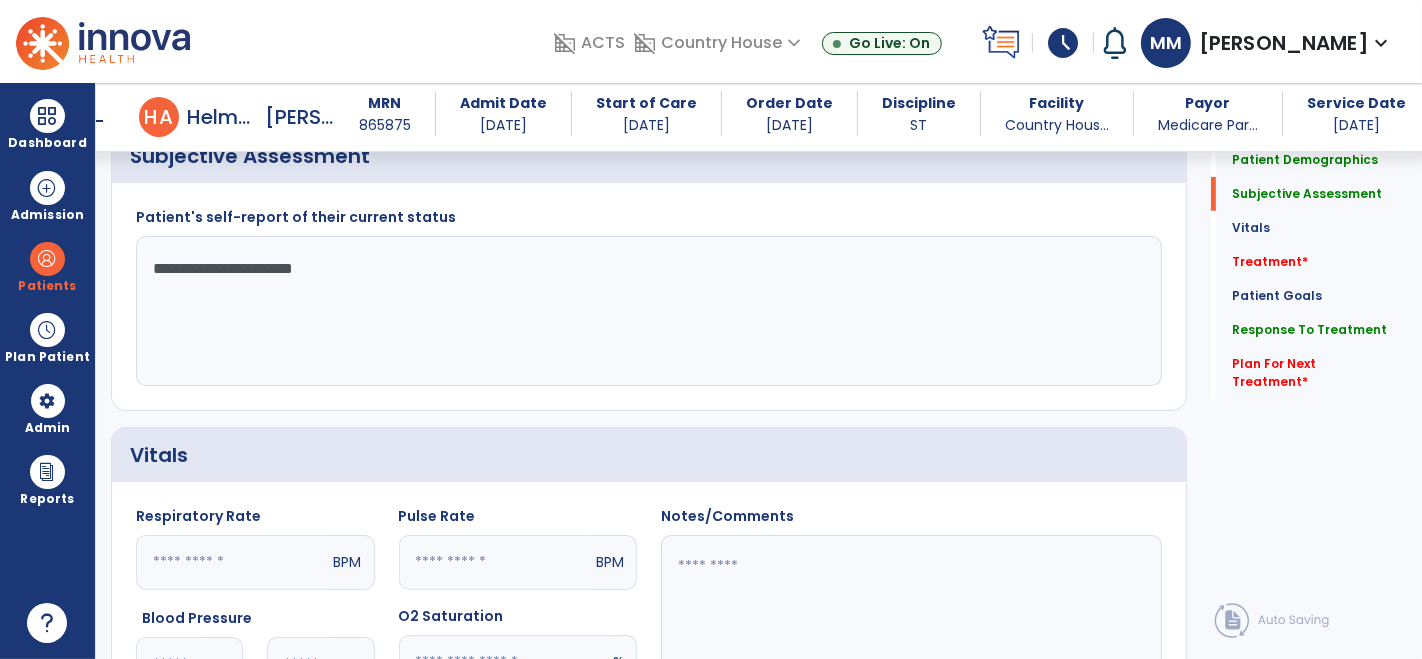 type on "**********" 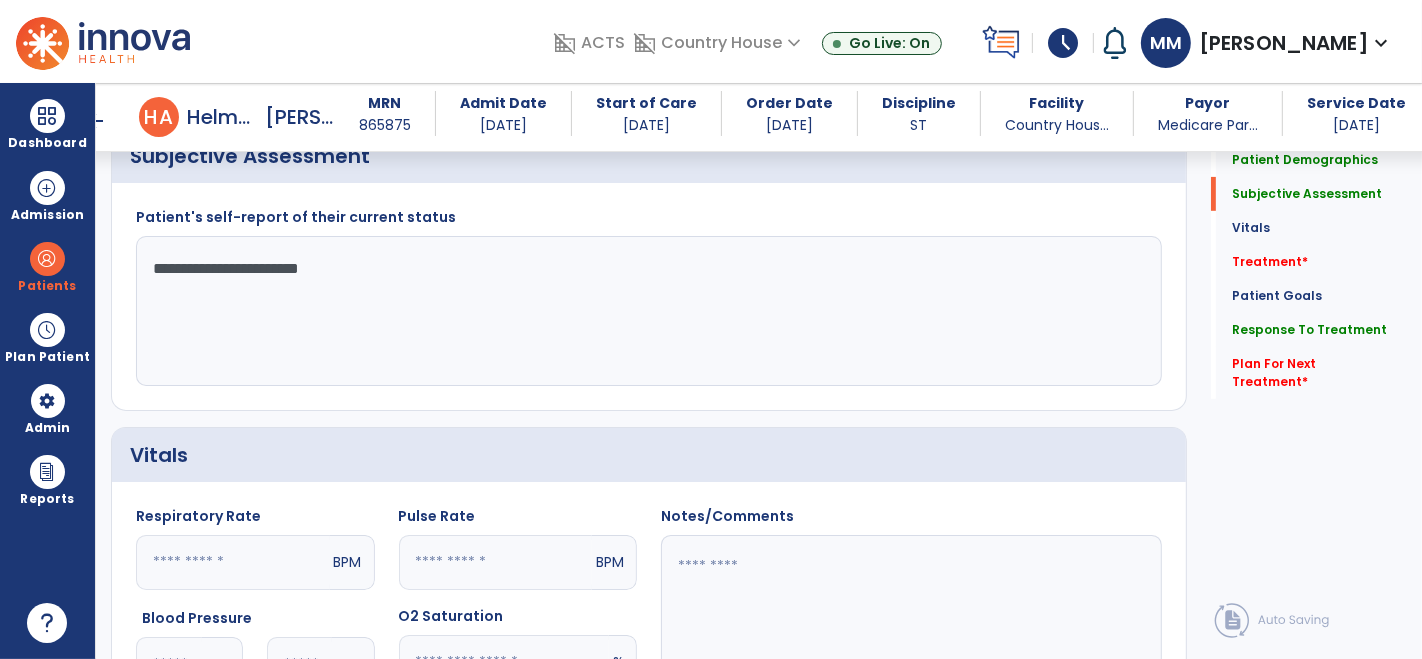click on "**********" 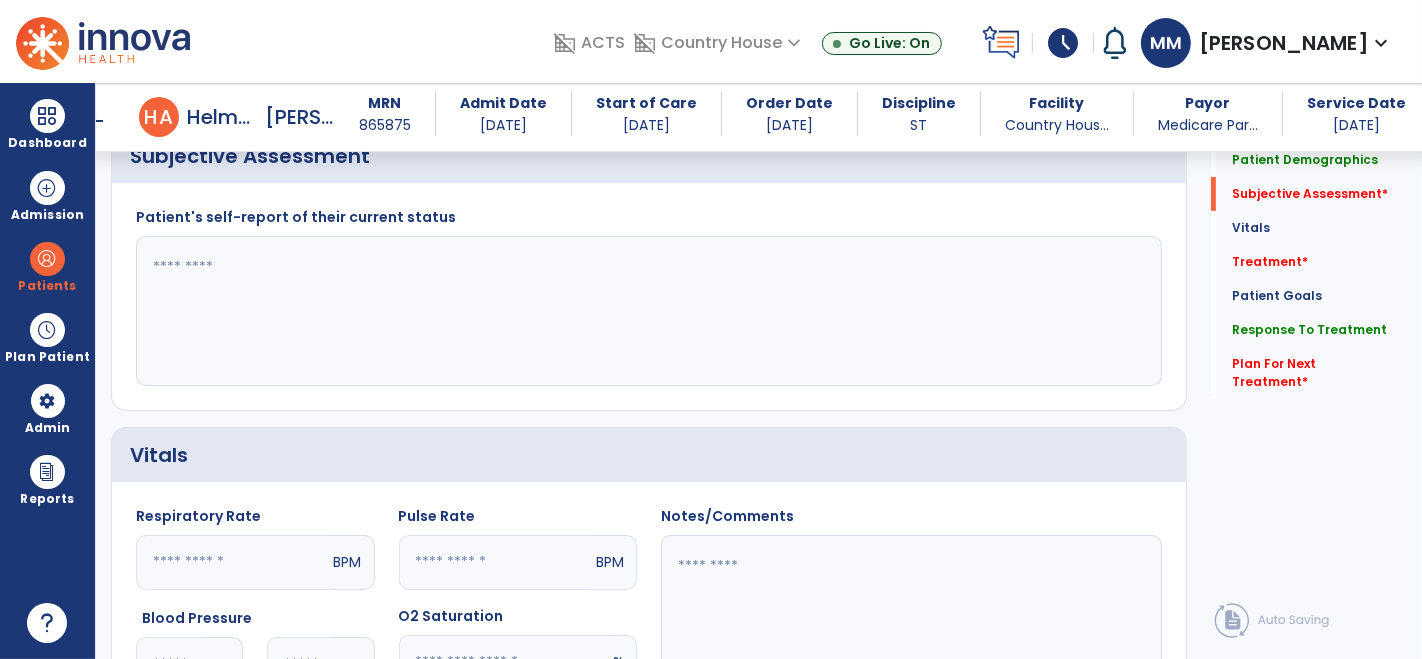 type on "*" 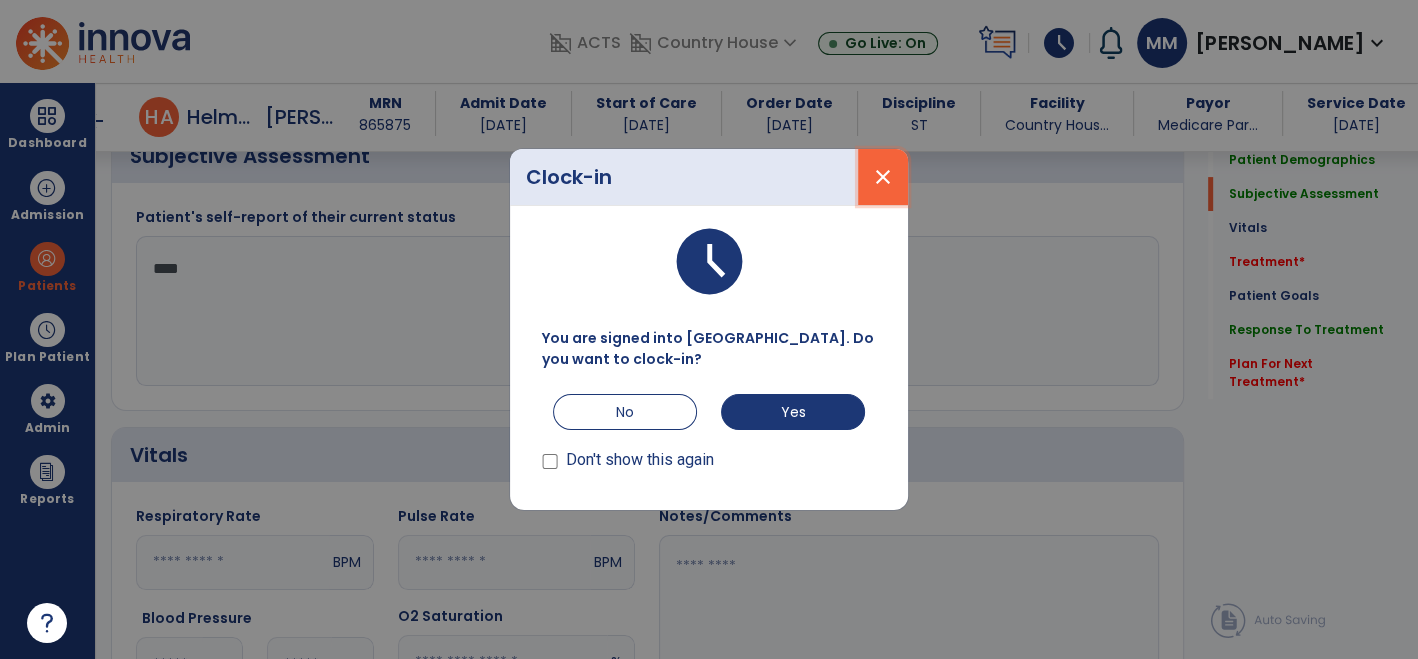click on "close" at bounding box center (883, 177) 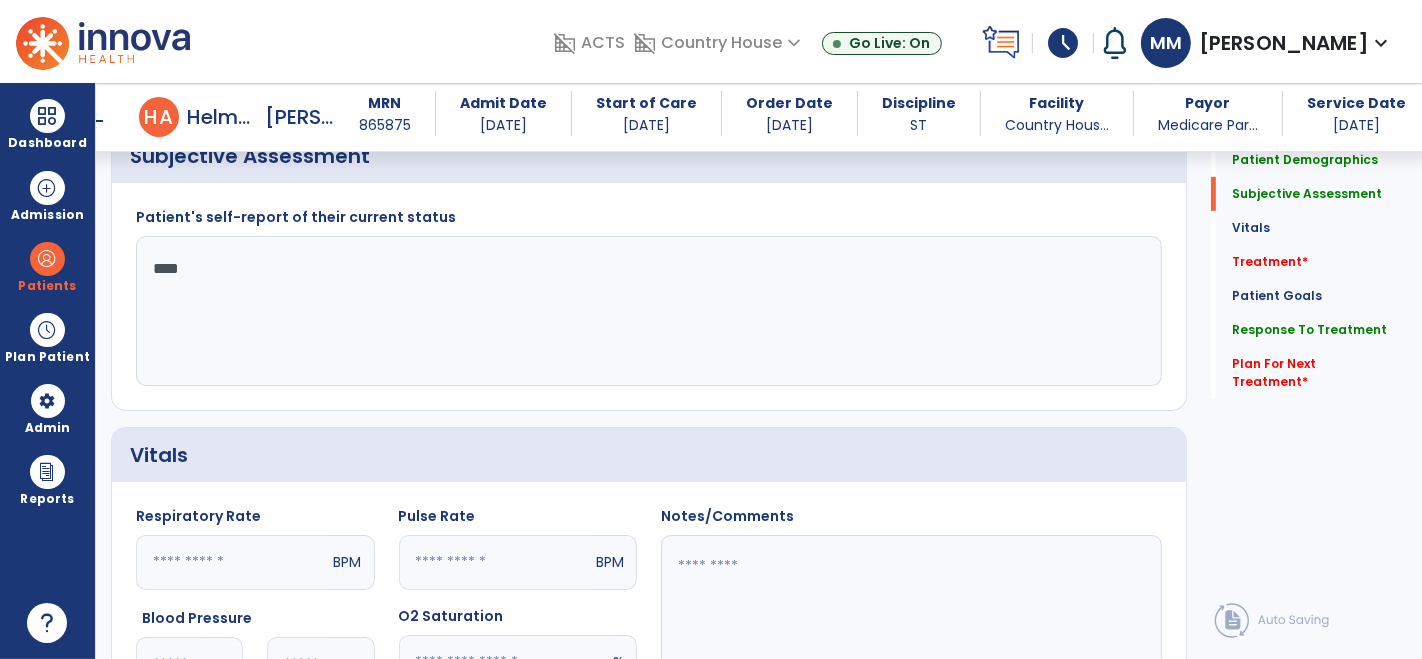 click on "***" 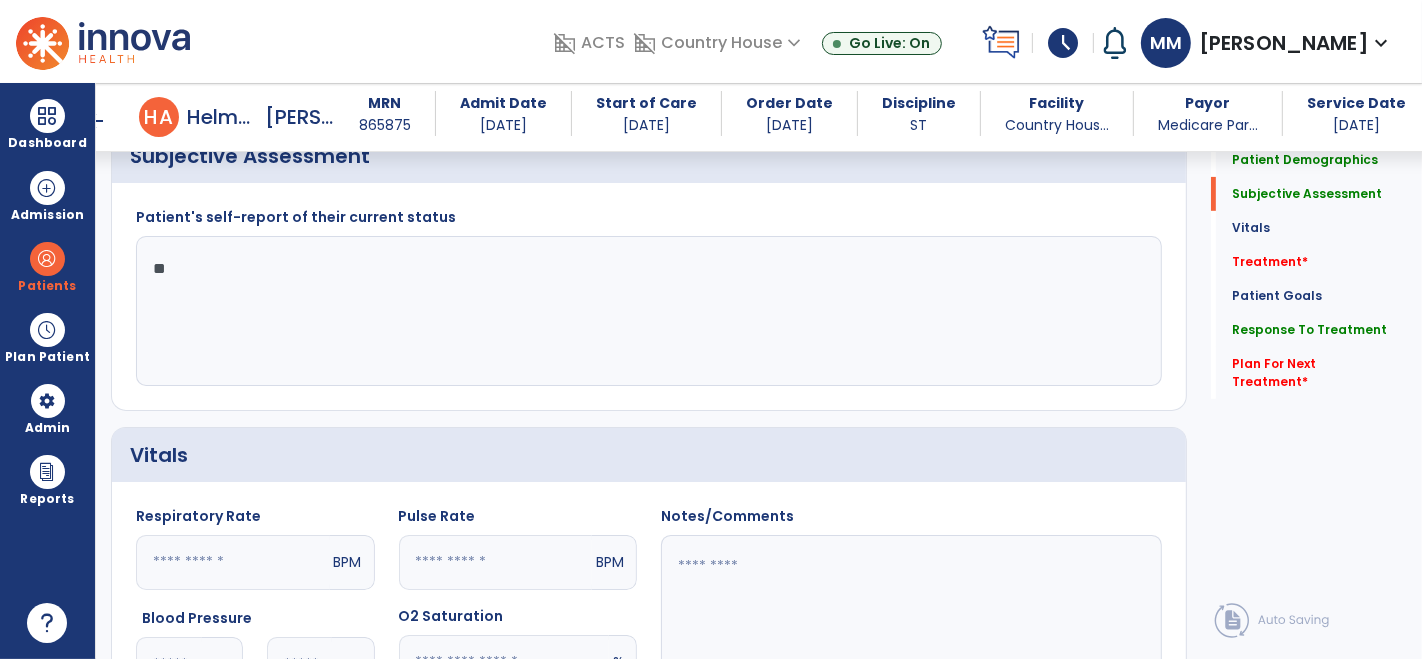 type on "*" 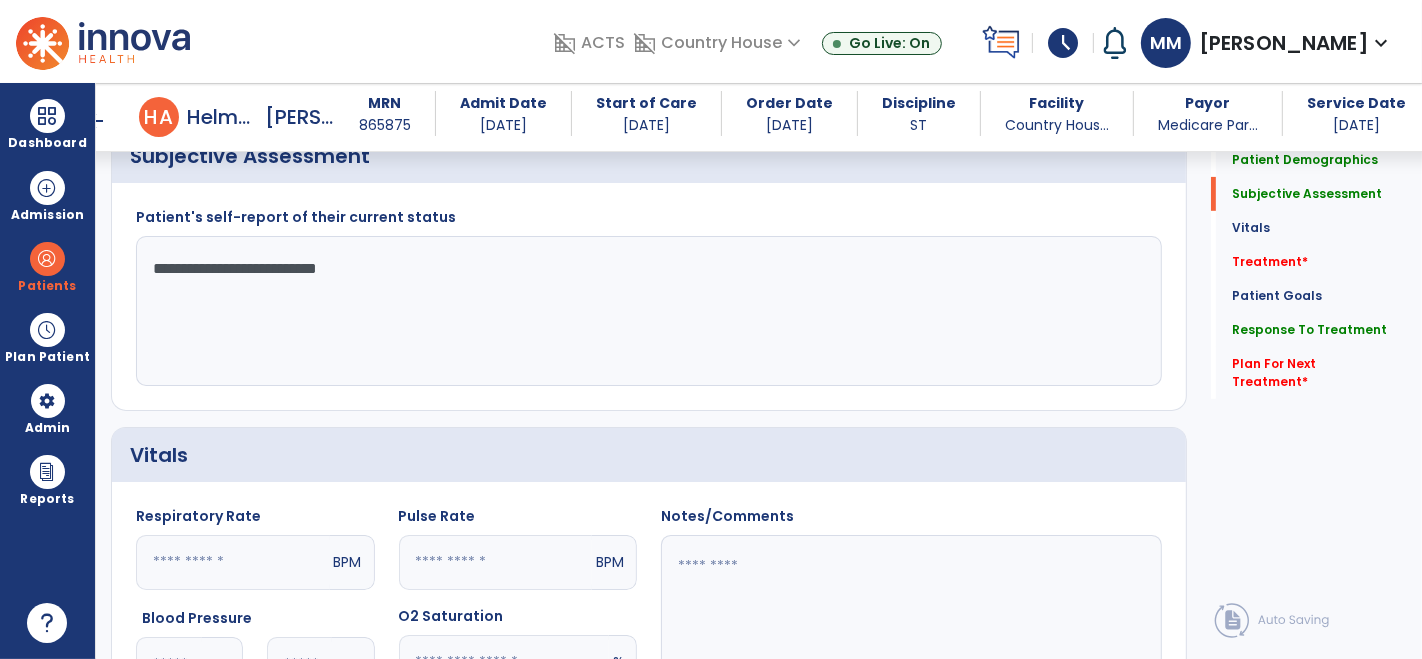 click on "**********" 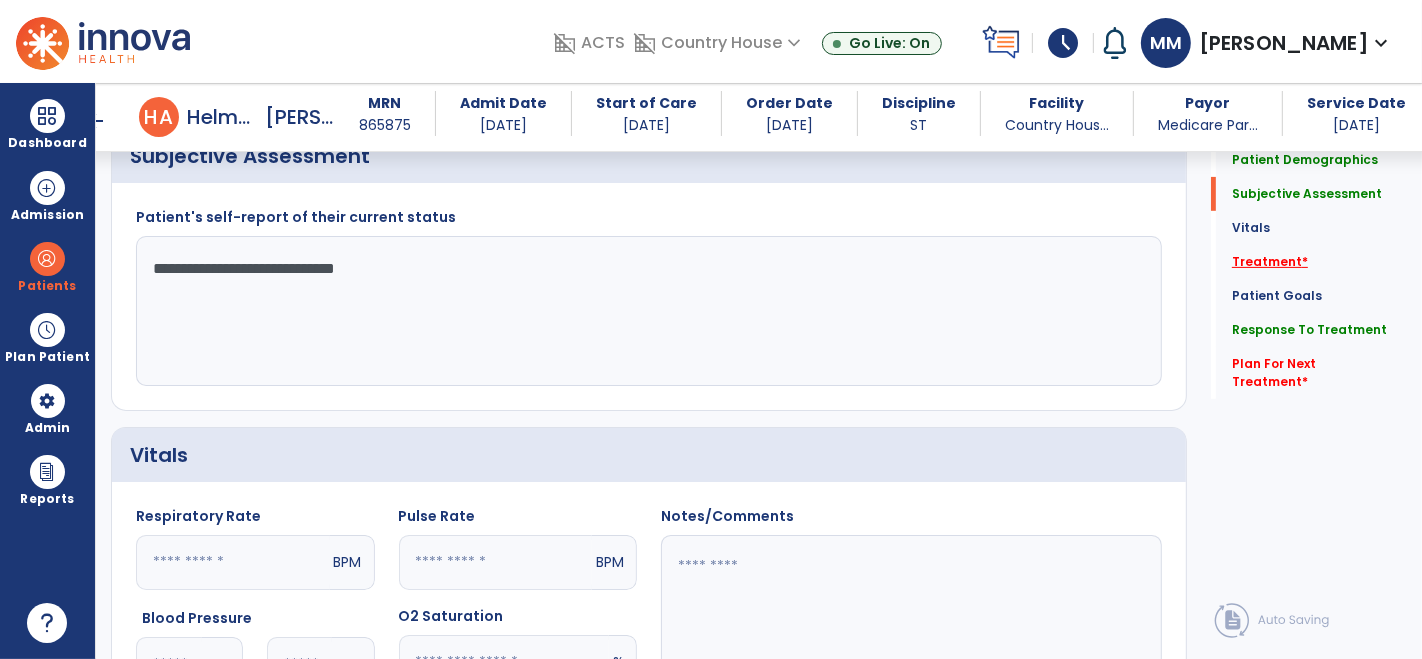 type on "**********" 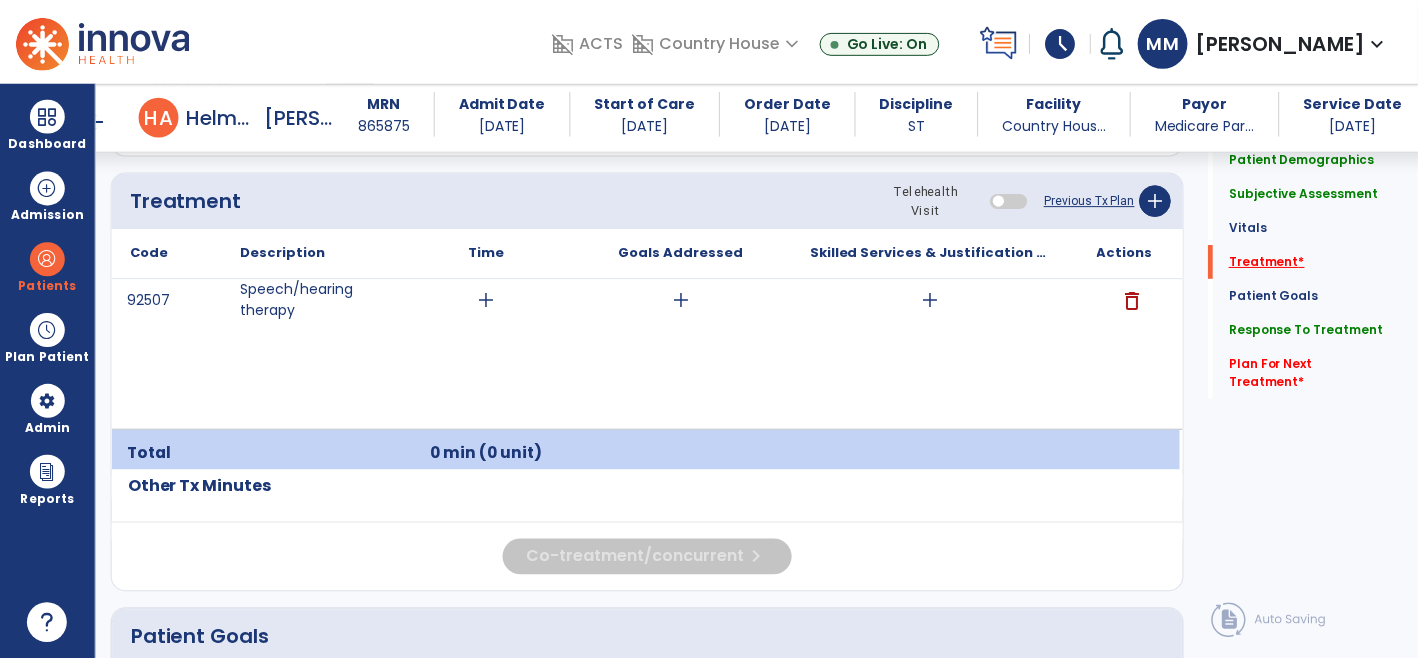 scroll, scrollTop: 1196, scrollLeft: 0, axis: vertical 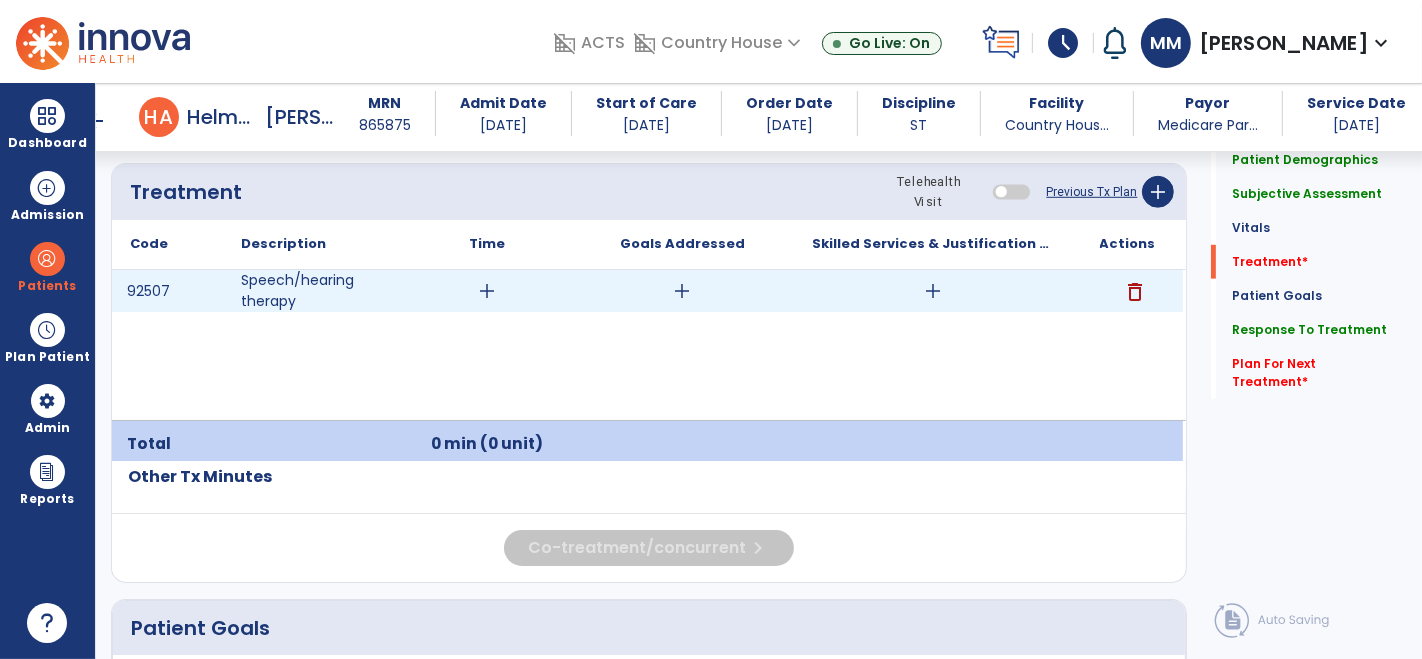 click on "add" at bounding box center [488, 291] 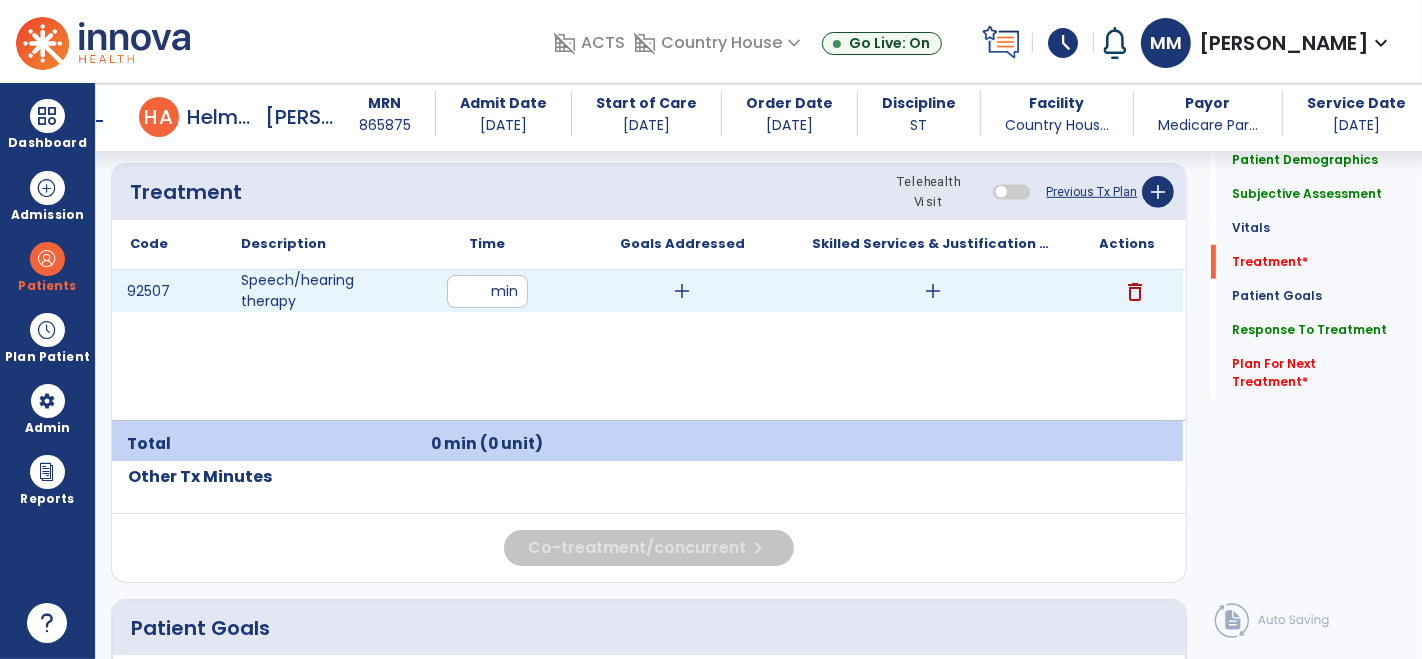 type on "**" 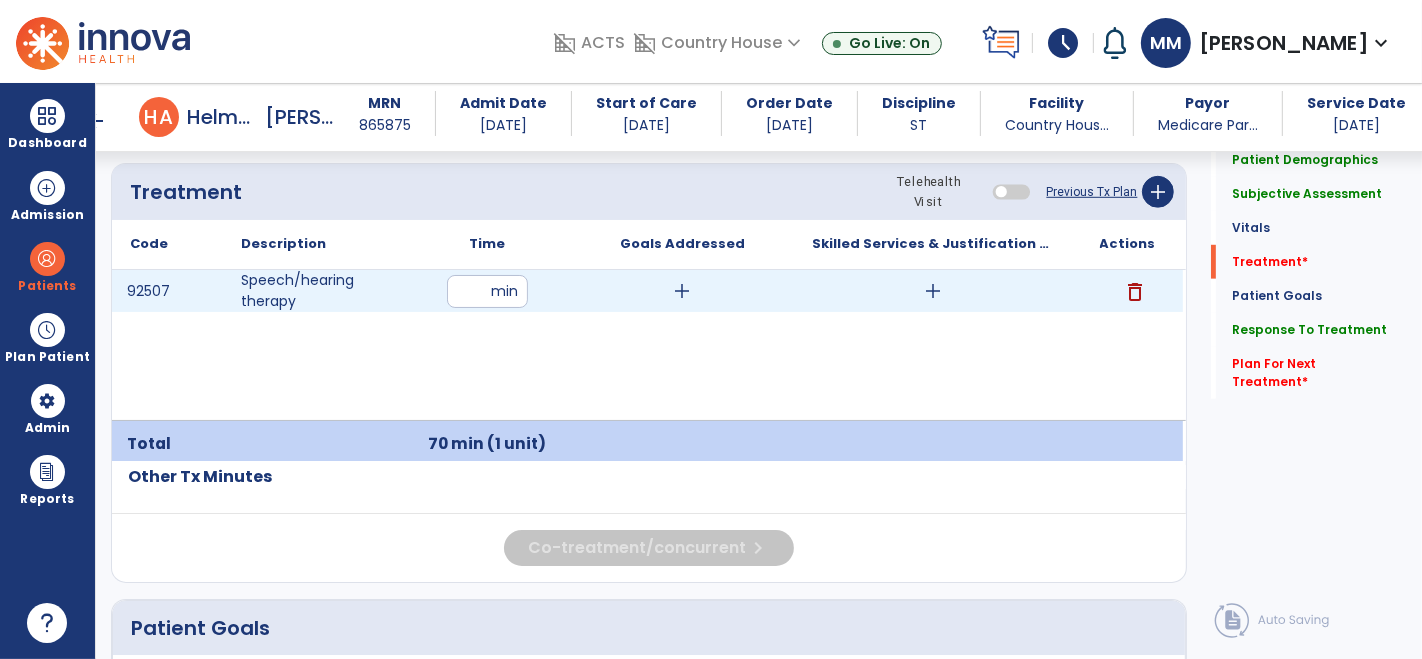 click on "add" at bounding box center [683, 291] 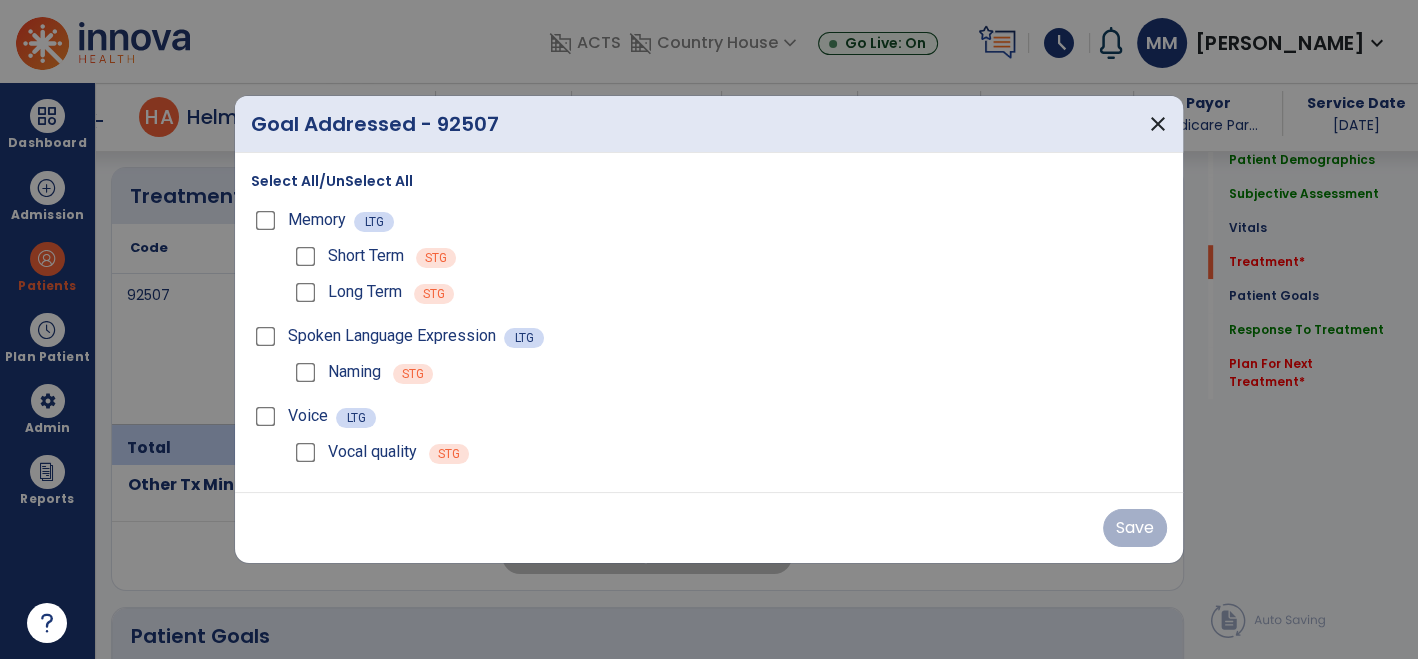 scroll, scrollTop: 1196, scrollLeft: 0, axis: vertical 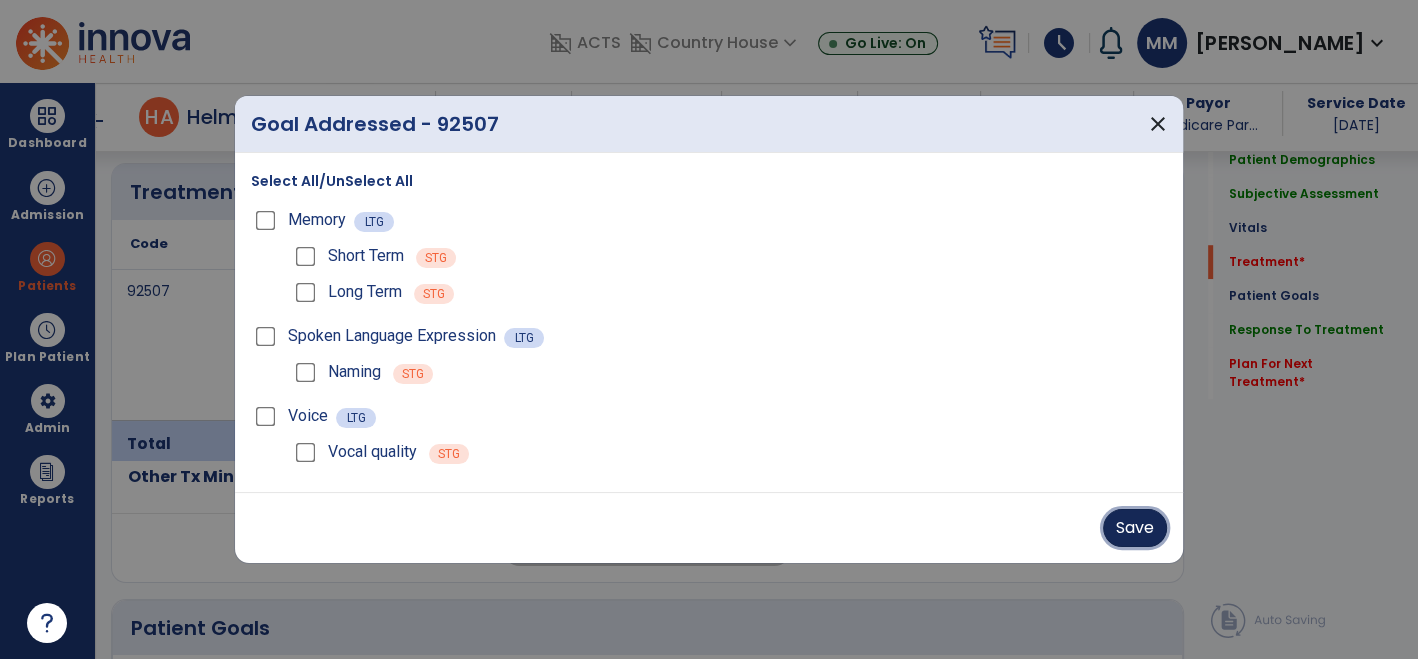 click on "Save" at bounding box center [1135, 528] 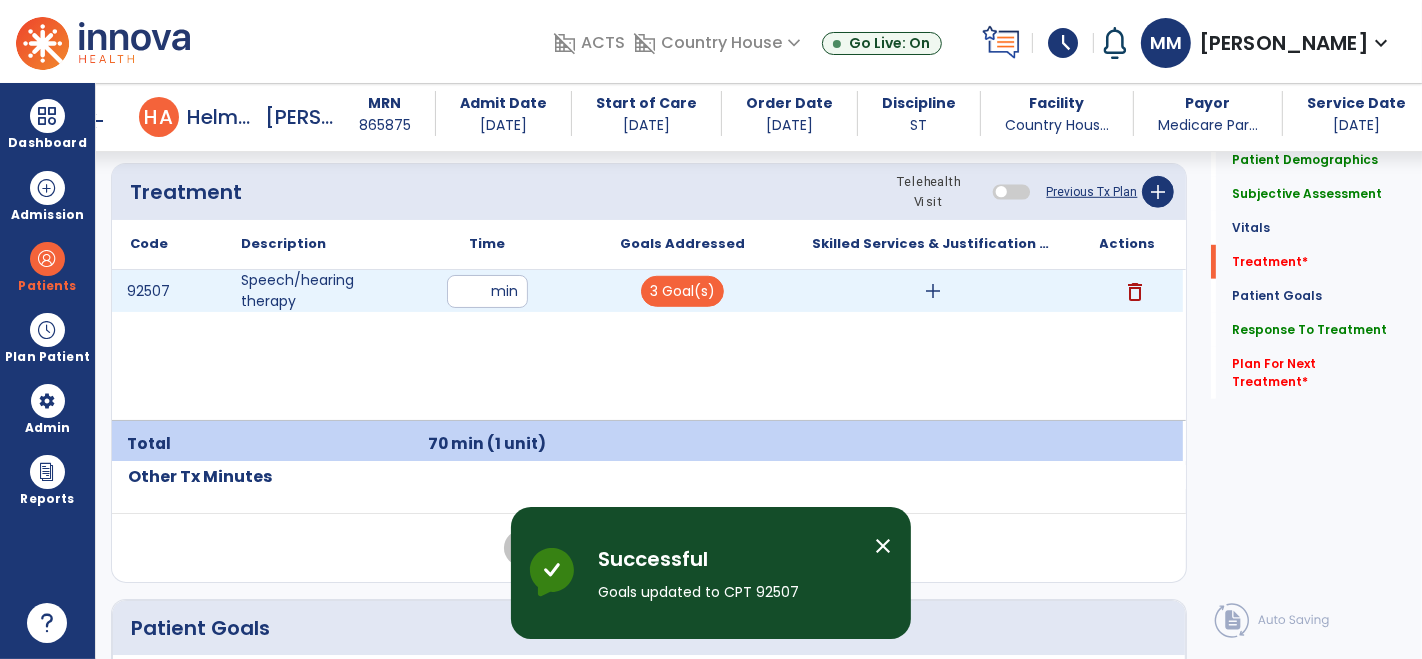 click on "add" at bounding box center [933, 291] 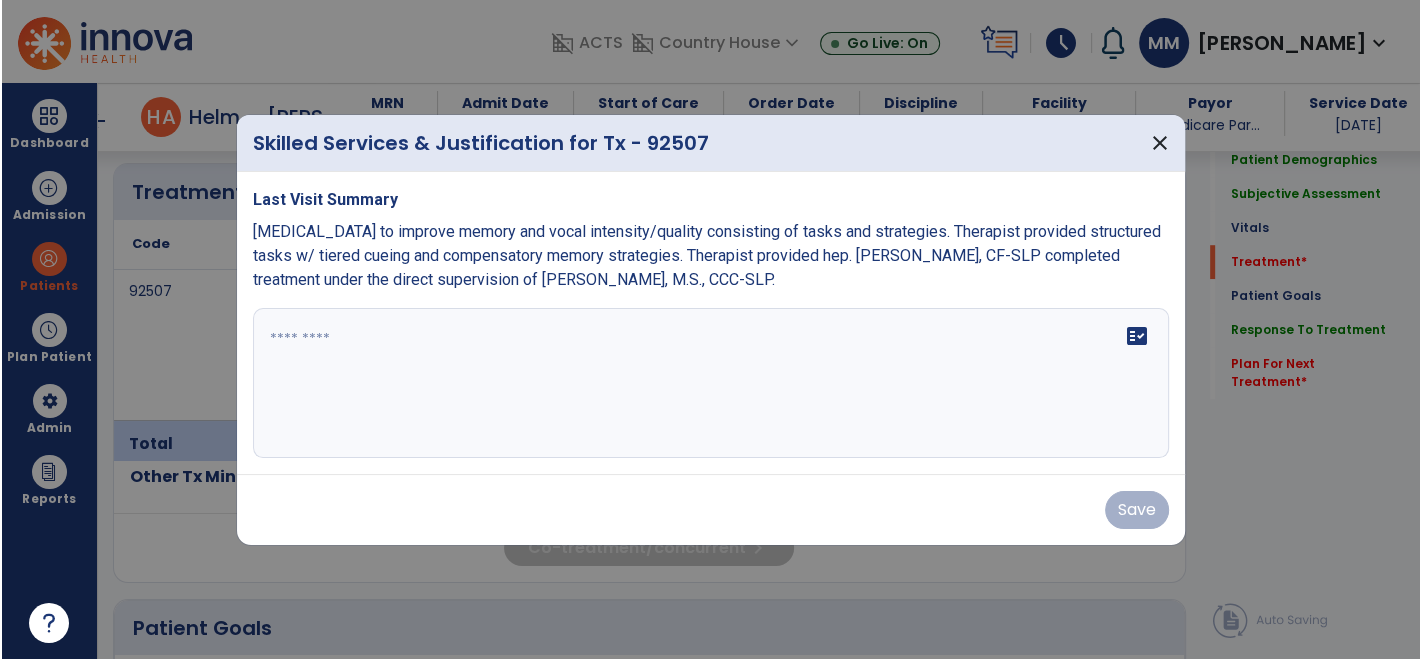 scroll, scrollTop: 1196, scrollLeft: 0, axis: vertical 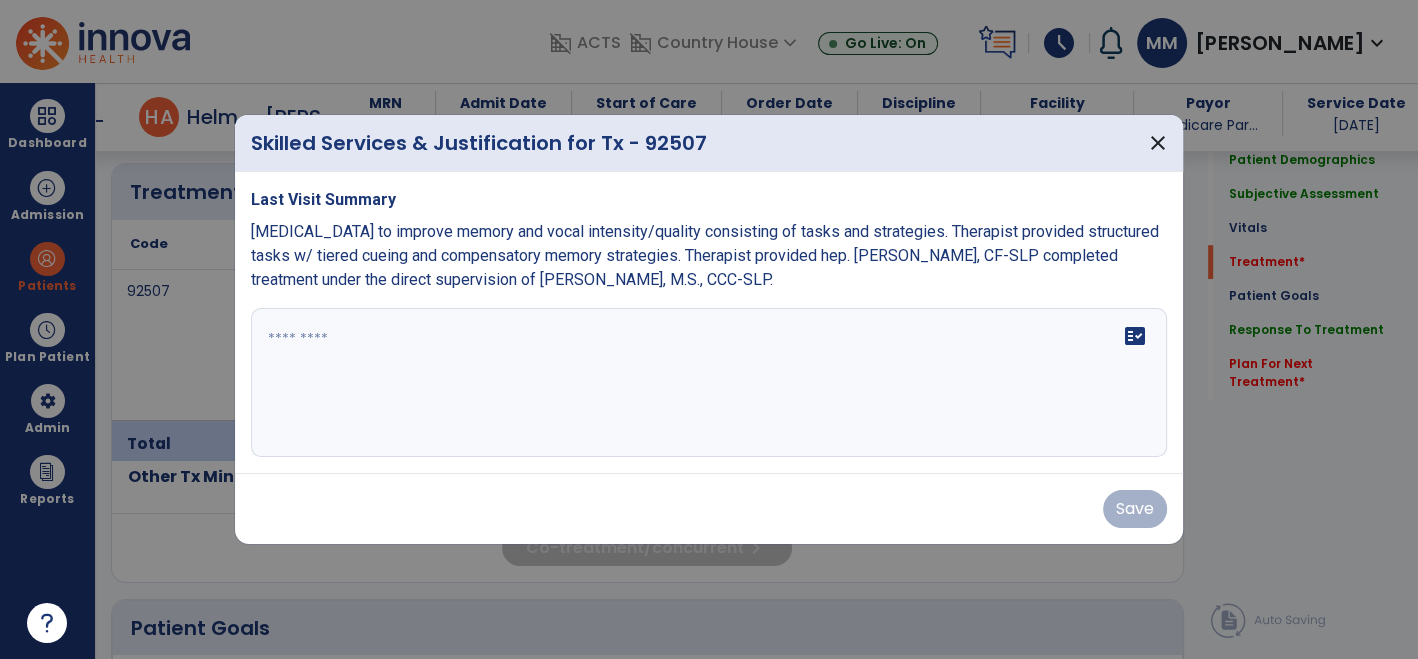 drag, startPoint x: 252, startPoint y: 232, endPoint x: 831, endPoint y: 289, distance: 581.79895 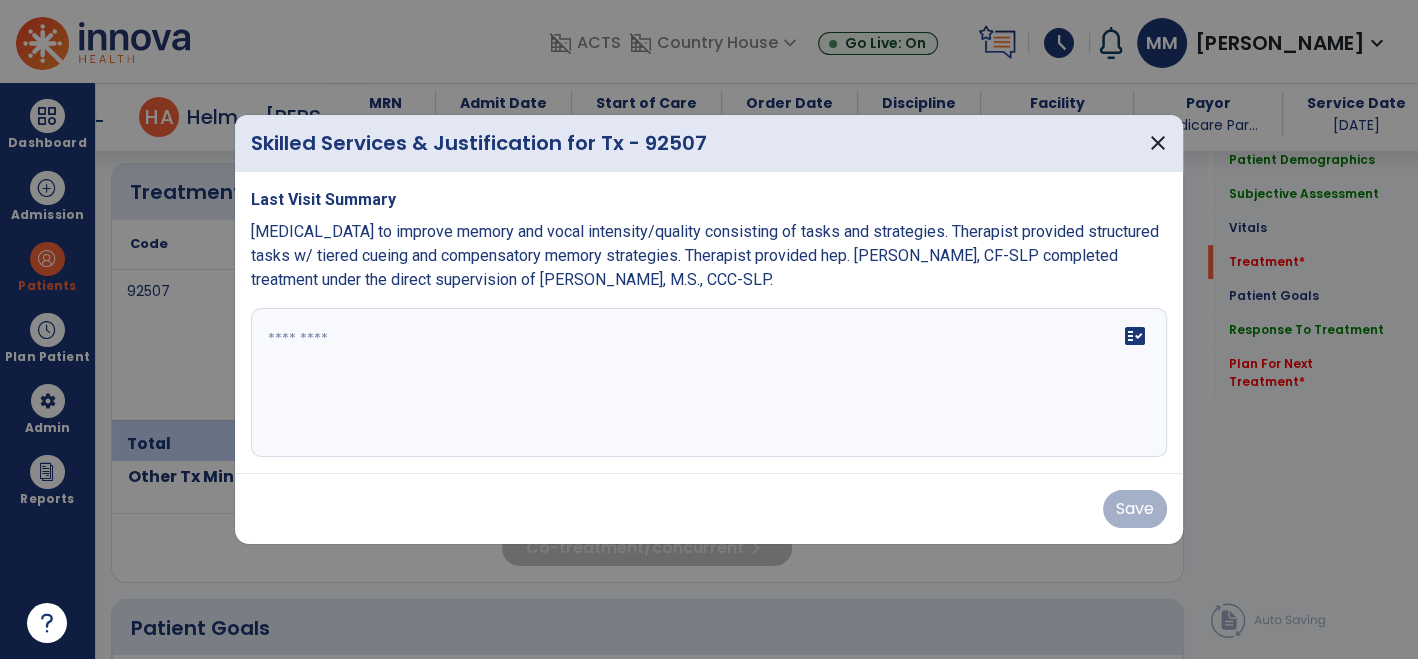 click on "Speech therapy to improve memory and vocal intensity/quality consisting of tasks and strategies. Therapist provided structured tasks w/ tiered cueing and compensatory memory strategies. Therapist provided hep.
Megan Messano, CF-SLP completed treatment under the direct supervision of Elizabeth Knapp, M.S., CCC-SLP." at bounding box center (709, 256) 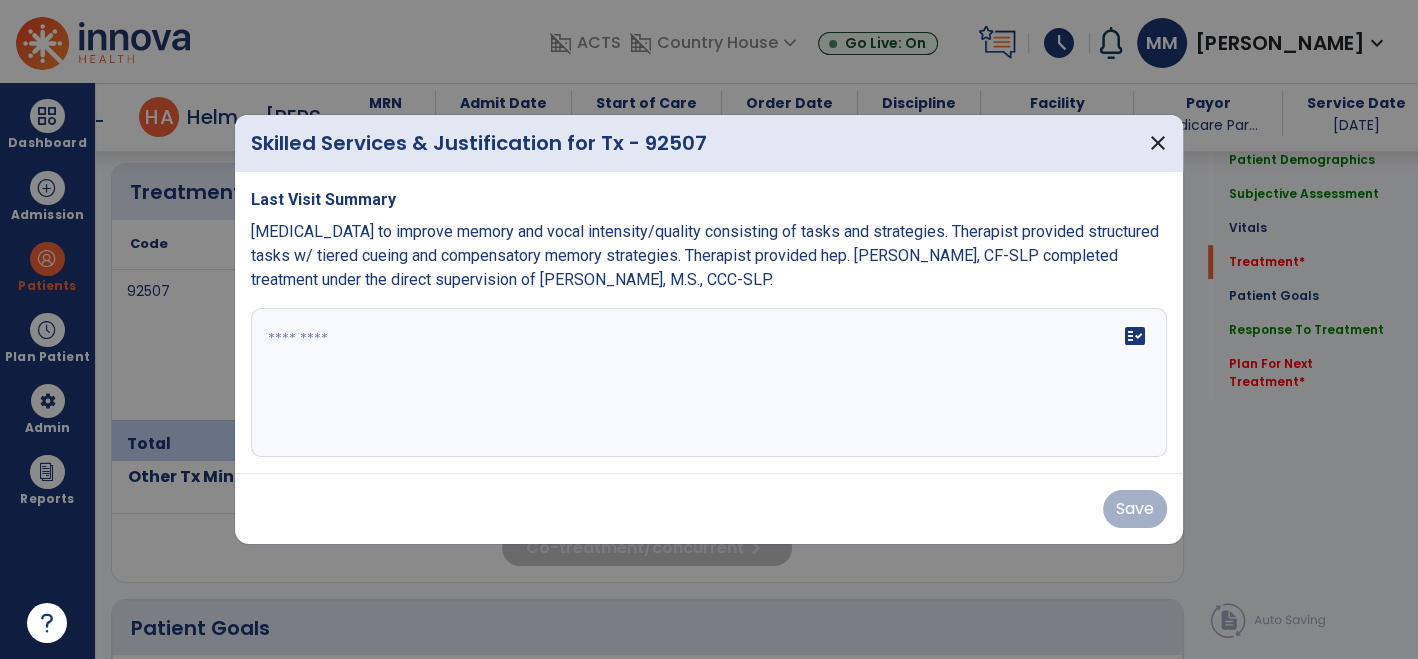 copy on "Speech therapy to improve memory and vocal intensity/quality consisting of tasks and strategies. Therapist provided structured tasks w/ tiered cueing and compensatory memory strategies. Therapist provided hep.
Megan Messano, CF-SLP completed treatment under the direct supervision of Elizabeth Knapp, M.S., CCC-SLP." 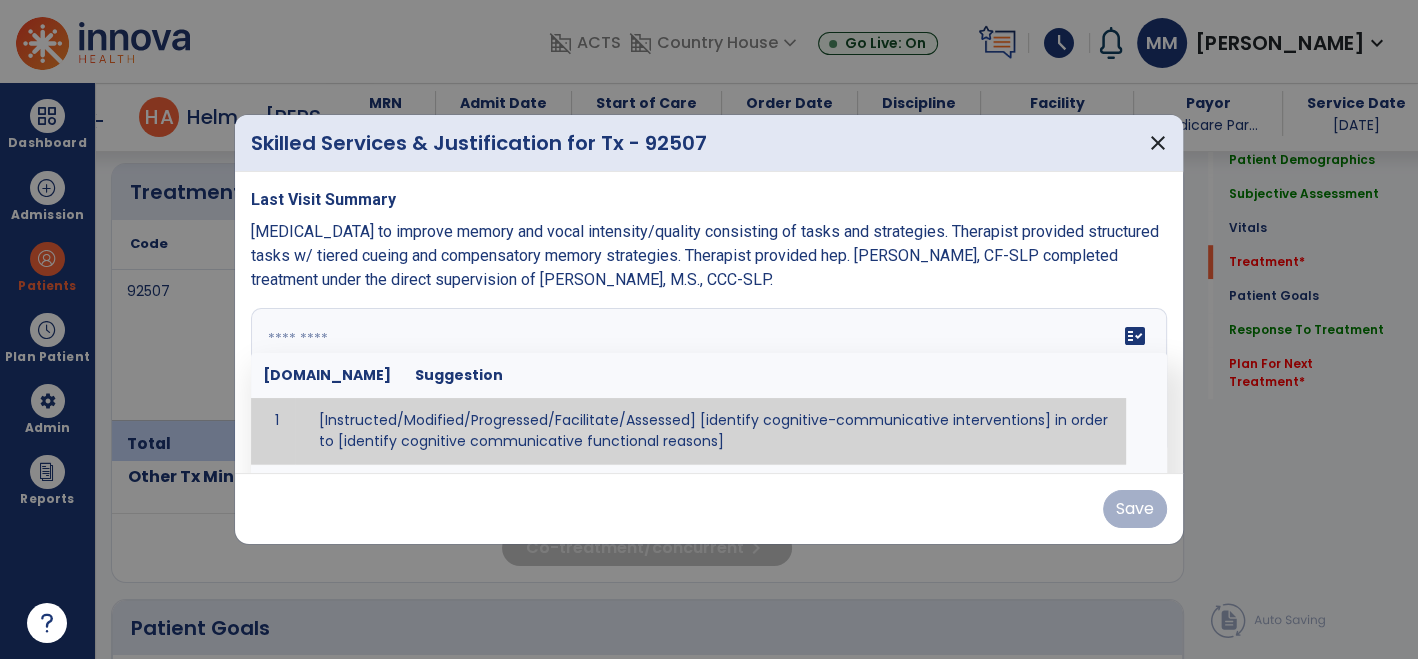 click at bounding box center [709, 383] 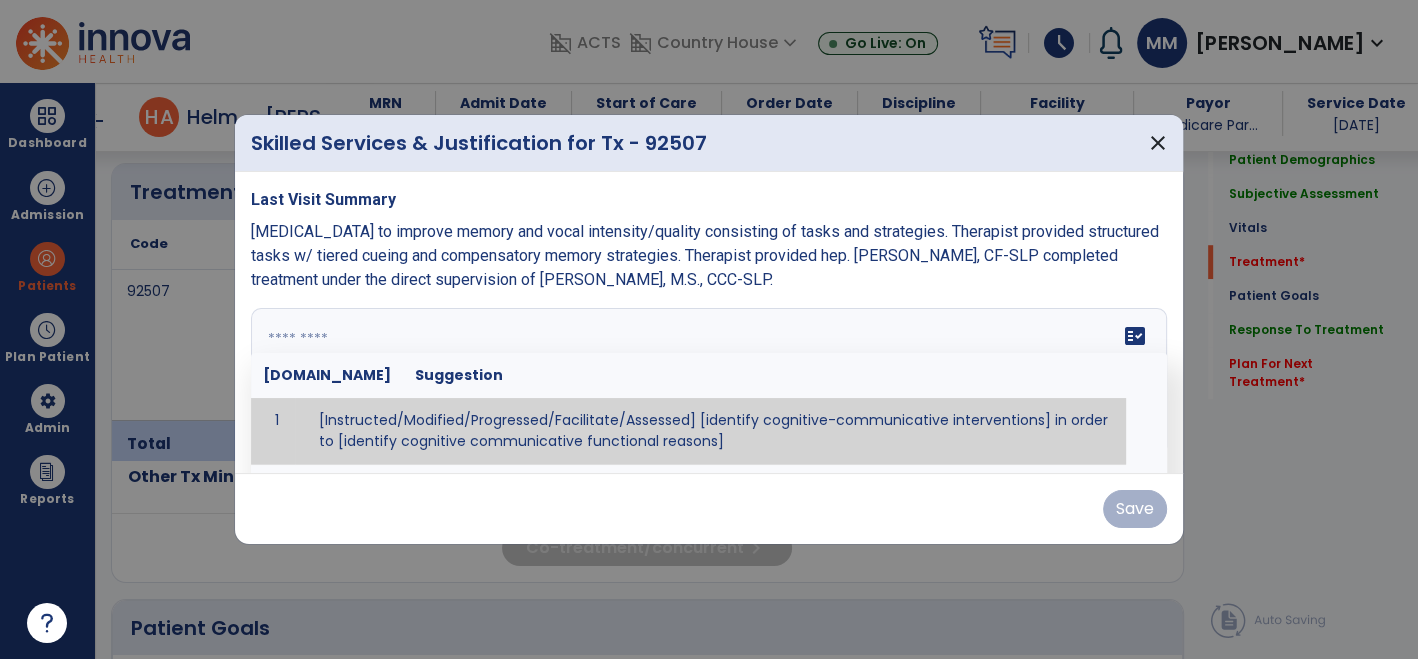paste on "**********" 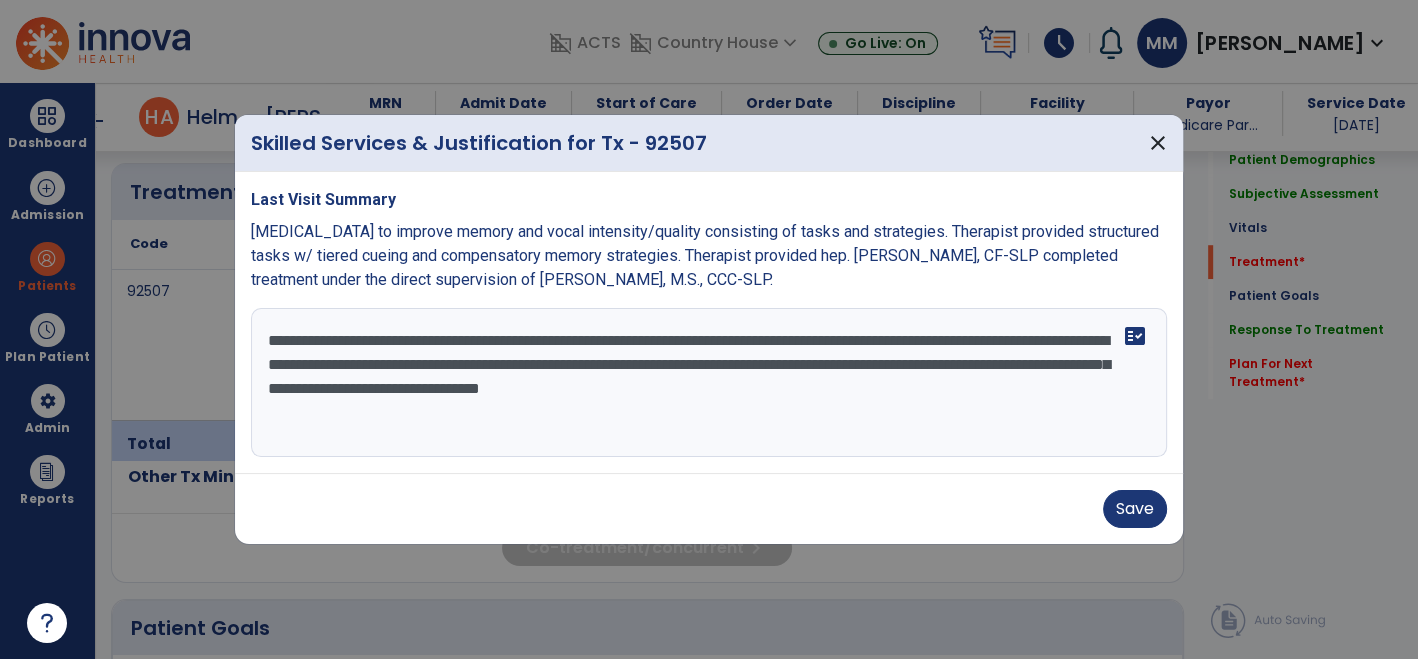 click on "**********" at bounding box center [709, 383] 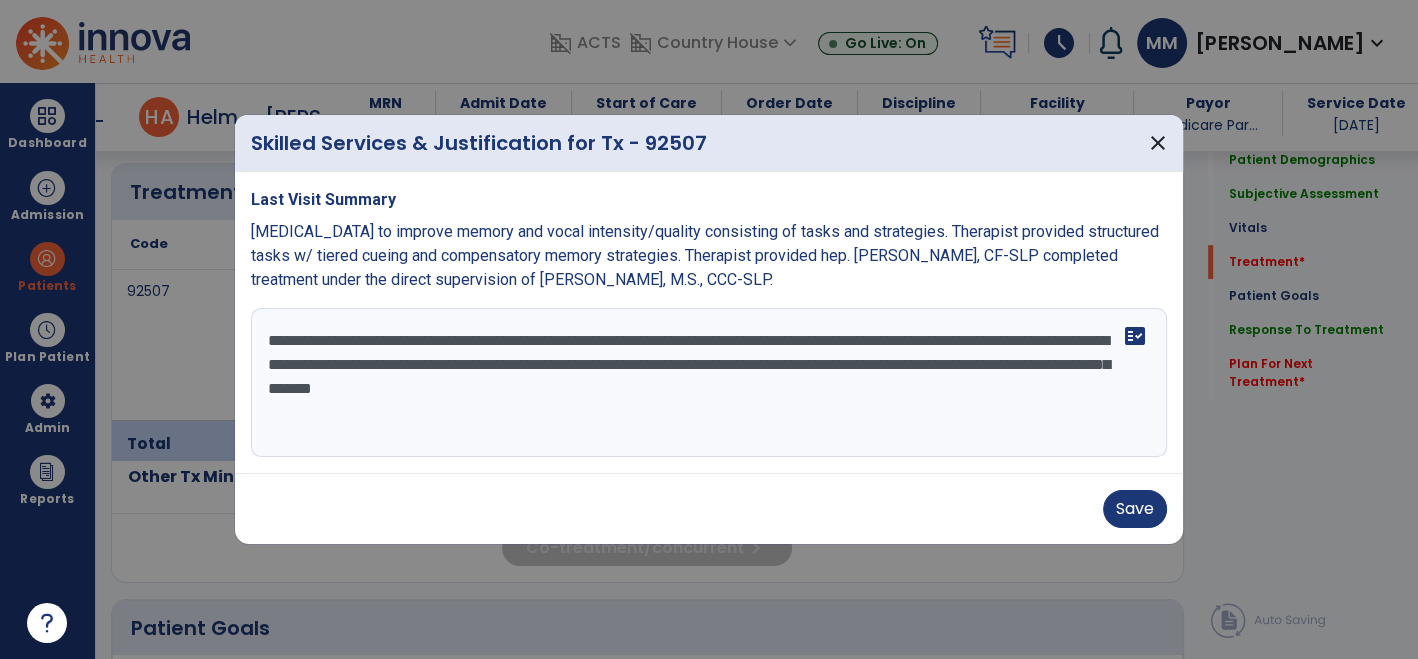 click on "**********" at bounding box center (709, 383) 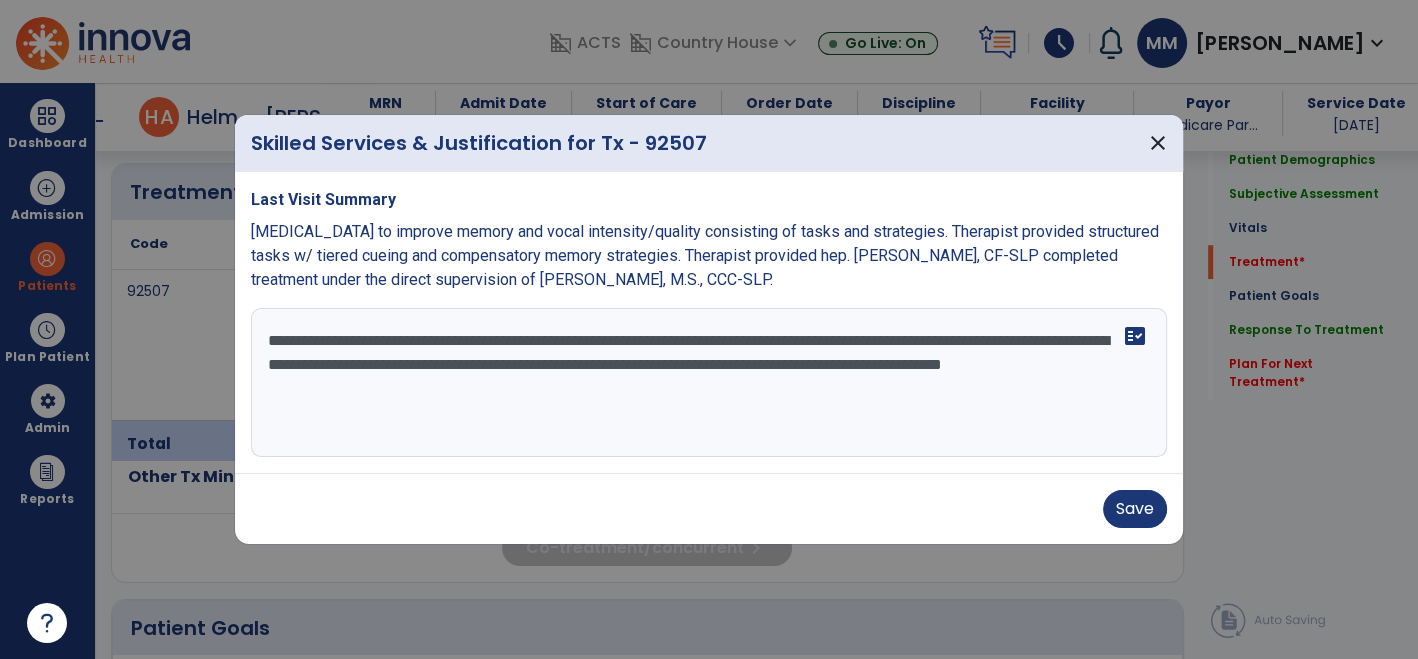 click on "**********" at bounding box center [709, 383] 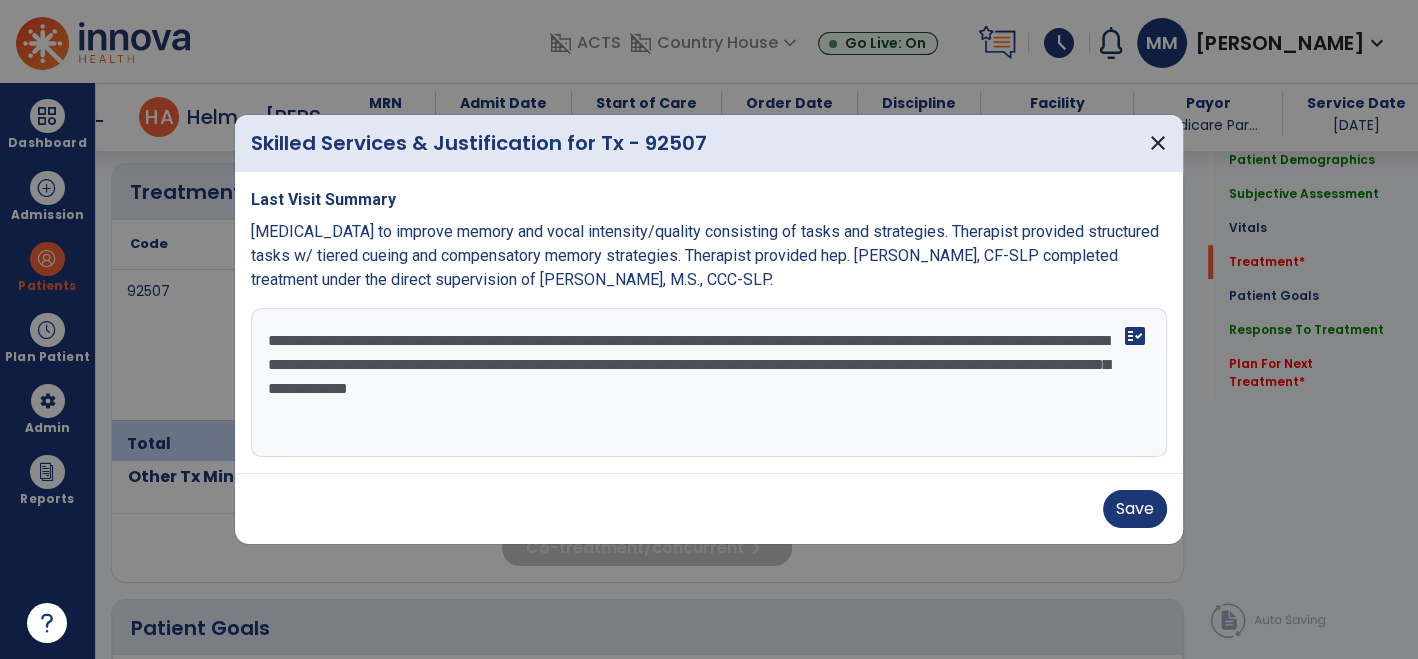 click on "**********" at bounding box center (709, 383) 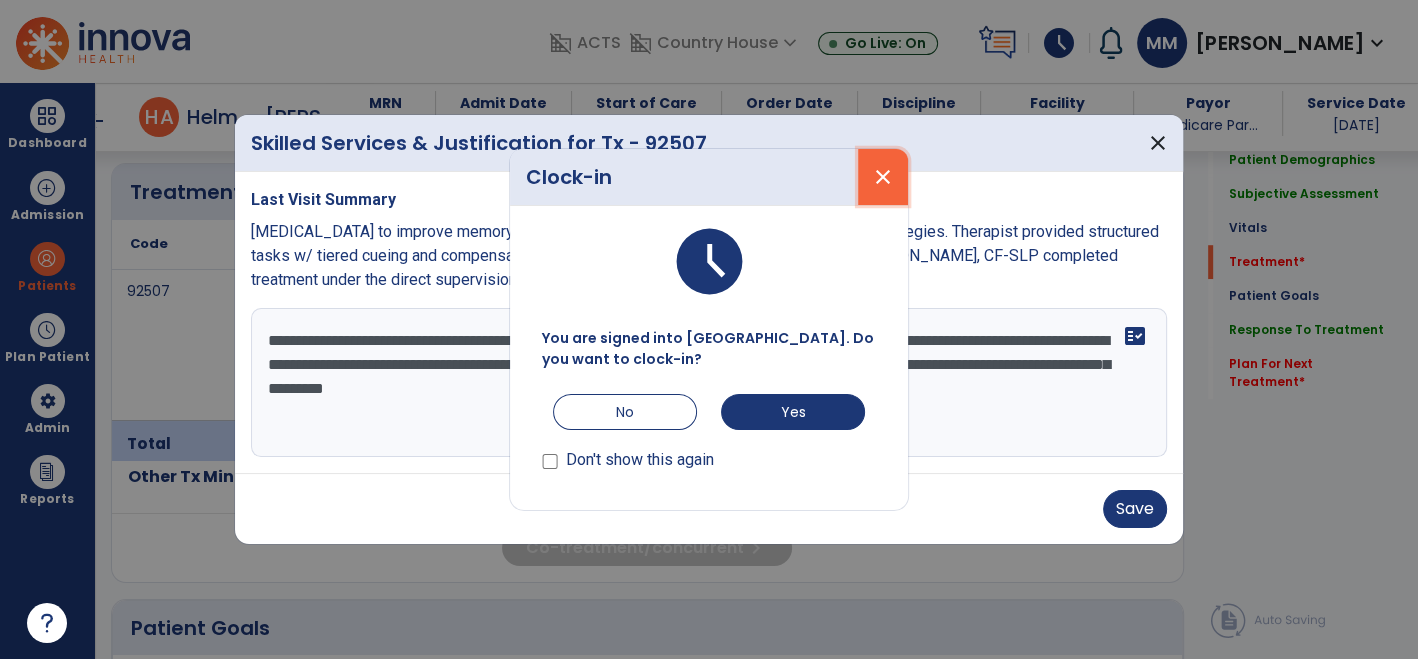 click on "close" at bounding box center (883, 177) 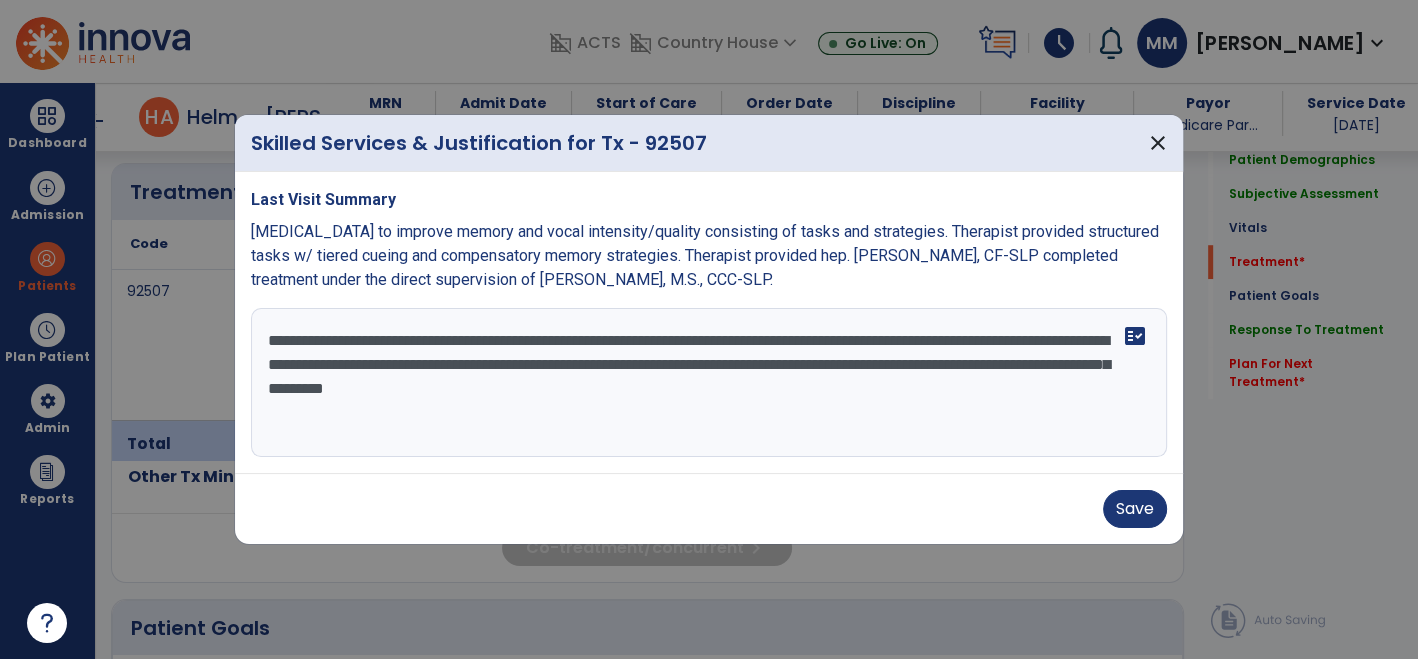 click on "**********" at bounding box center (709, 383) 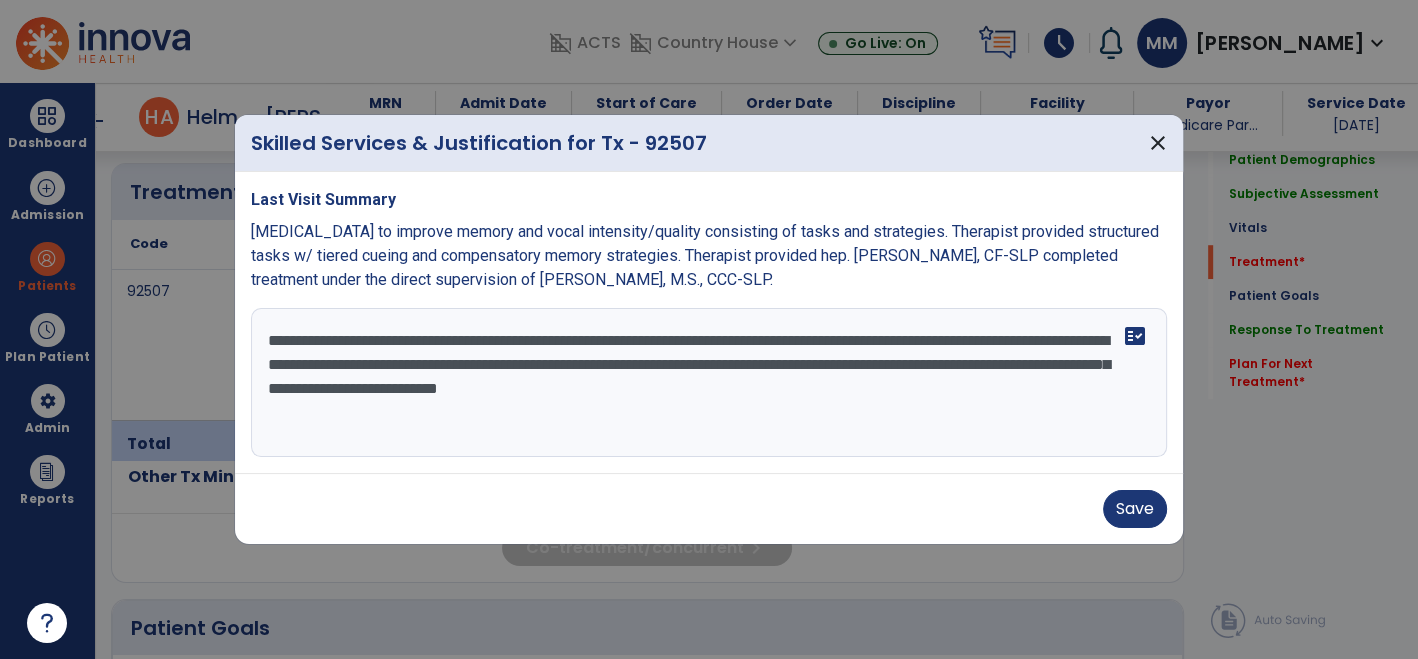 click on "**********" at bounding box center [709, 383] 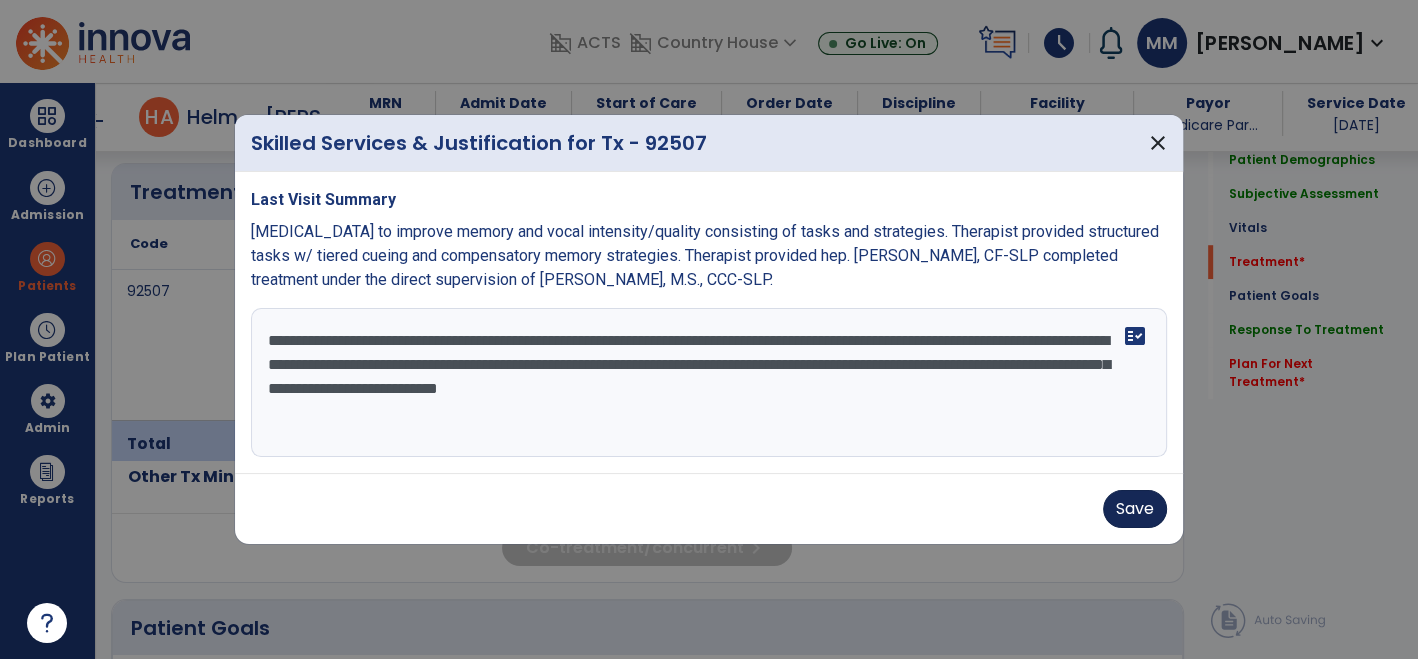 type on "**********" 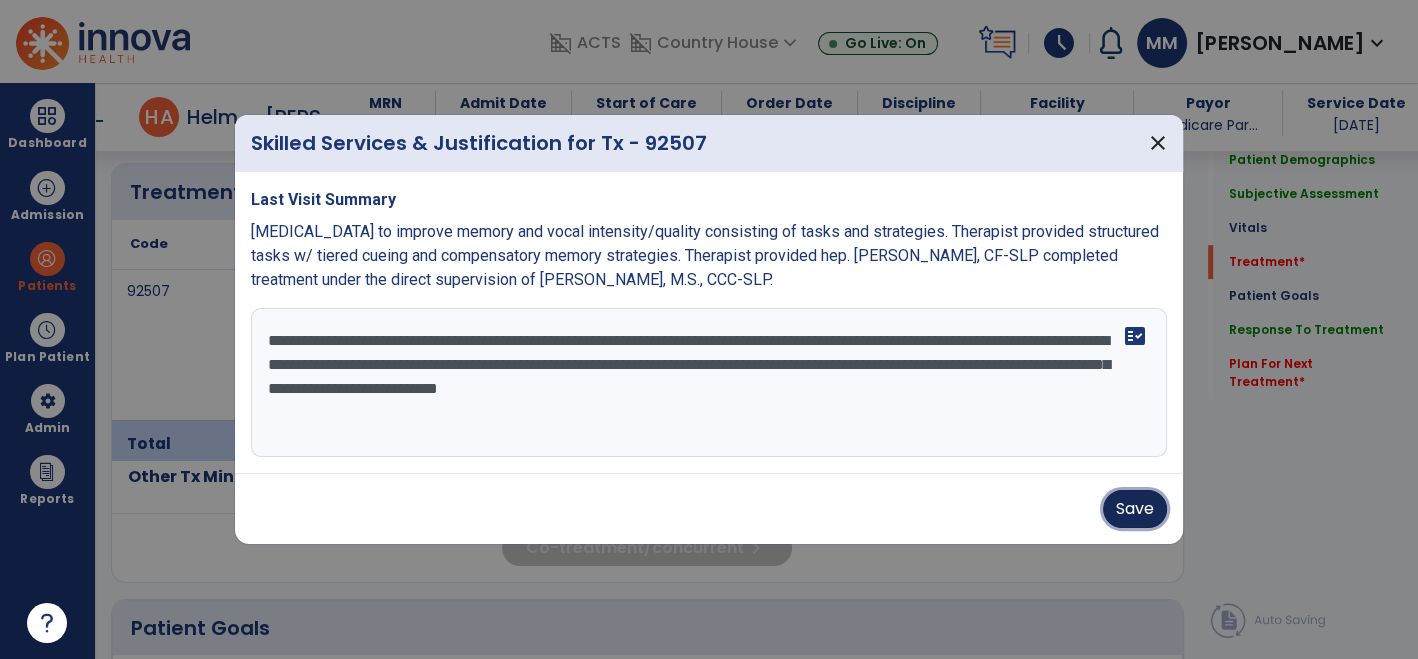 click on "Save" at bounding box center [1135, 509] 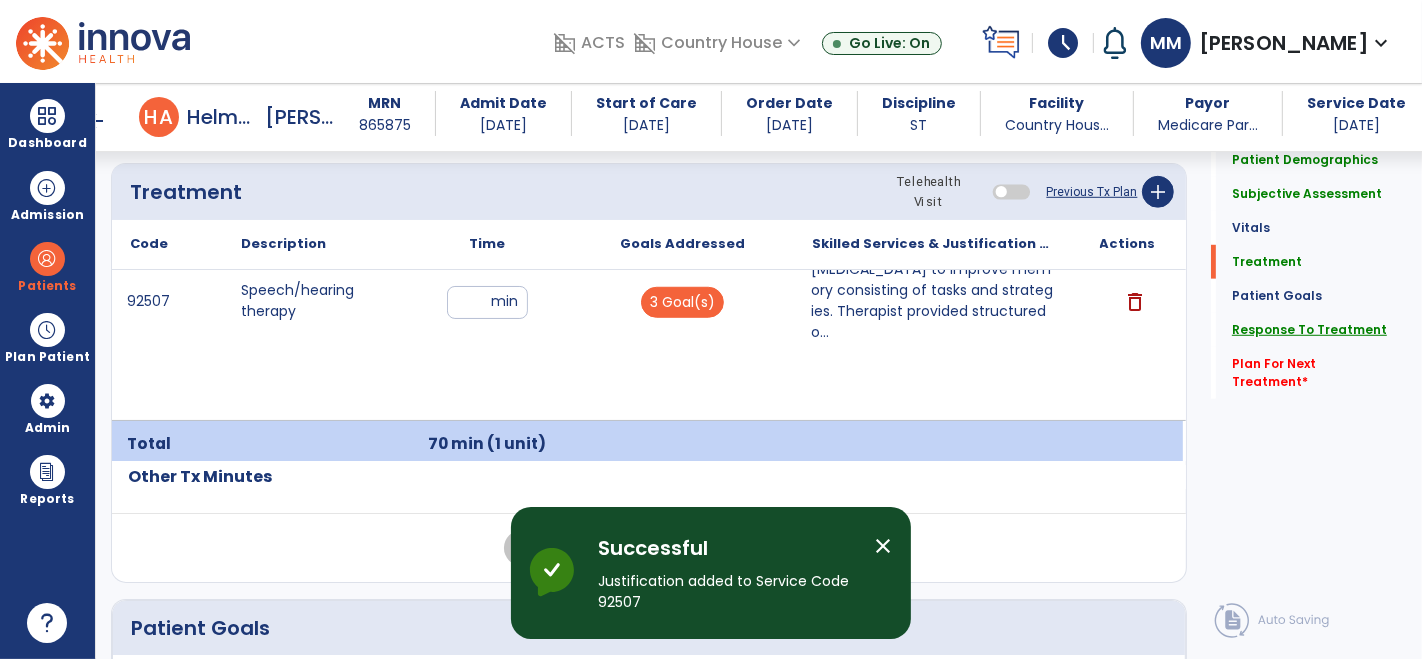 click on "Response To Treatment" 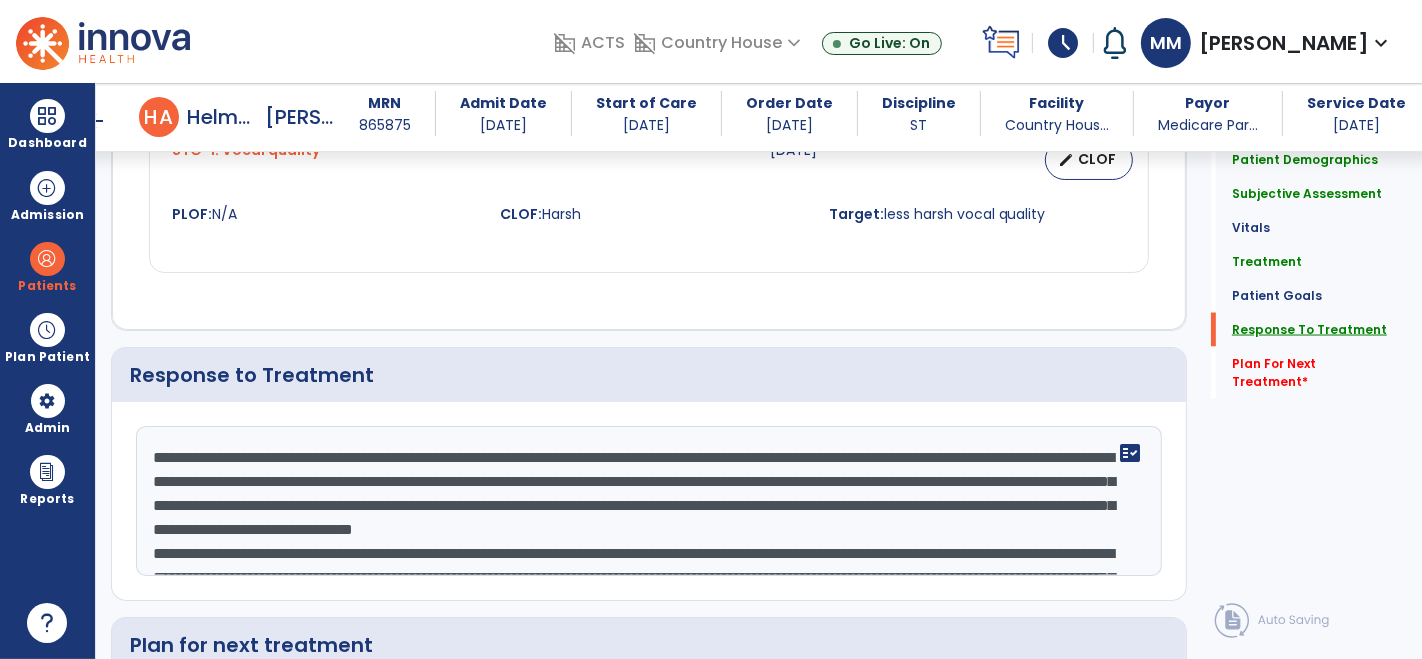 scroll, scrollTop: 2928, scrollLeft: 0, axis: vertical 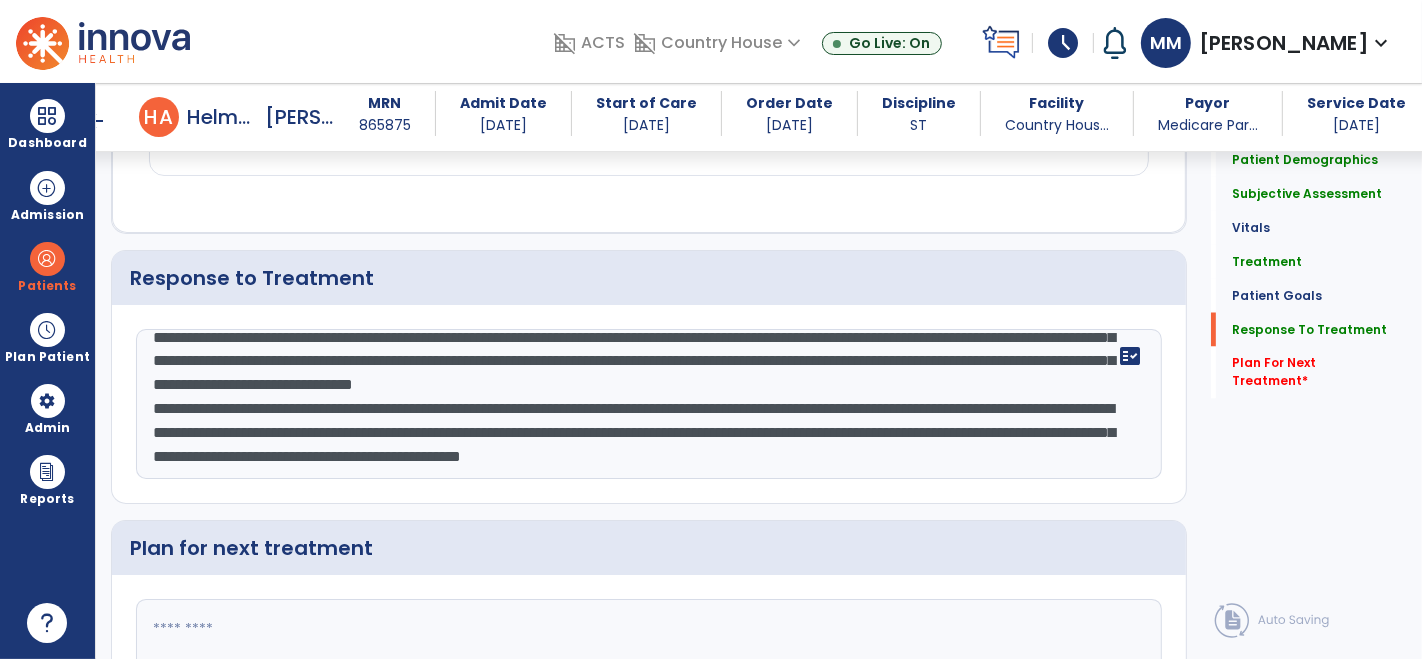 click 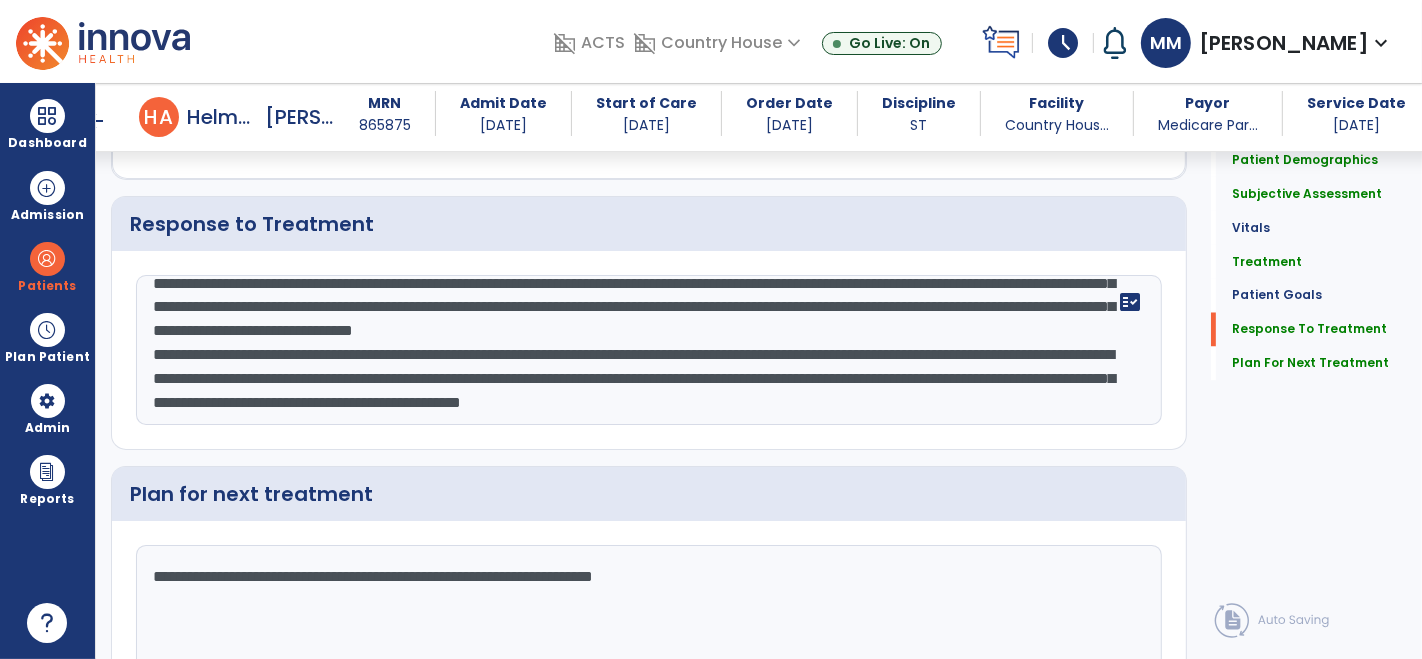 scroll, scrollTop: 2980, scrollLeft: 0, axis: vertical 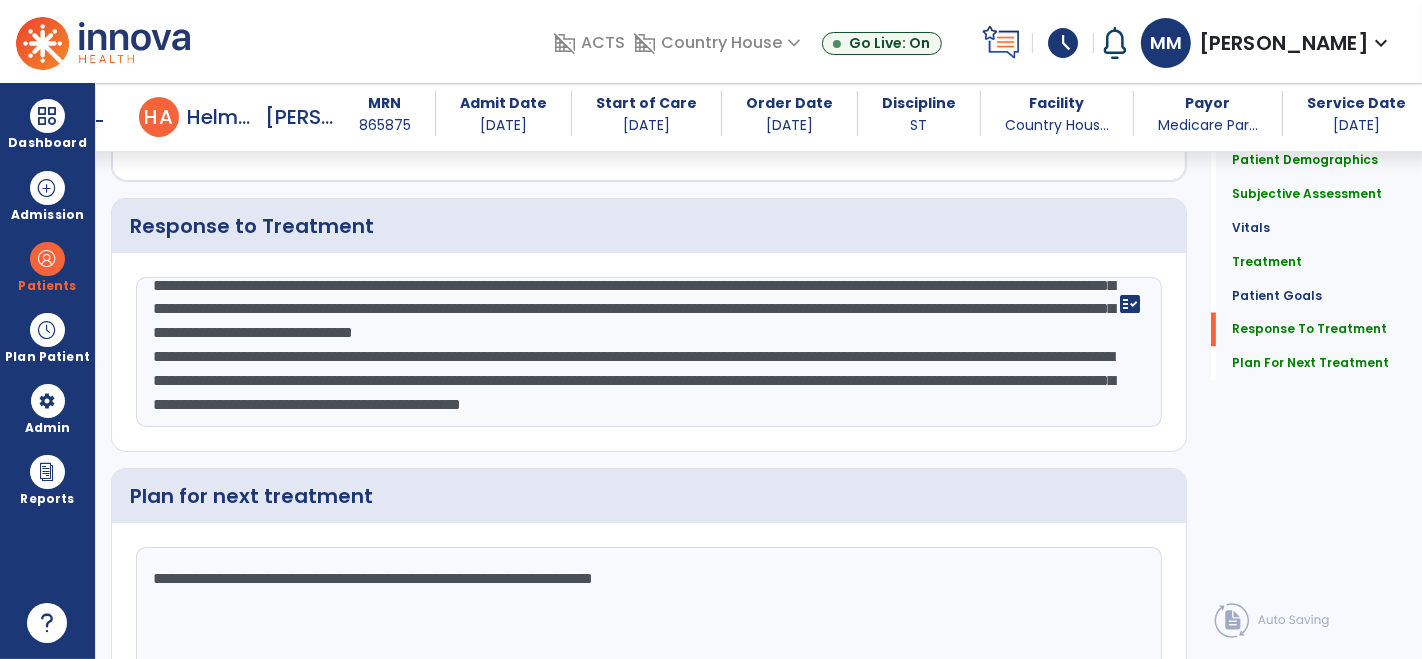 type on "**********" 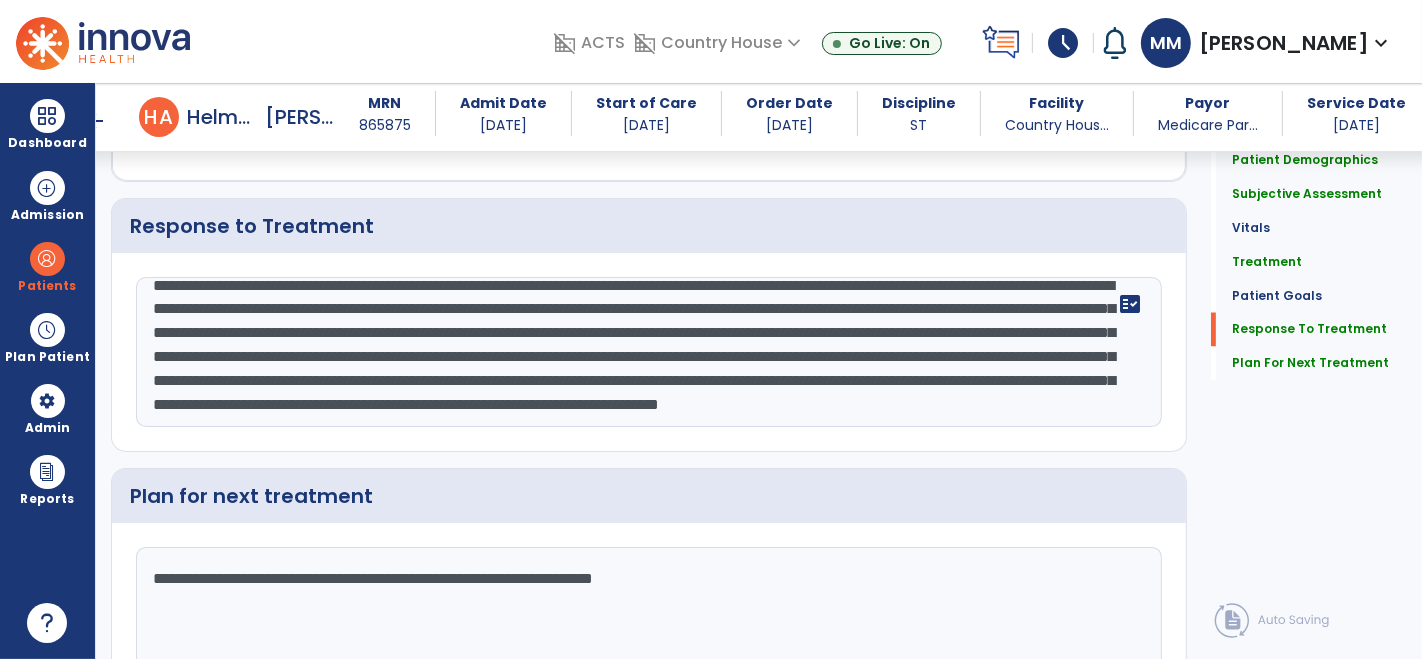 scroll, scrollTop: 71, scrollLeft: 0, axis: vertical 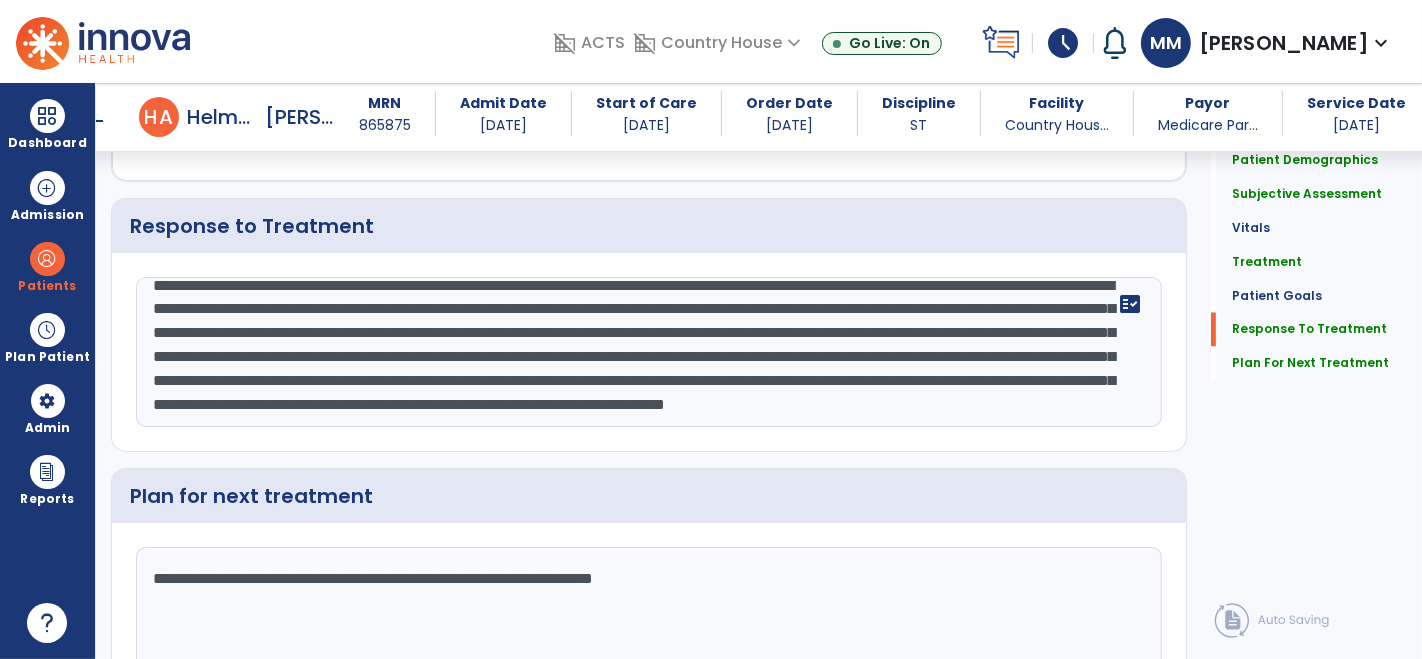 click on "**********" 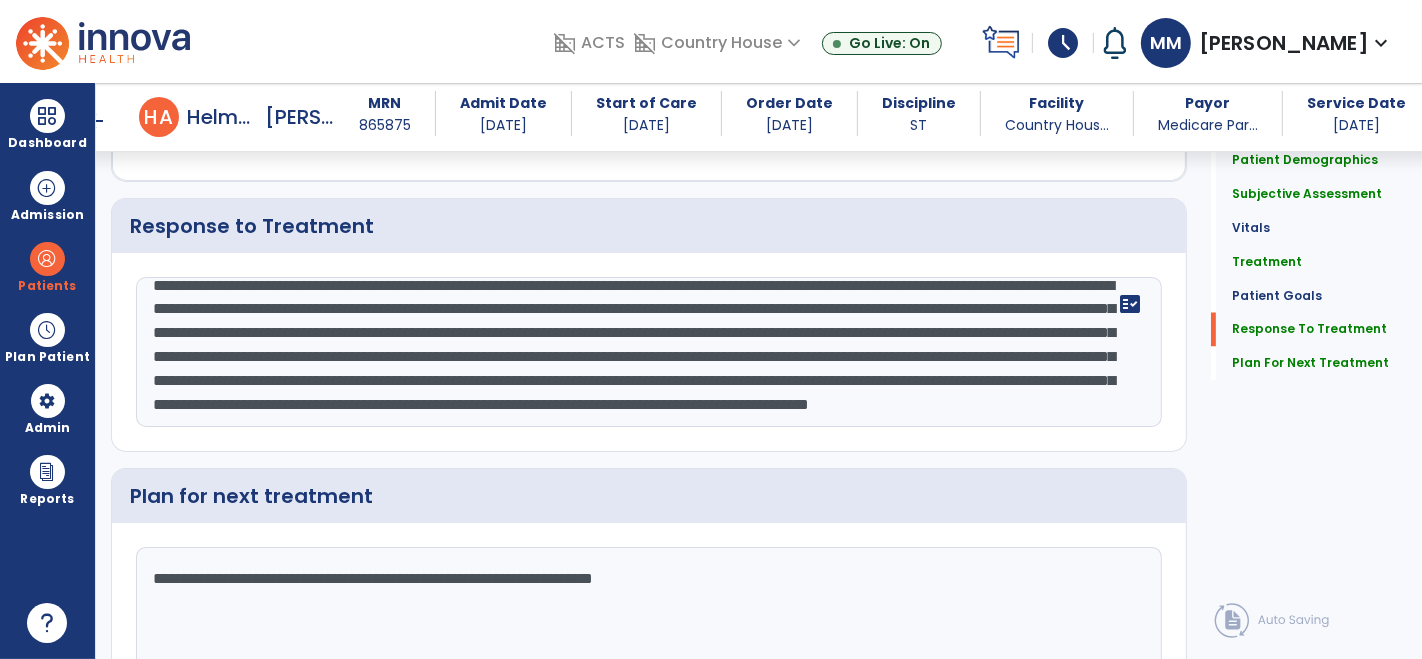 scroll, scrollTop: 87, scrollLeft: 0, axis: vertical 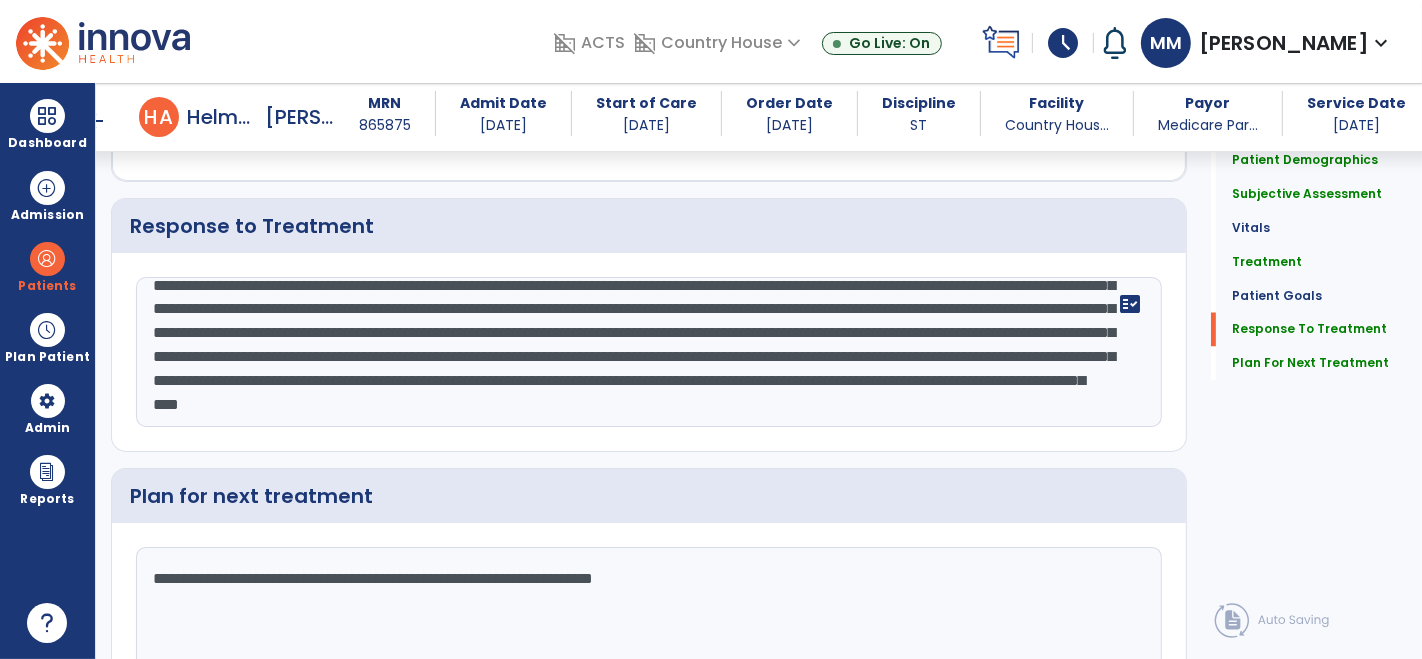 click on "**********" 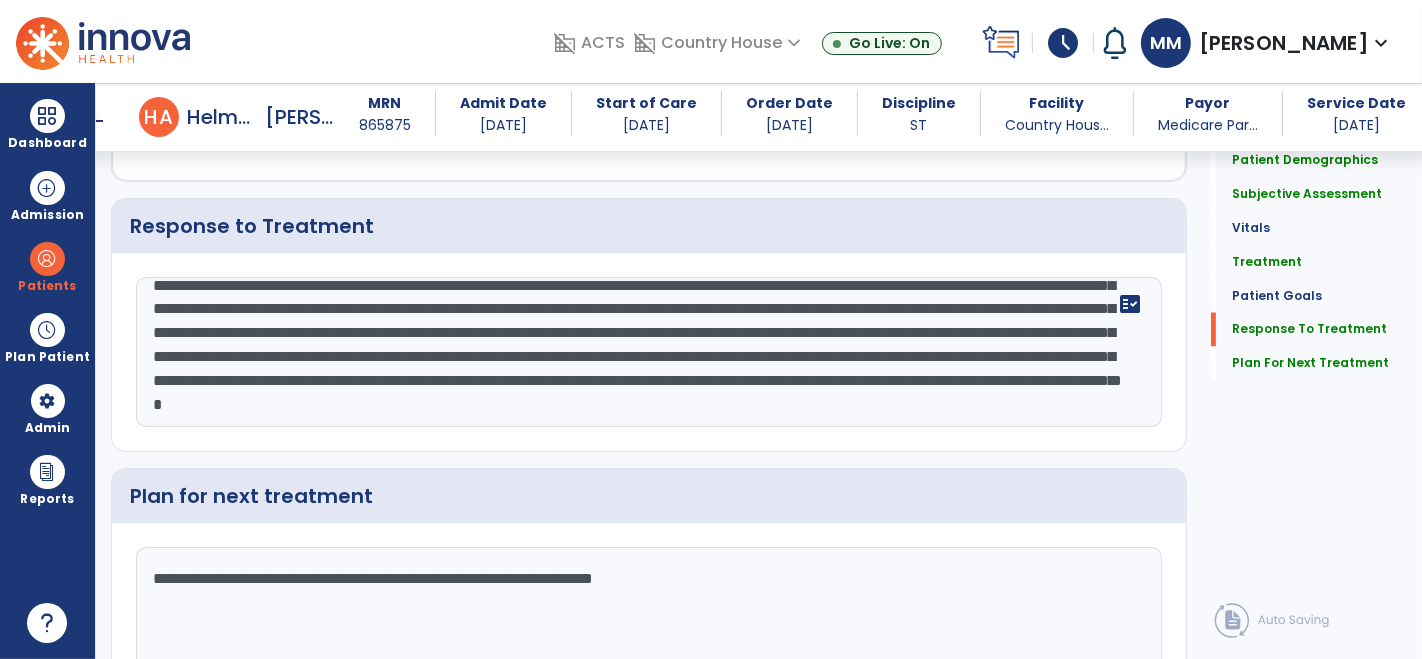 click on "**********" 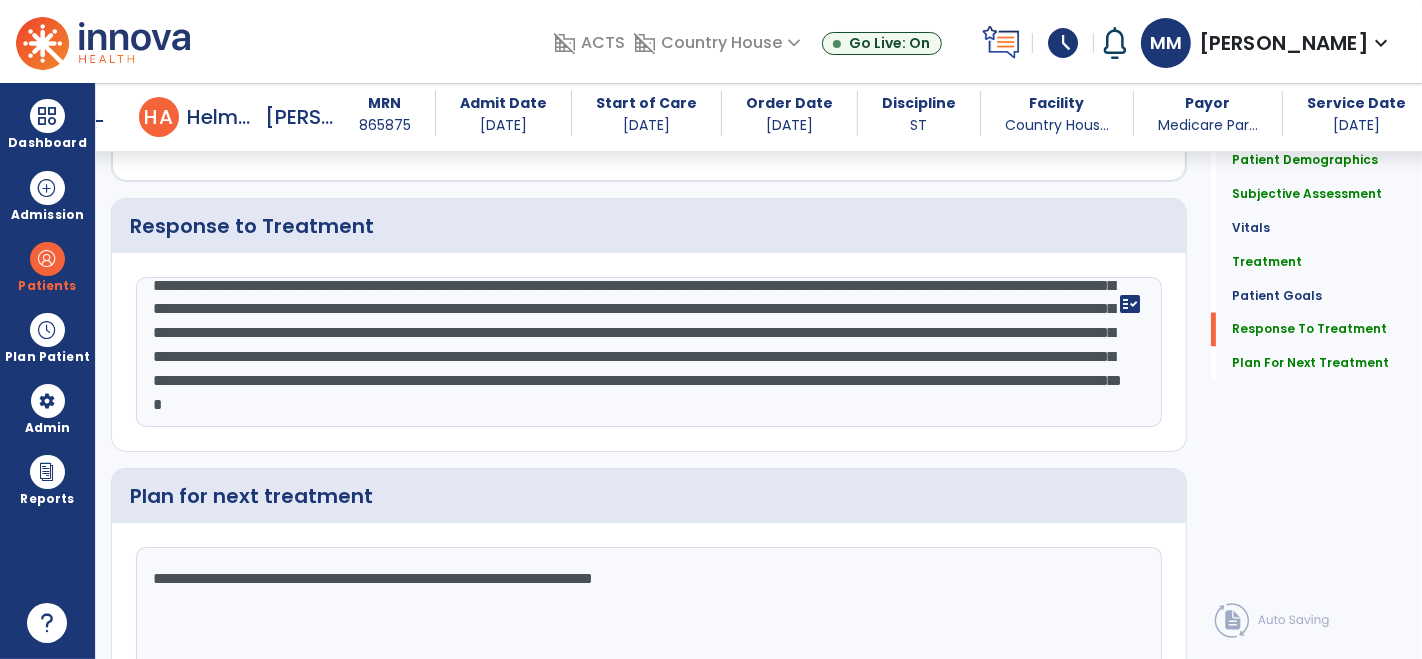 scroll, scrollTop: 0, scrollLeft: 0, axis: both 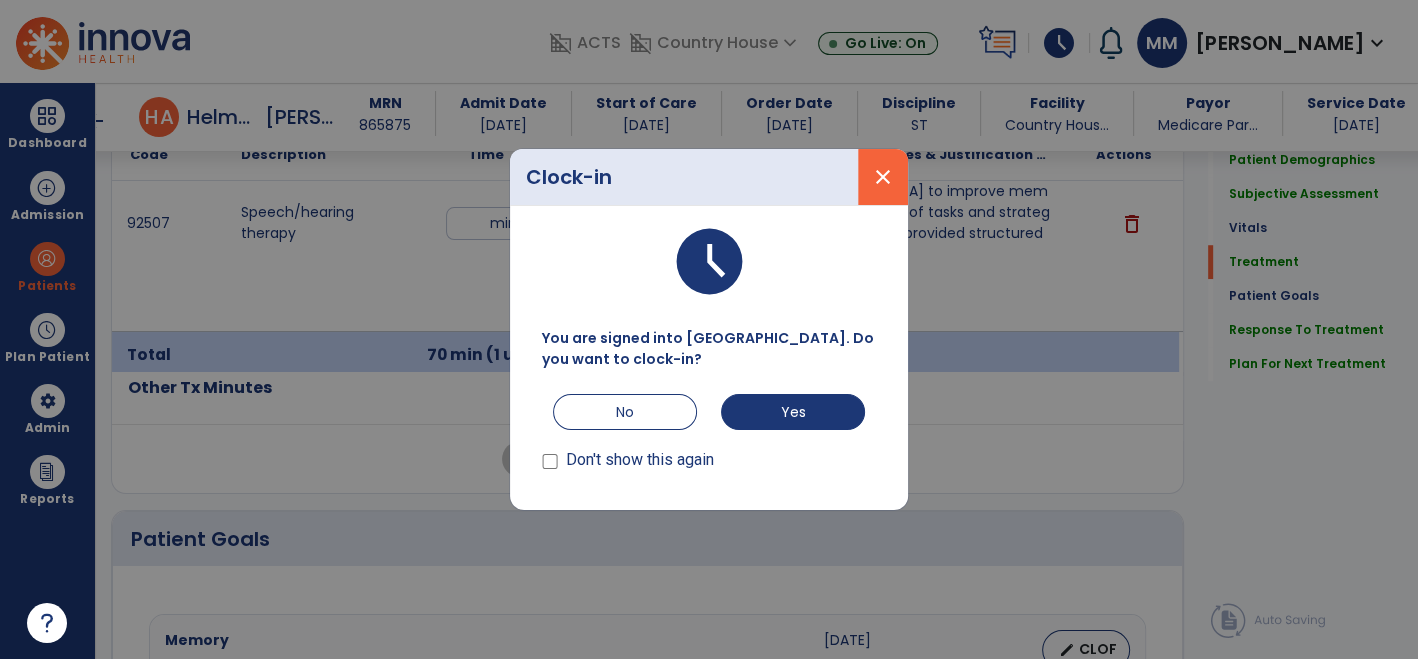 type on "**********" 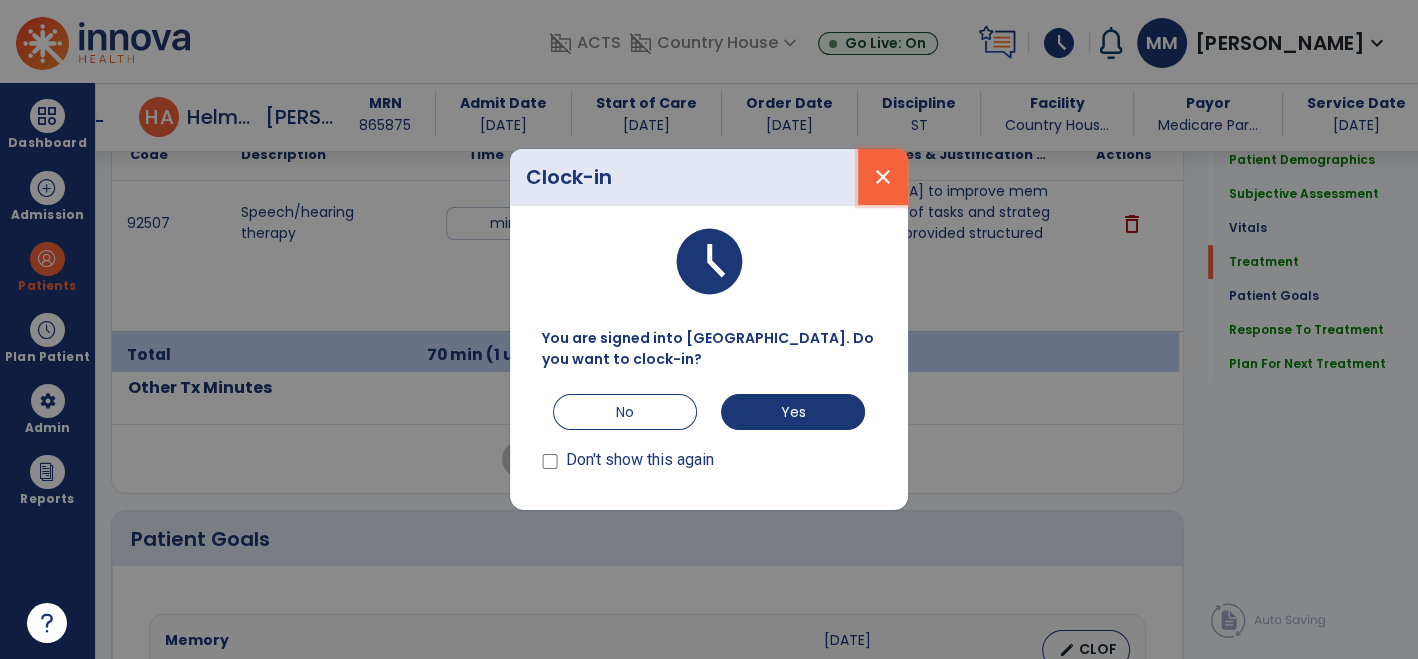 click on "close" at bounding box center [883, 177] 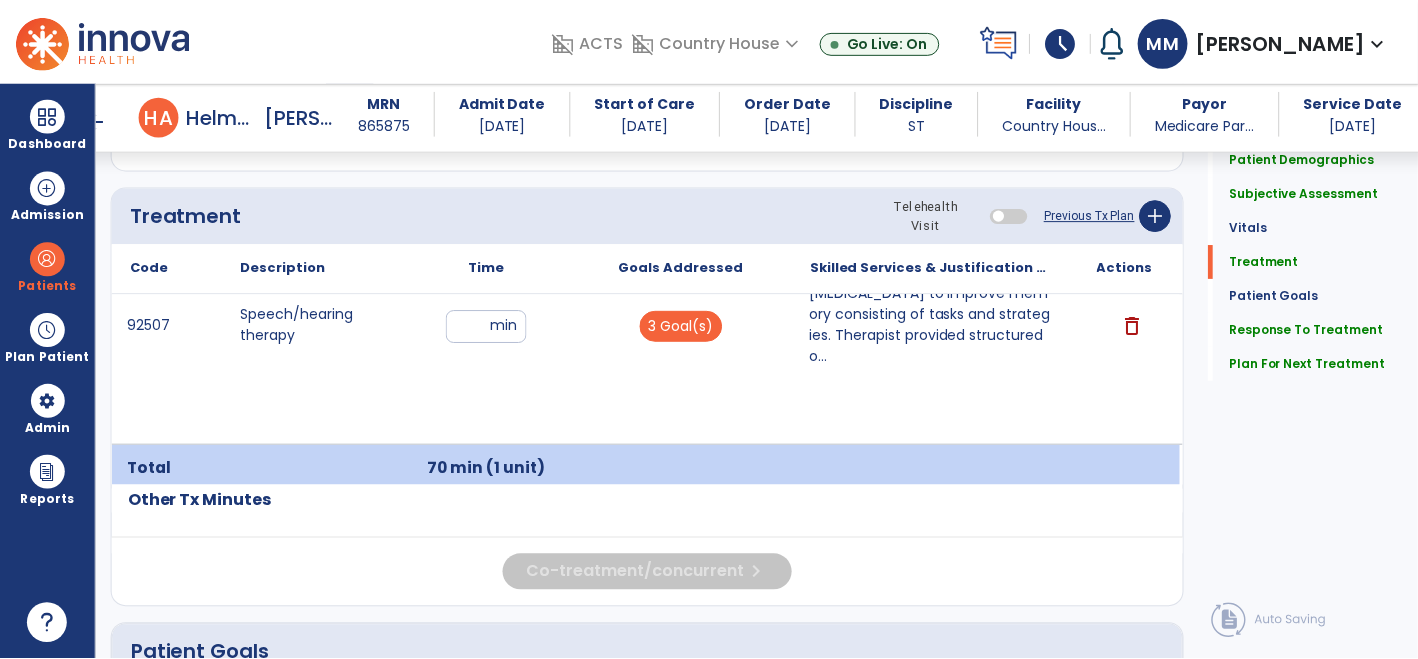 scroll, scrollTop: 1195, scrollLeft: 0, axis: vertical 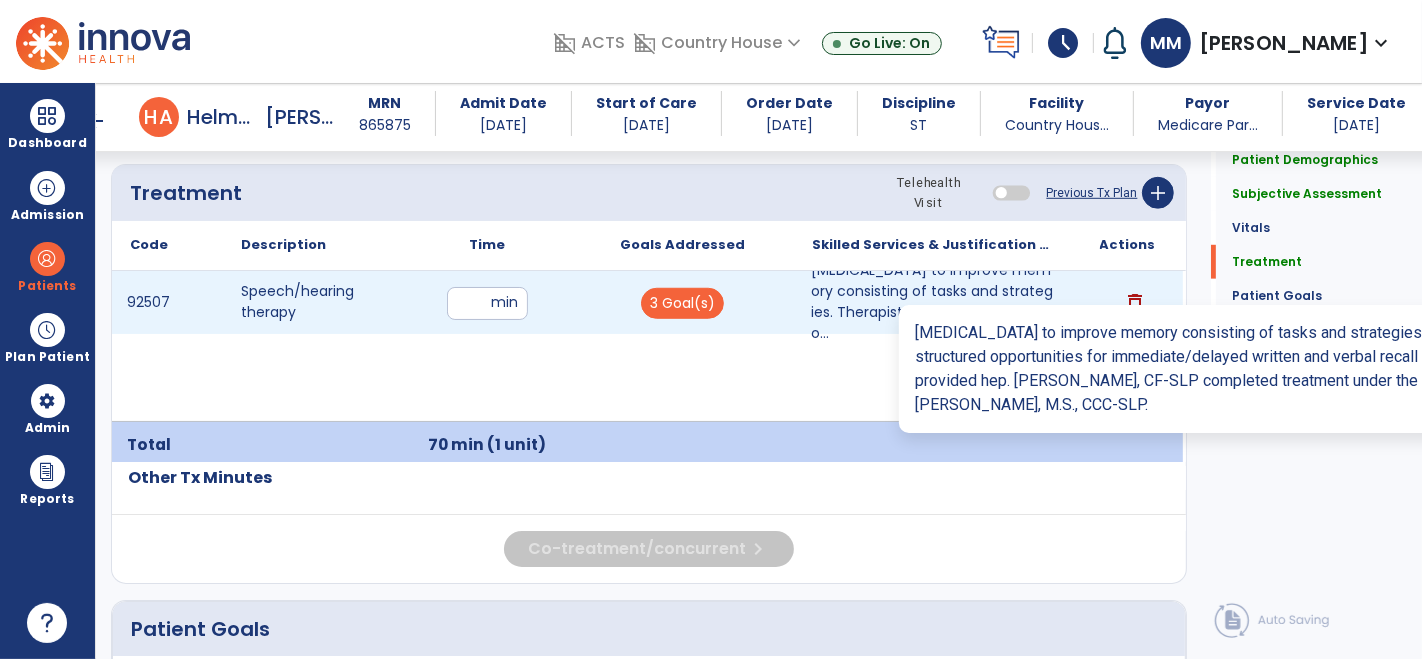 click on "Speech therapy to improve memory consisting of tasks and strategies. Therapist provided structured o..." at bounding box center (933, 302) 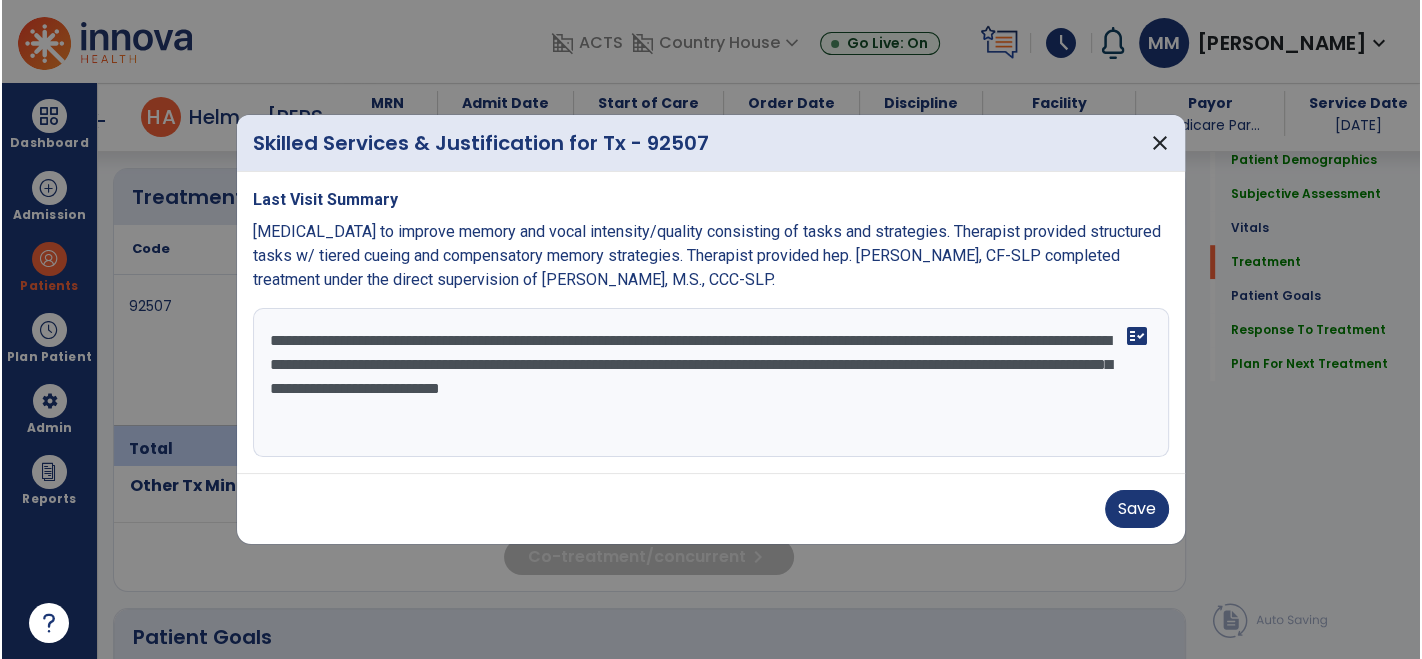 scroll, scrollTop: 1195, scrollLeft: 0, axis: vertical 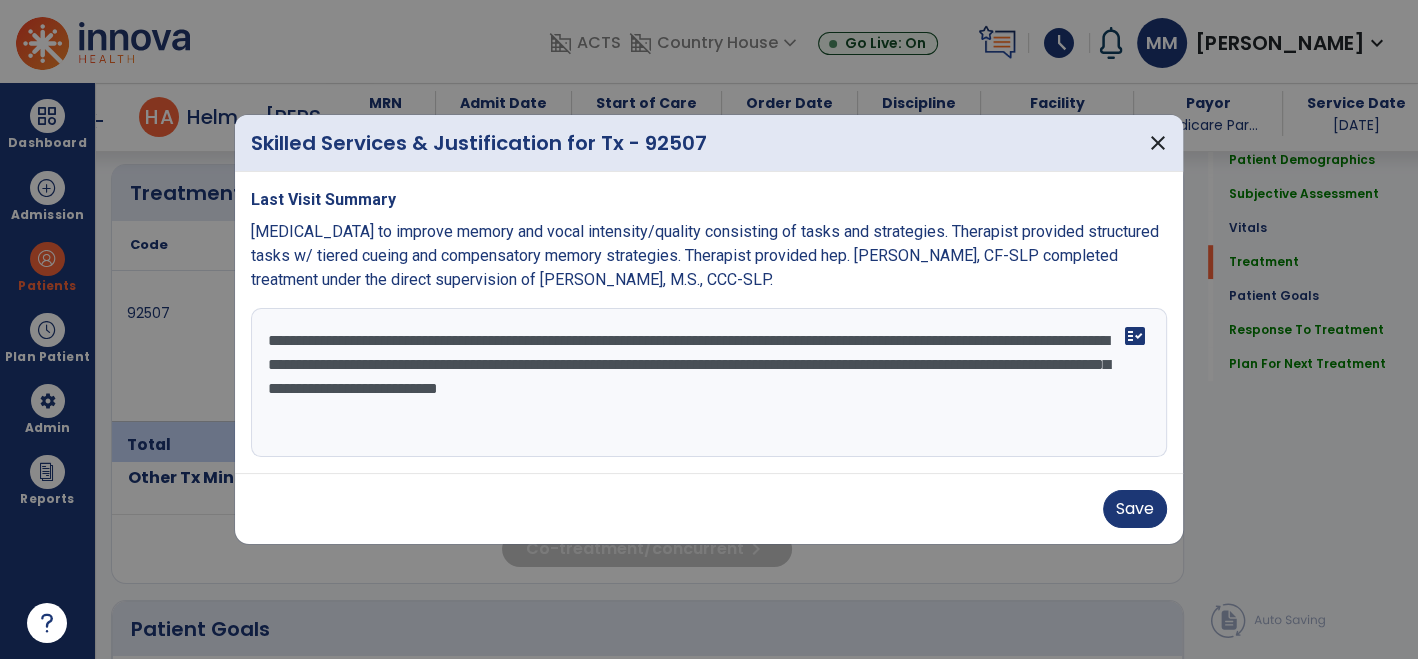 click on "**********" at bounding box center [709, 383] 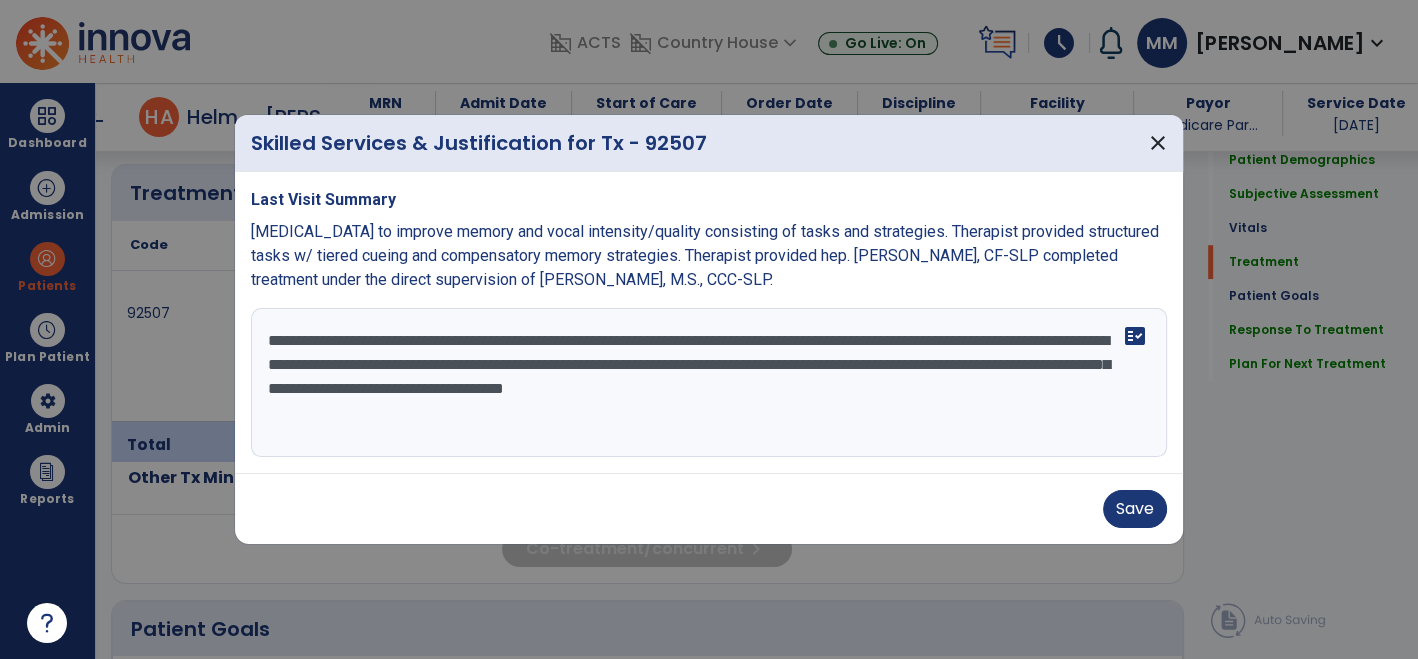 click on "**********" at bounding box center [709, 383] 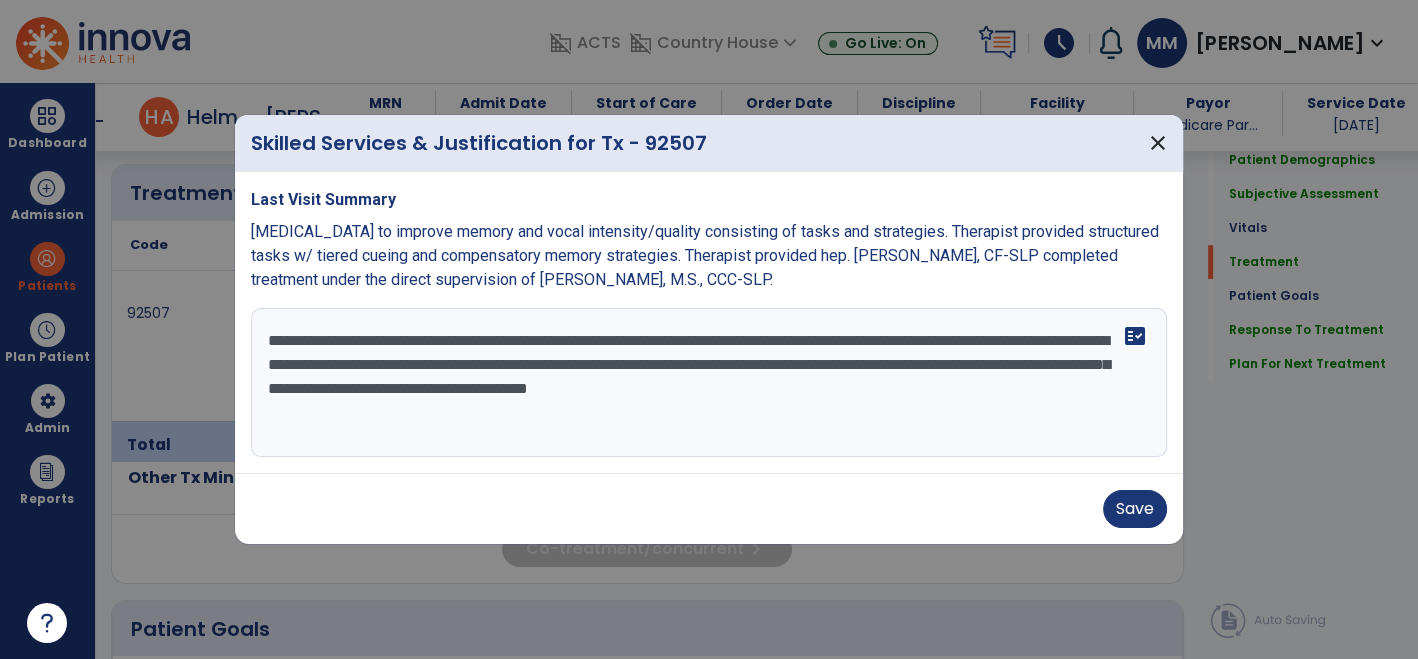 click on "**********" at bounding box center [709, 383] 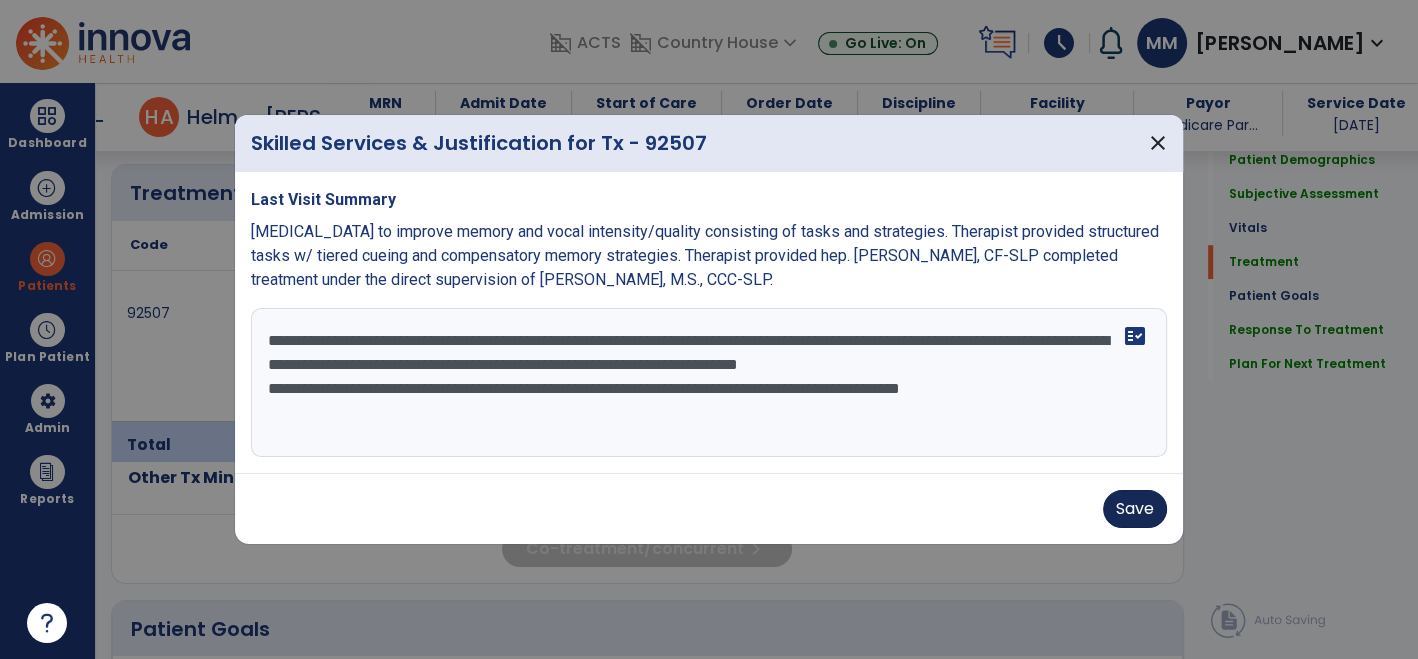 type on "**********" 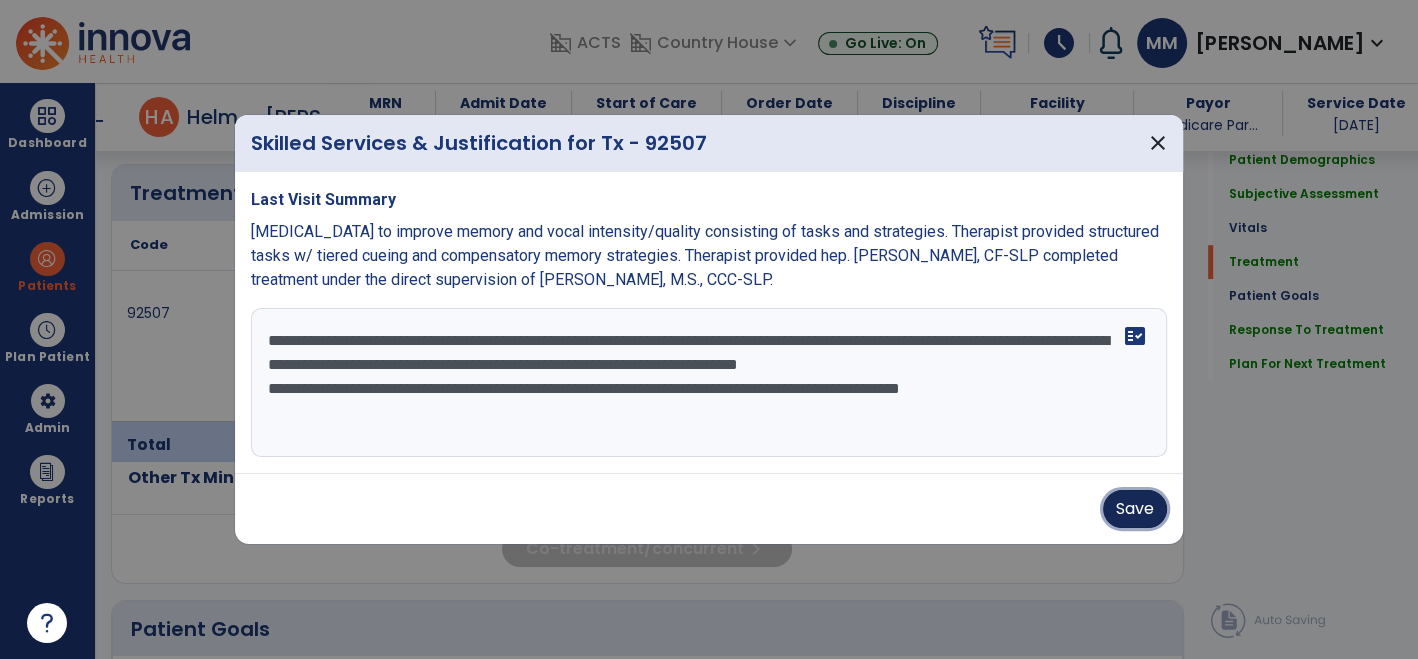 click on "Save" at bounding box center [1135, 509] 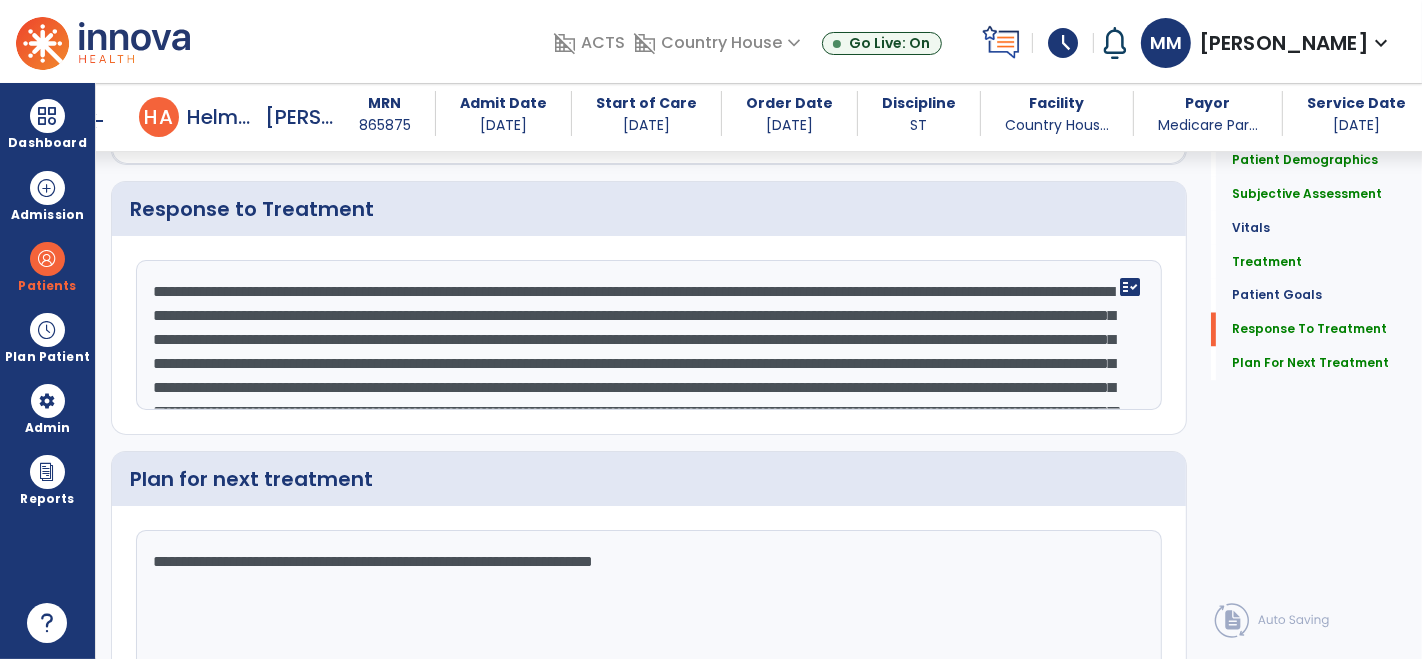 scroll, scrollTop: 2982, scrollLeft: 0, axis: vertical 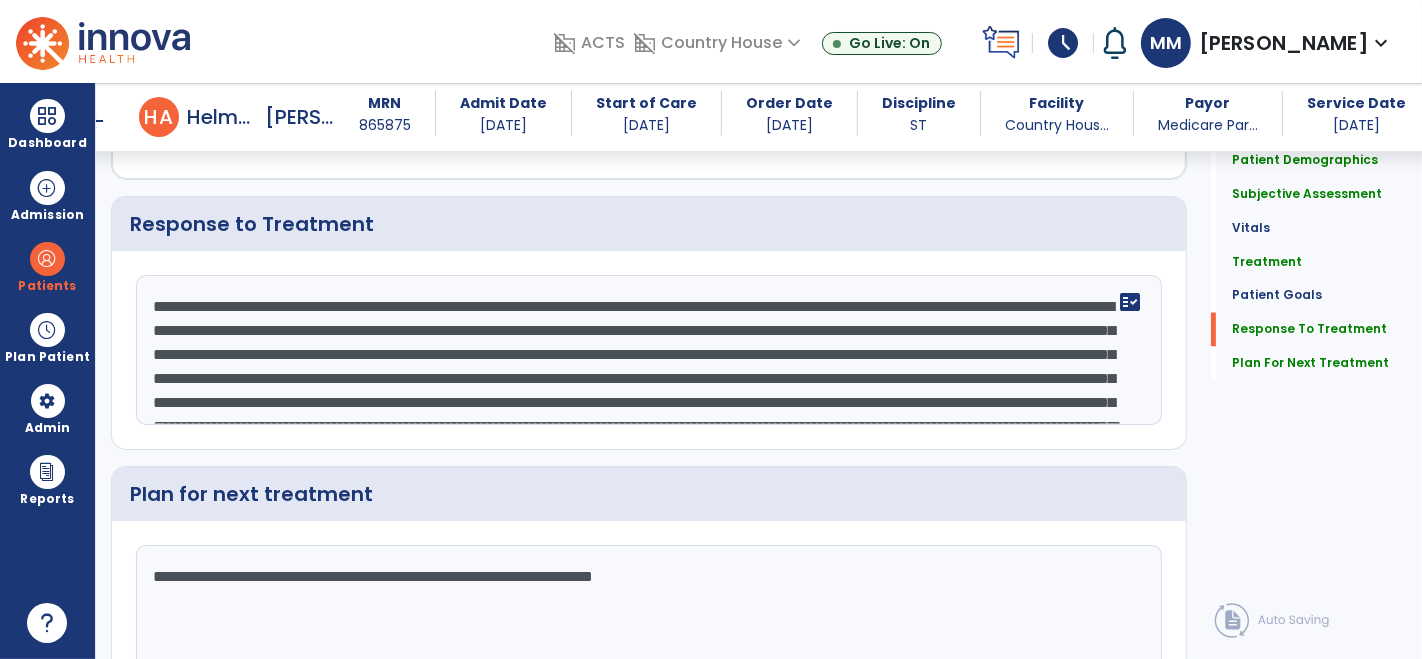 click on "**********" 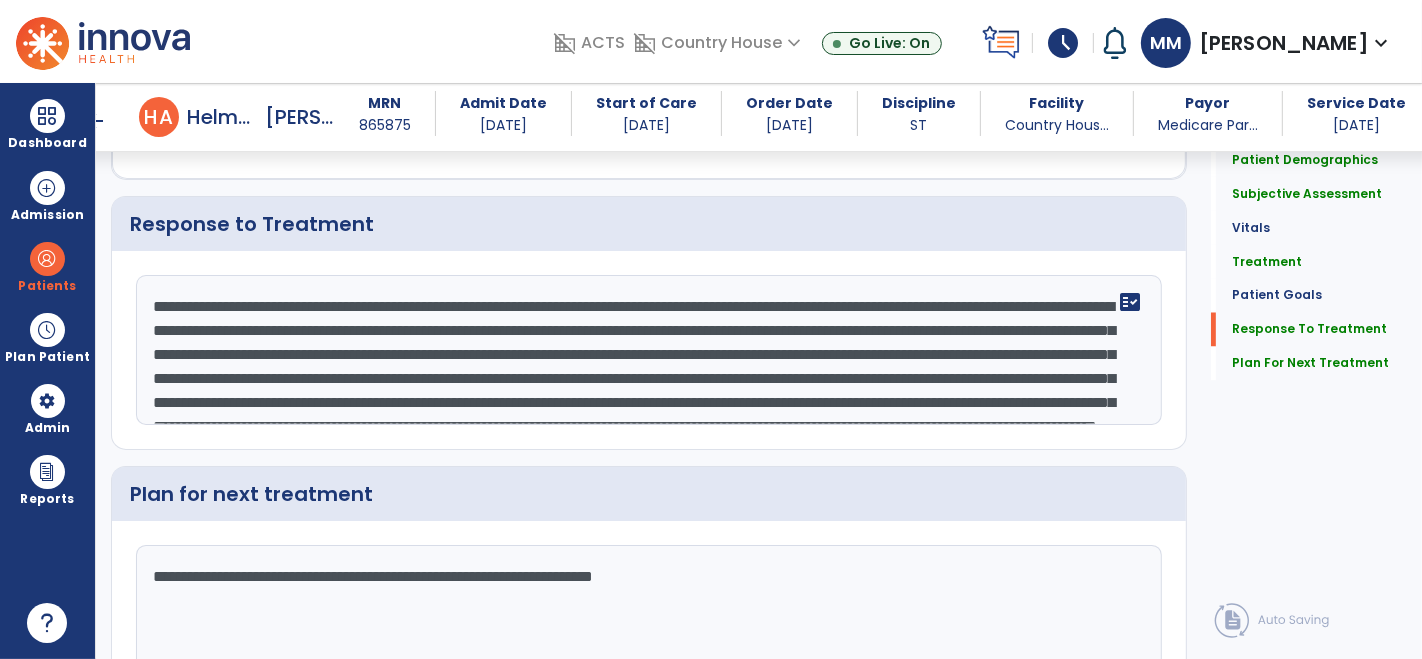 click on "**********" 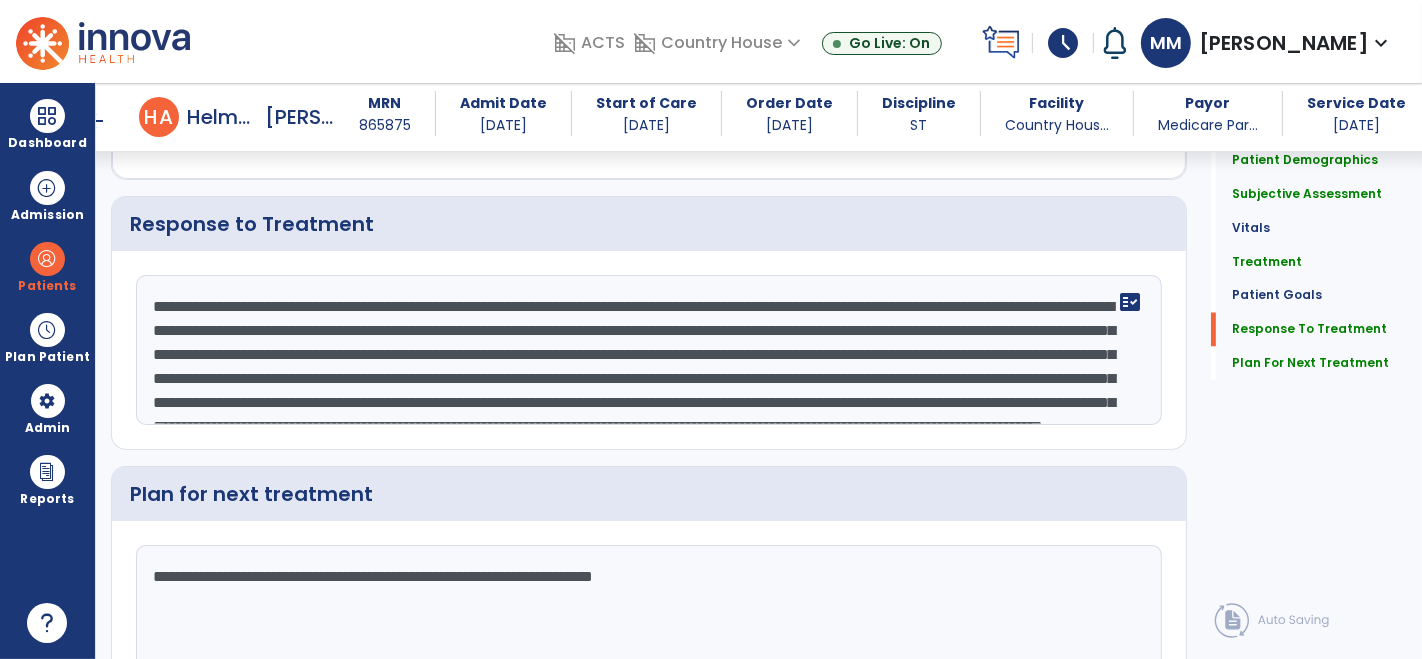 click on "**********" 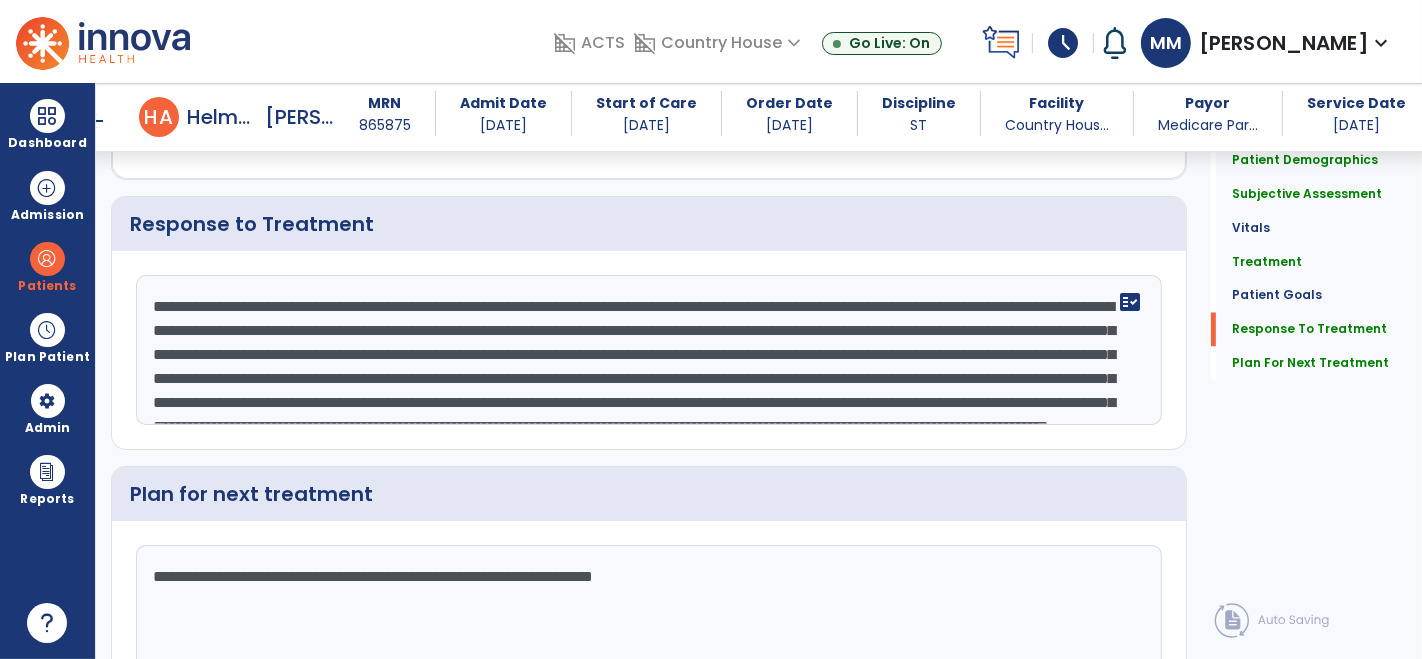click on "**********" 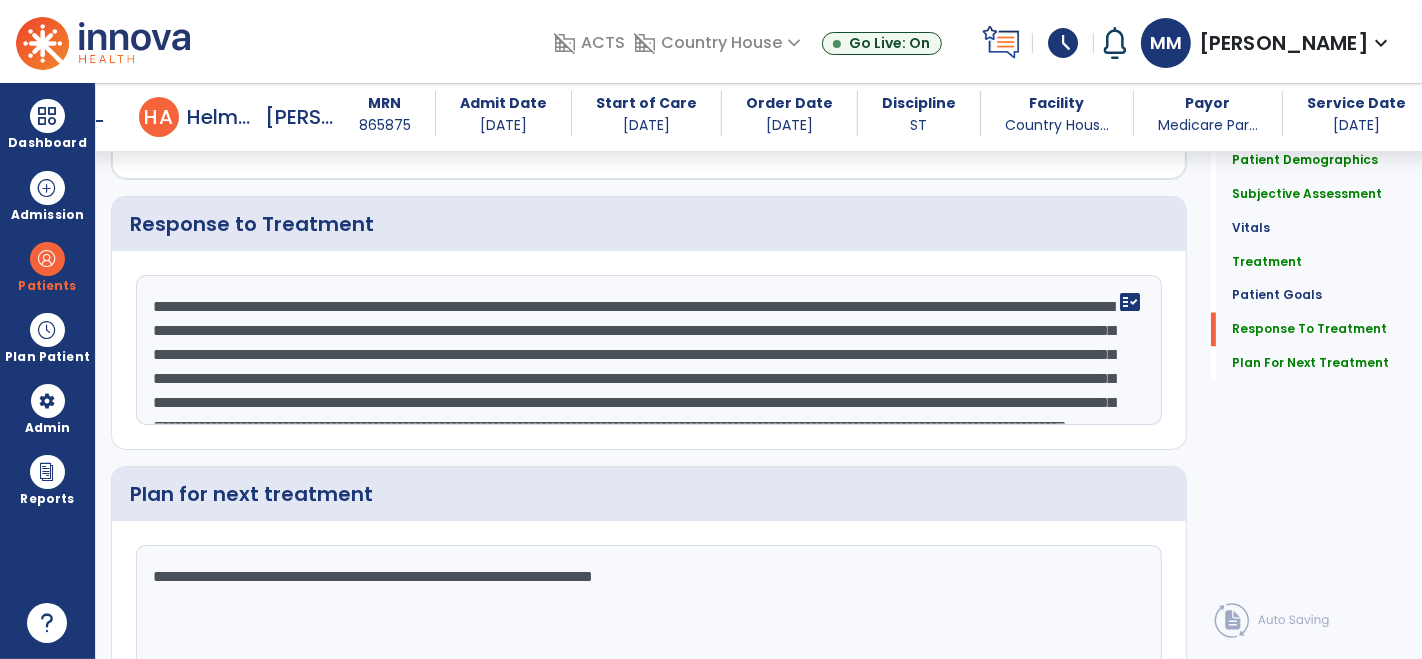 click on "**********" 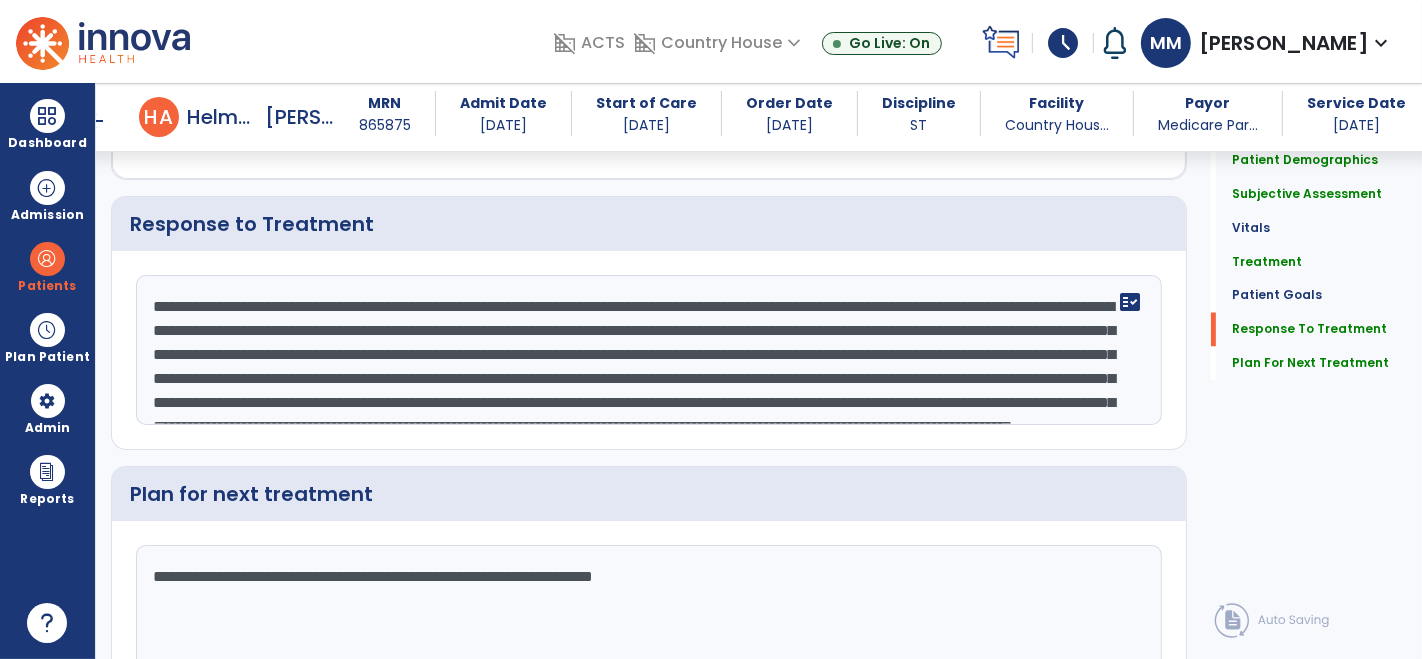 click on "**********" 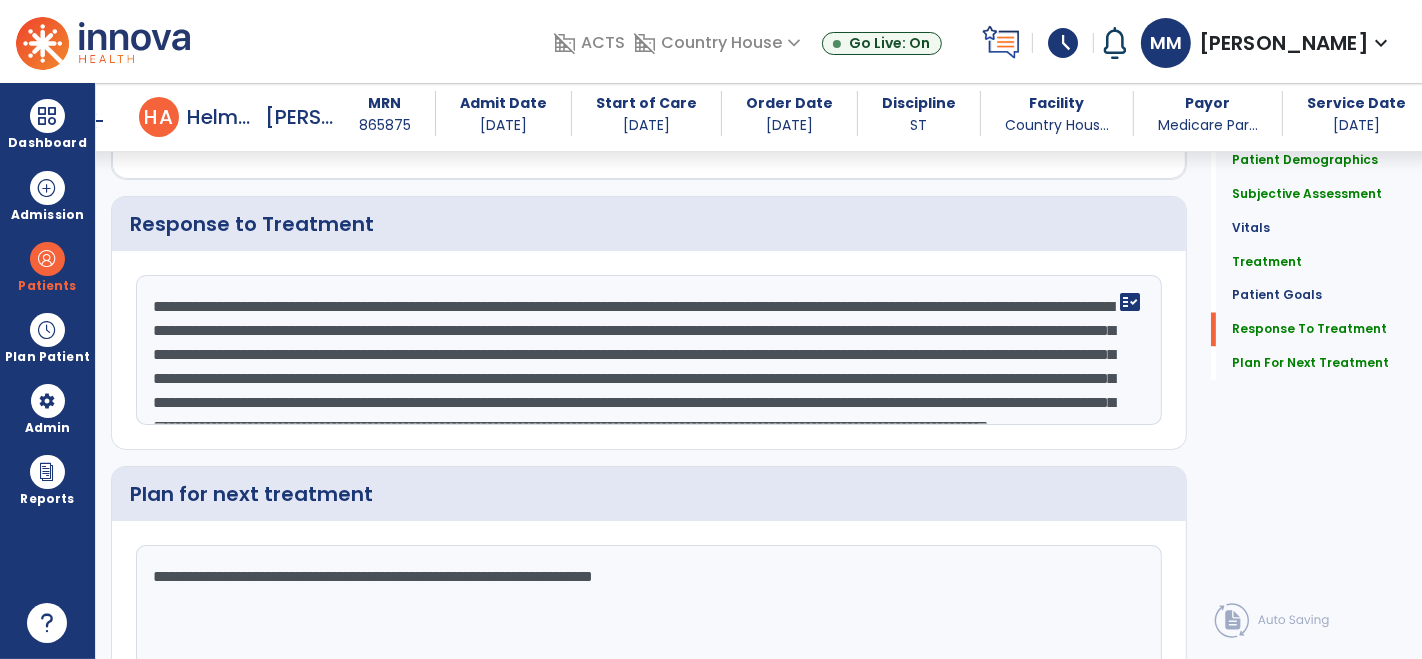 click on "**********" 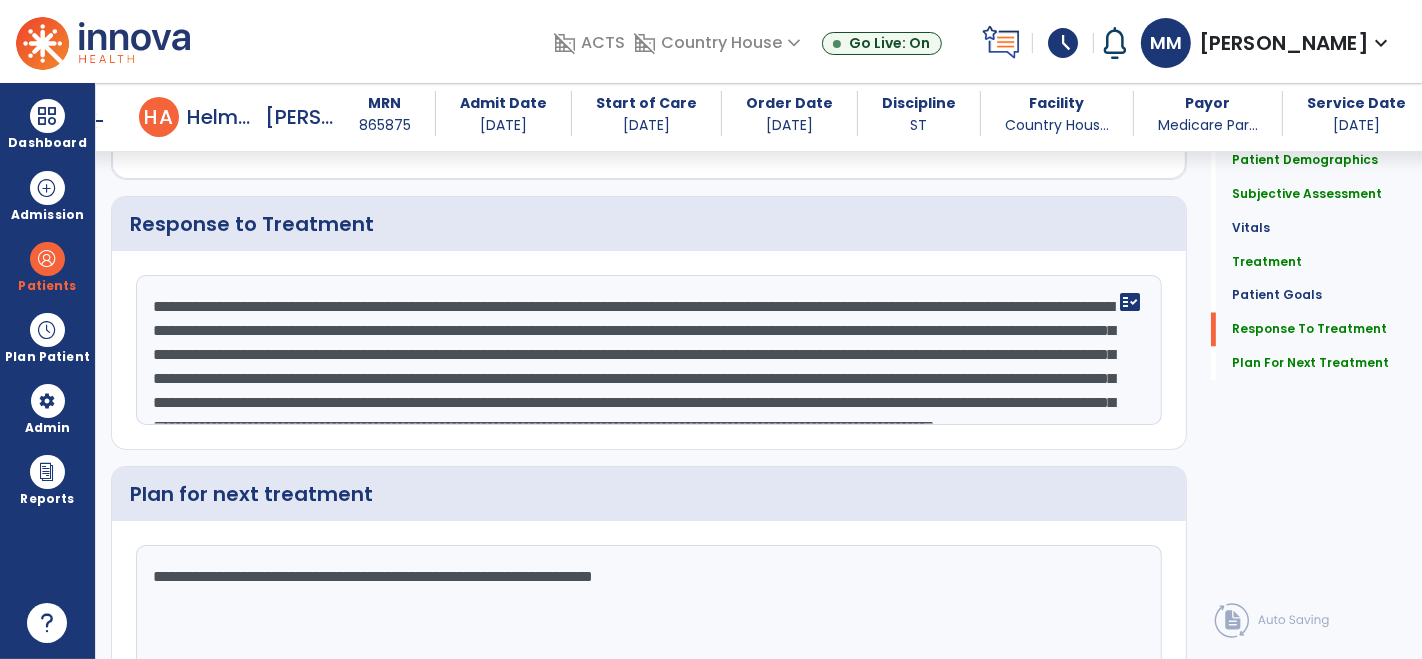click on "**********" 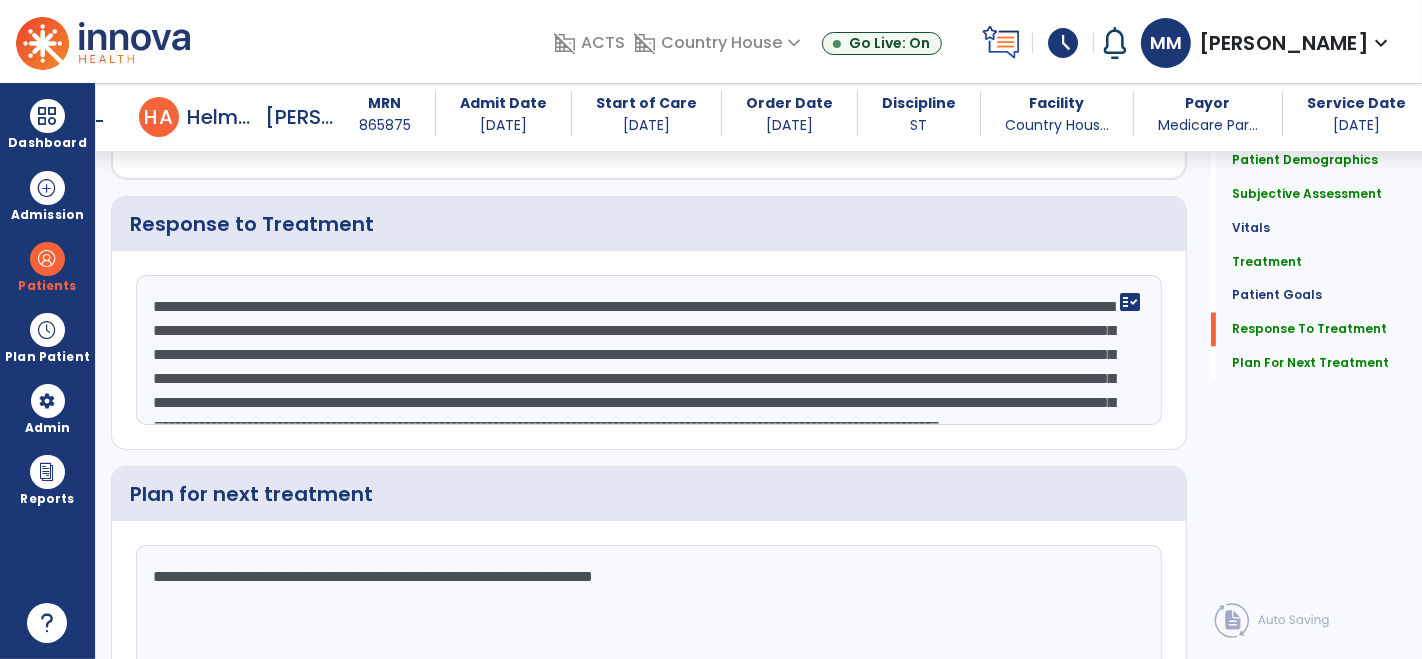 click on "**********" 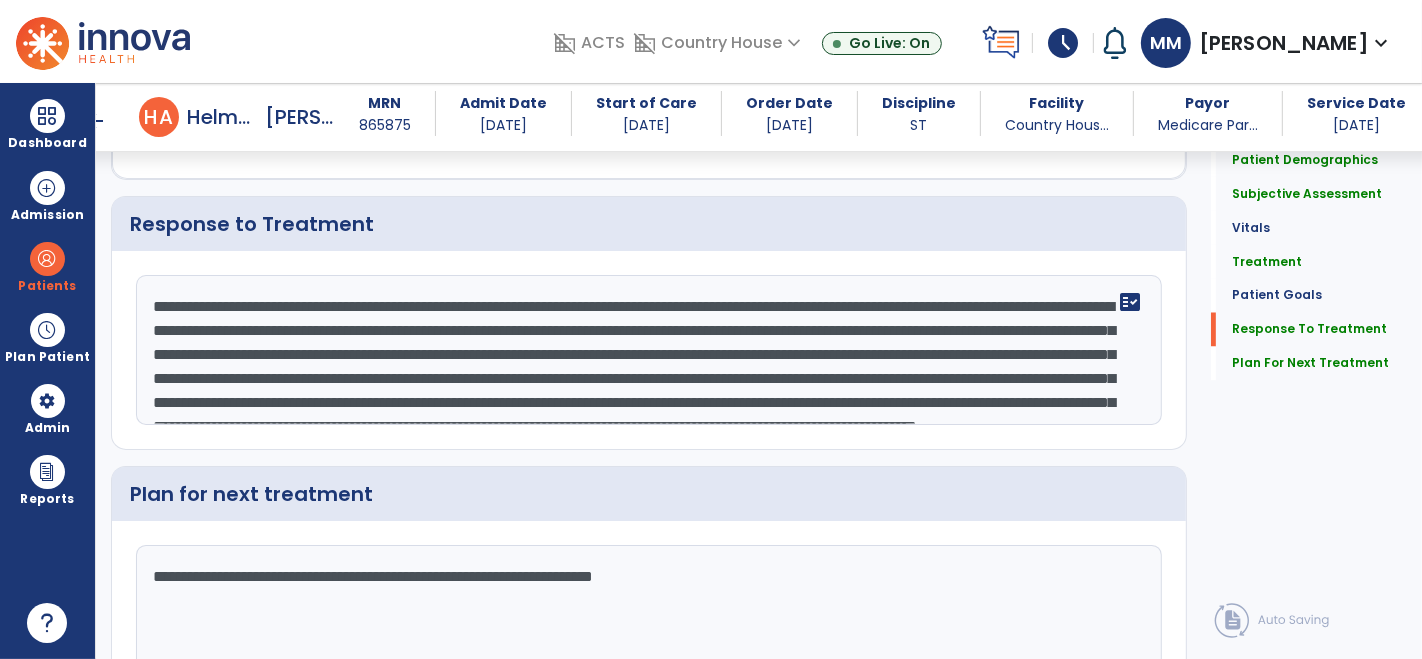click on "**********" 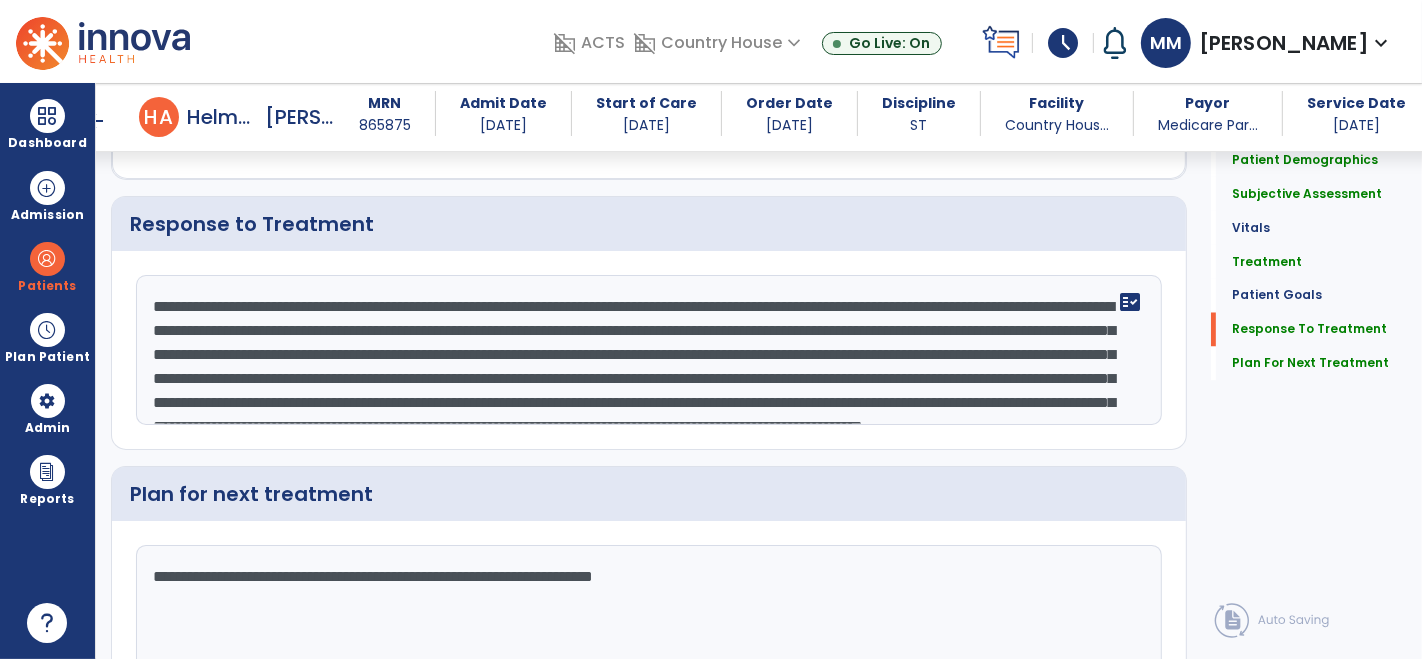 scroll, scrollTop: 16, scrollLeft: 0, axis: vertical 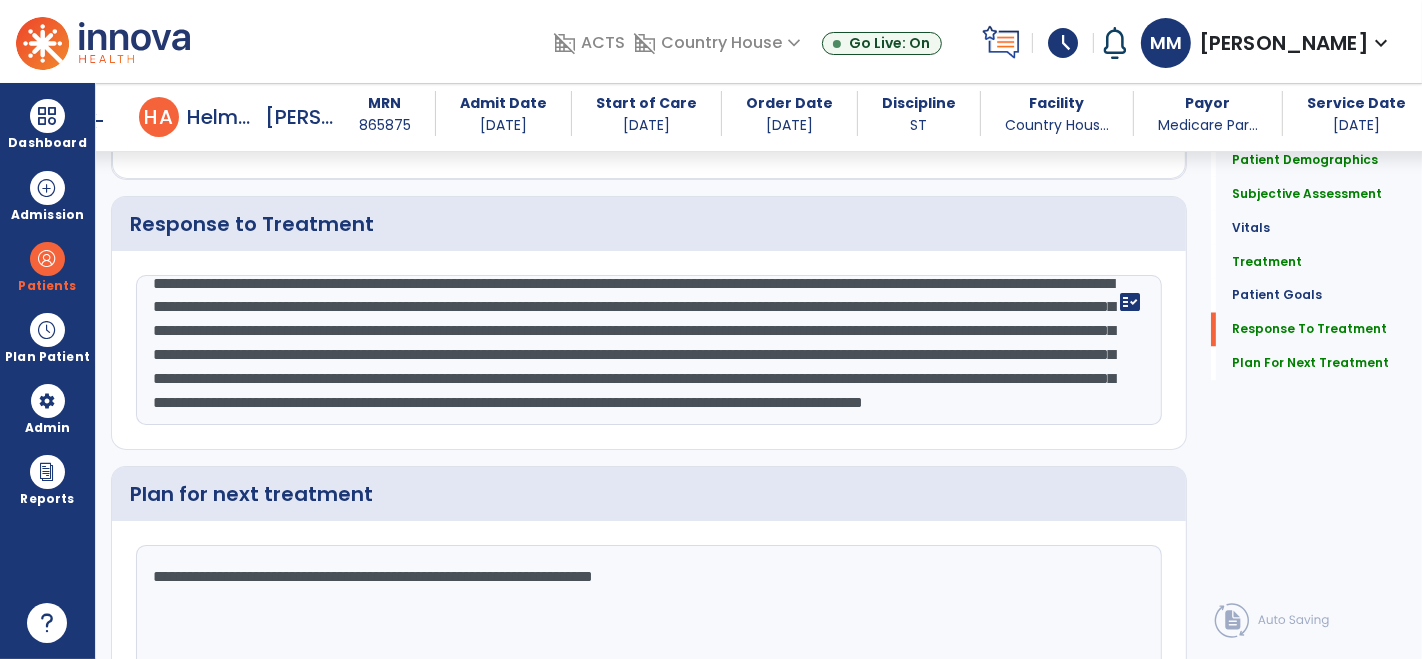 click on "**********" 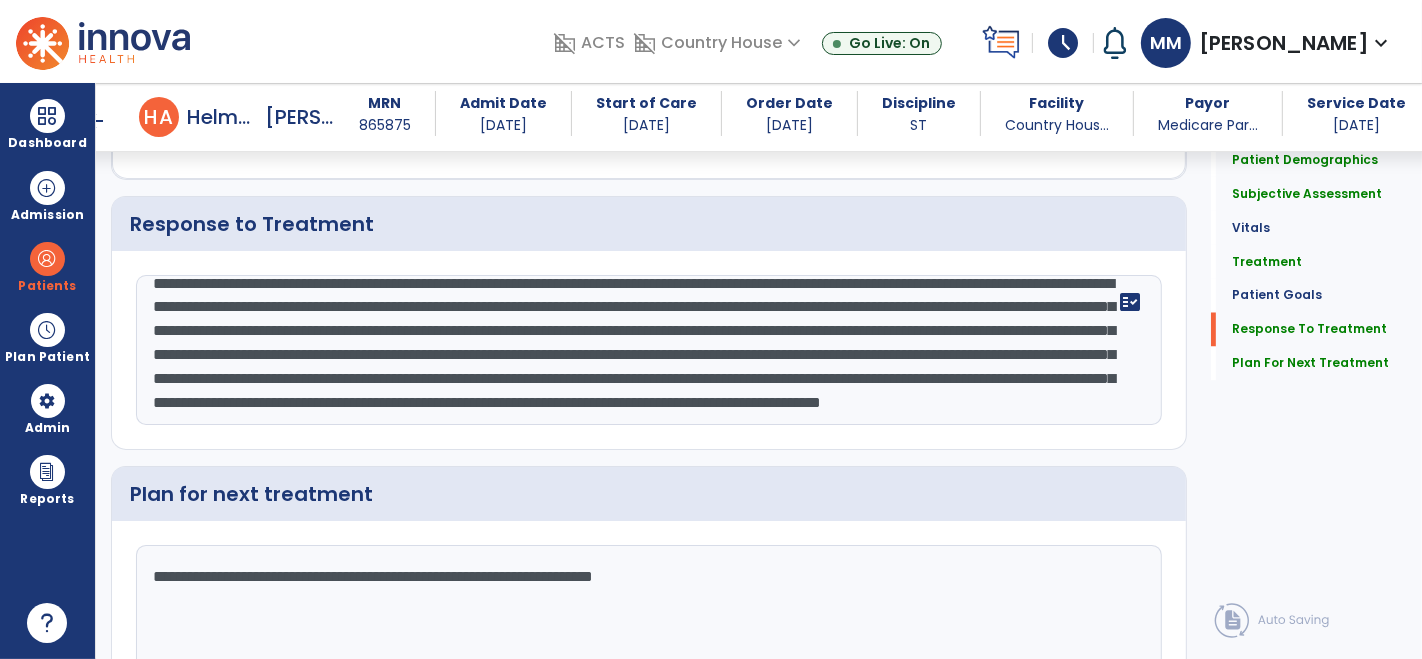 scroll, scrollTop: 71, scrollLeft: 0, axis: vertical 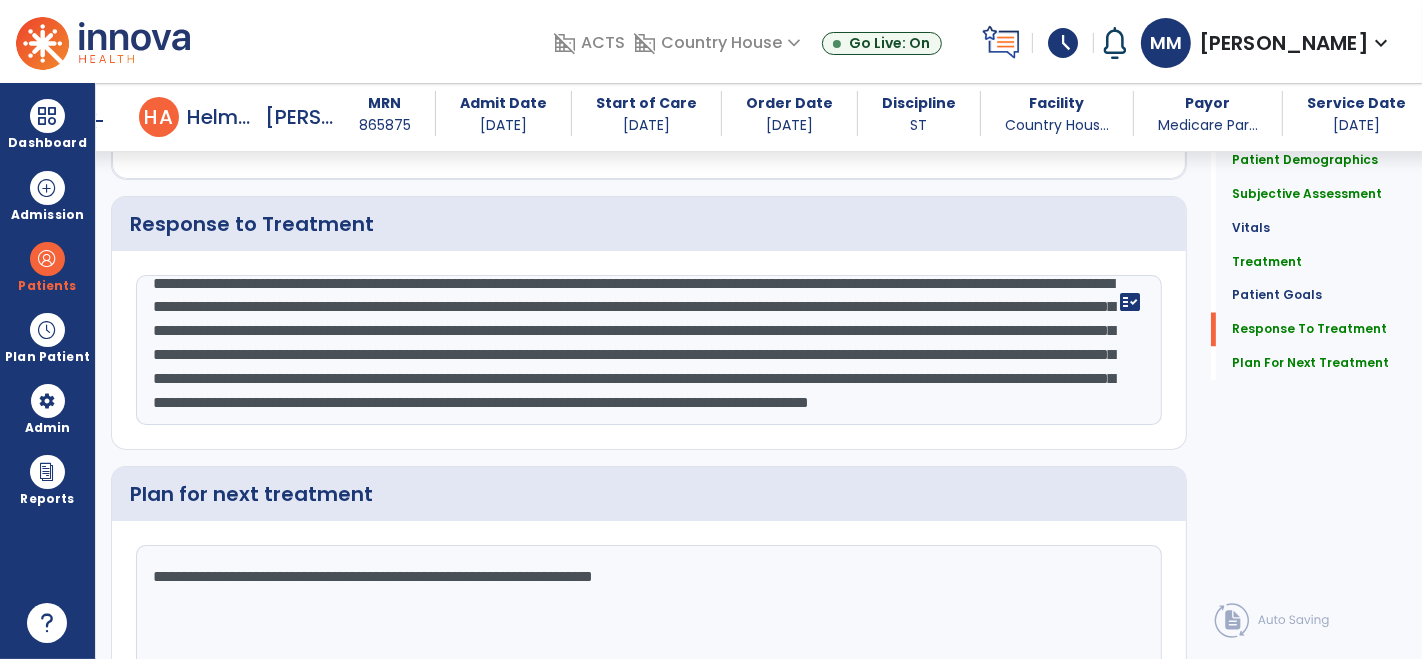 click on "**********" 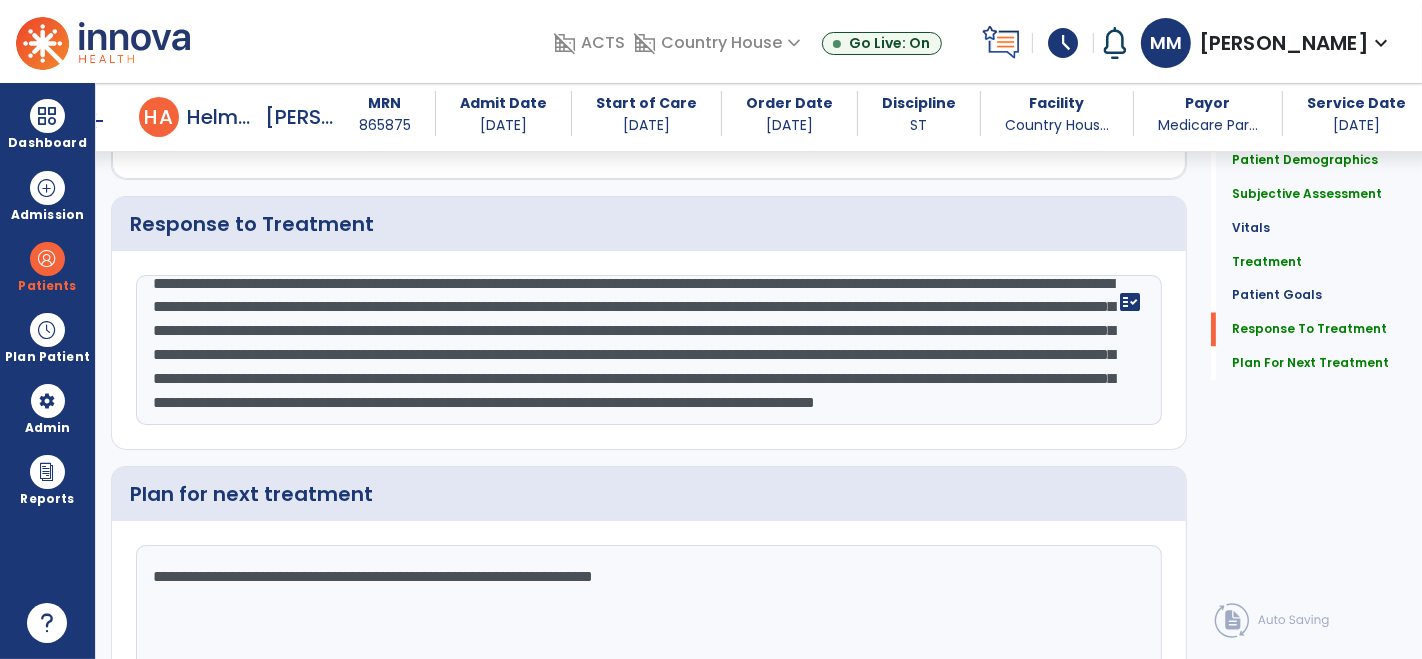 click on "**********" 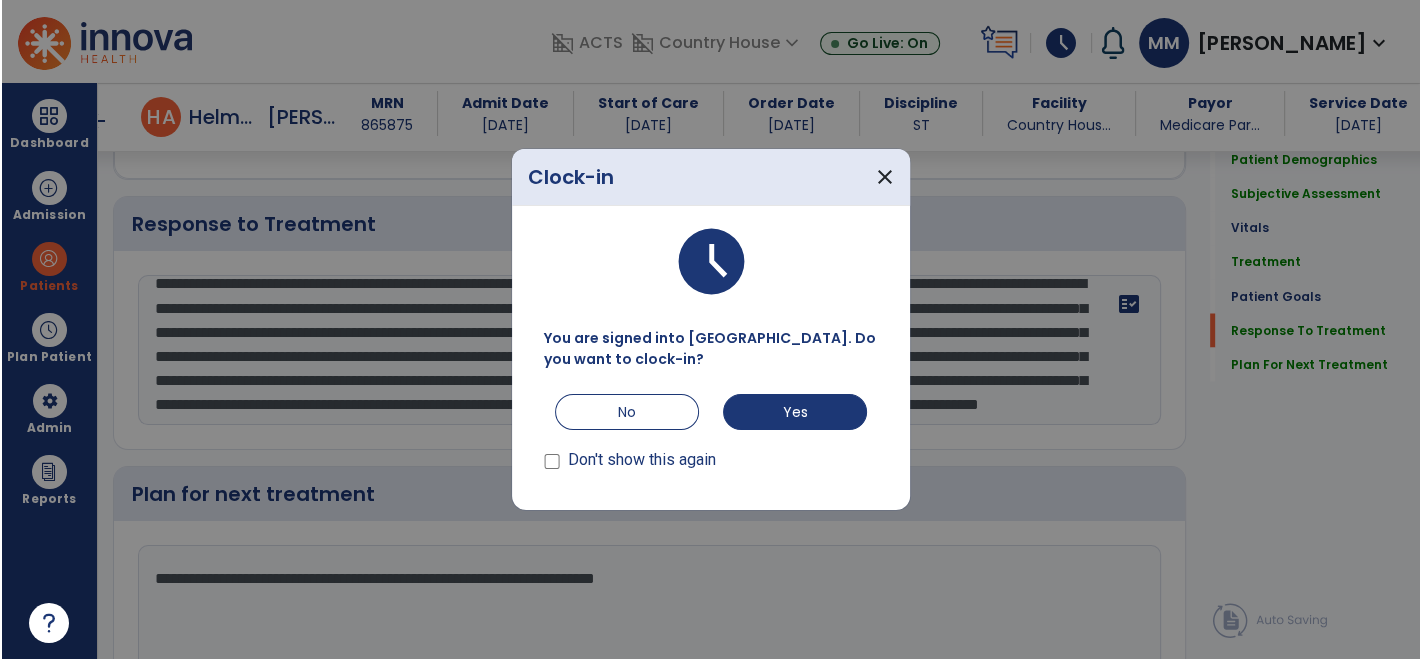 scroll, scrollTop: 2982, scrollLeft: 0, axis: vertical 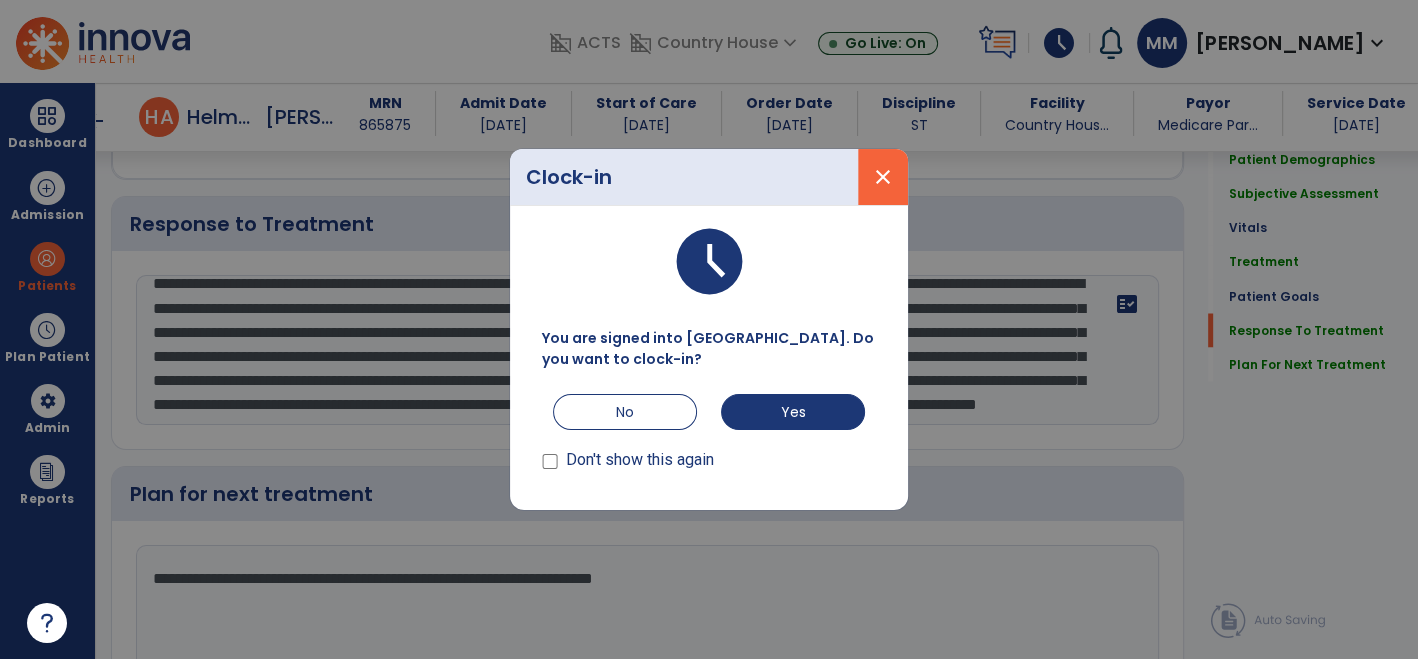 type on "**********" 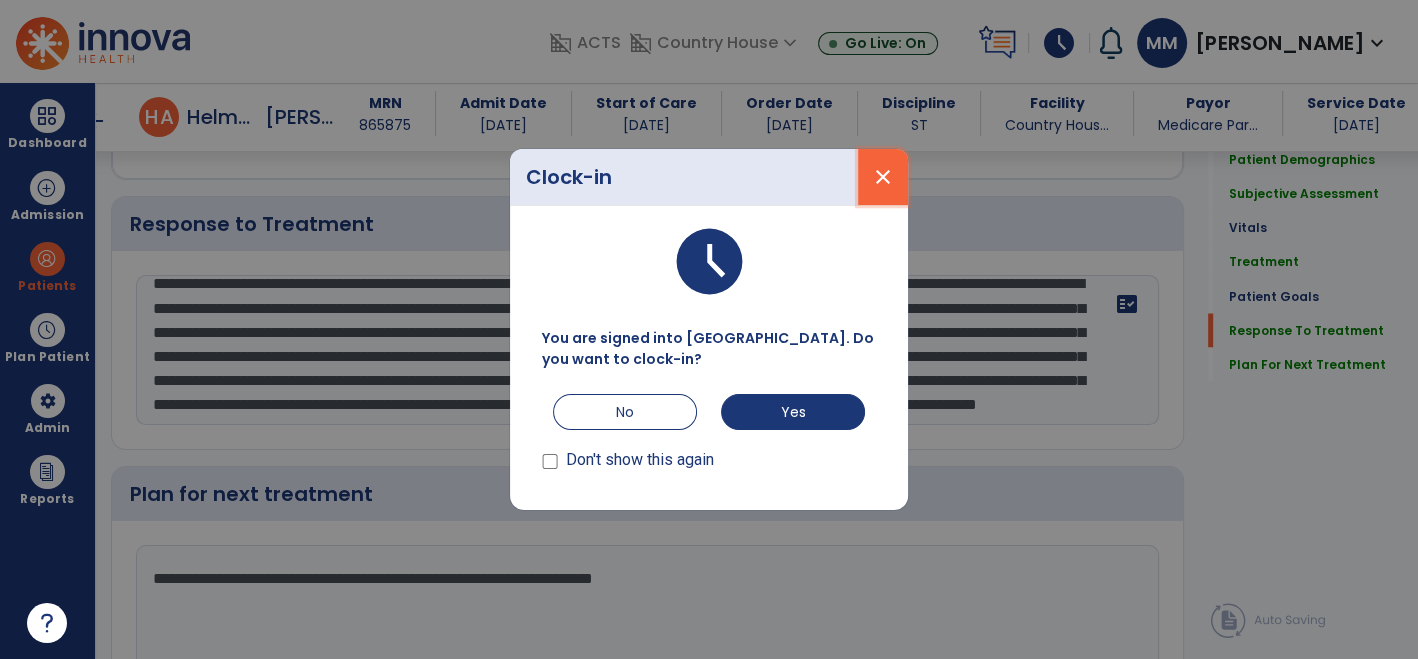 click on "close" at bounding box center (883, 177) 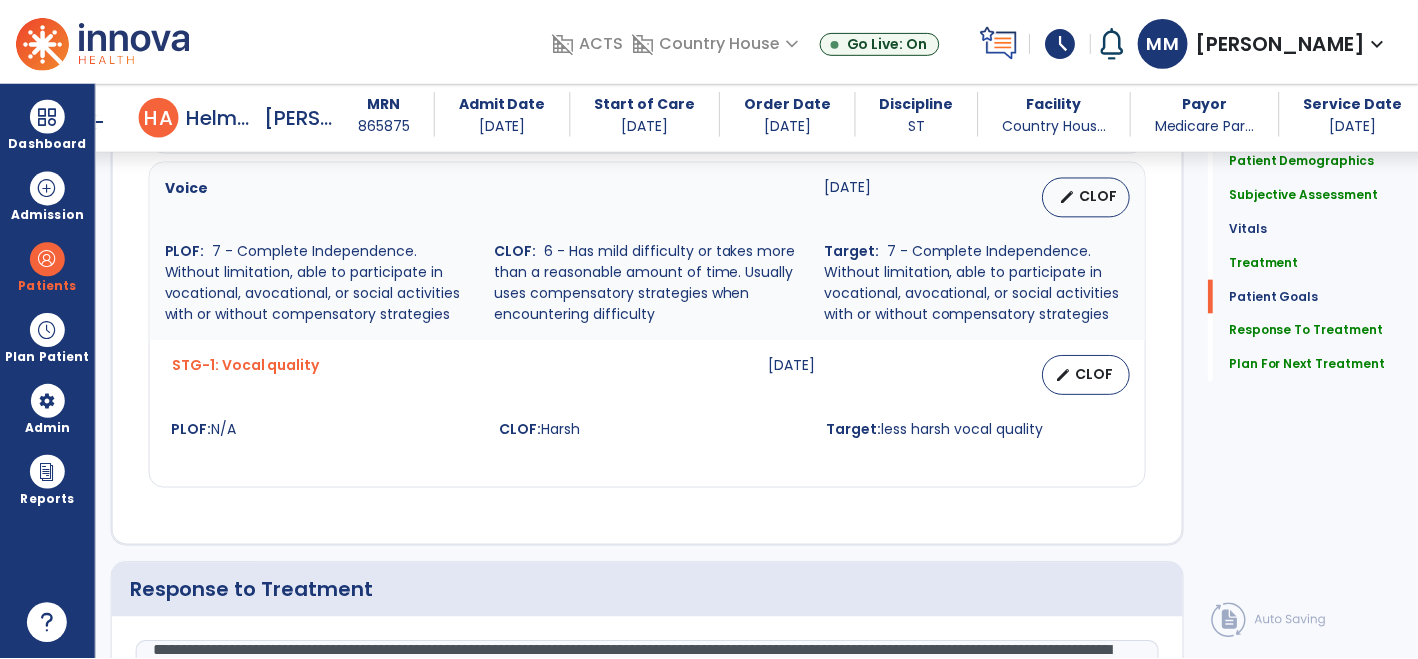scroll, scrollTop: 3100, scrollLeft: 0, axis: vertical 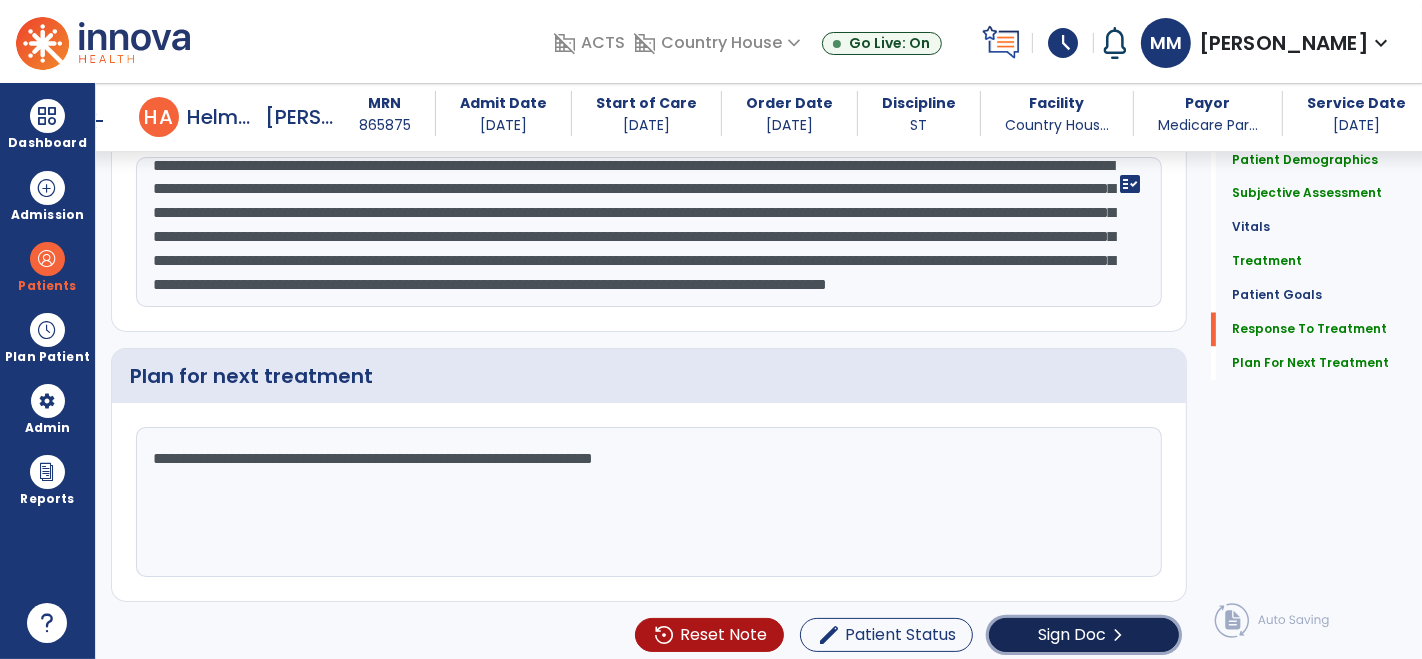 click on "Sign Doc" 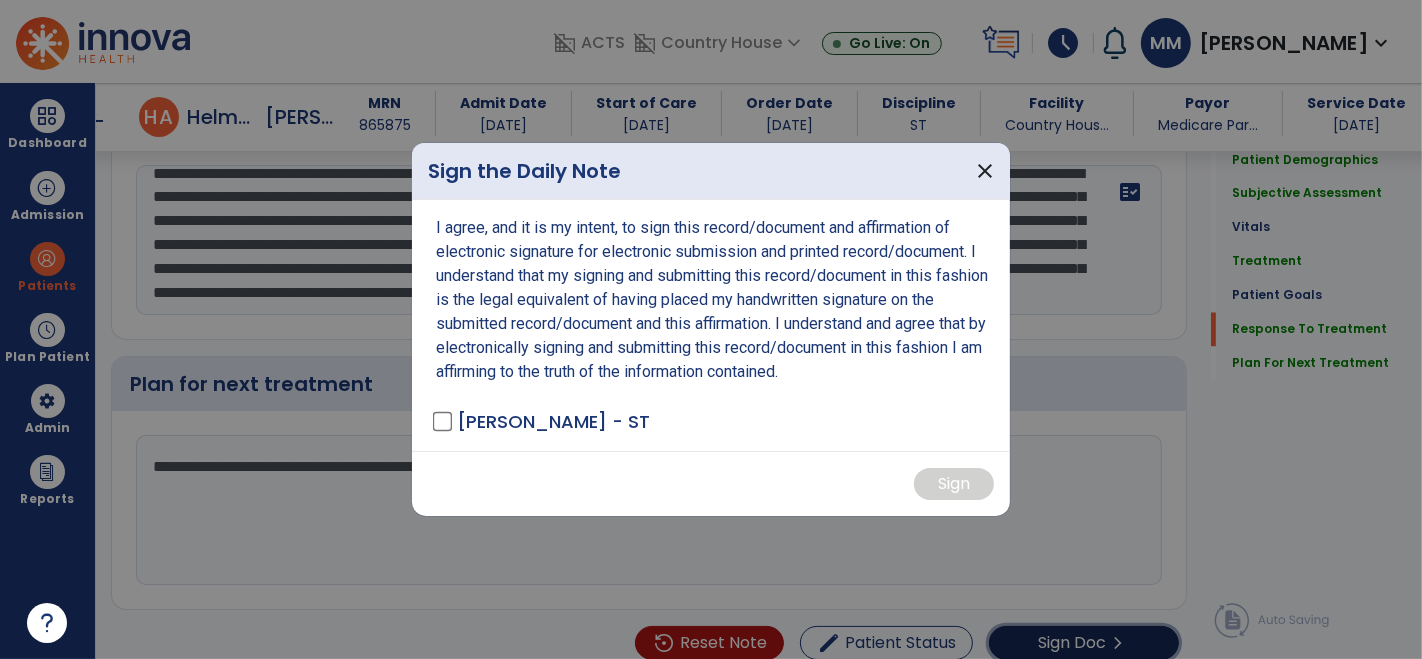 scroll, scrollTop: 3100, scrollLeft: 0, axis: vertical 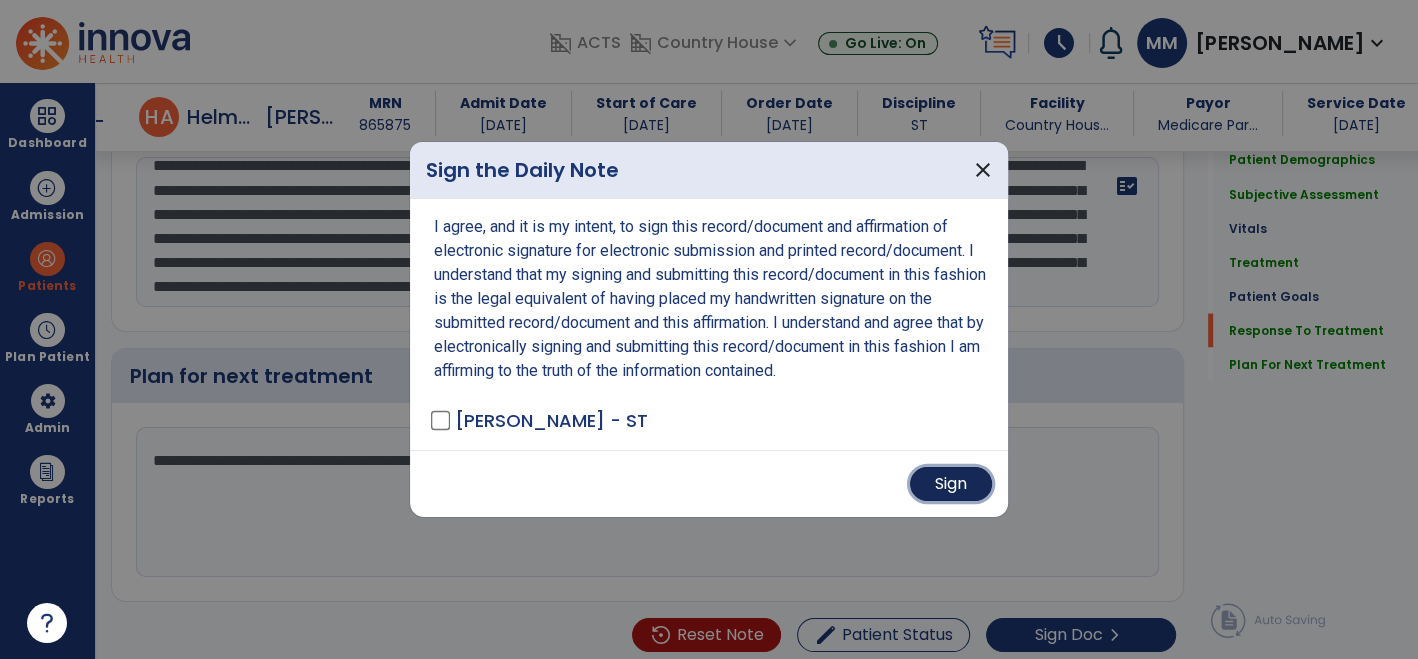click on "Sign" at bounding box center [951, 484] 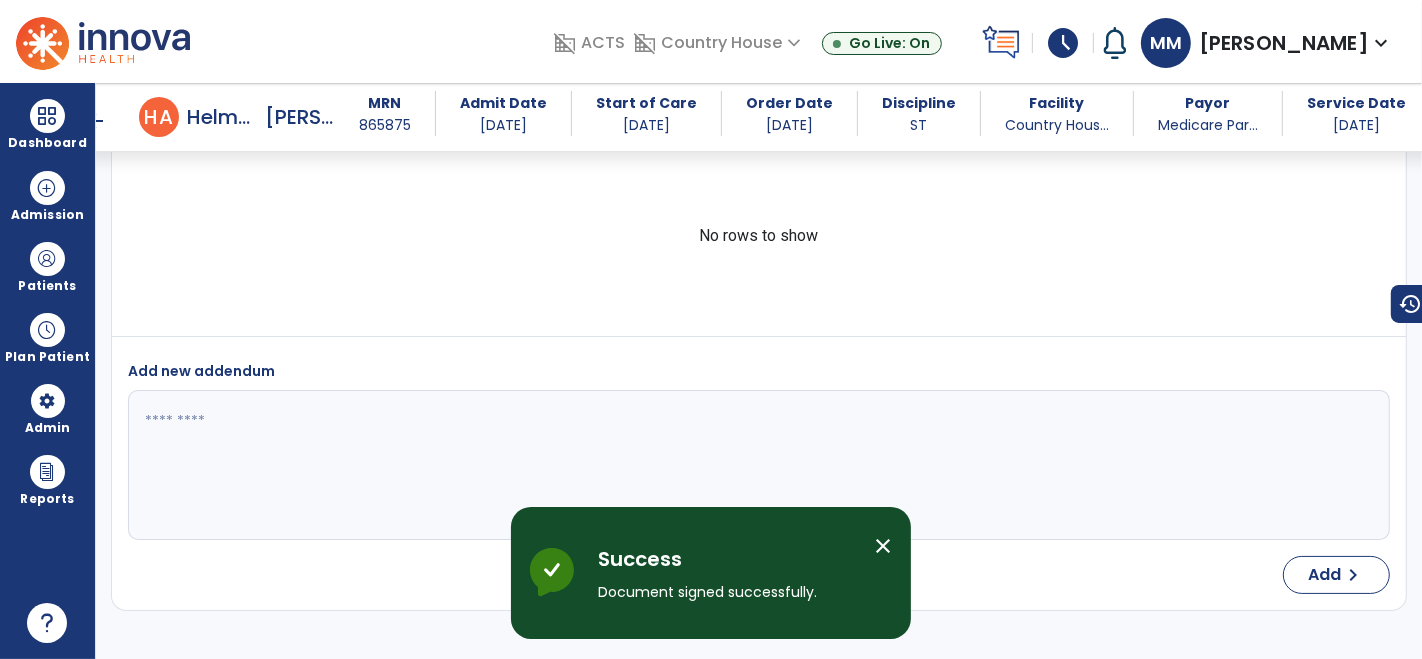scroll, scrollTop: 4753, scrollLeft: 0, axis: vertical 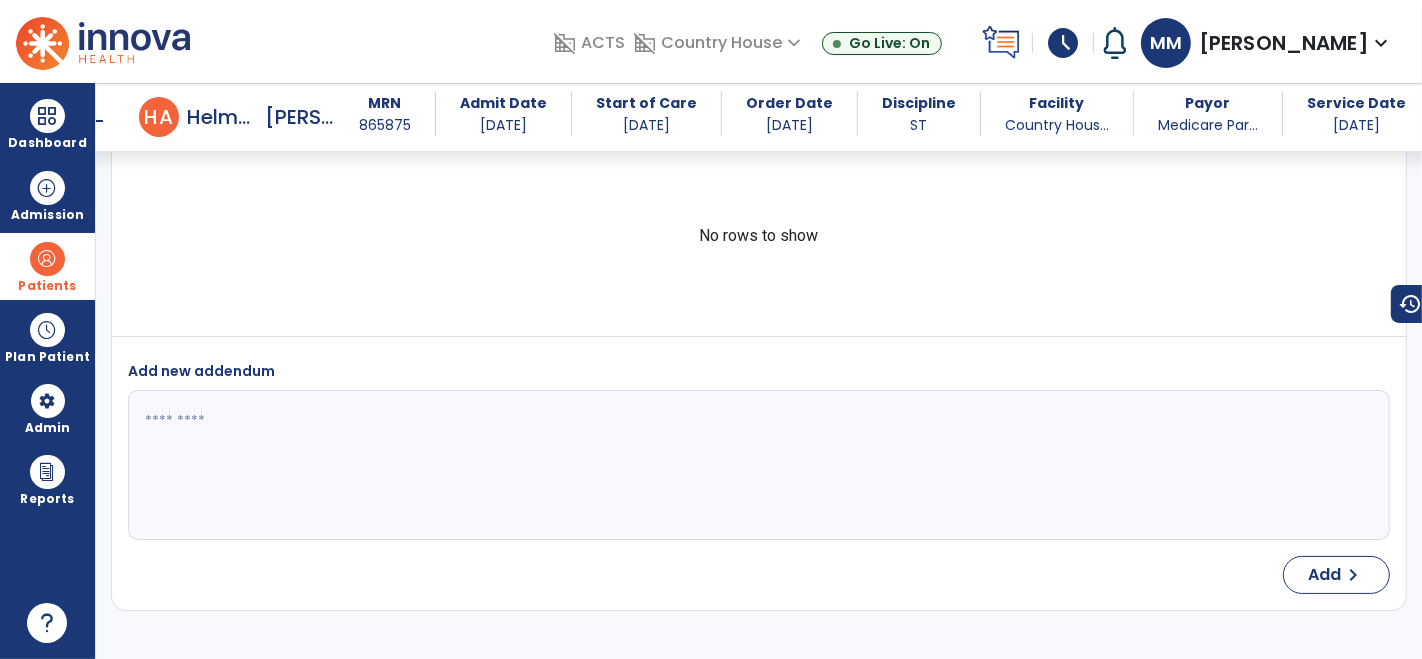 click on "Patients" at bounding box center (47, 266) 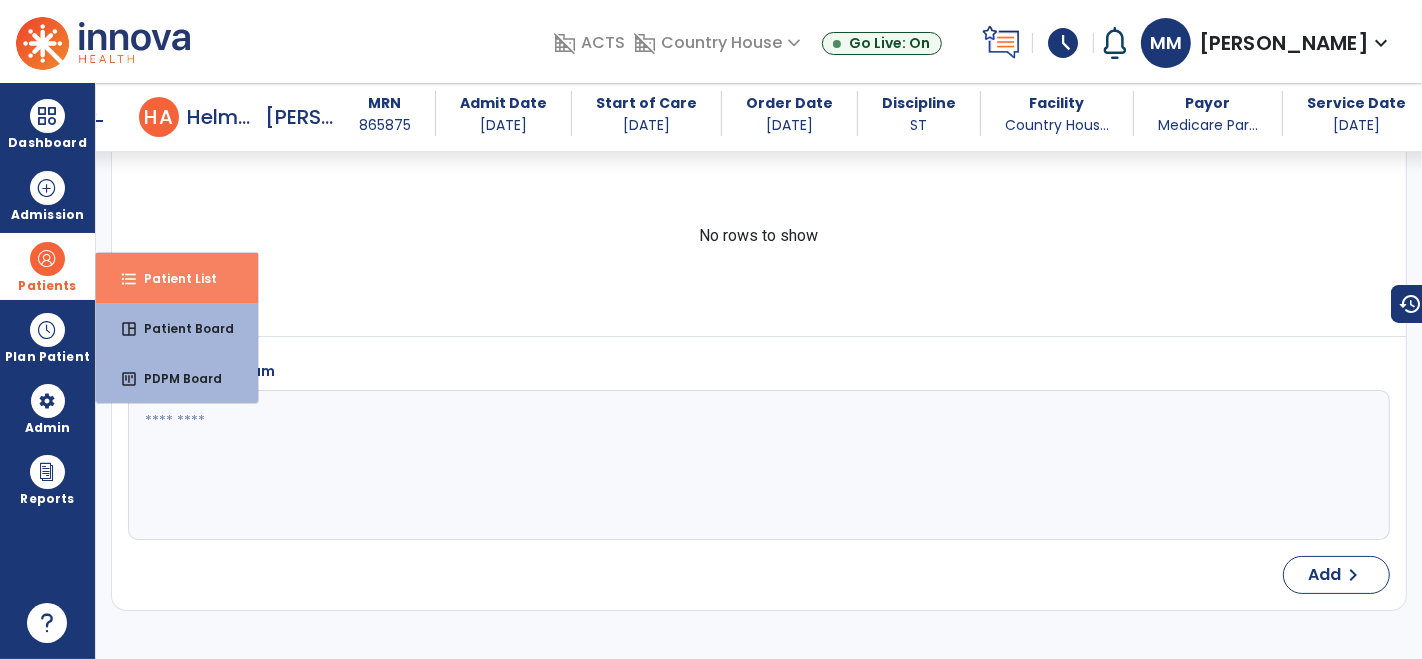 click on "Patient List" at bounding box center (172, 278) 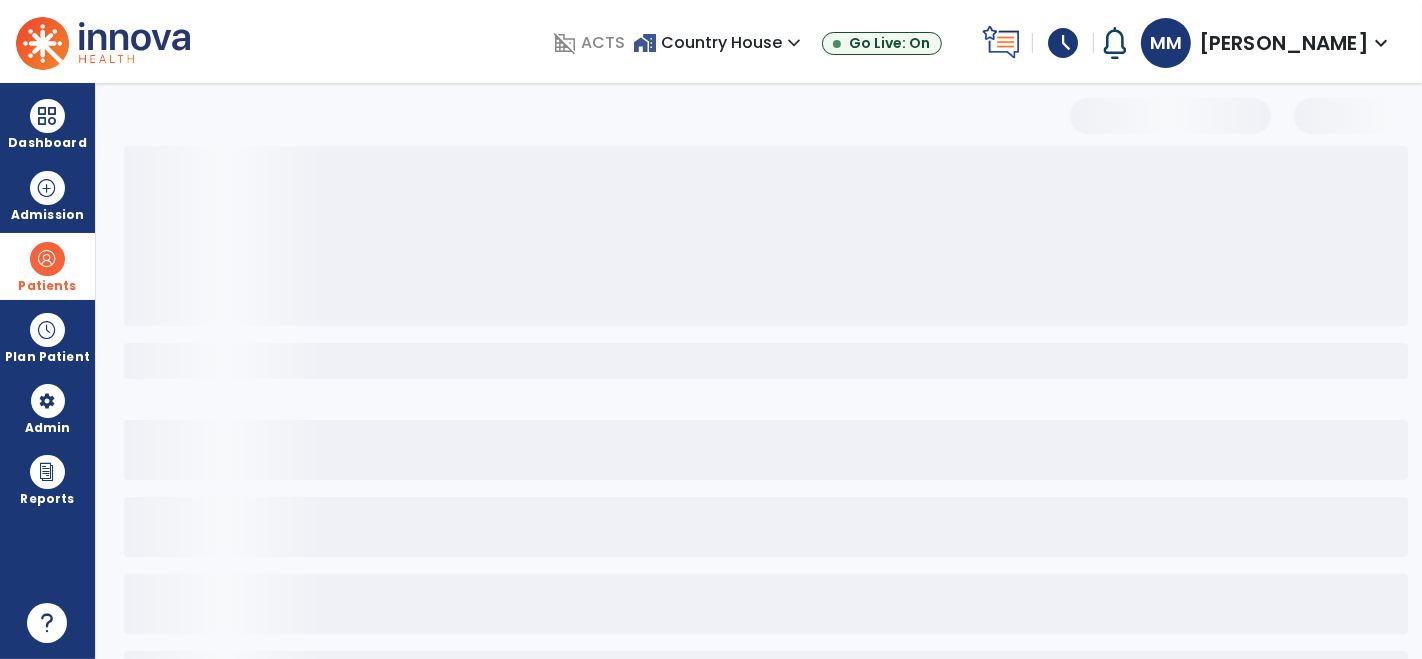 scroll, scrollTop: 82, scrollLeft: 0, axis: vertical 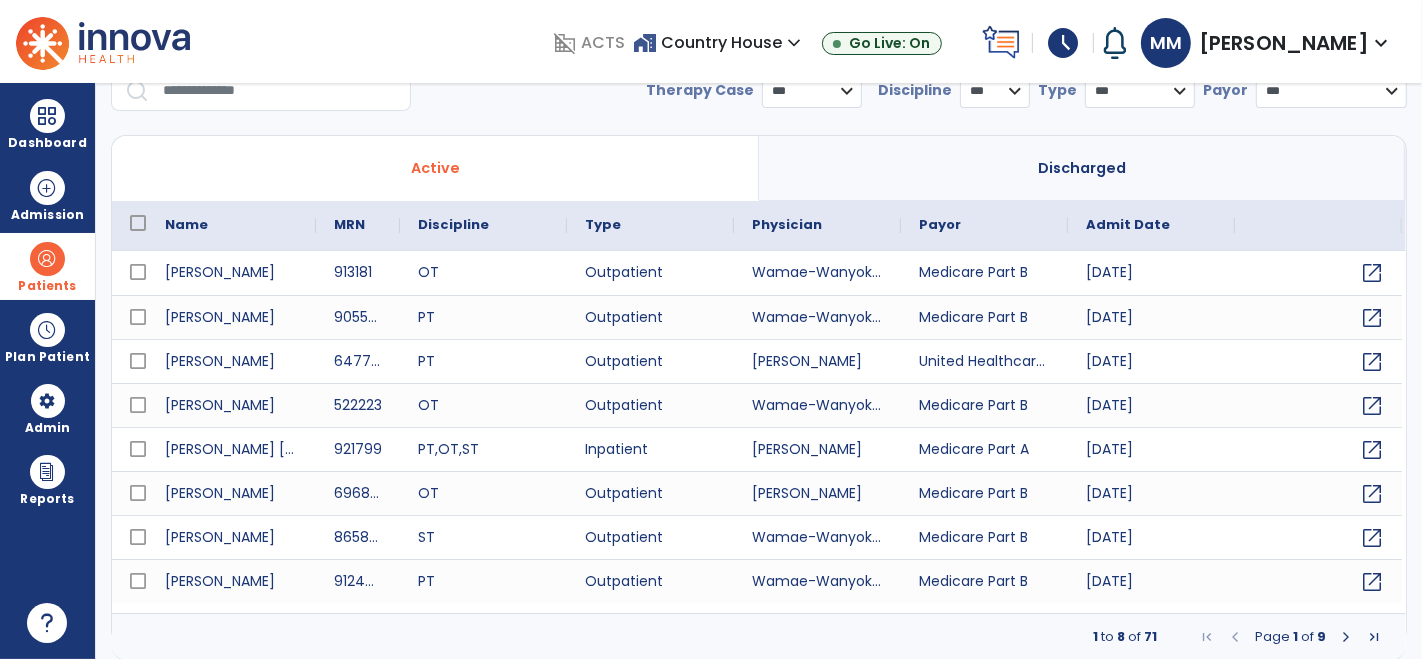 click at bounding box center (280, 91) 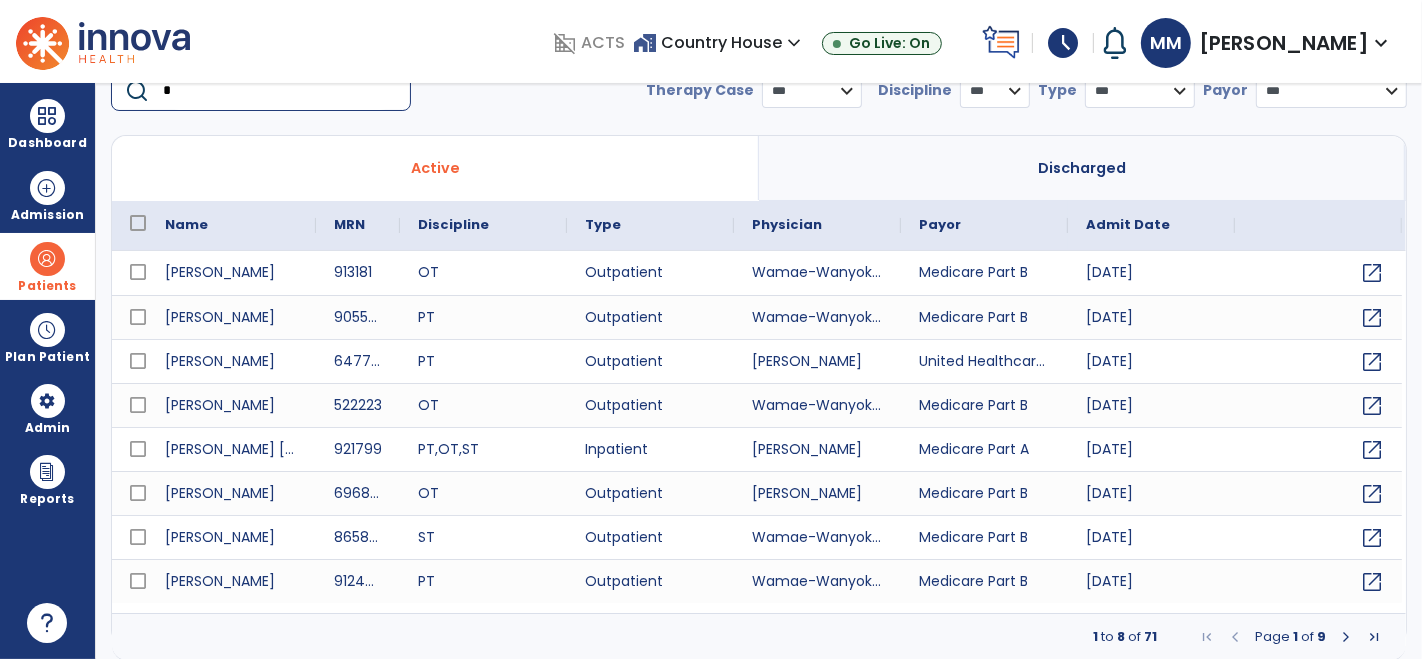 scroll, scrollTop: 79, scrollLeft: 0, axis: vertical 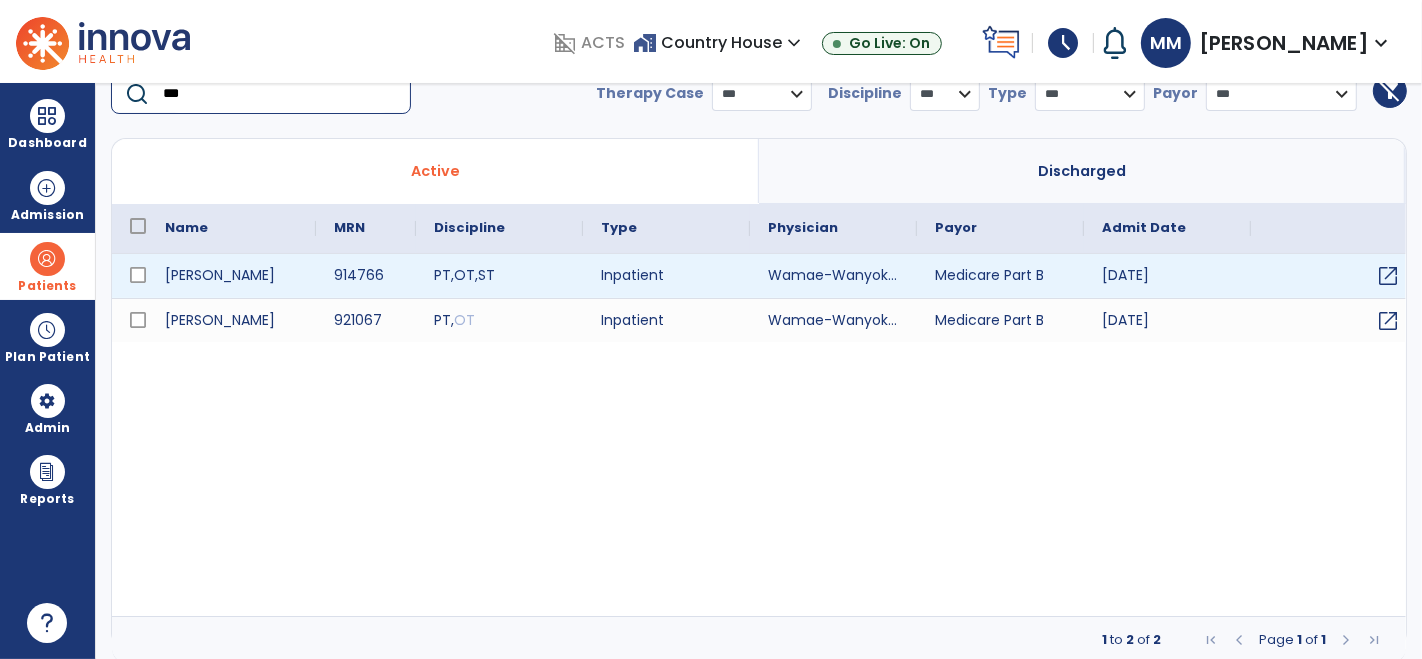 type on "***" 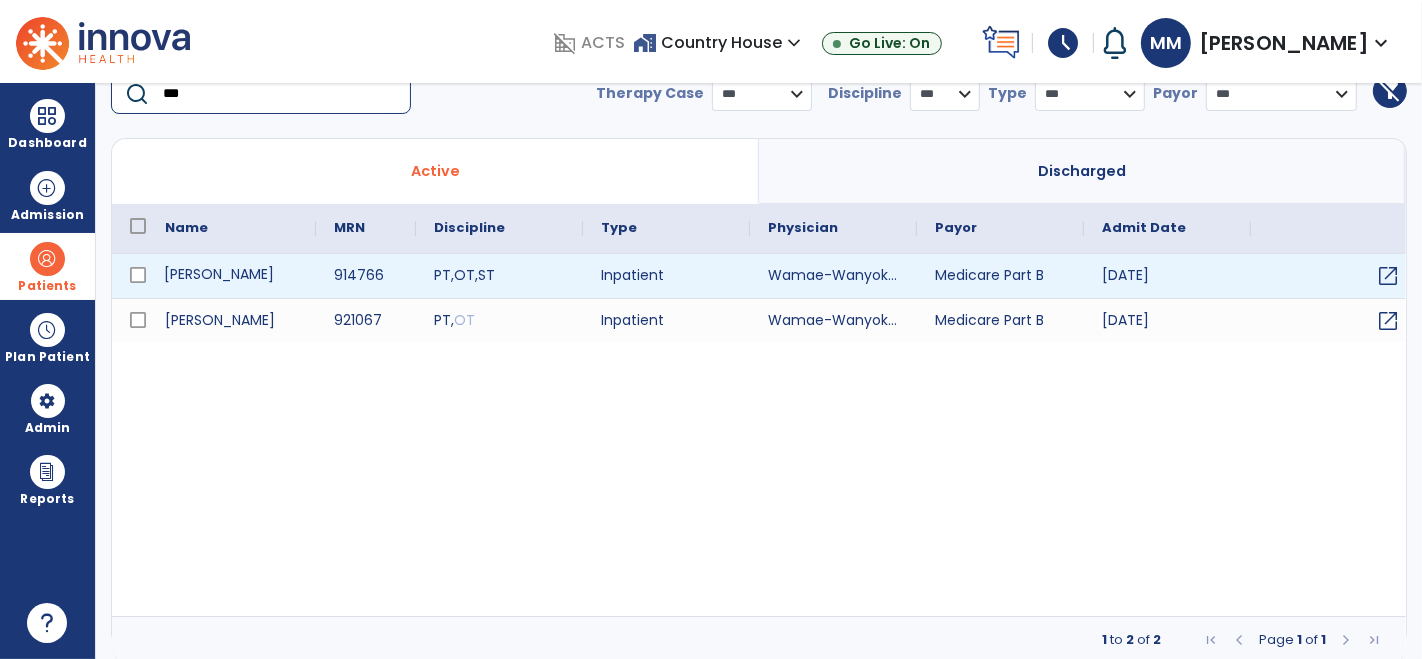 click on "[PERSON_NAME]" at bounding box center [231, 276] 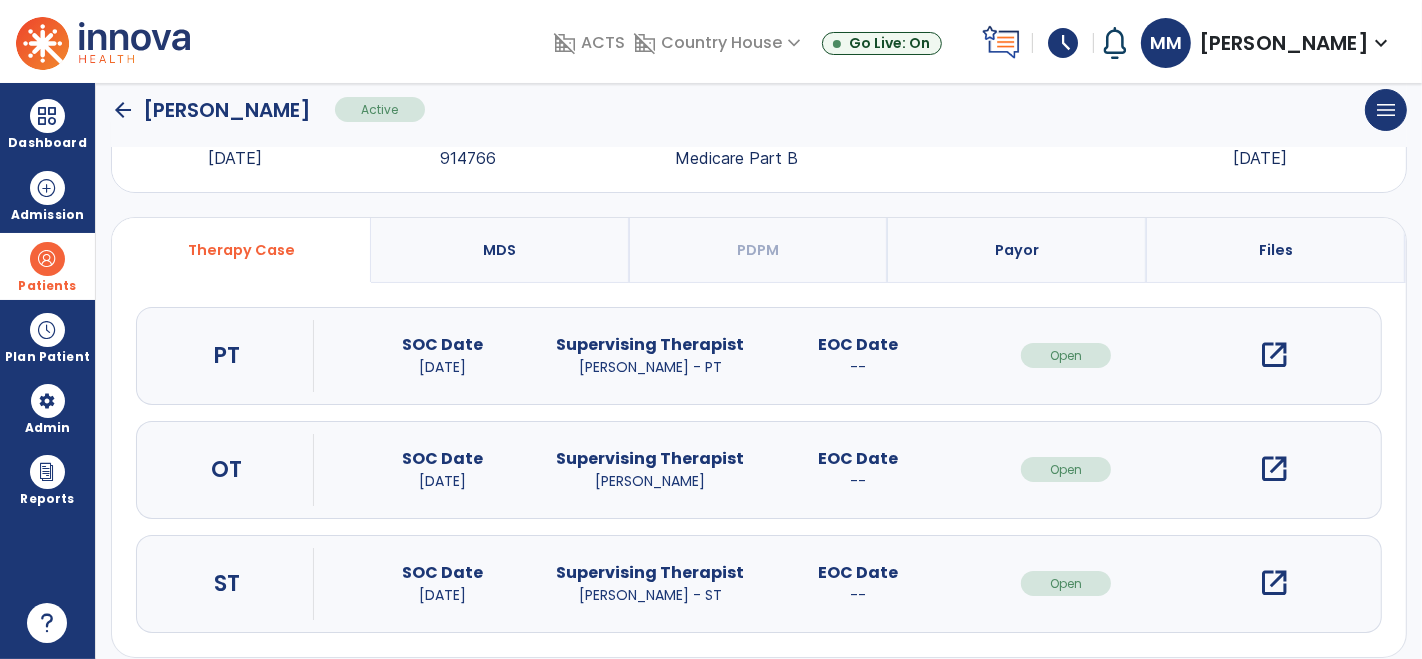 scroll, scrollTop: 97, scrollLeft: 0, axis: vertical 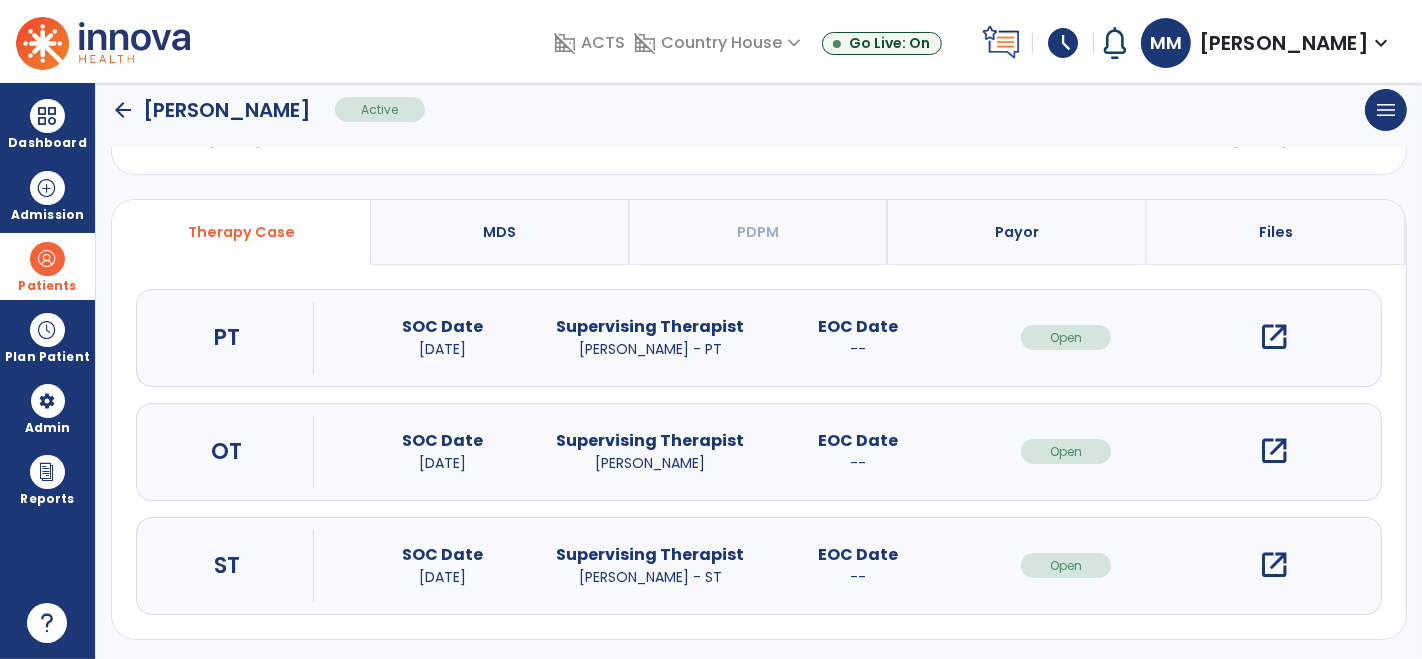 click on "open_in_new" at bounding box center [1274, 565] 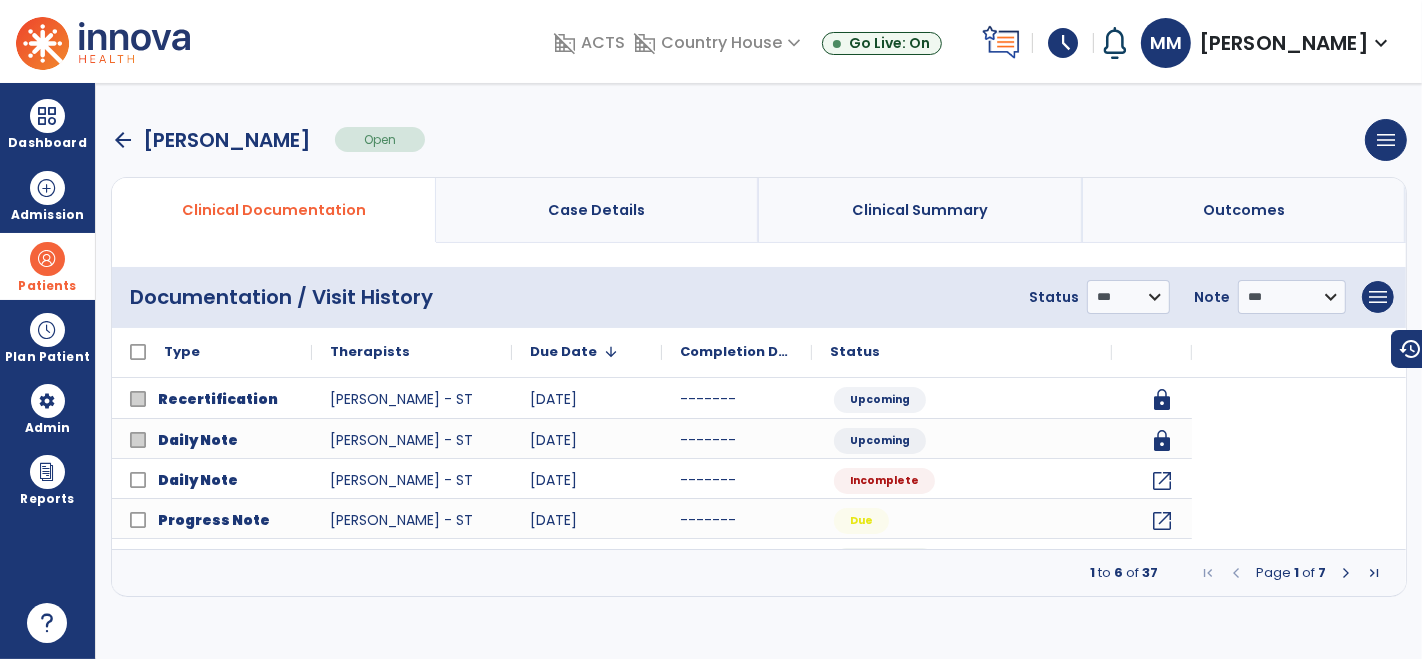 scroll, scrollTop: 0, scrollLeft: 0, axis: both 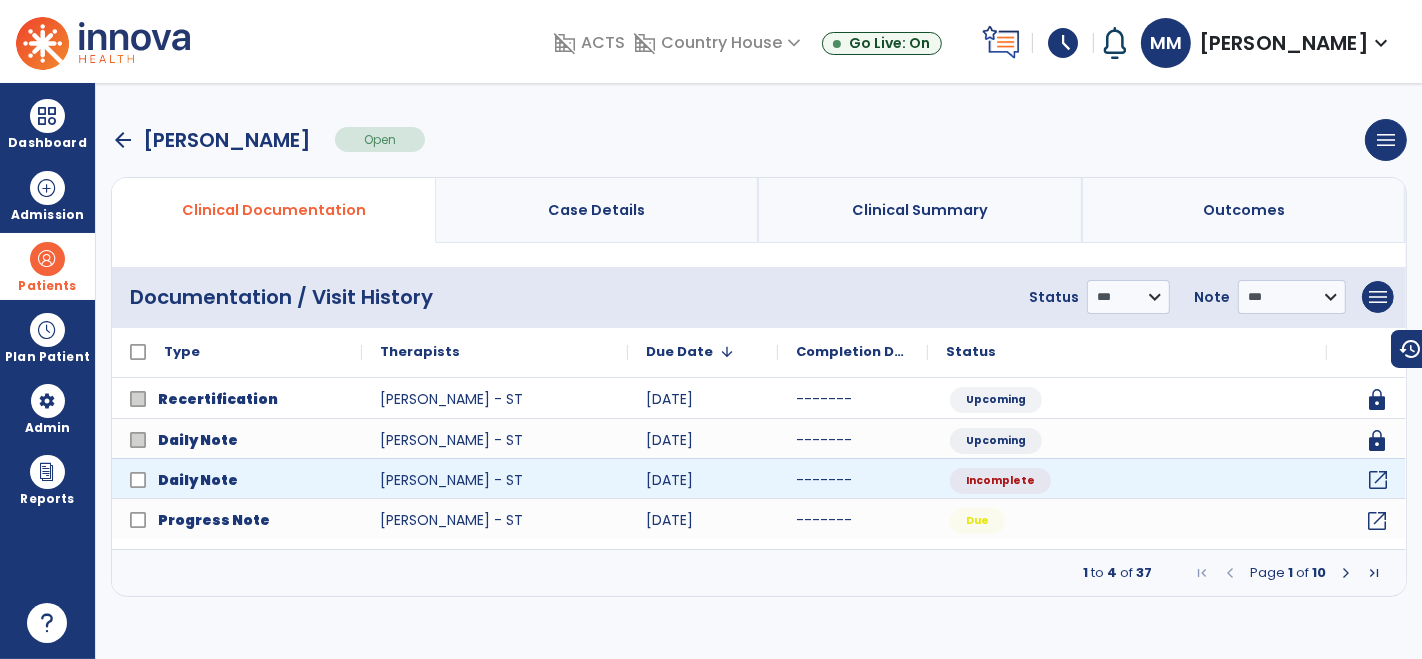 click on "open_in_new" 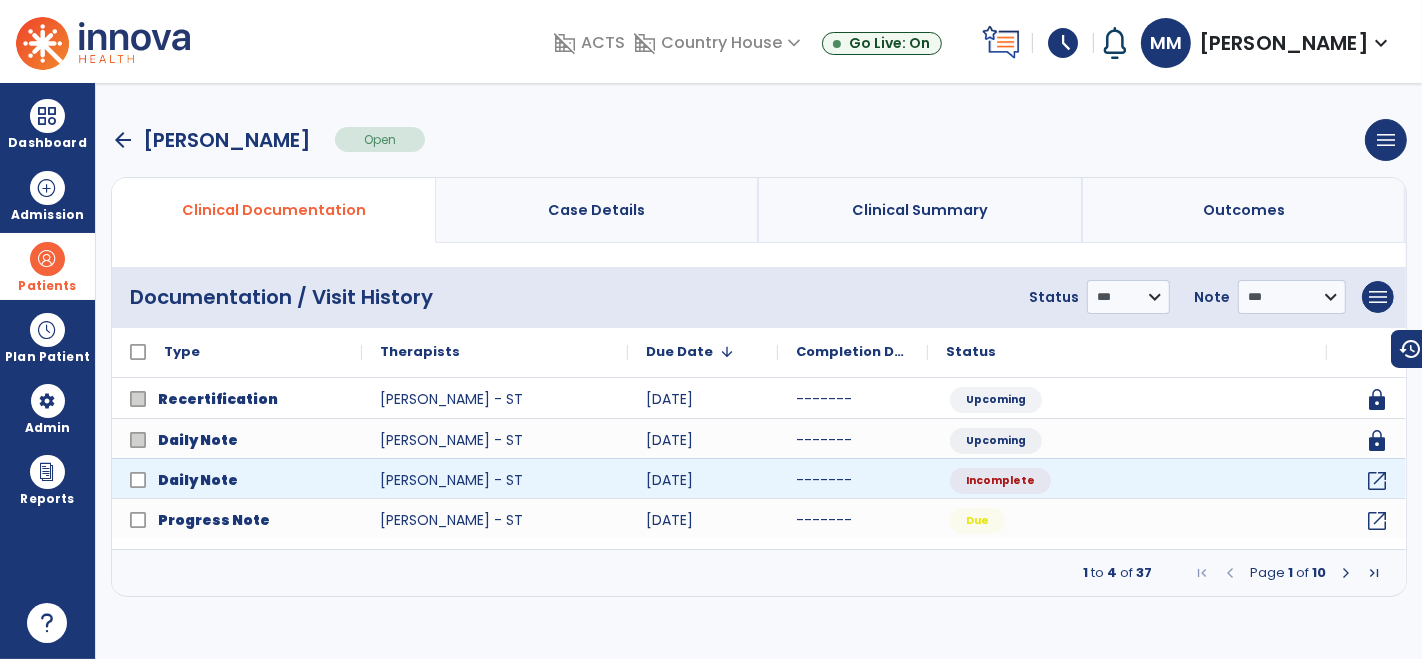 select on "*" 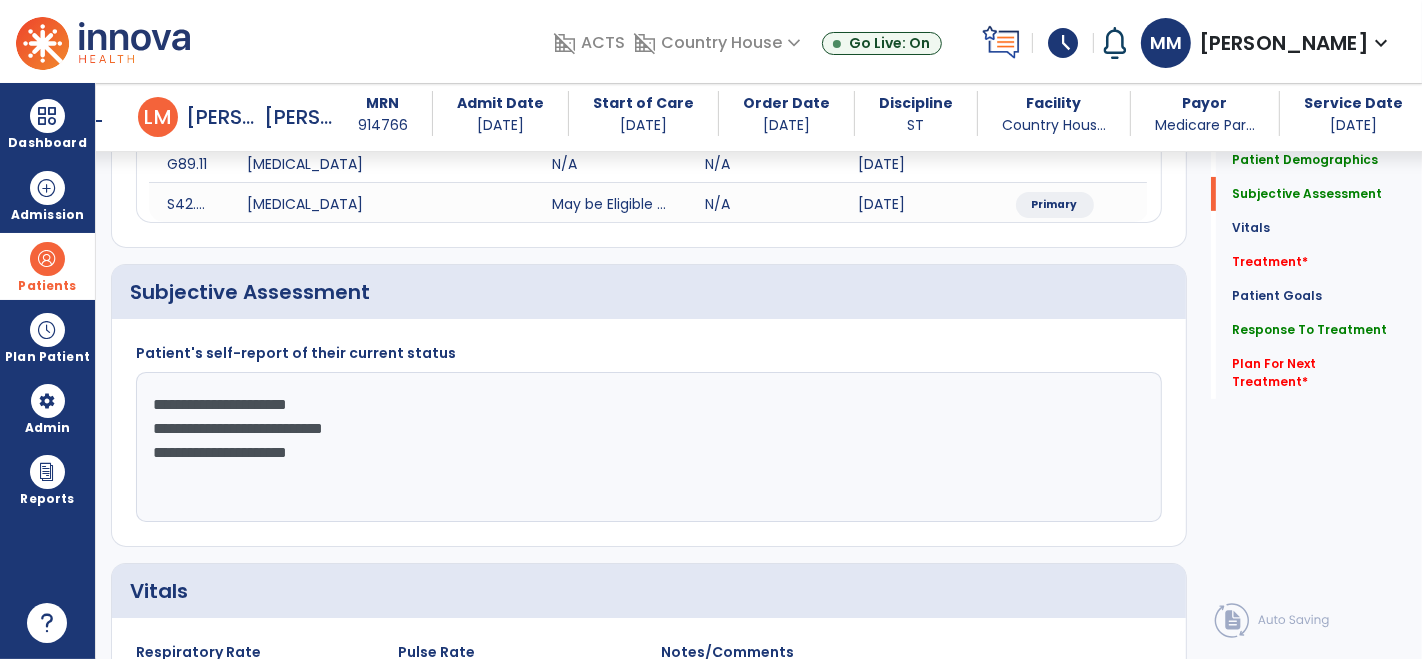 scroll, scrollTop: 400, scrollLeft: 0, axis: vertical 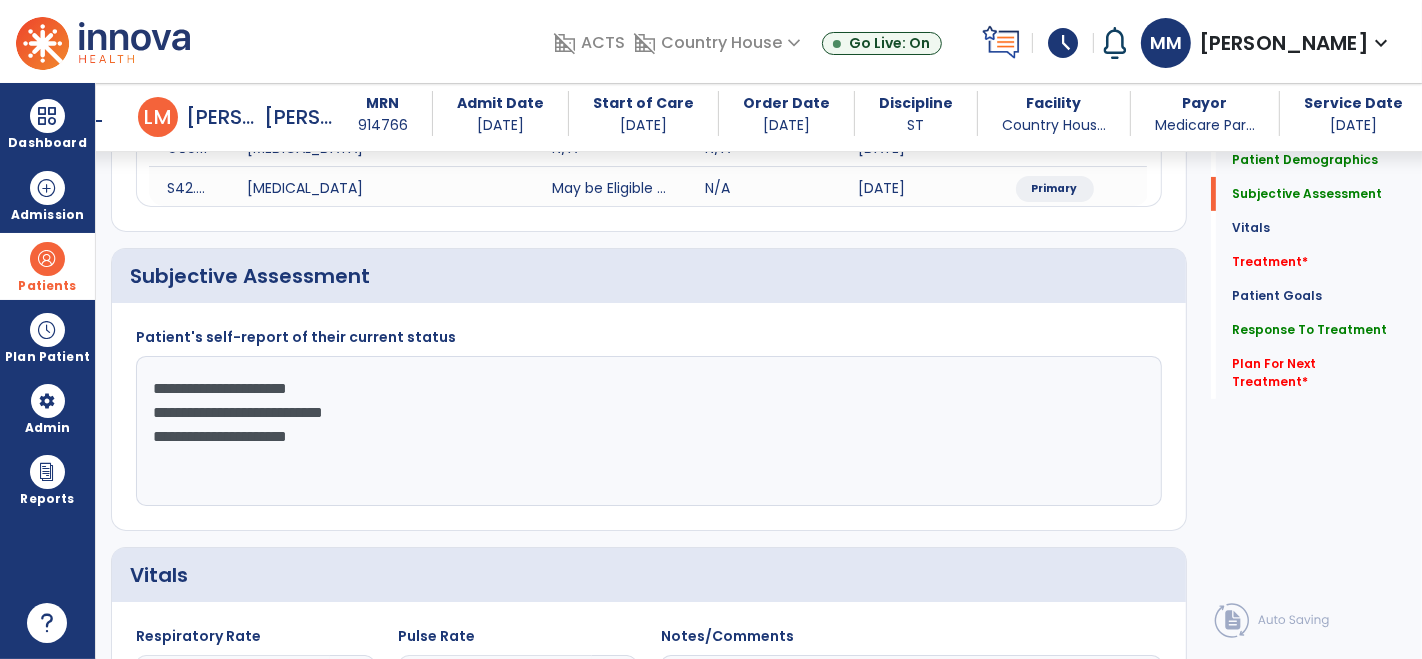 drag, startPoint x: 344, startPoint y: 431, endPoint x: 154, endPoint y: 439, distance: 190.16835 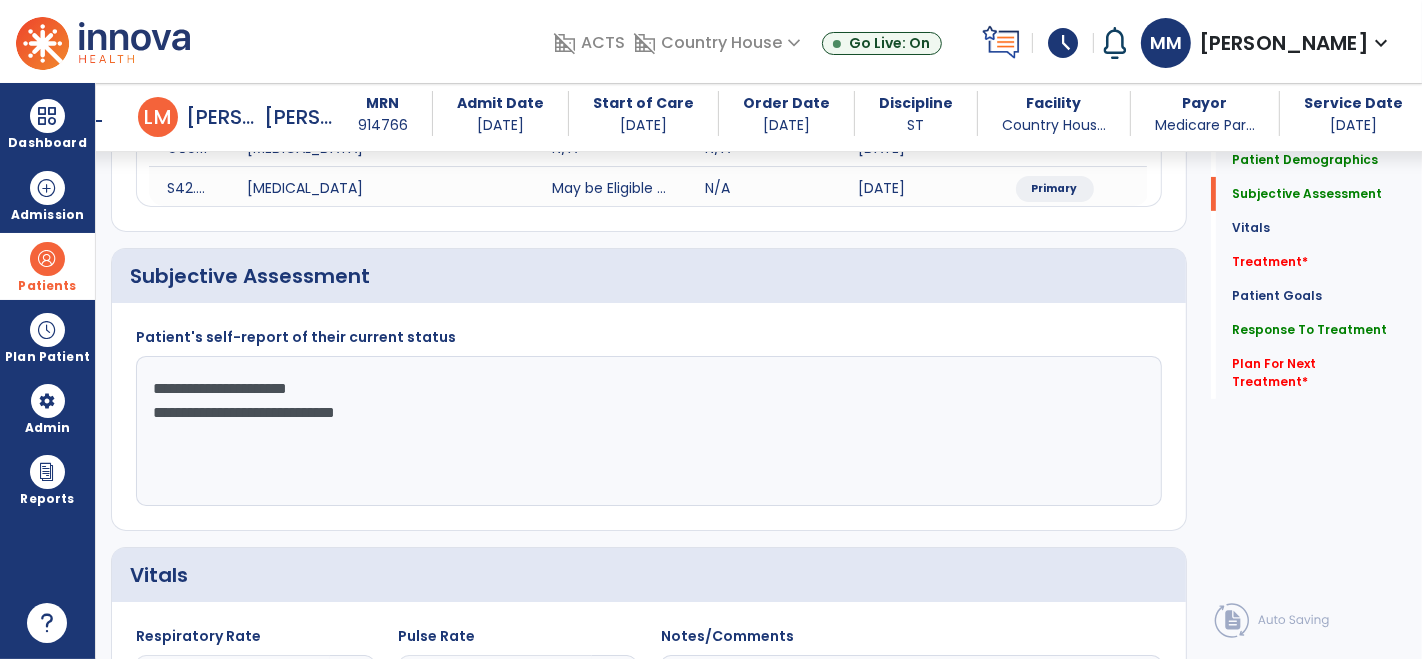 drag, startPoint x: 357, startPoint y: 414, endPoint x: 355, endPoint y: 459, distance: 45.044422 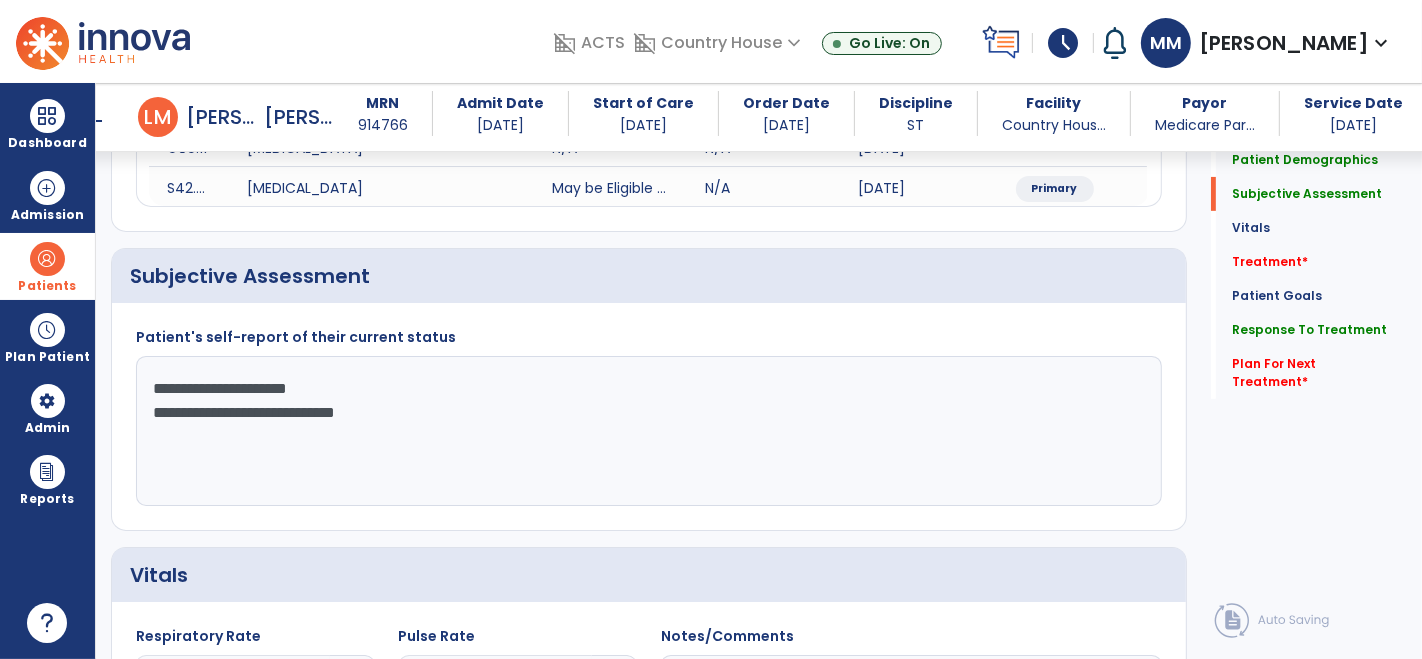 click on "**********" 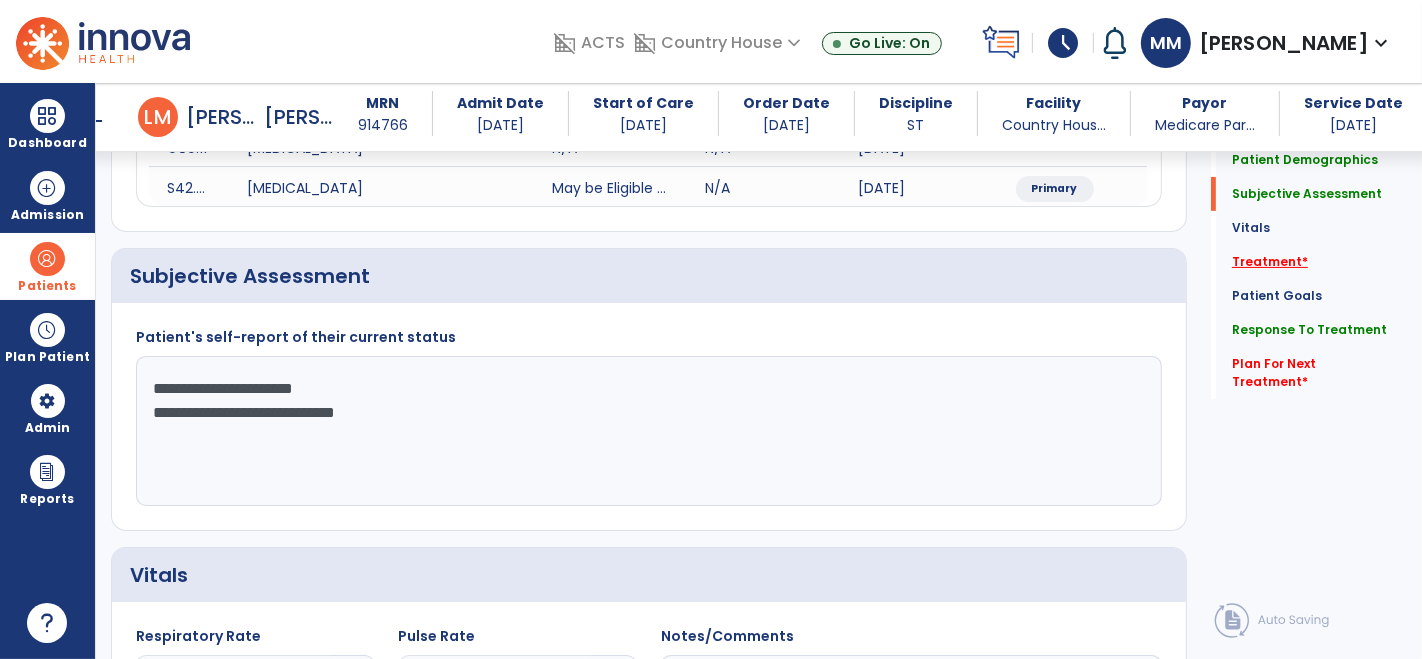 type on "**********" 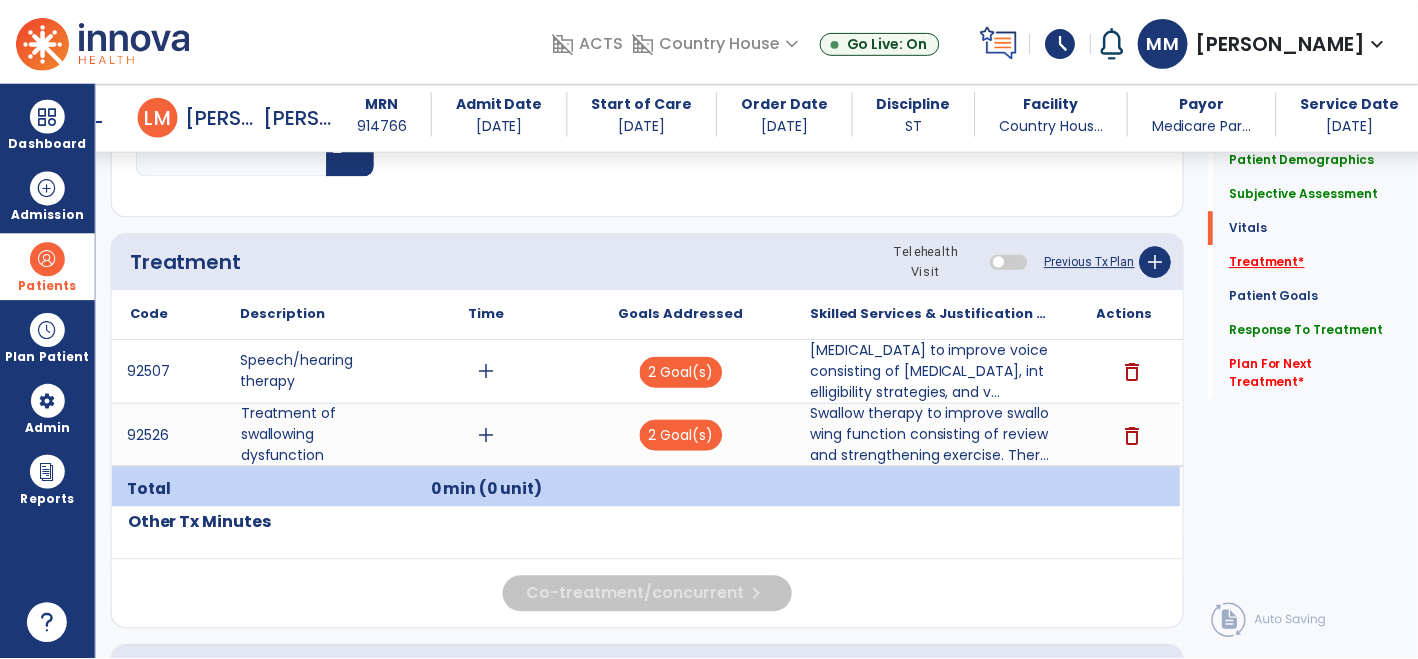scroll, scrollTop: 1194, scrollLeft: 0, axis: vertical 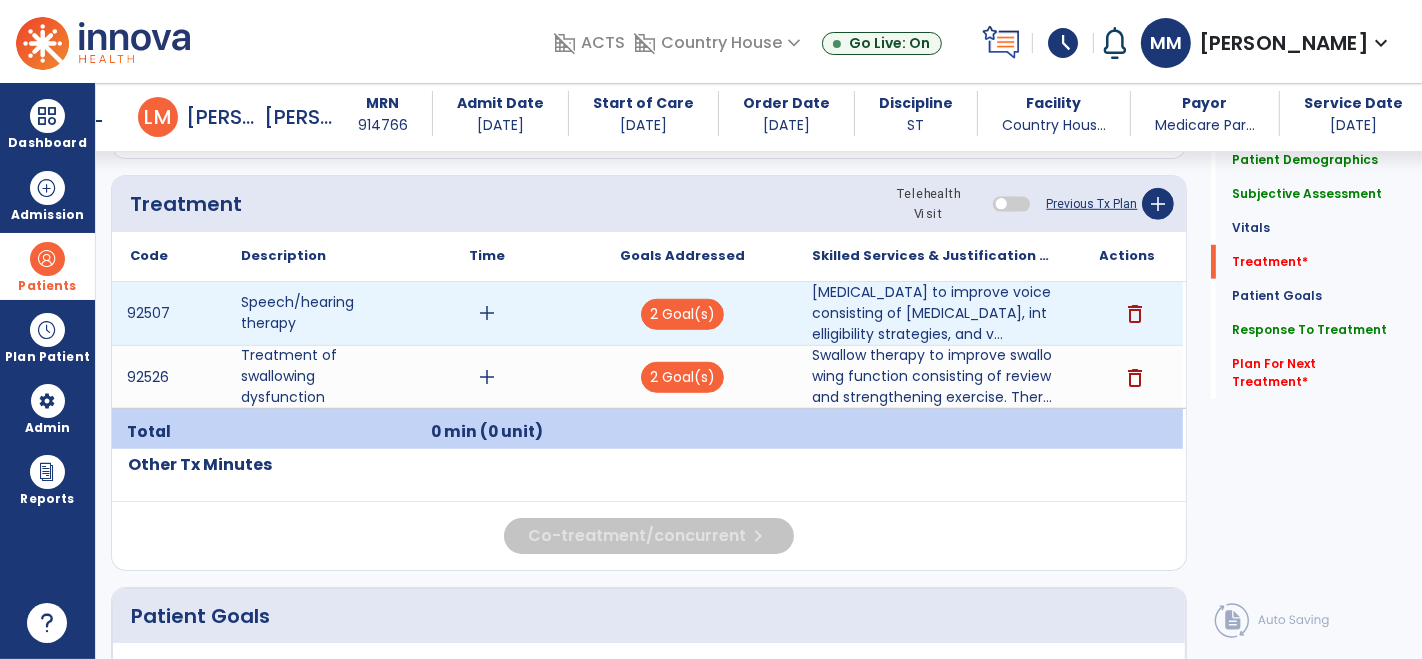 click on "add" at bounding box center [488, 313] 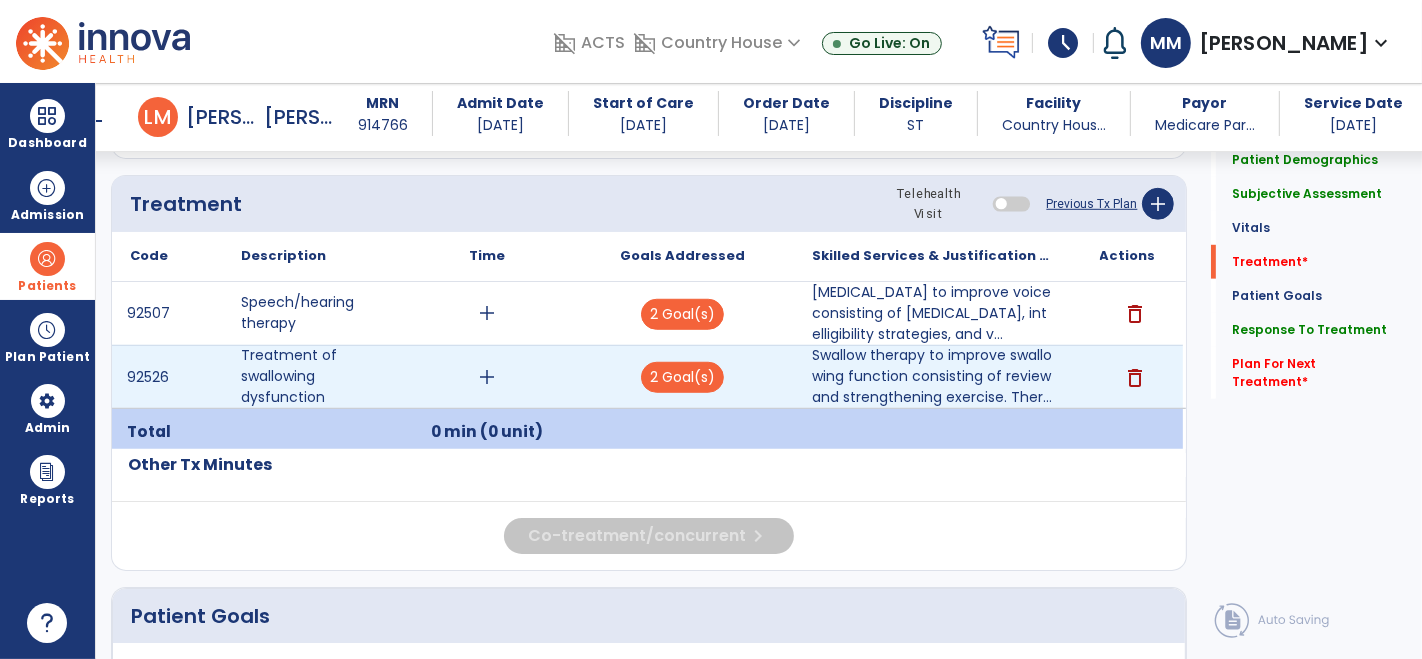 click on "add" at bounding box center [488, 377] 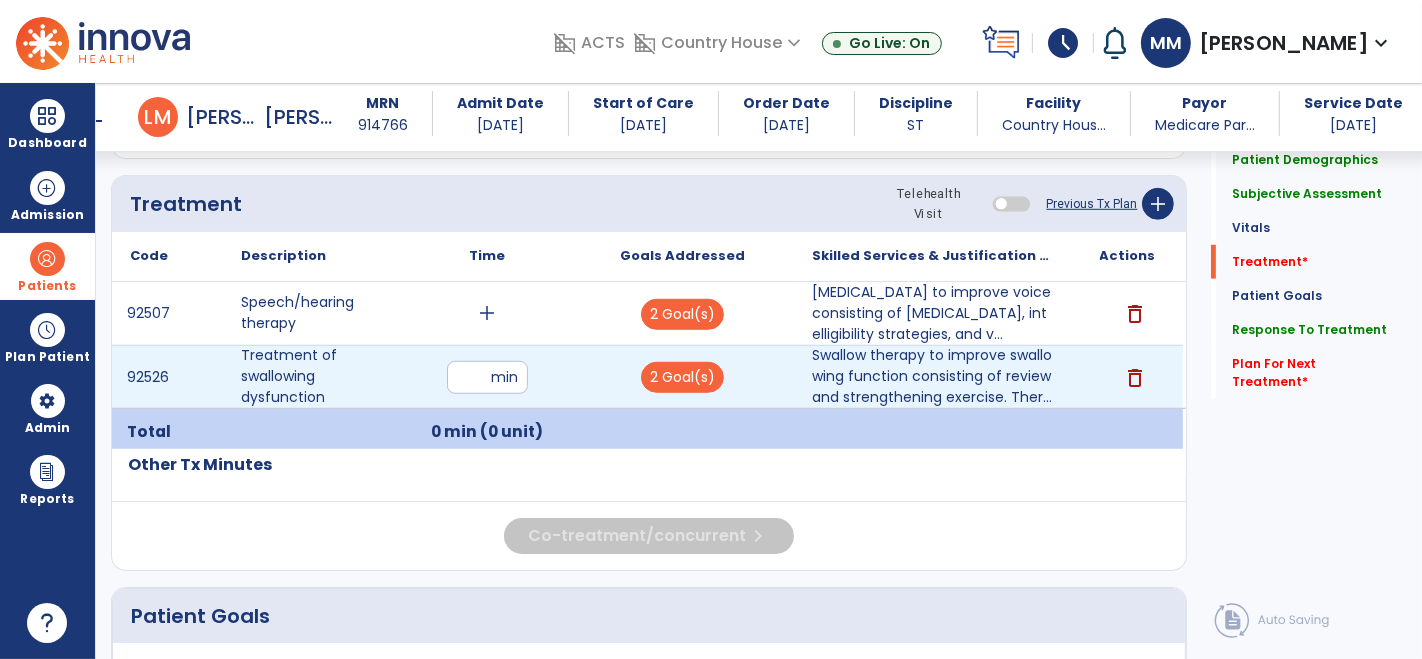 type on "**" 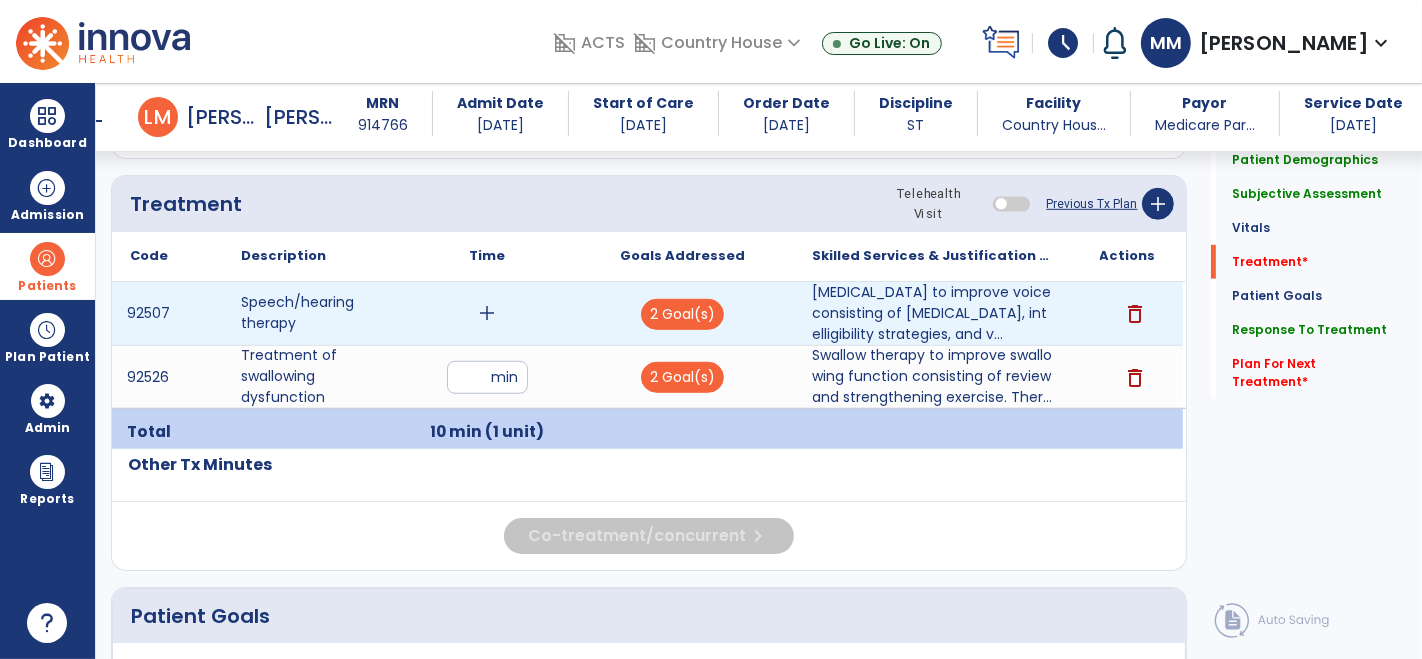 click on "add" at bounding box center [488, 313] 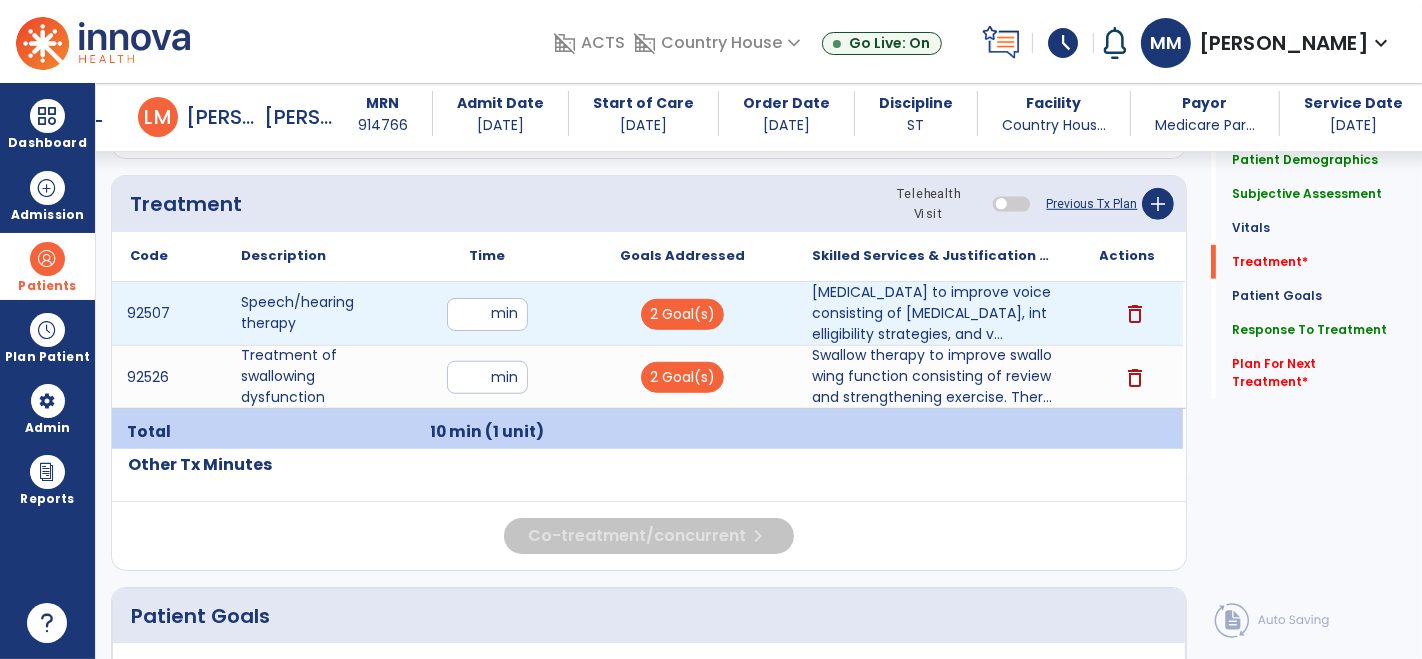 type on "**" 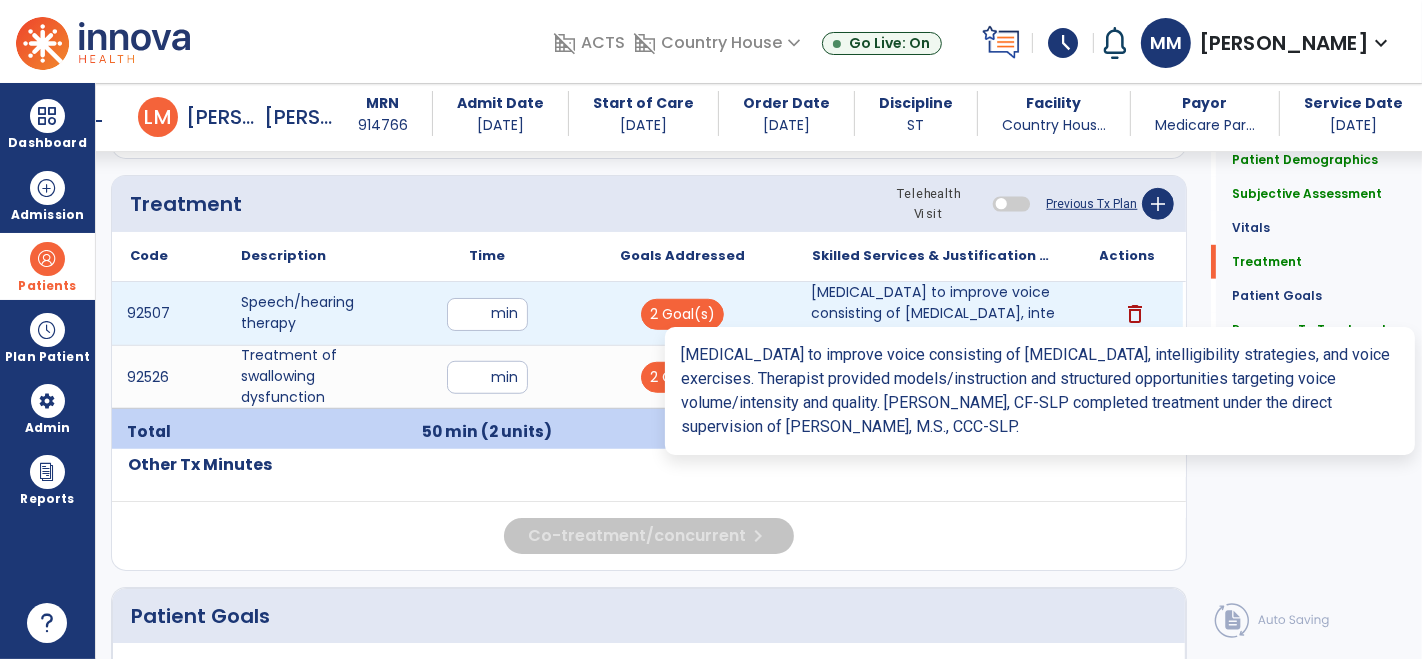 click on "Speech therapy to improve voice consisting of breathing exercises, intelligibility strategies, and v..." at bounding box center [933, 313] 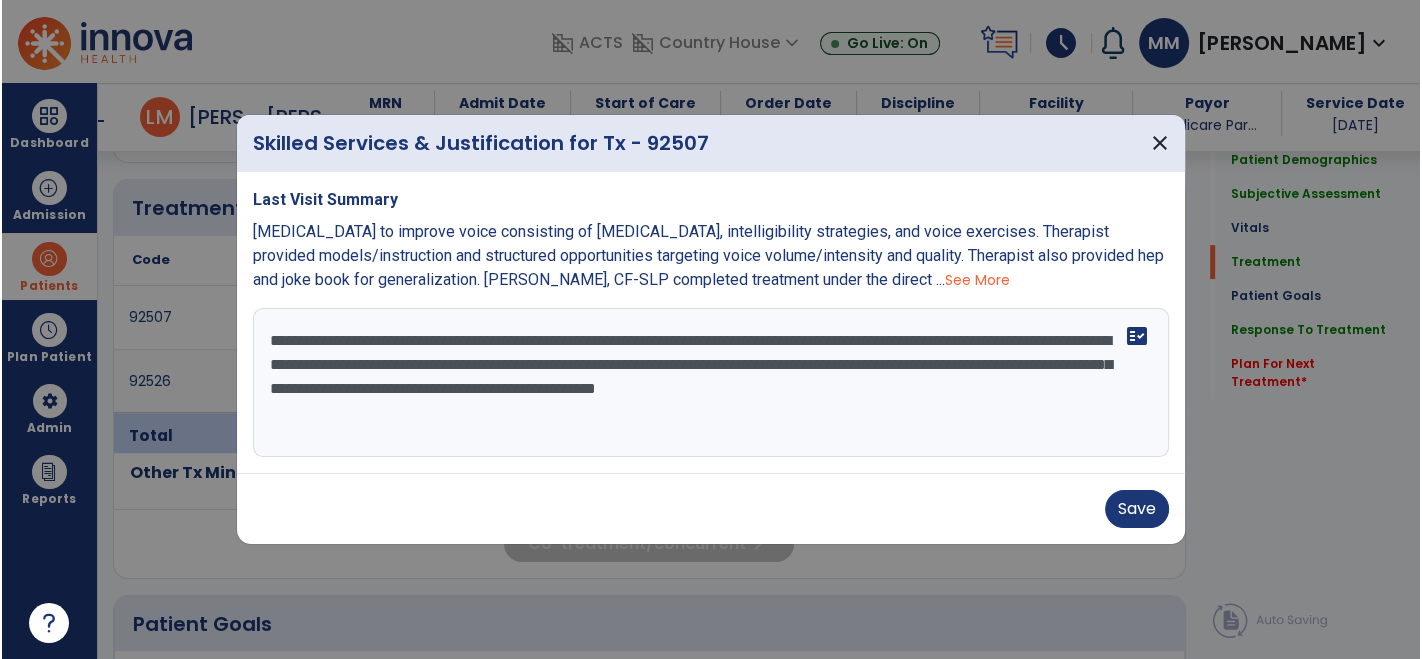 scroll, scrollTop: 1194, scrollLeft: 0, axis: vertical 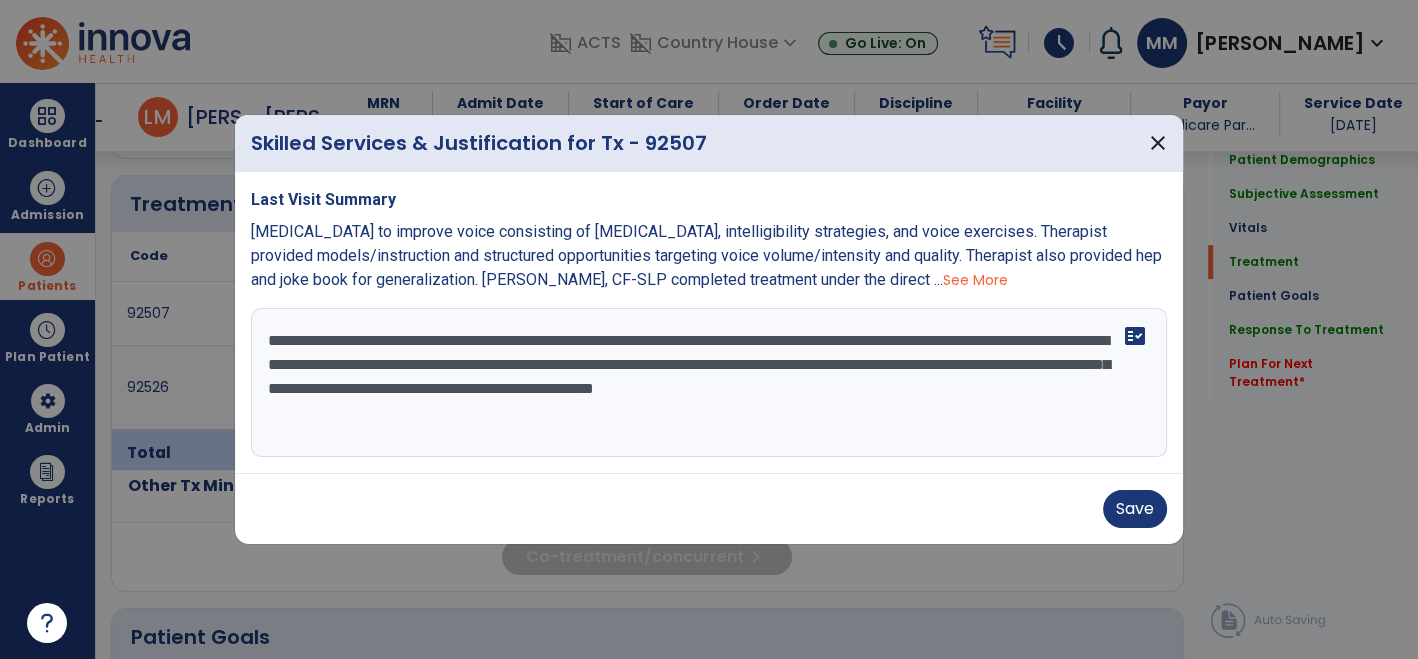 click on "**********" at bounding box center (709, 383) 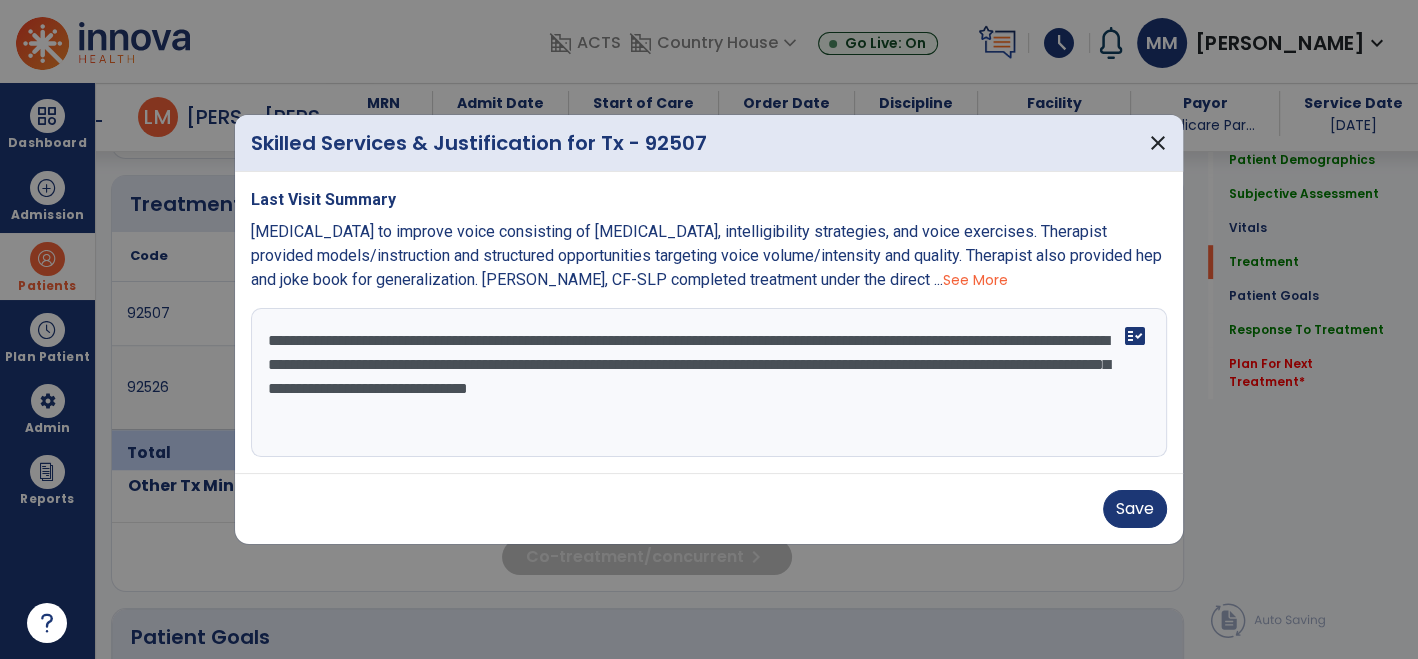 click on "**********" at bounding box center (709, 383) 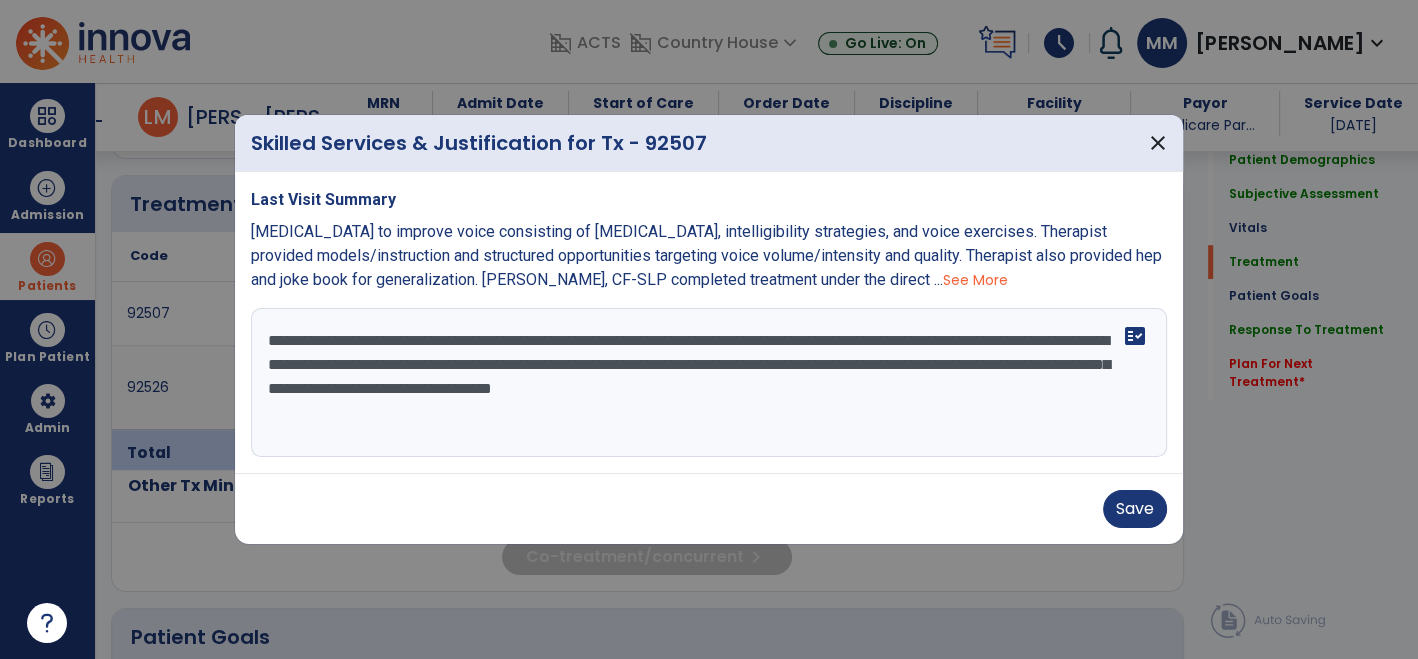 click on "**********" at bounding box center (709, 383) 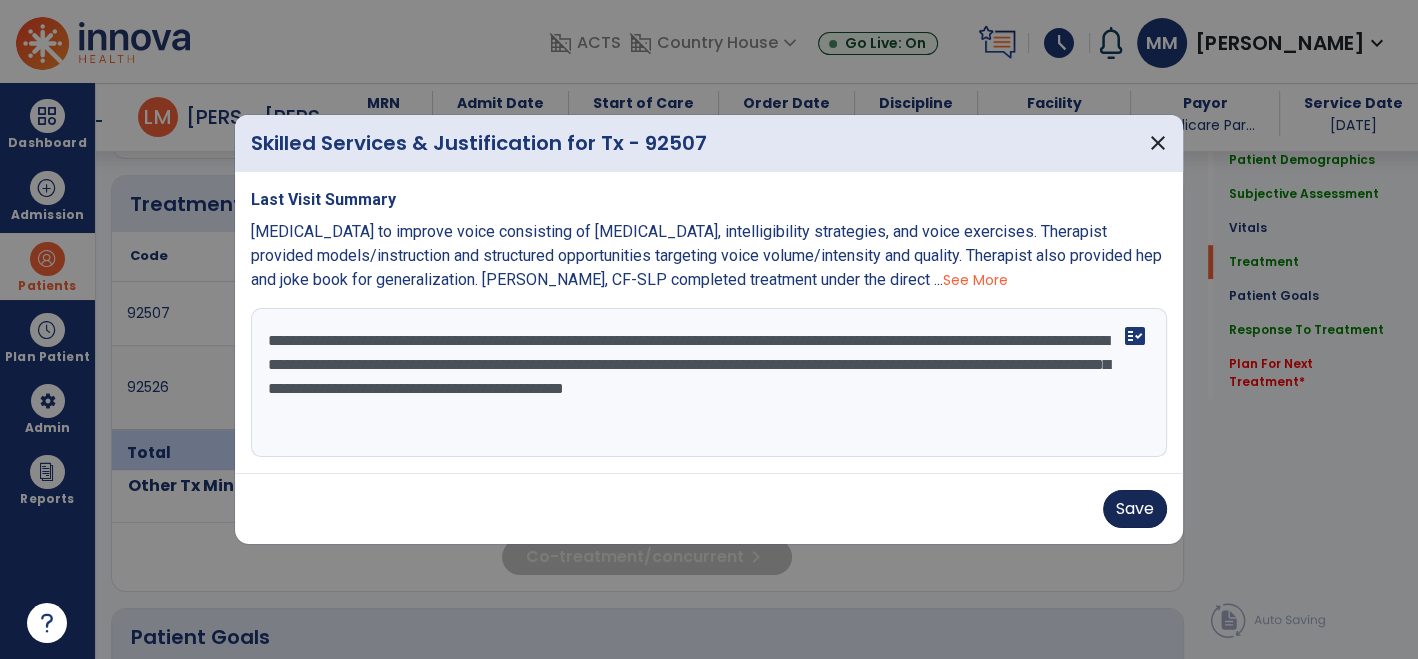 type on "**********" 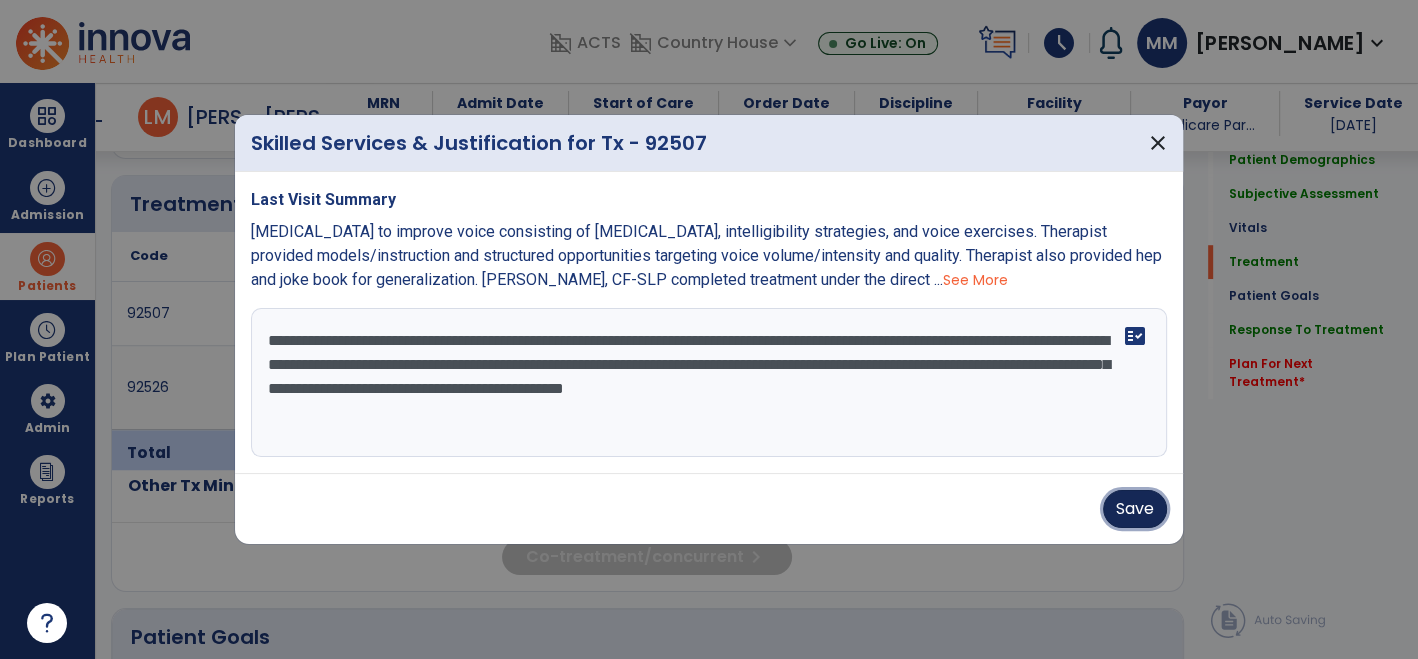 click on "Save" at bounding box center (1135, 509) 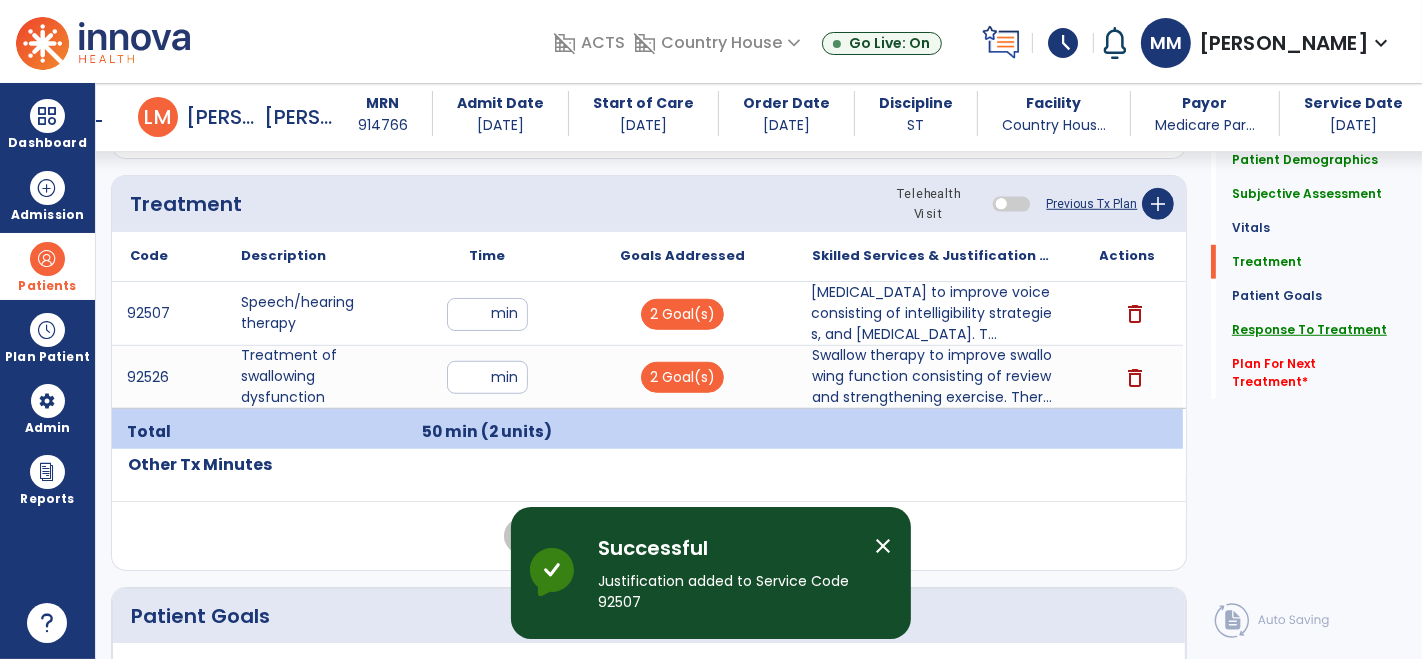 click on "Response To Treatment" 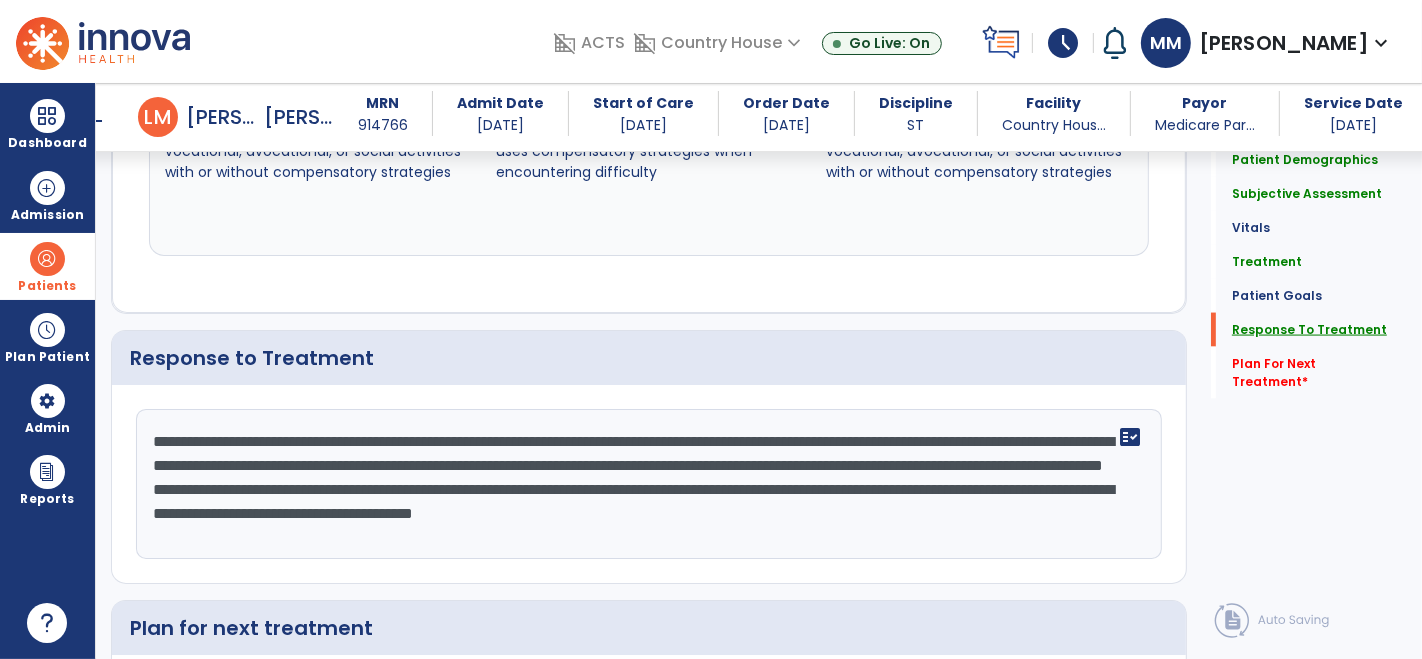 scroll, scrollTop: 2617, scrollLeft: 0, axis: vertical 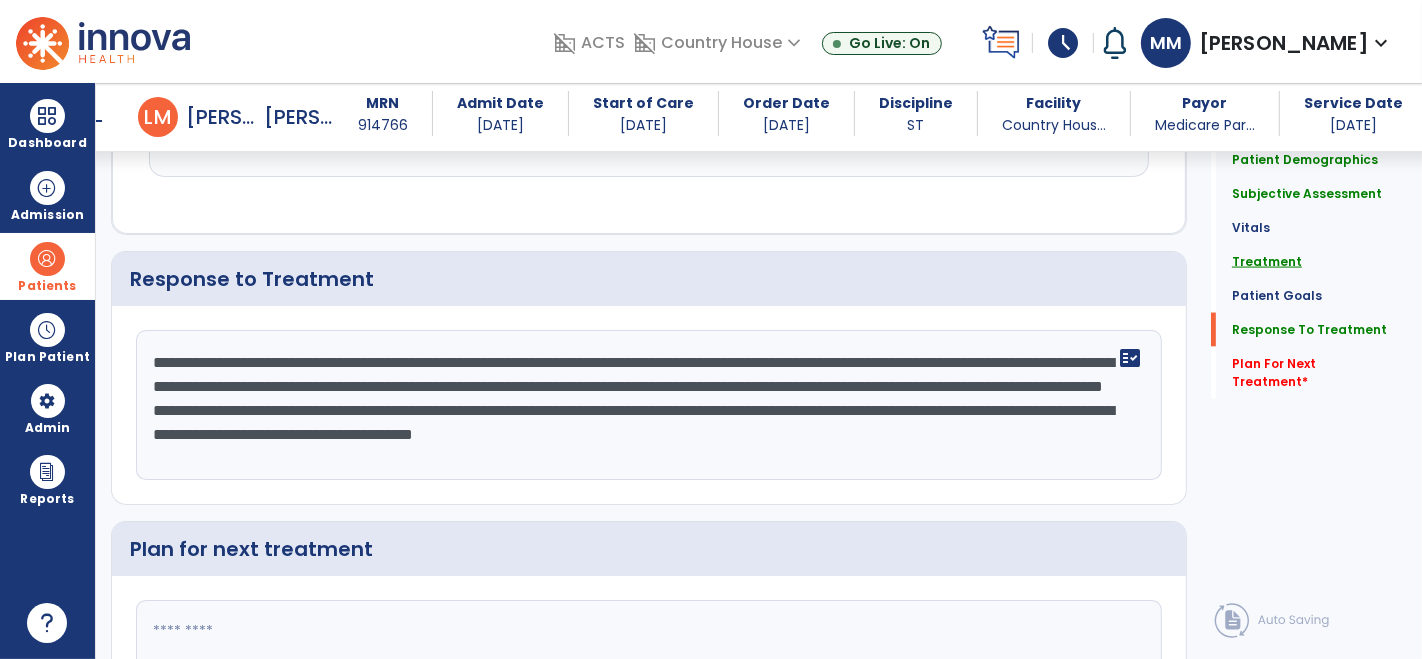 click on "Treatment" 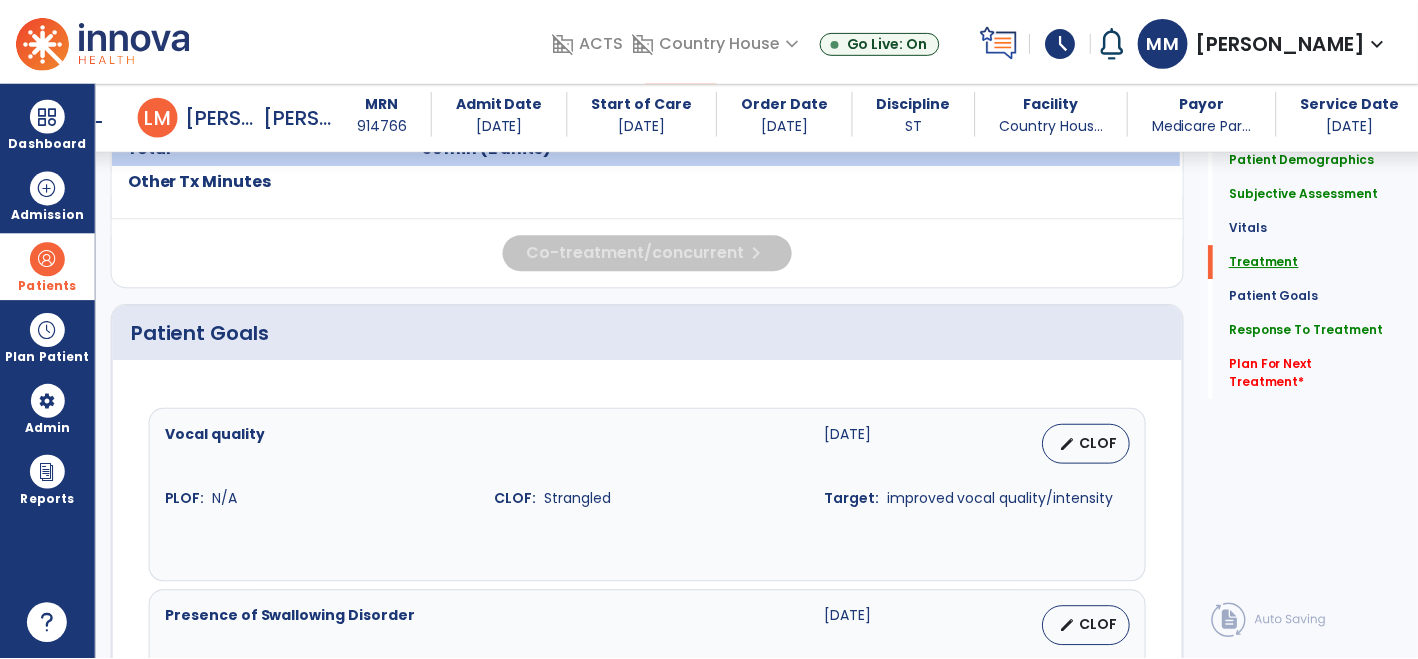 scroll, scrollTop: 1194, scrollLeft: 0, axis: vertical 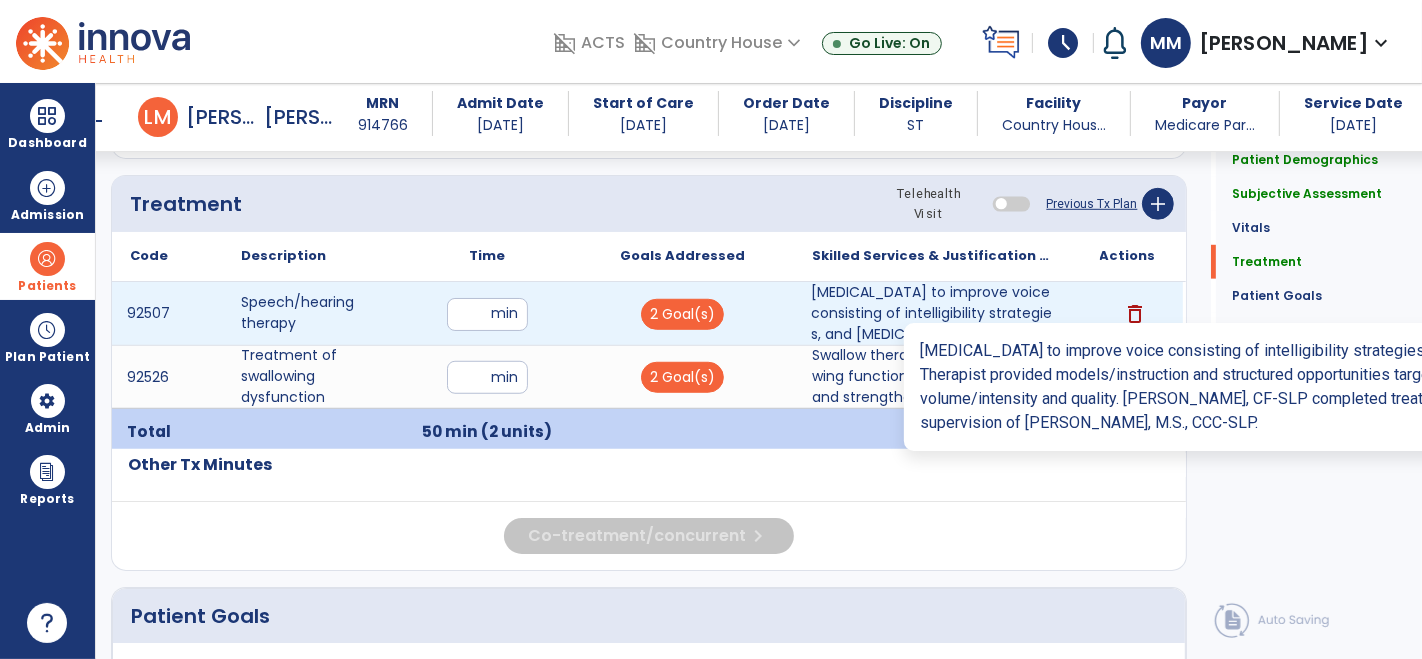 click on "Speech therapy to improve voice consisting of intelligibility strategies, and breathing exercises. T..." at bounding box center (933, 313) 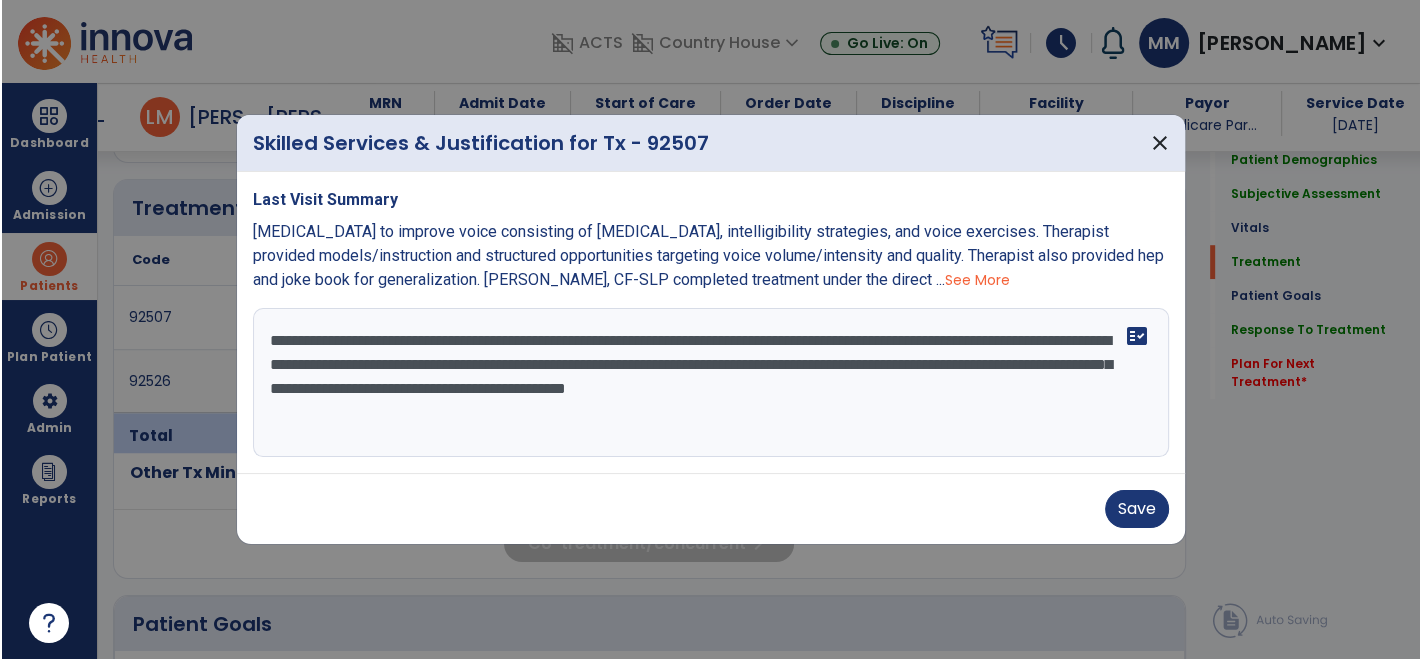scroll, scrollTop: 1194, scrollLeft: 0, axis: vertical 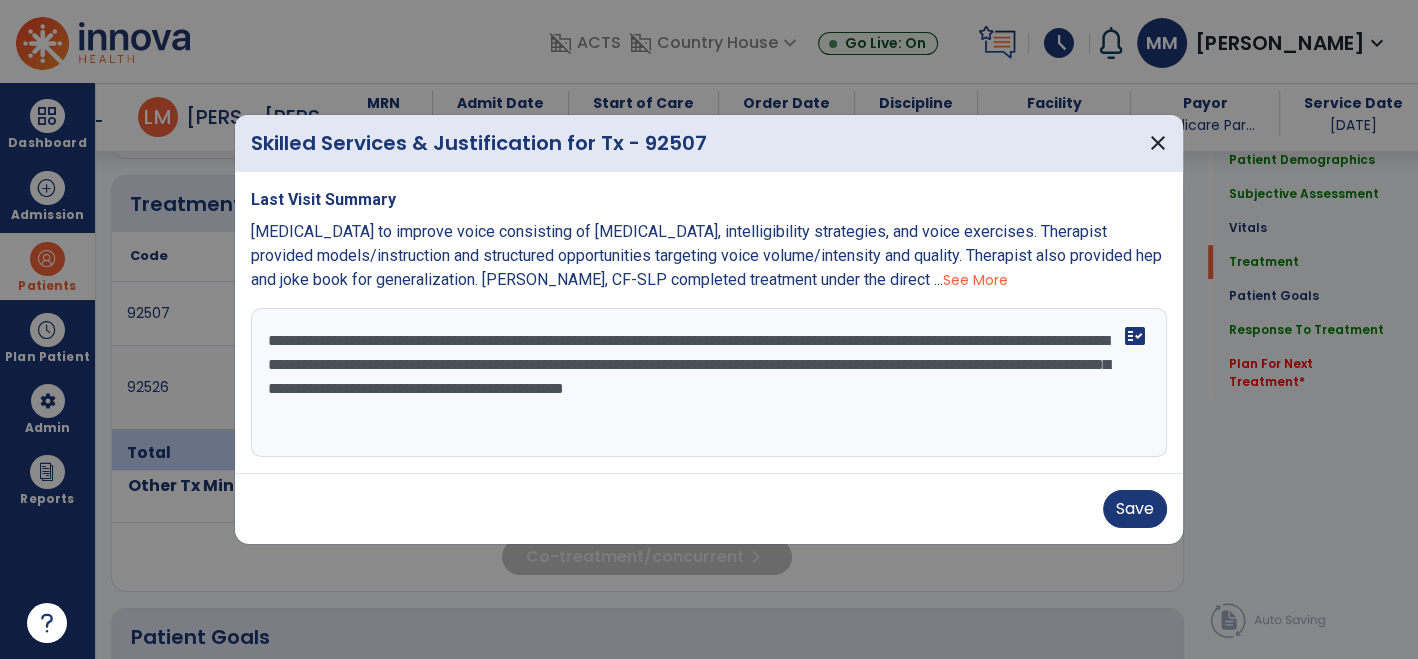 click on "**********" at bounding box center (709, 383) 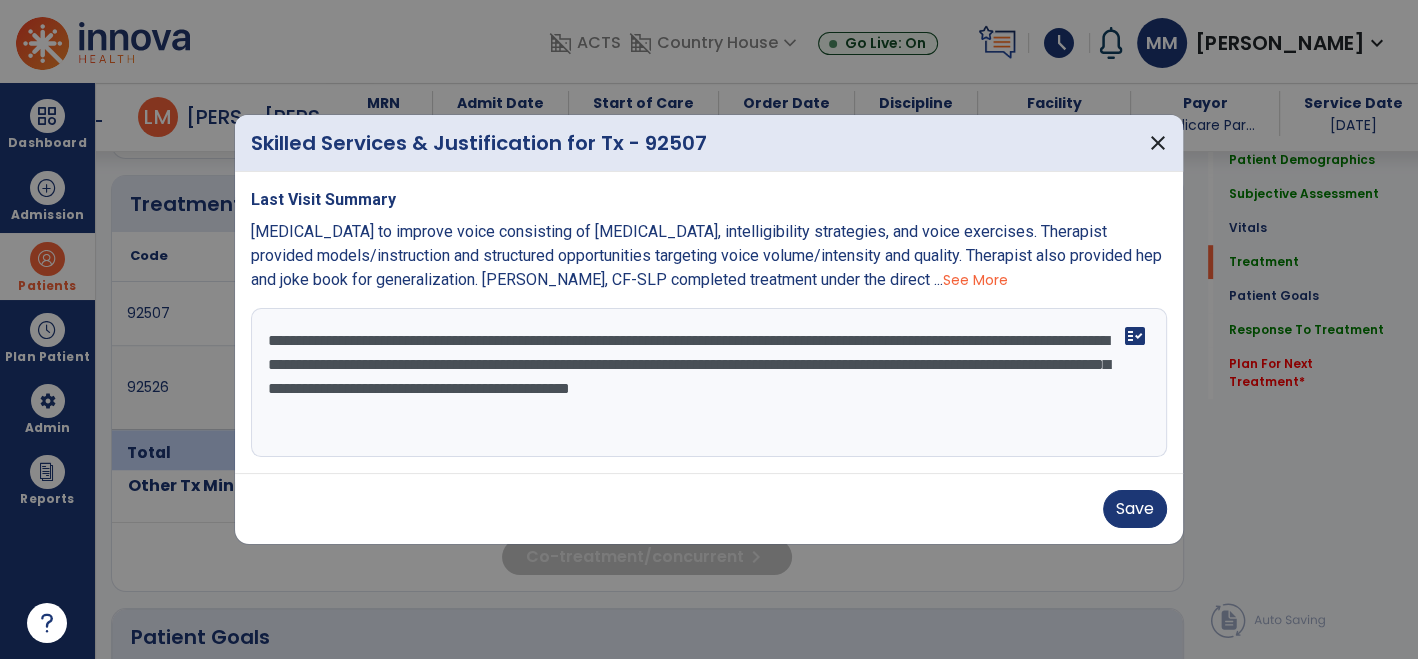 click on "**********" at bounding box center [709, 383] 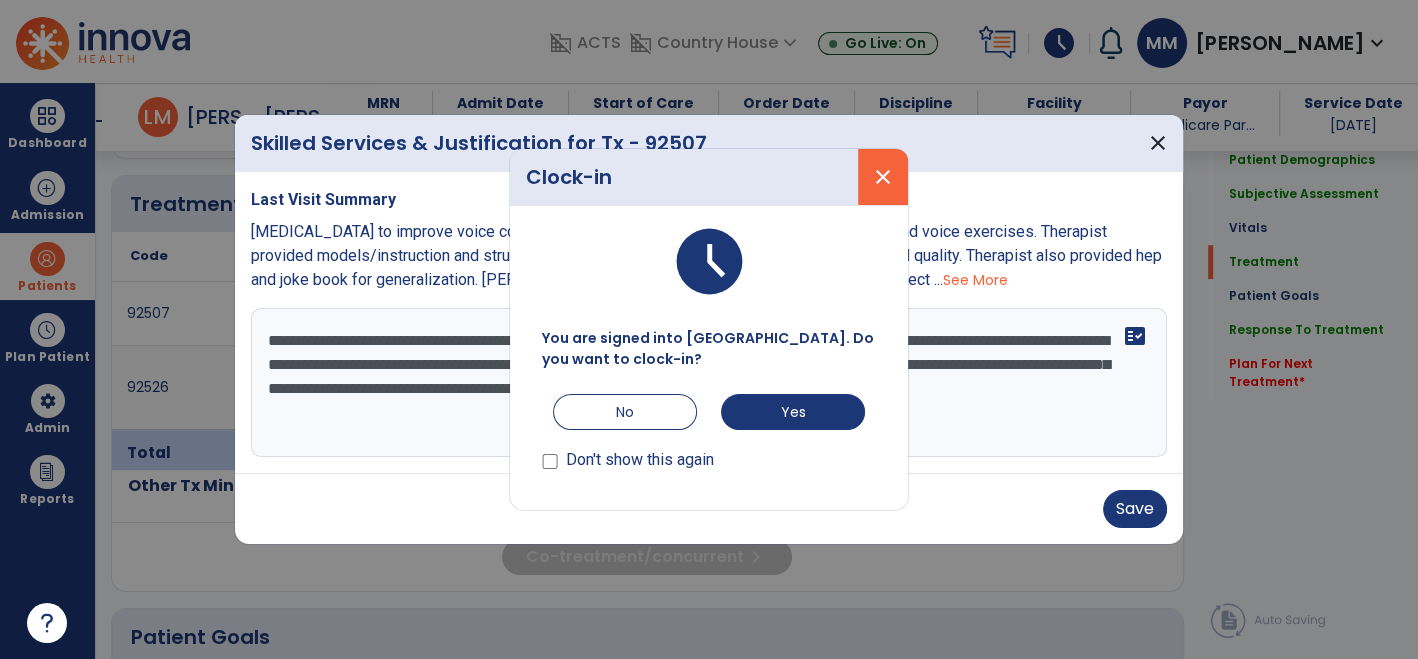 type on "**********" 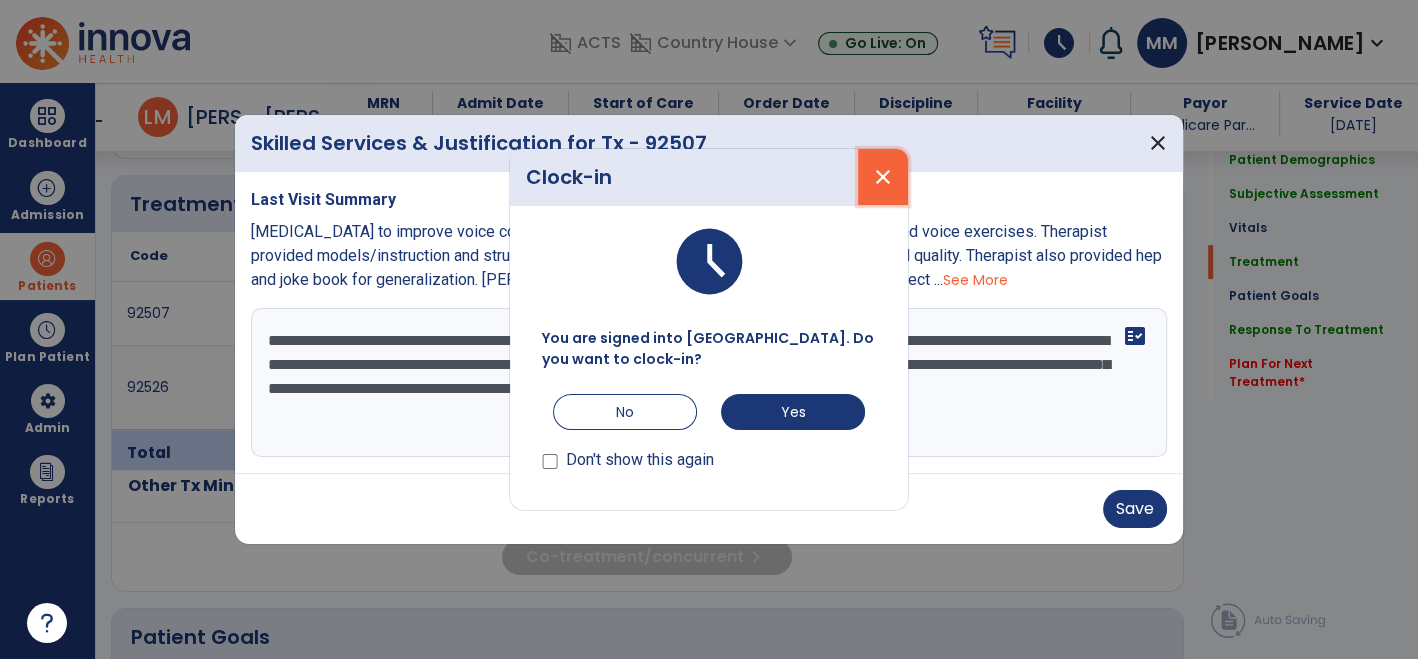 click on "close" at bounding box center (883, 177) 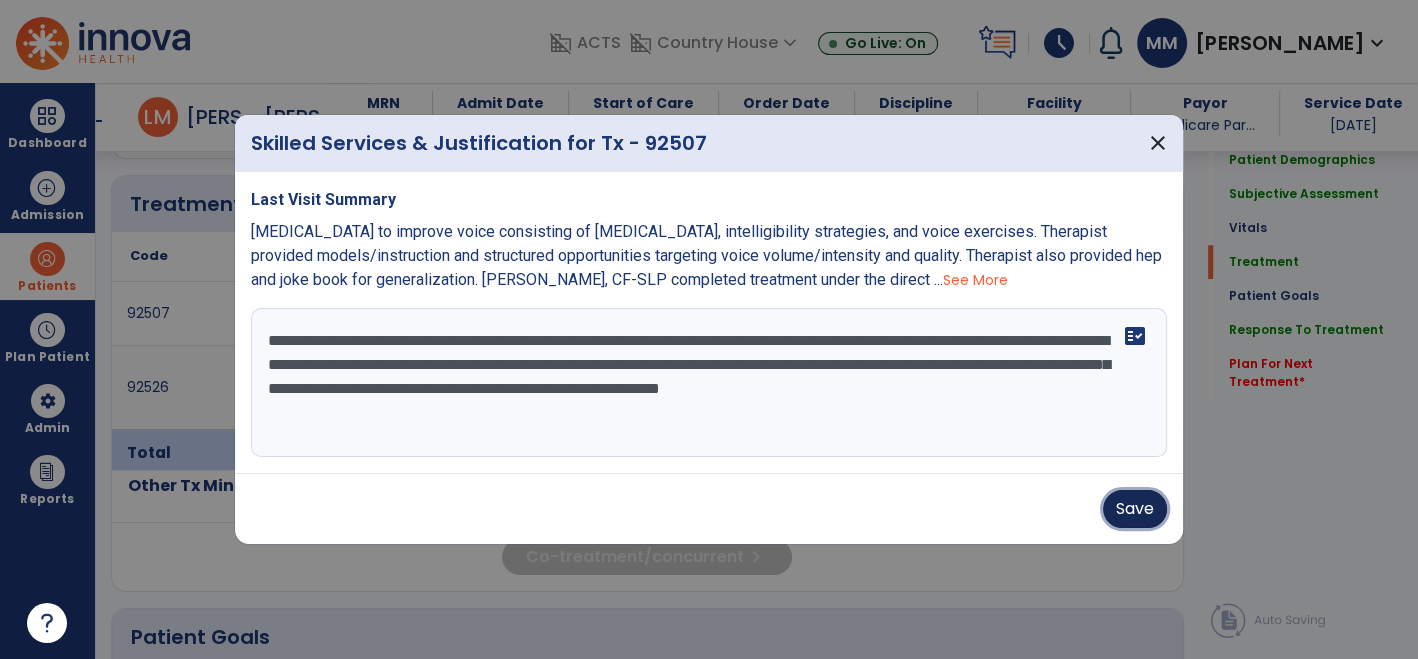 click on "Save" at bounding box center [1135, 509] 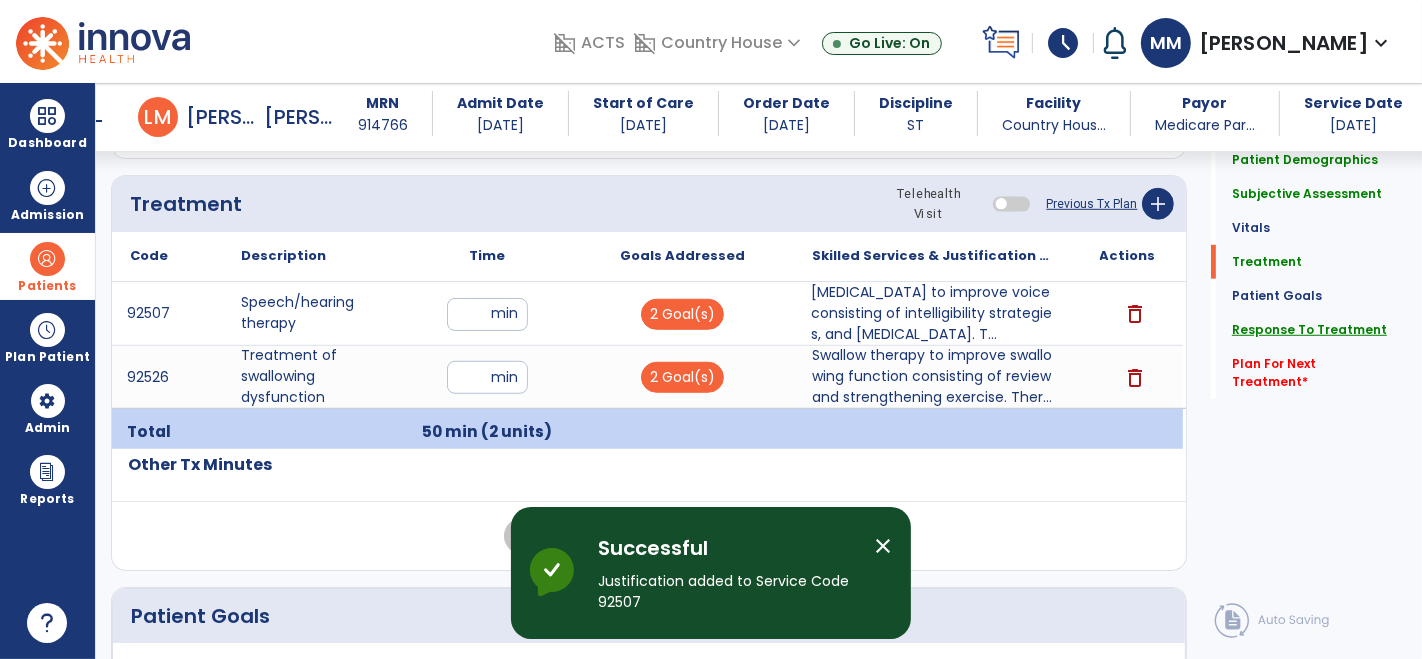 click on "Response To Treatment" 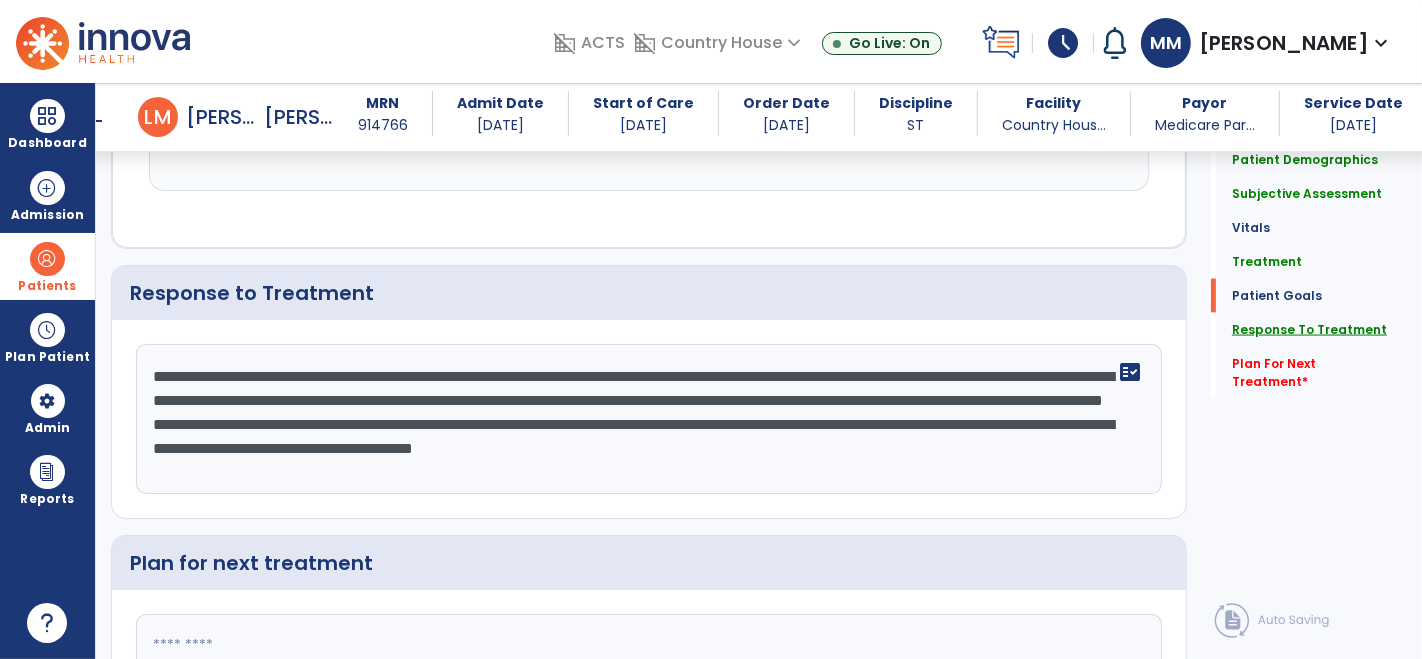 scroll, scrollTop: 2617, scrollLeft: 0, axis: vertical 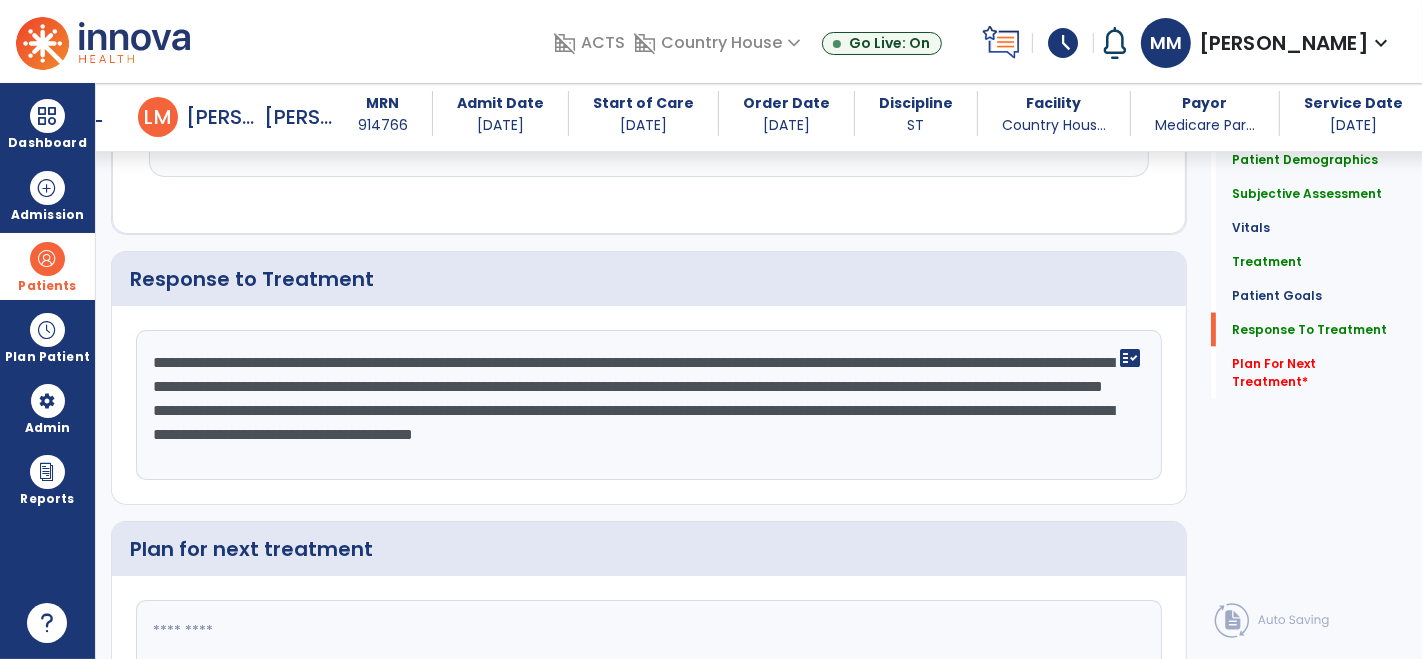 click on "**********" 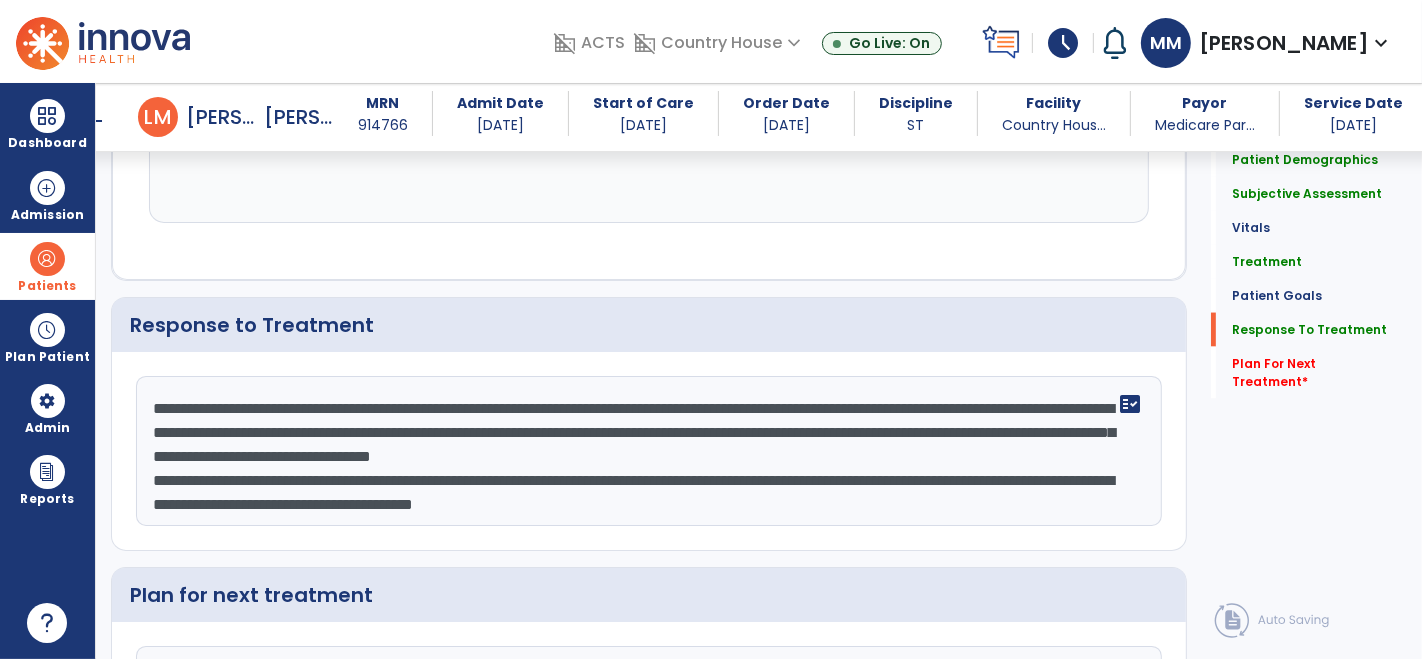 scroll, scrollTop: 2617, scrollLeft: 0, axis: vertical 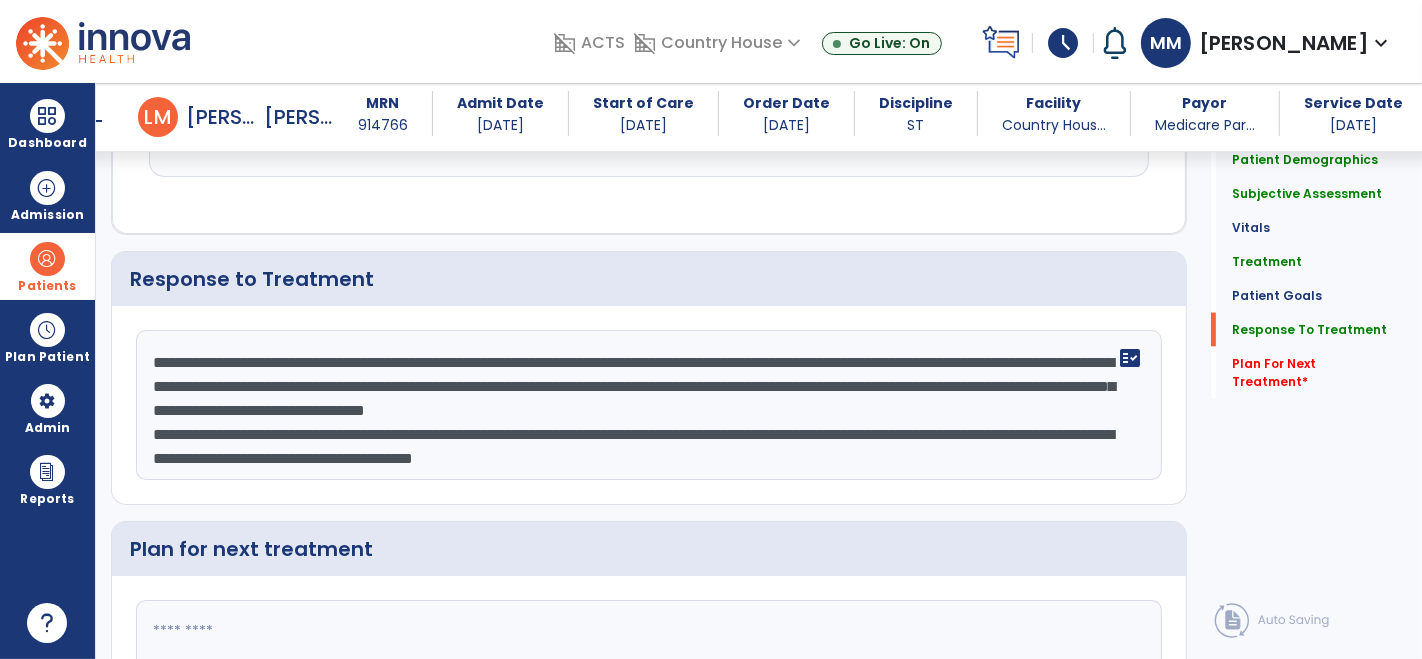 click on "**********" 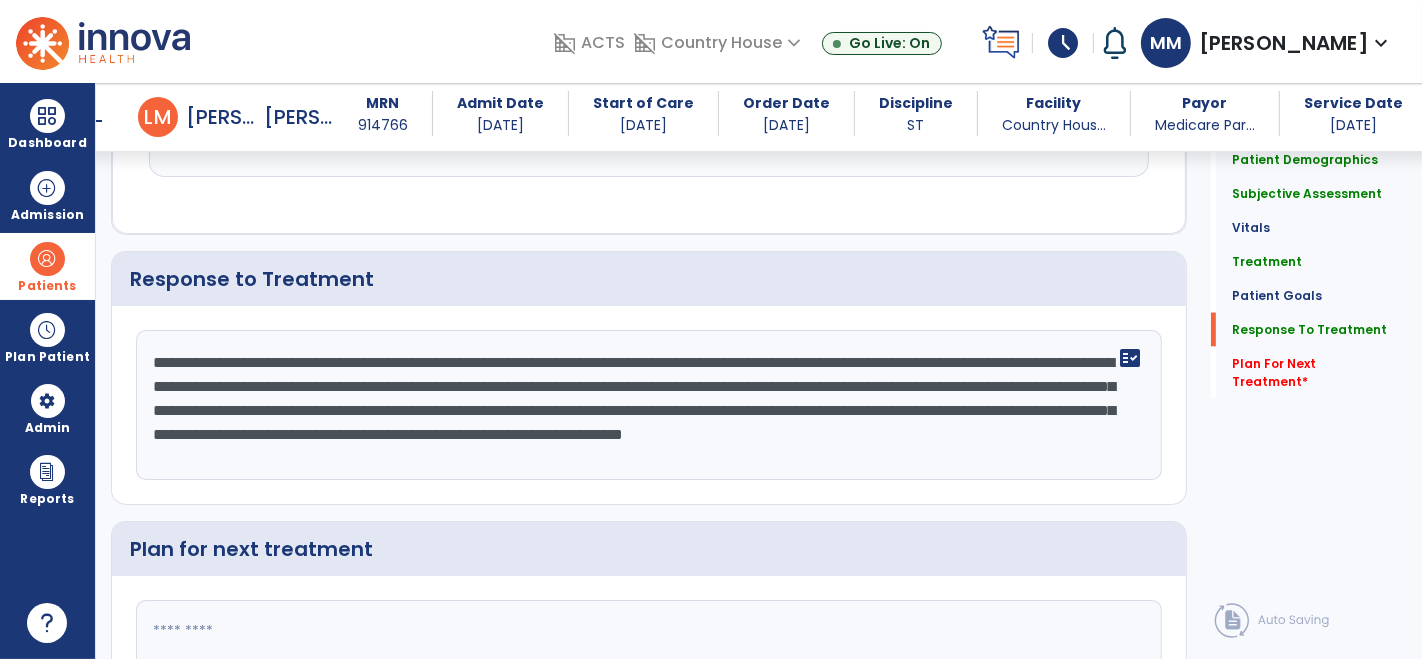 scroll, scrollTop: 0, scrollLeft: 0, axis: both 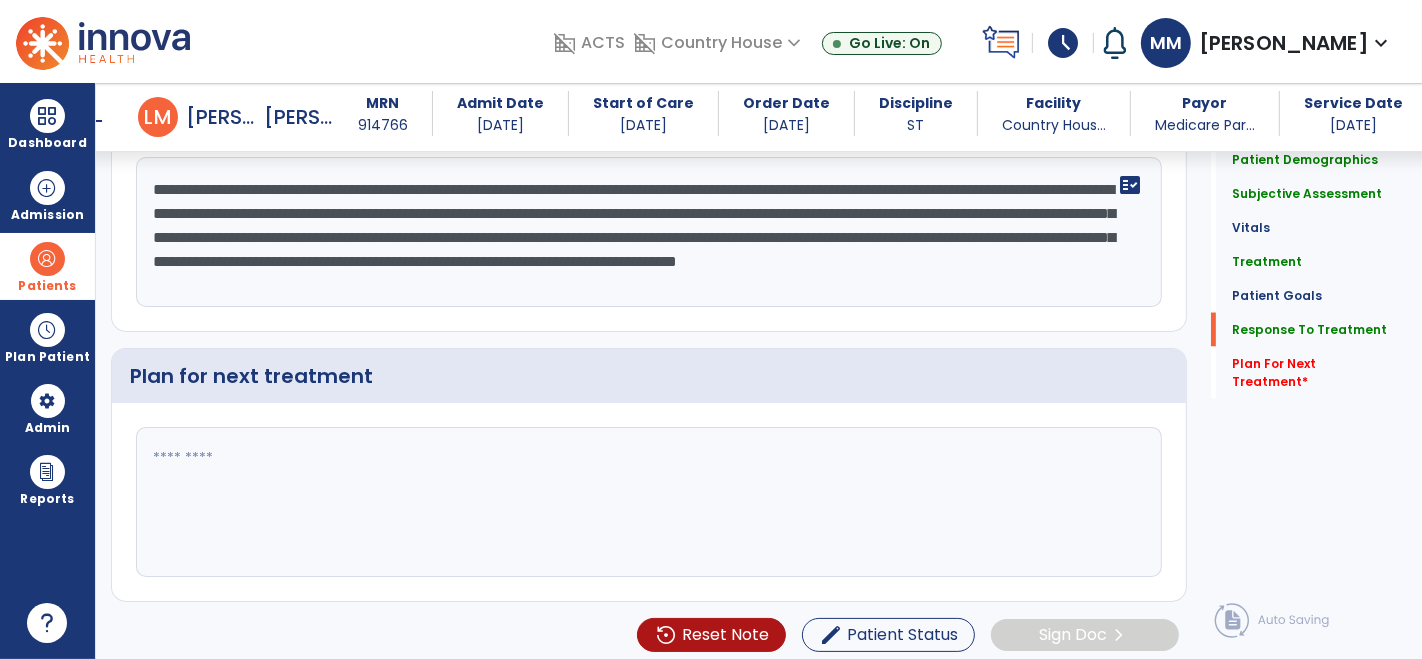 type on "**********" 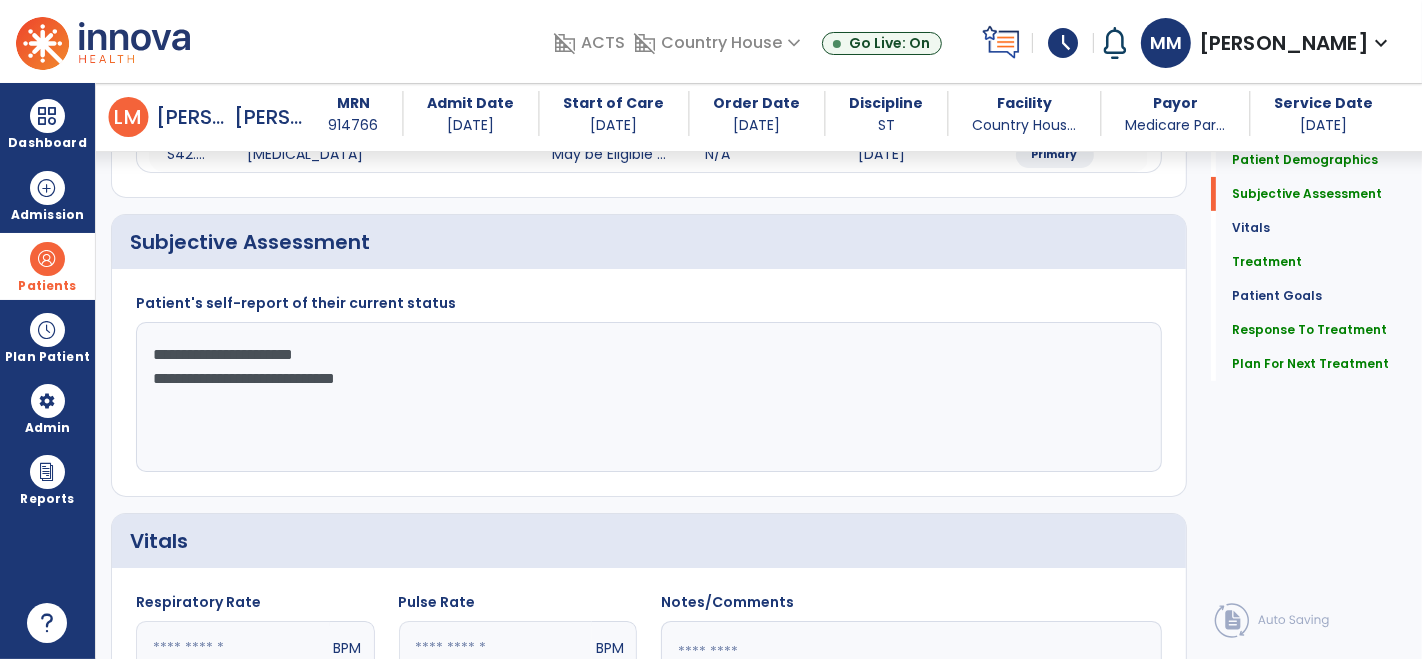 scroll, scrollTop: 433, scrollLeft: 0, axis: vertical 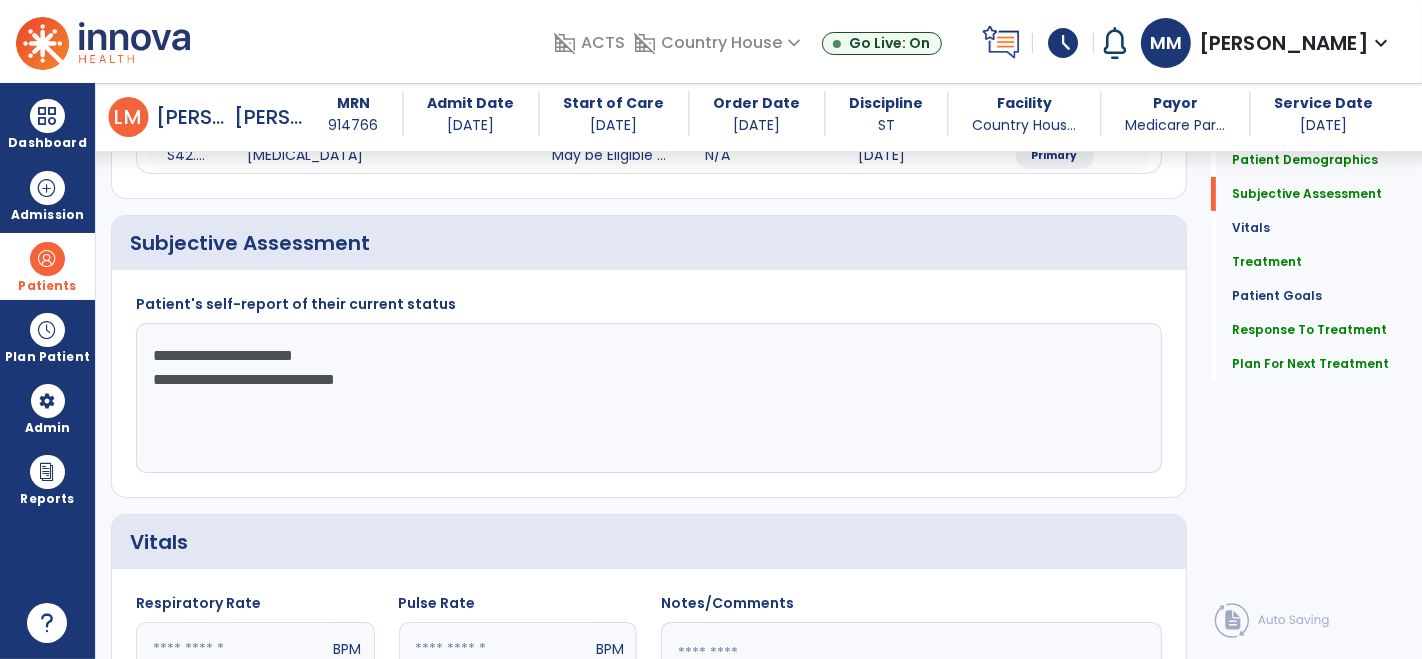 type on "**********" 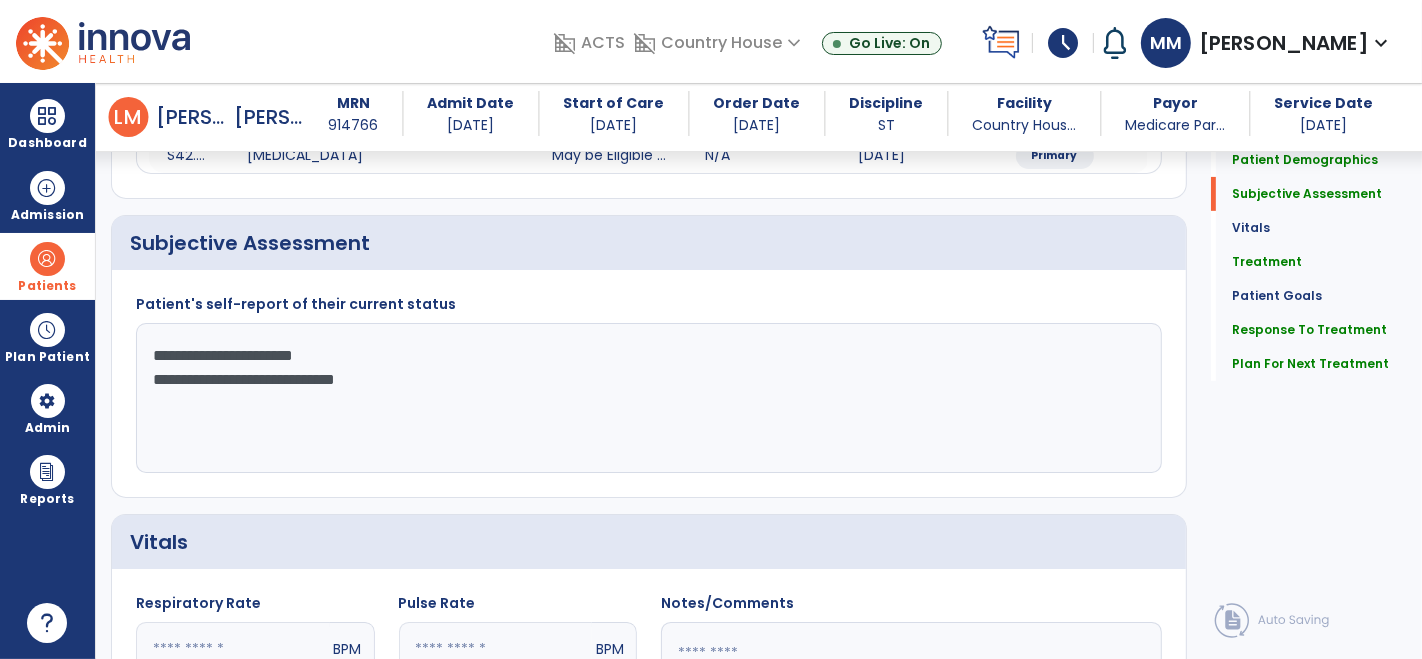click on "**********" 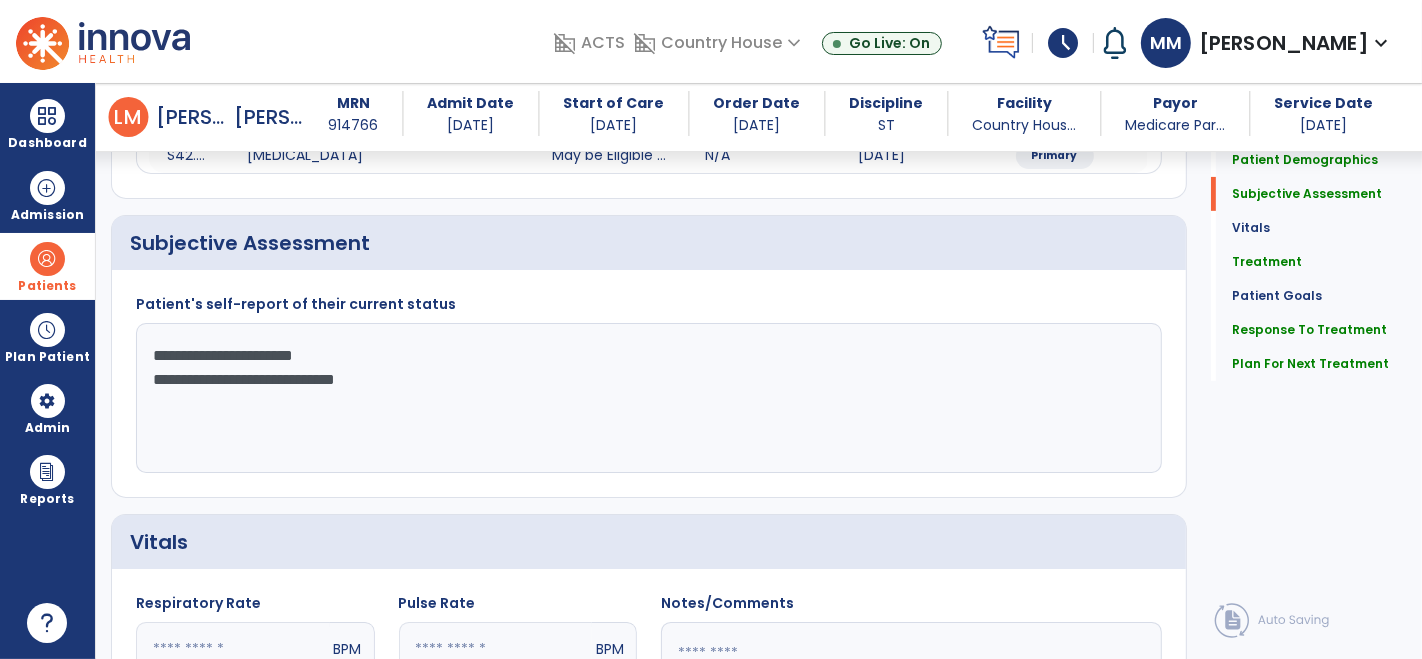 click on "**********" 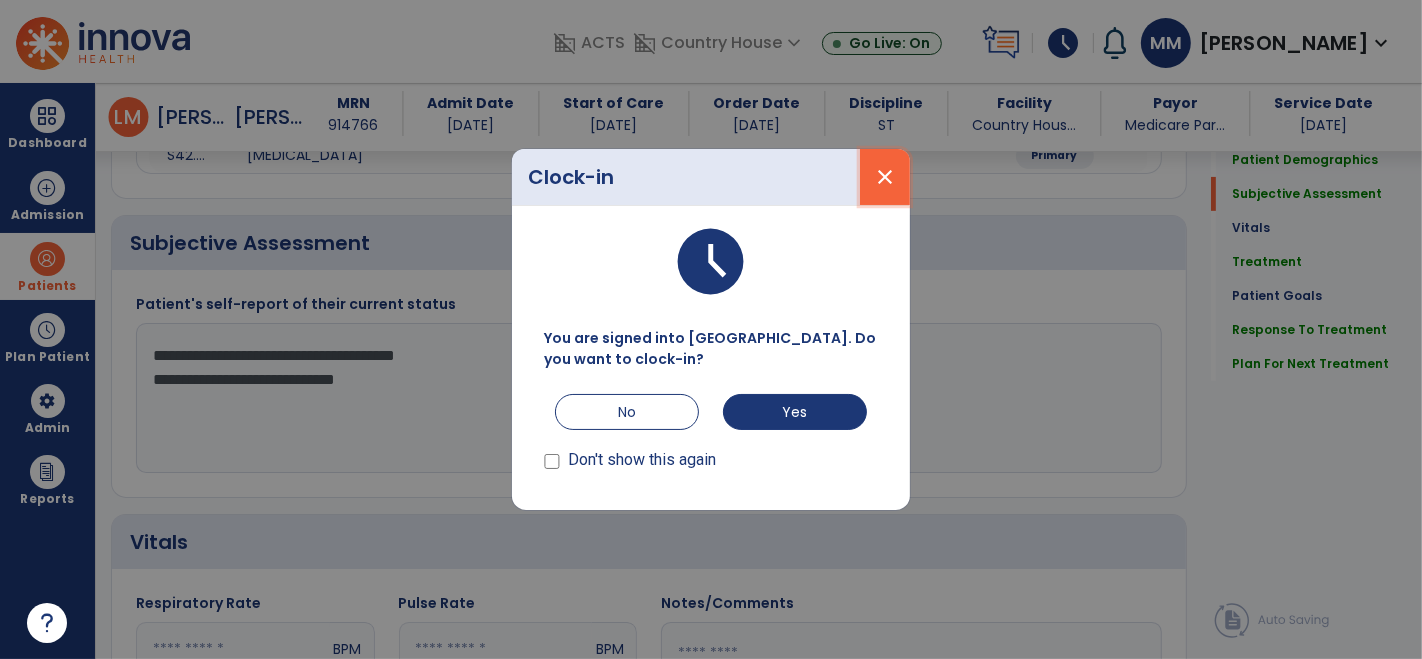 click on "close" at bounding box center (885, 177) 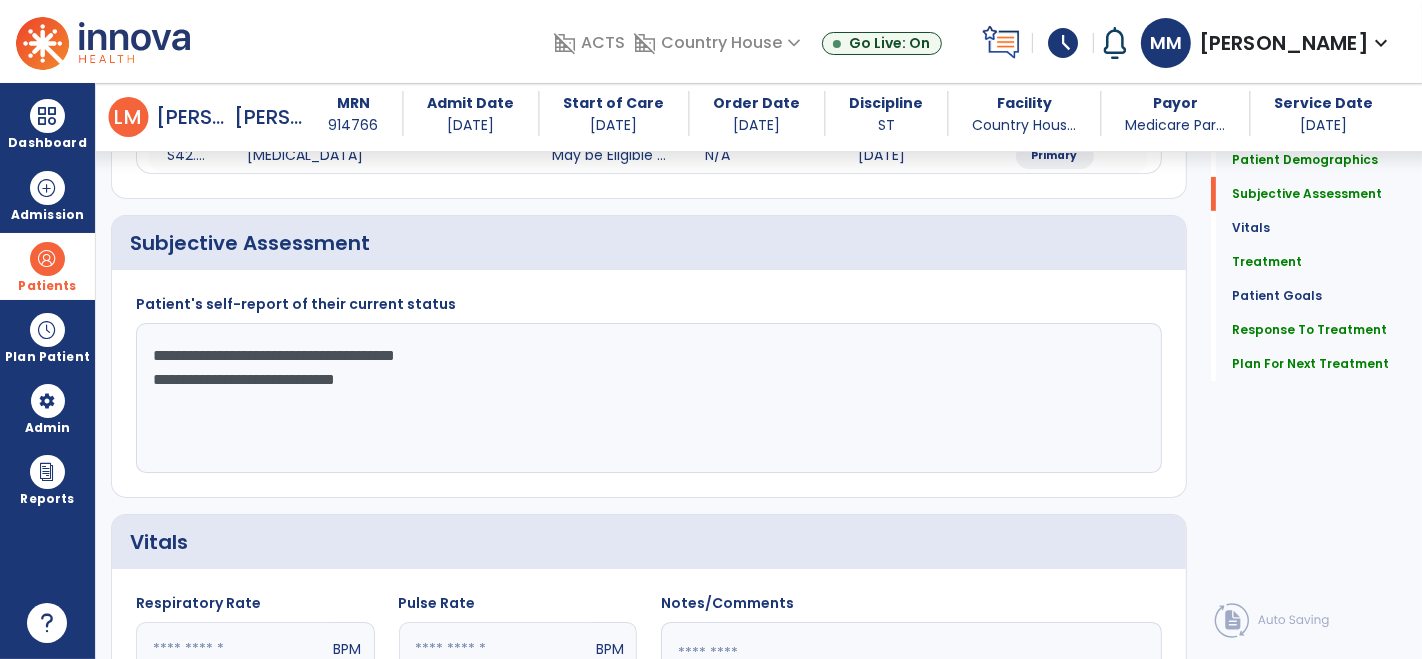 click on "**********" 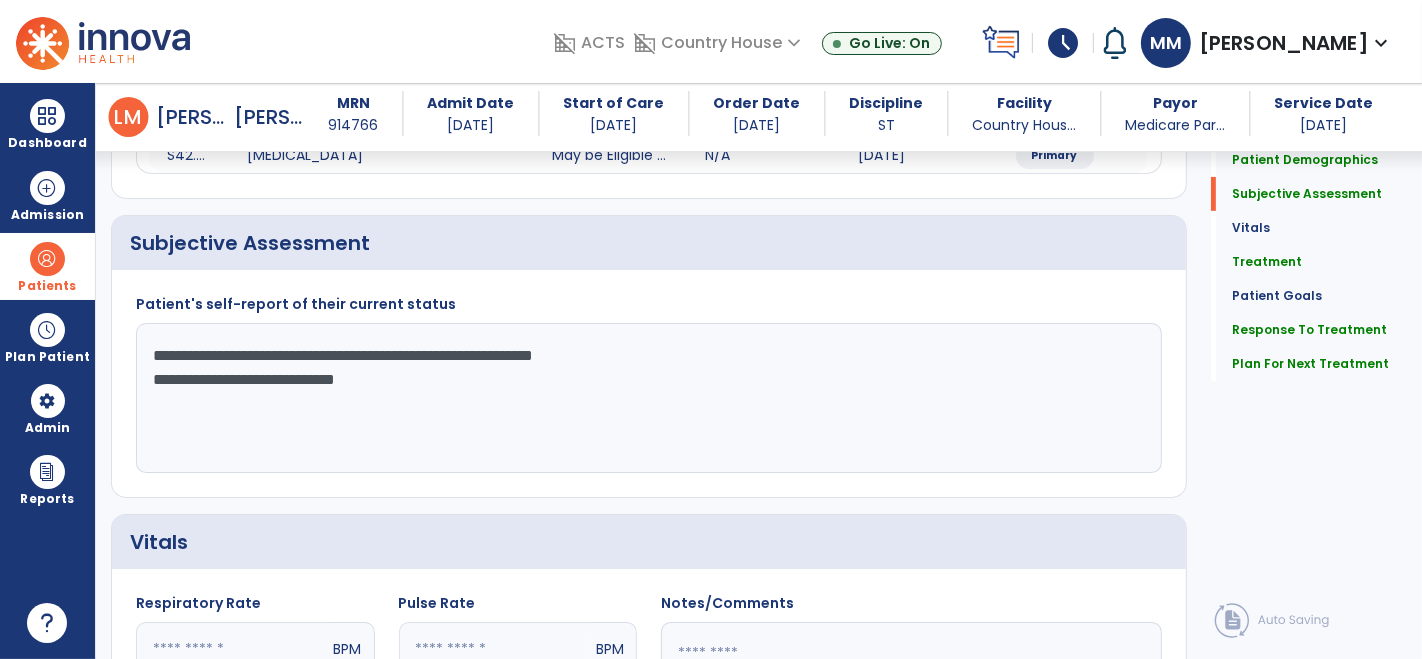 click on "**********" 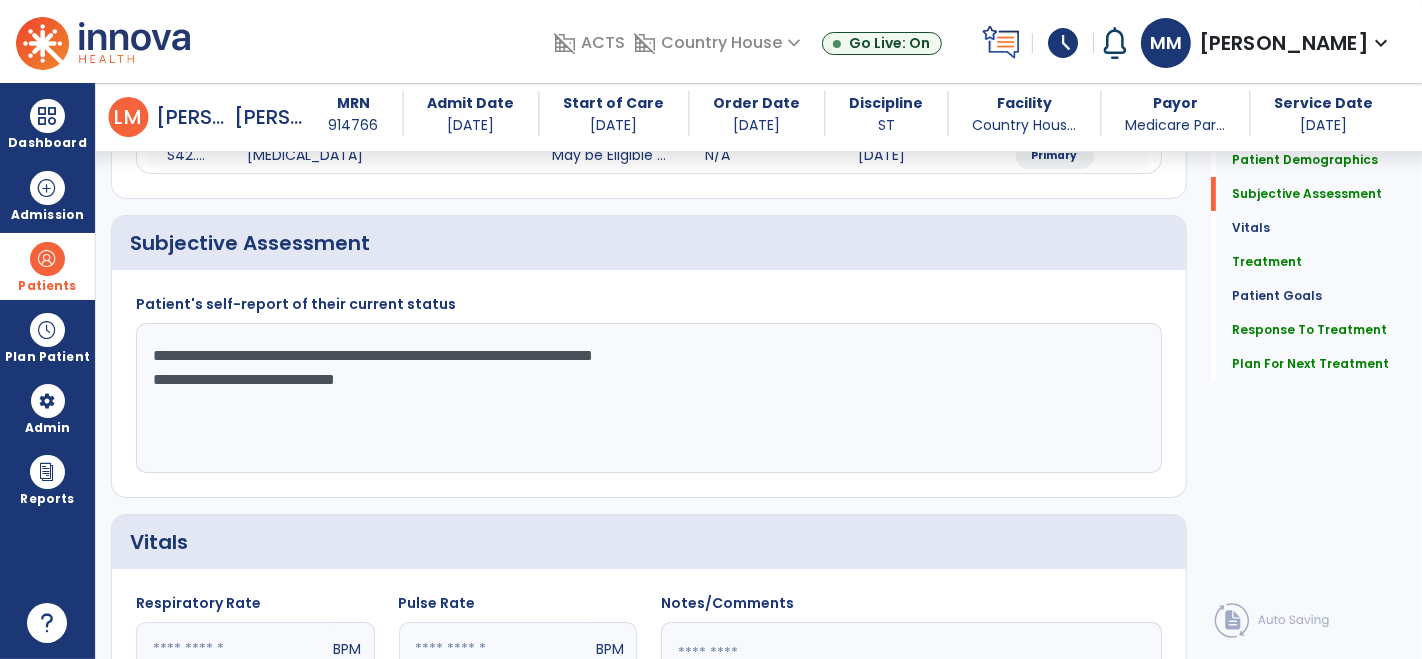 click on "**********" 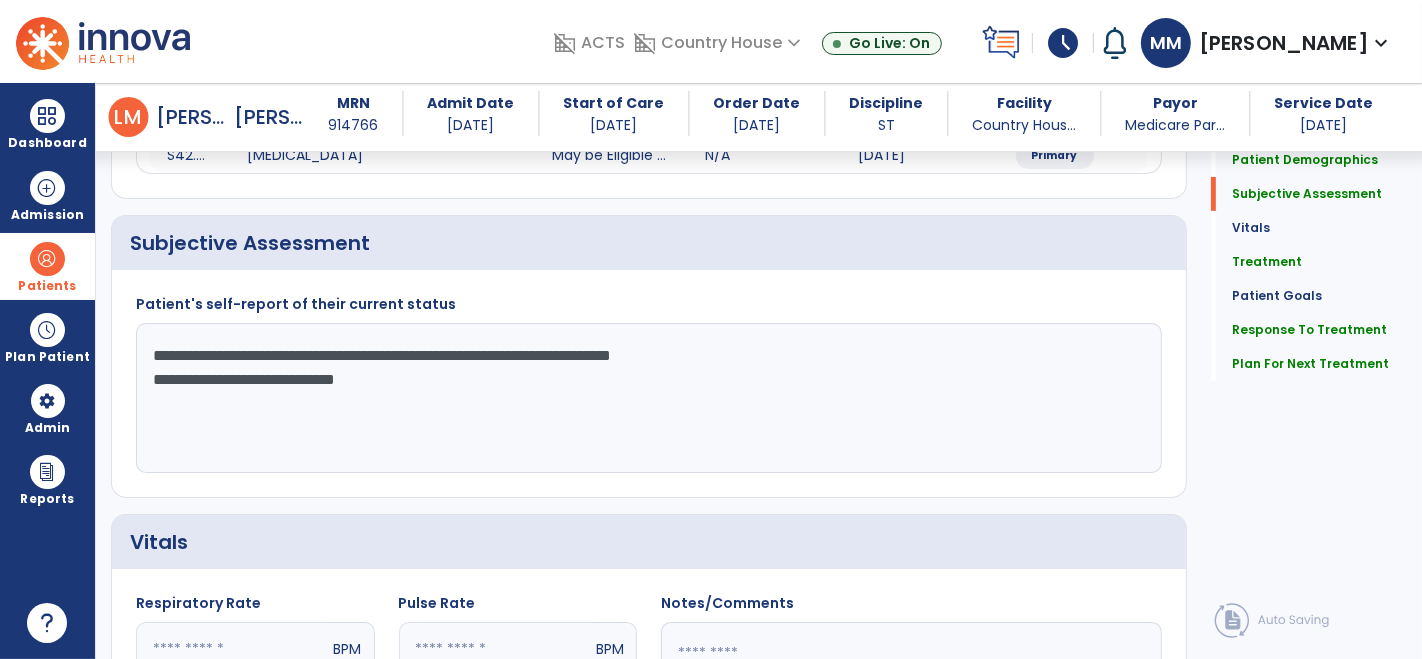 click on "**********" 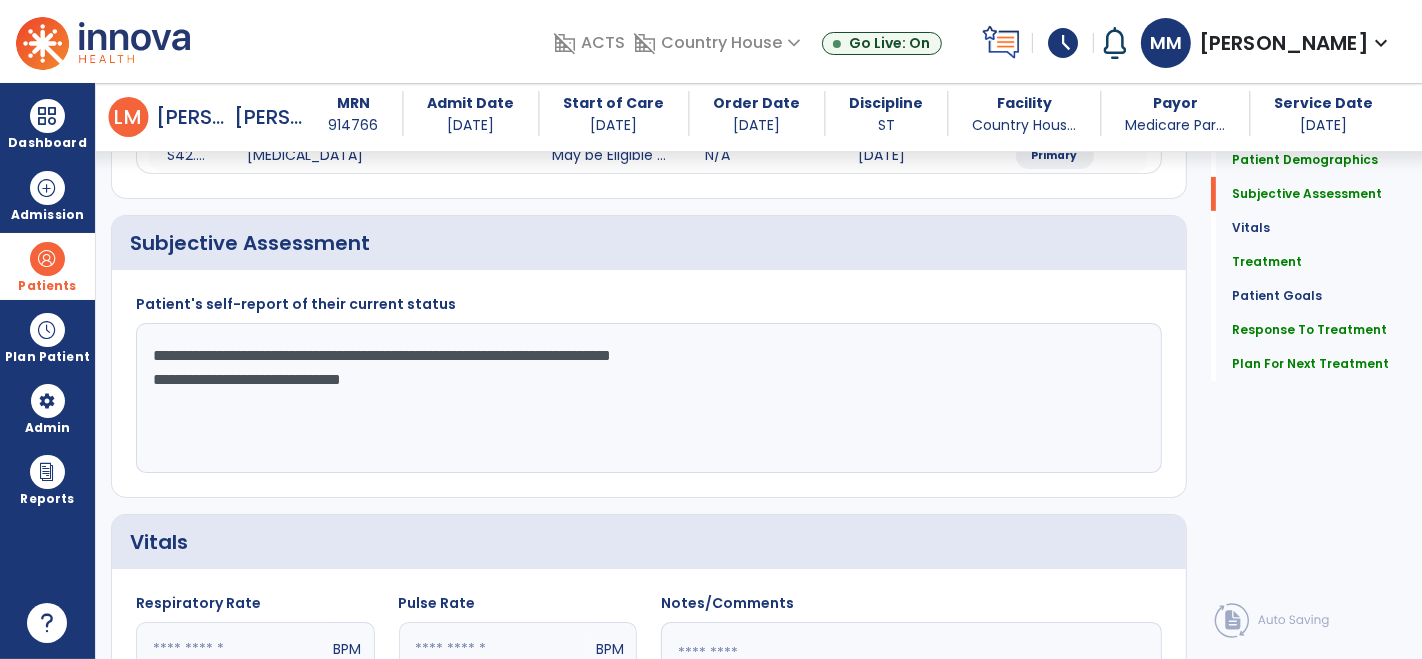 click on "**********" 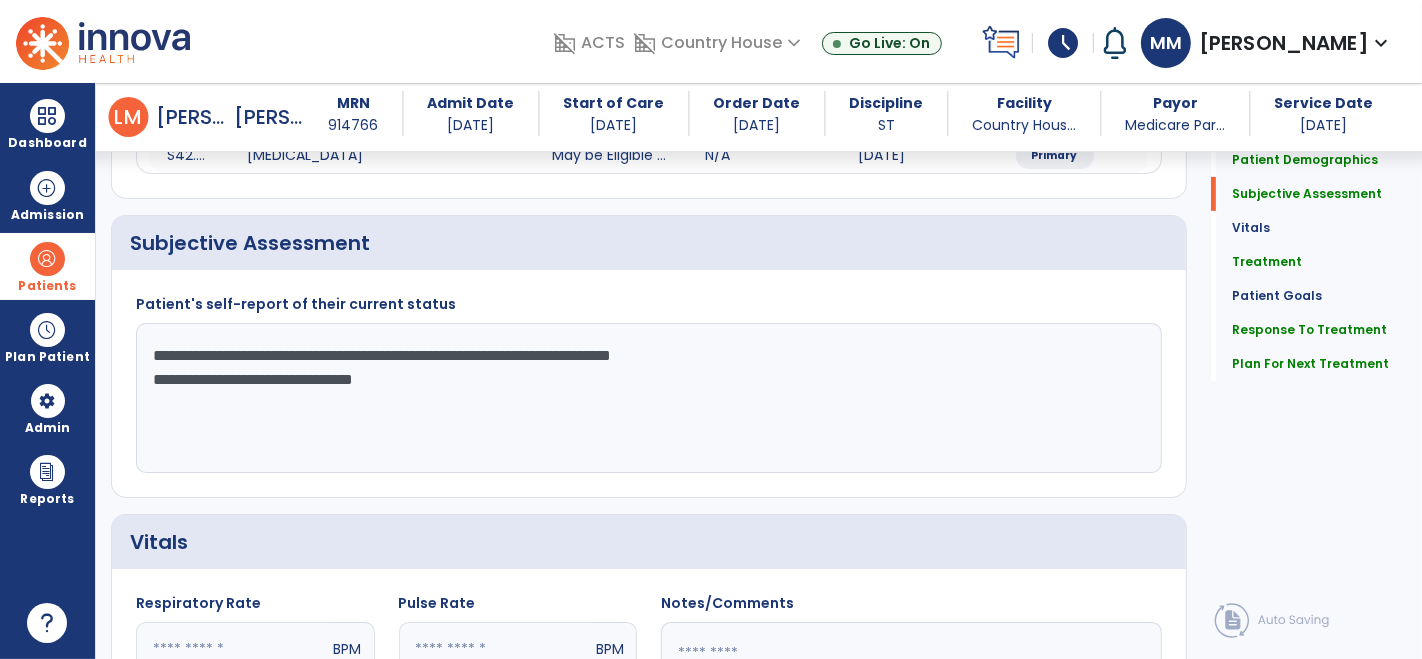 click on "**********" 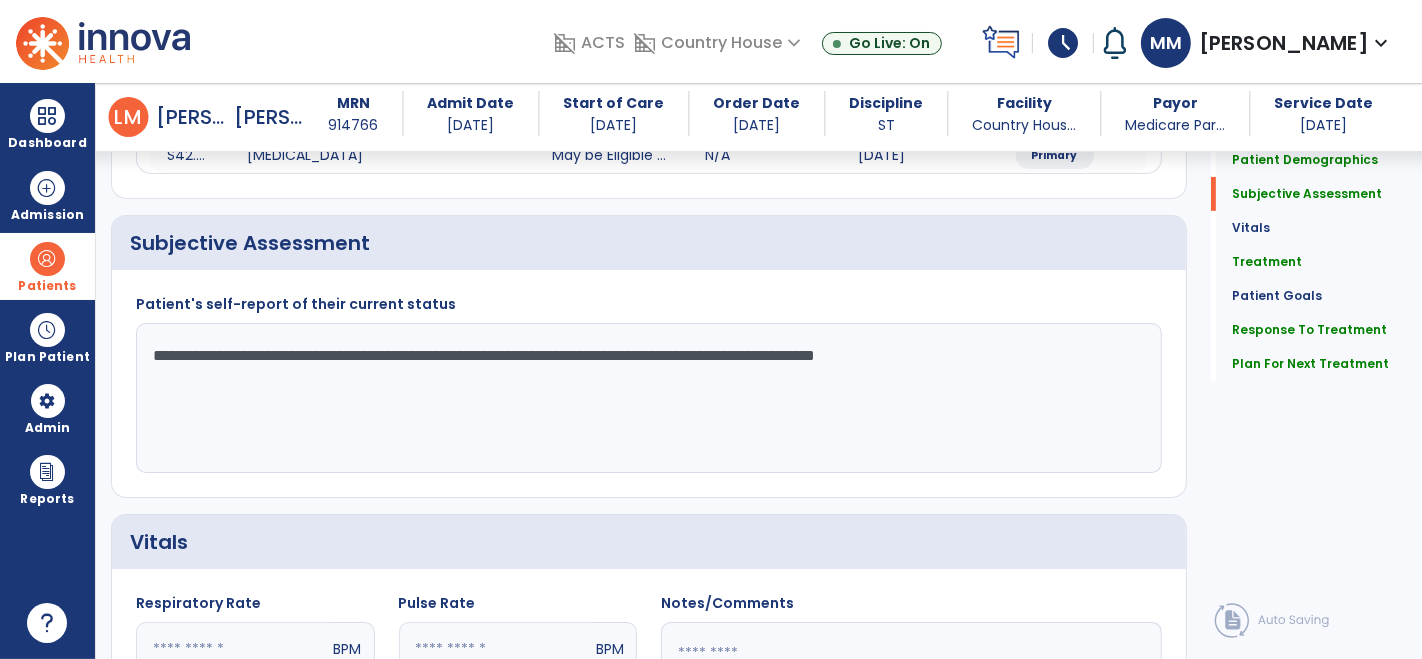 click on "**********" 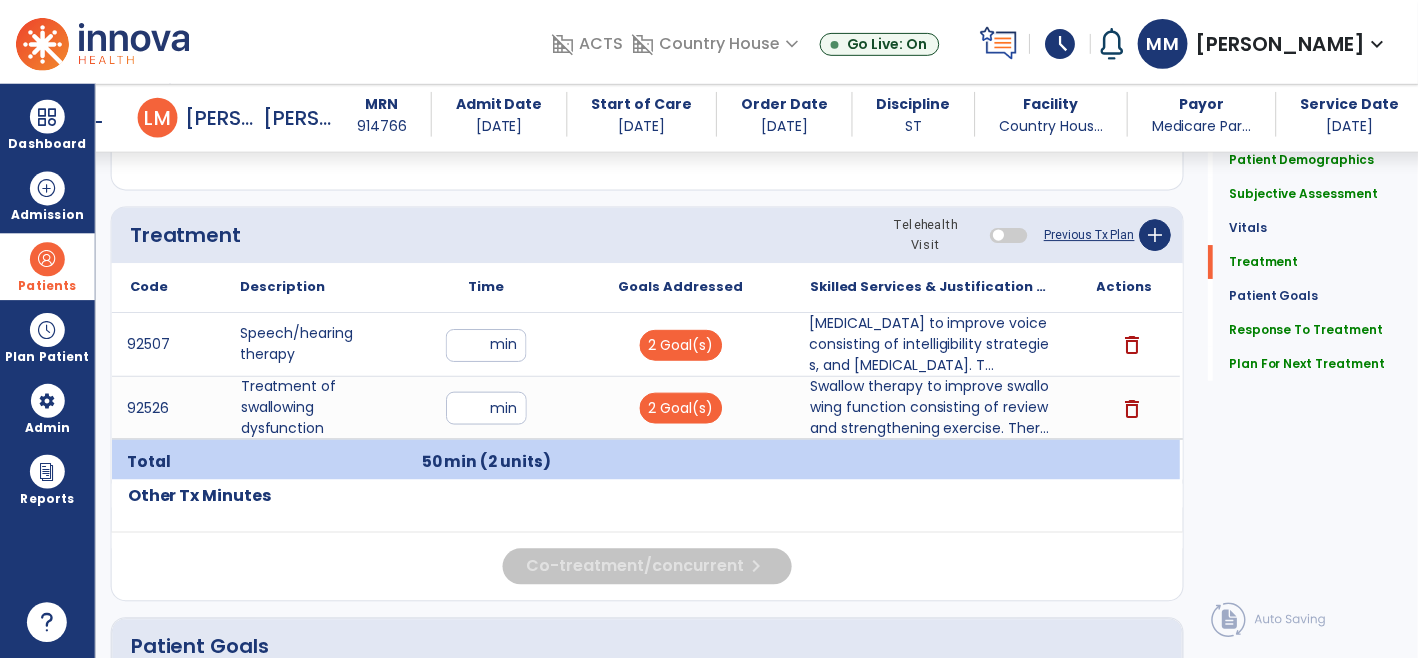 scroll, scrollTop: 1168, scrollLeft: 0, axis: vertical 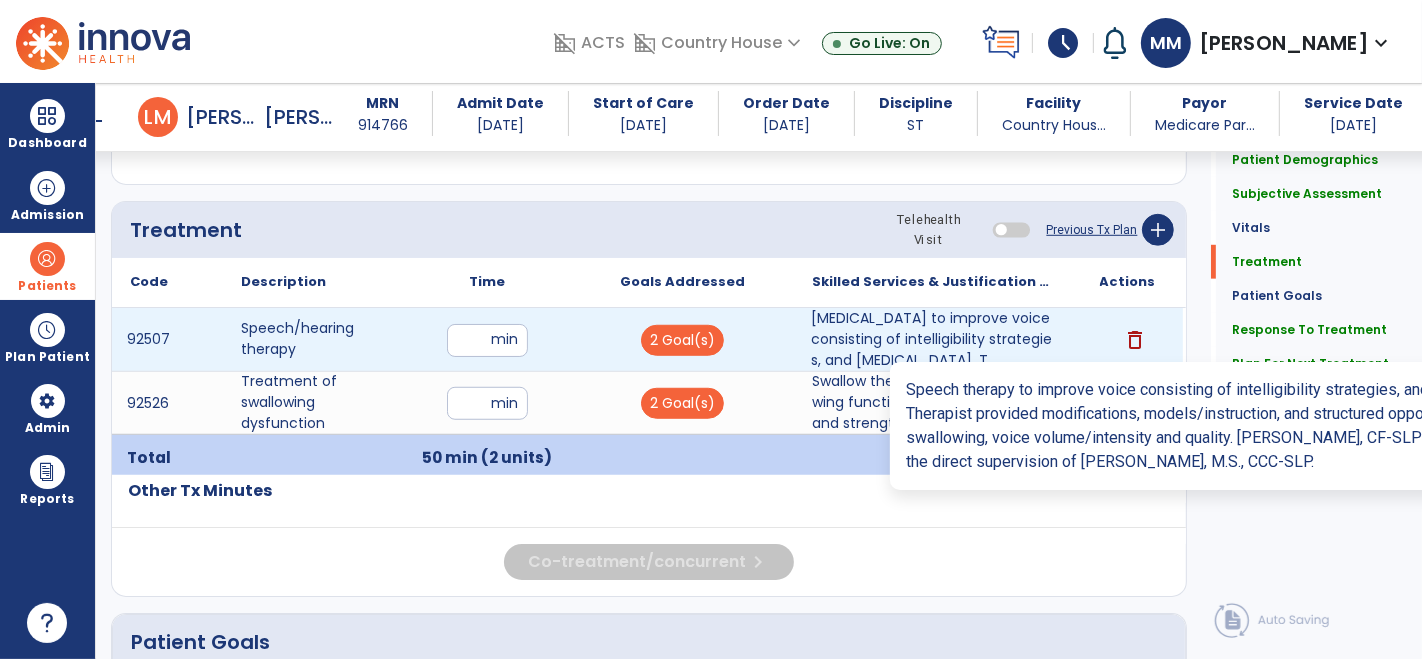 type on "**********" 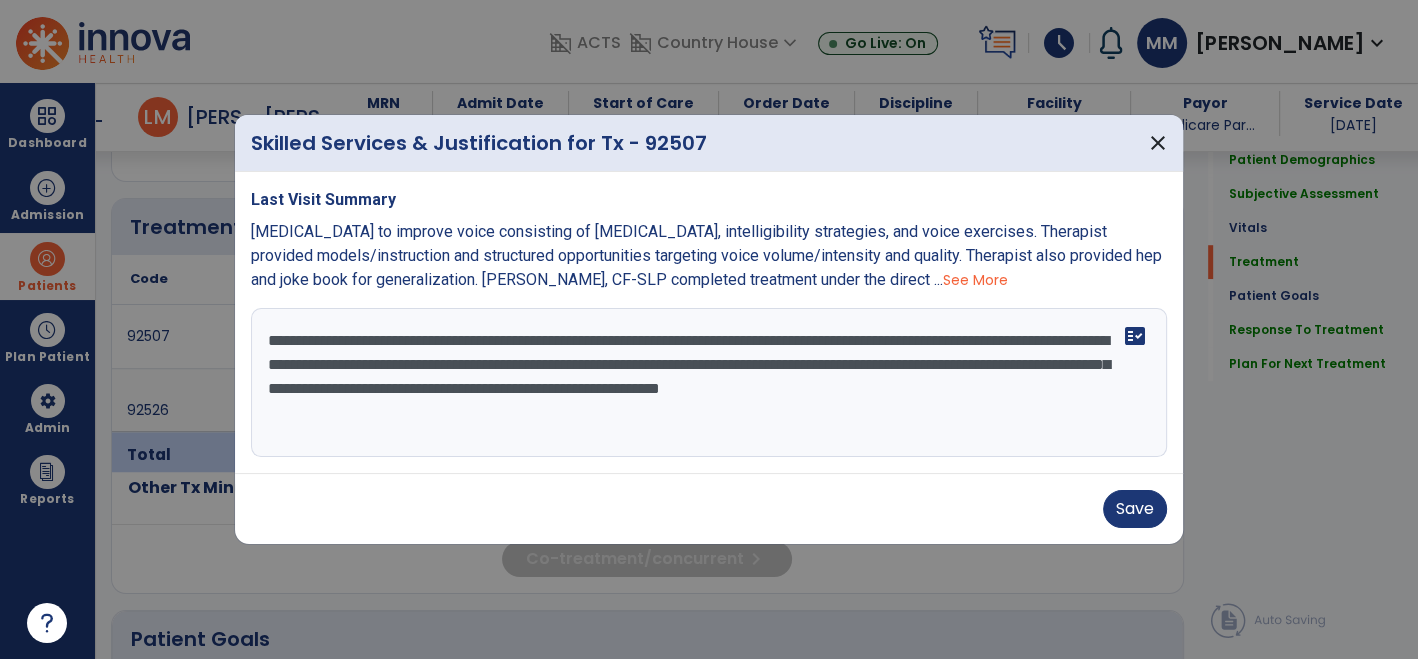 scroll, scrollTop: 1168, scrollLeft: 0, axis: vertical 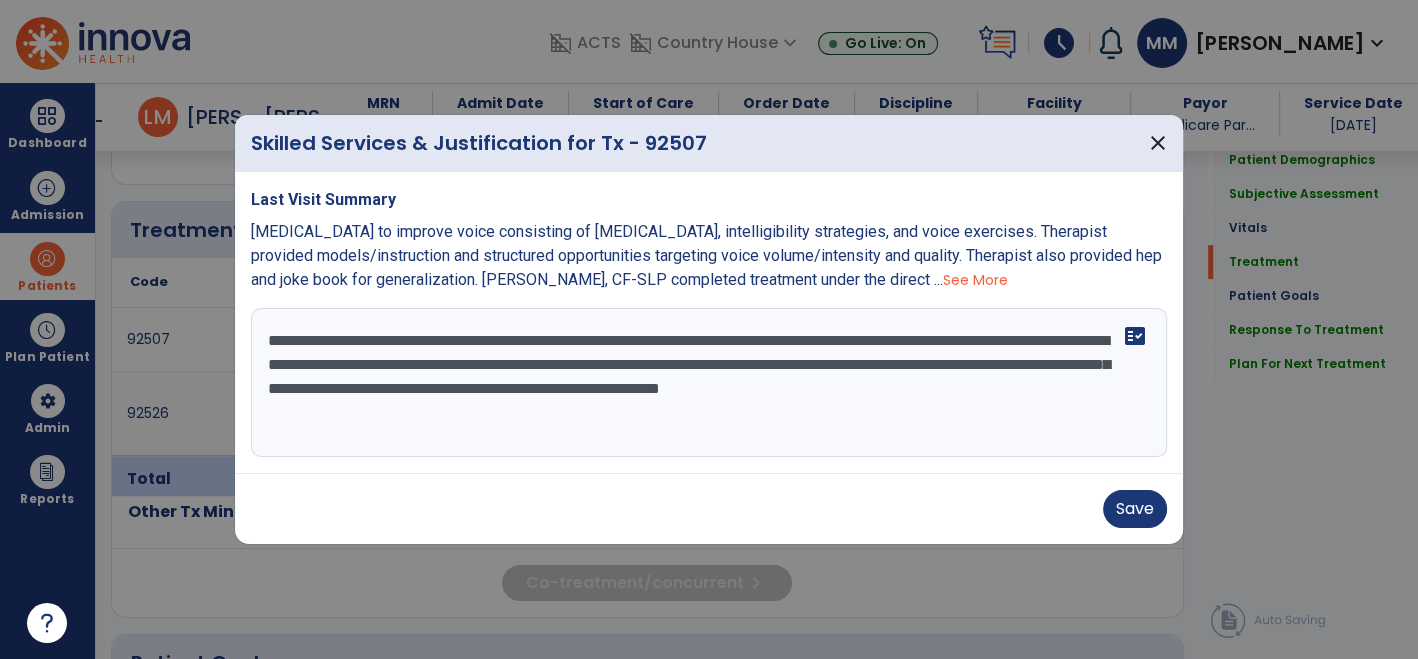 click on "**********" at bounding box center (709, 383) 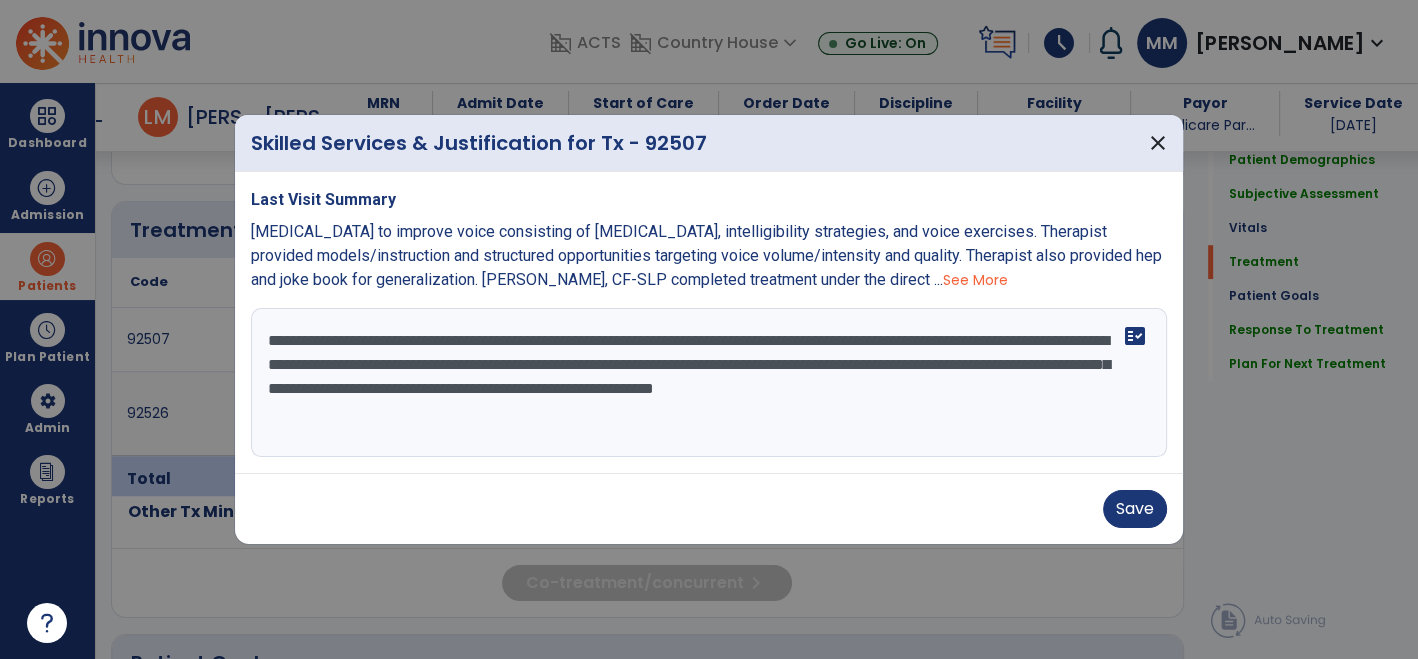 click on "**********" at bounding box center (709, 383) 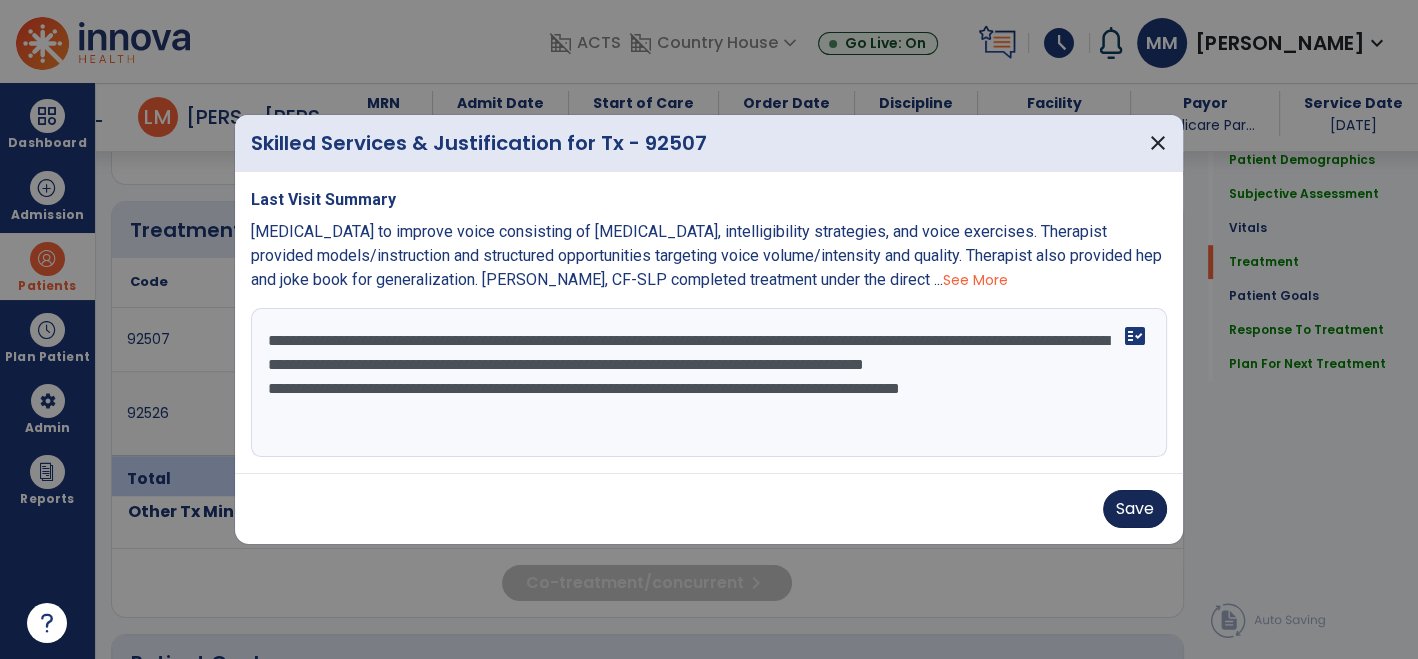 type on "**********" 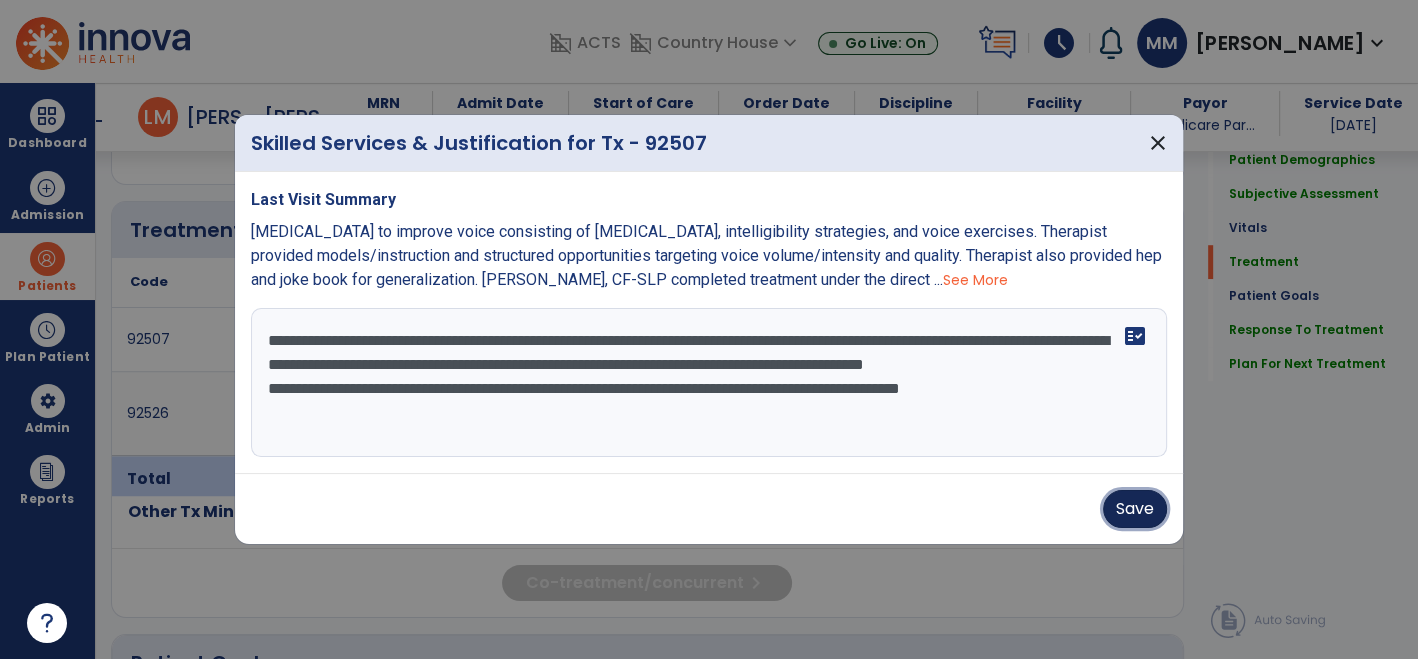 click on "Save" at bounding box center (1135, 509) 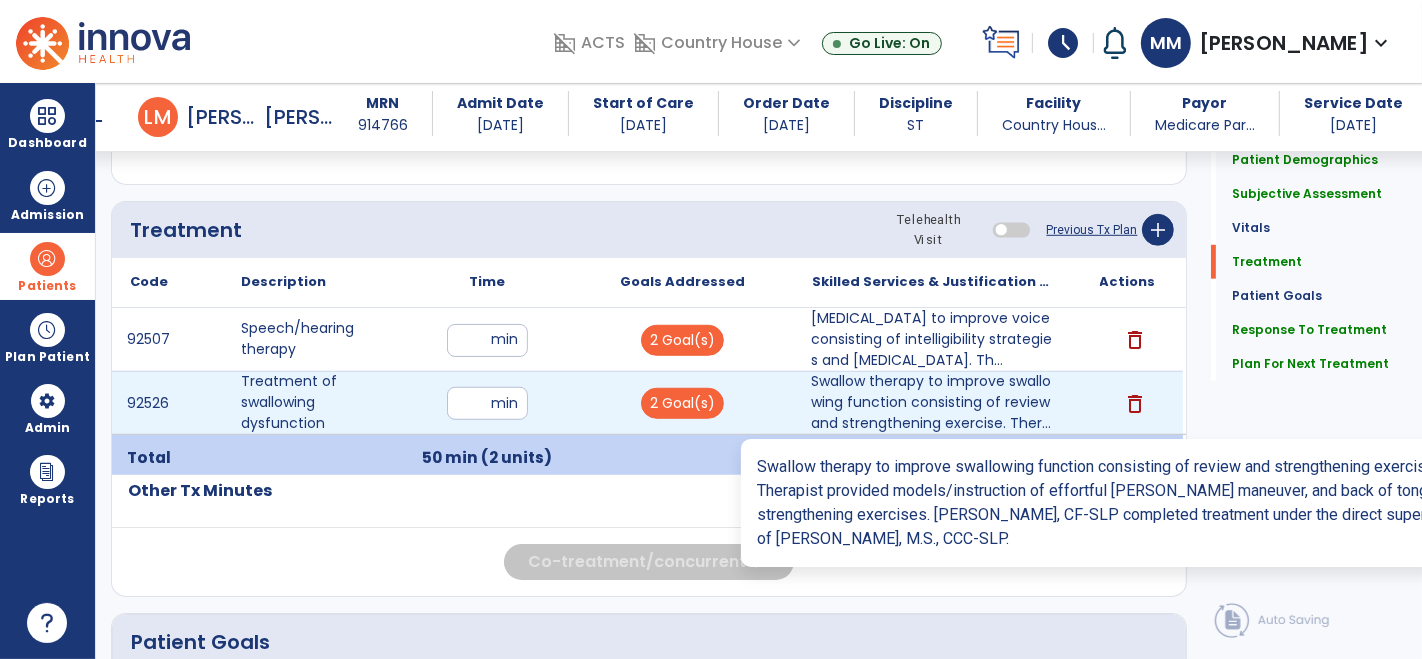 click on "Swallow therapy to improve swallowing function consisting of review and strengthening exercise. Ther..." at bounding box center (933, 402) 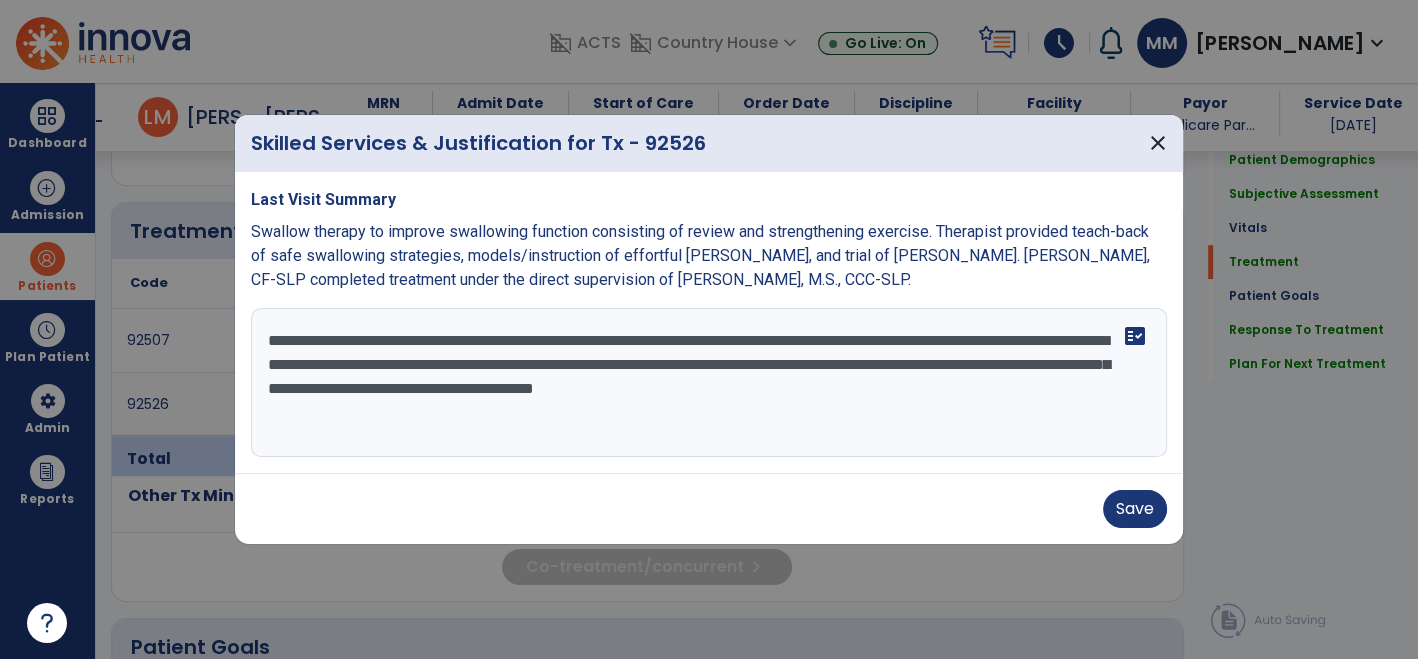 scroll, scrollTop: 1168, scrollLeft: 0, axis: vertical 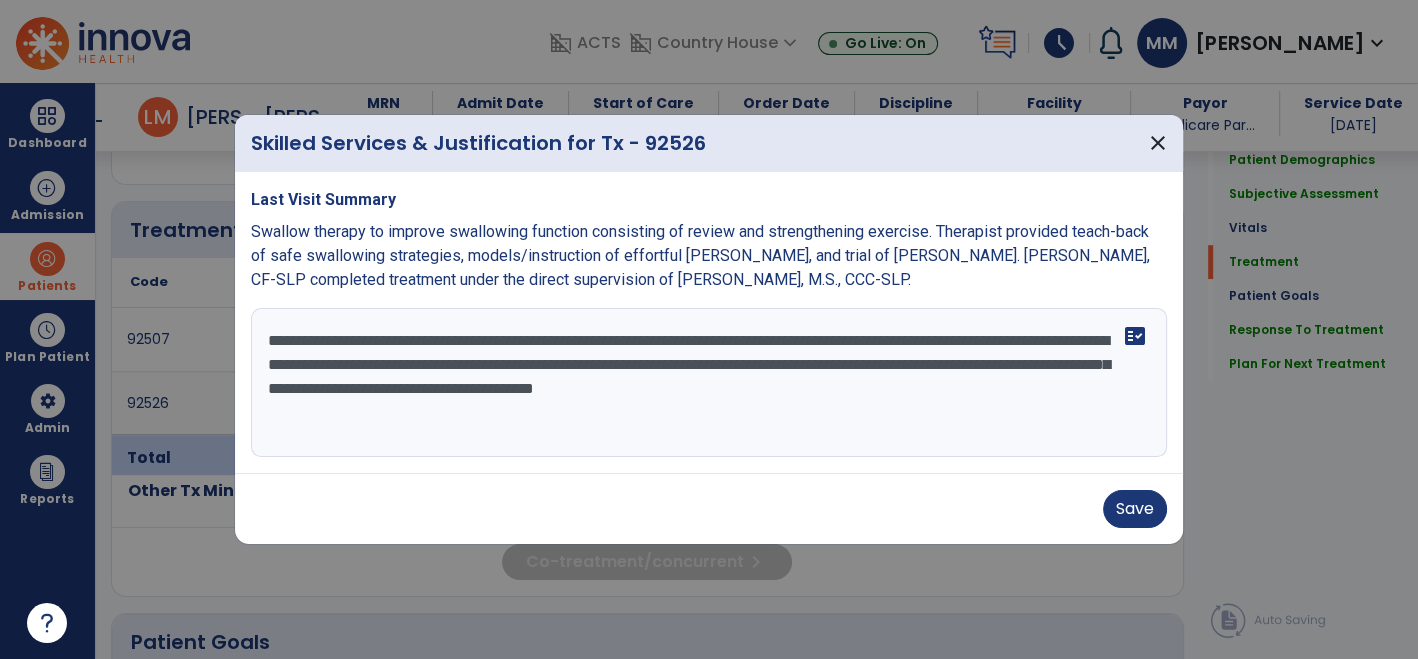 click on "**********" at bounding box center [709, 383] 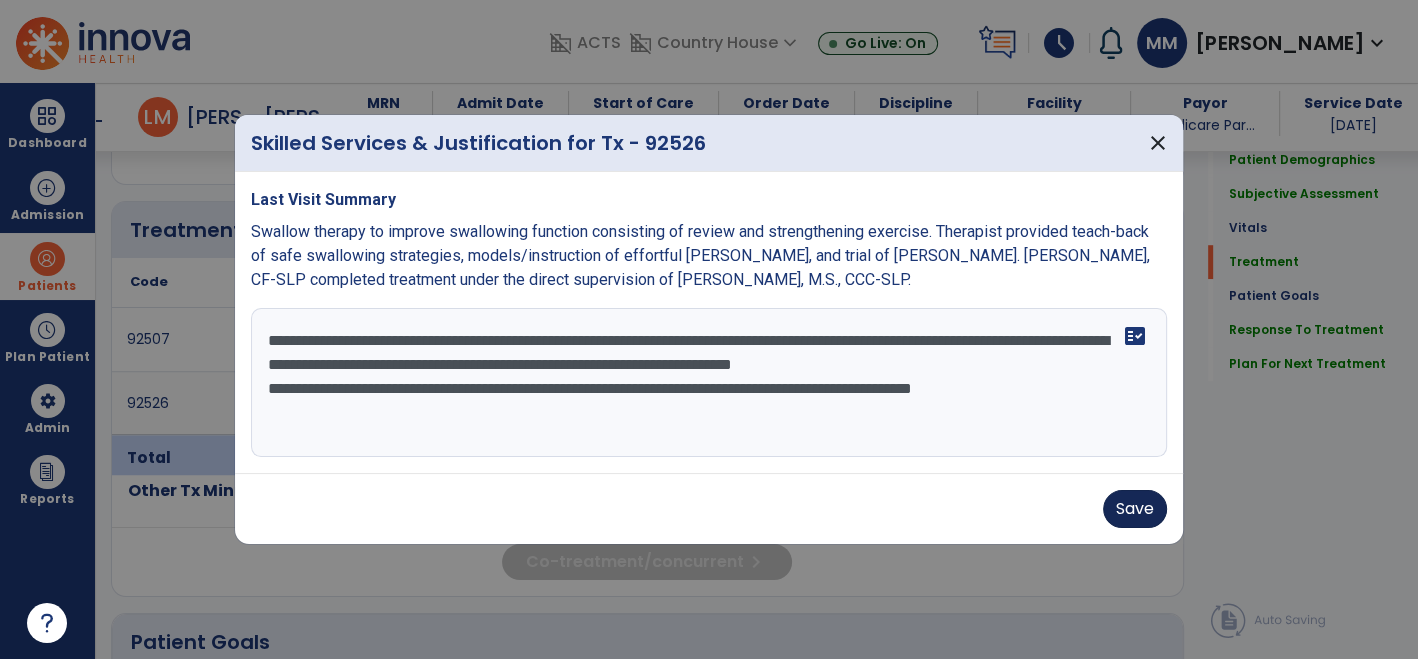 type on "**********" 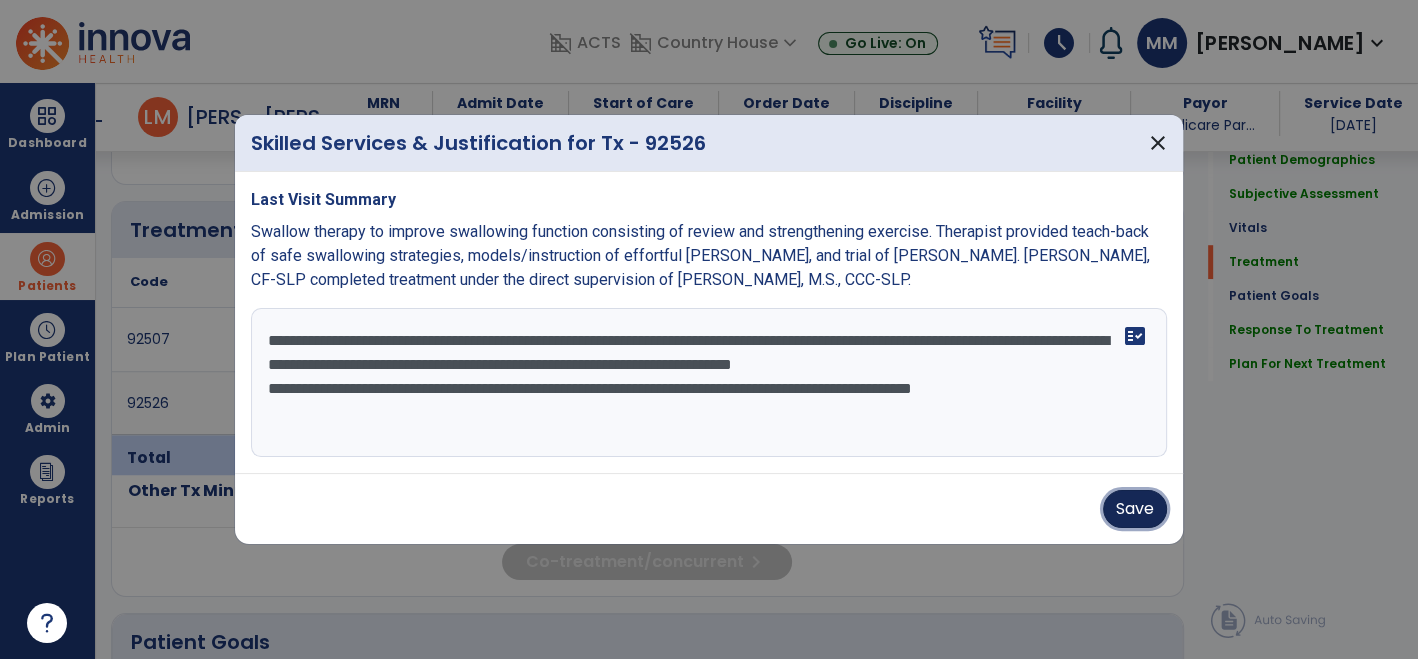 click on "Save" at bounding box center [1135, 509] 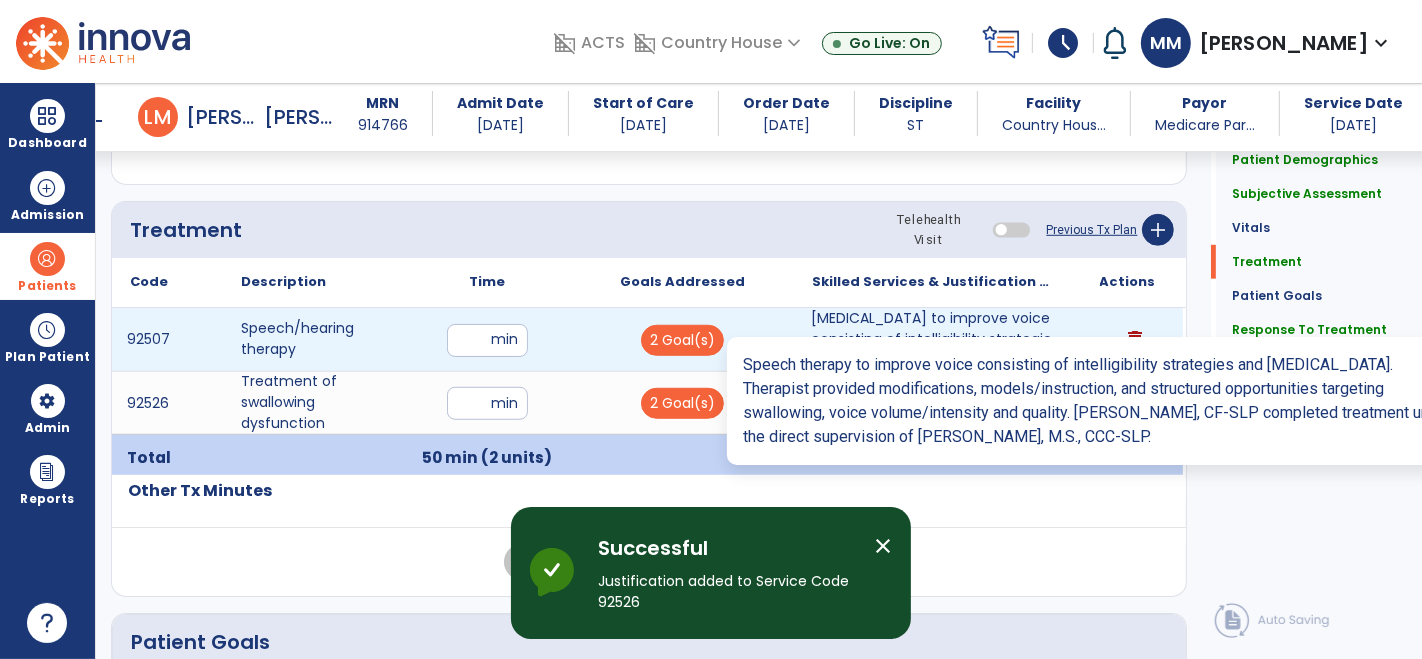 click on "Speech therapy to improve voice consisting of intelligibility strategies and breathing exercises. Th..." at bounding box center (933, 339) 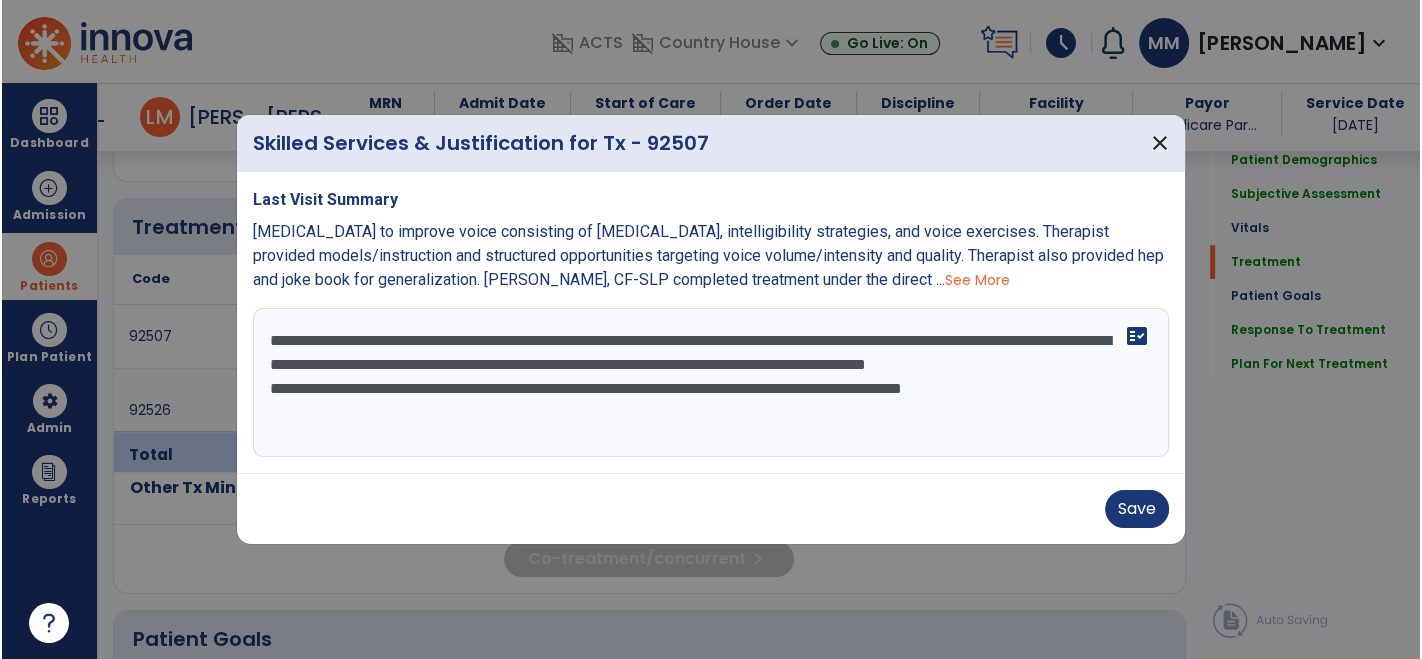 scroll, scrollTop: 1168, scrollLeft: 0, axis: vertical 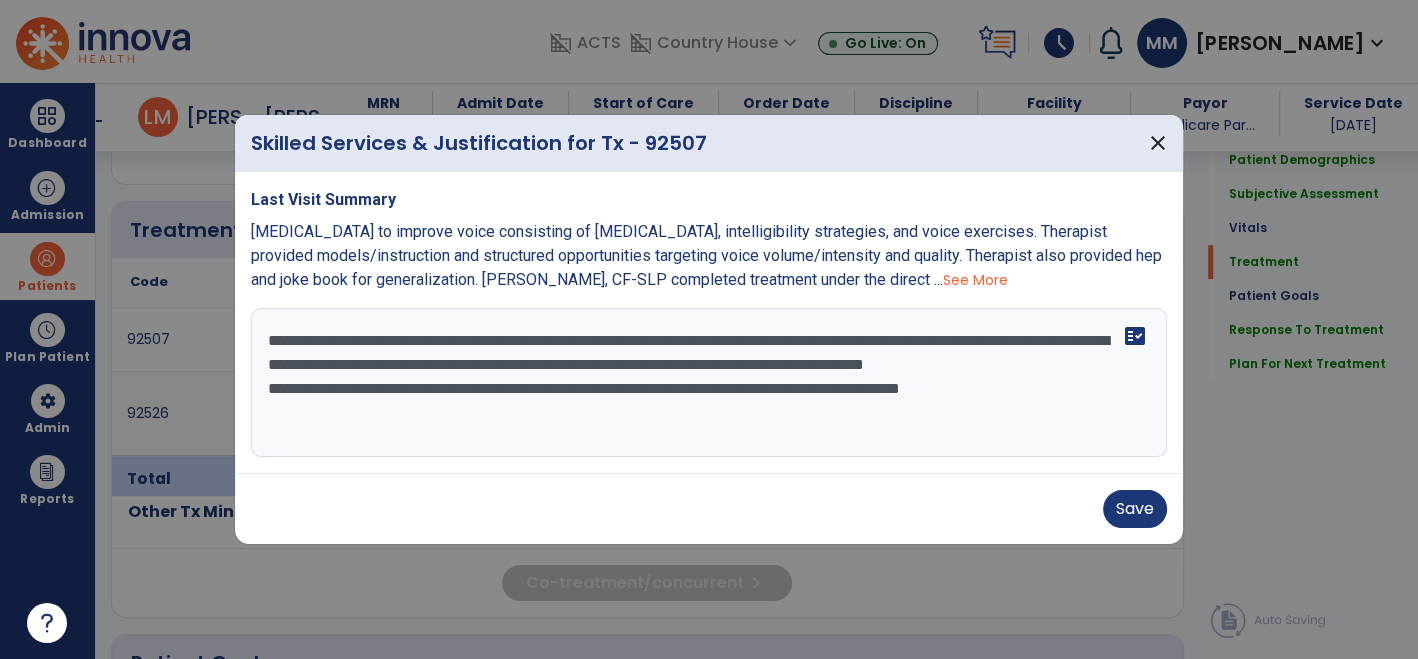 click on "**********" at bounding box center (709, 383) 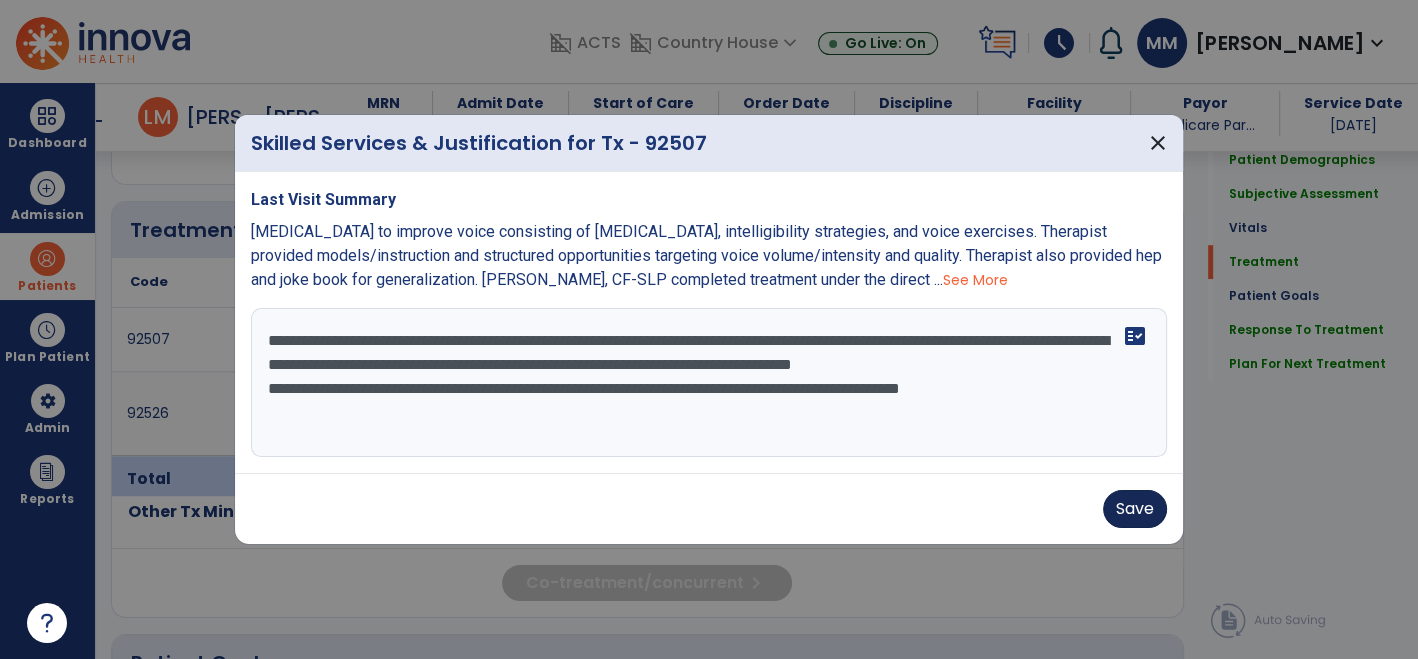 type on "**********" 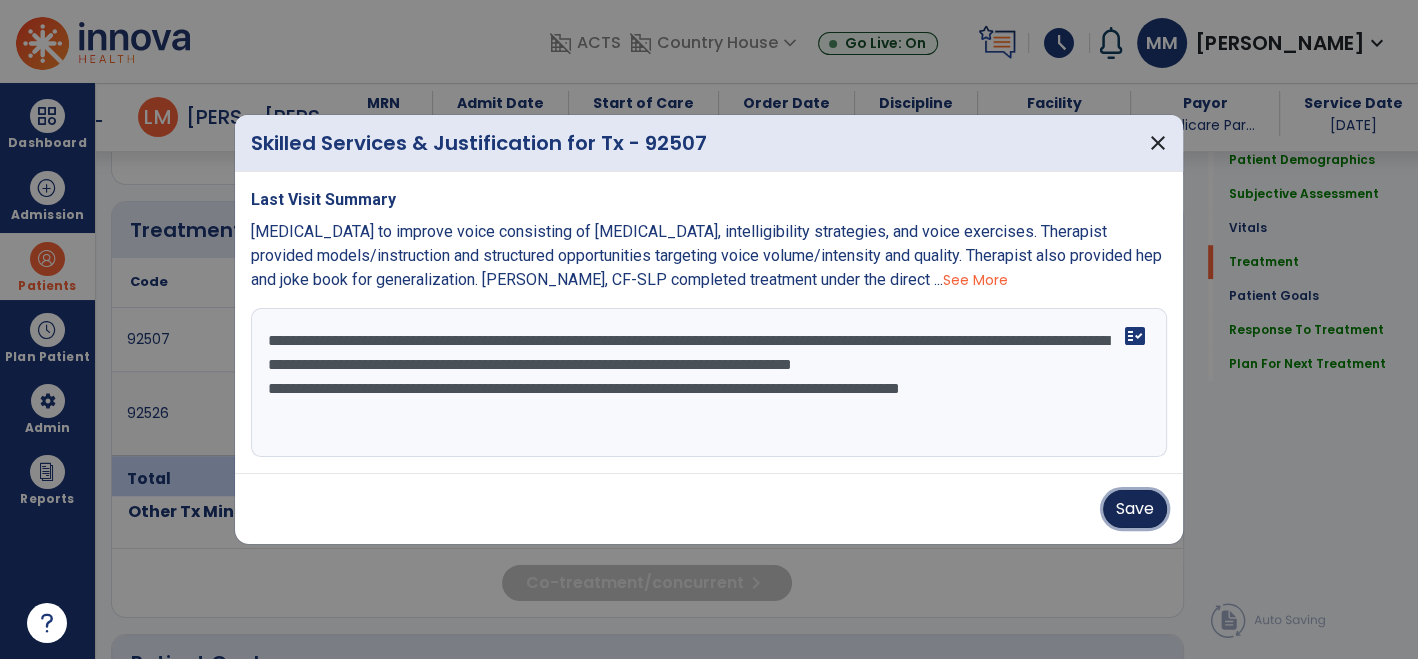 click on "Save" at bounding box center [1135, 509] 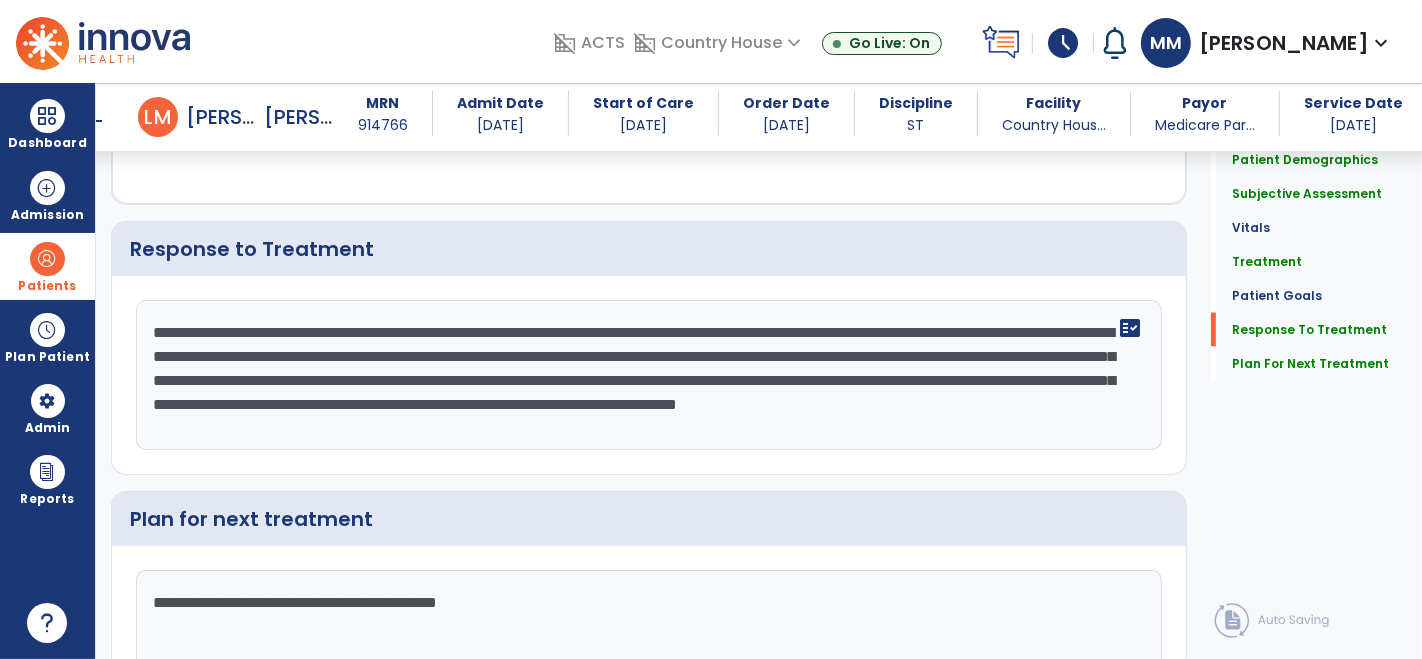 scroll, scrollTop: 2651, scrollLeft: 0, axis: vertical 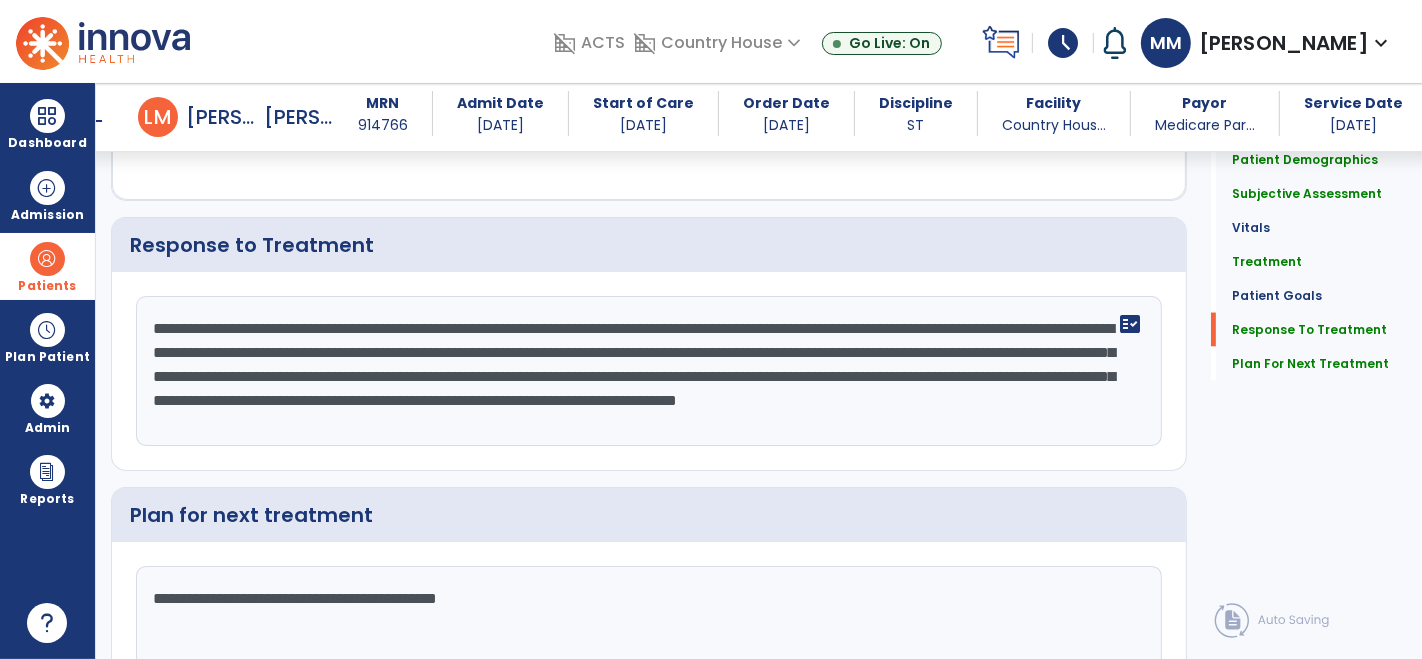 click on "**********" 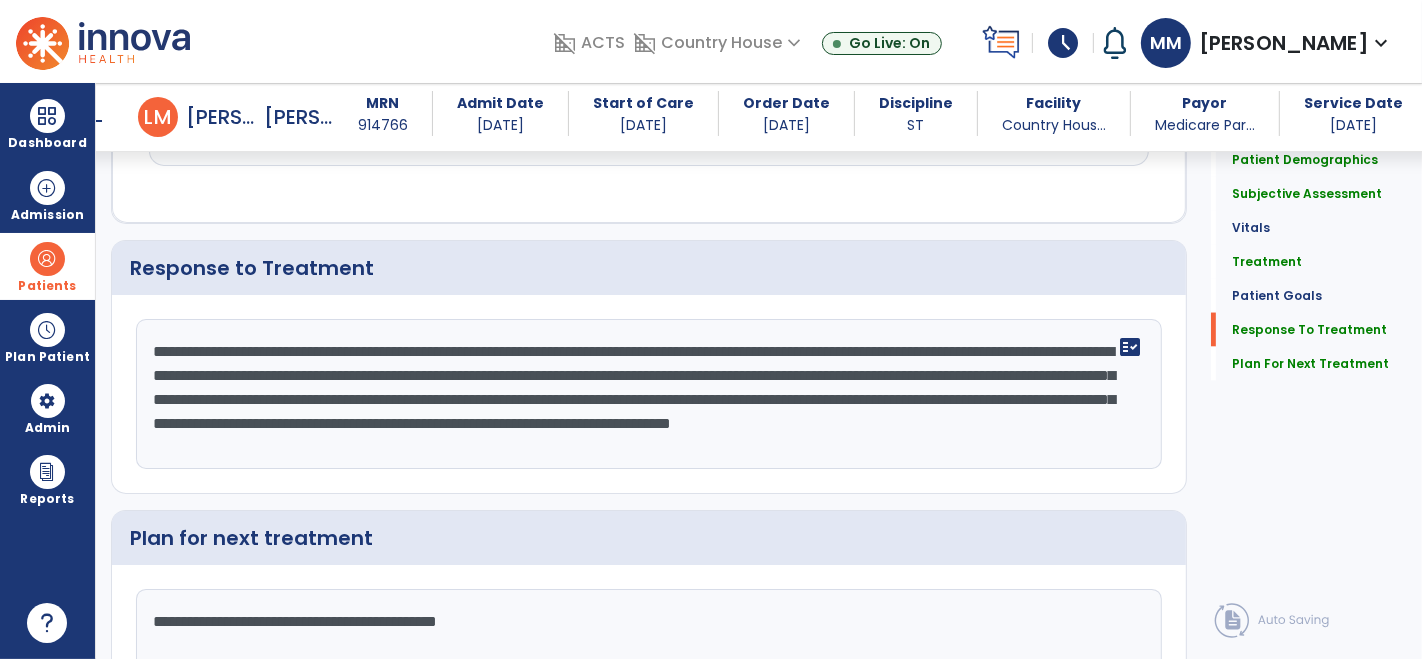 scroll, scrollTop: 2651, scrollLeft: 0, axis: vertical 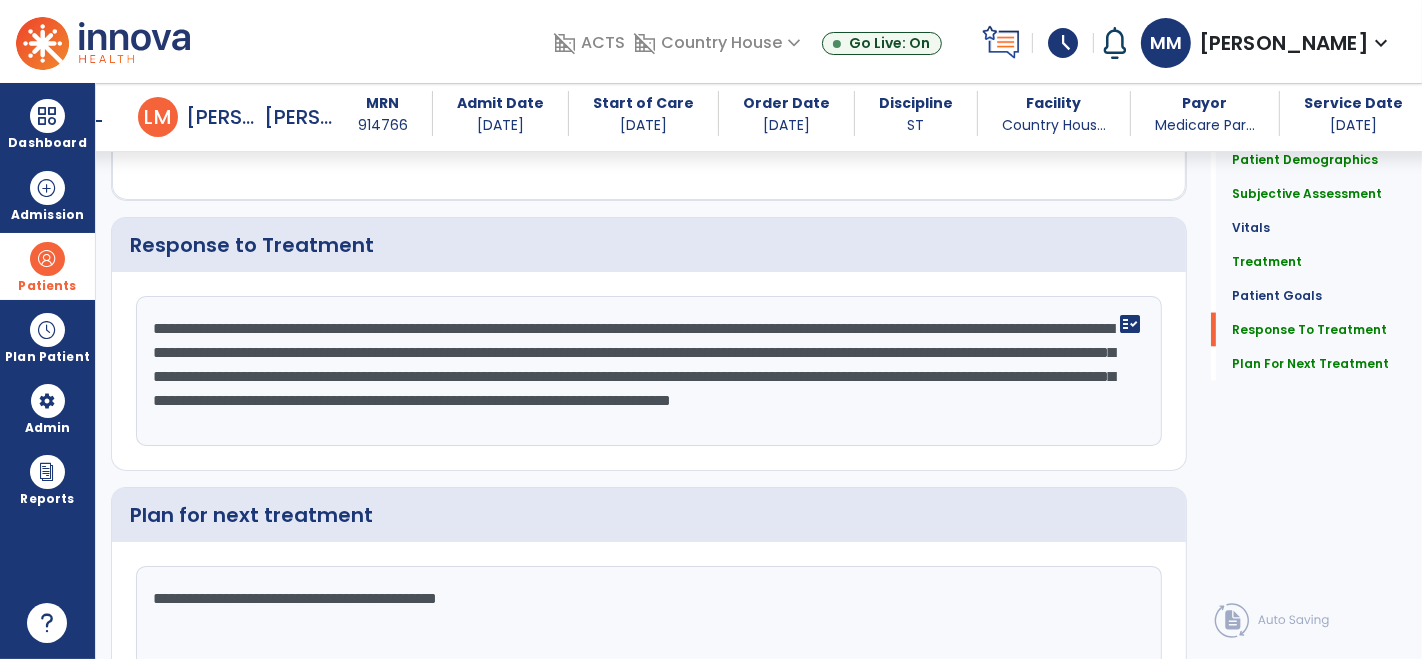 click on "**********" 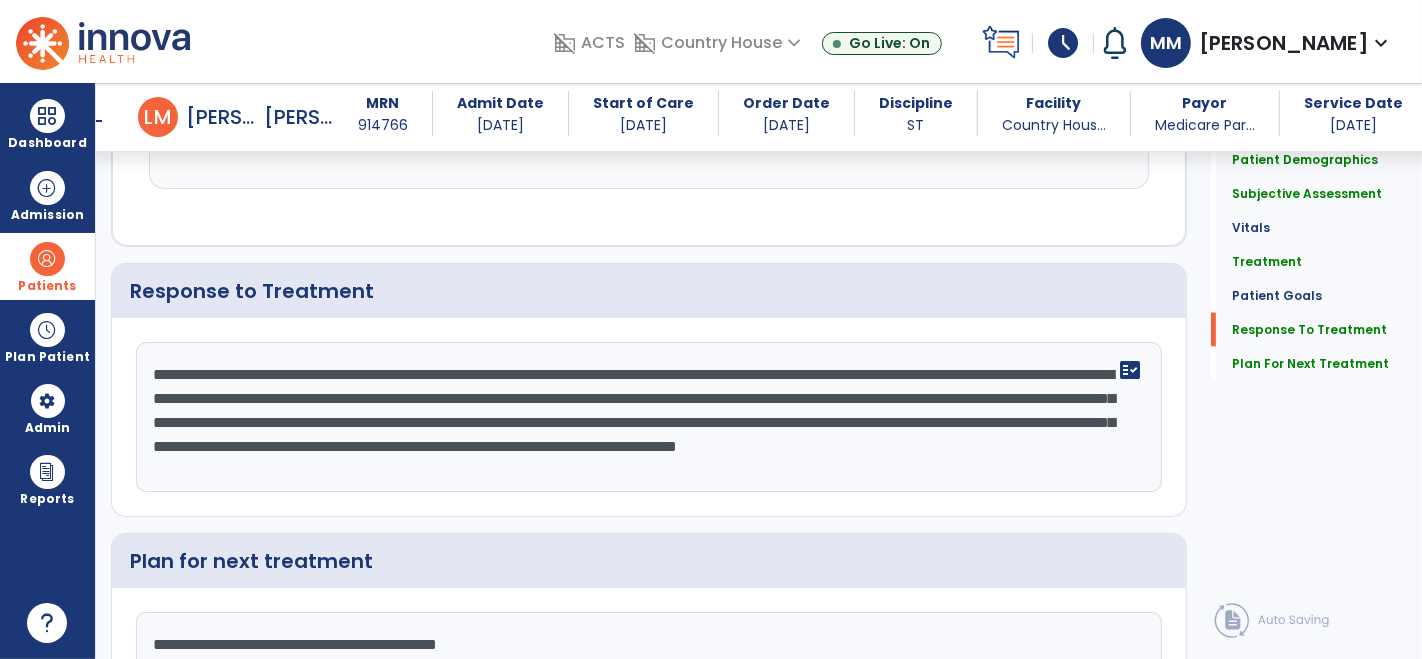 scroll, scrollTop: 2651, scrollLeft: 0, axis: vertical 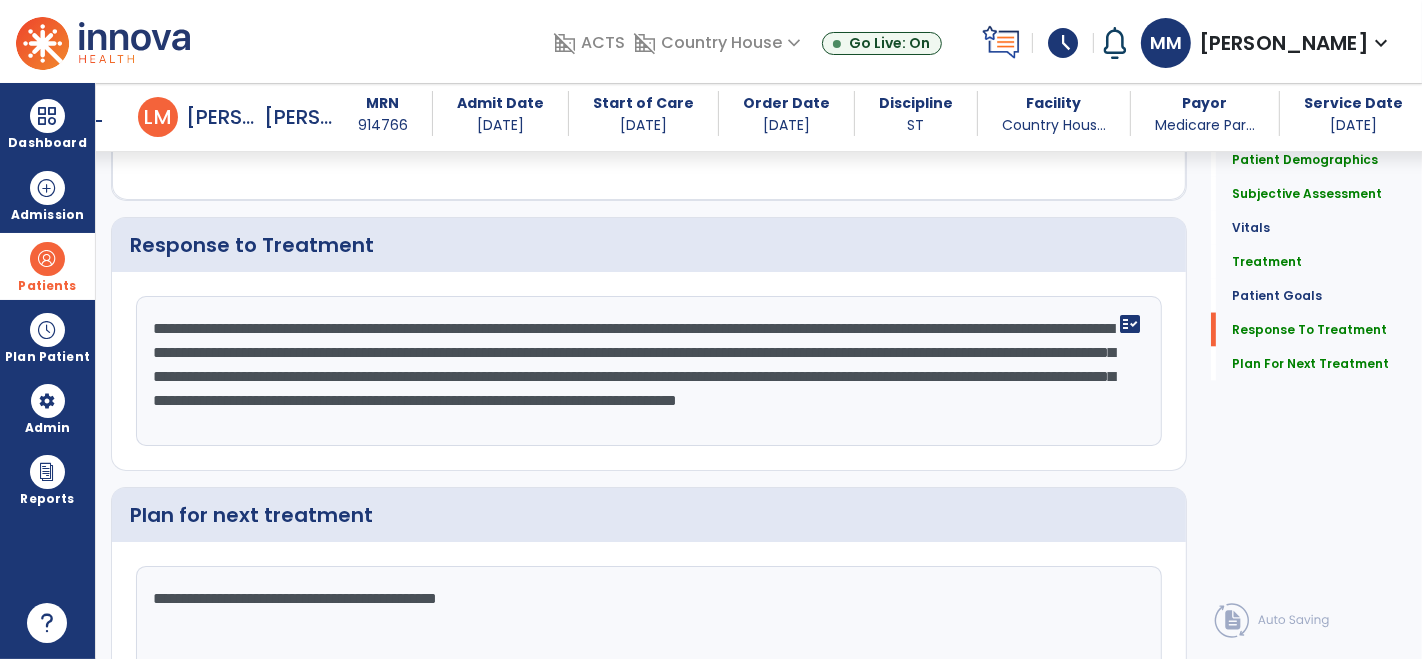 click on "**********" 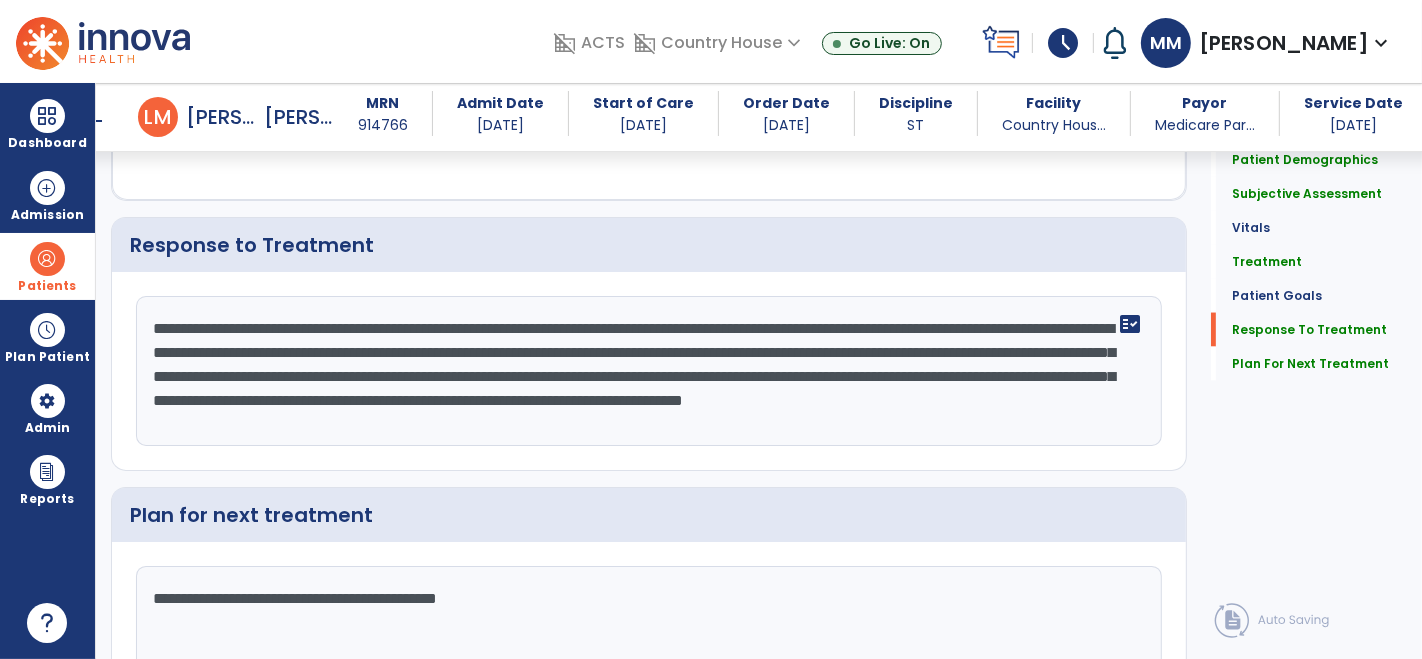 click on "**********" 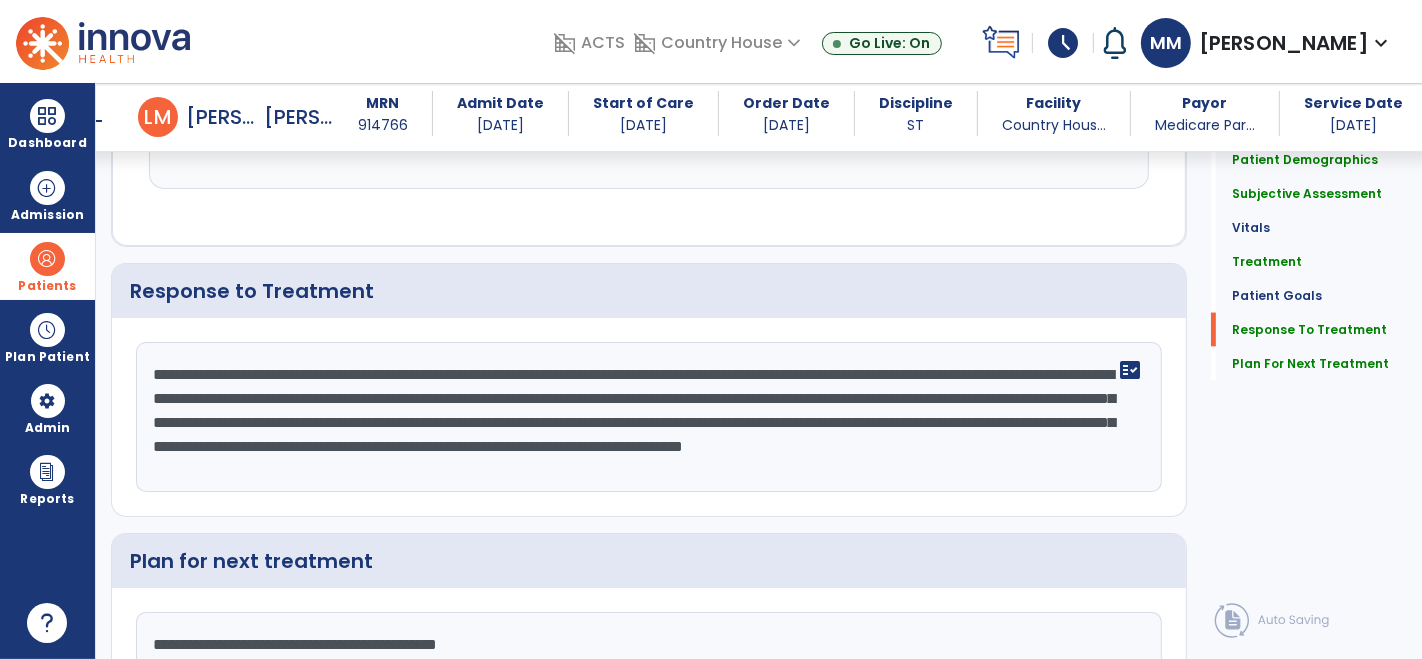 scroll, scrollTop: 2651, scrollLeft: 0, axis: vertical 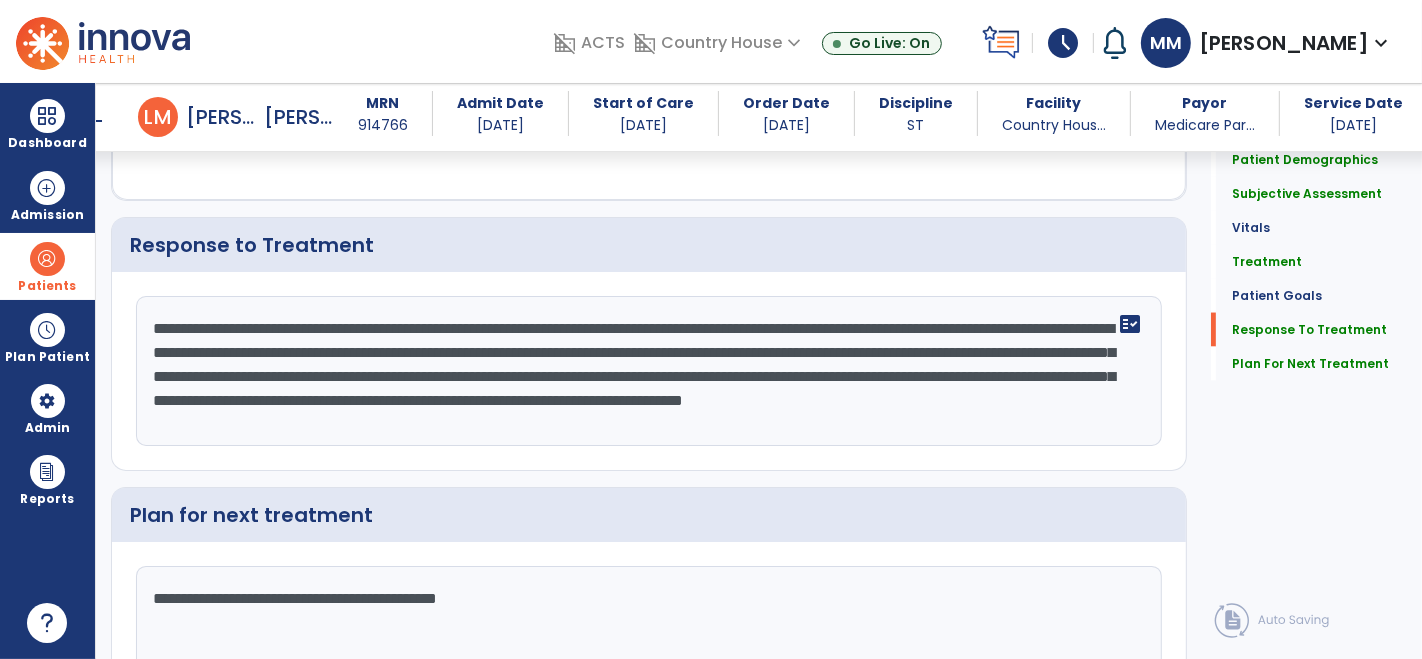 click on "**********" 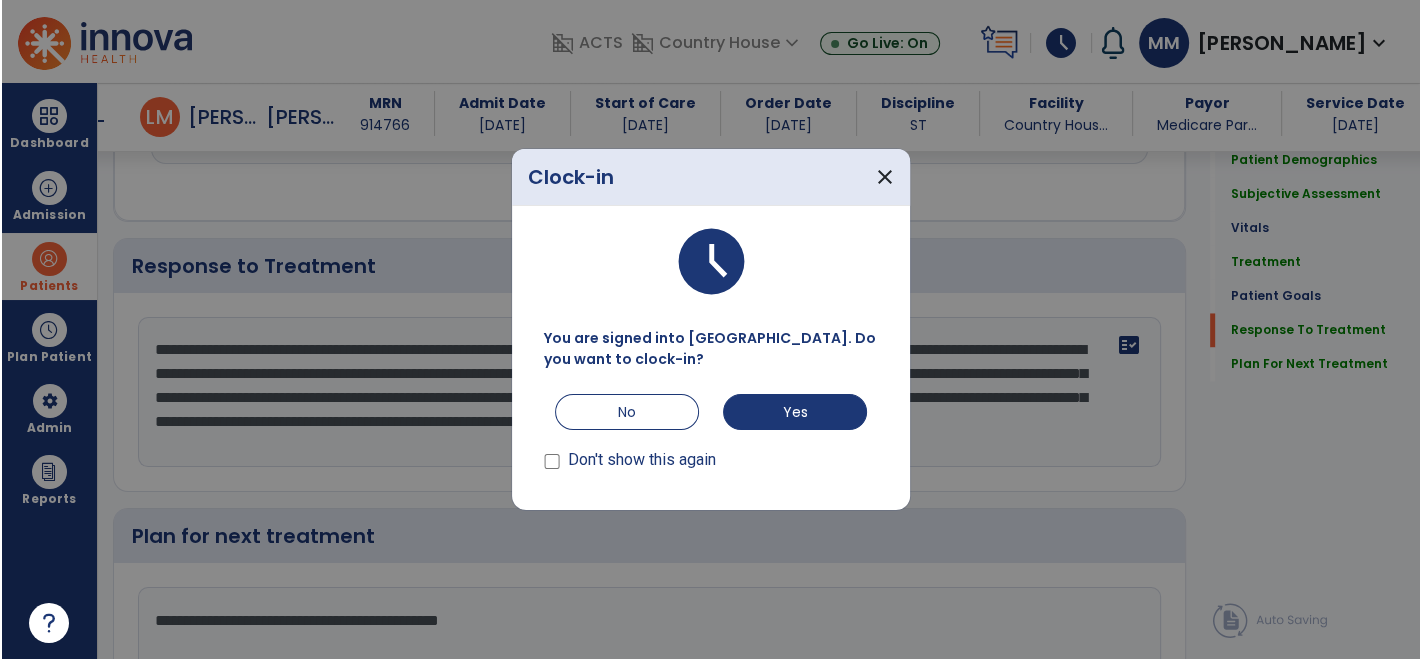 scroll, scrollTop: 2672, scrollLeft: 0, axis: vertical 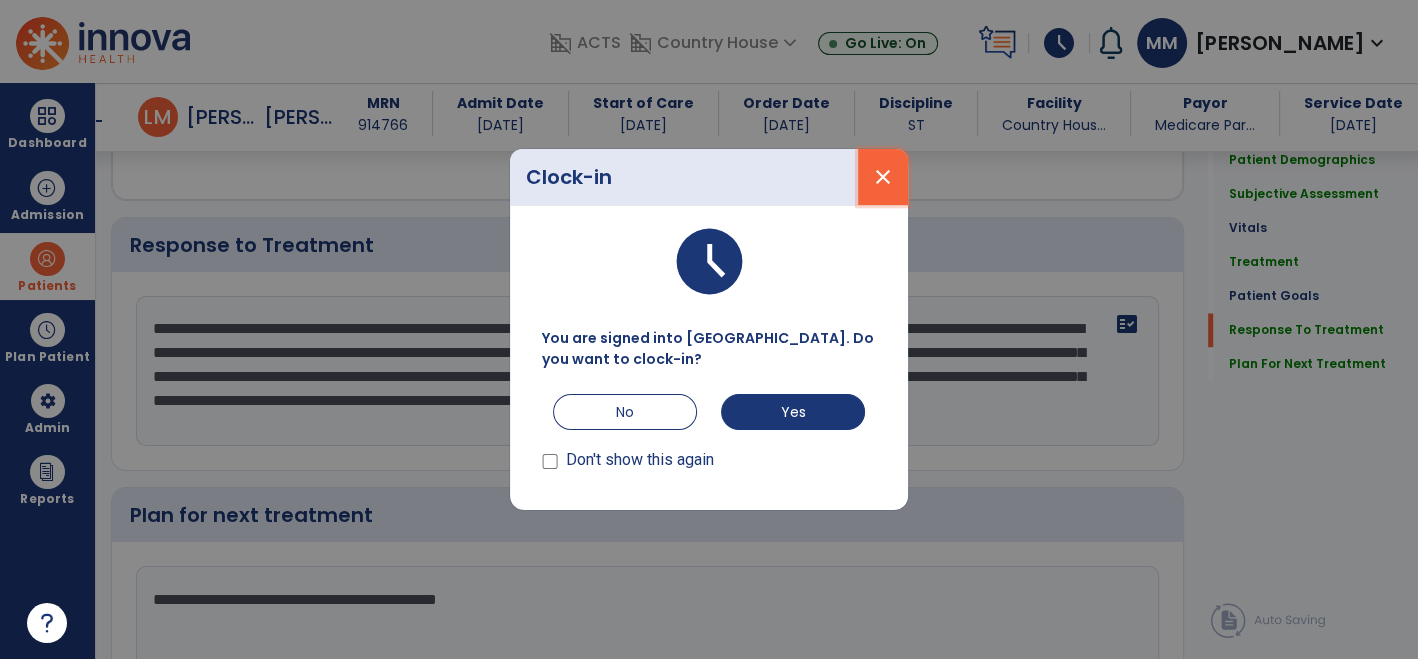 click on "close" at bounding box center [883, 177] 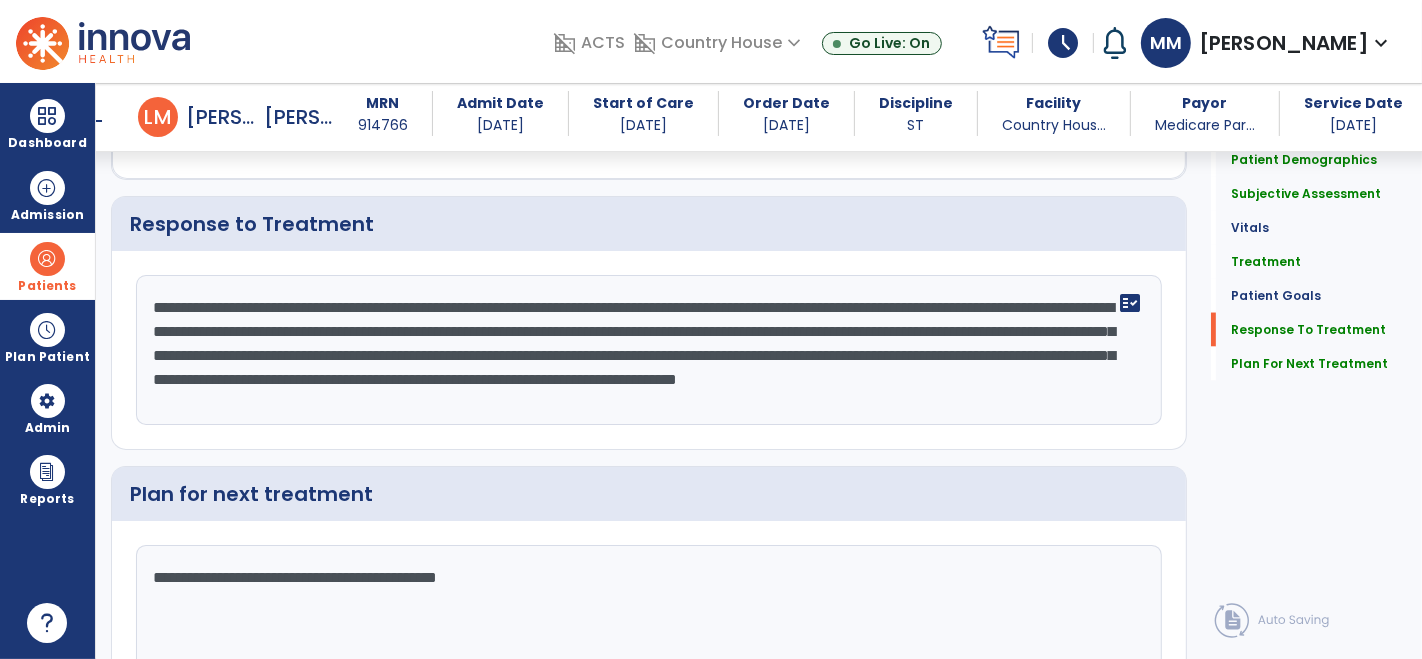 scroll, scrollTop: 2651, scrollLeft: 0, axis: vertical 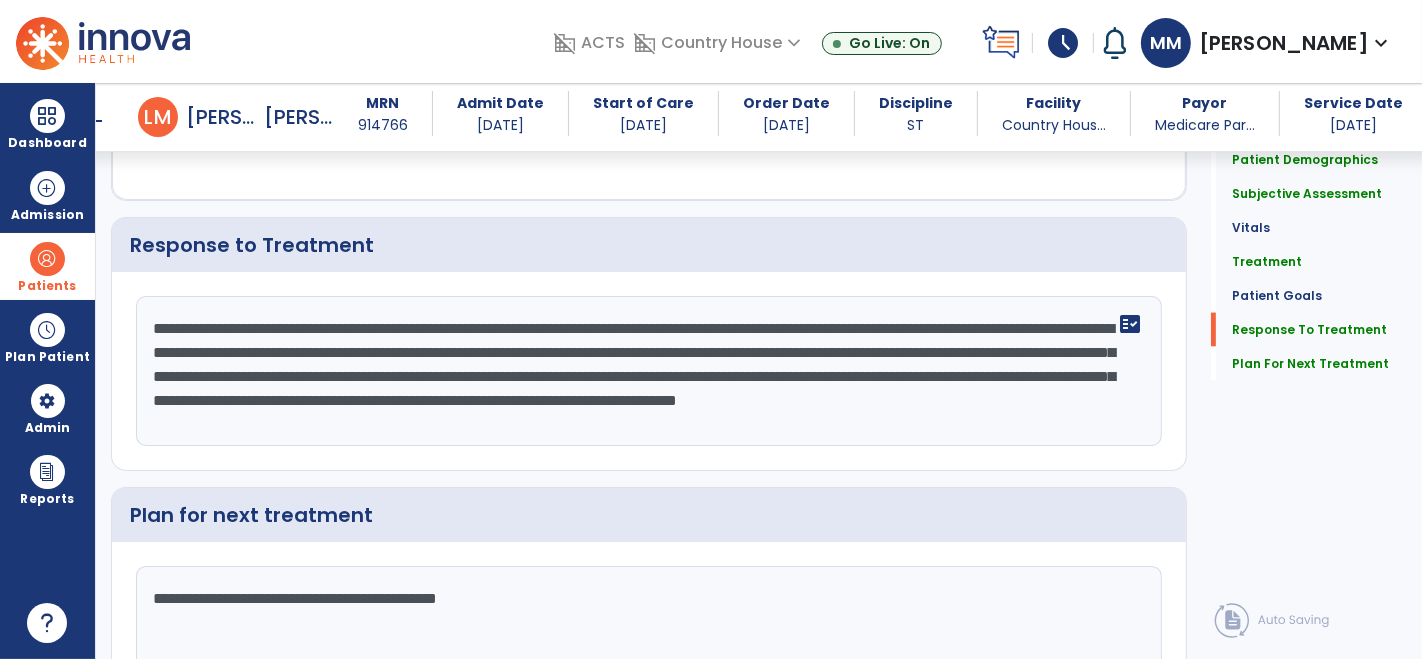 click on "**********" 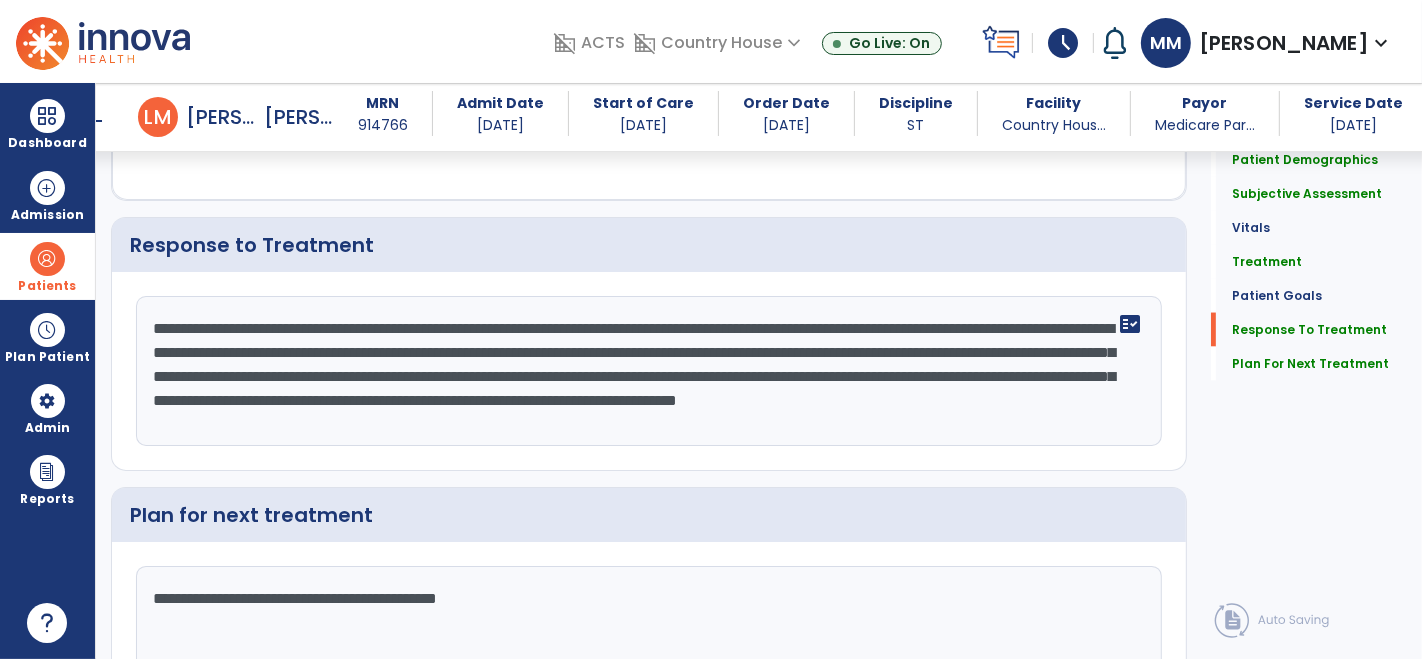 click on "**********" 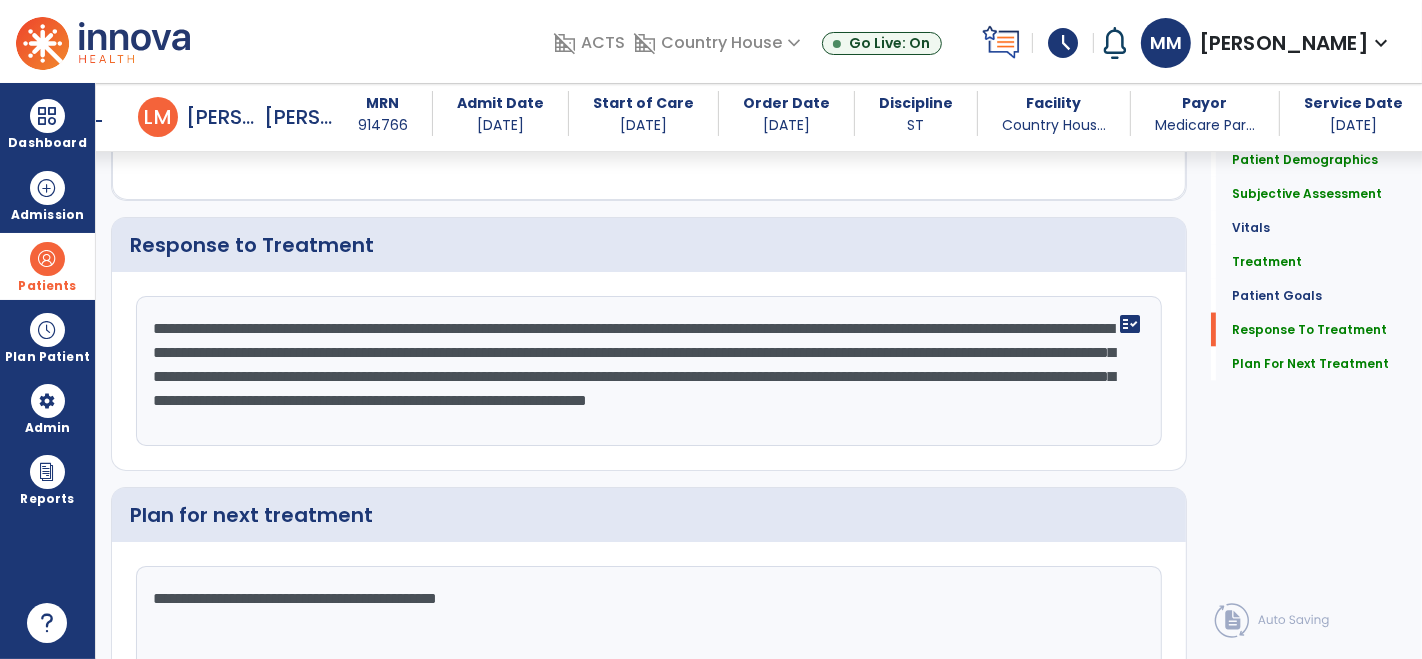 click on "**********" 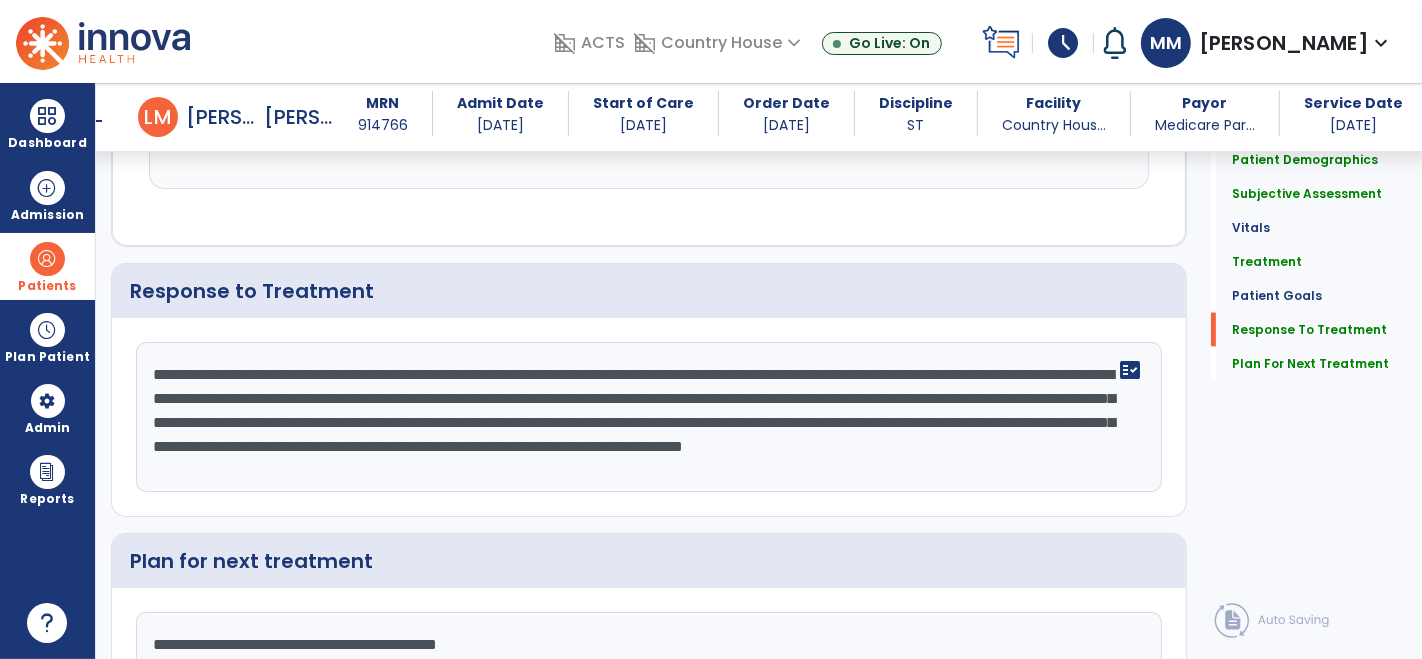scroll, scrollTop: 2651, scrollLeft: 0, axis: vertical 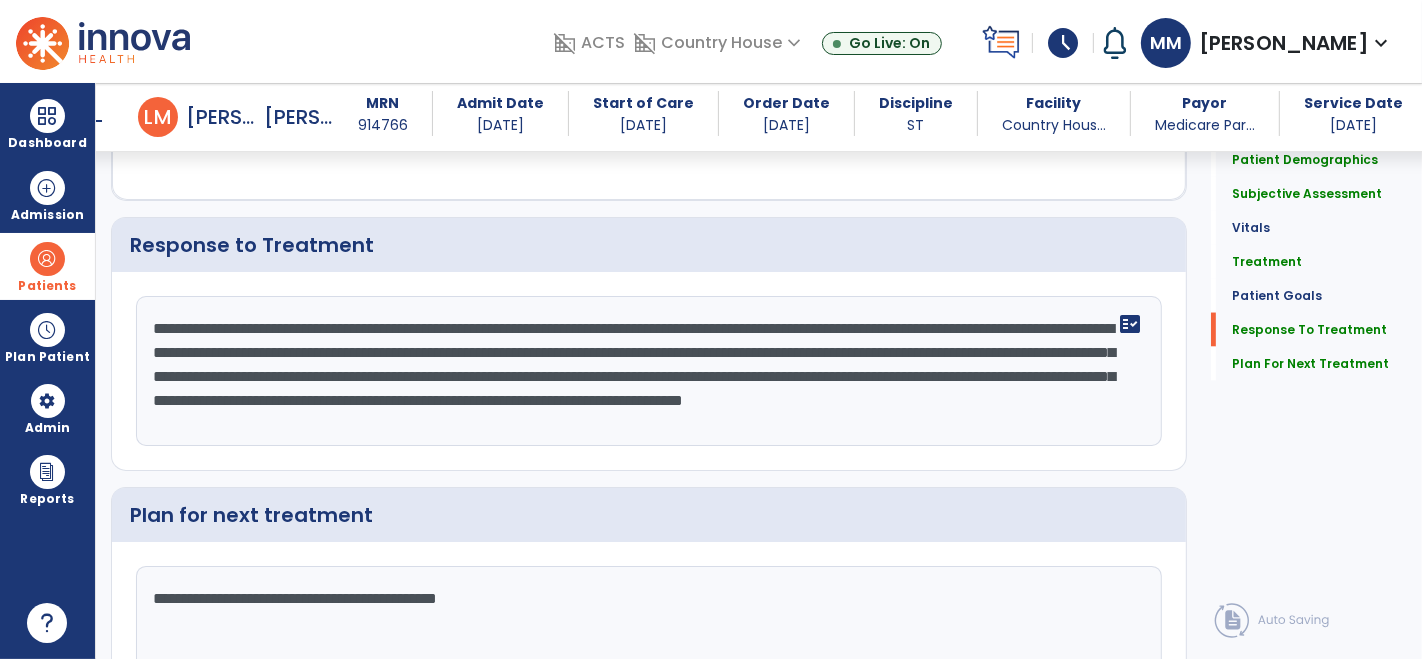 click on "**********" 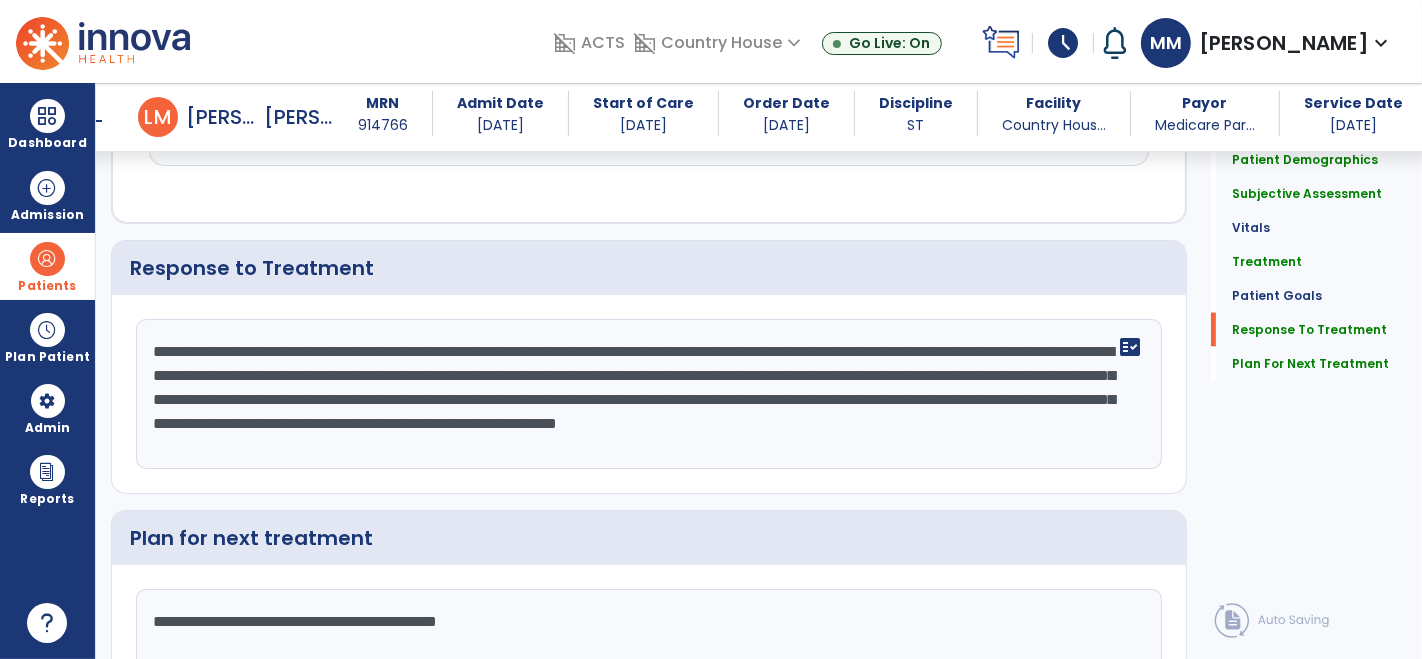 scroll, scrollTop: 2651, scrollLeft: 0, axis: vertical 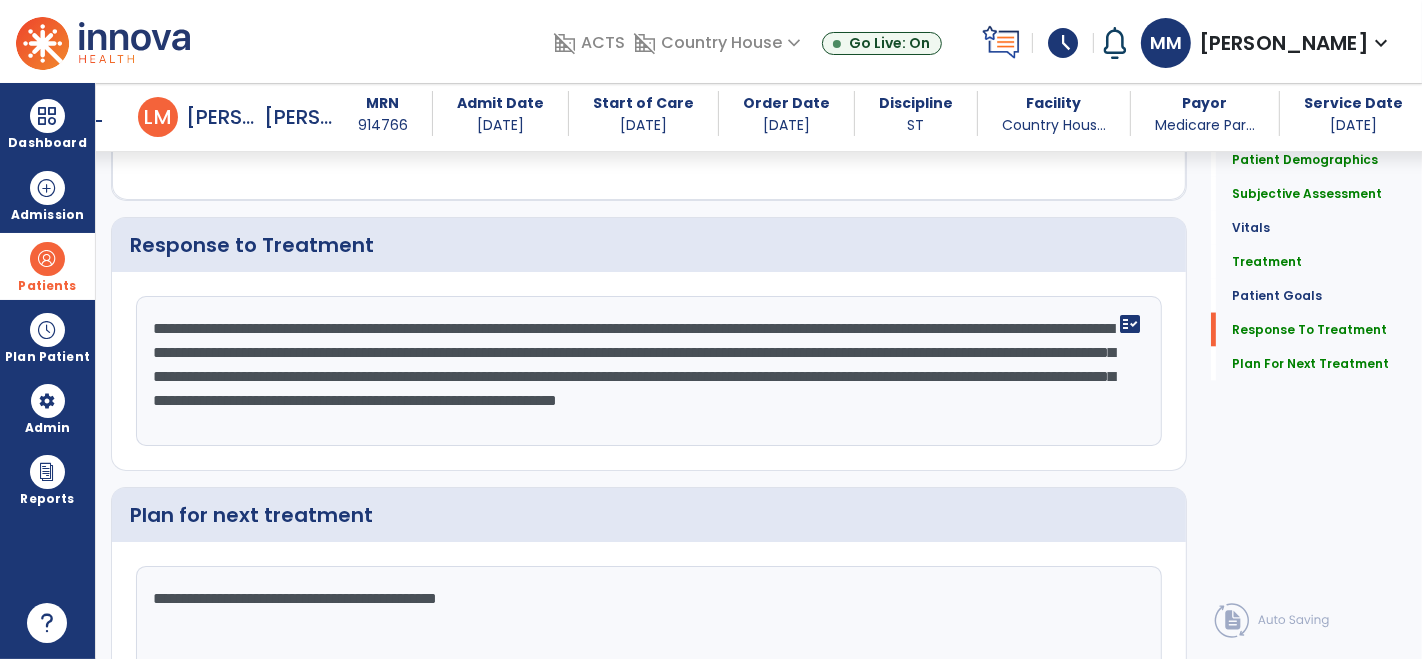 click on "**********" 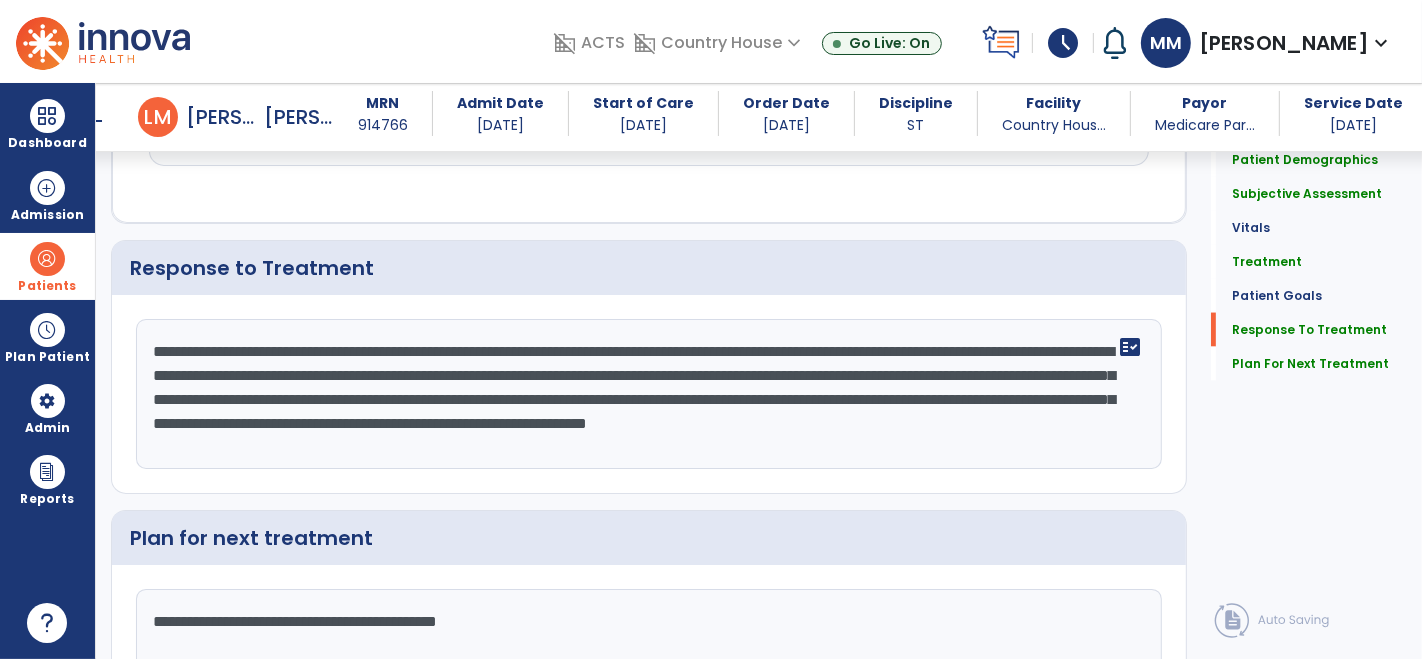 scroll, scrollTop: 2651, scrollLeft: 0, axis: vertical 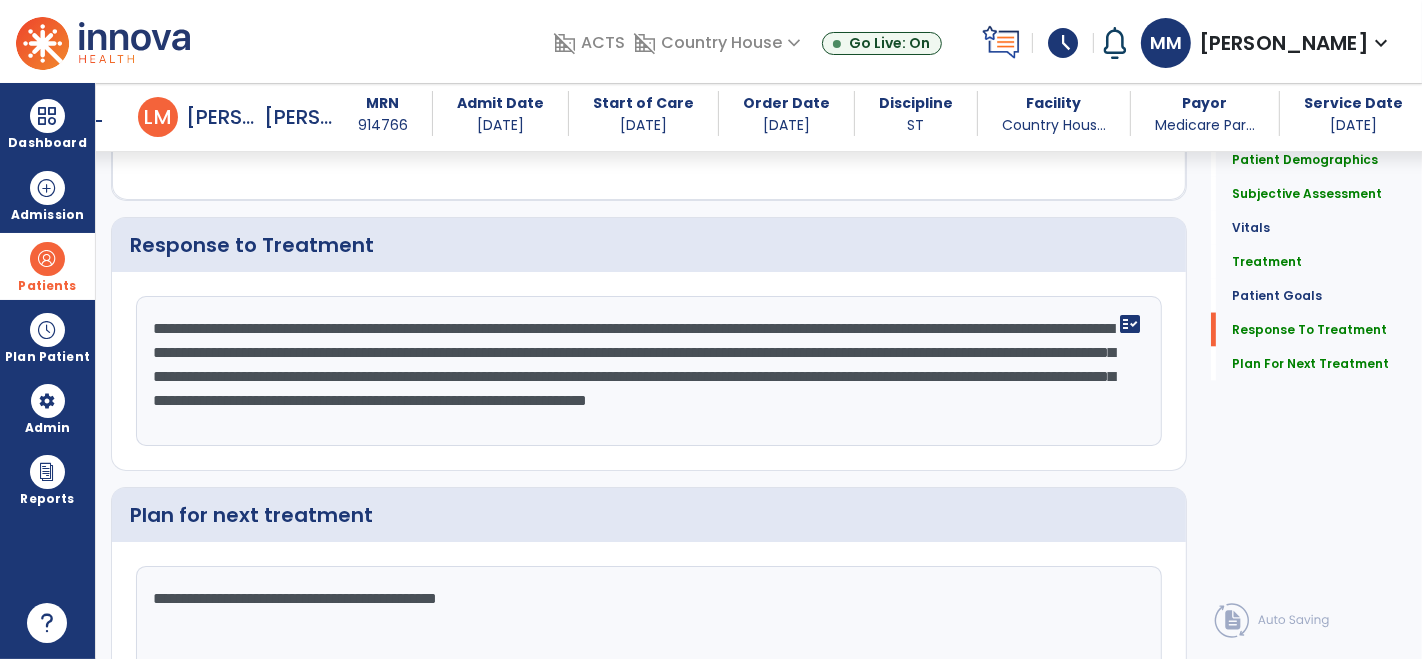 click on "**********" 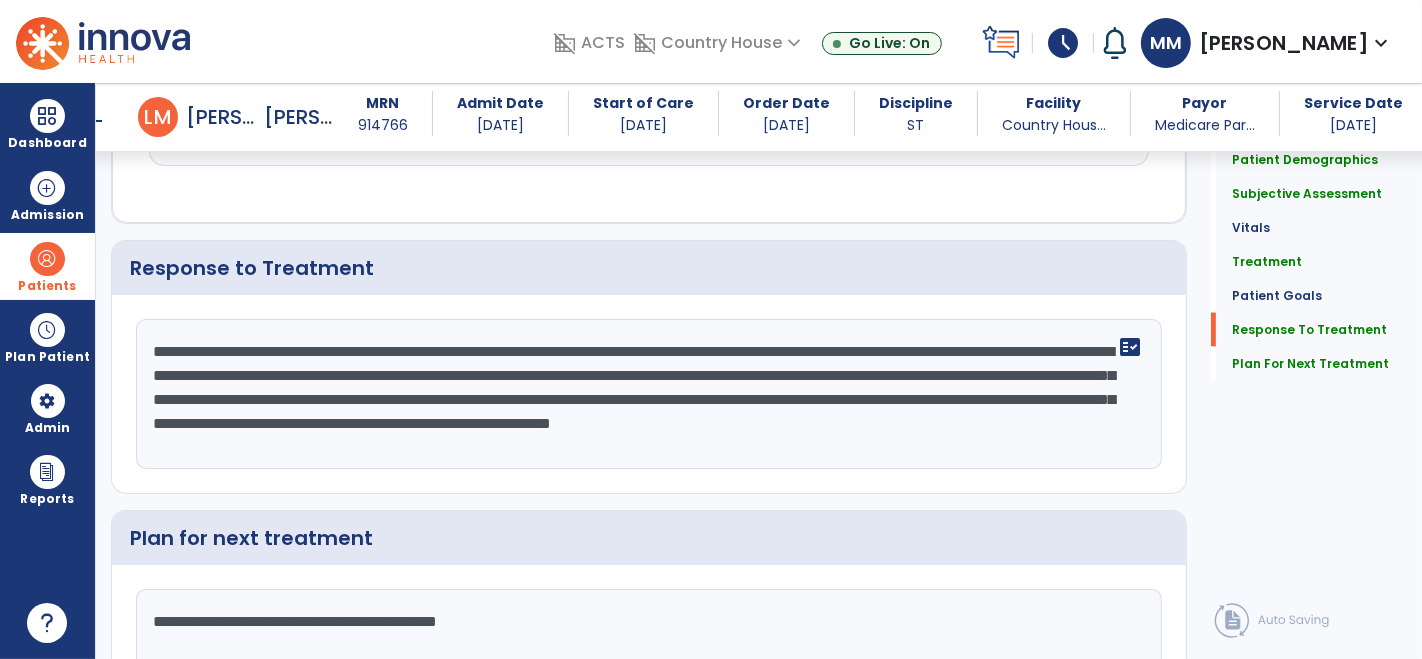 scroll, scrollTop: 2651, scrollLeft: 0, axis: vertical 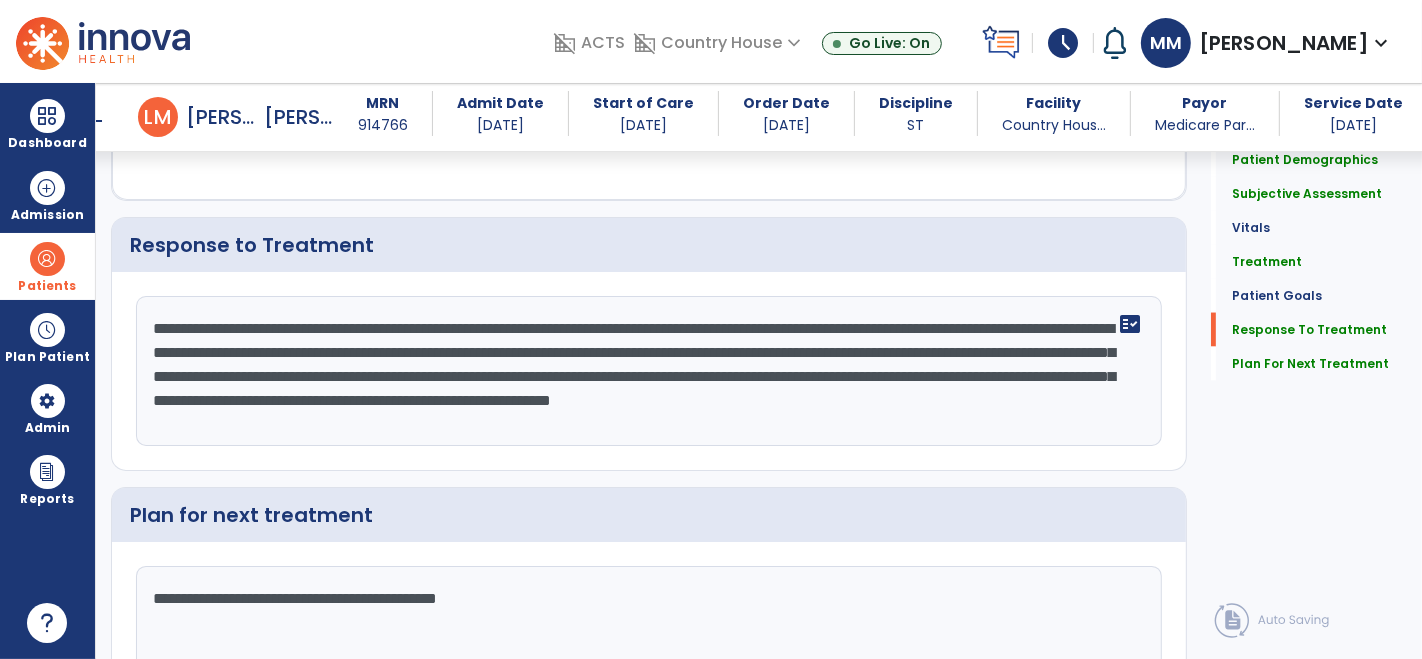 click on "**********" 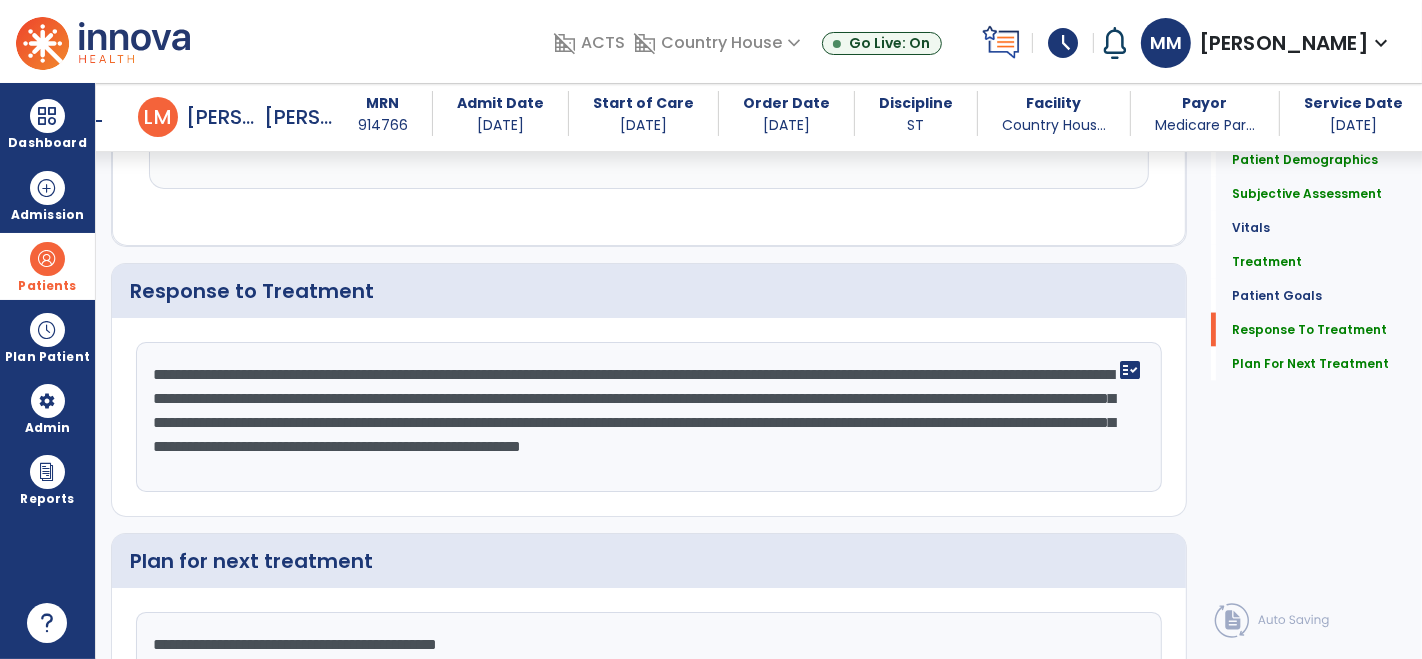 scroll, scrollTop: 2651, scrollLeft: 0, axis: vertical 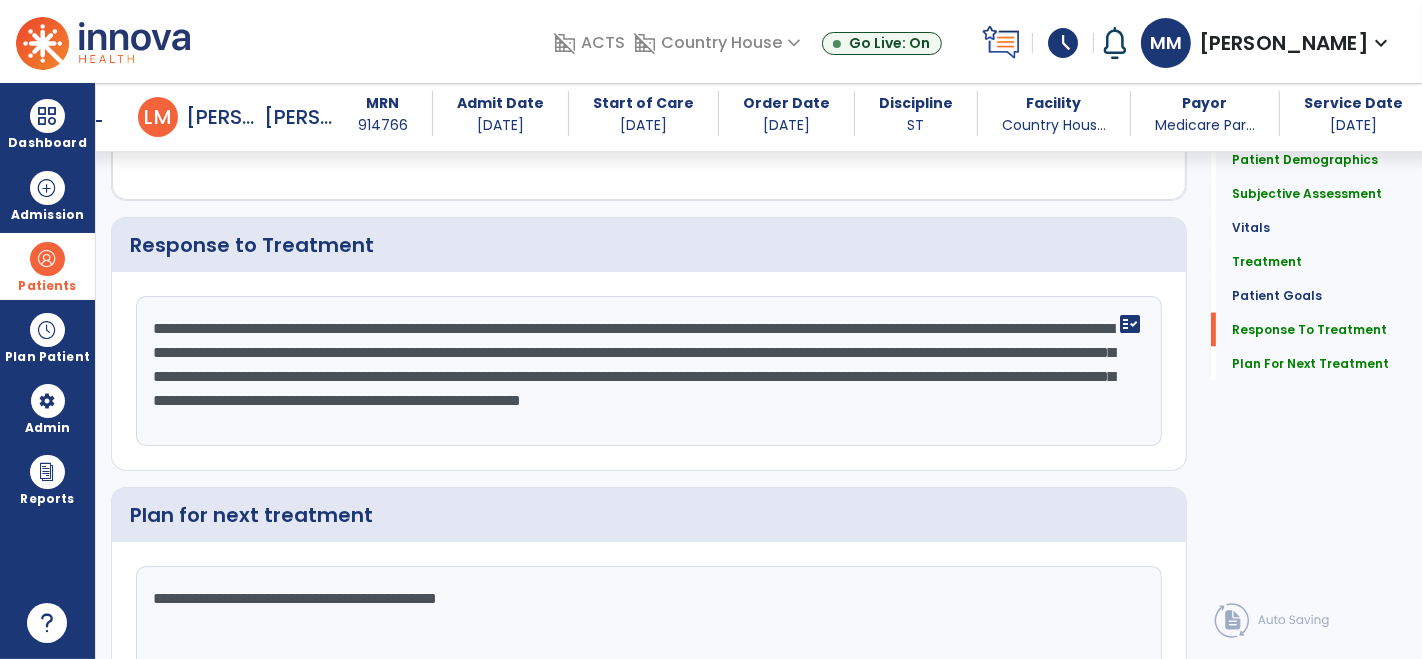 click on "**********" 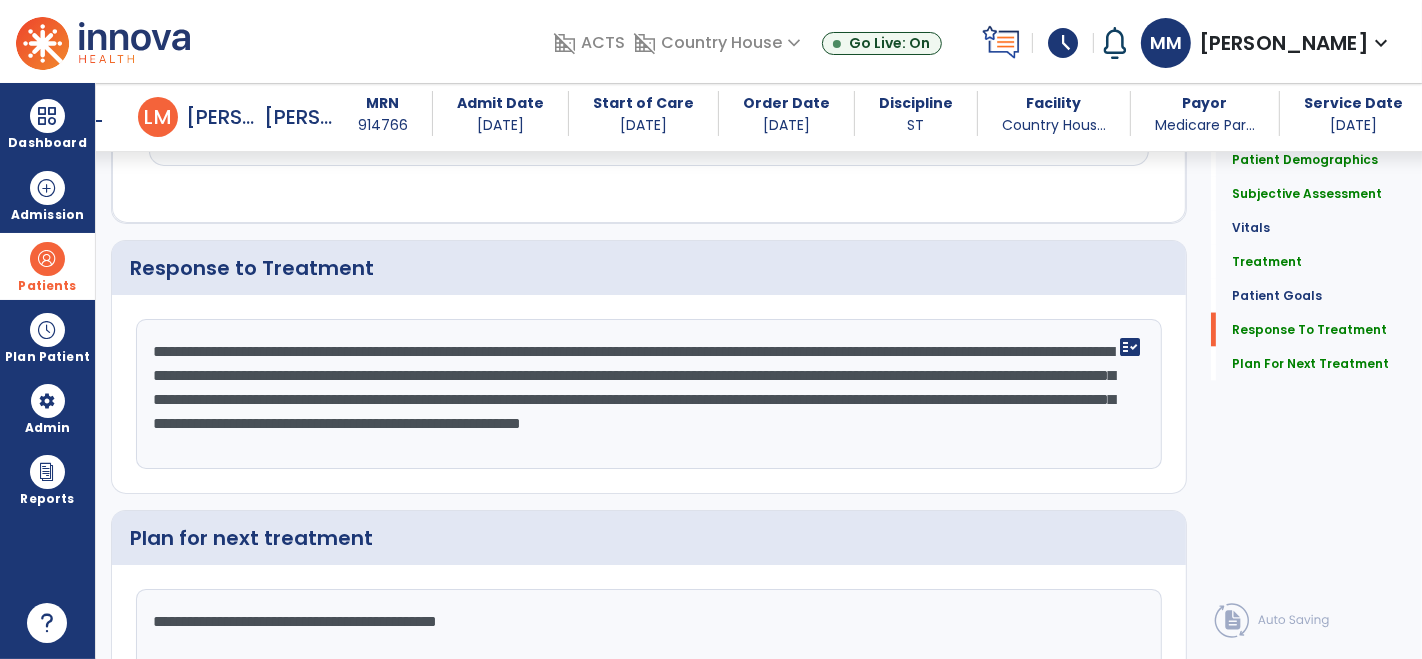 scroll, scrollTop: 2651, scrollLeft: 0, axis: vertical 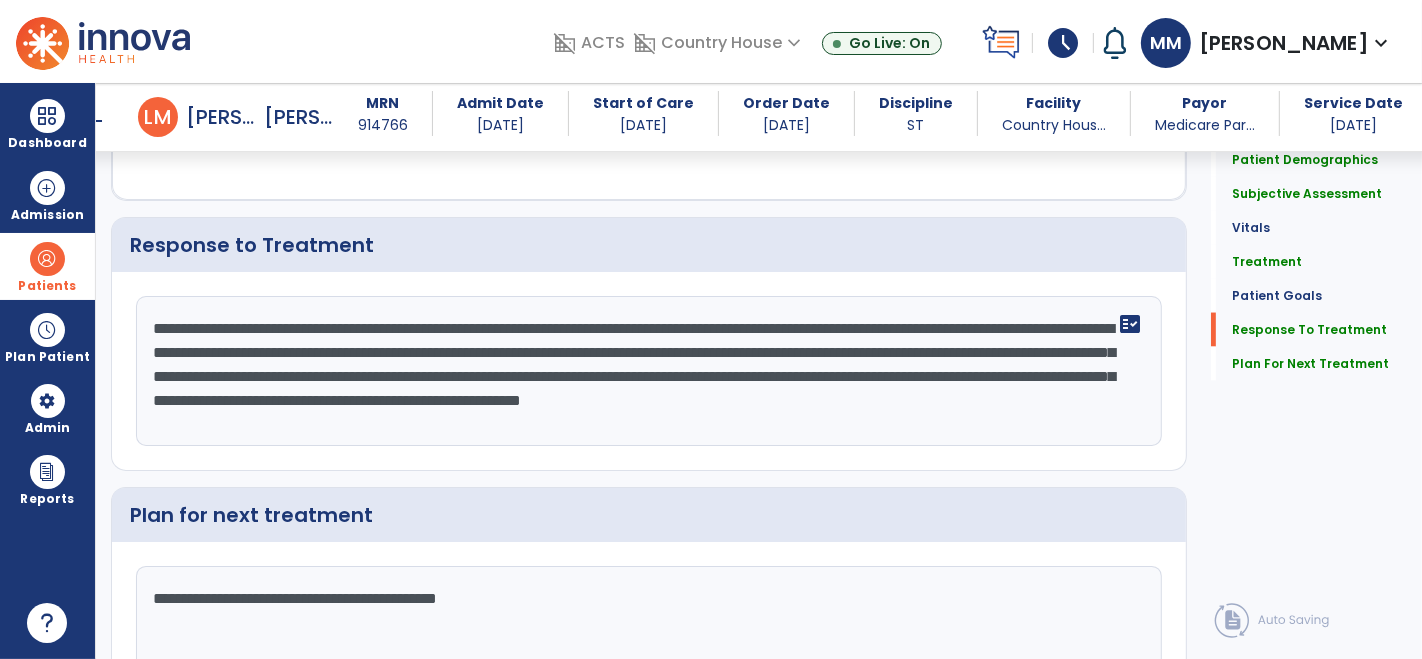 click on "**********" 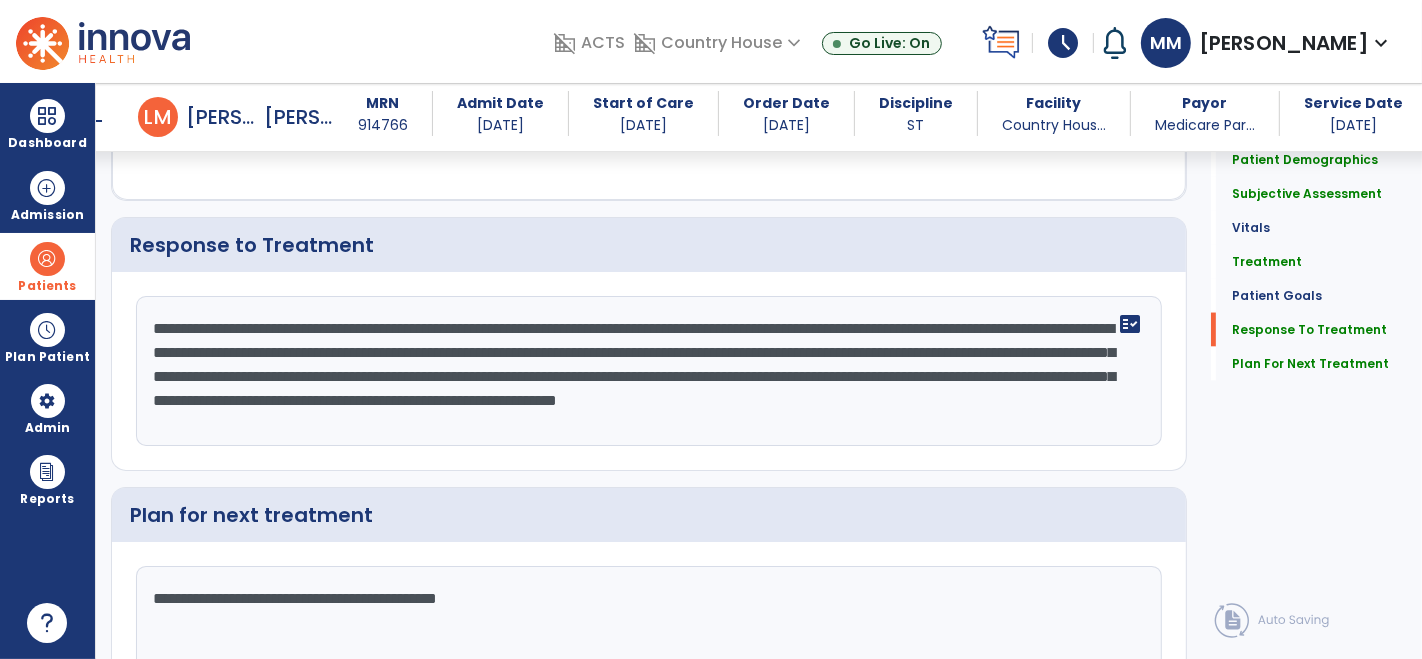 scroll, scrollTop: 2651, scrollLeft: 0, axis: vertical 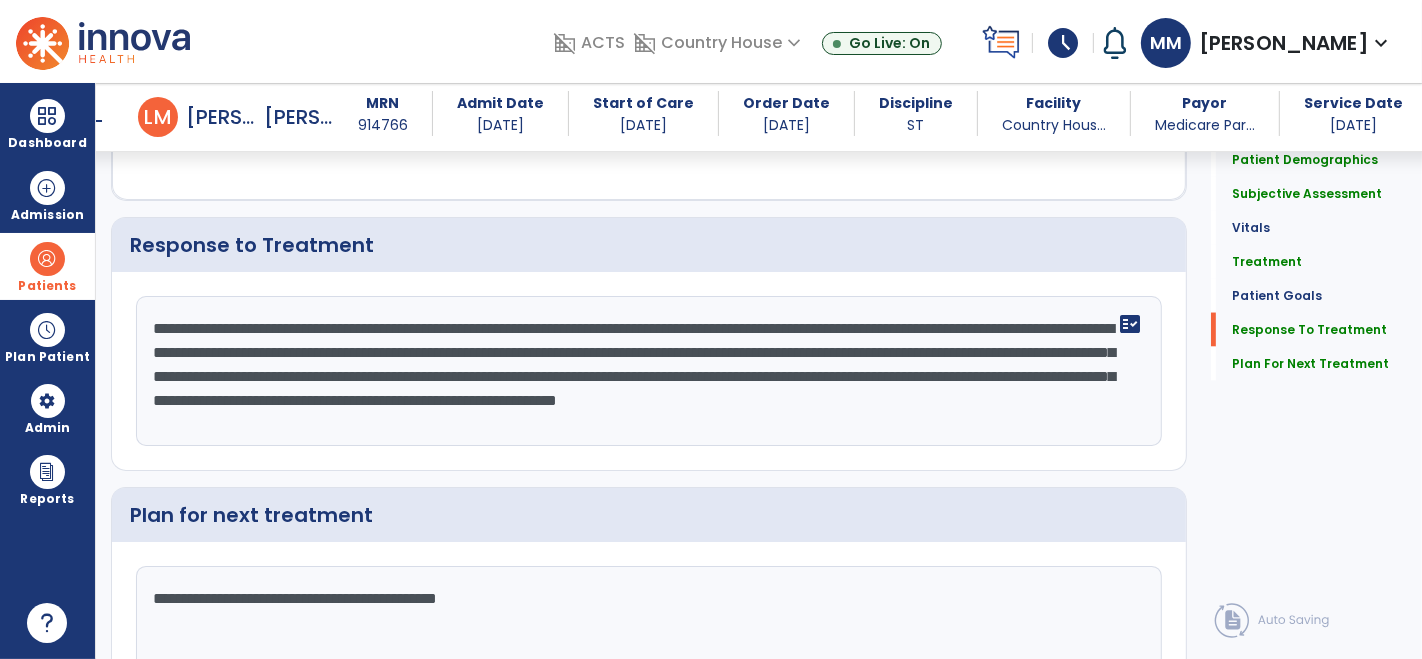 click on "**********" 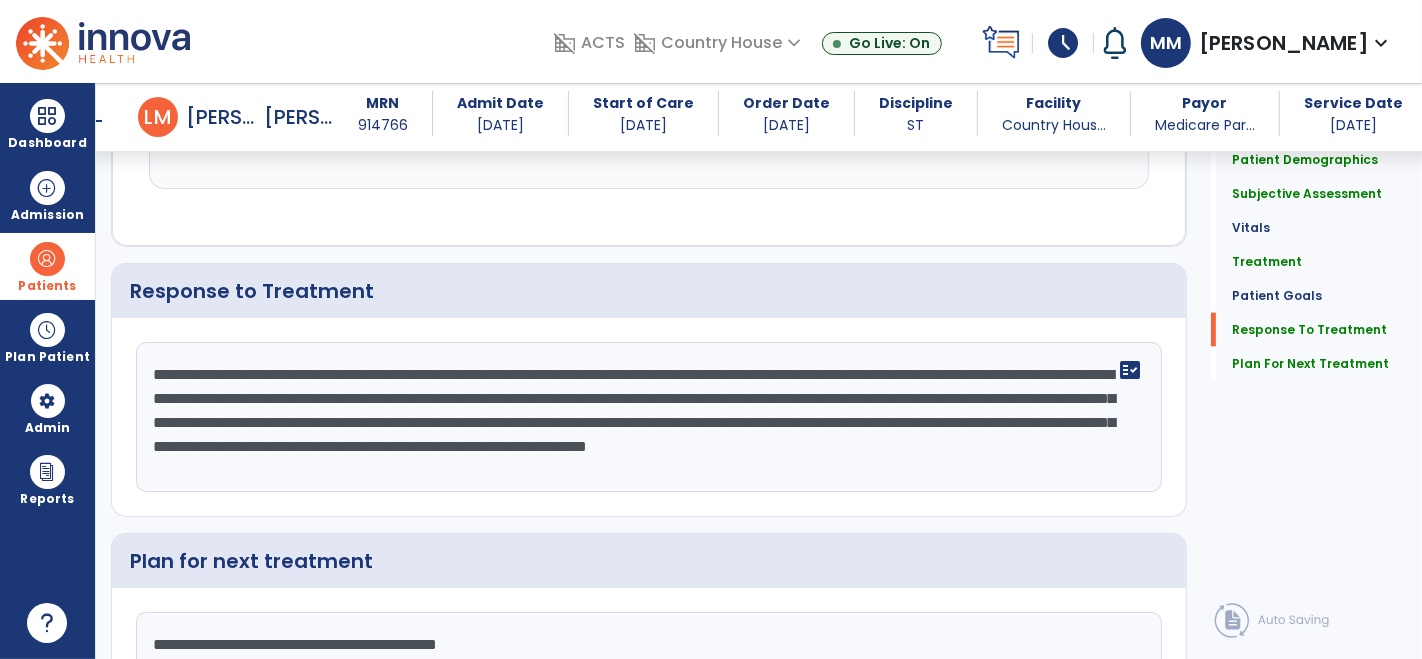scroll, scrollTop: 2651, scrollLeft: 0, axis: vertical 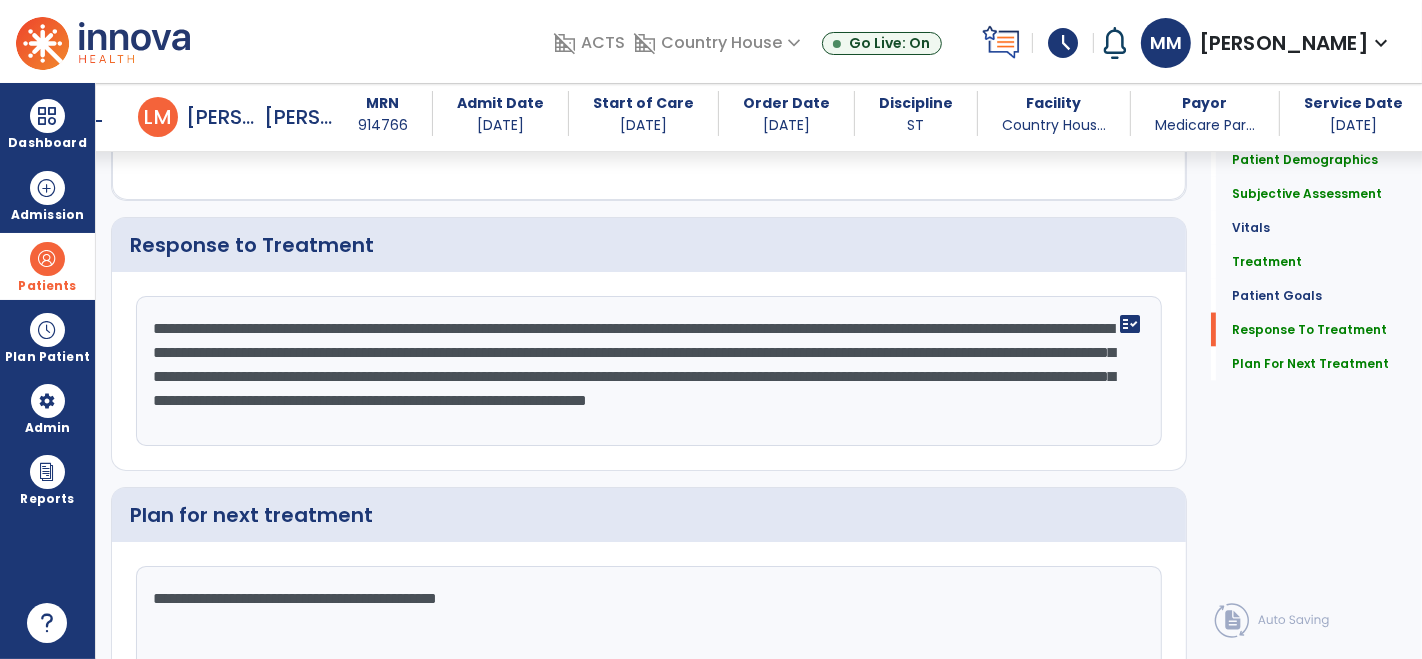 click on "**********" 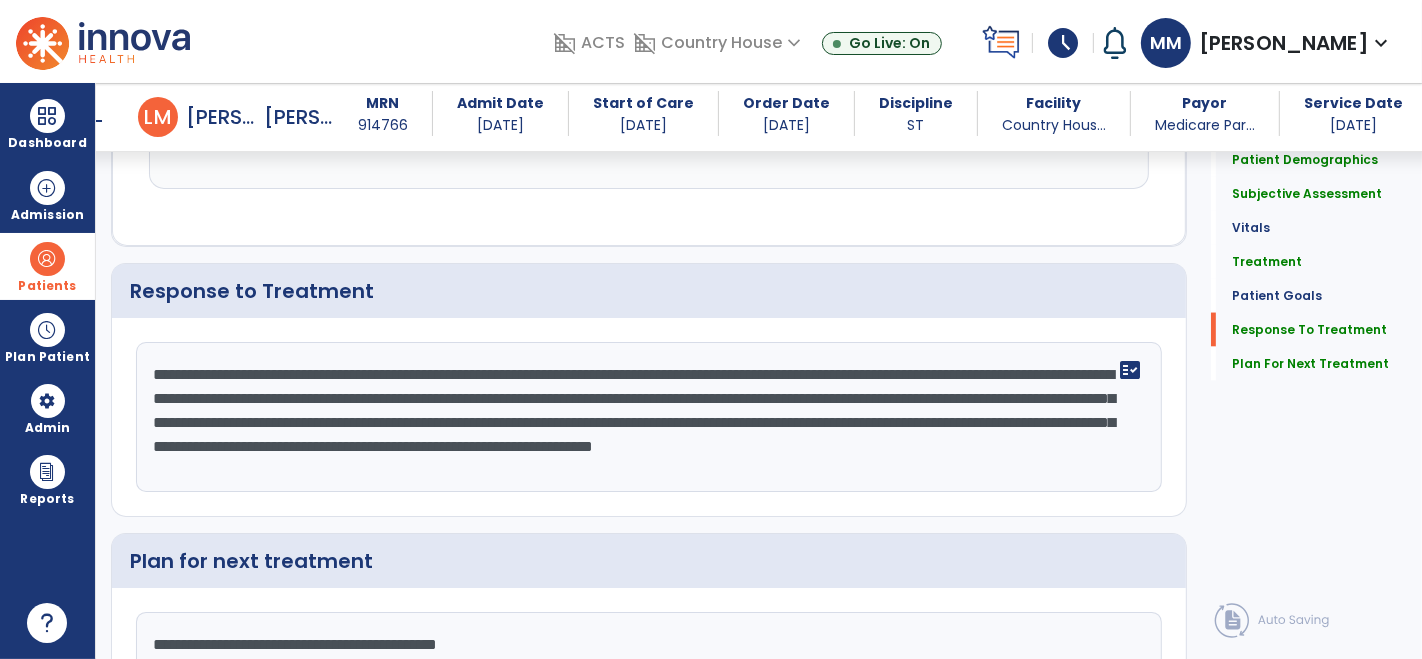scroll, scrollTop: 2651, scrollLeft: 0, axis: vertical 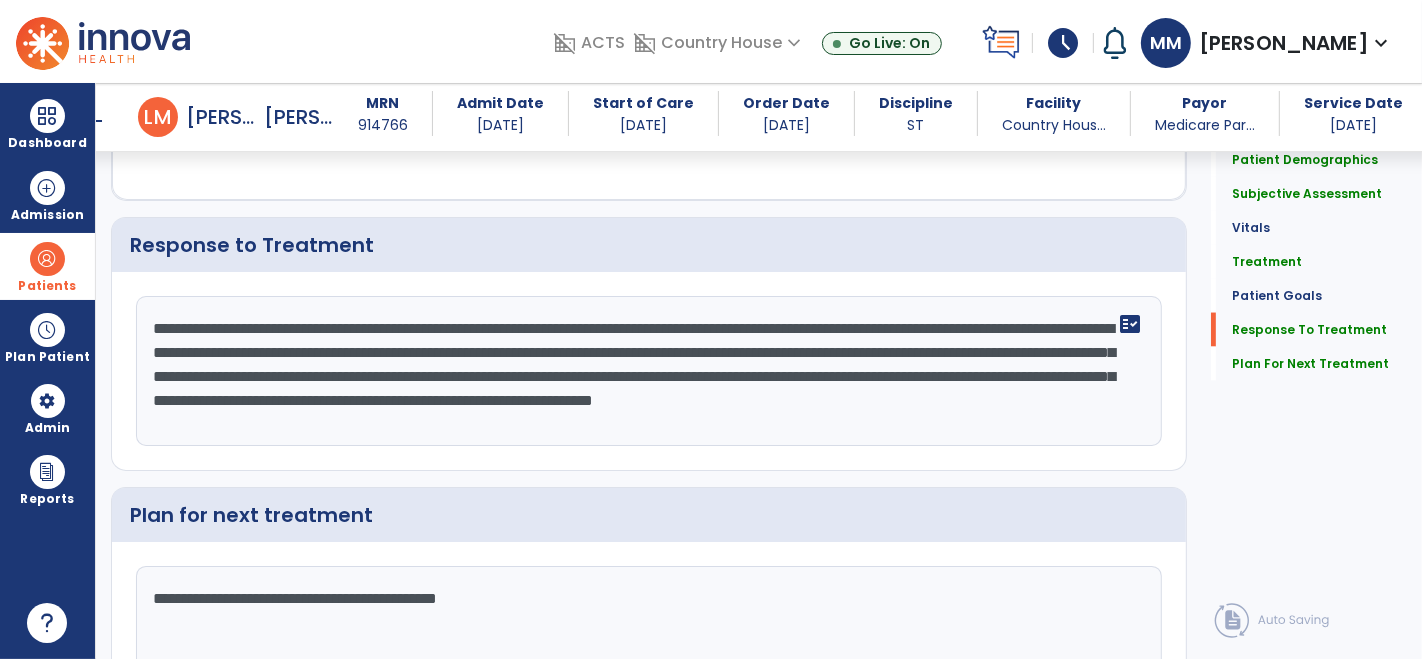 click on "**********" 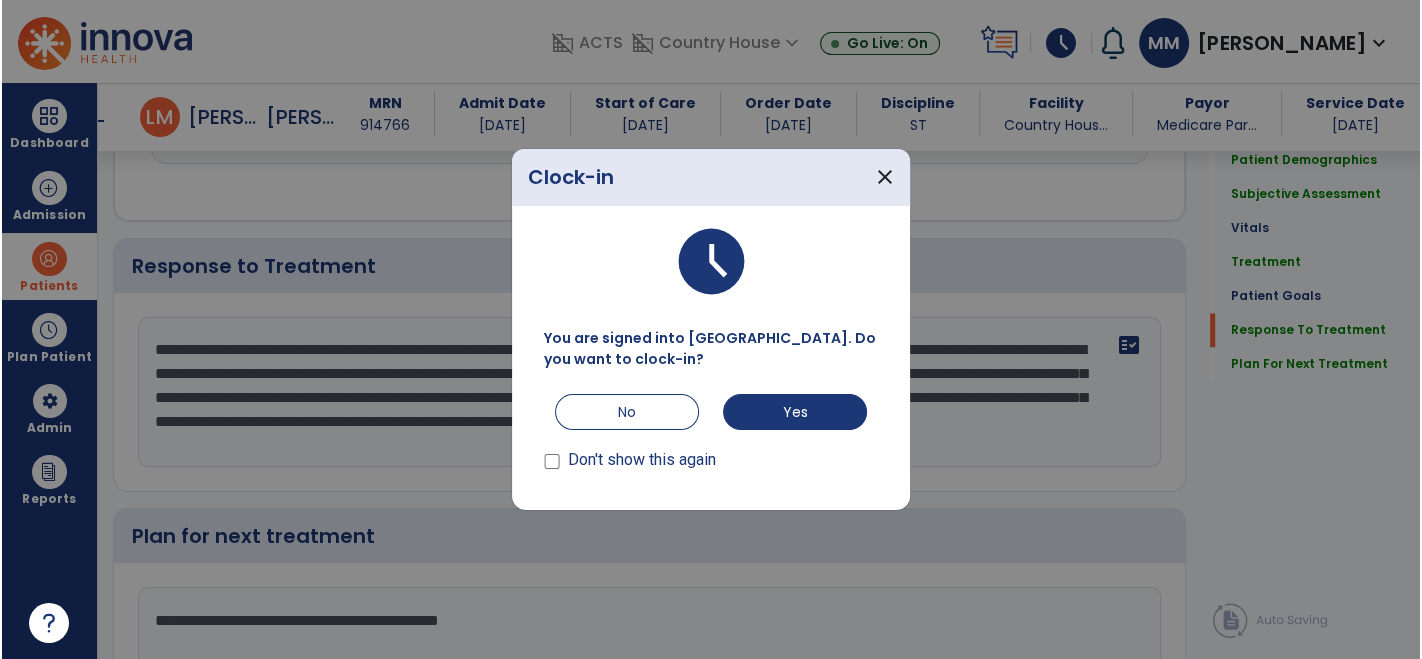 scroll, scrollTop: 2672, scrollLeft: 0, axis: vertical 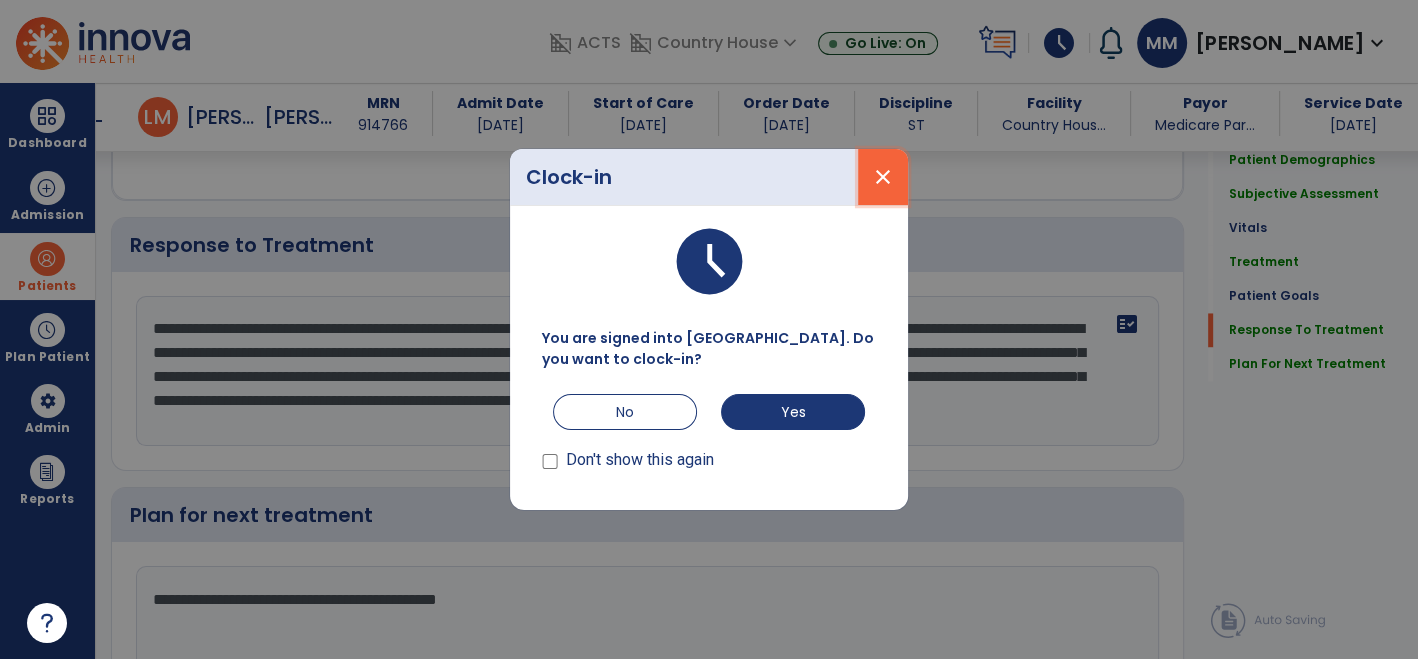 click on "close" at bounding box center (883, 177) 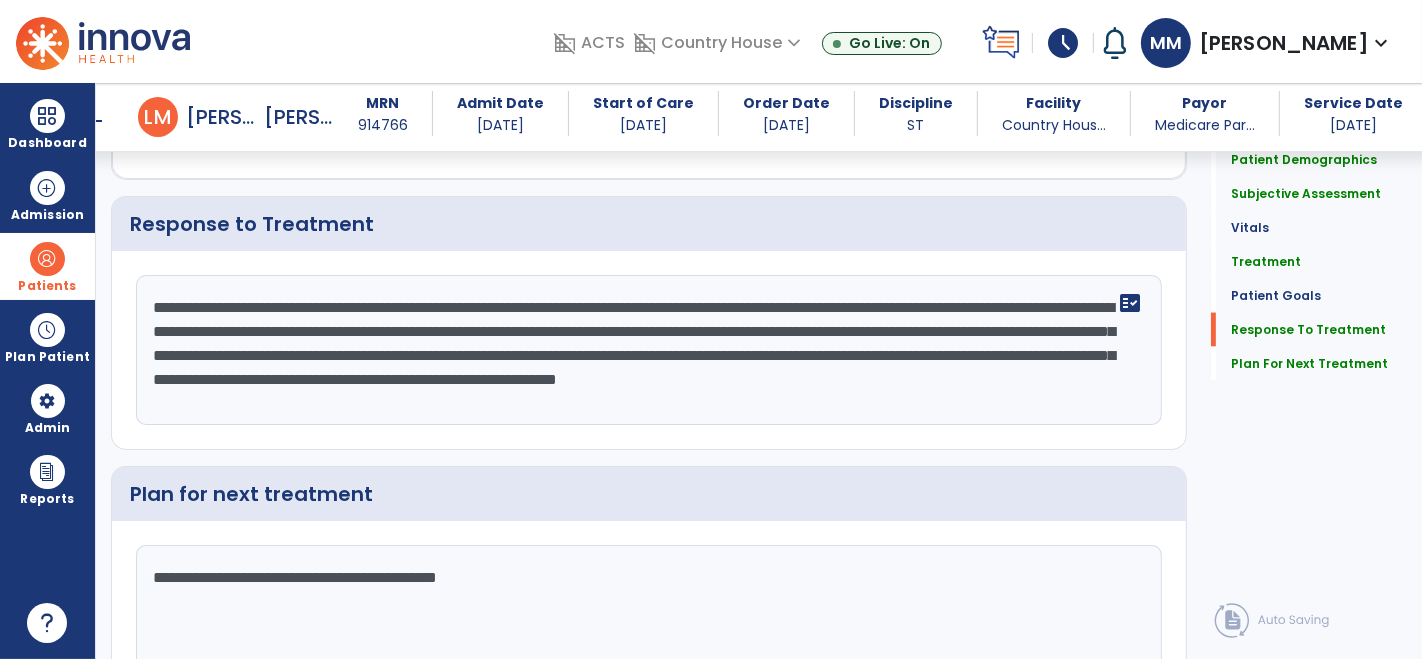 scroll, scrollTop: 2651, scrollLeft: 0, axis: vertical 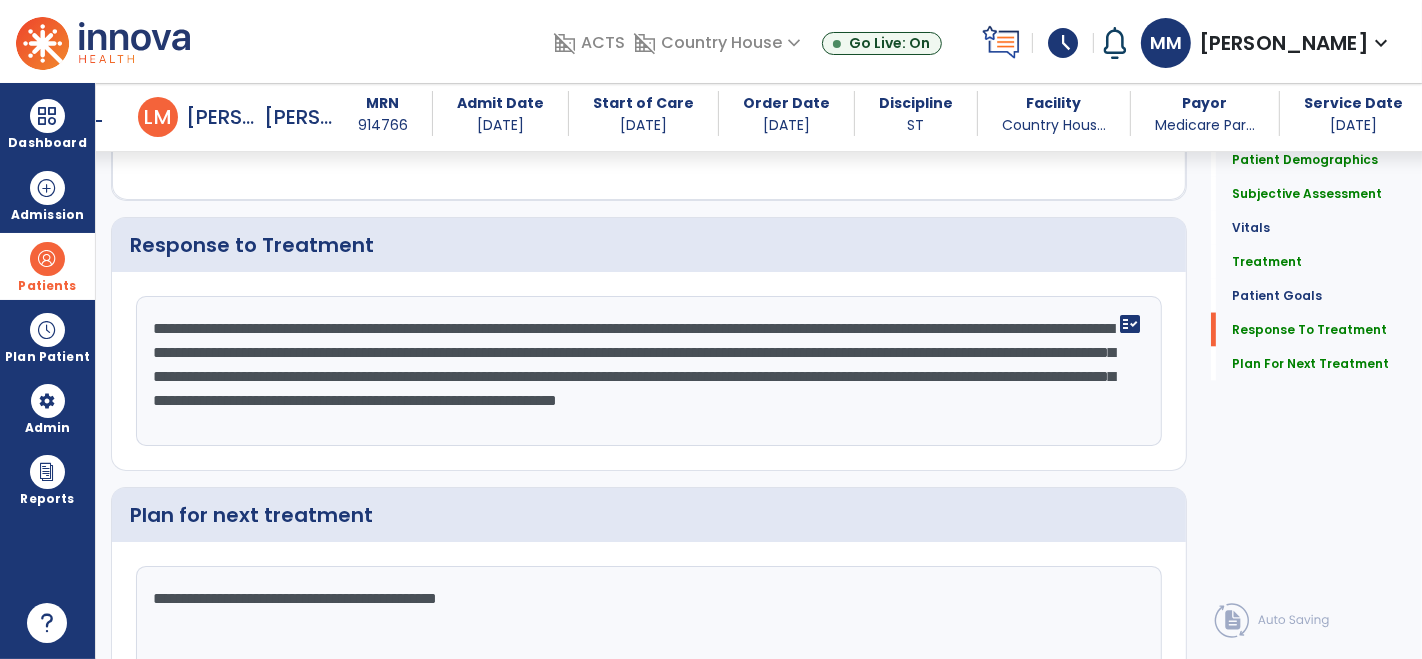 click on "**********" 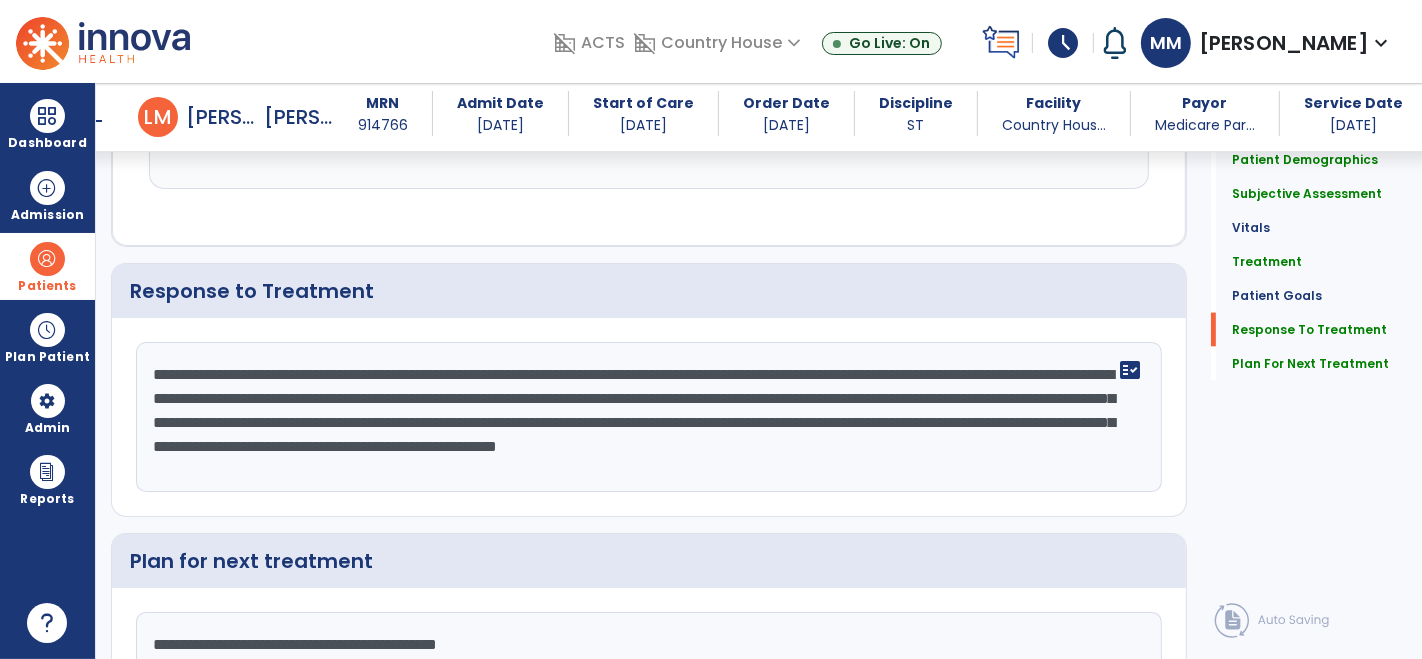 scroll, scrollTop: 2651, scrollLeft: 0, axis: vertical 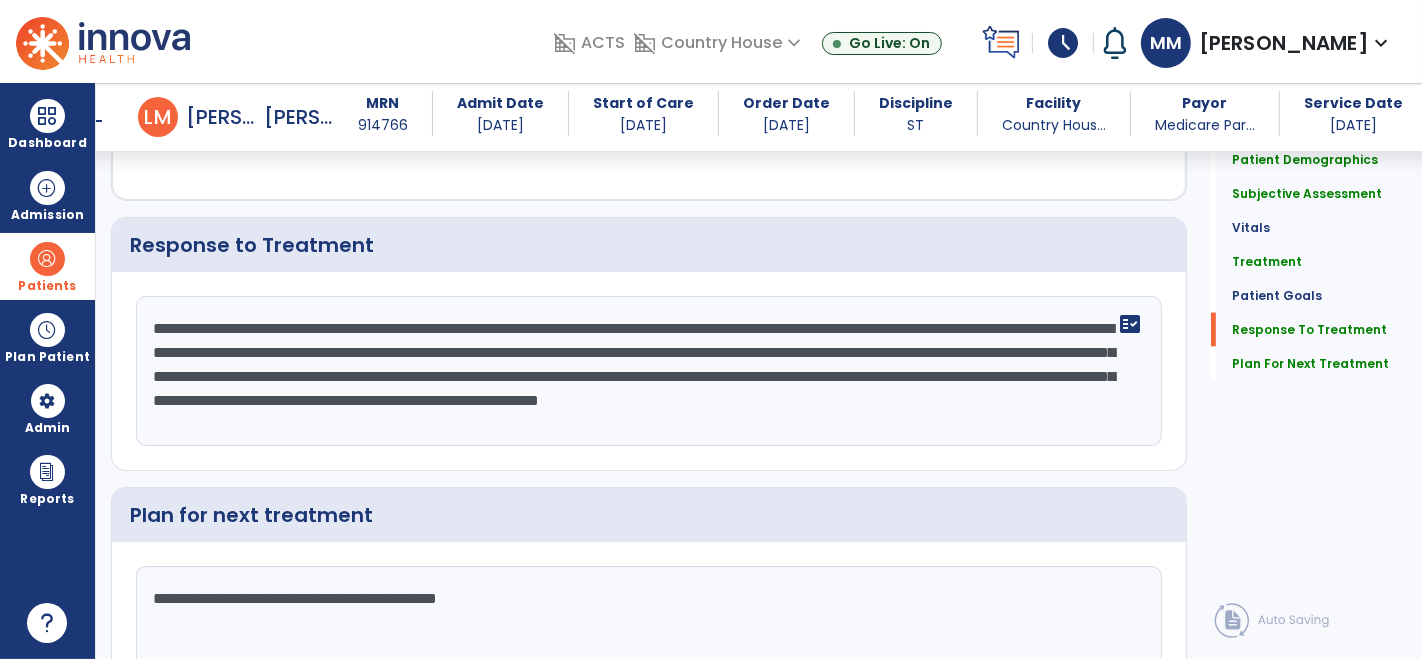 click on "**********" 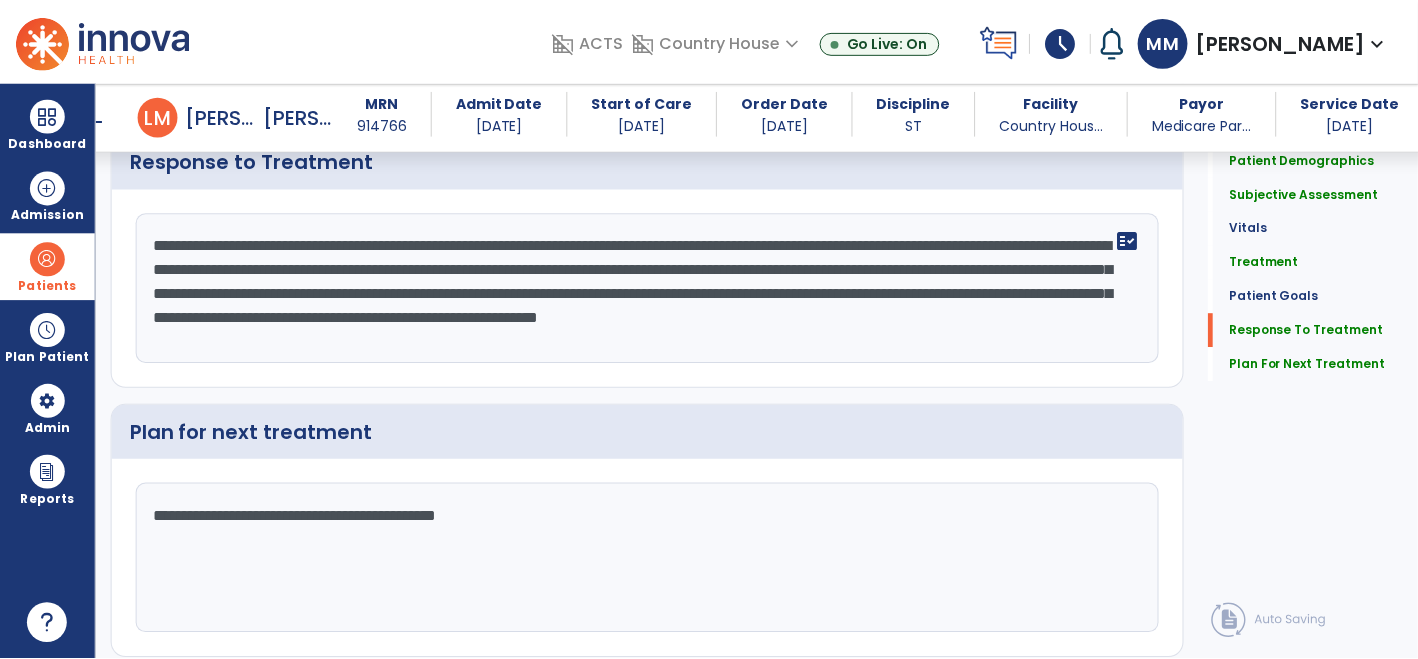 scroll, scrollTop: 2790, scrollLeft: 0, axis: vertical 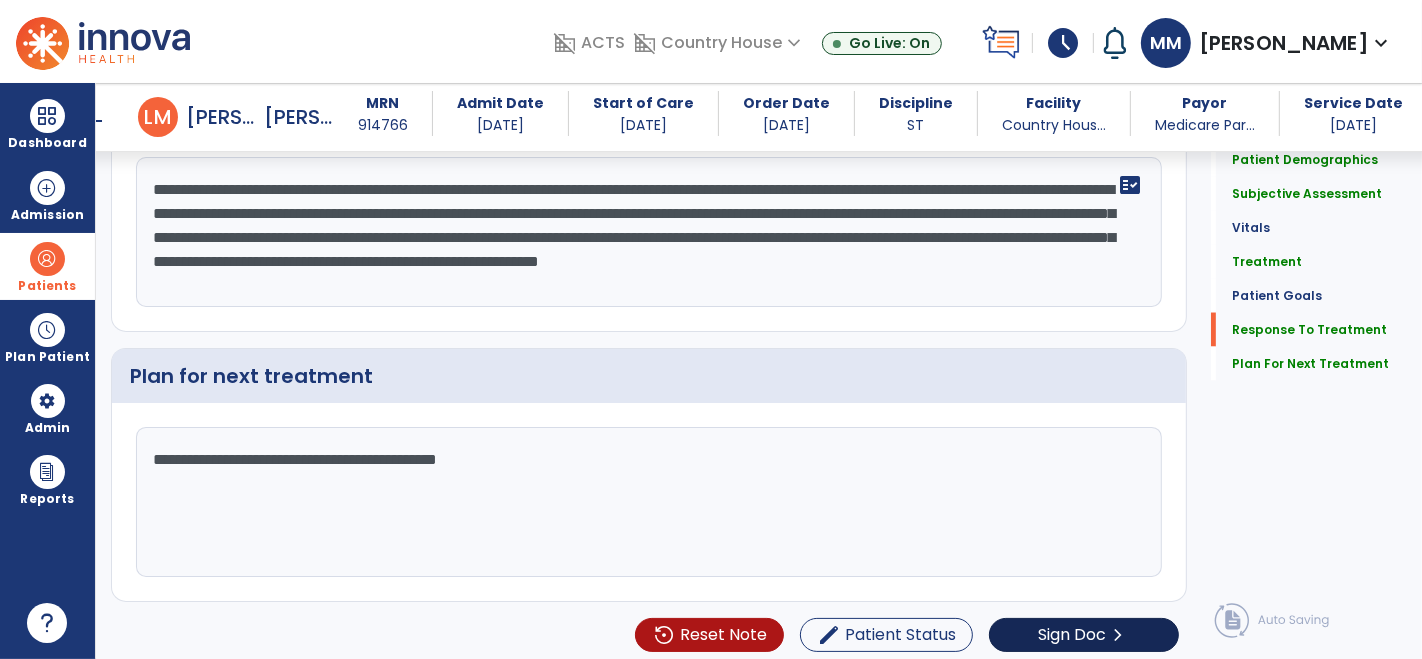 type on "**********" 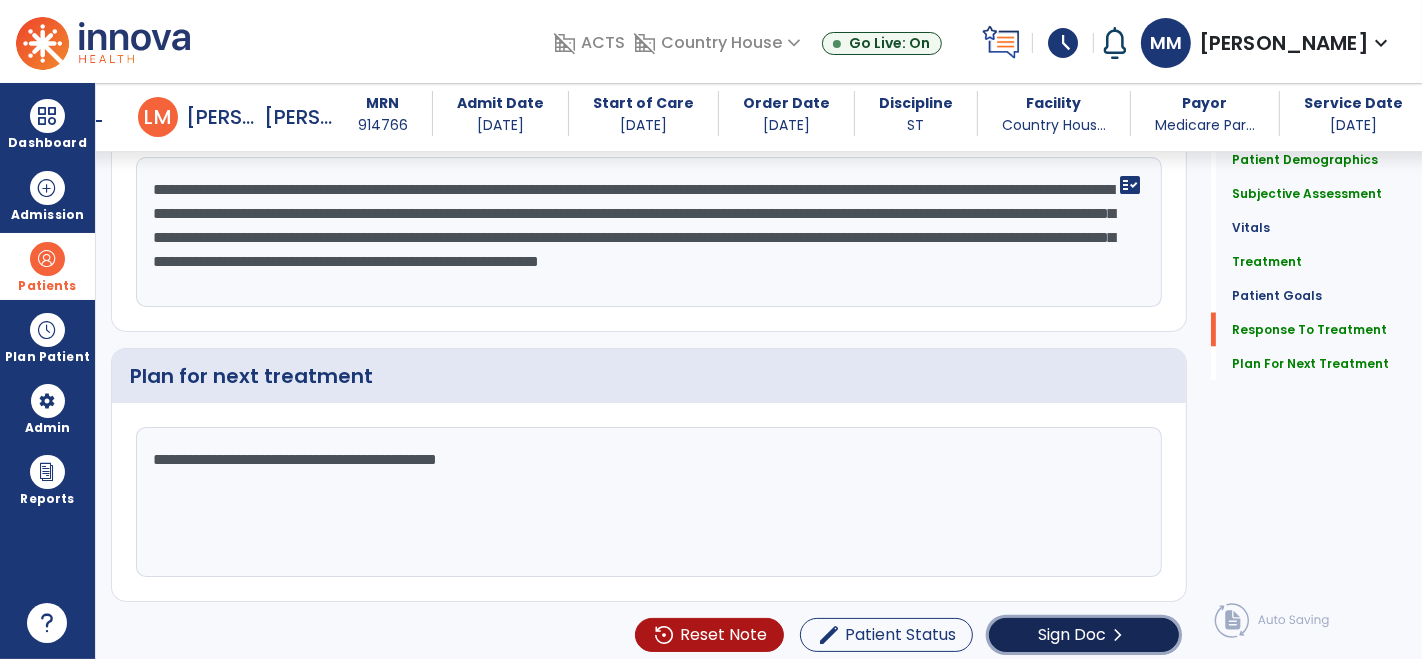 click on "Sign Doc" 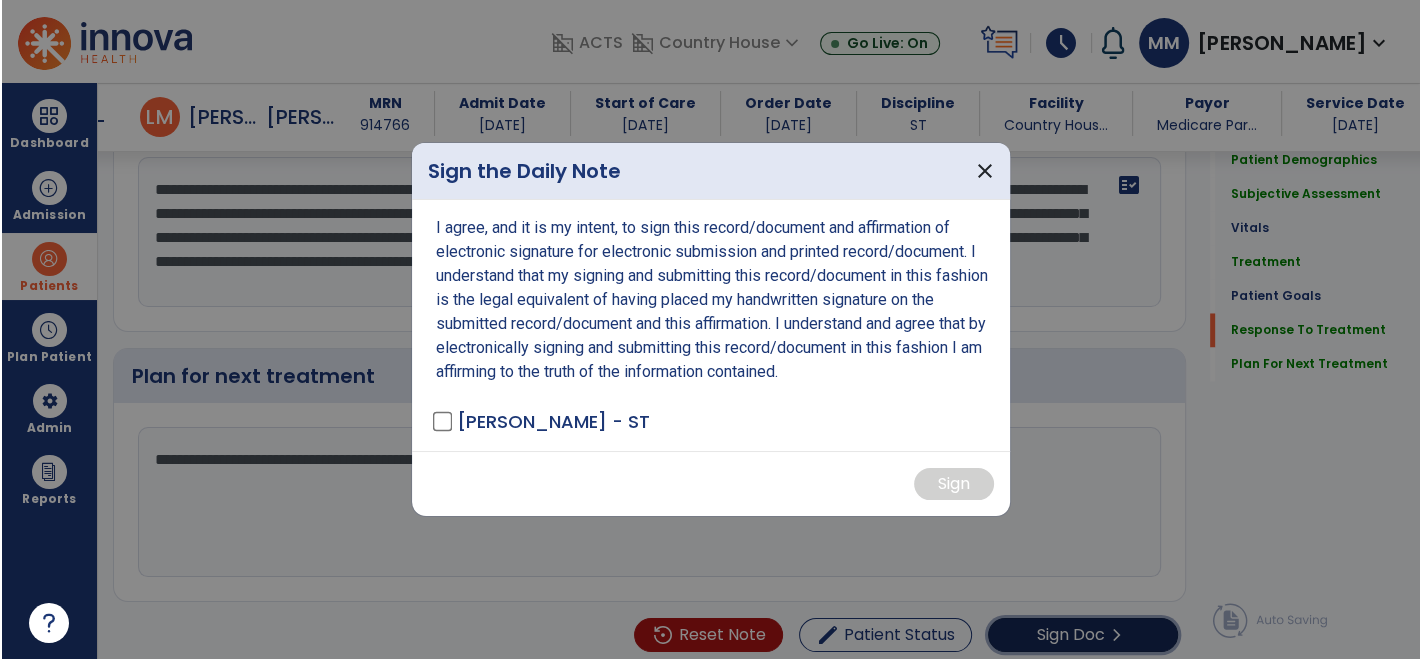 scroll, scrollTop: 2811, scrollLeft: 0, axis: vertical 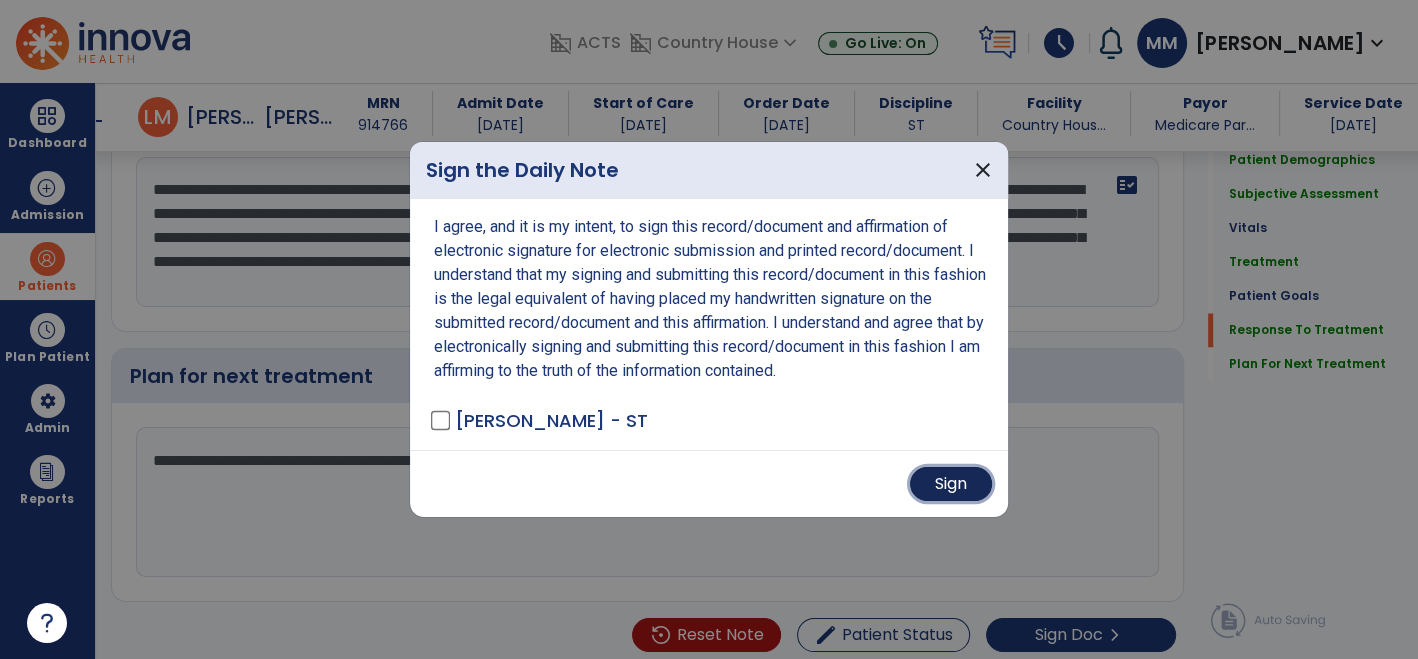 click on "Sign" at bounding box center (951, 484) 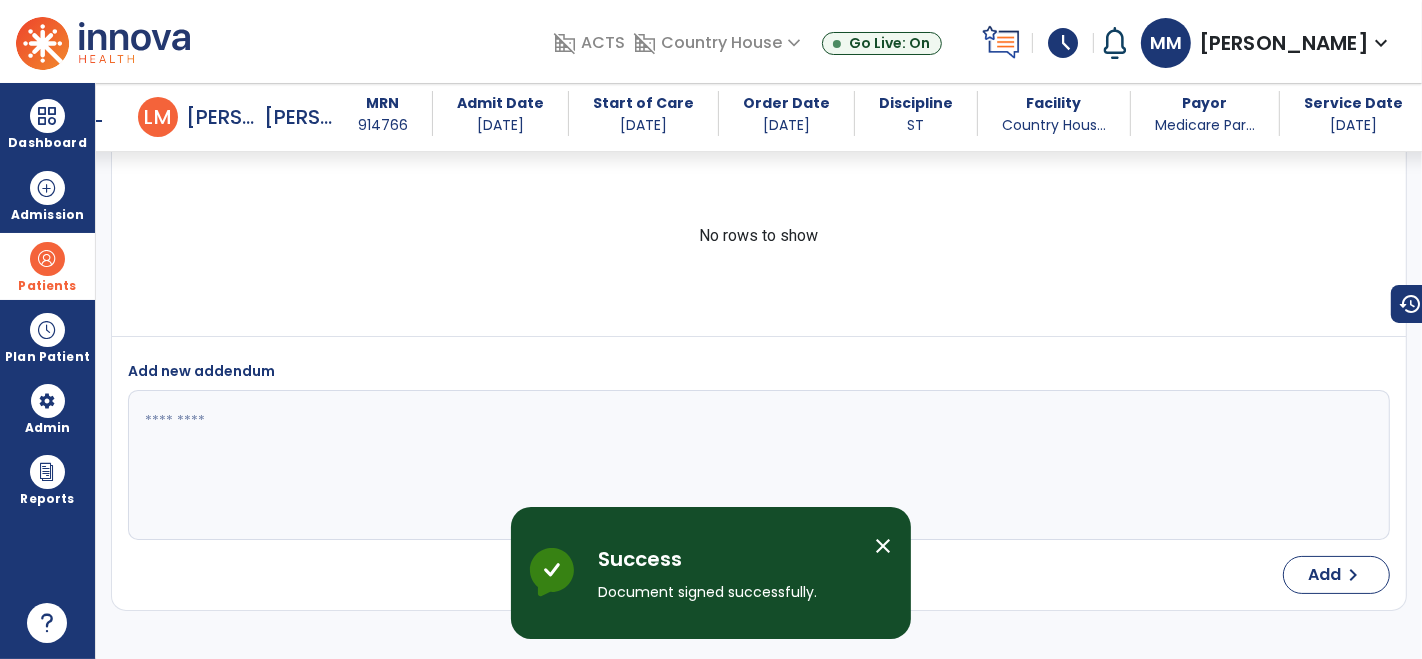 scroll, scrollTop: 4174, scrollLeft: 0, axis: vertical 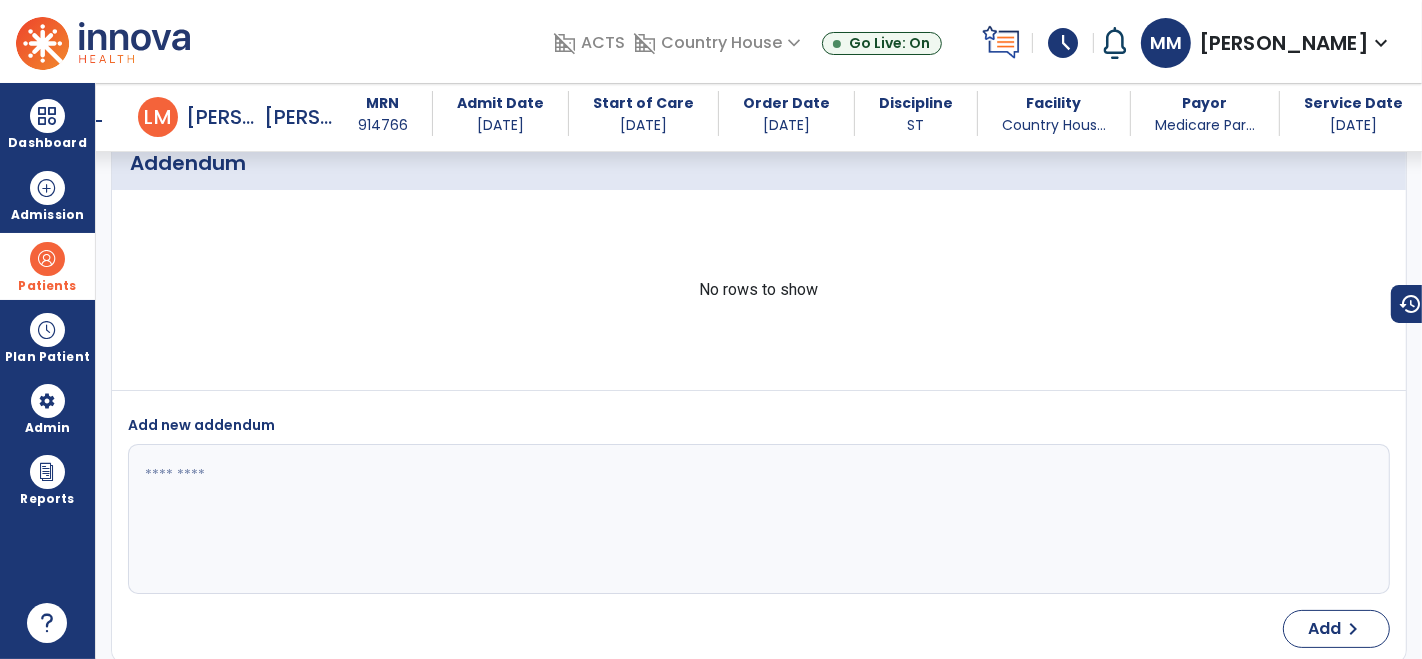click on "Patients" at bounding box center (47, 266) 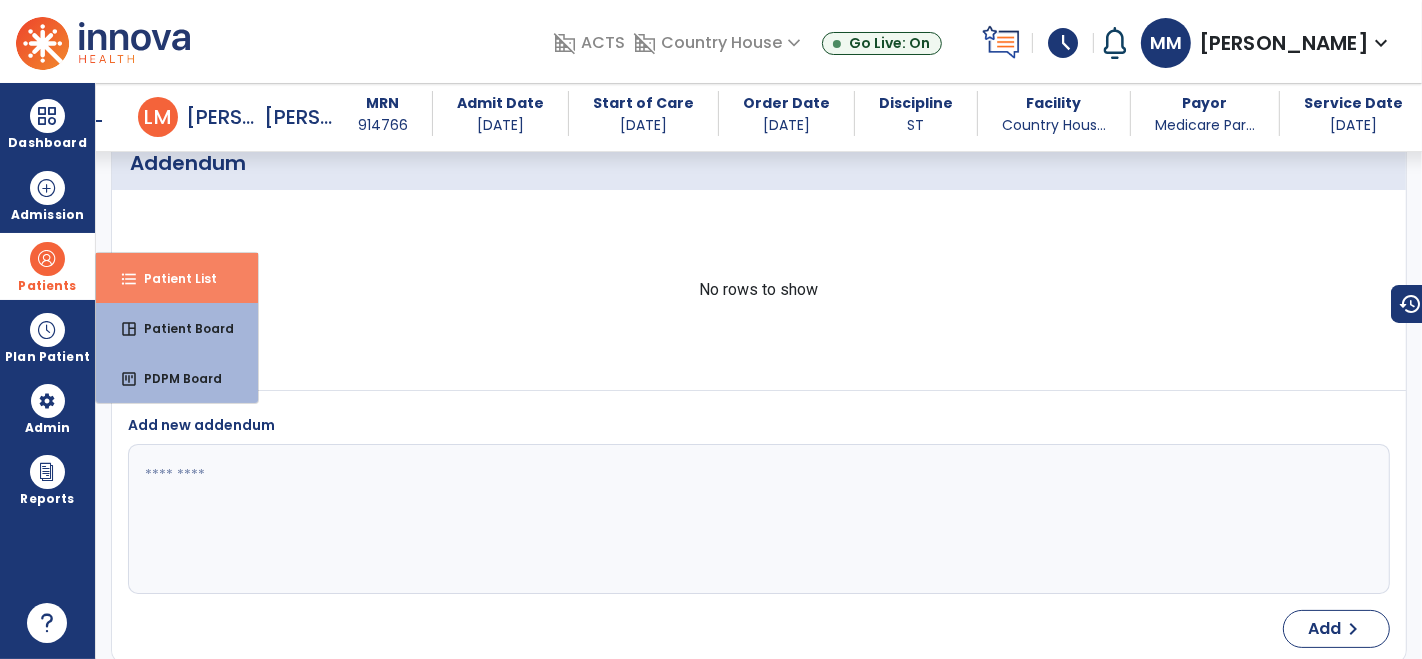 click on "format_list_bulleted" at bounding box center (129, 279) 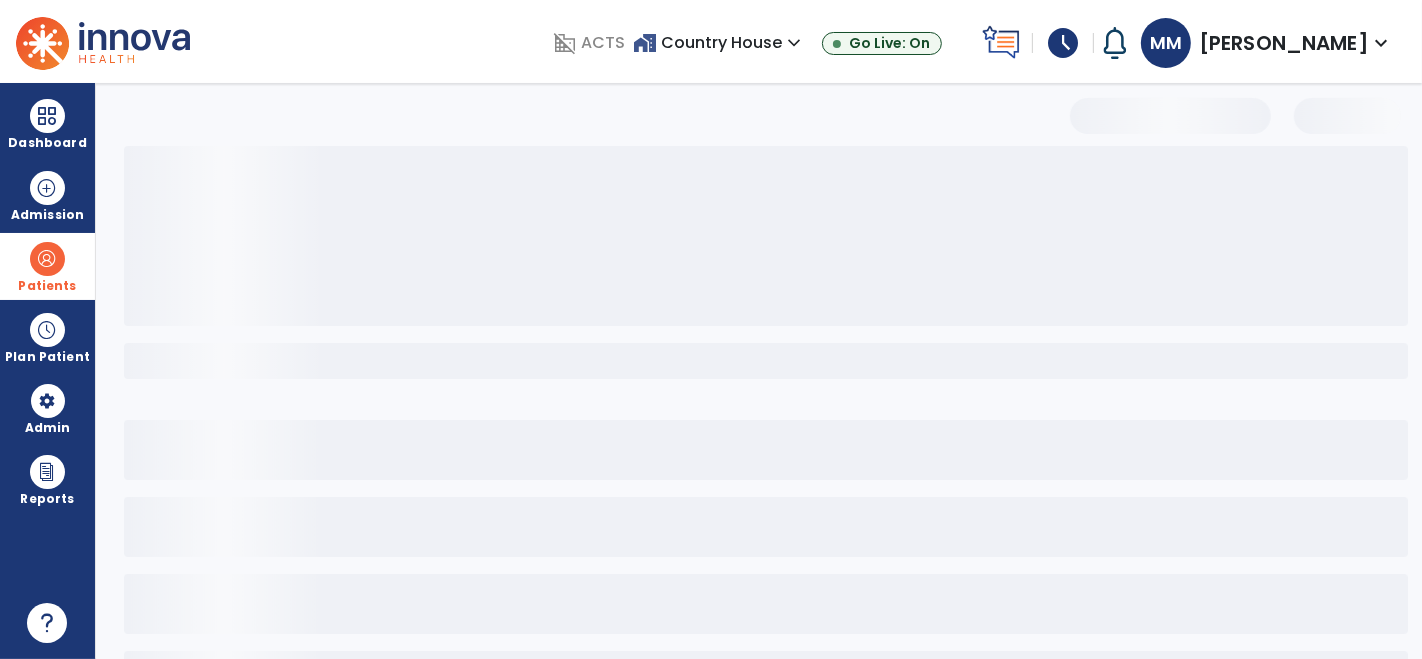 scroll, scrollTop: 82, scrollLeft: 0, axis: vertical 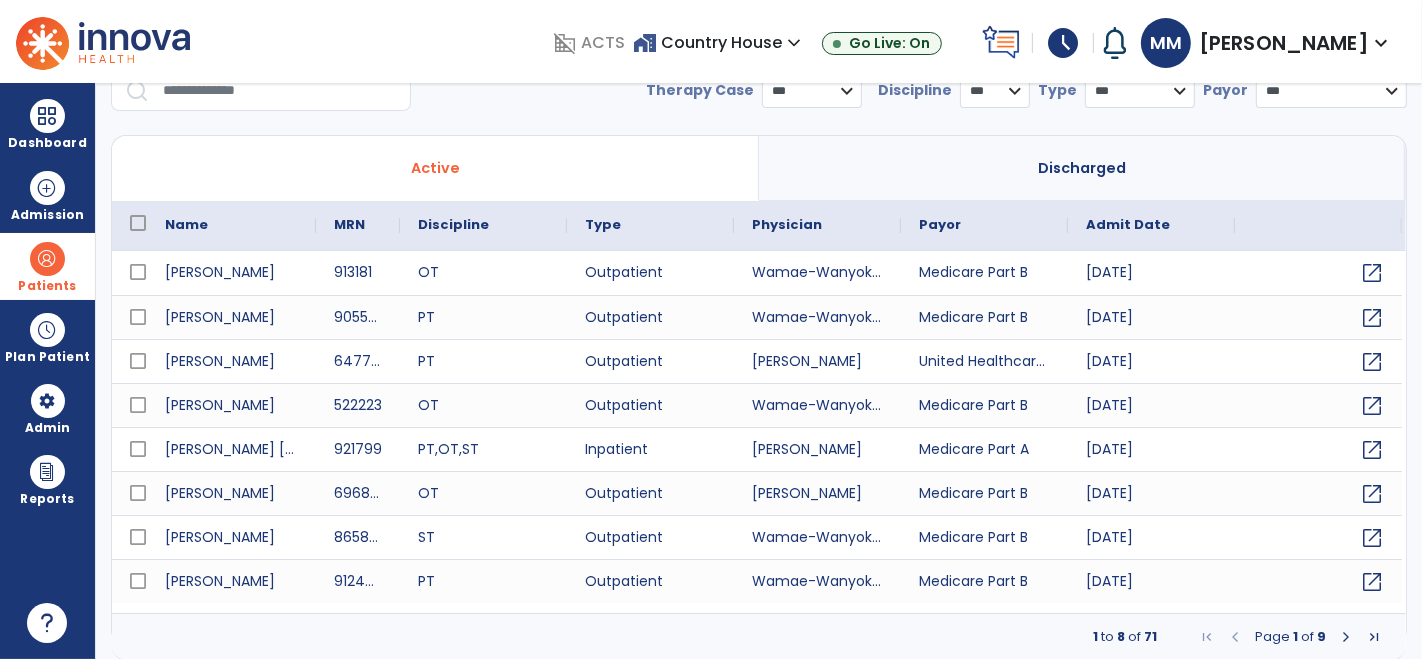 click at bounding box center (280, 91) 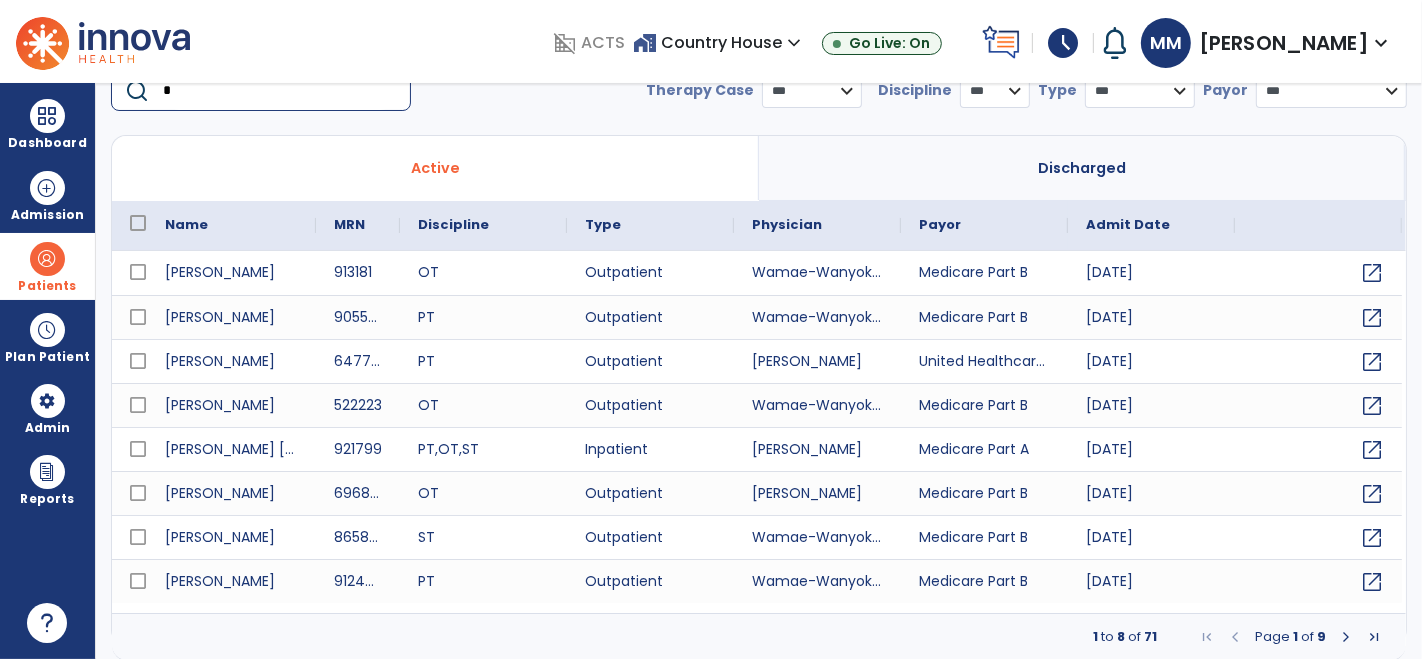 scroll, scrollTop: 79, scrollLeft: 0, axis: vertical 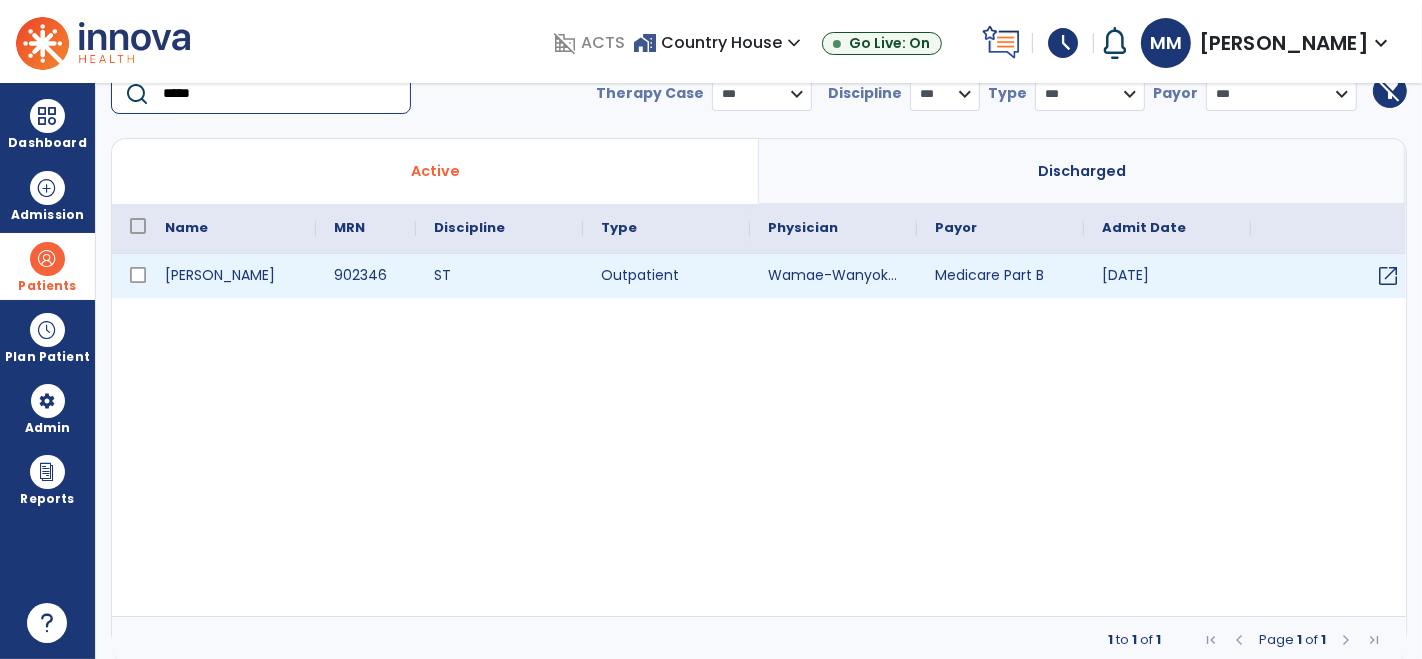 type on "*****" 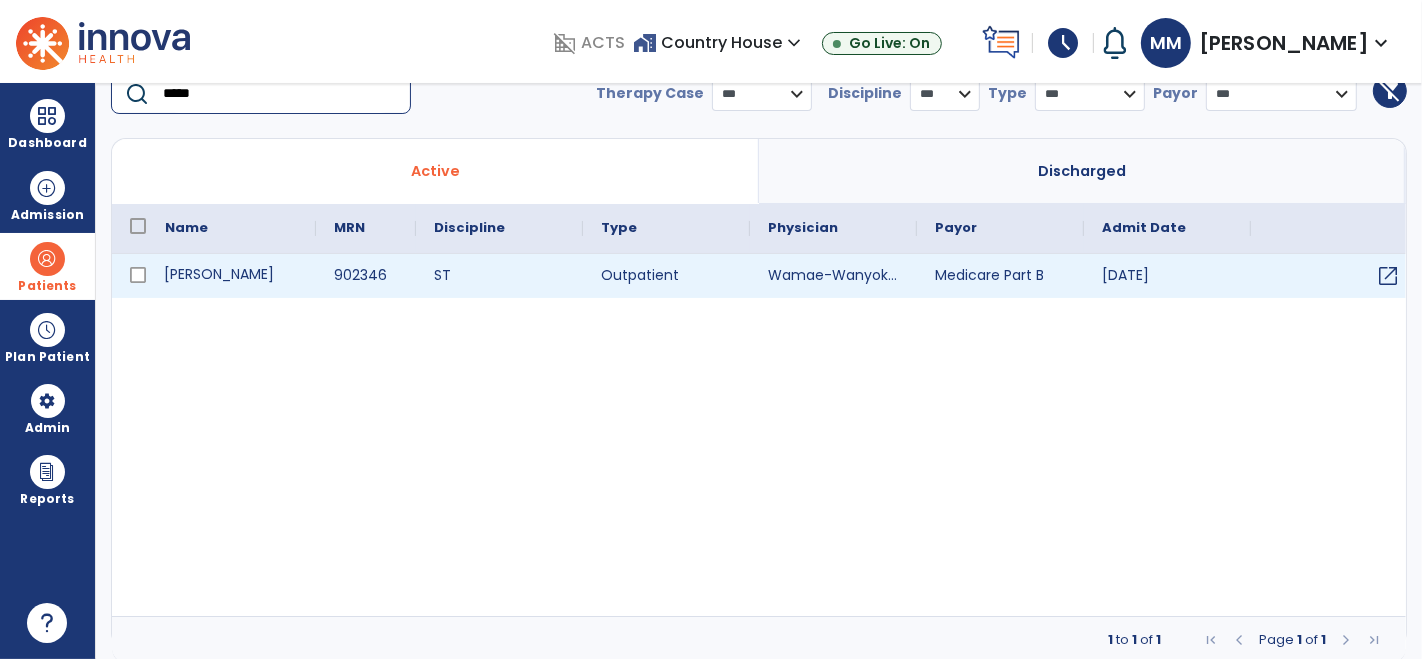 click on "George, Larry" at bounding box center [231, 276] 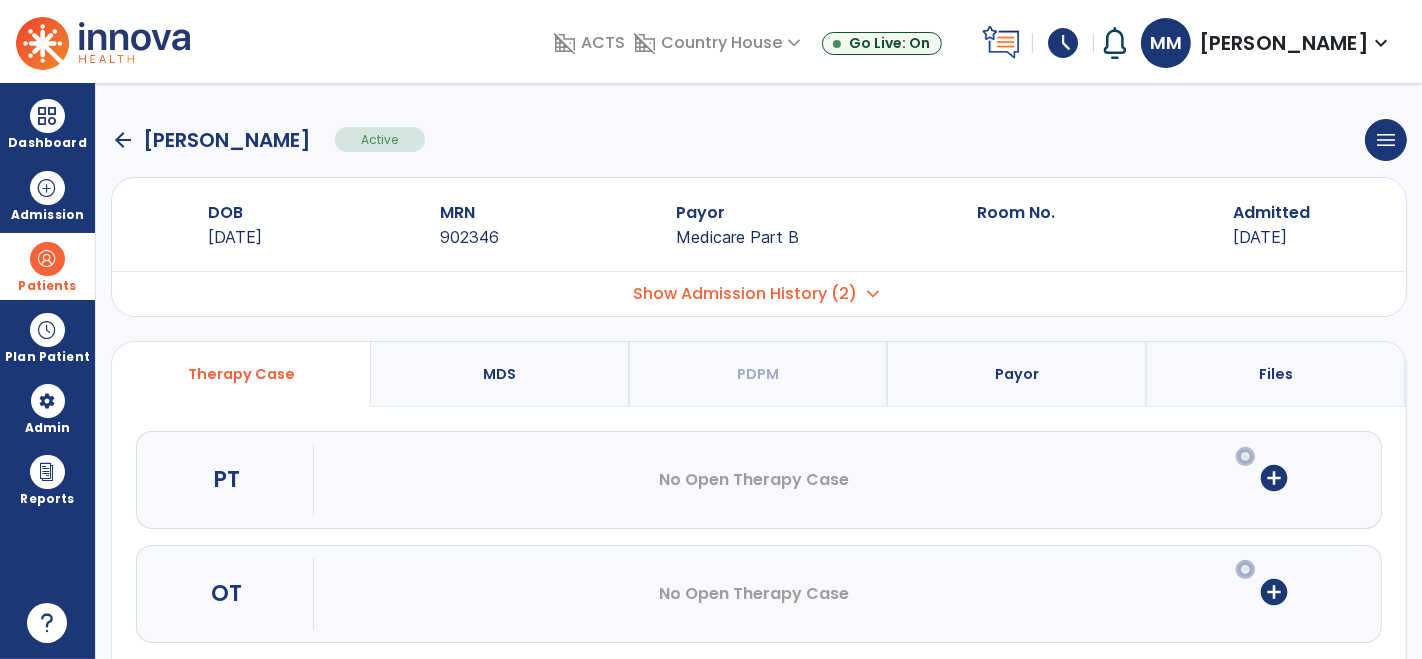 scroll, scrollTop: 142, scrollLeft: 0, axis: vertical 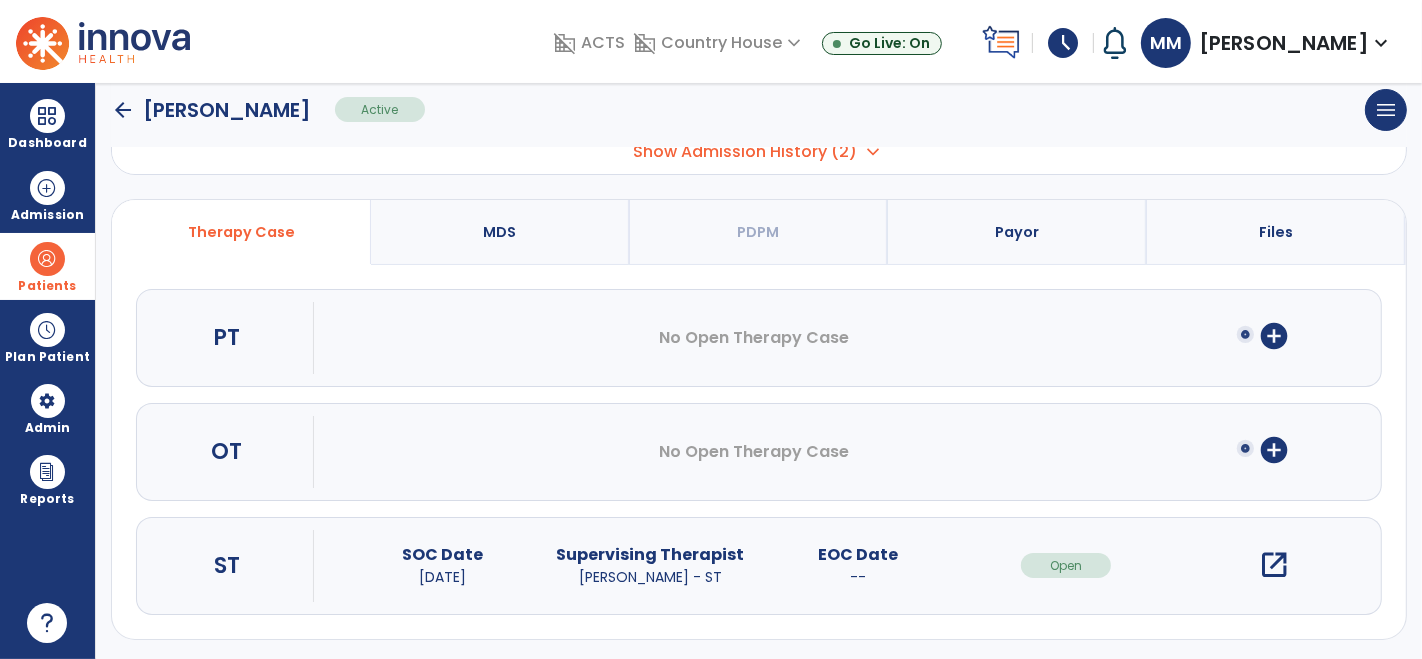 click on "open_in_new" at bounding box center (1274, 565) 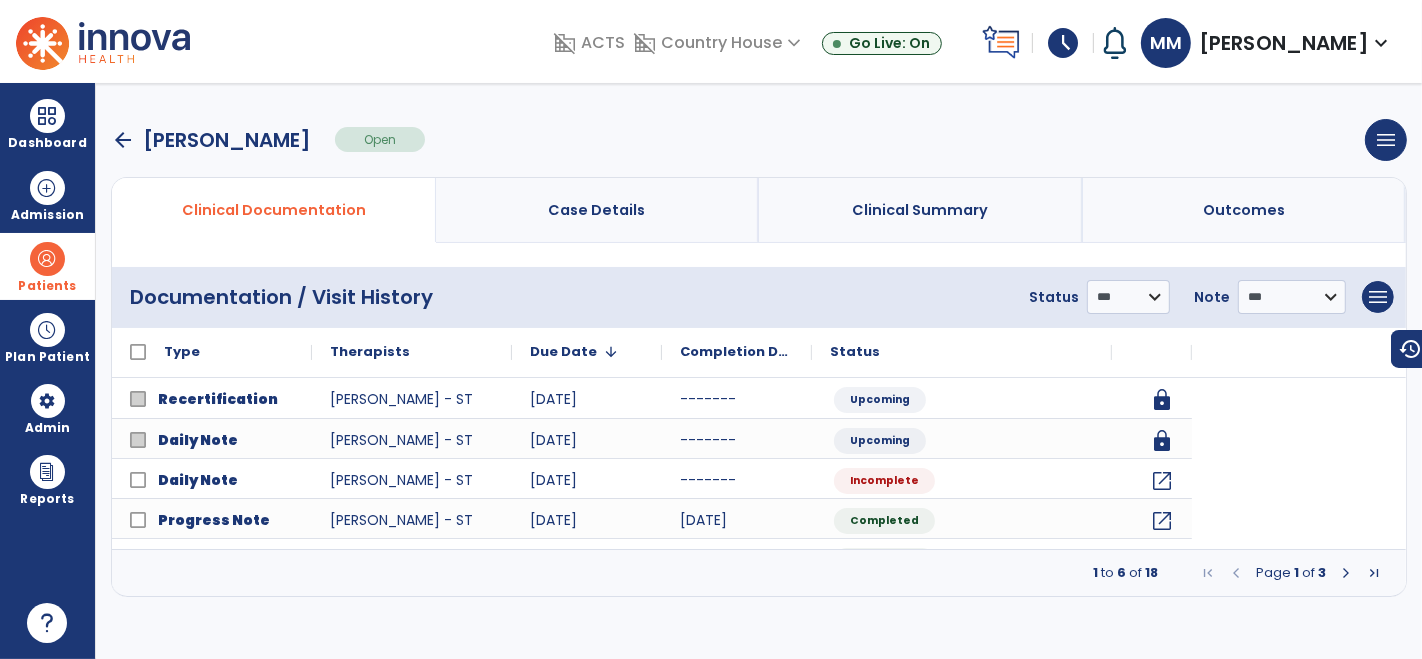 scroll, scrollTop: 0, scrollLeft: 0, axis: both 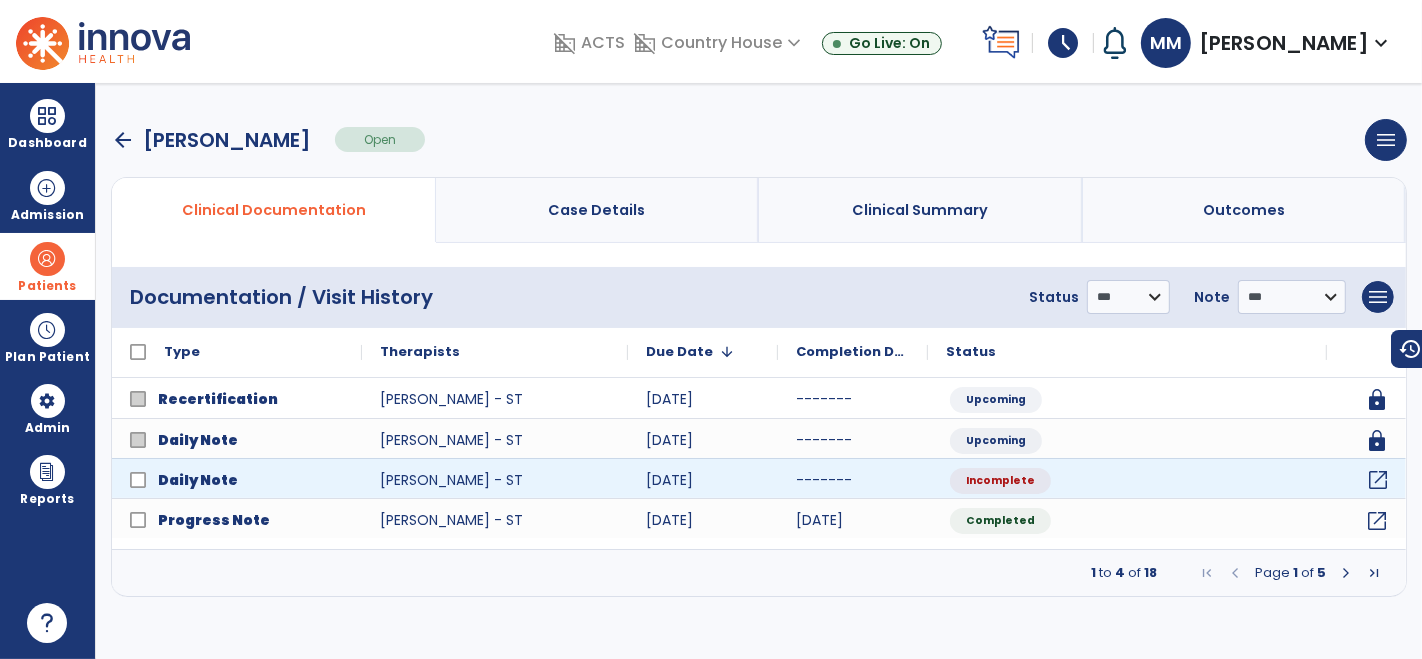 click on "open_in_new" 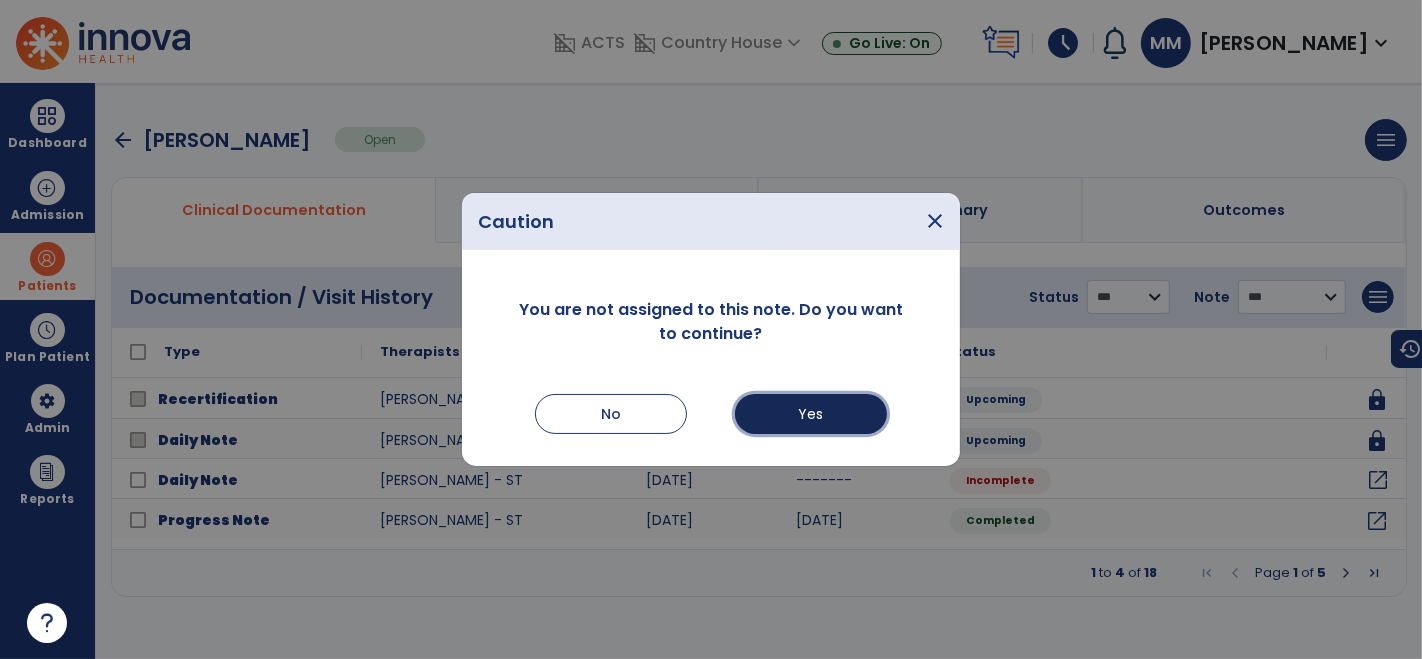 click on "Yes" at bounding box center [811, 414] 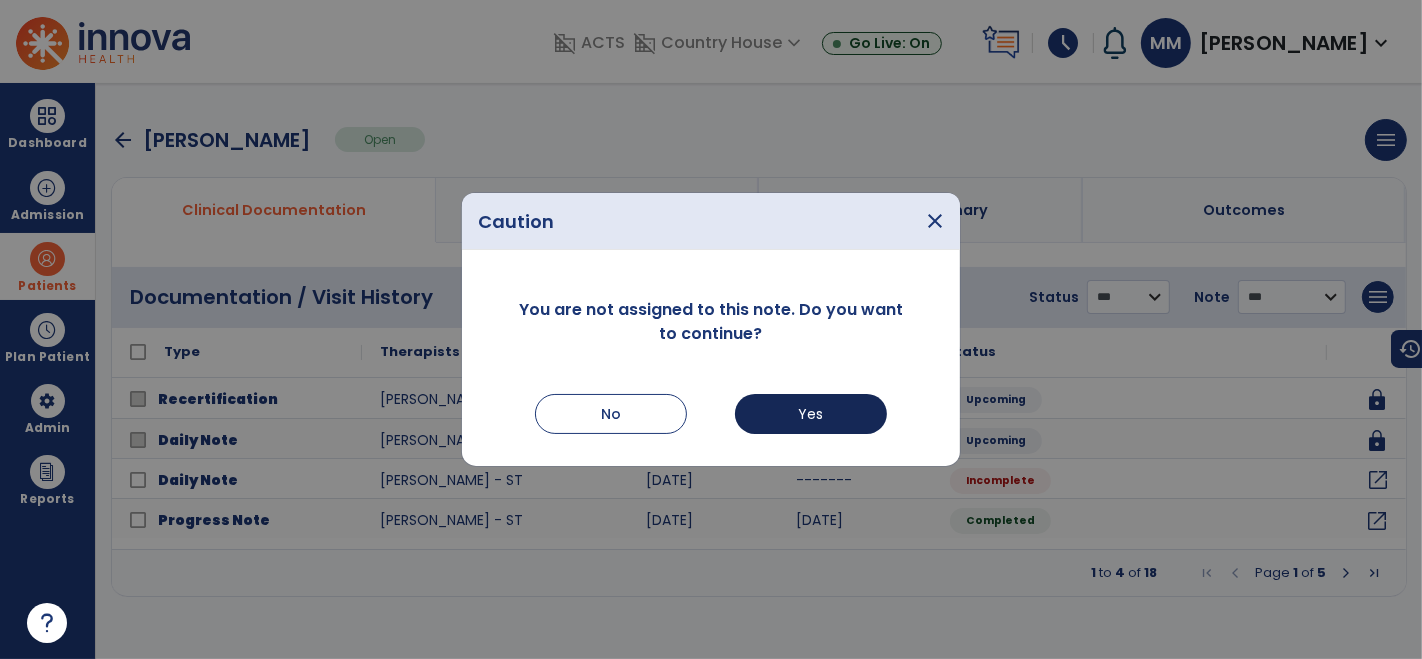 select on "*" 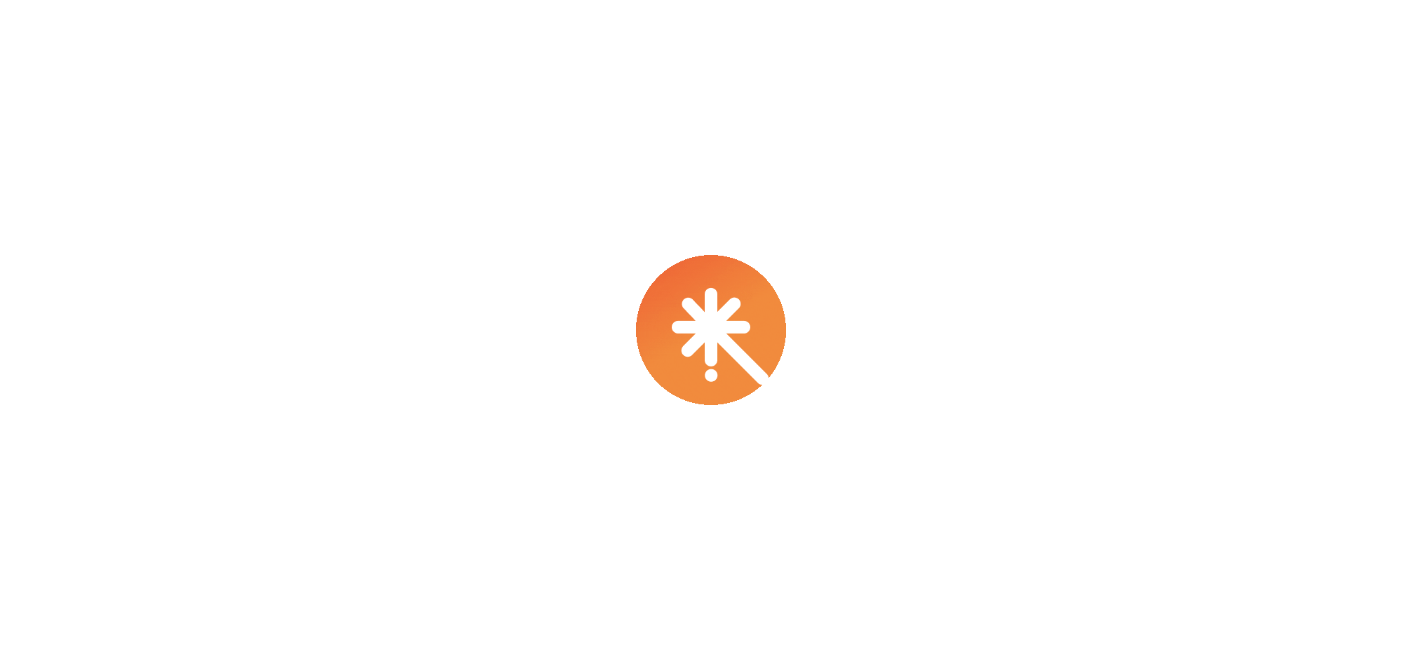 scroll, scrollTop: 0, scrollLeft: 0, axis: both 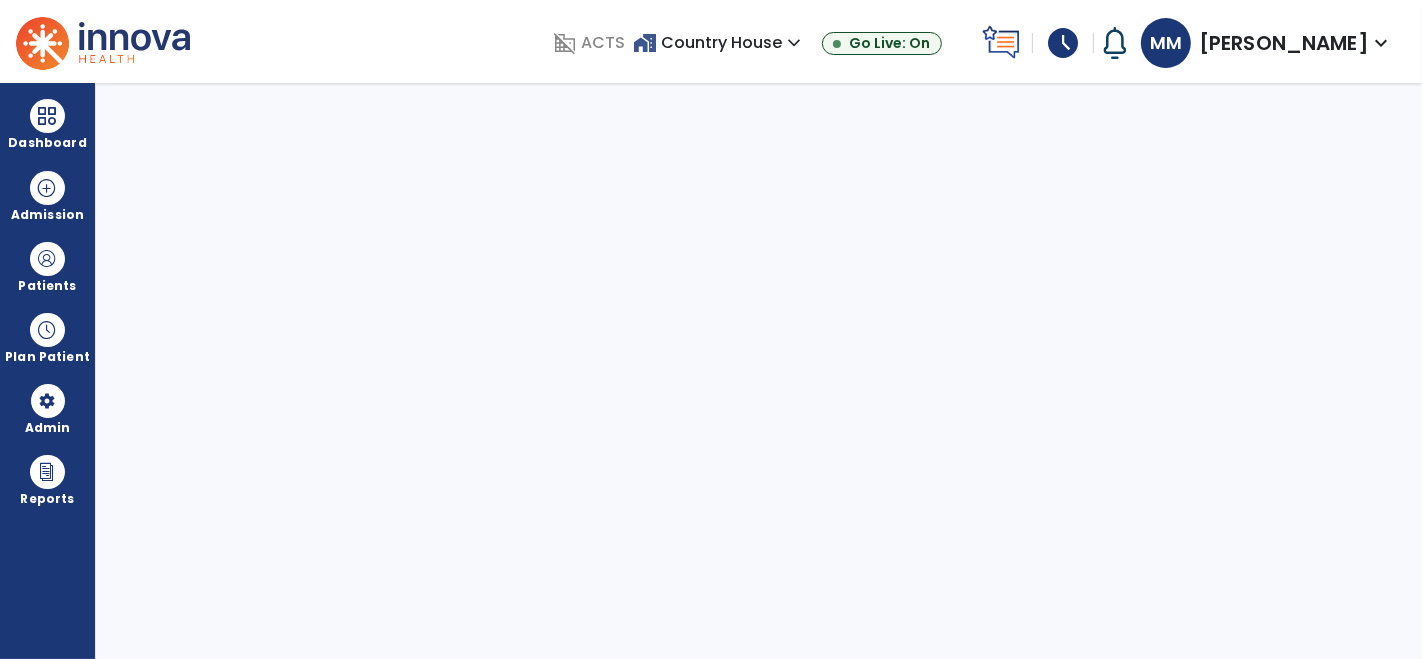select on "****" 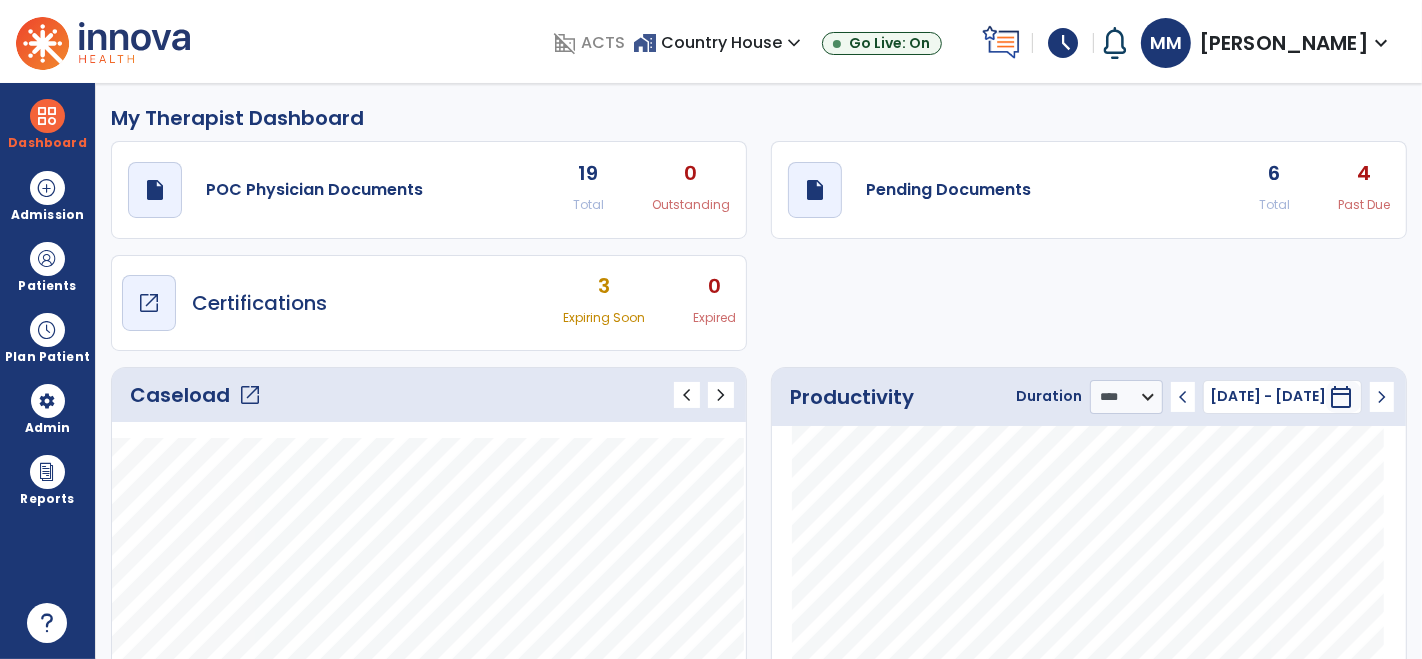 click on "Certifications" at bounding box center [259, 303] 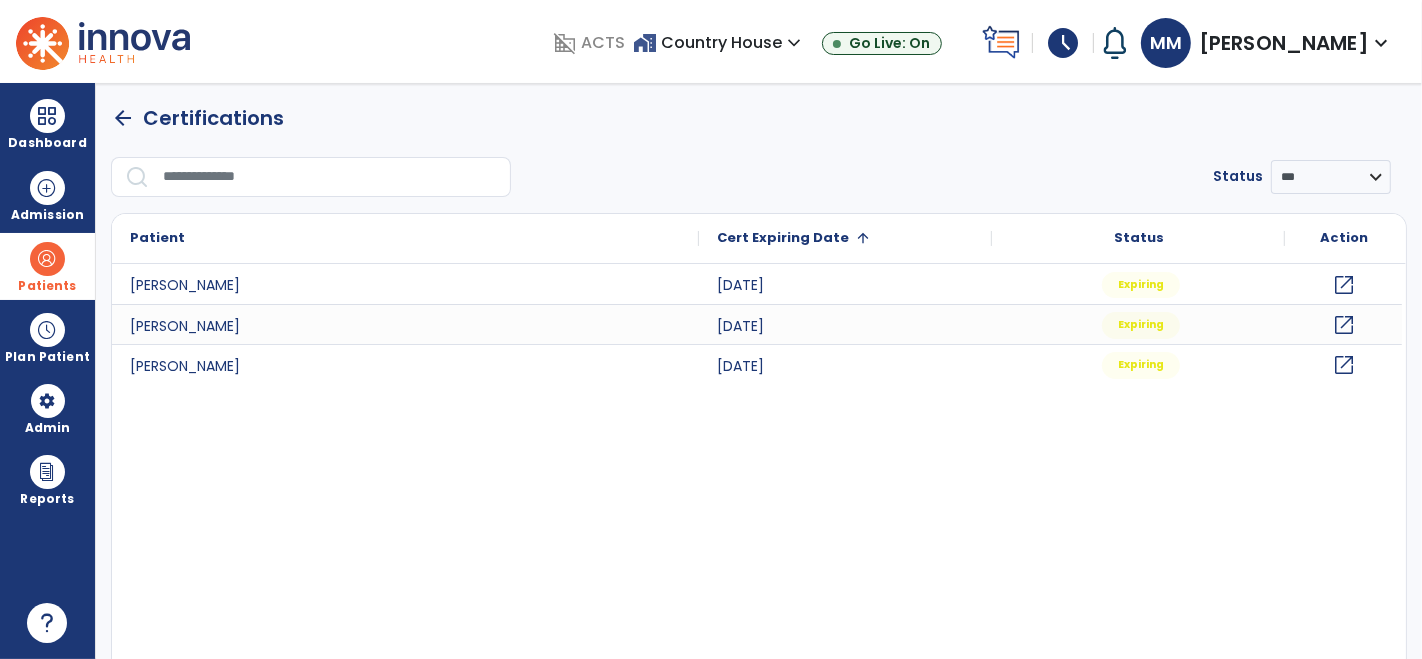 click at bounding box center [47, 259] 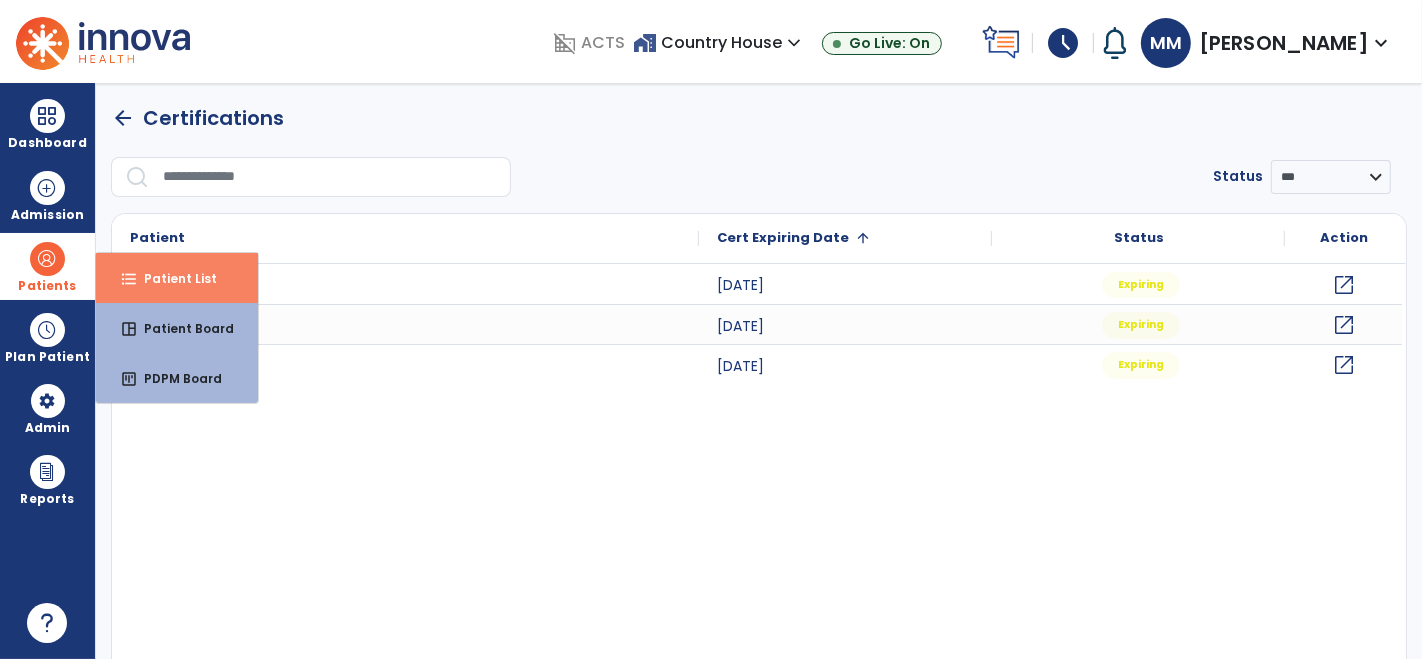click on "Patient List" at bounding box center (172, 278) 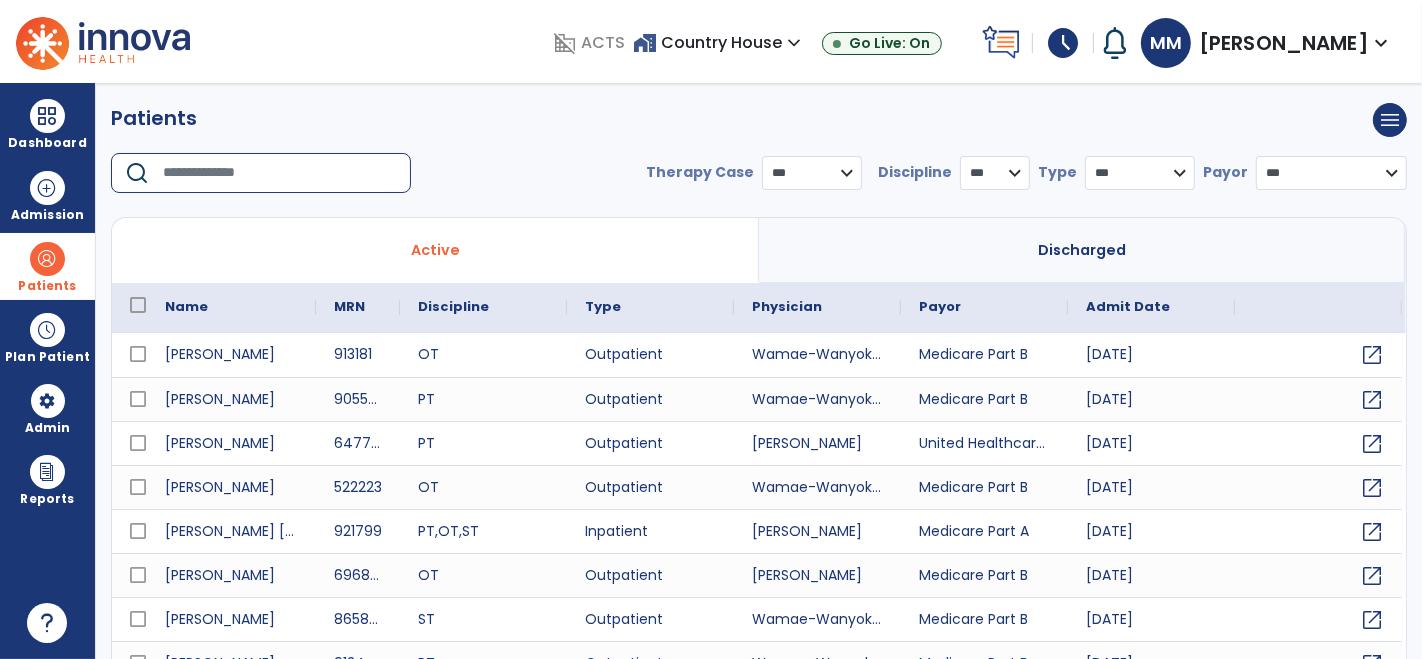 click at bounding box center [280, 173] 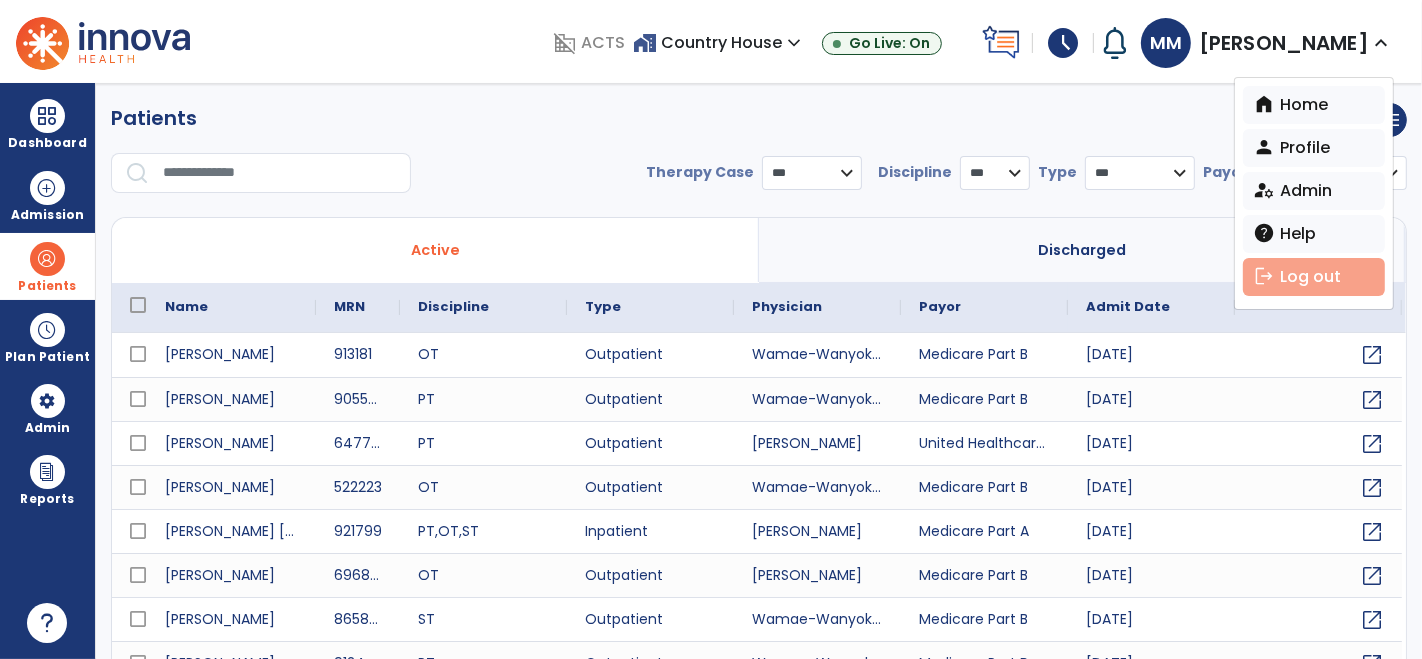 click on "logout   Log out" at bounding box center [1314, 277] 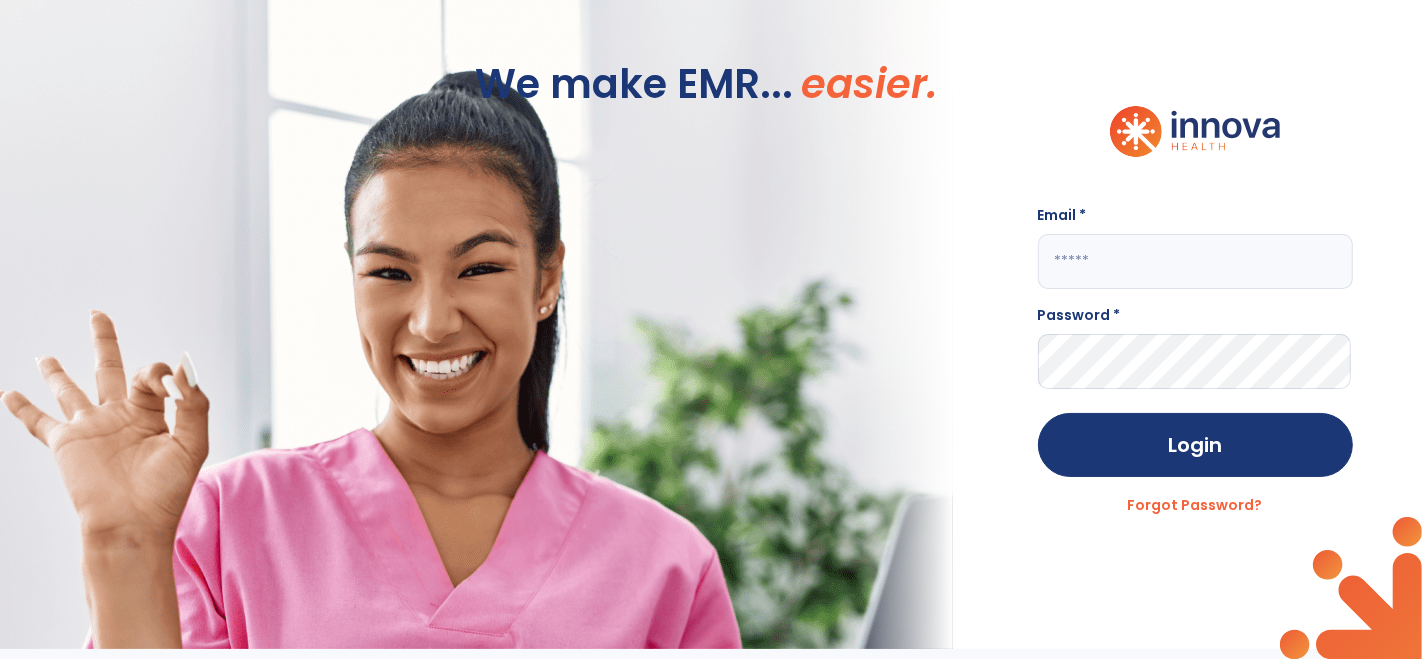 click 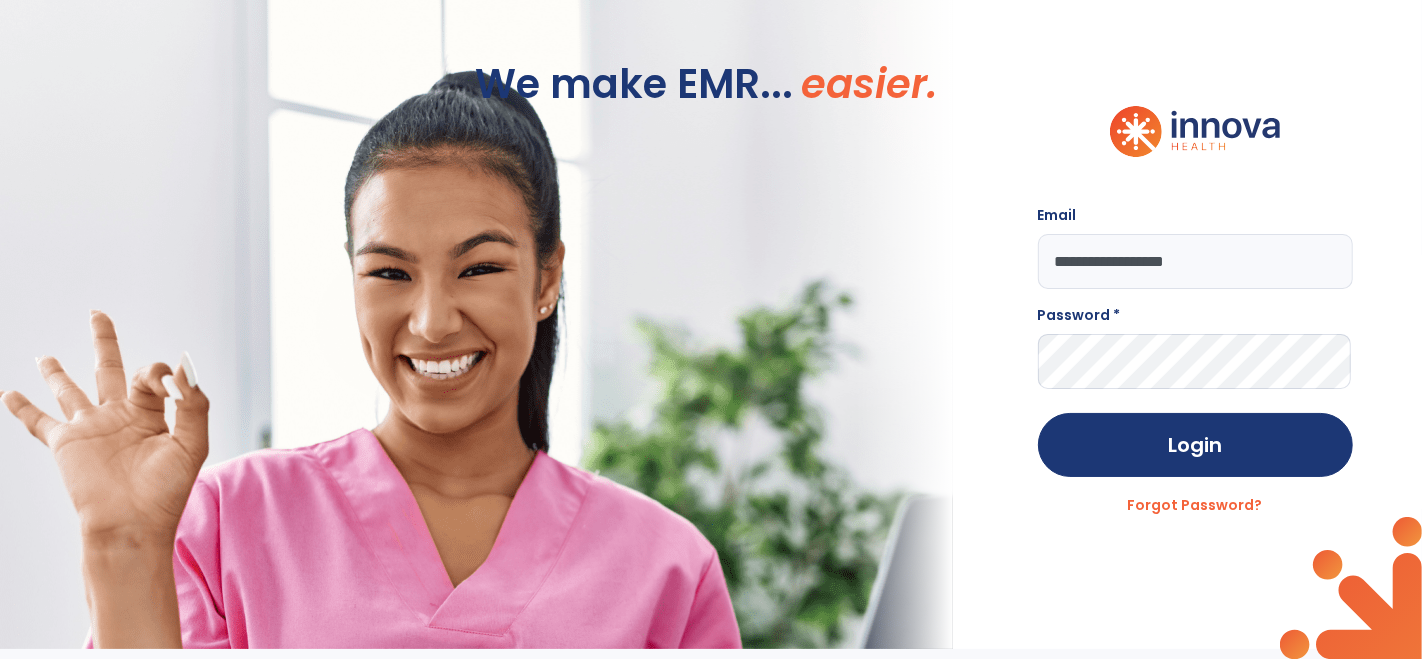 type on "**********" 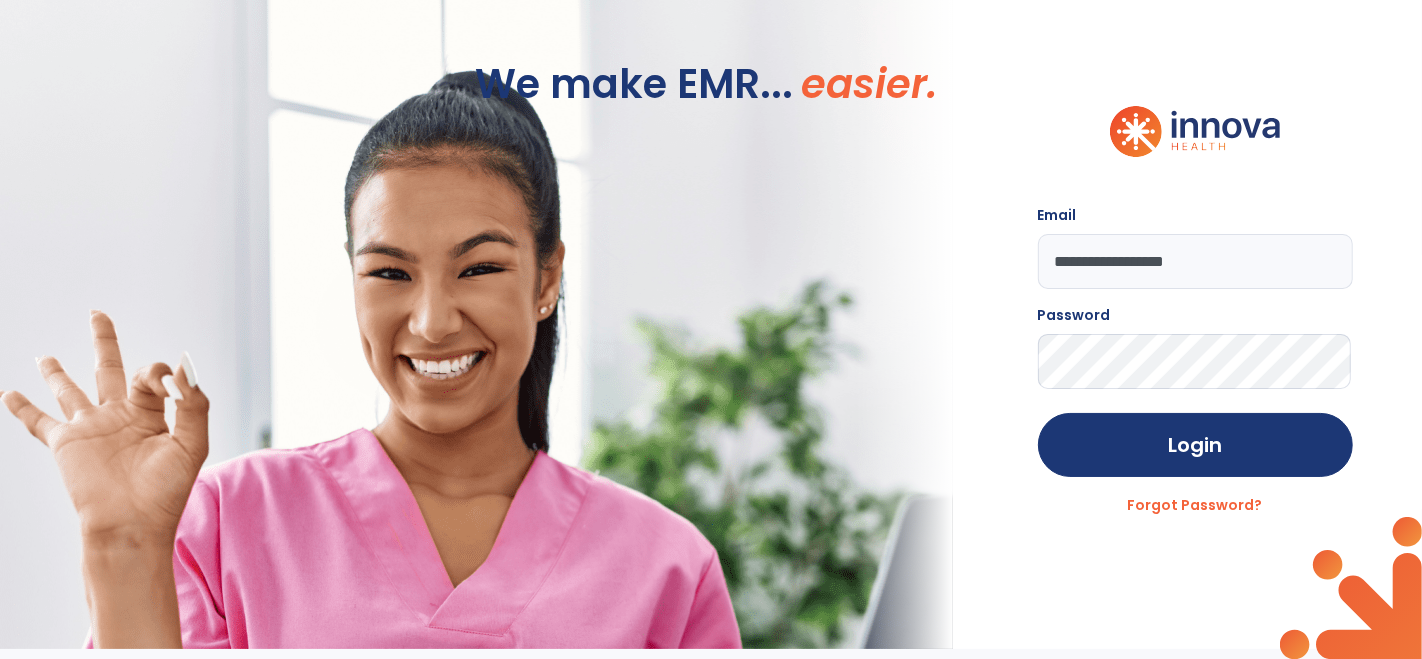 click on "Login" 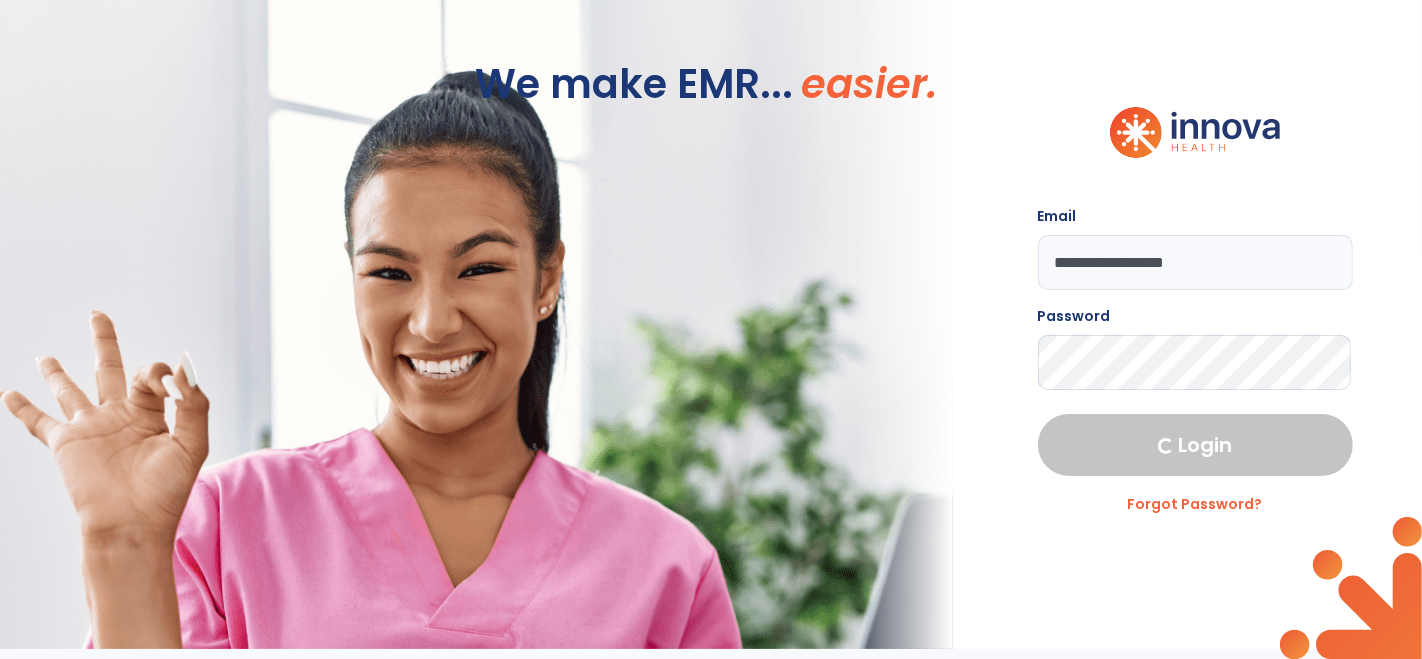 select on "***" 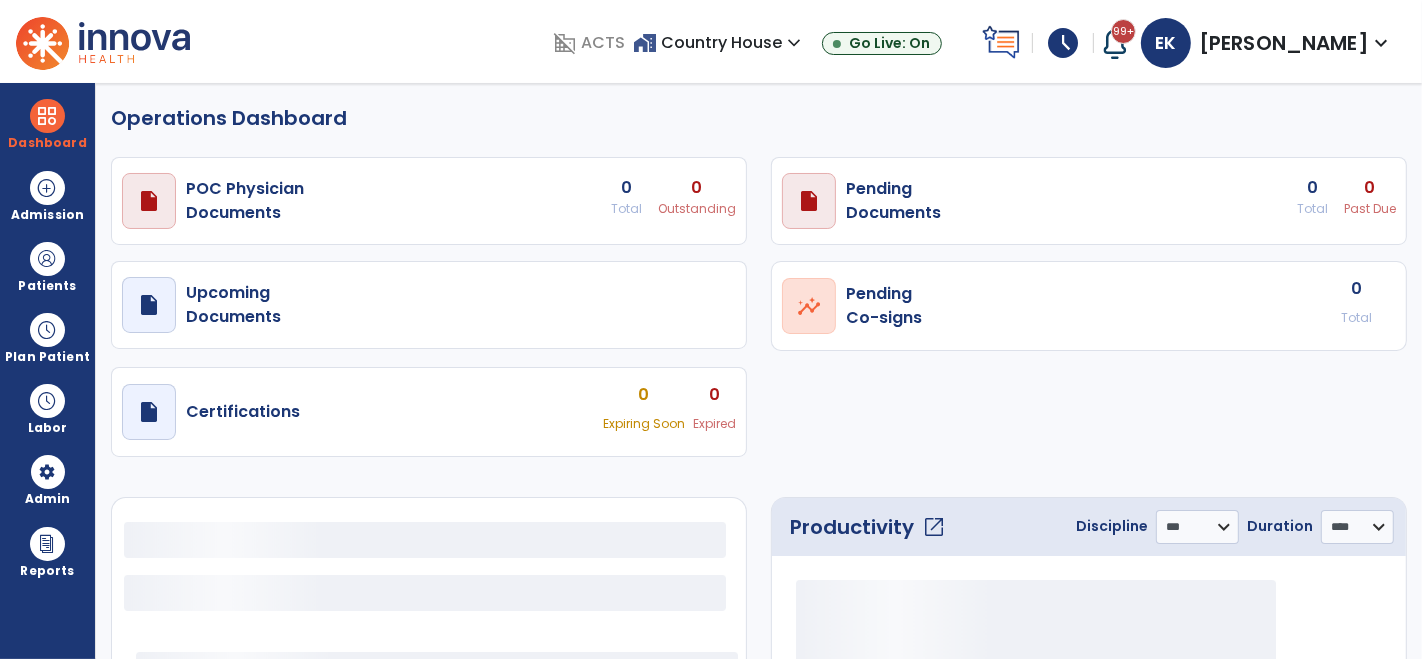 select on "***" 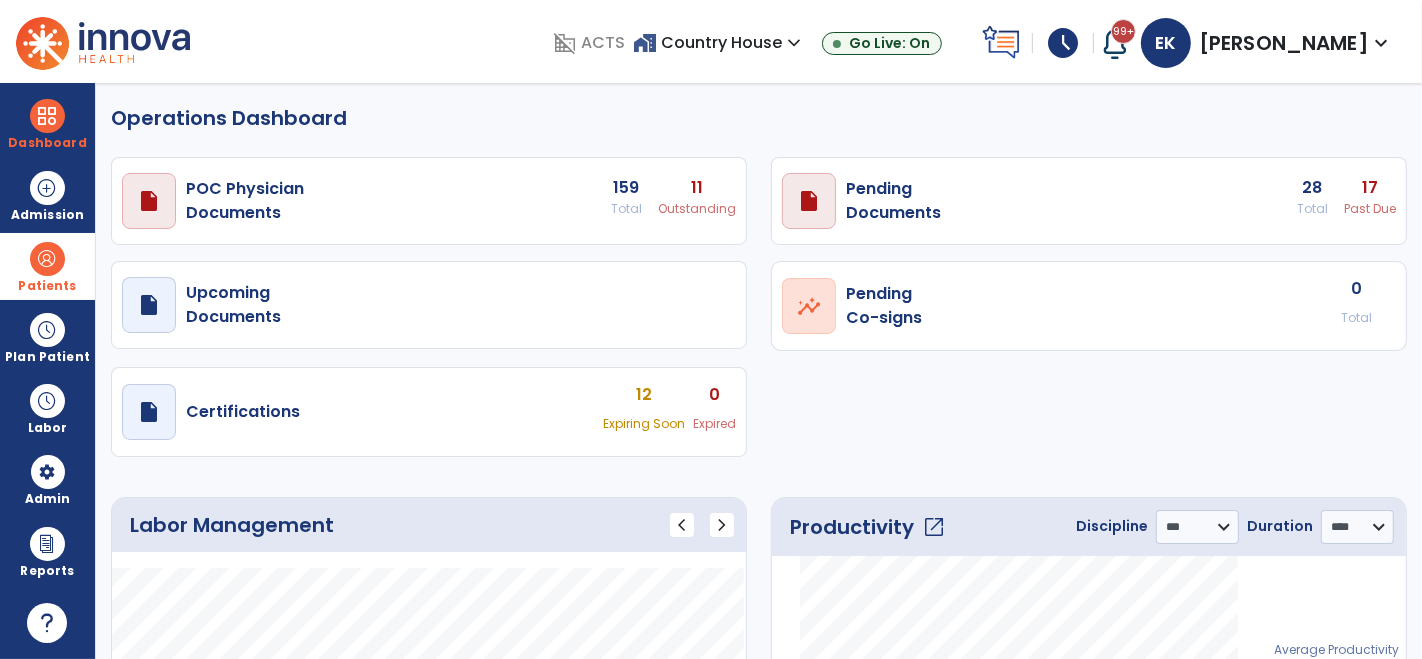 click at bounding box center (47, 259) 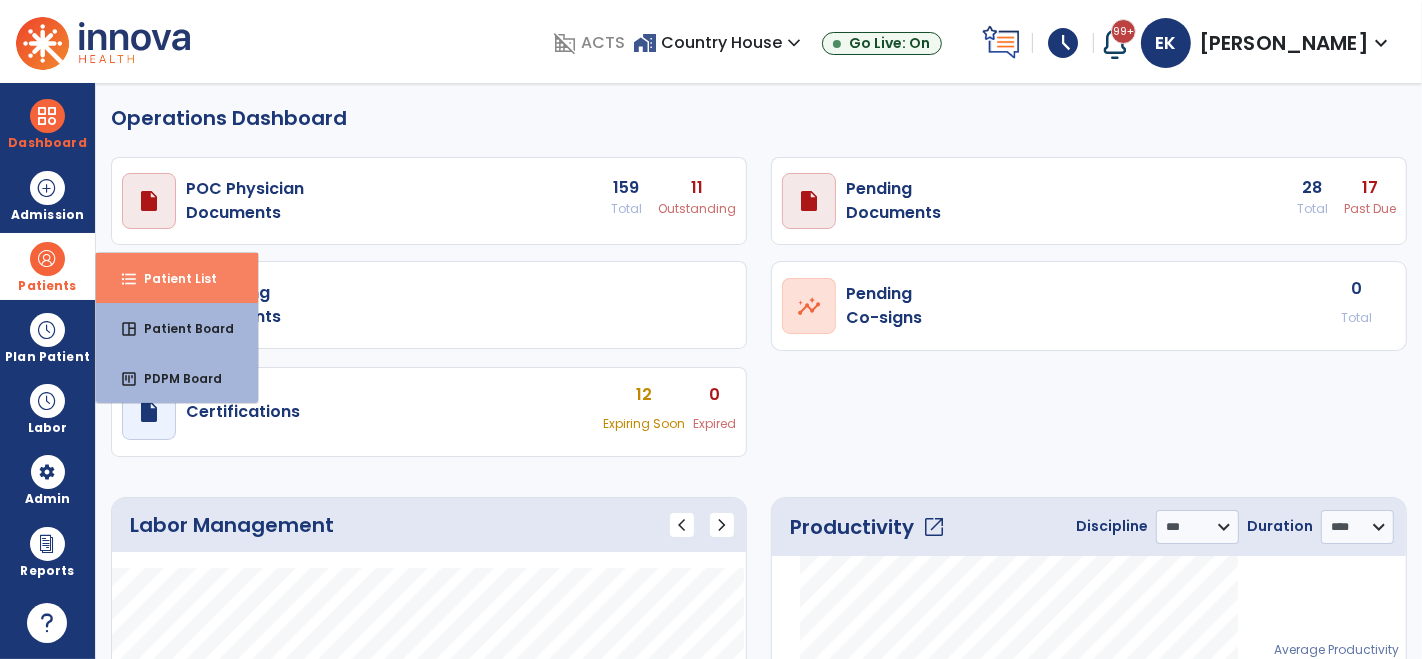 click on "format_list_bulleted  Patient List" at bounding box center (177, 278) 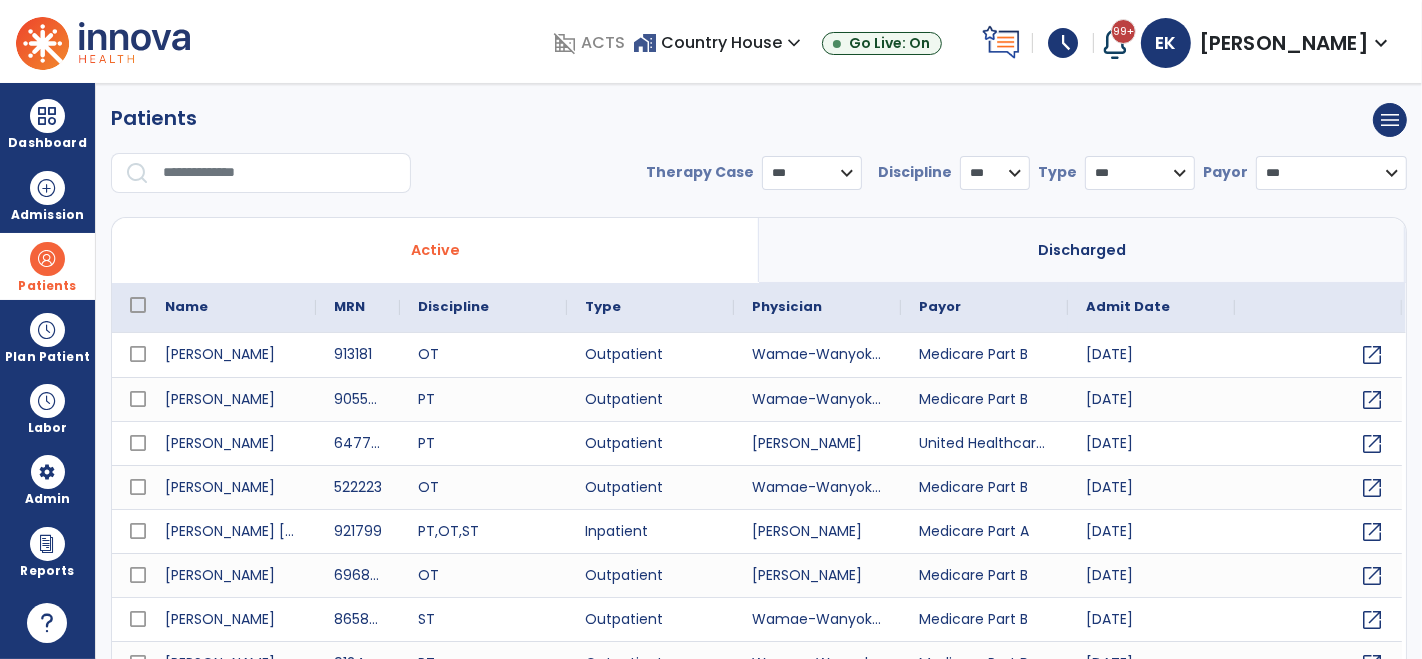 click at bounding box center (280, 173) 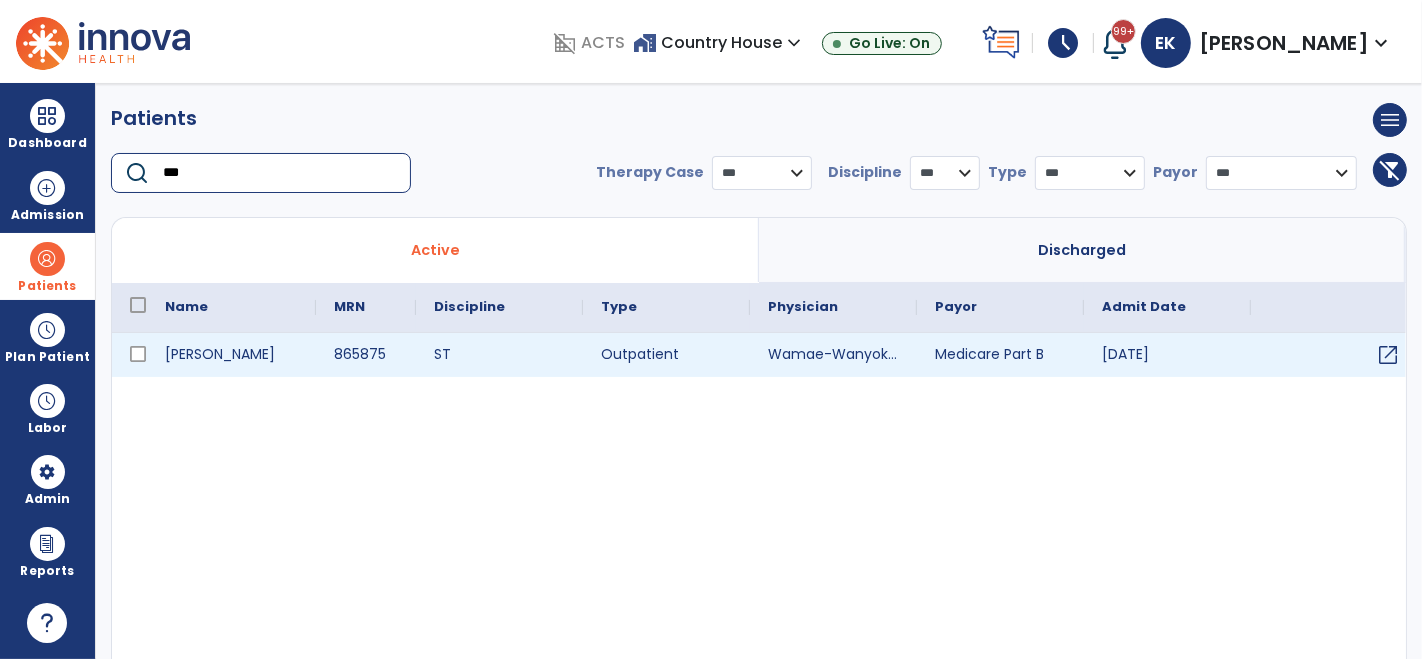 type on "***" 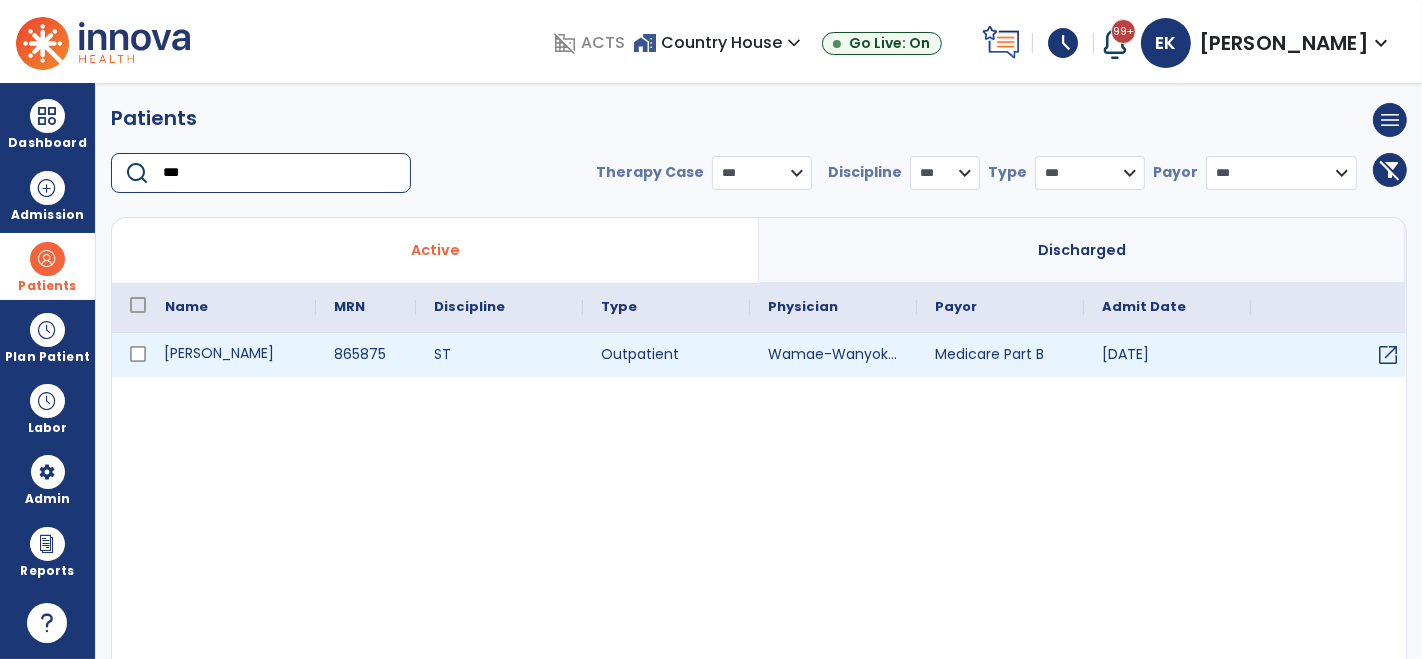 click on "[PERSON_NAME]" at bounding box center (231, 355) 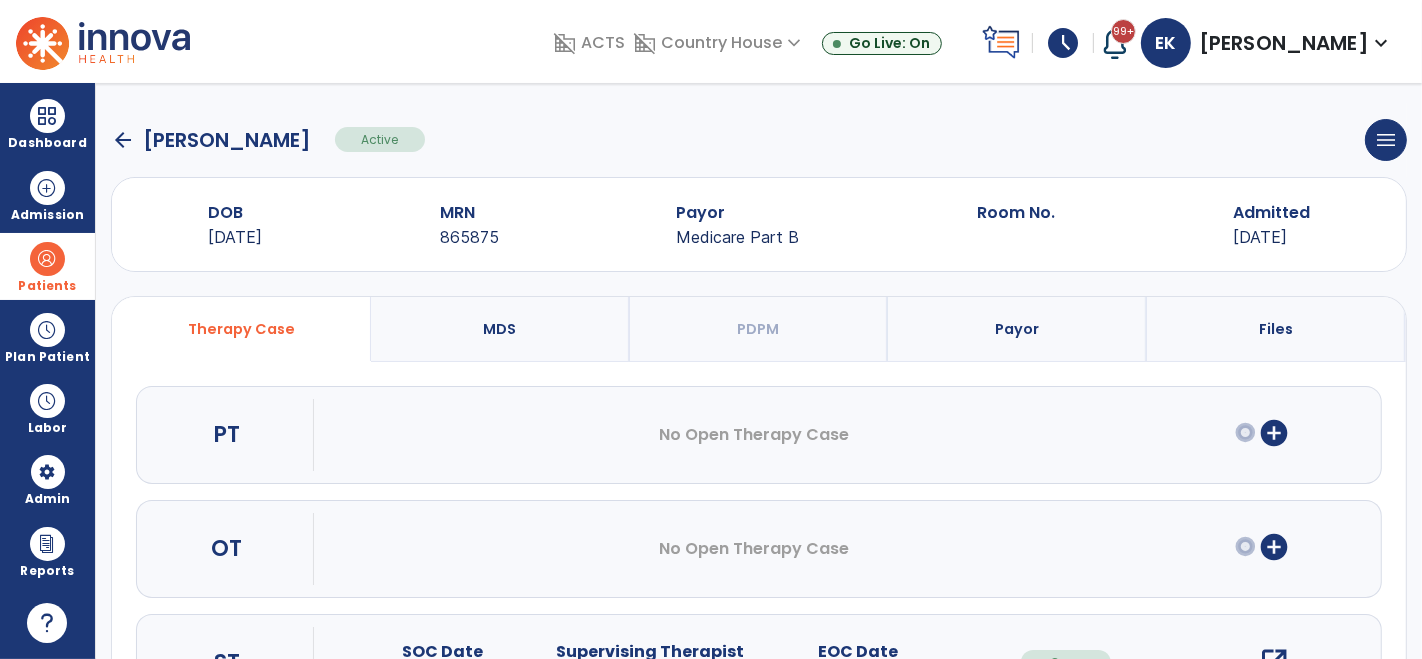 scroll, scrollTop: 97, scrollLeft: 0, axis: vertical 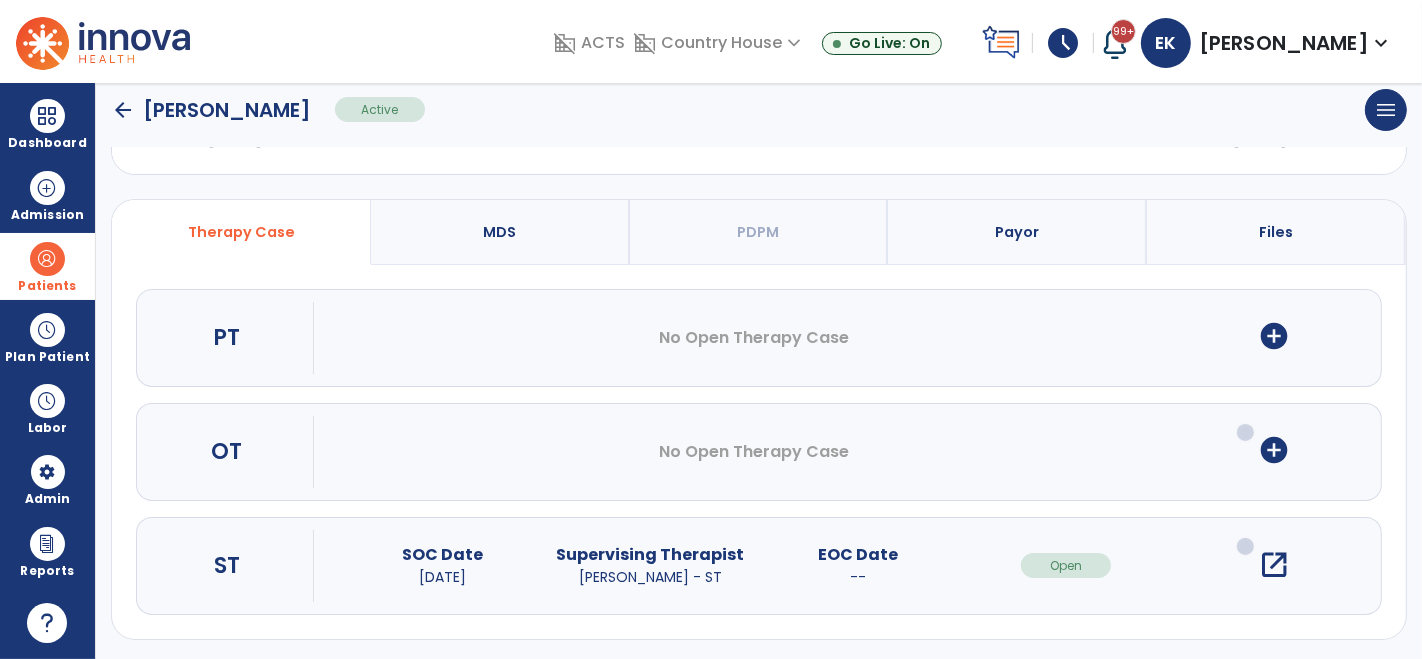 click on "open_in_new" at bounding box center [1274, 565] 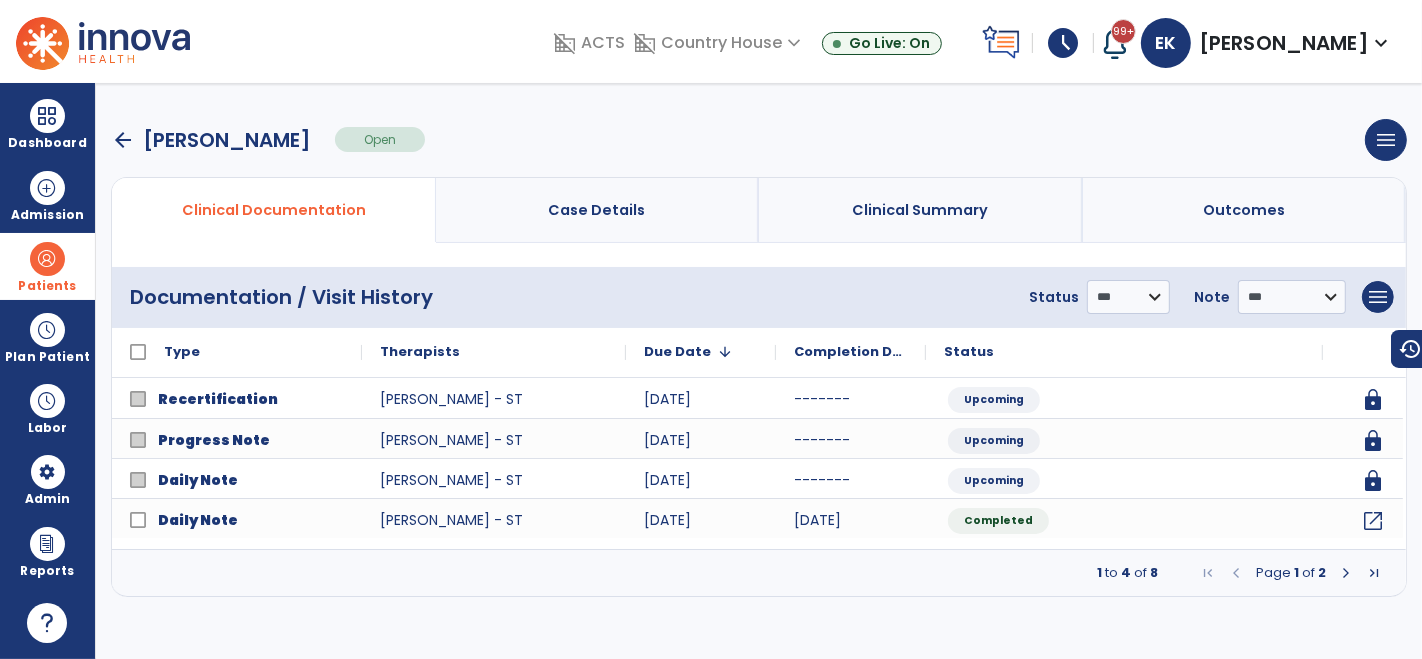 scroll, scrollTop: 0, scrollLeft: 0, axis: both 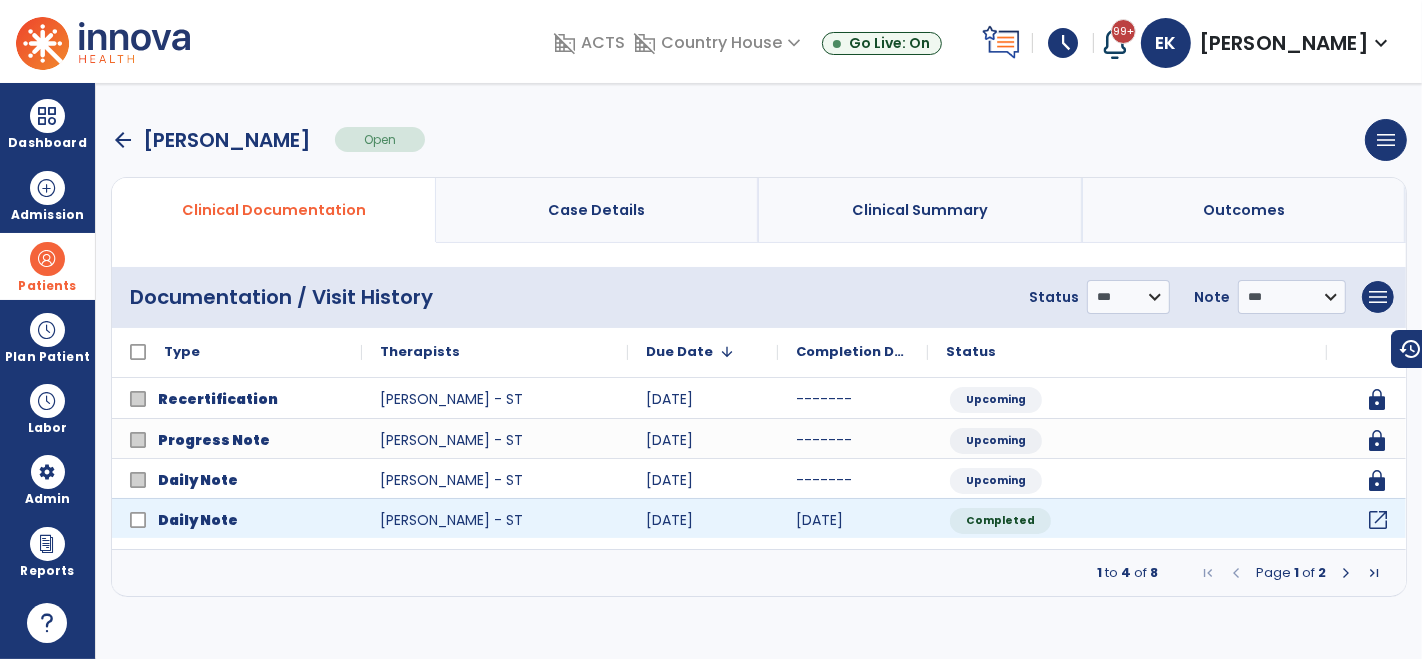 click on "open_in_new" 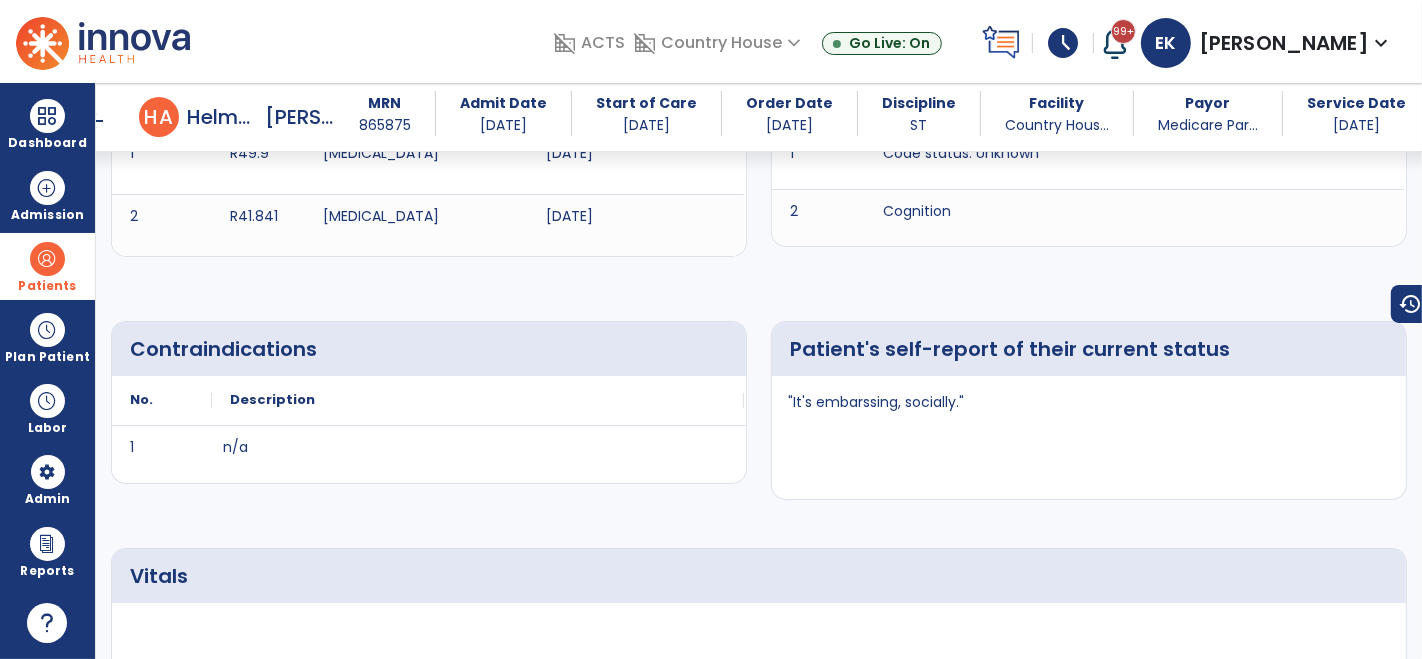 scroll, scrollTop: 681, scrollLeft: 0, axis: vertical 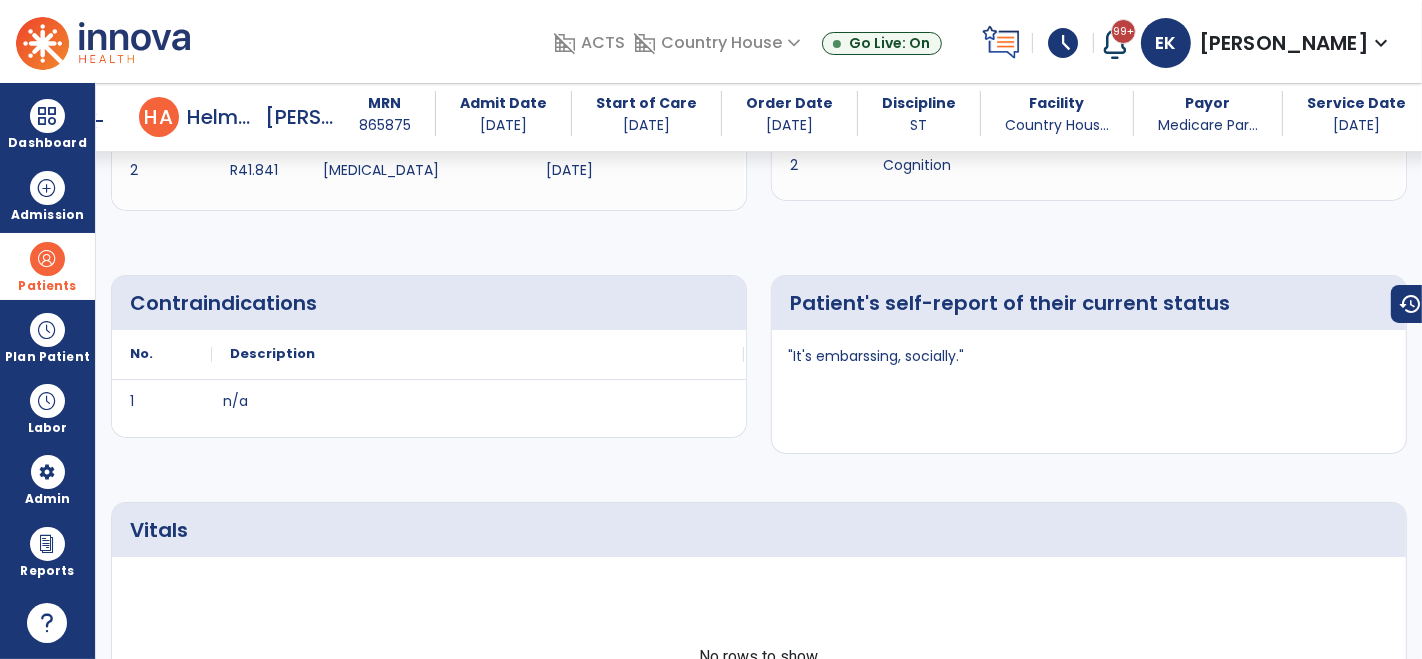 click on "arrow_back" at bounding box center [95, 121] 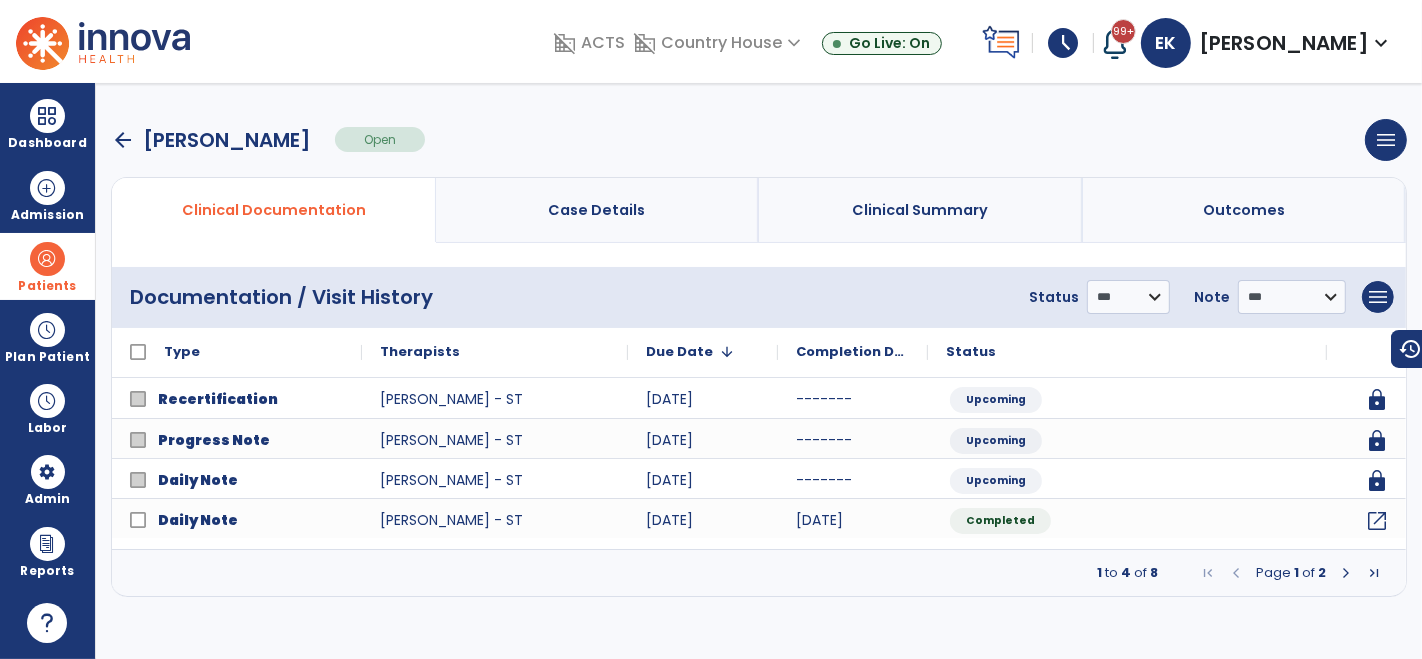 click at bounding box center [1346, 573] 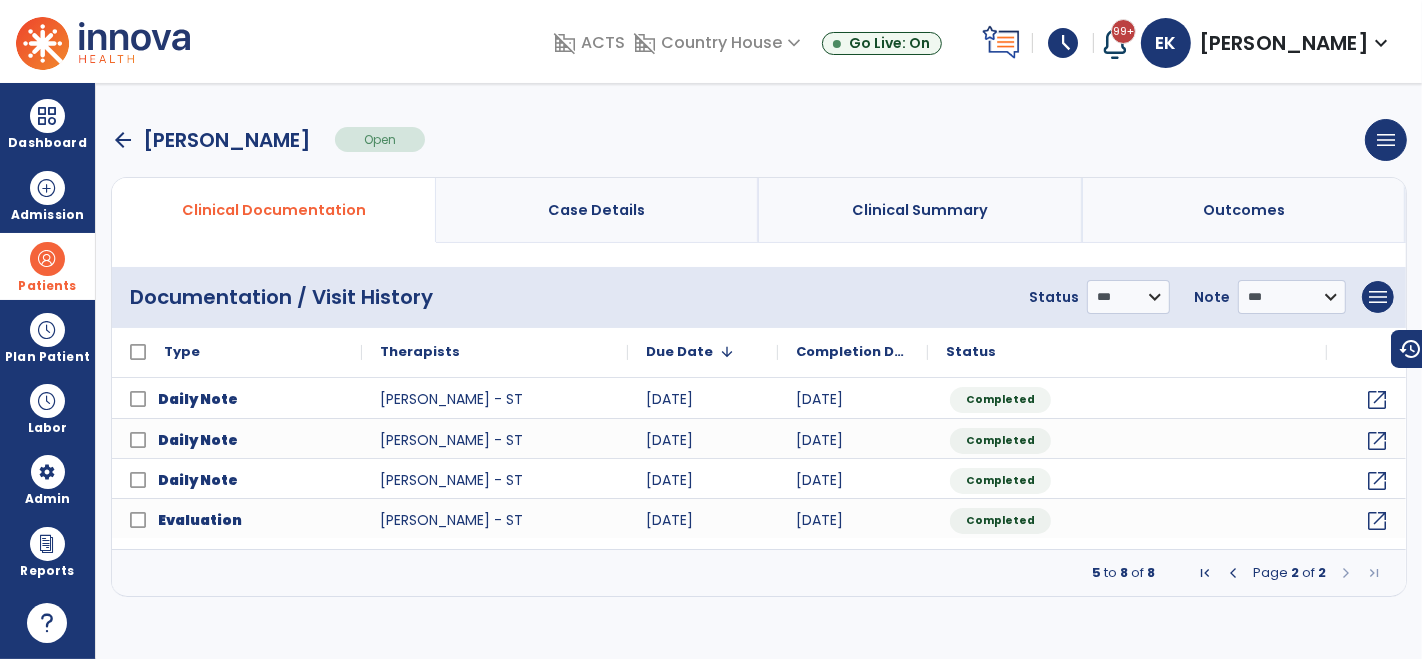 click at bounding box center (1233, 573) 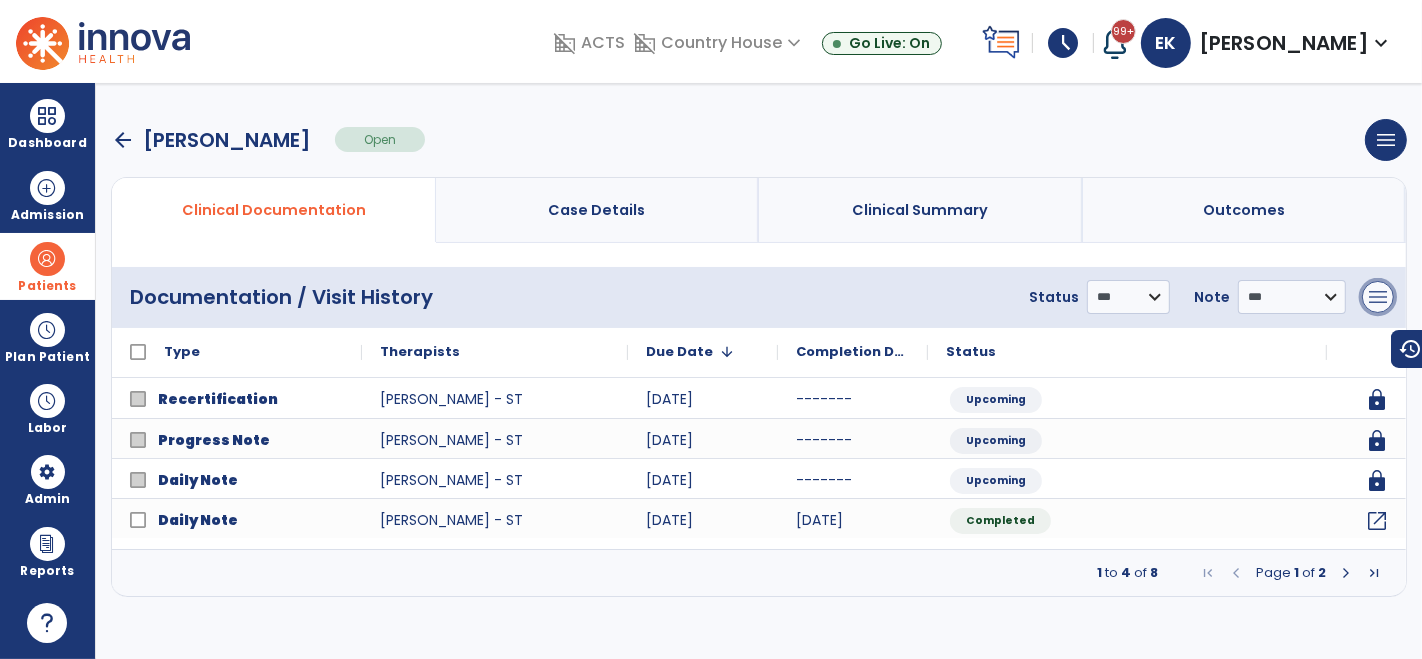 click on "menu" at bounding box center (1378, 297) 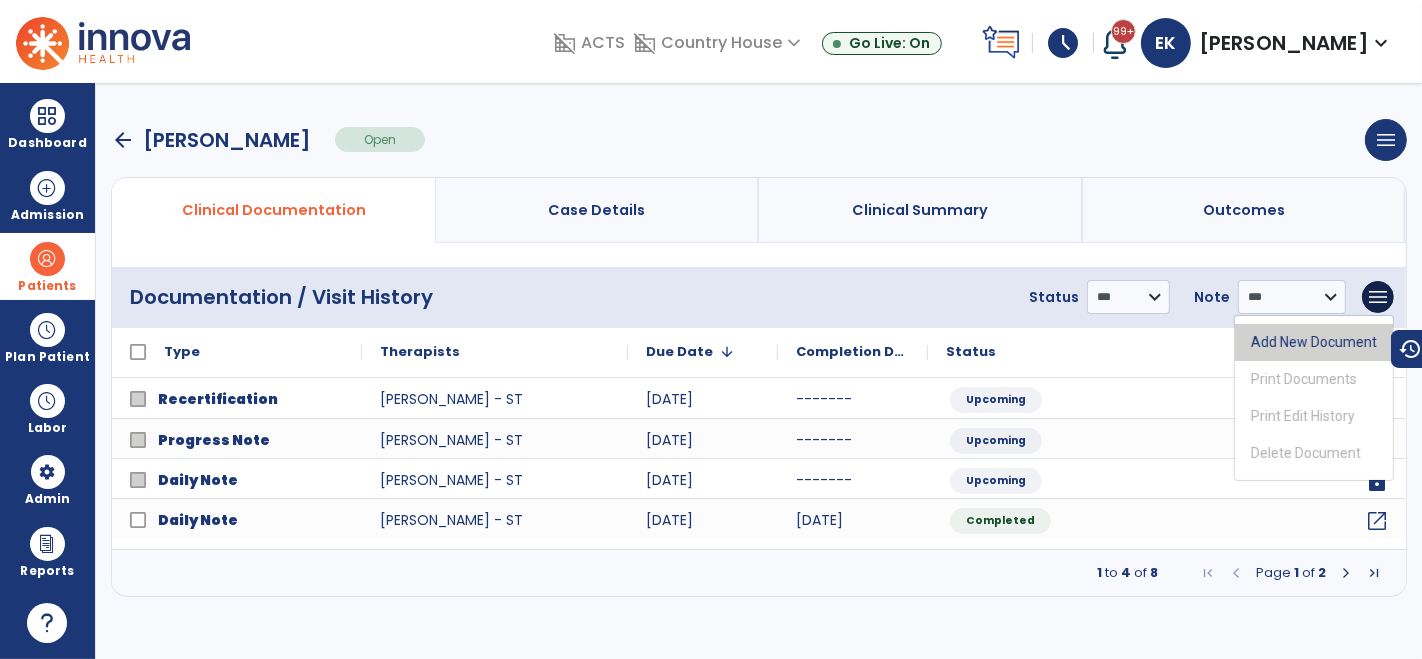 click on "Add New Document" at bounding box center [1314, 342] 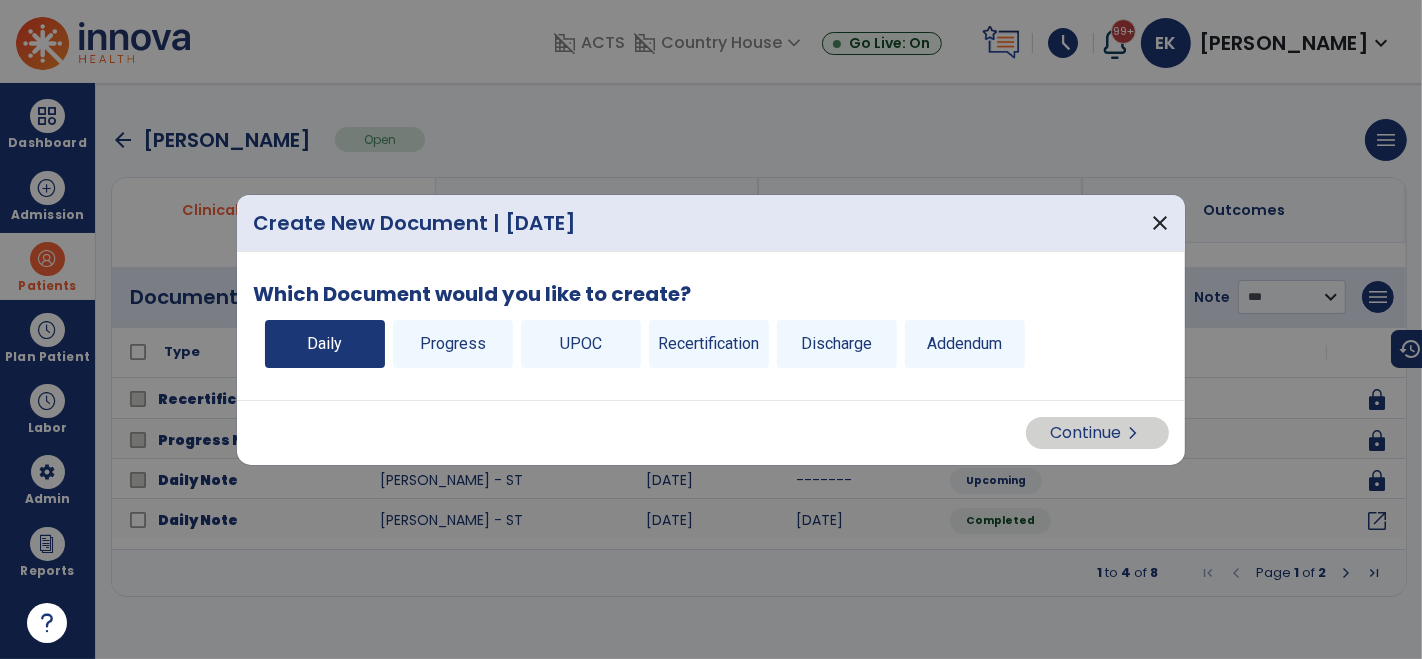 click on "Daily" at bounding box center (325, 344) 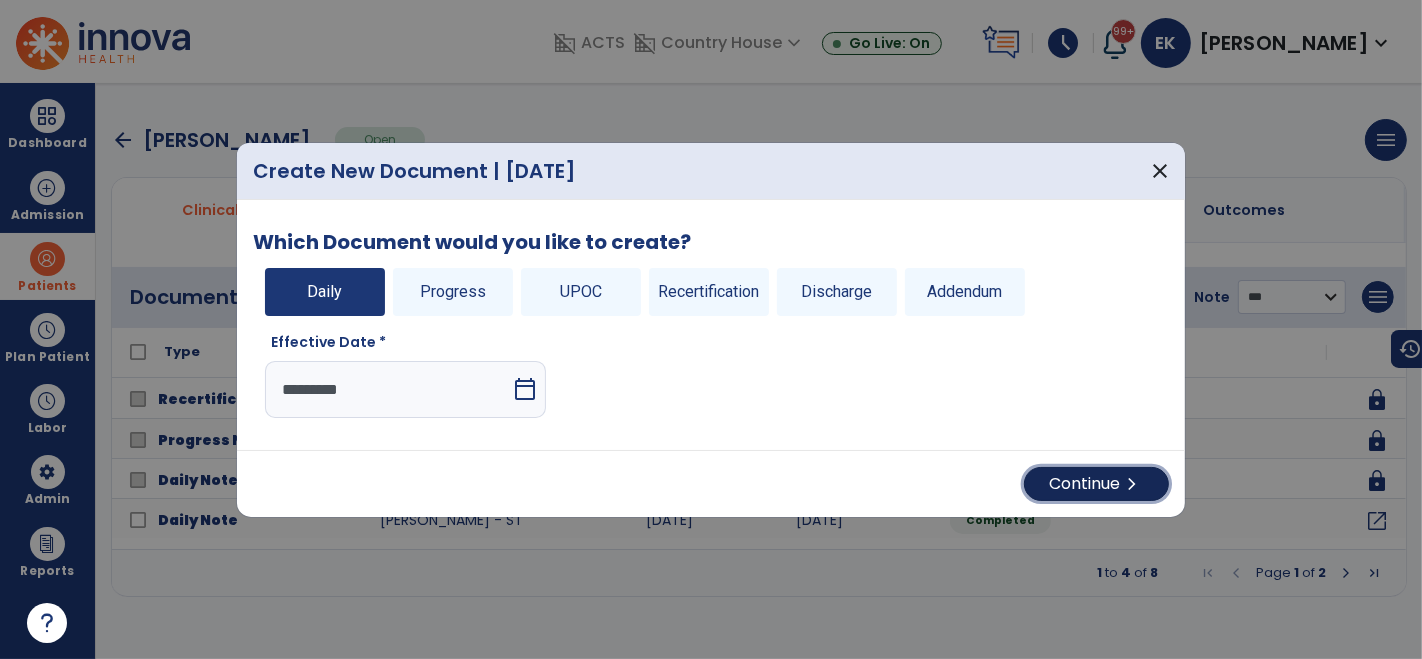click on "Continue   chevron_right" at bounding box center [1096, 484] 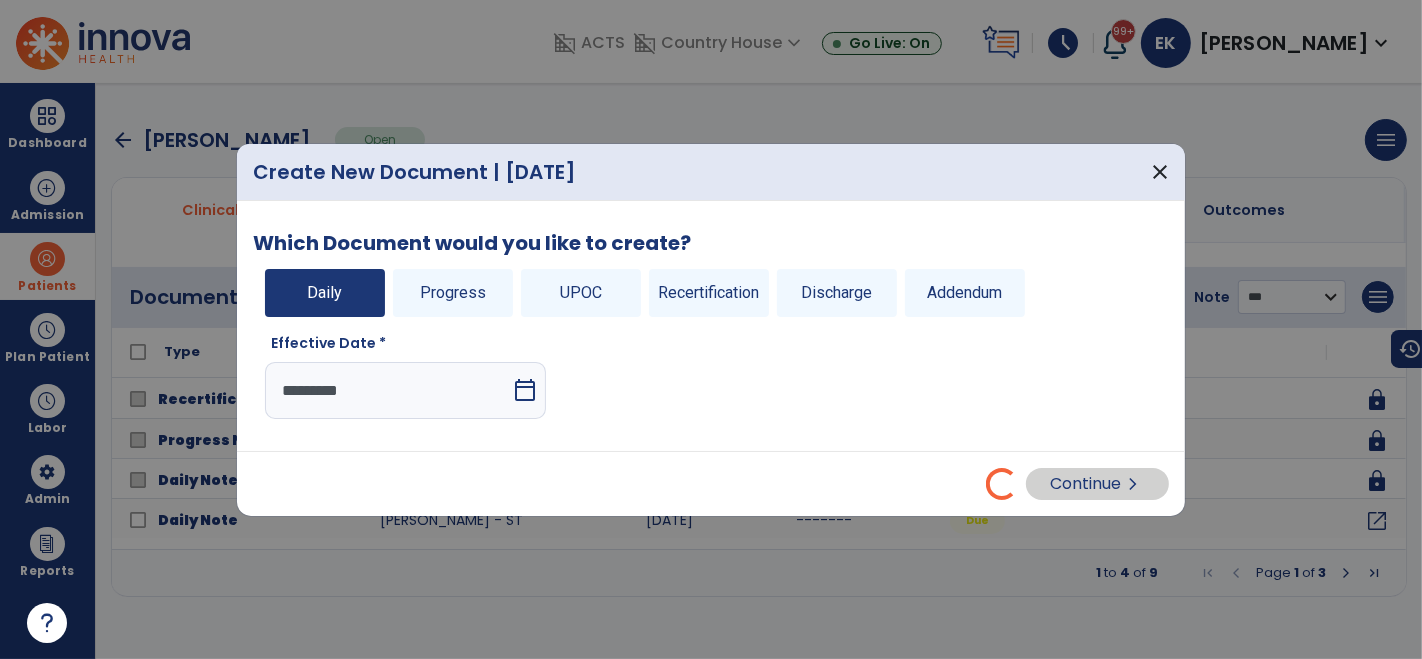 select on "*" 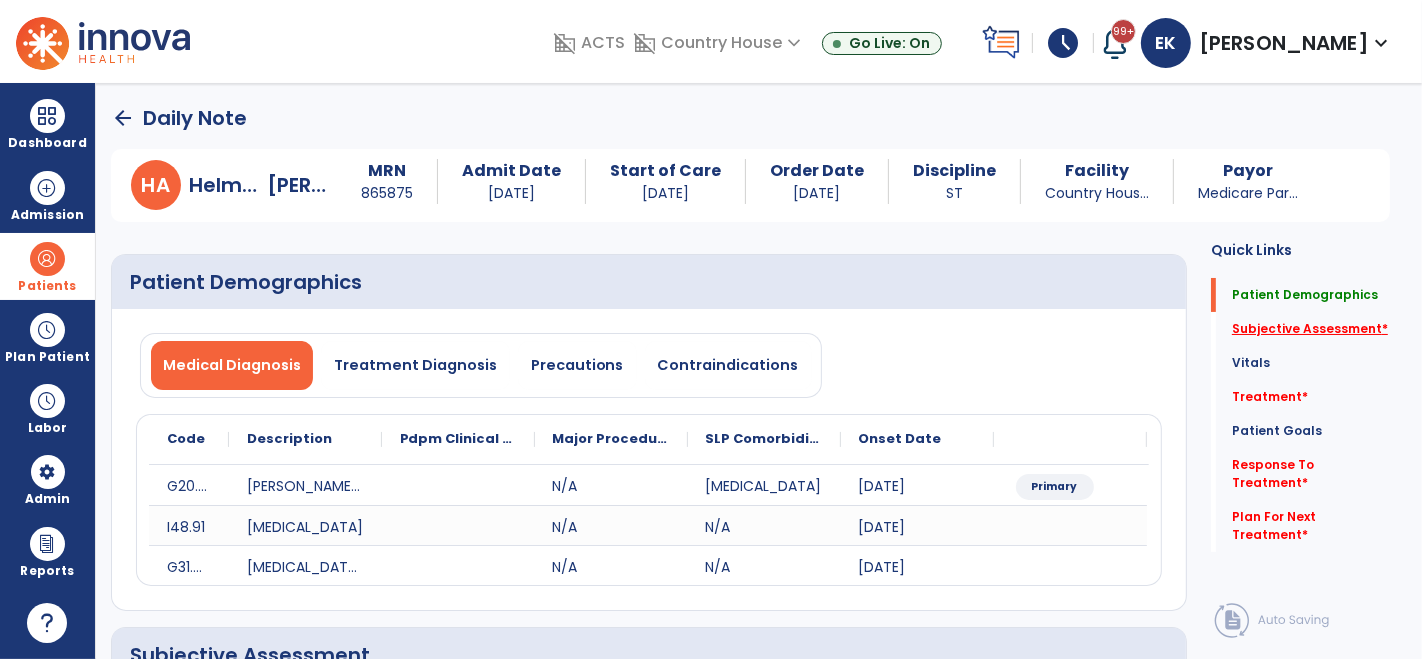 click on "Subjective Assessment   *" 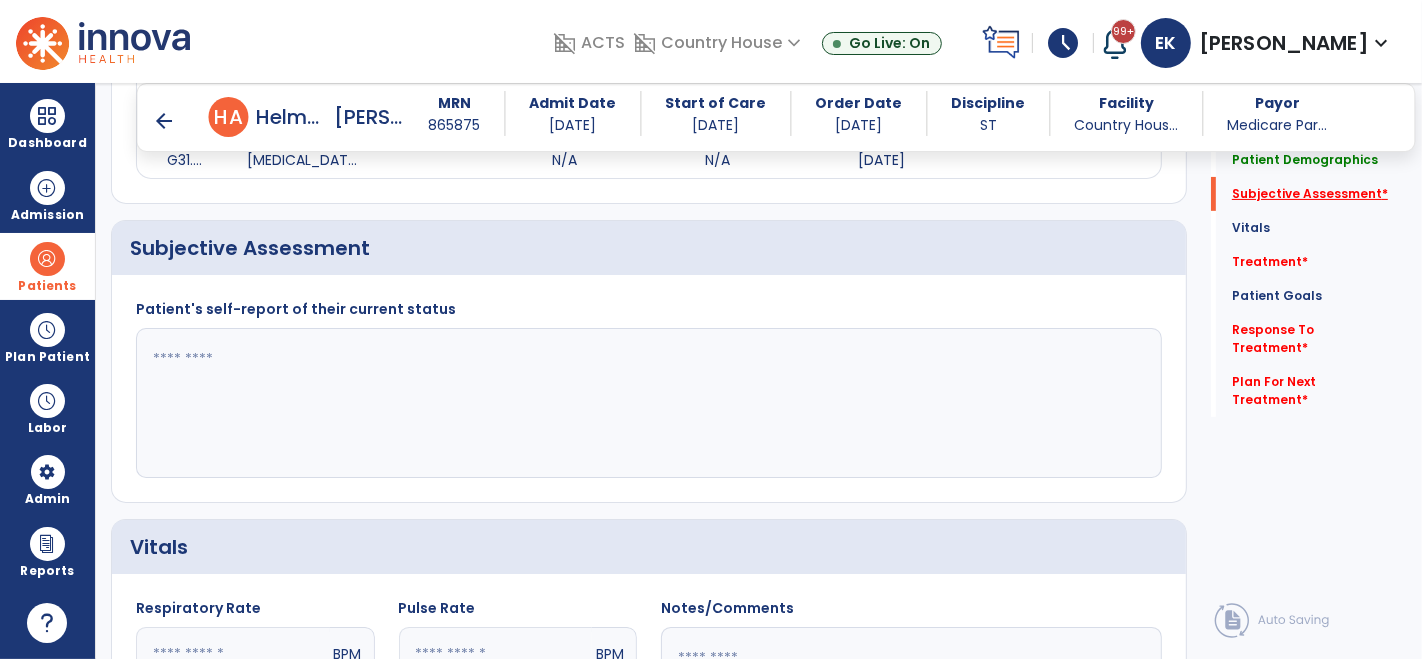 scroll, scrollTop: 395, scrollLeft: 0, axis: vertical 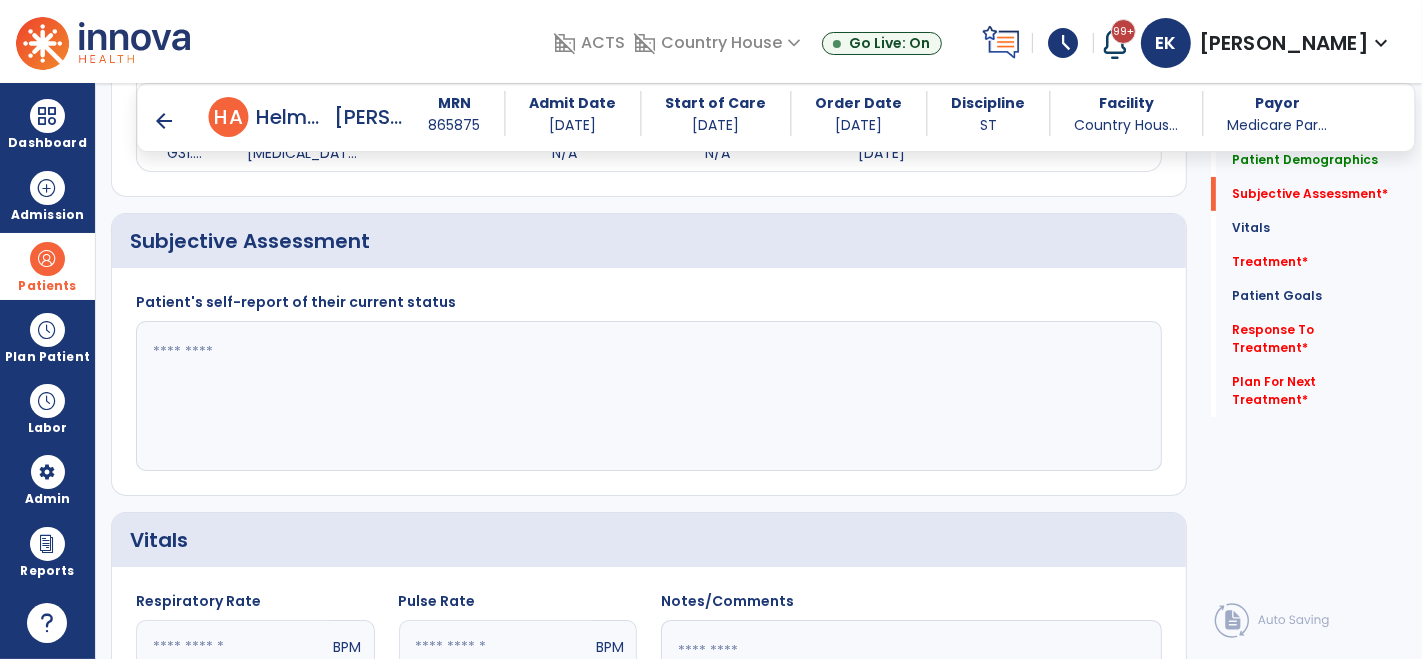 click 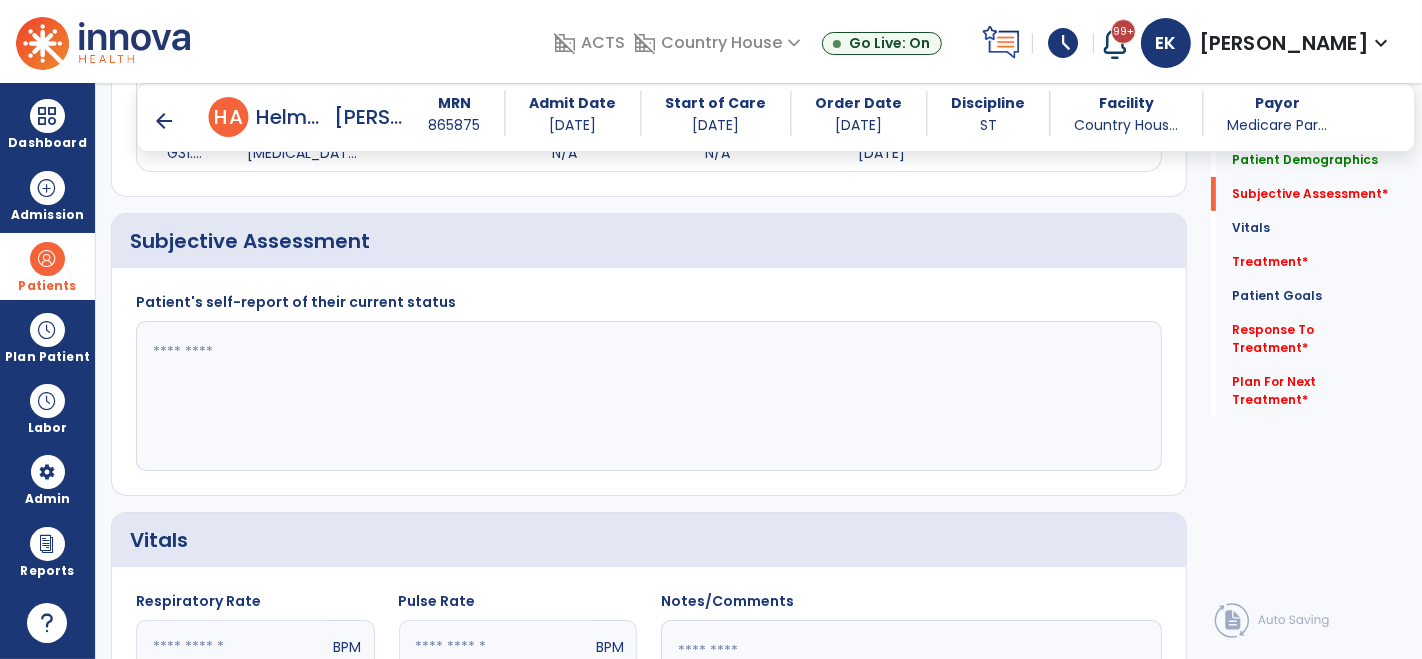 paste on "**********" 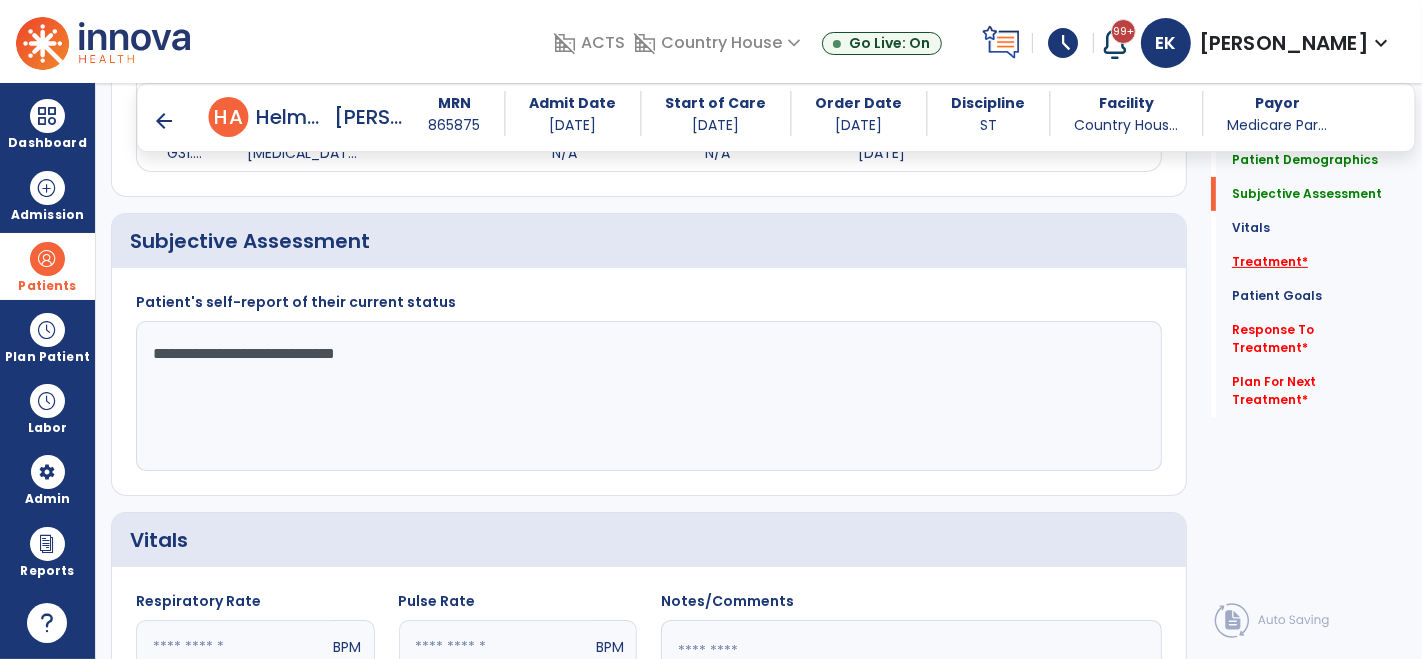 type on "**********" 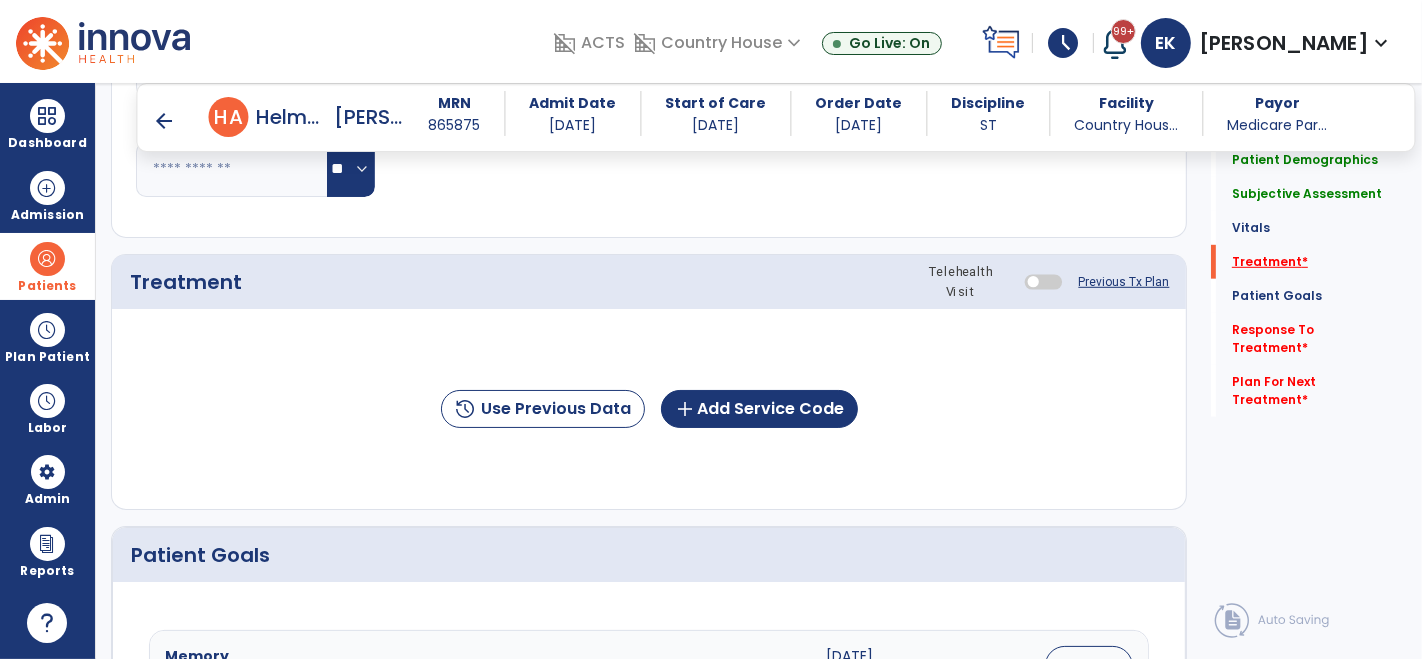 scroll, scrollTop: 1084, scrollLeft: 0, axis: vertical 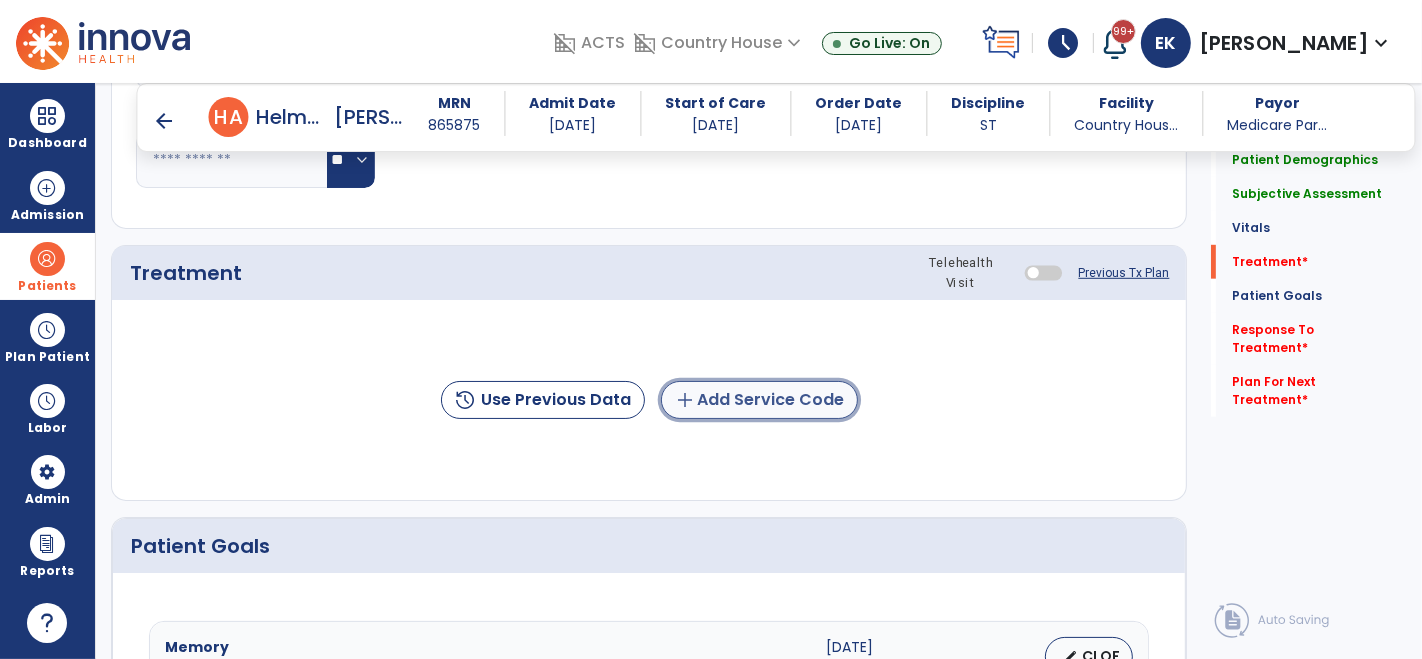 click on "add  Add Service Code" 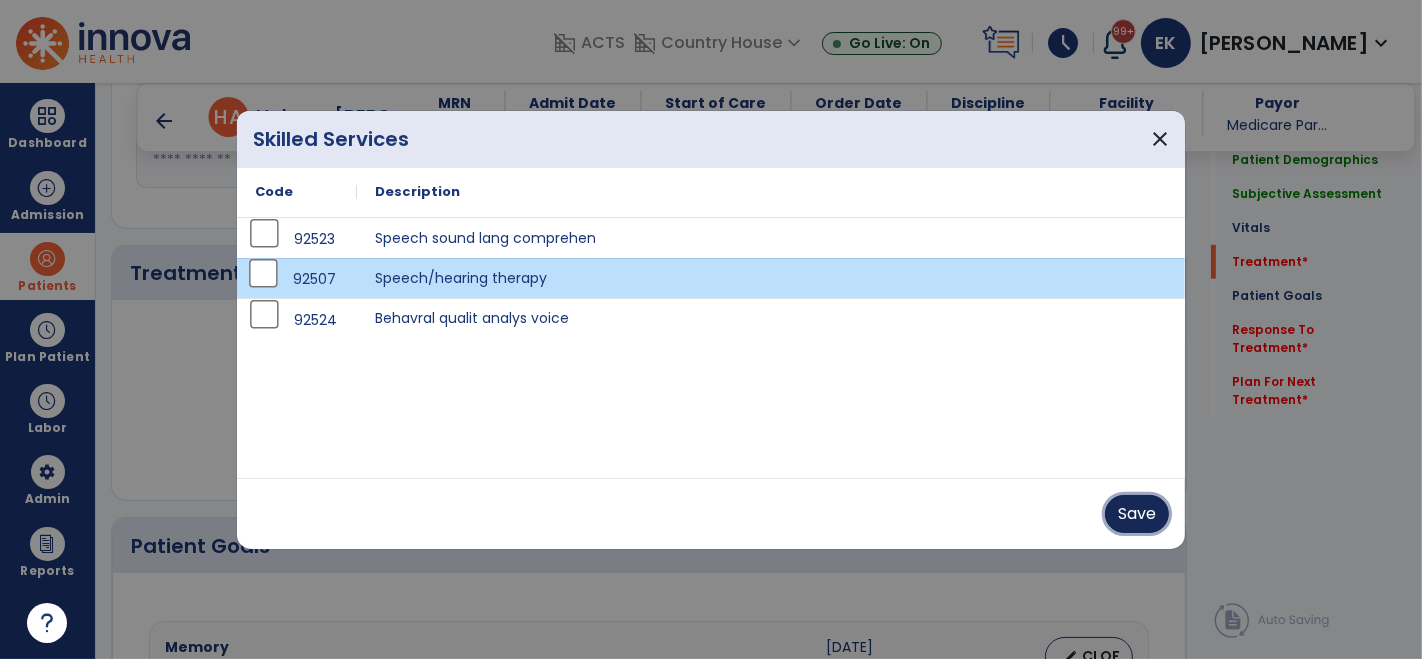 click on "Save" at bounding box center (1137, 514) 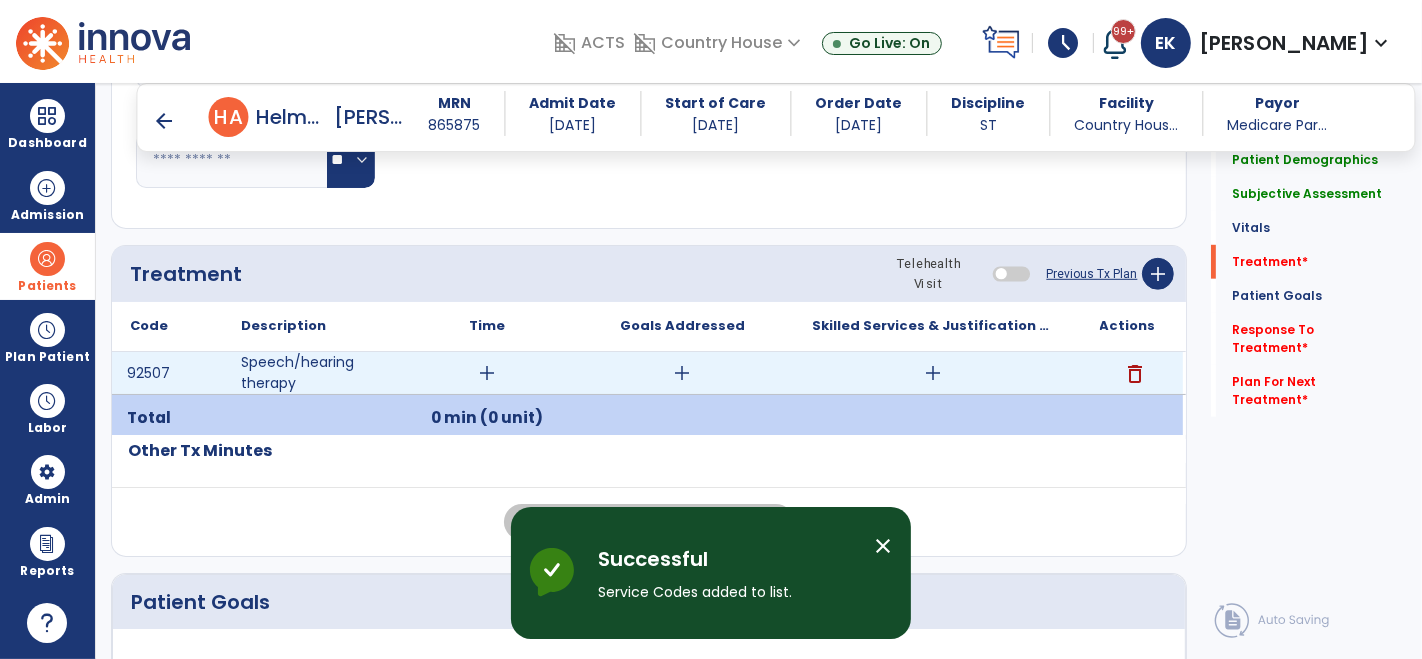 click on "add" at bounding box center (488, 373) 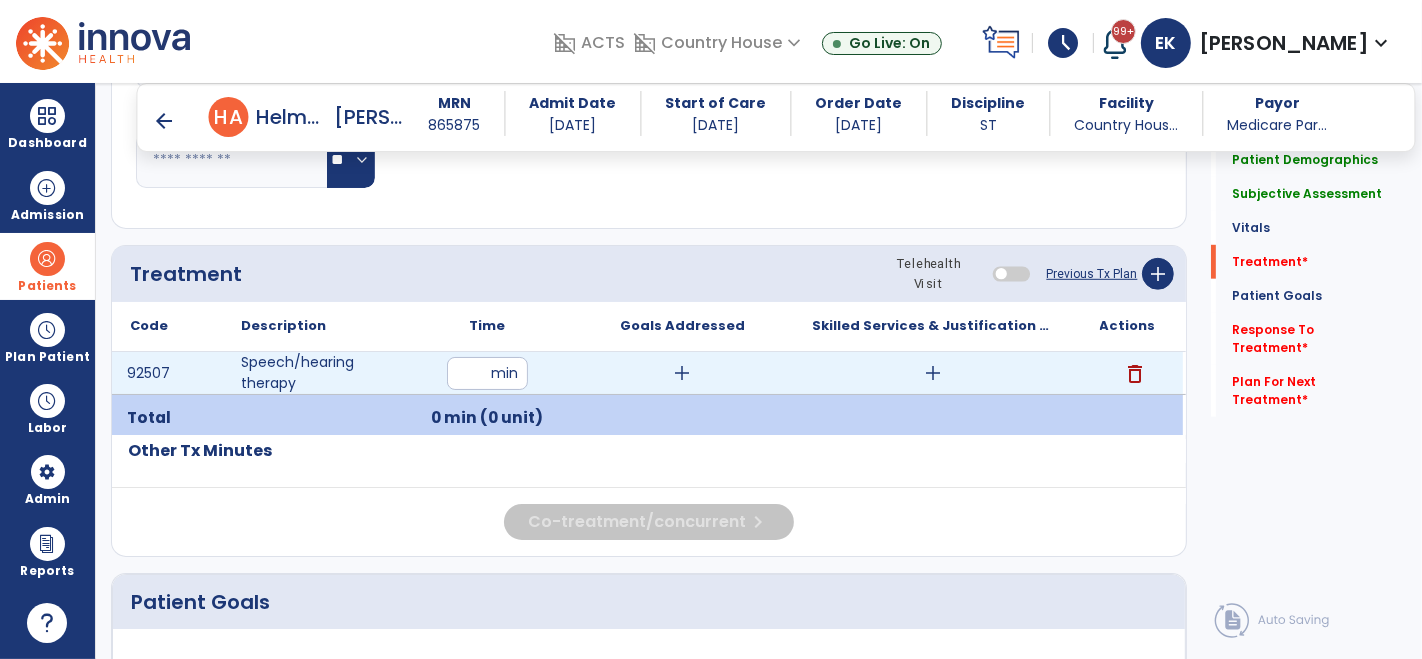 type on "**" 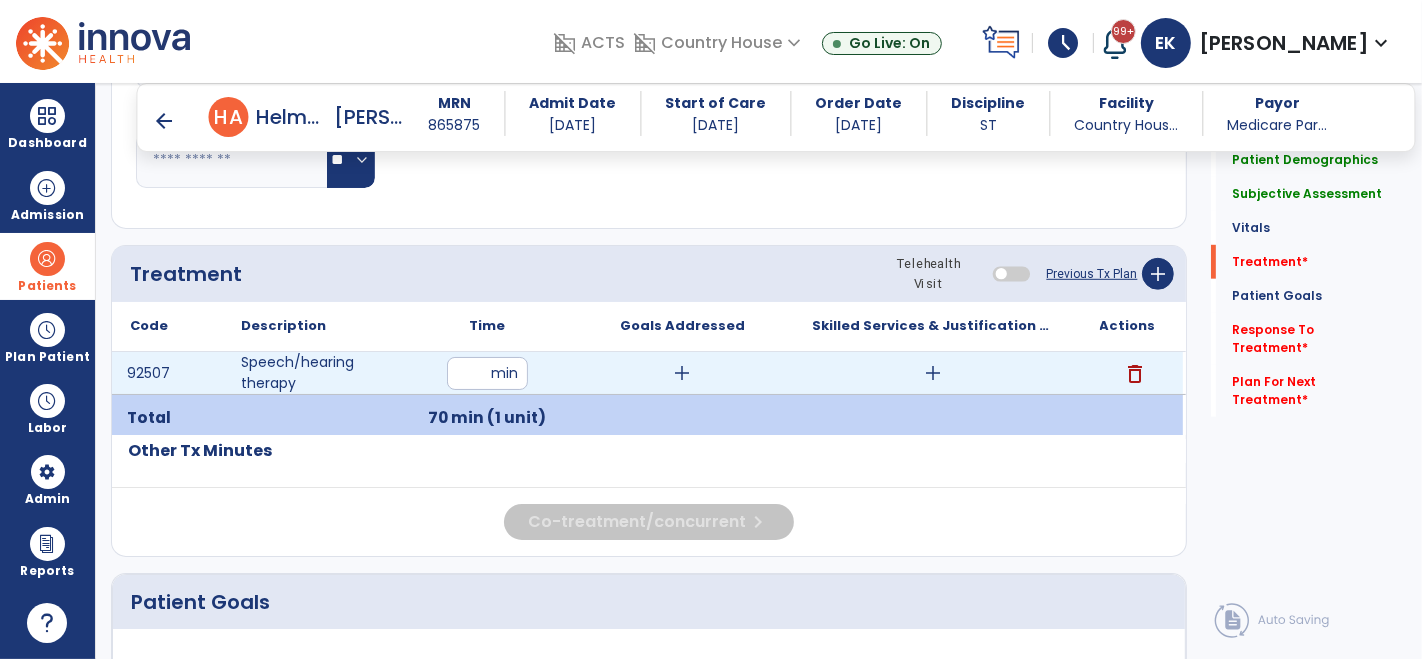 click on "add" at bounding box center (683, 373) 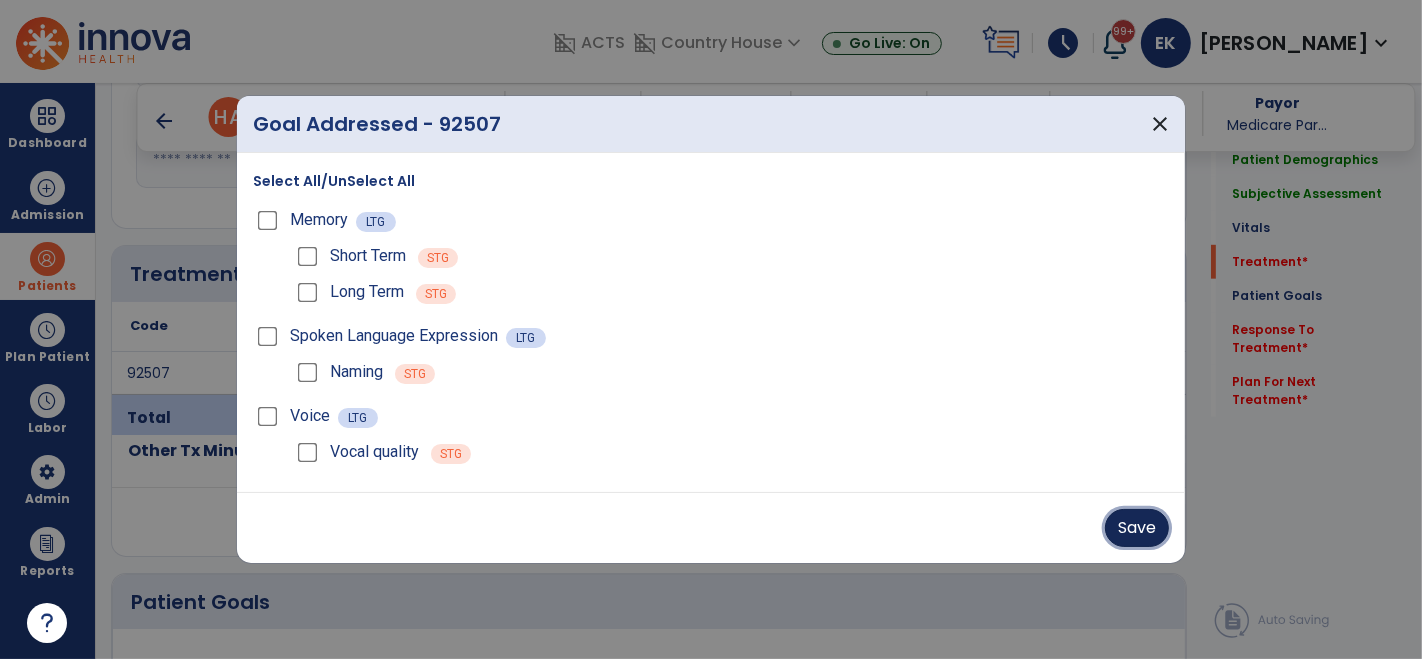 click on "Save" at bounding box center (1137, 528) 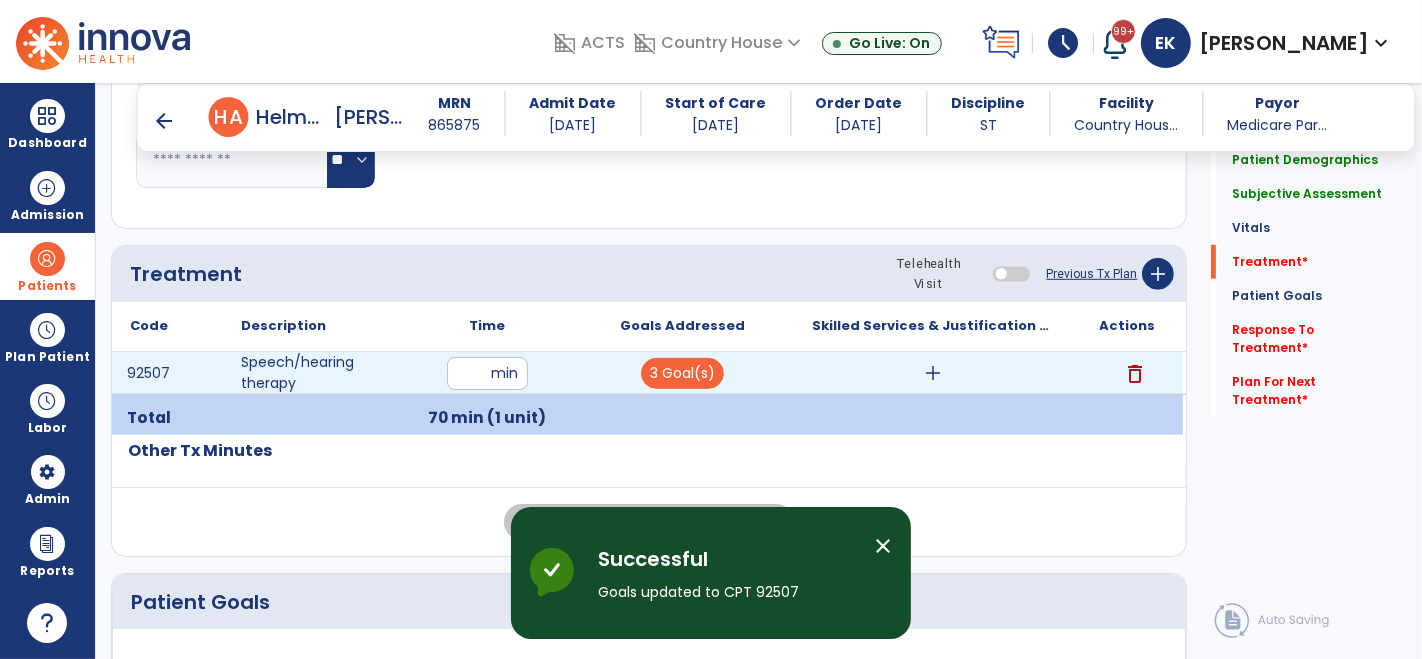 click on "add" at bounding box center [933, 373] 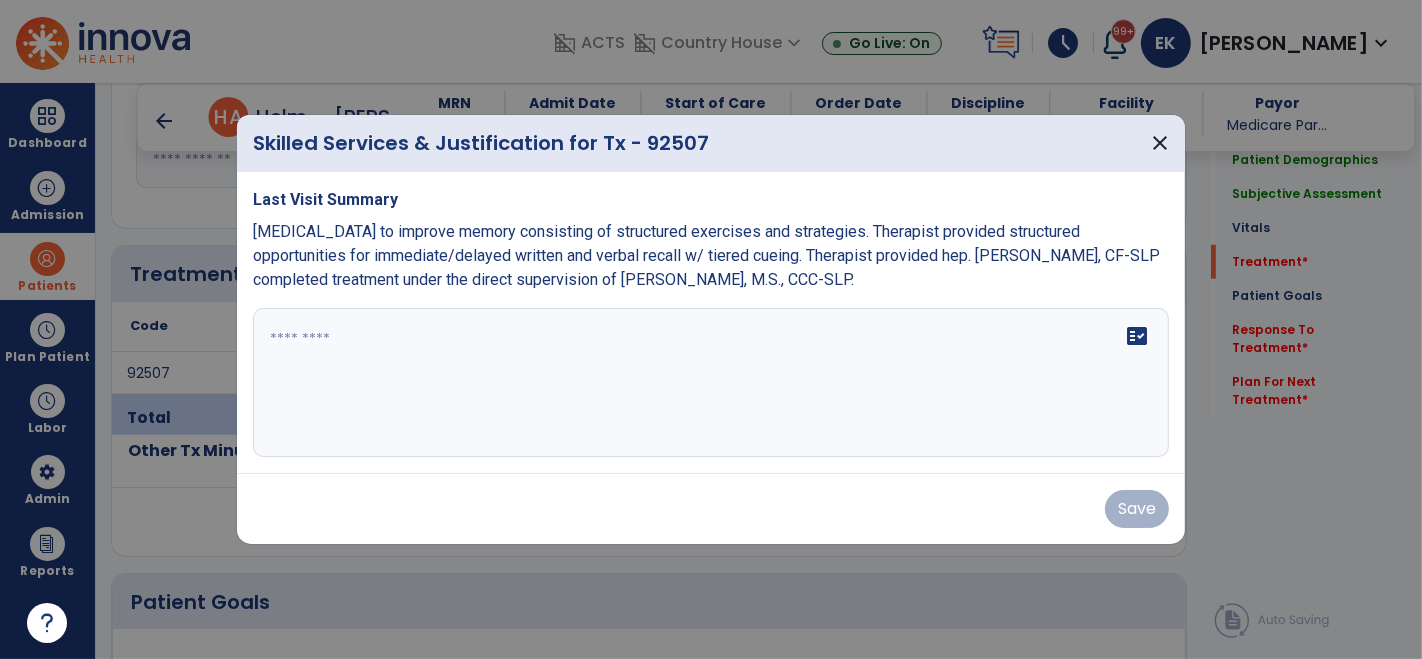 drag, startPoint x: 254, startPoint y: 232, endPoint x: 780, endPoint y: 285, distance: 528.6634 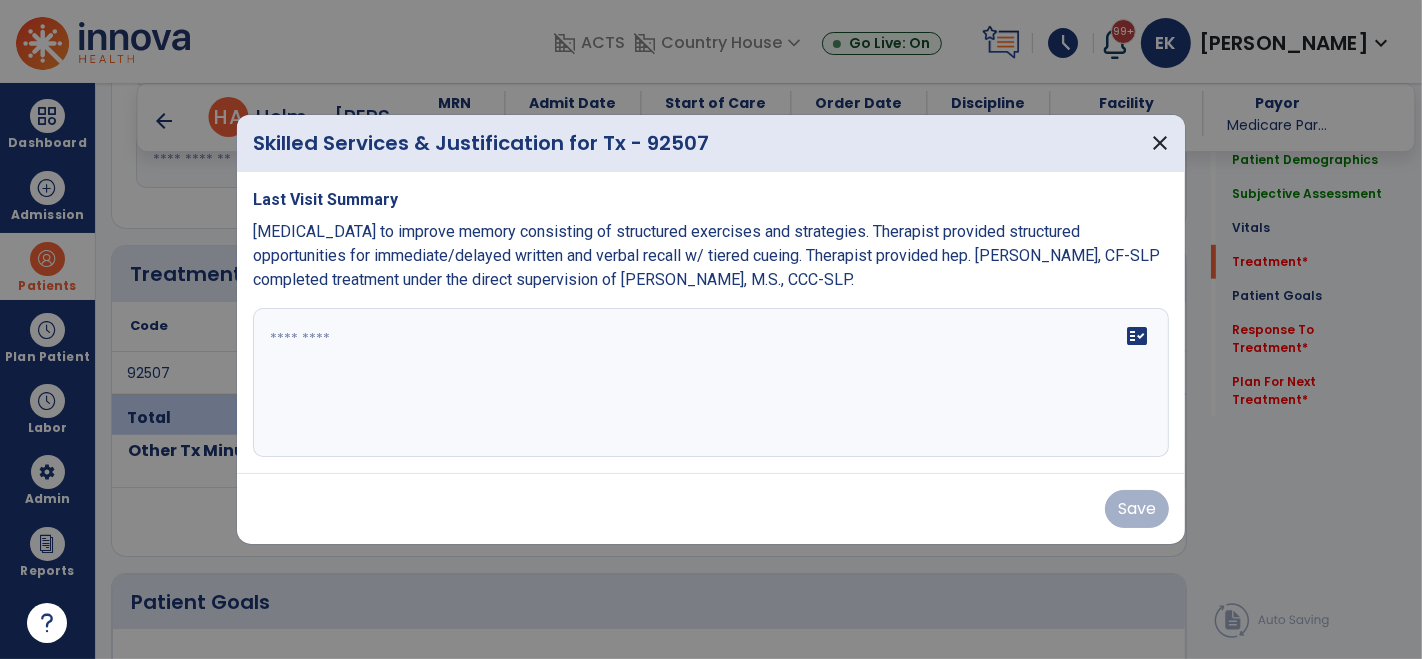 click on "Speech therapy to improve memory consisting of structured exercises and strategies. Therapist provided structured opportunities for immediate/delayed written and verbal recall w/ tiered cueing. Therapist provided hep.
Megan Messano, CF-SLP completed treatment under the direct supervision of Elizabeth Knapp, M.S., CCC-SLP." at bounding box center (711, 256) 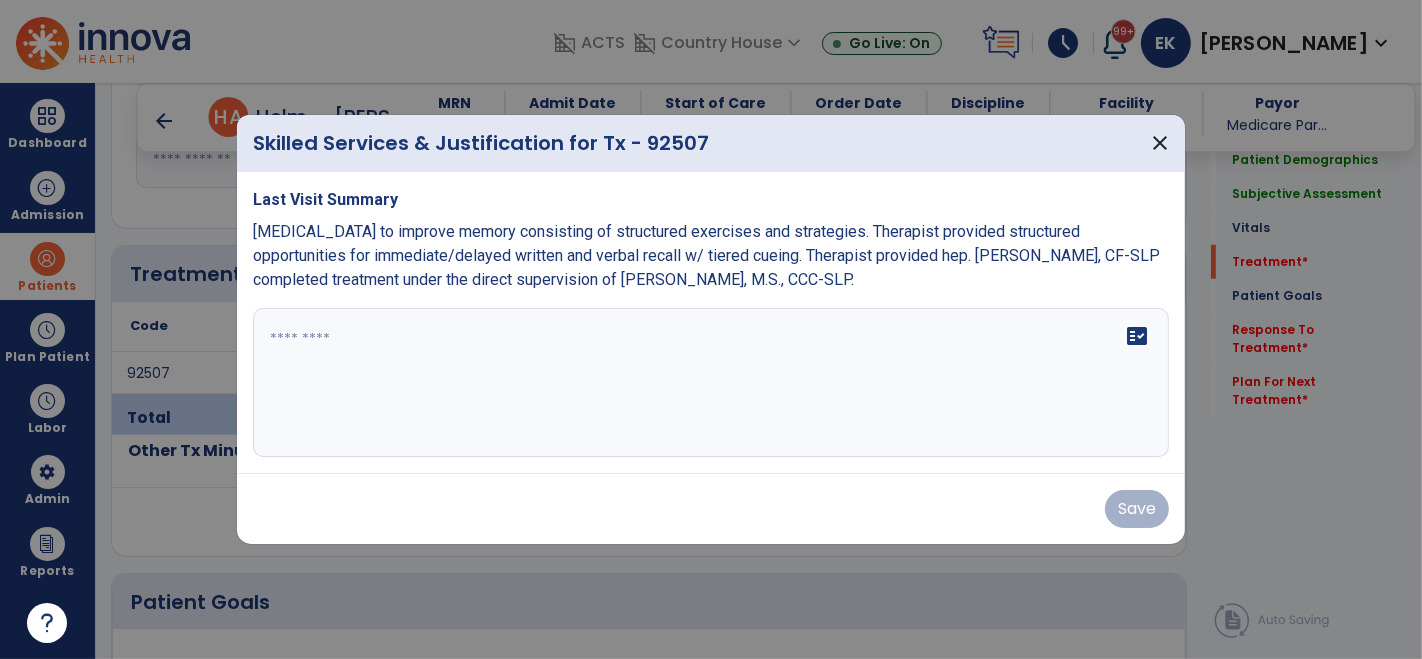 copy on "Speech therapy to improve memory consisting of structured exercises and strategies. Therapist provided structured opportunities for immediate/delayed written and verbal recall w/ tiered cueing. Therapist provided hep.
Megan Messano, CF-SLP completed treatment under the direct supervision of Elizabeth Knapp, M.S., CCC-SLP." 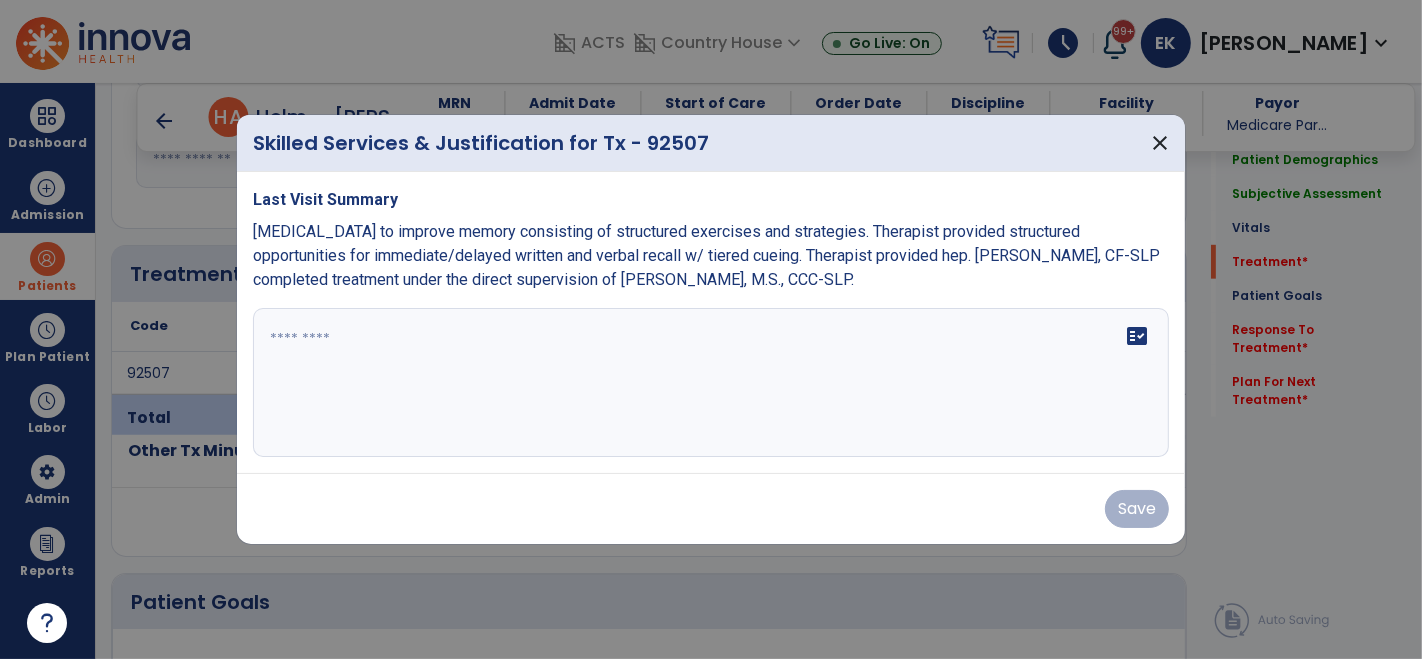click at bounding box center (711, 383) 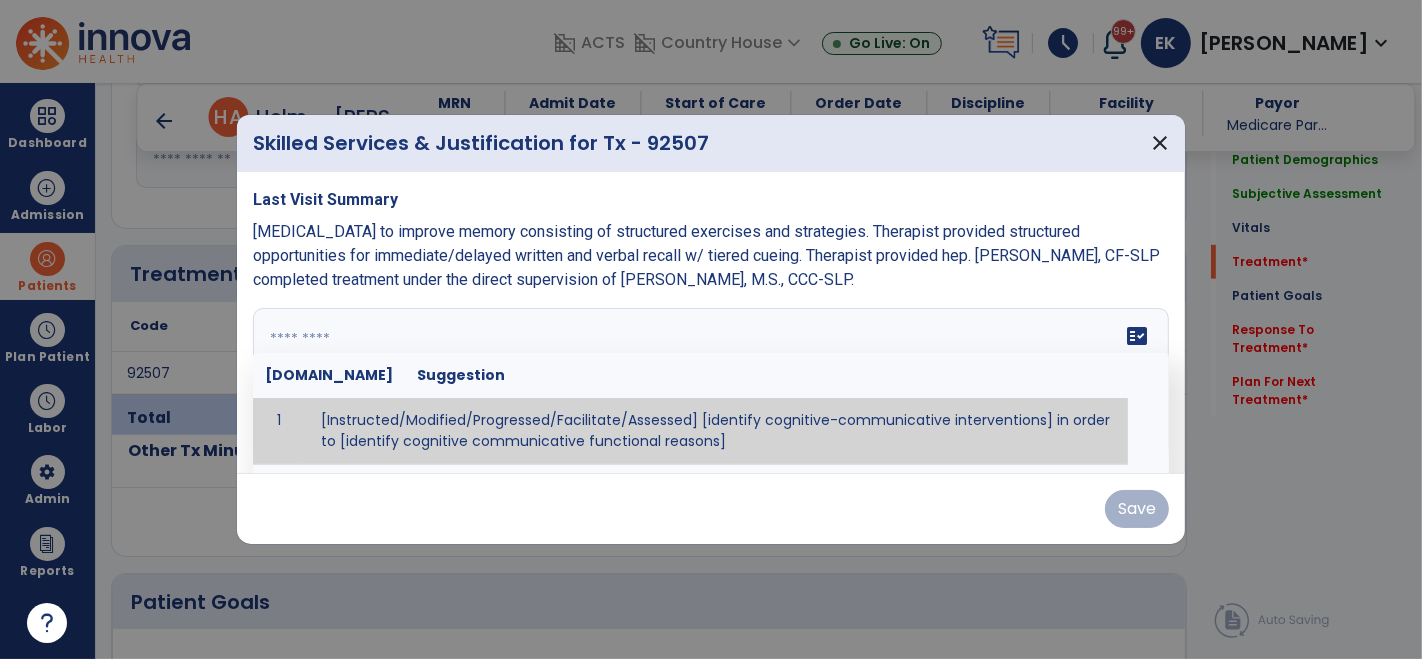 paste on "**********" 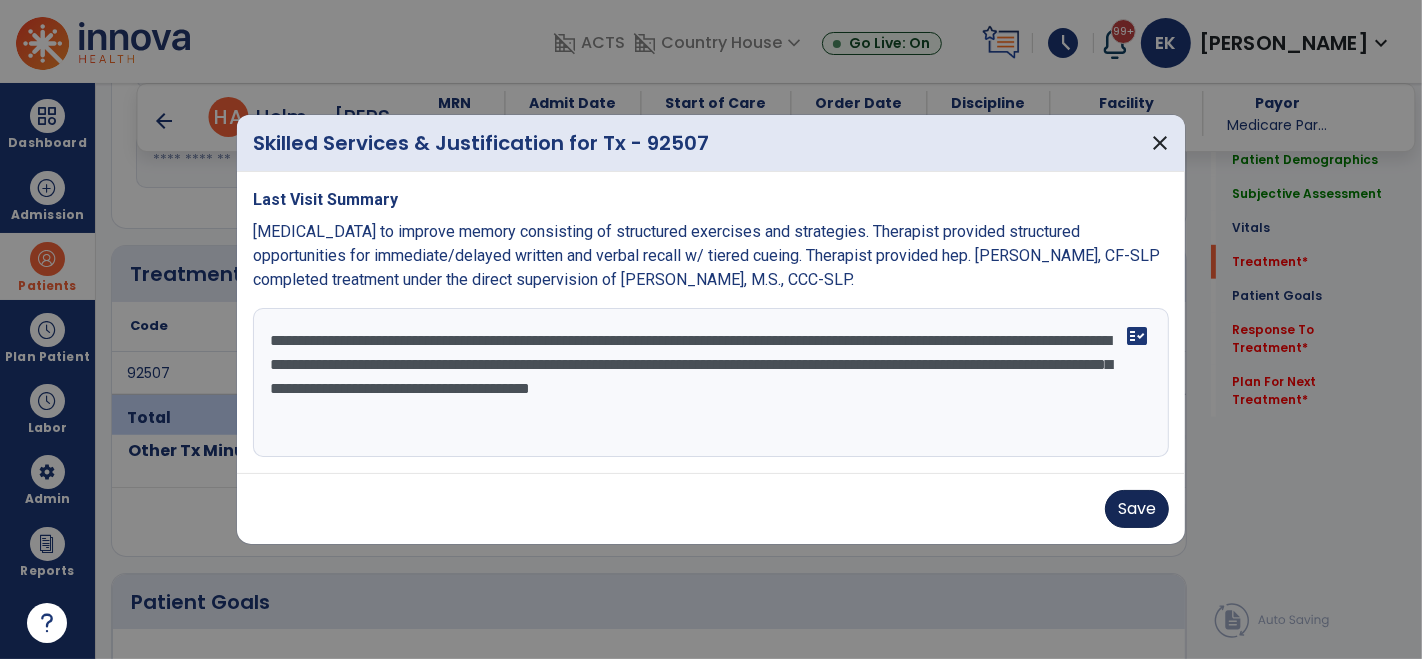 type on "**********" 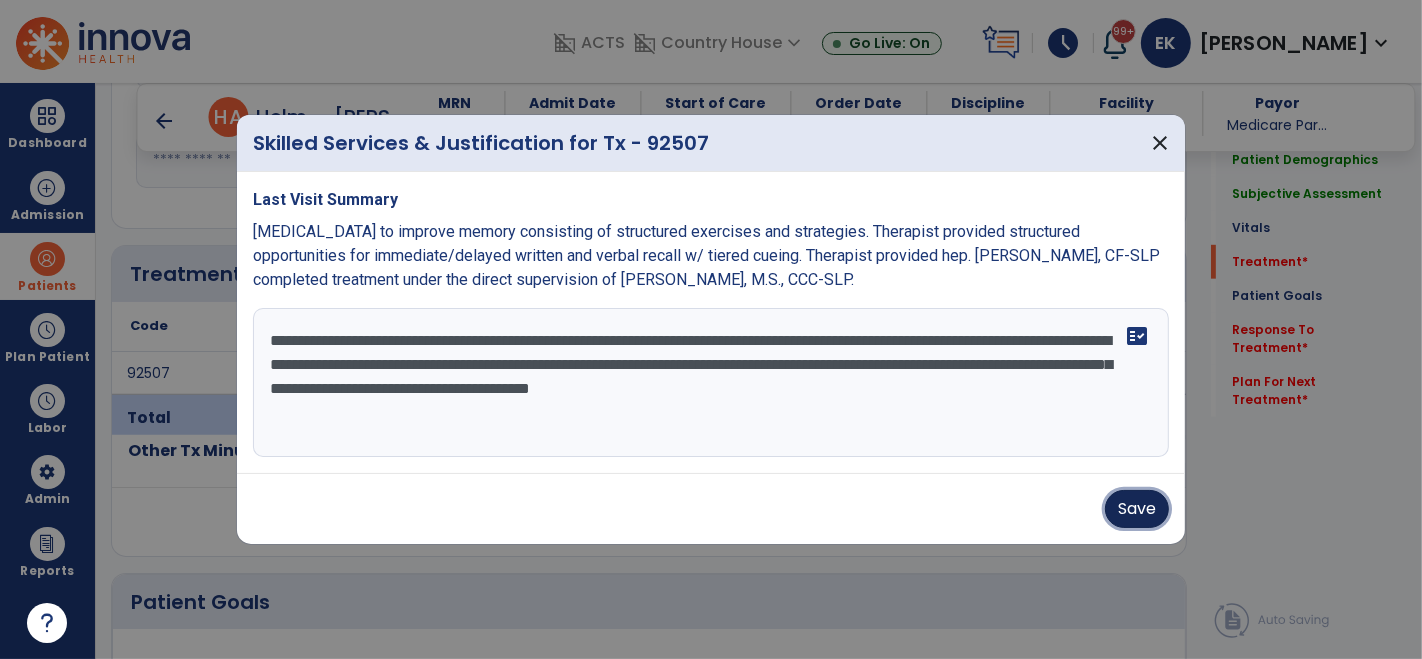 click on "Save" at bounding box center (1137, 509) 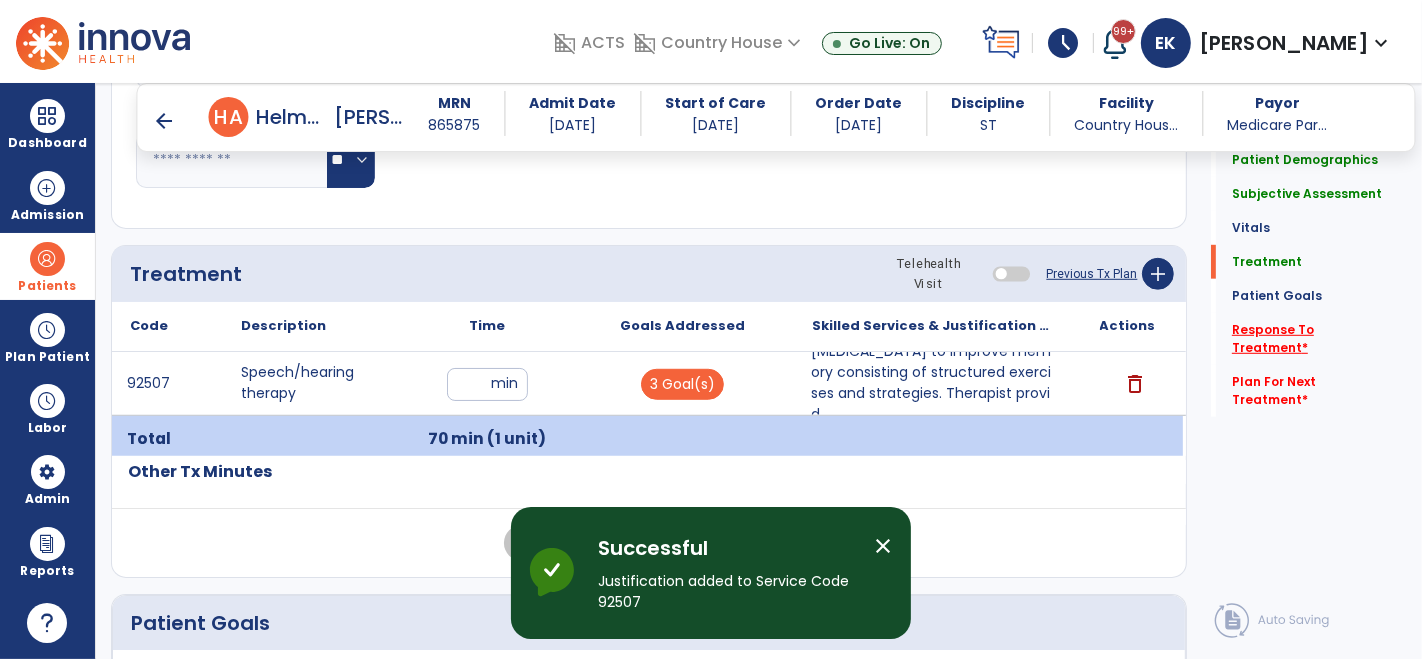 click on "Response To Treatment   *" 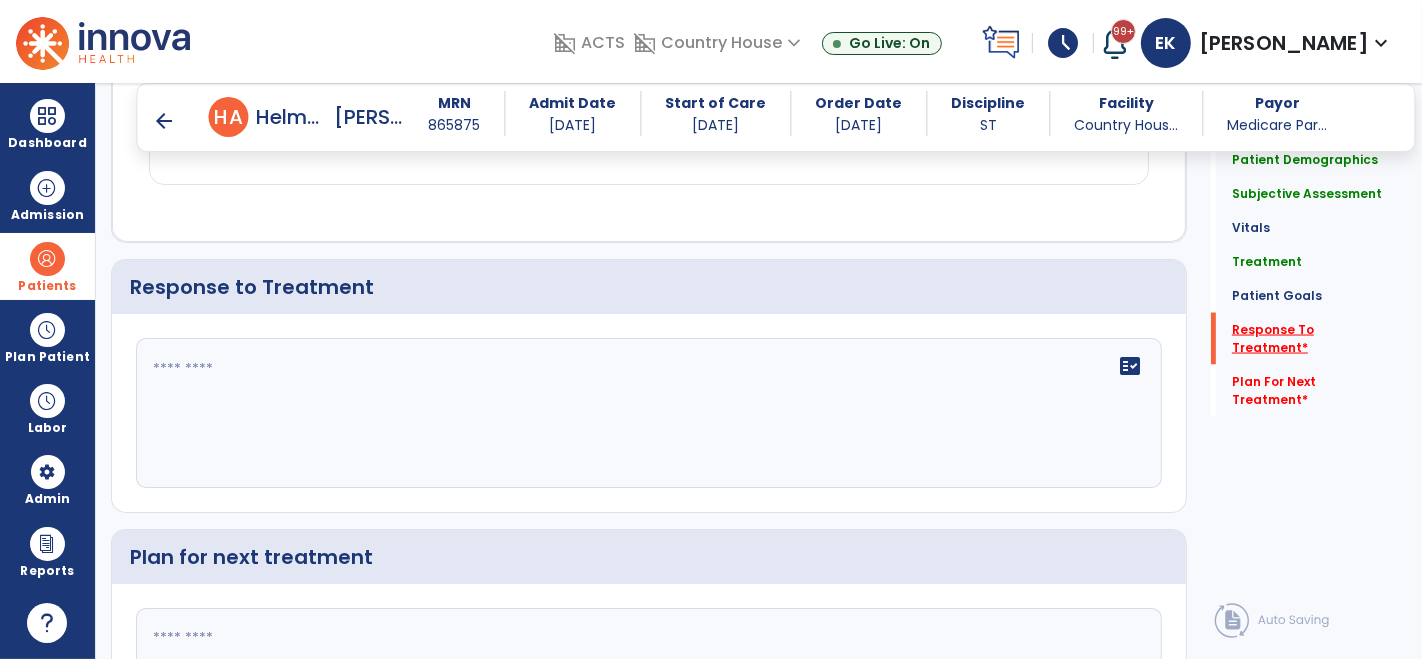 scroll, scrollTop: 2811, scrollLeft: 0, axis: vertical 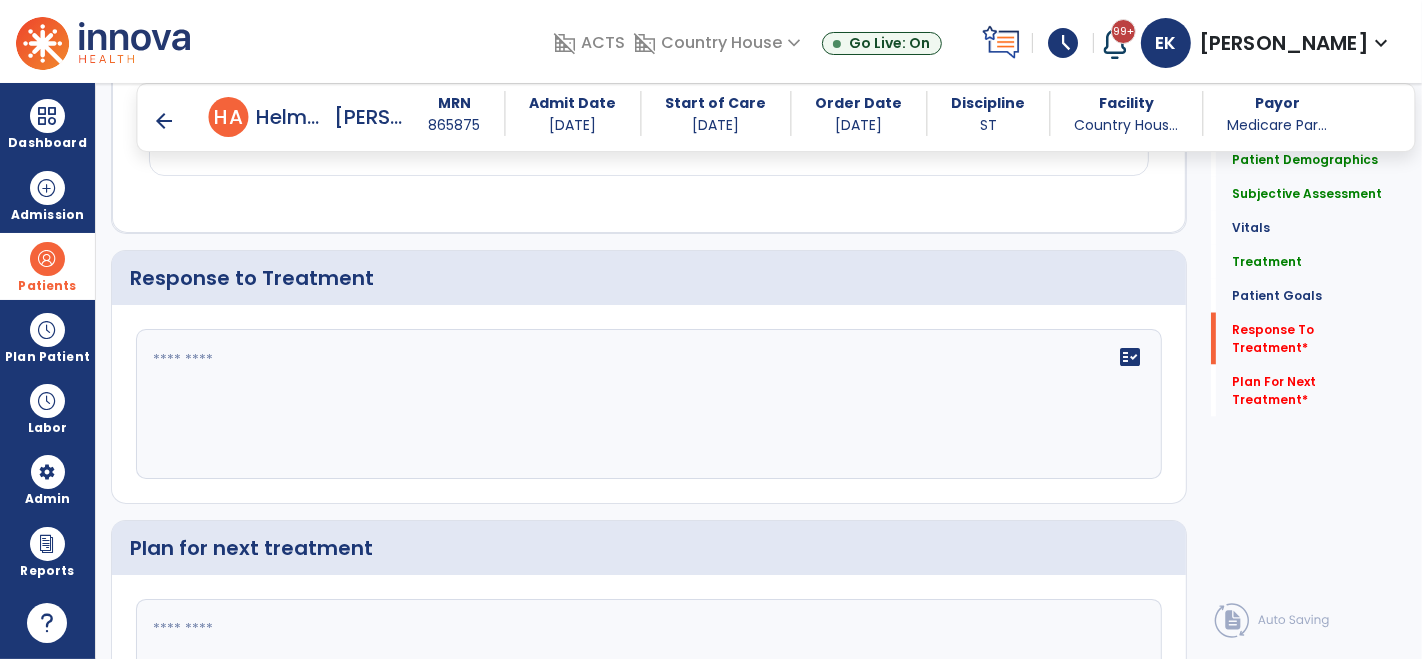 click 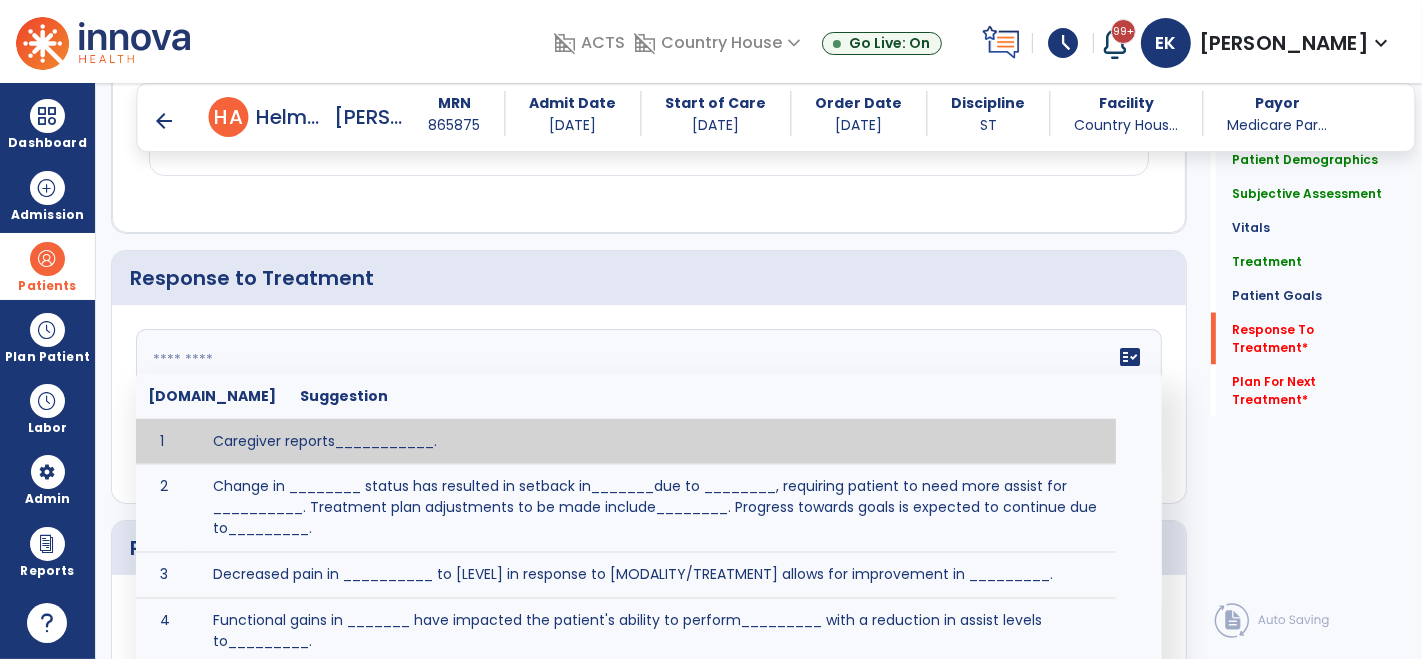 paste on "**********" 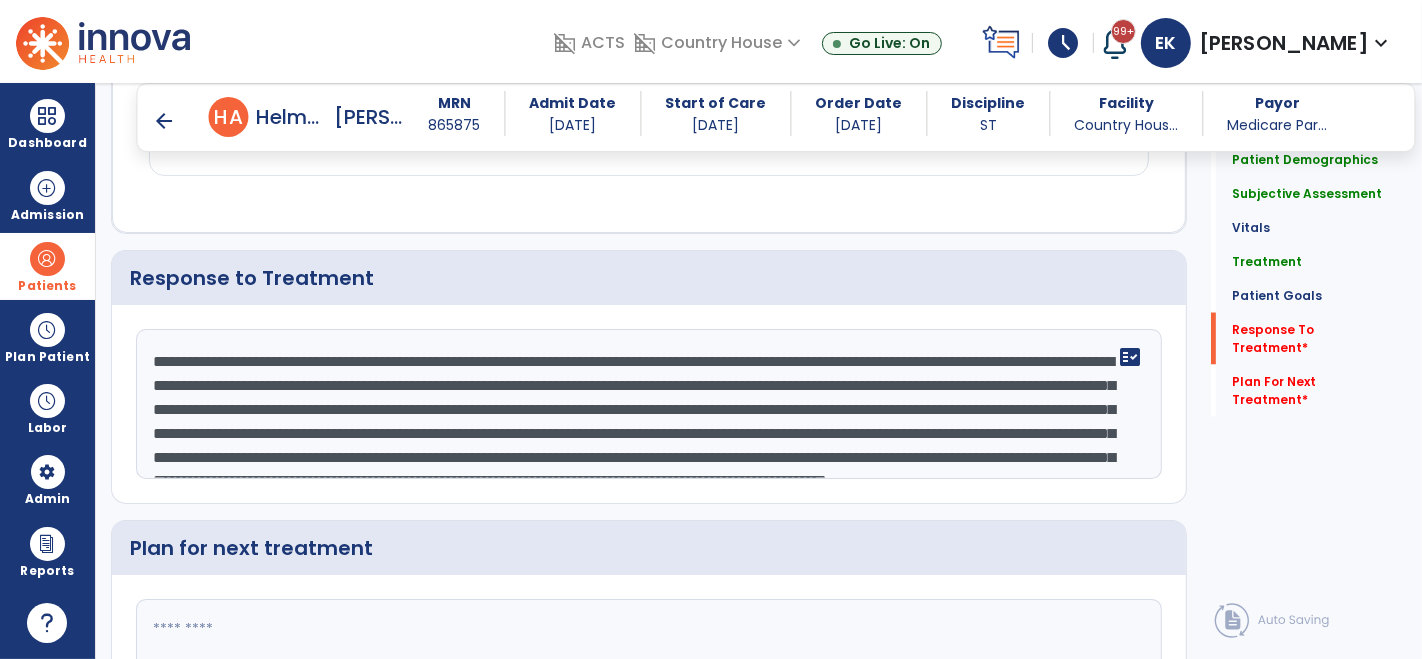 scroll, scrollTop: 62, scrollLeft: 0, axis: vertical 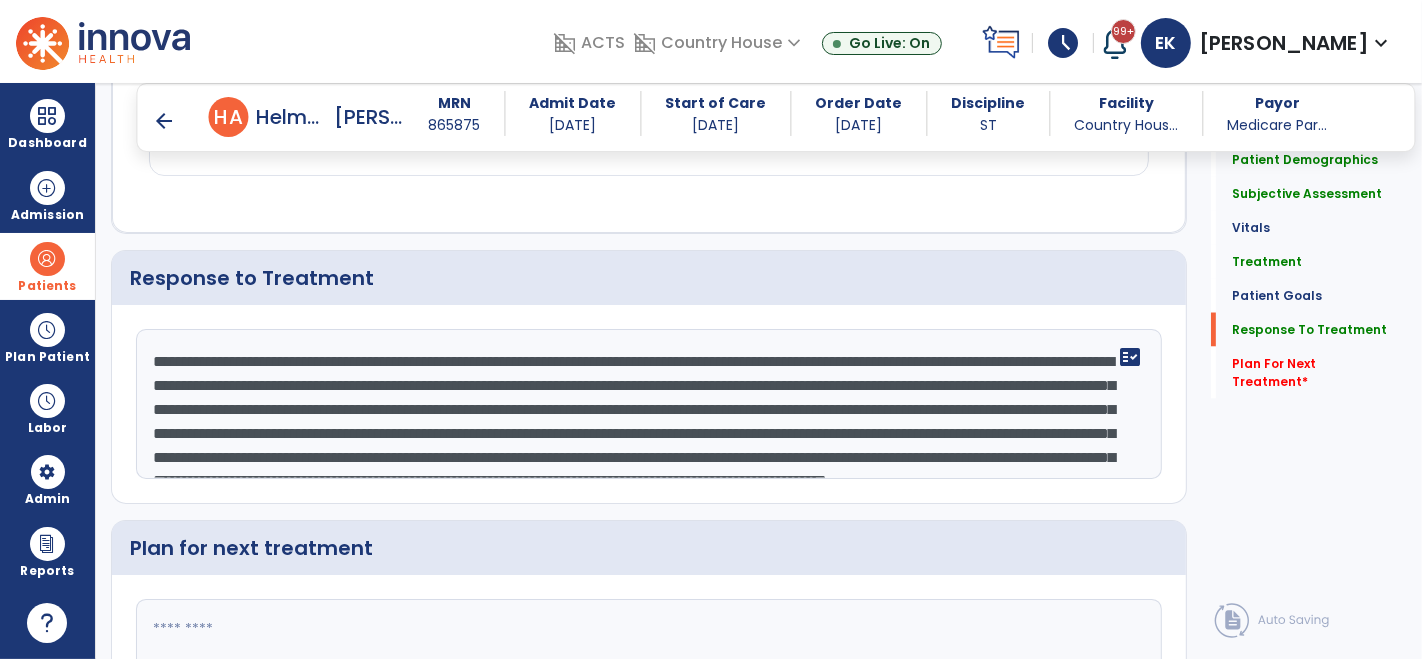 type on "**********" 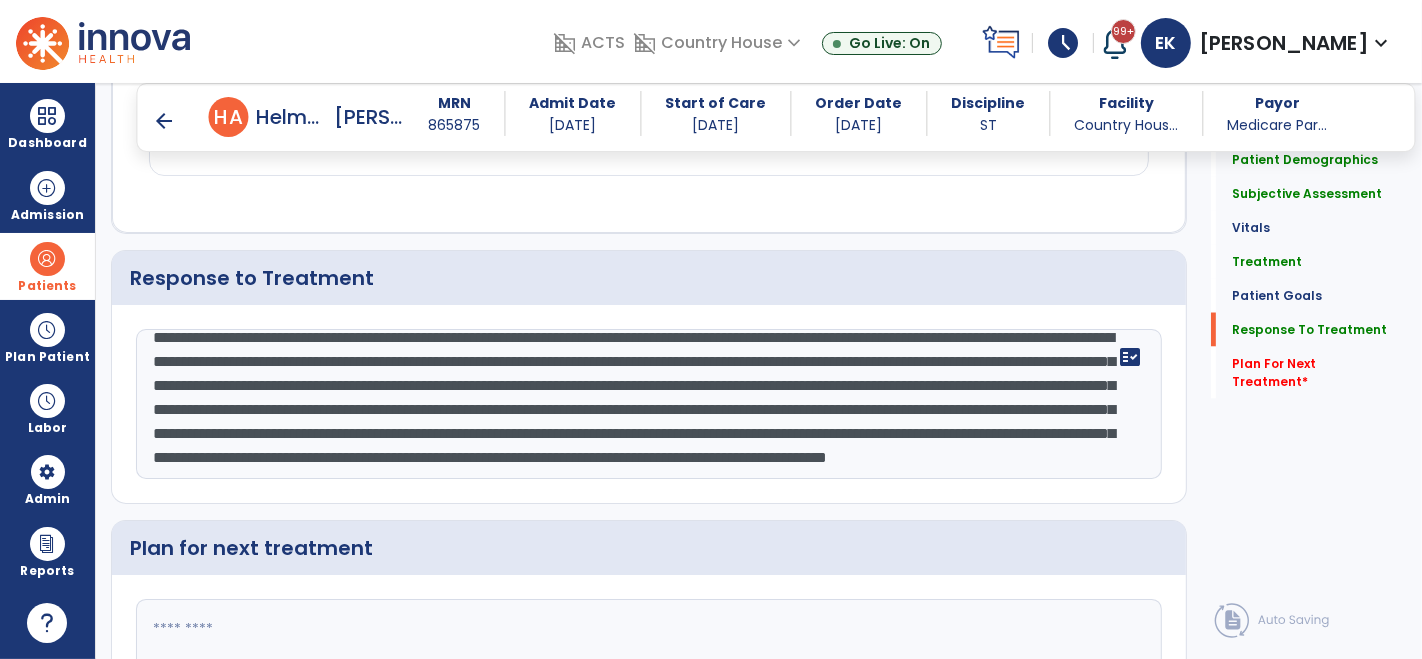 scroll, scrollTop: 37, scrollLeft: 0, axis: vertical 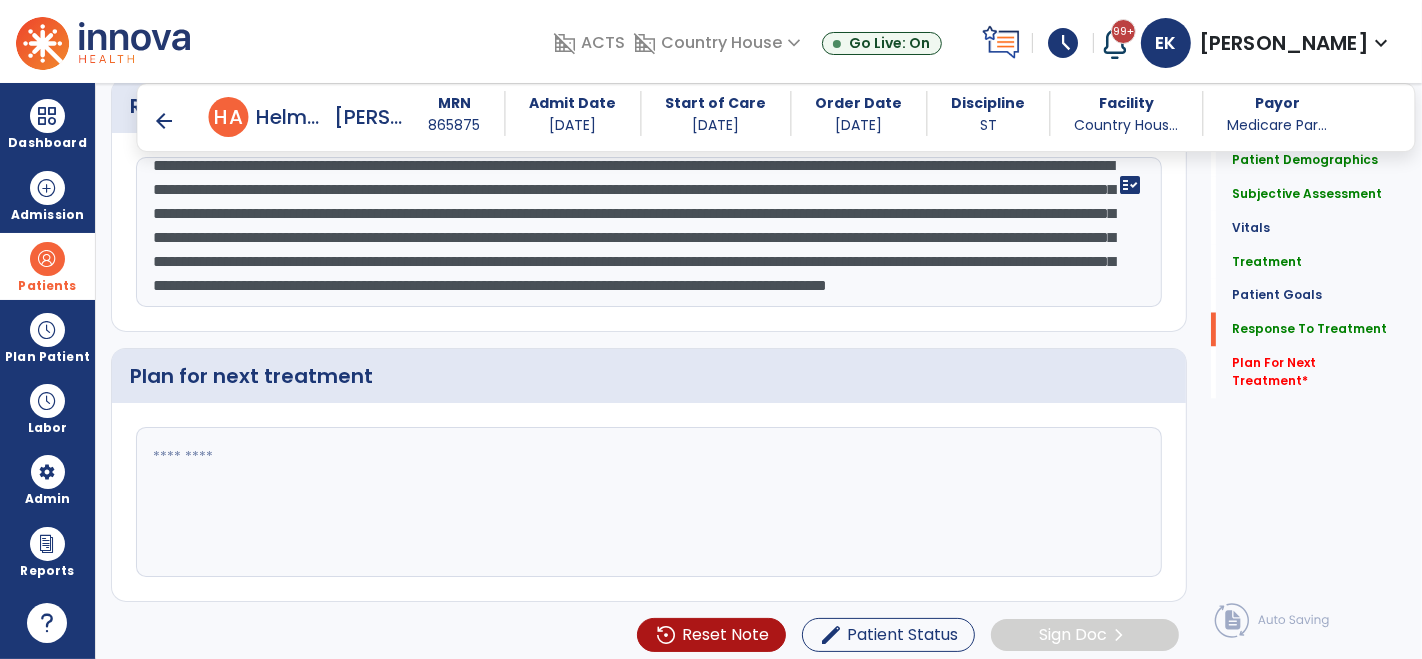 click 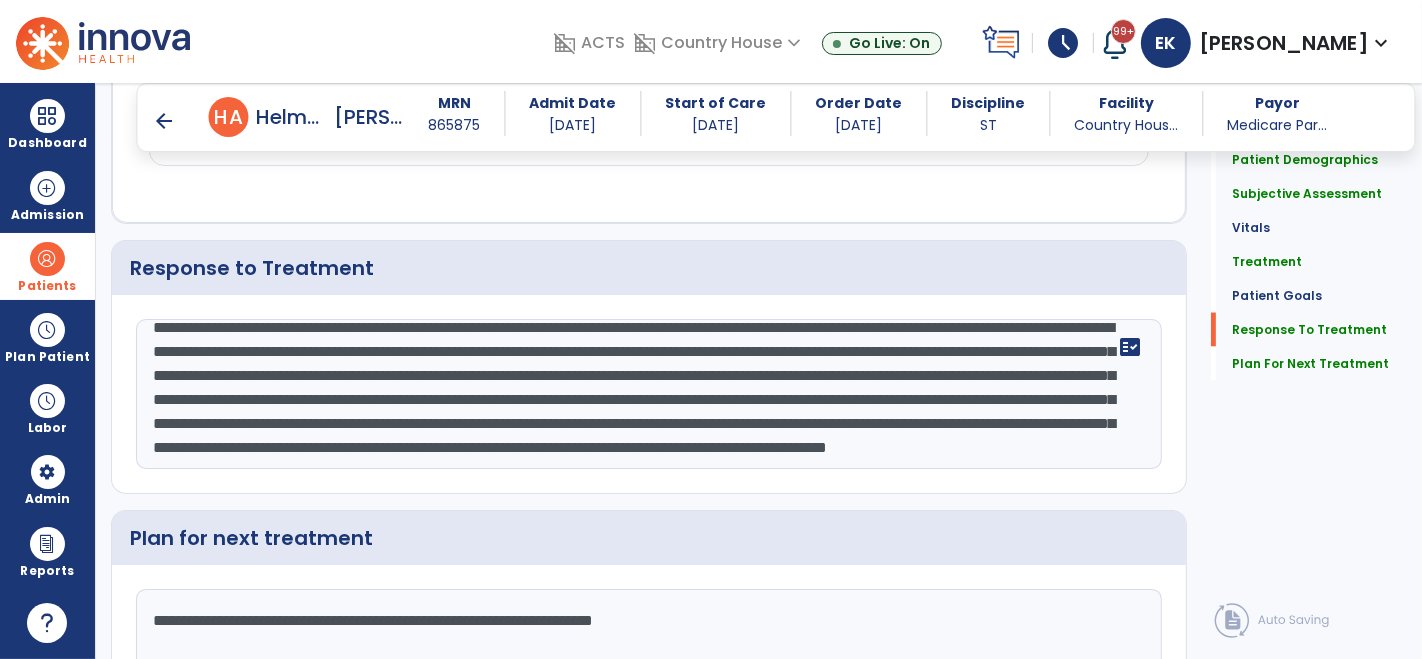 scroll, scrollTop: 2816, scrollLeft: 0, axis: vertical 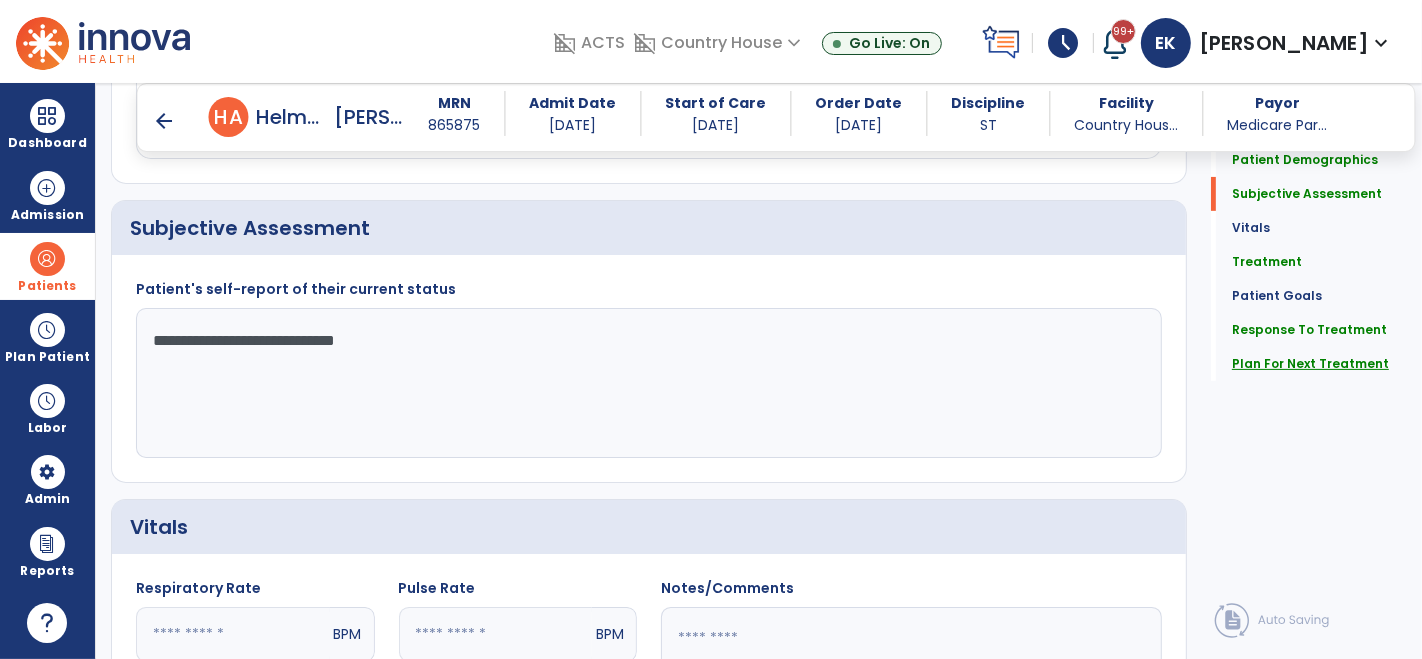 type on "**********" 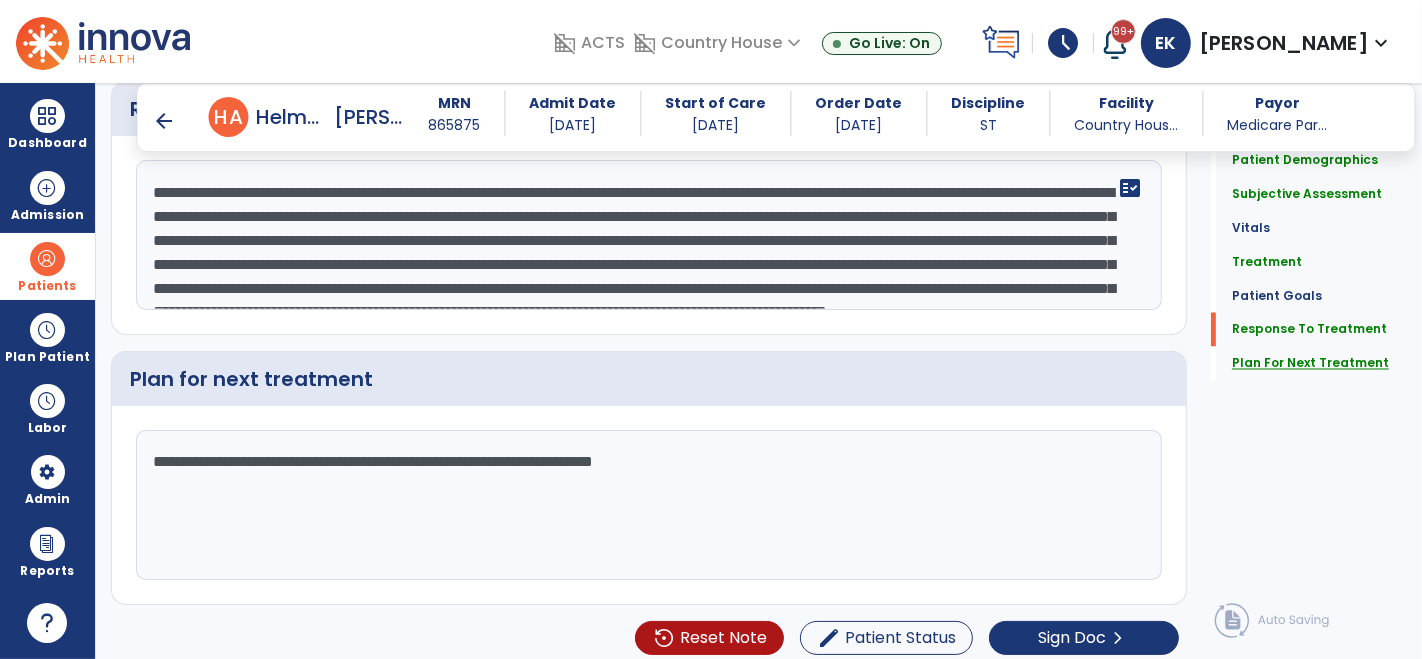 scroll, scrollTop: 2983, scrollLeft: 0, axis: vertical 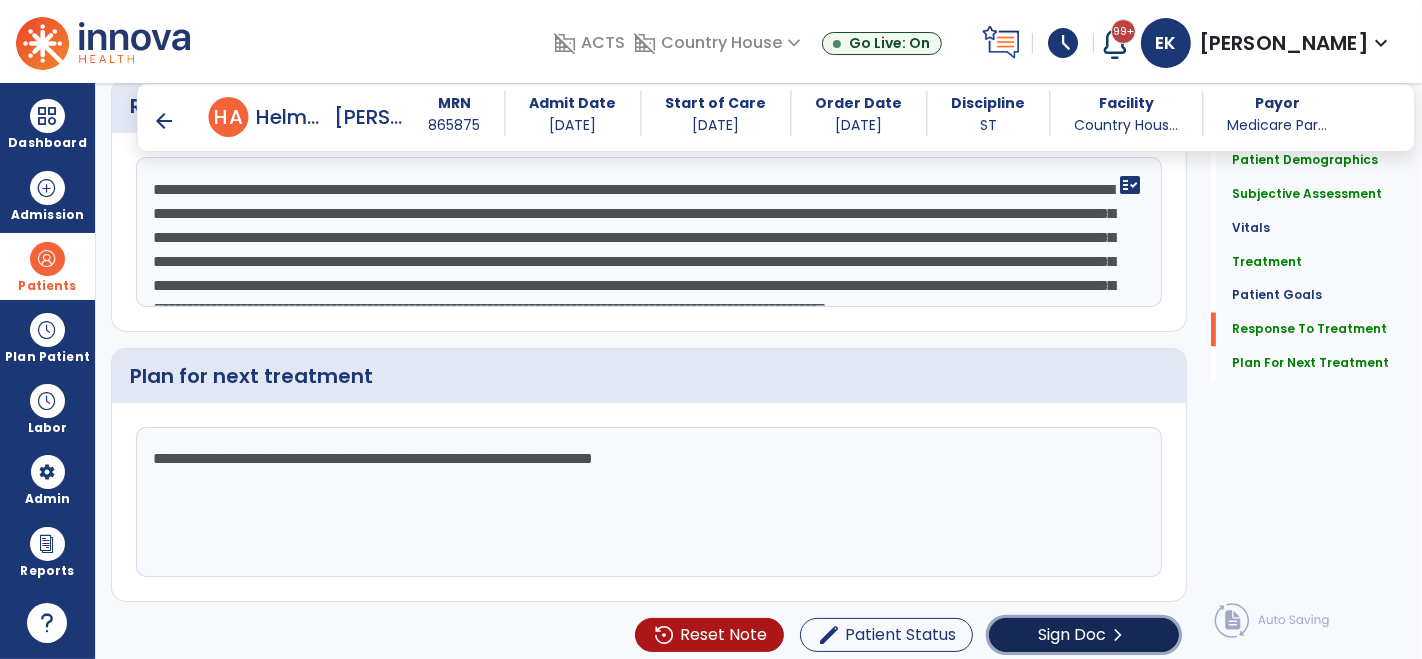 click on "Sign Doc" 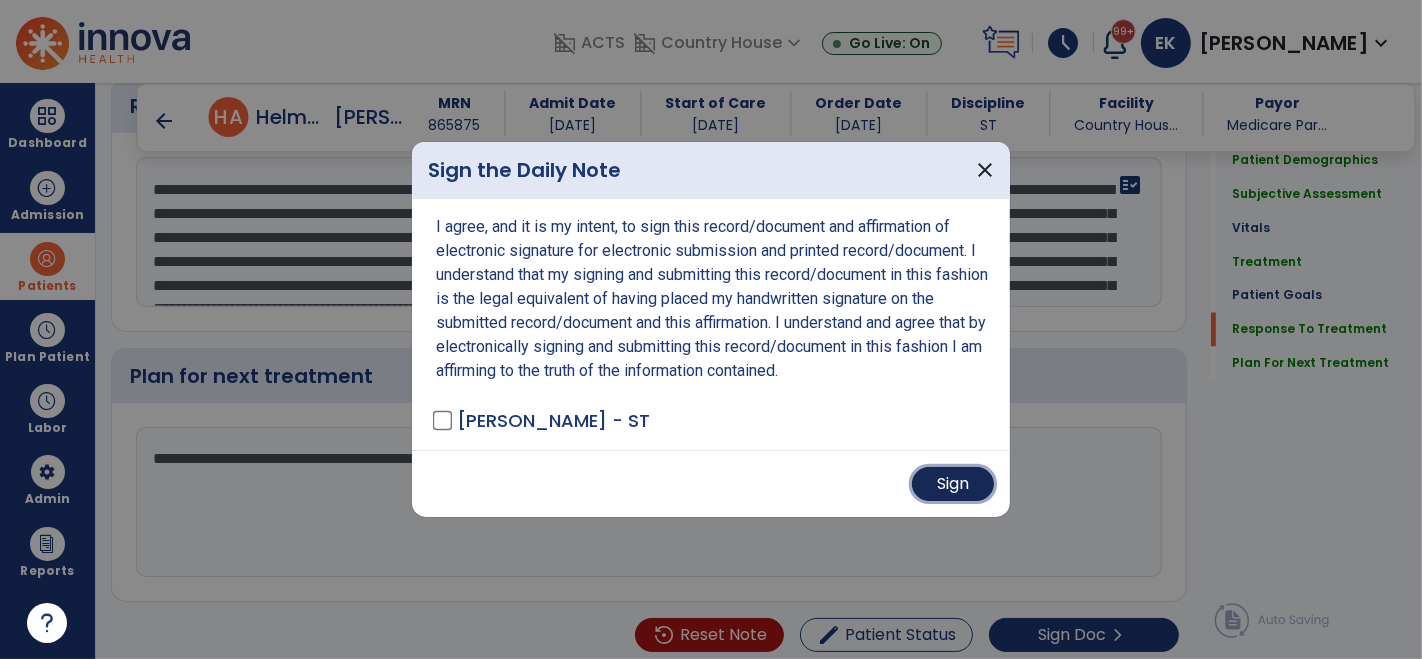 click on "Sign" at bounding box center (953, 484) 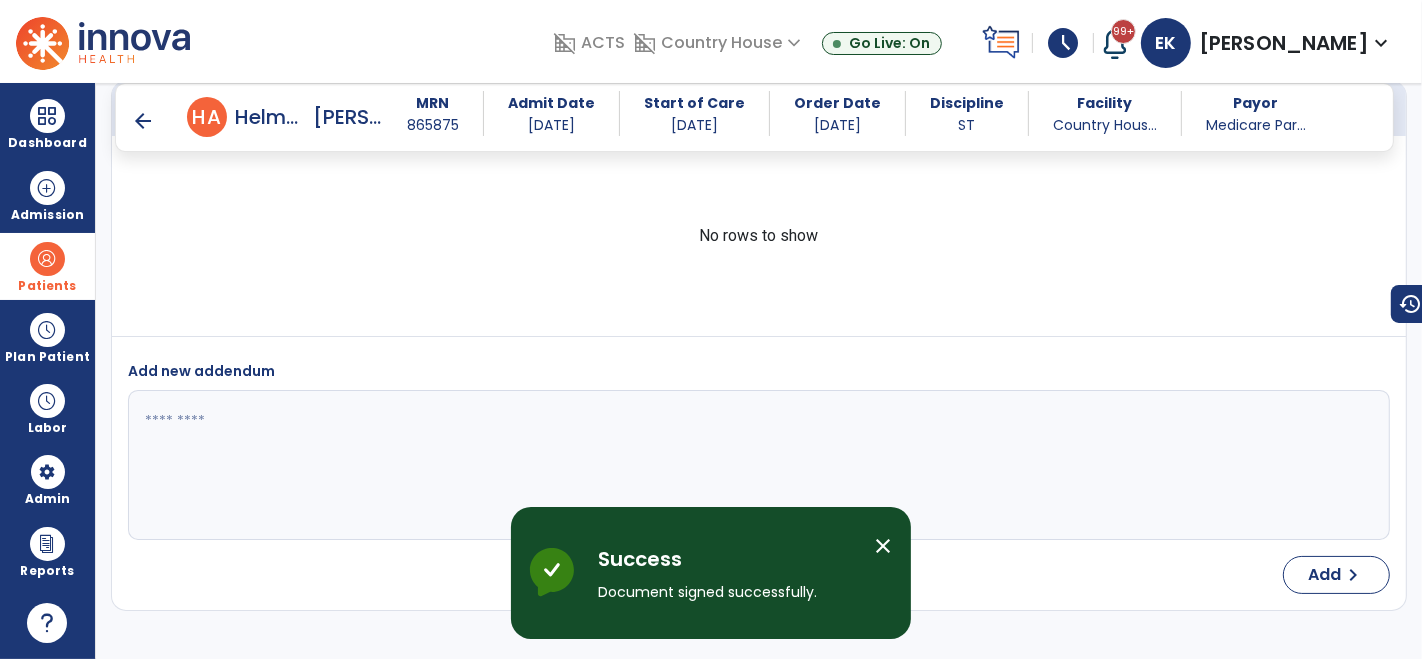 scroll, scrollTop: 4753, scrollLeft: 0, axis: vertical 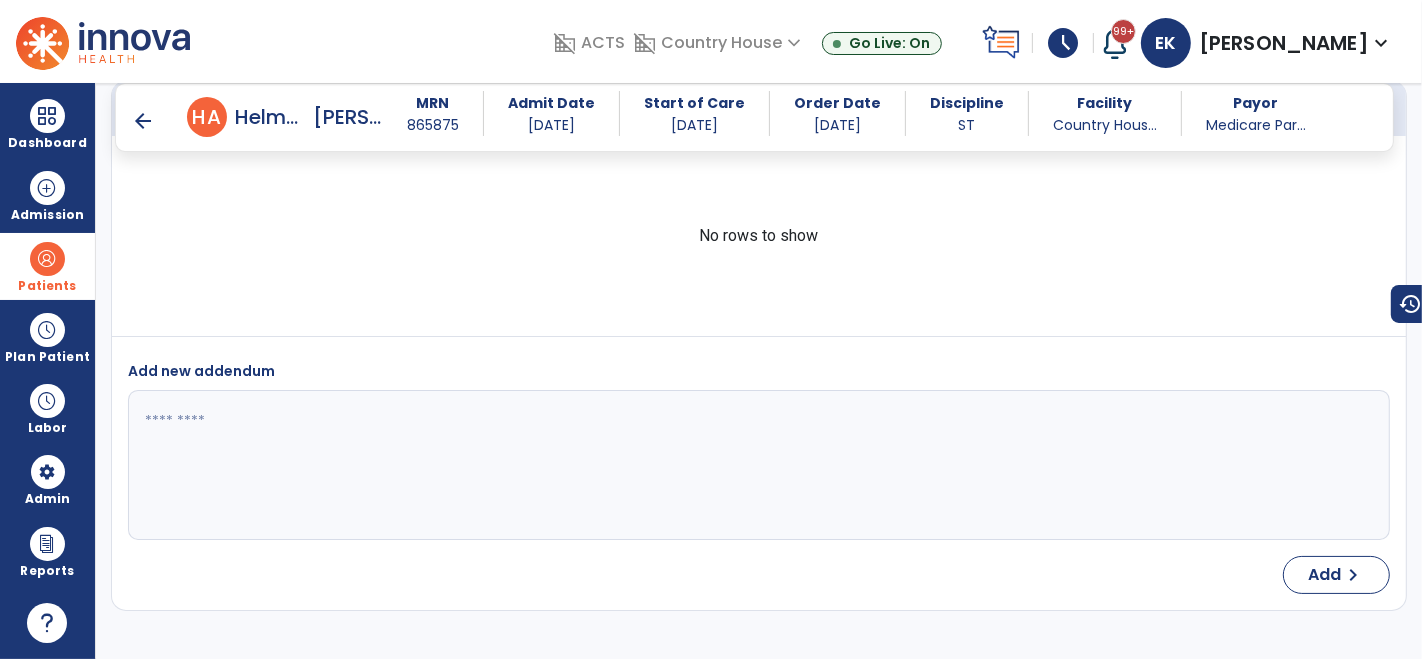 click at bounding box center (47, 259) 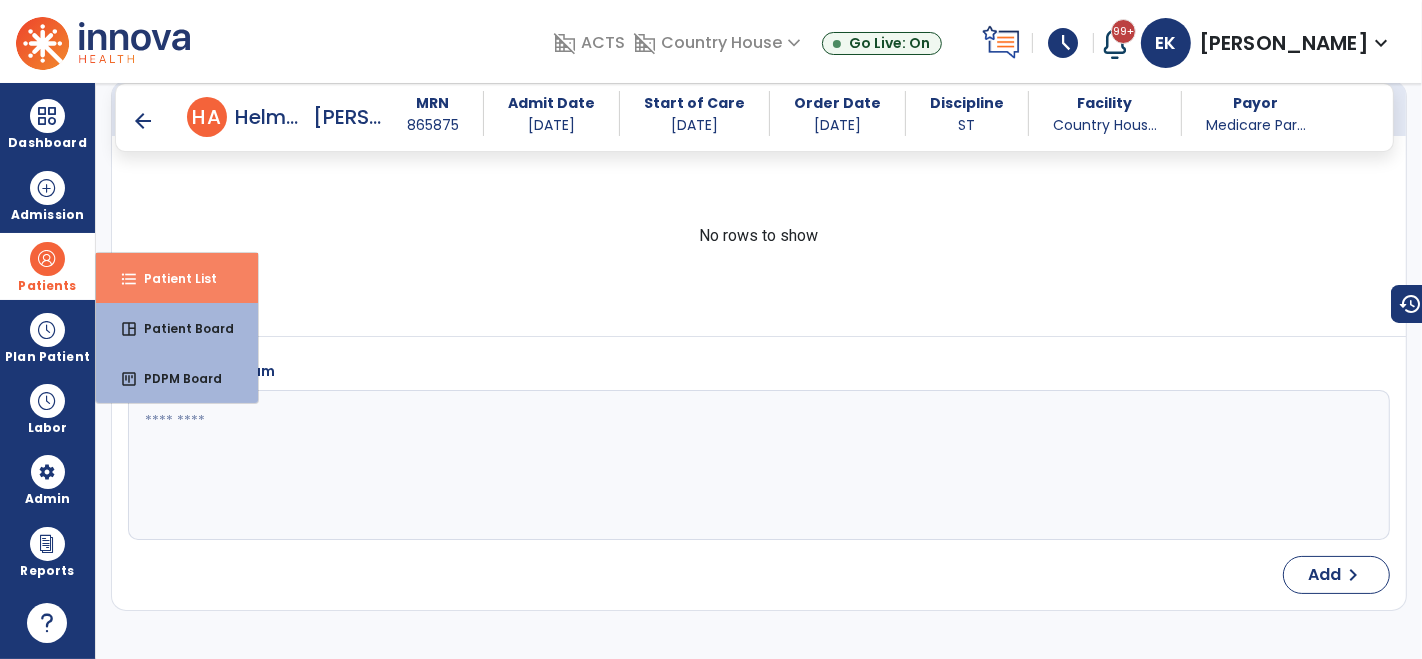 click on "format_list_bulleted" at bounding box center (129, 279) 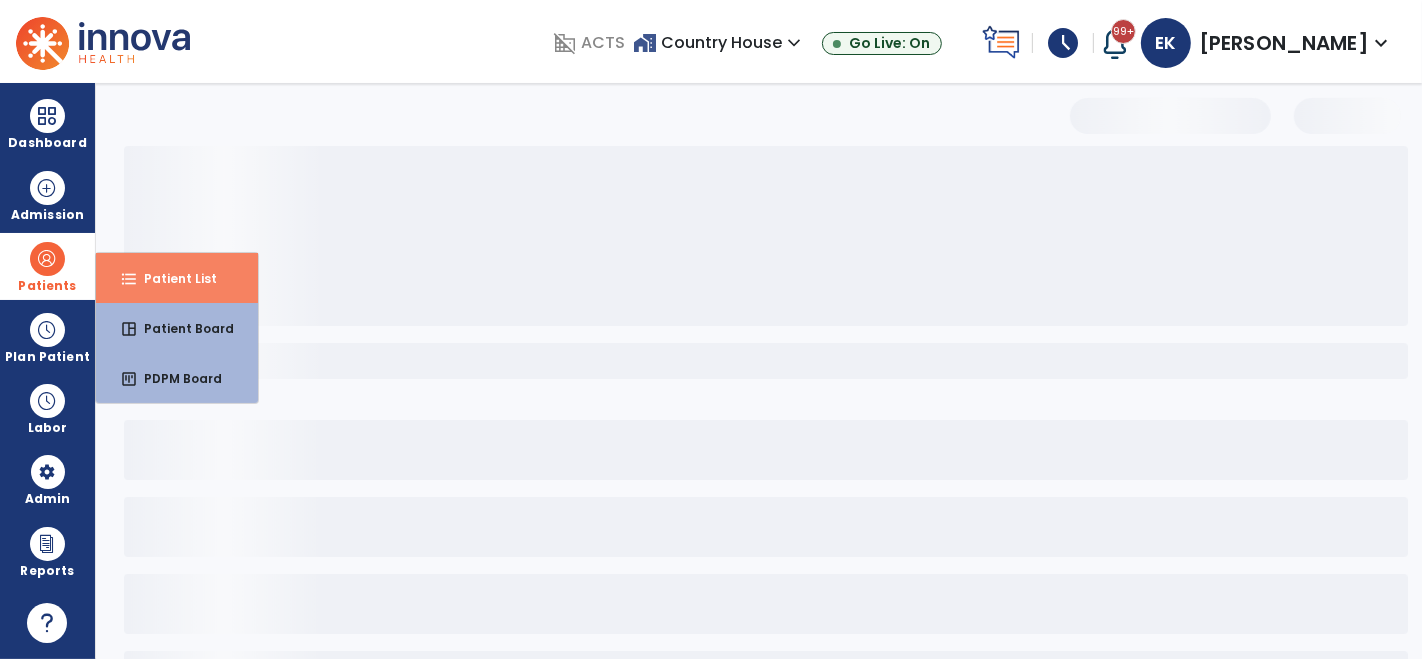 scroll, scrollTop: 82, scrollLeft: 0, axis: vertical 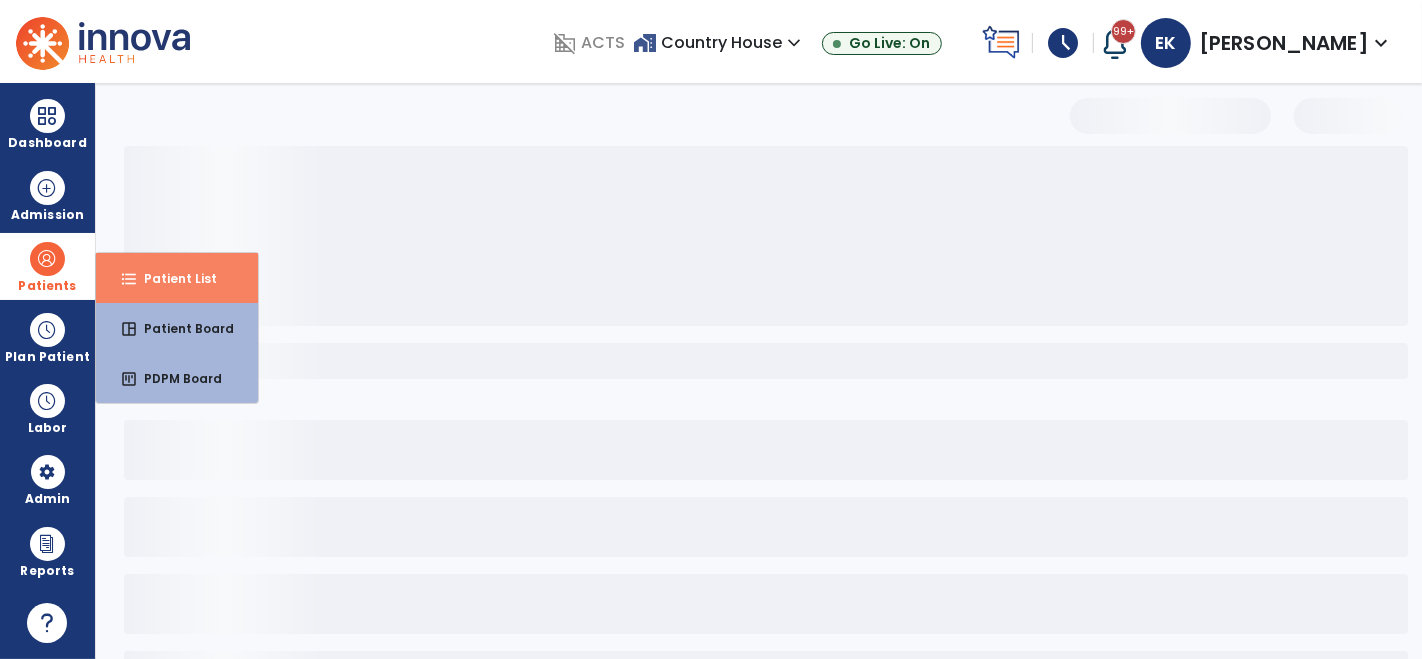 select on "***" 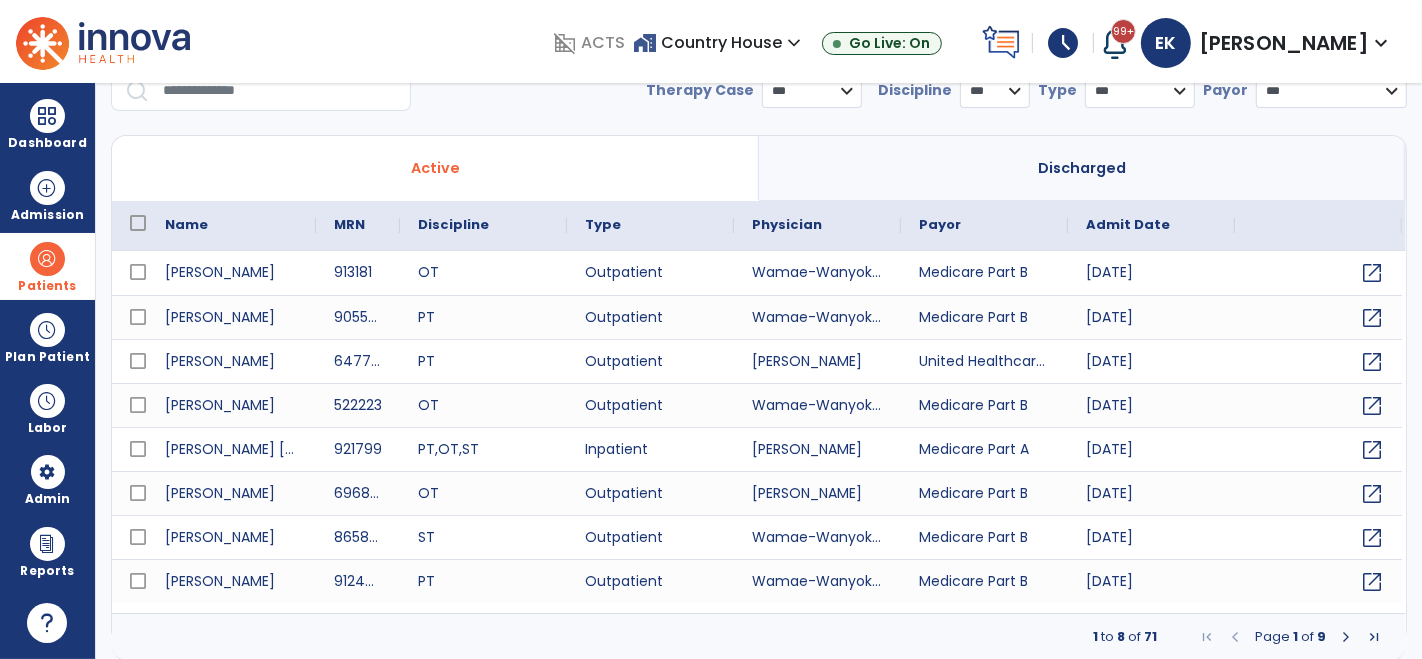 click at bounding box center (280, 91) 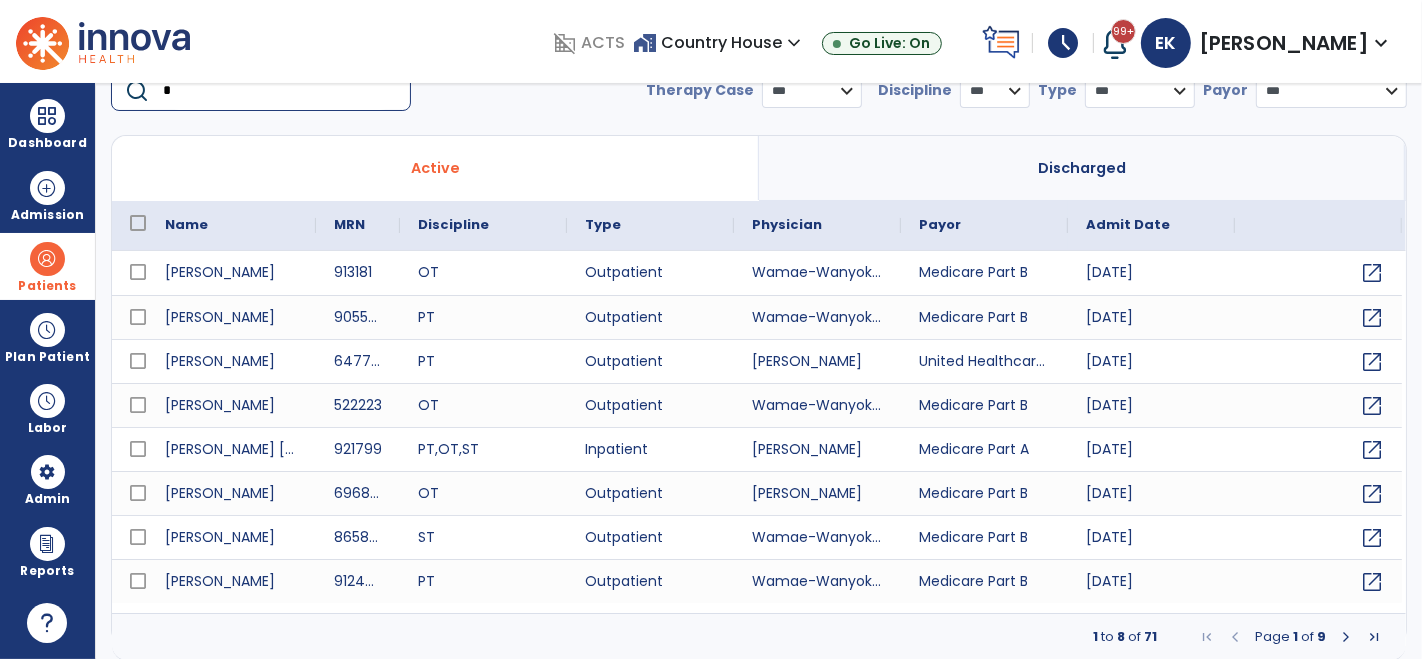 scroll, scrollTop: 79, scrollLeft: 0, axis: vertical 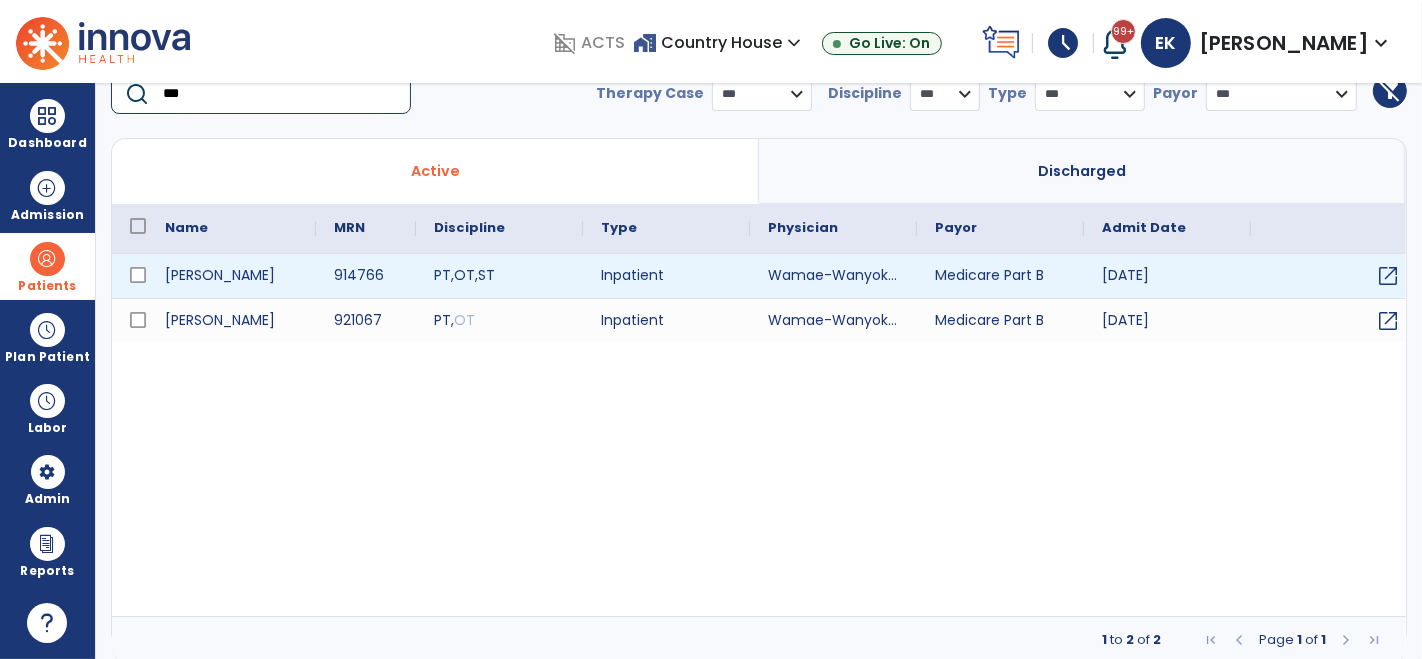 type on "***" 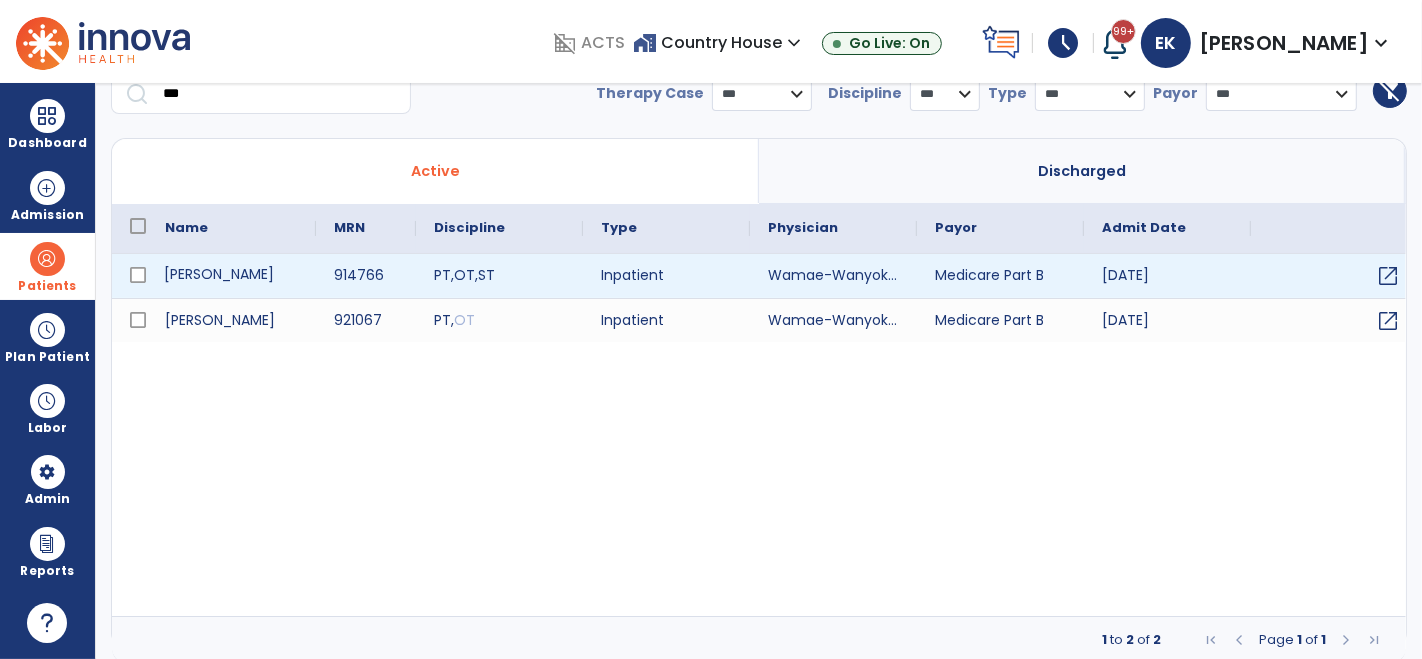 click on "[PERSON_NAME]" at bounding box center [231, 276] 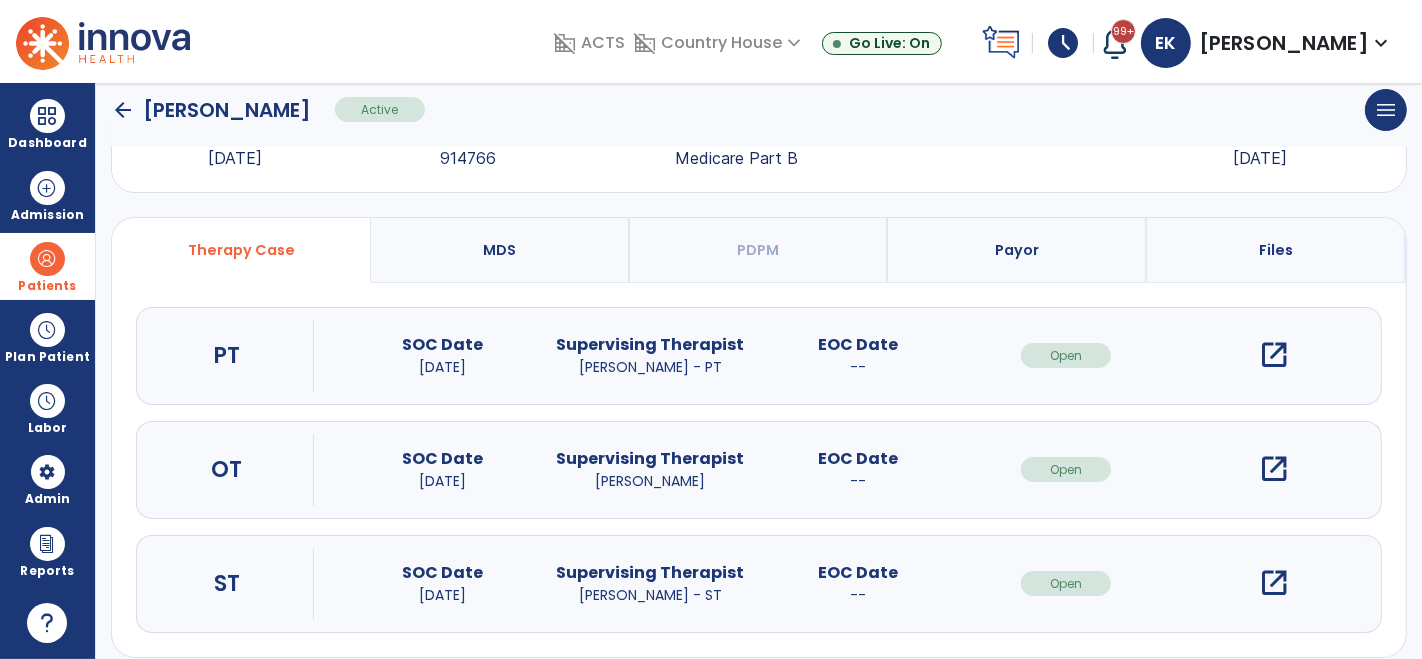 scroll, scrollTop: 97, scrollLeft: 0, axis: vertical 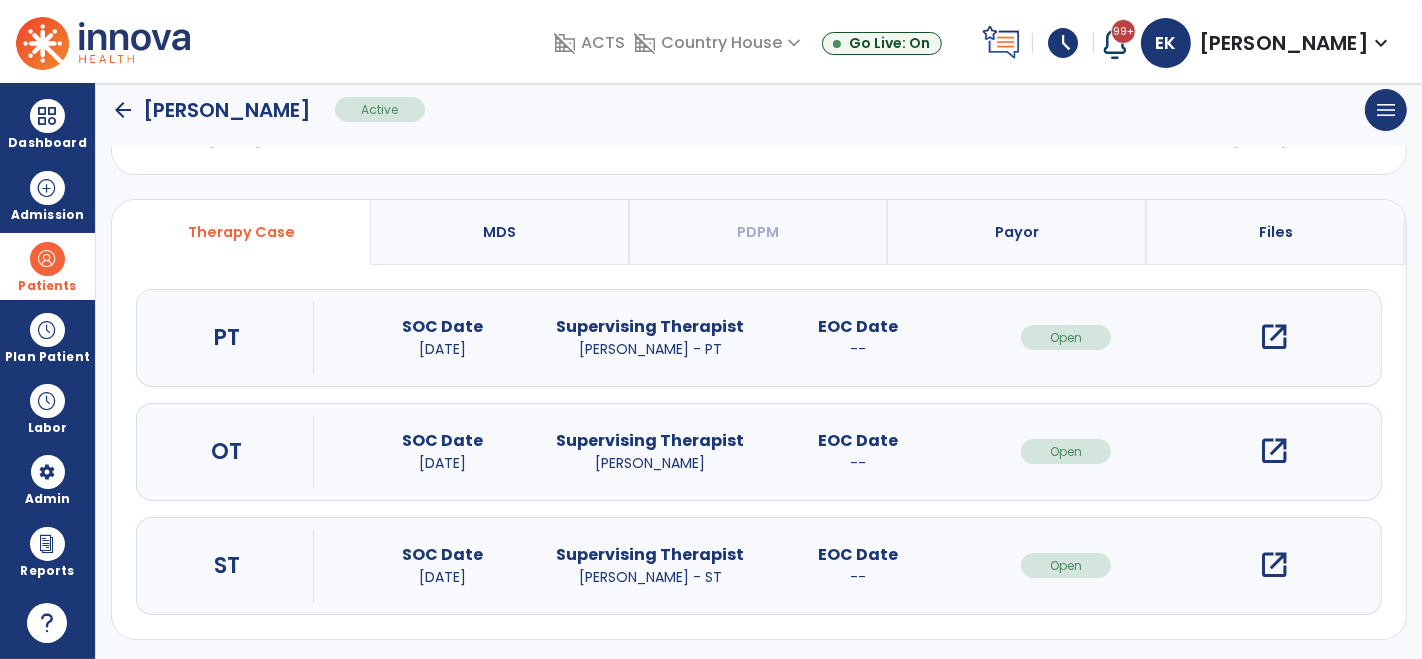 click on "open_in_new" at bounding box center [1274, 565] 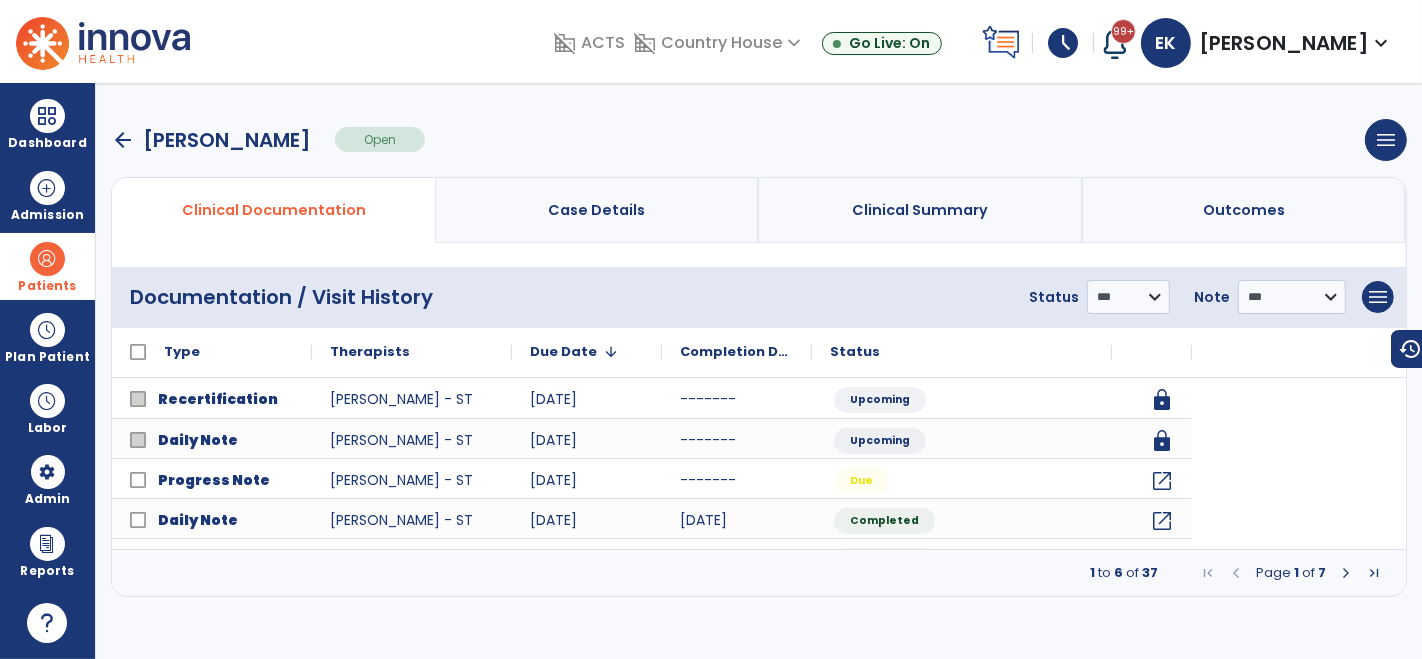 scroll, scrollTop: 0, scrollLeft: 0, axis: both 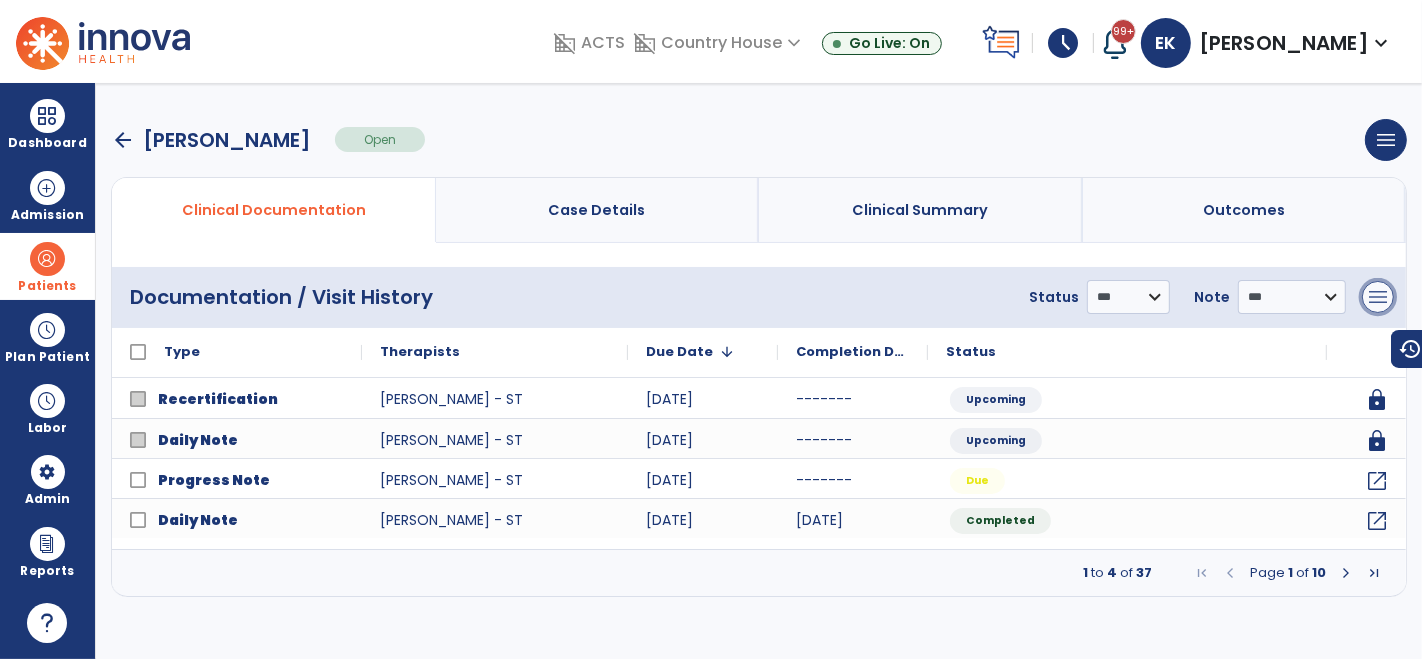click on "menu" at bounding box center (1378, 297) 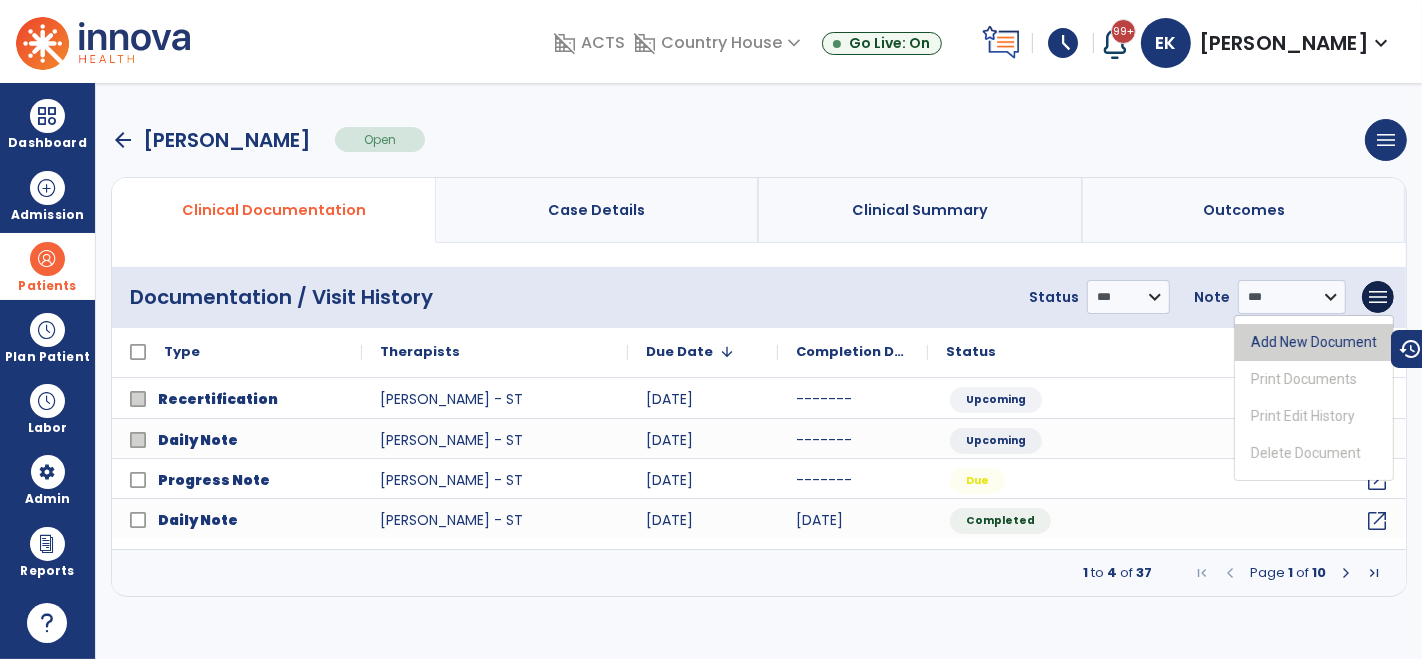click on "Add New Document" at bounding box center [1314, 342] 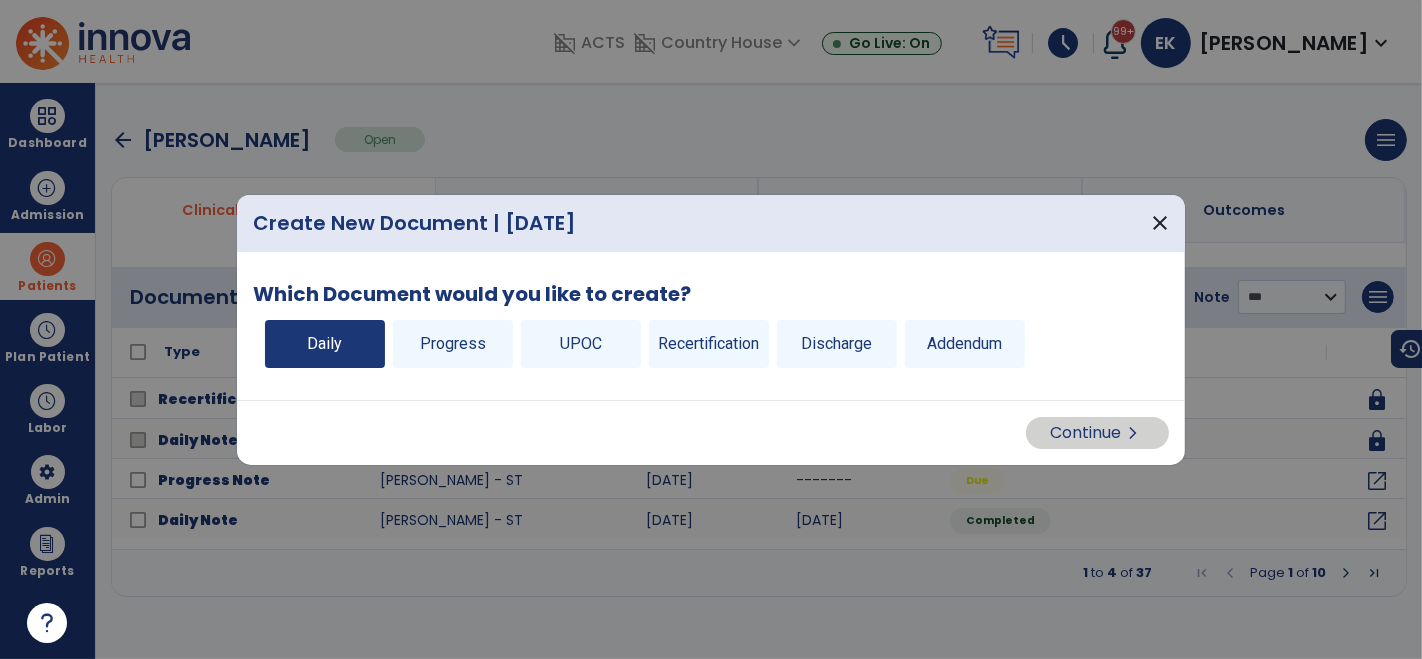 click on "Daily" at bounding box center [325, 344] 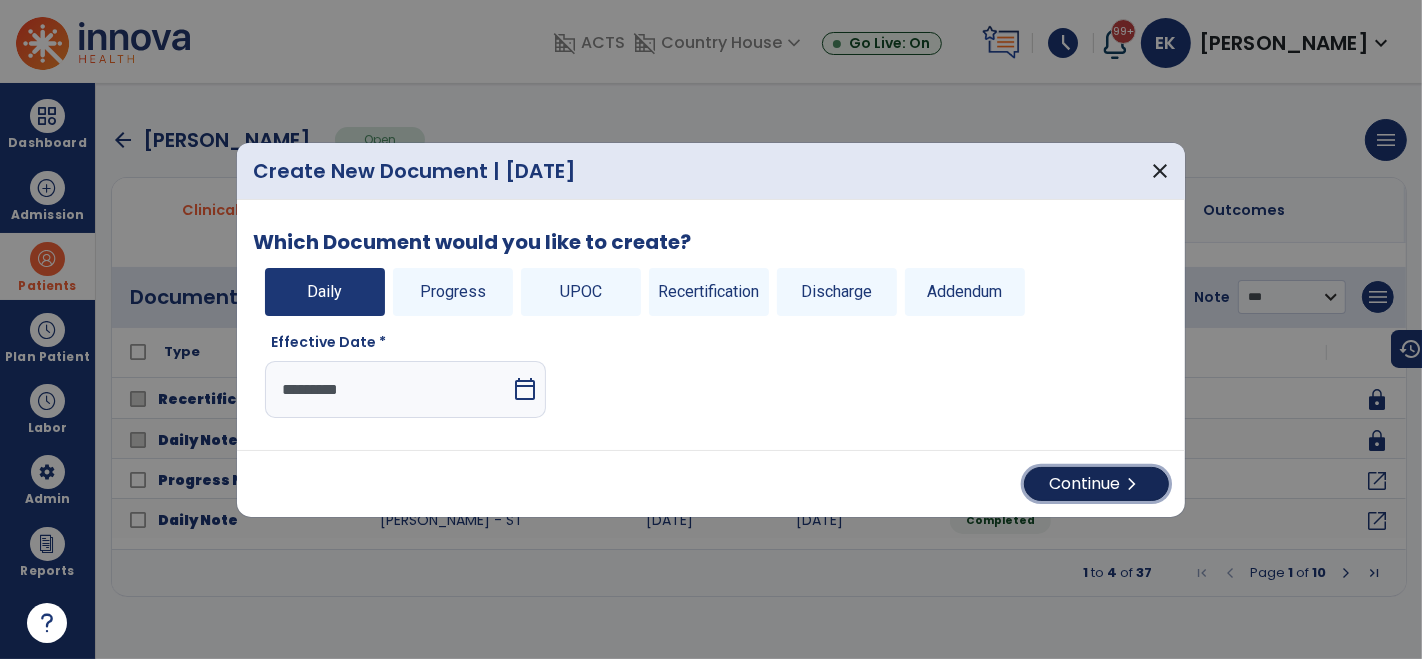 click on "Continue   chevron_right" at bounding box center [1096, 484] 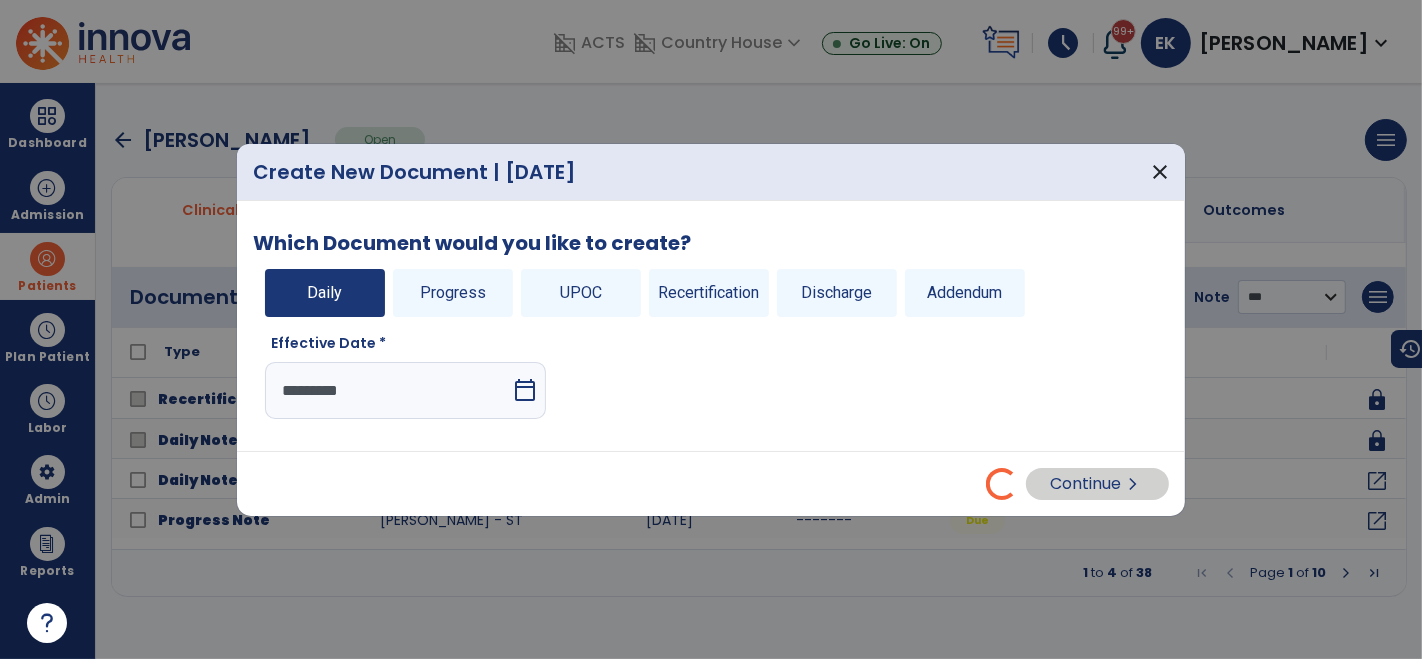 select on "*" 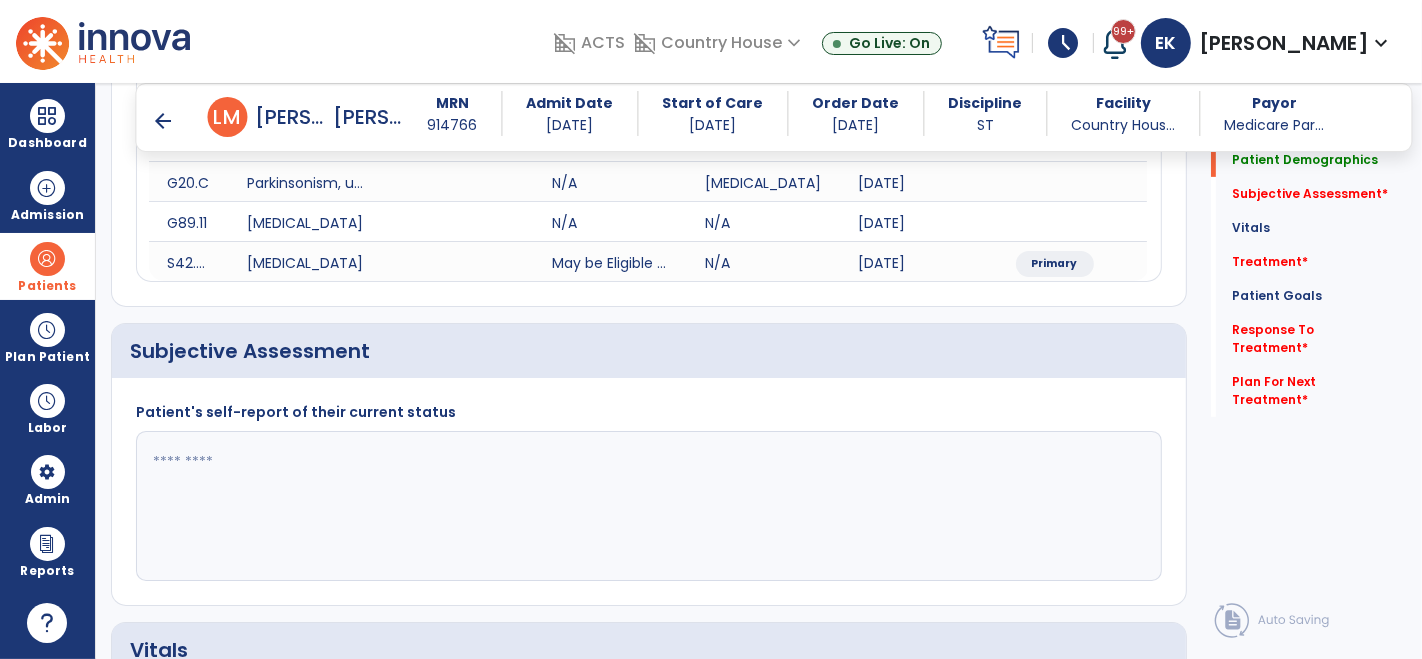 scroll, scrollTop: 0, scrollLeft: 0, axis: both 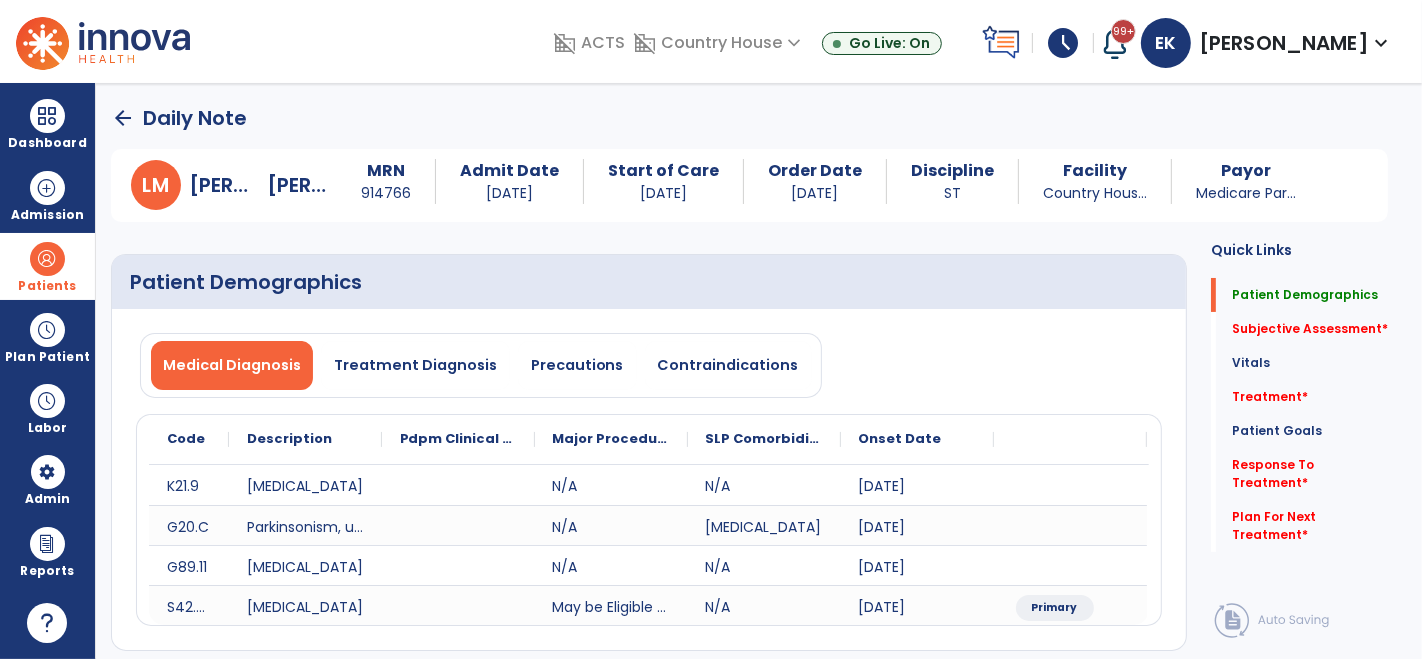 click on "arrow_back" 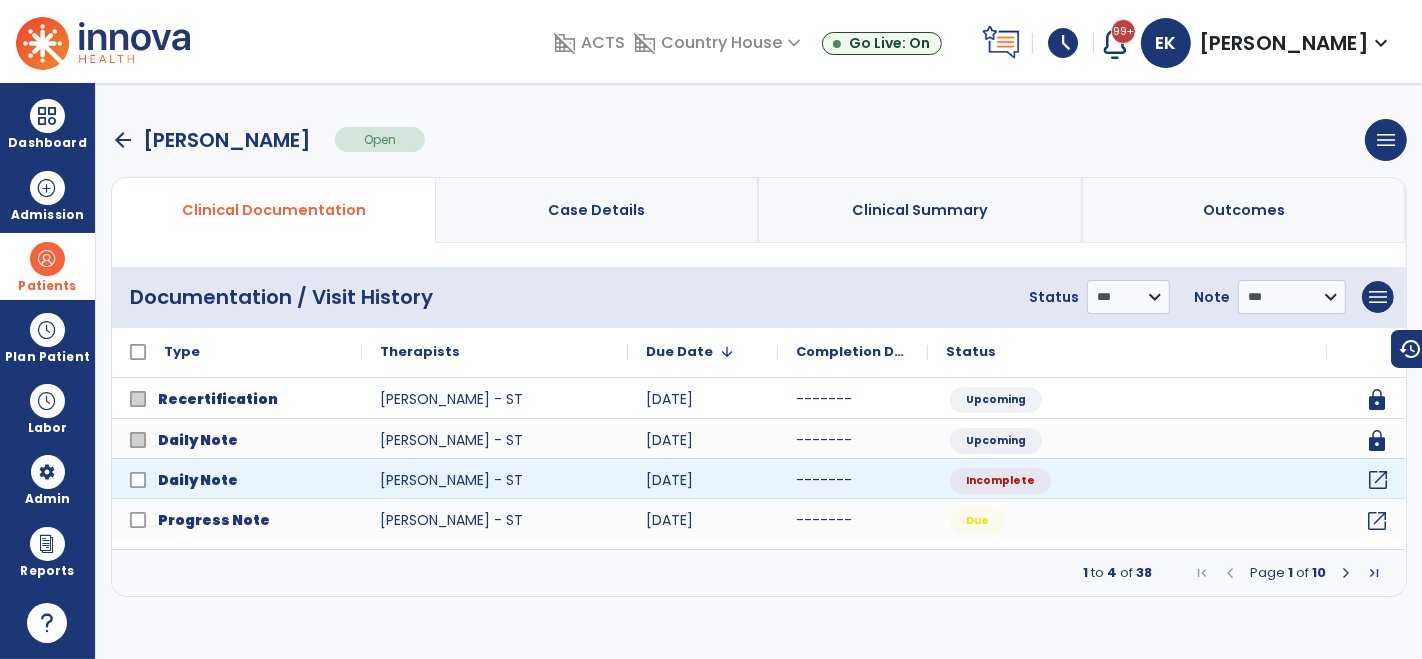 click on "open_in_new" 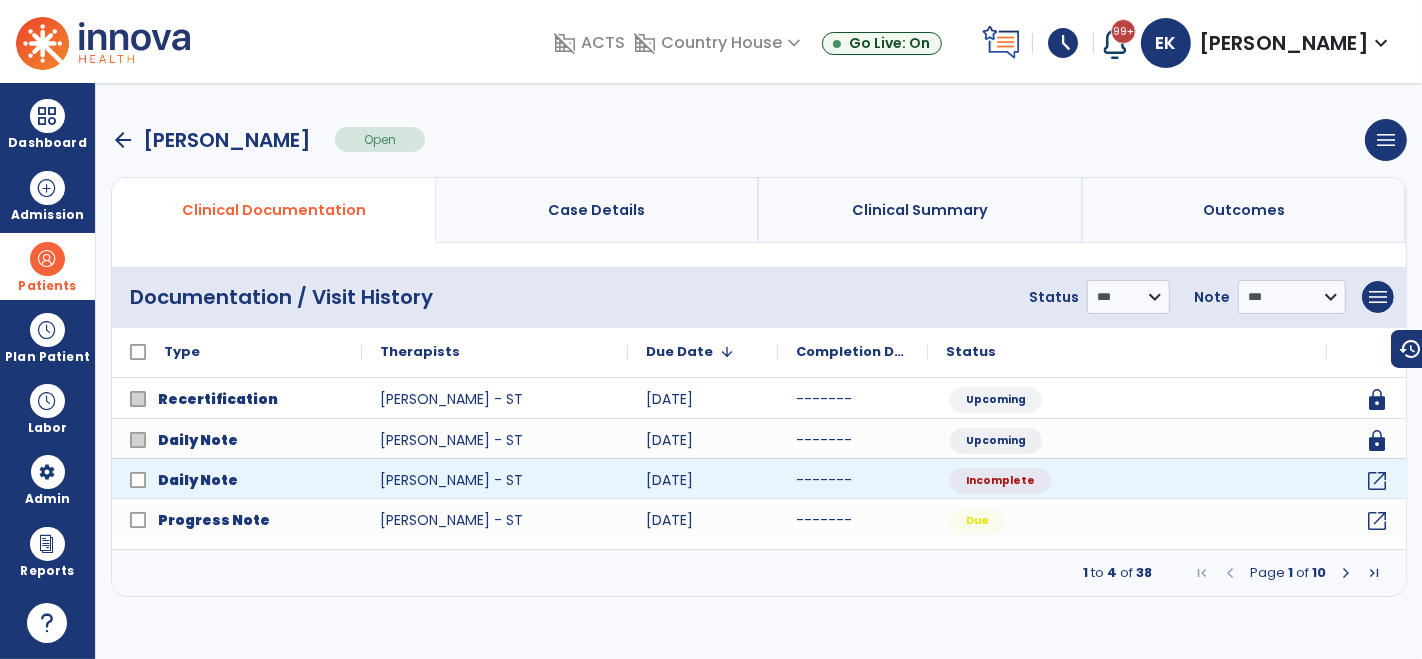 select on "*" 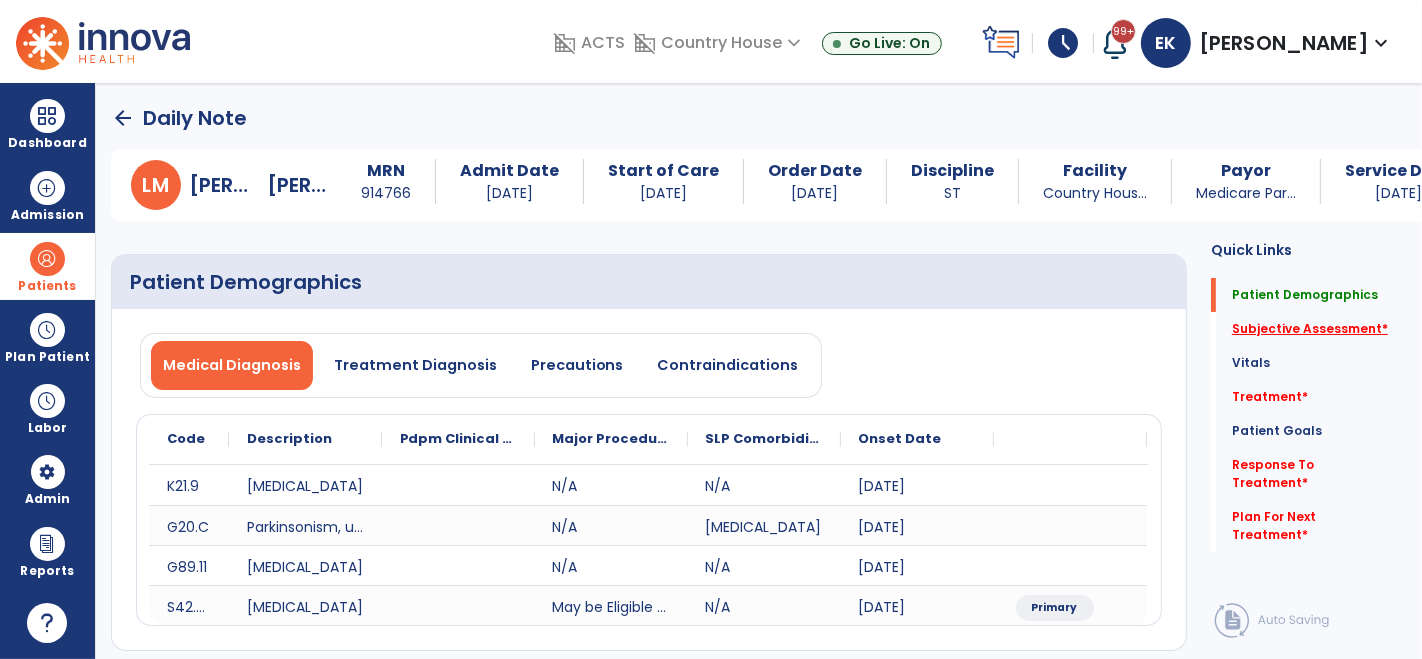 click on "Subjective Assessment   *" 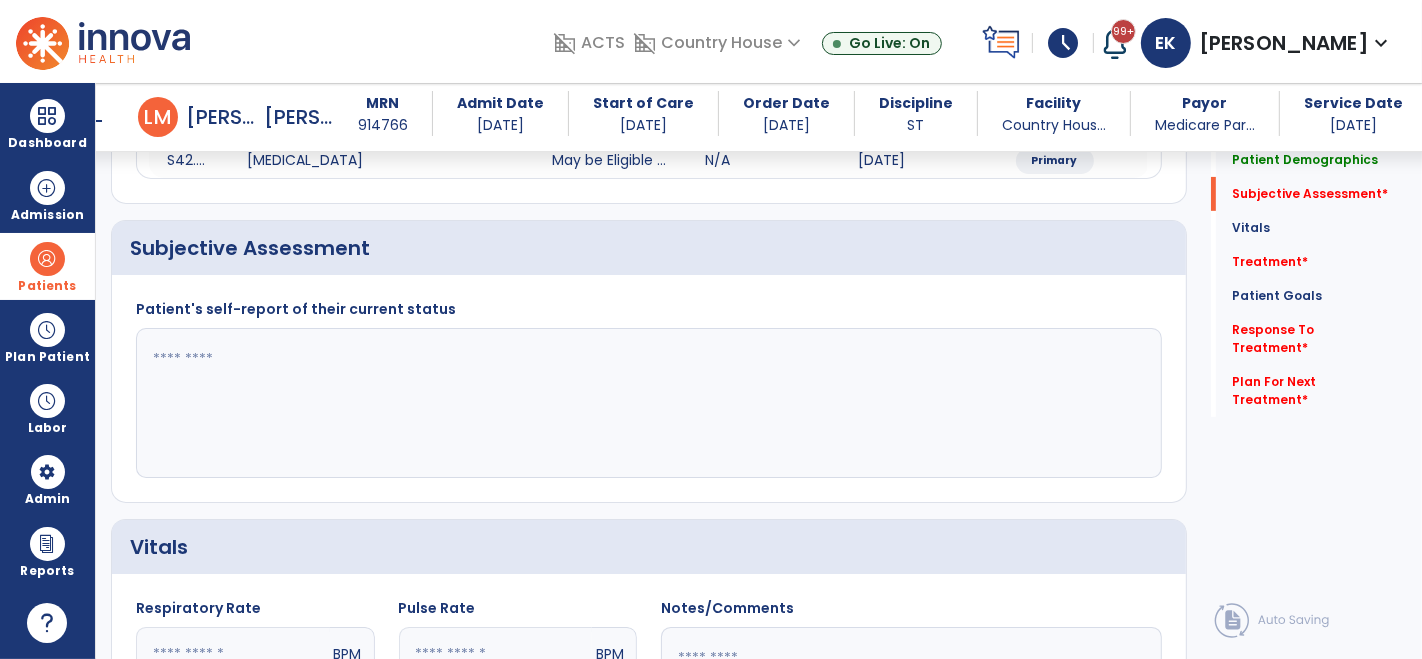 scroll, scrollTop: 435, scrollLeft: 0, axis: vertical 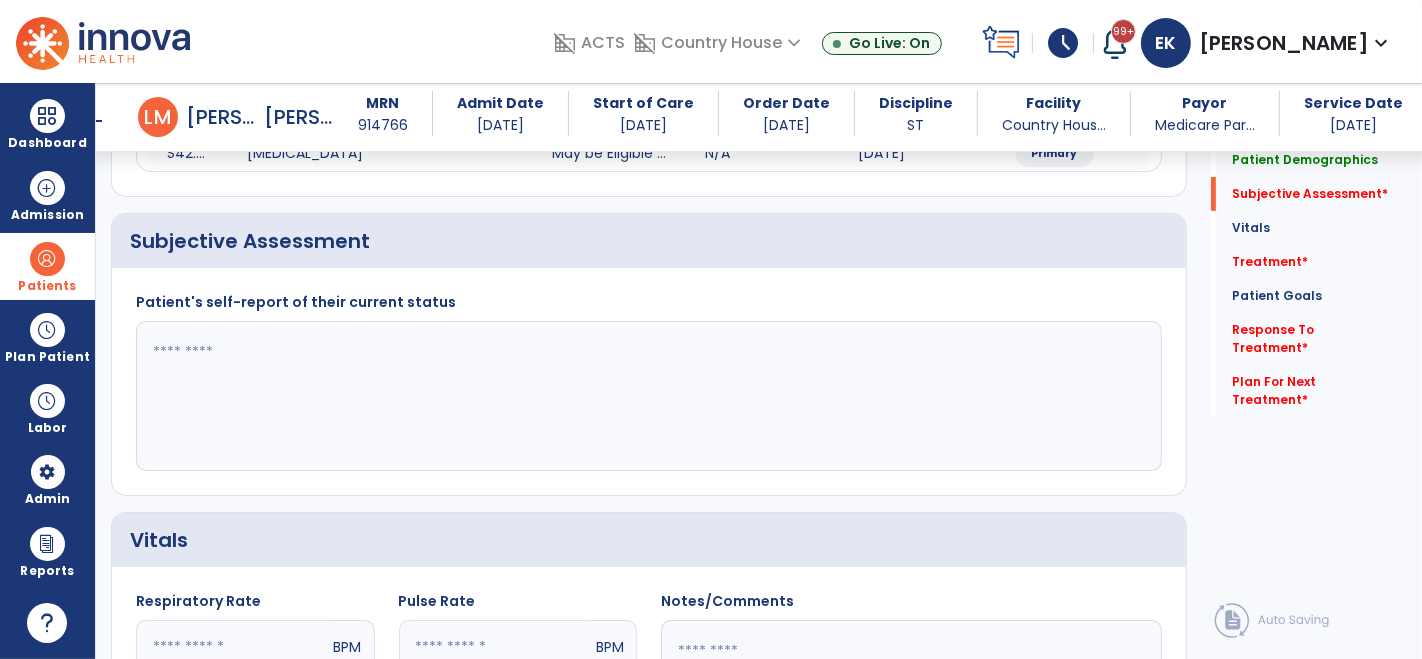 click 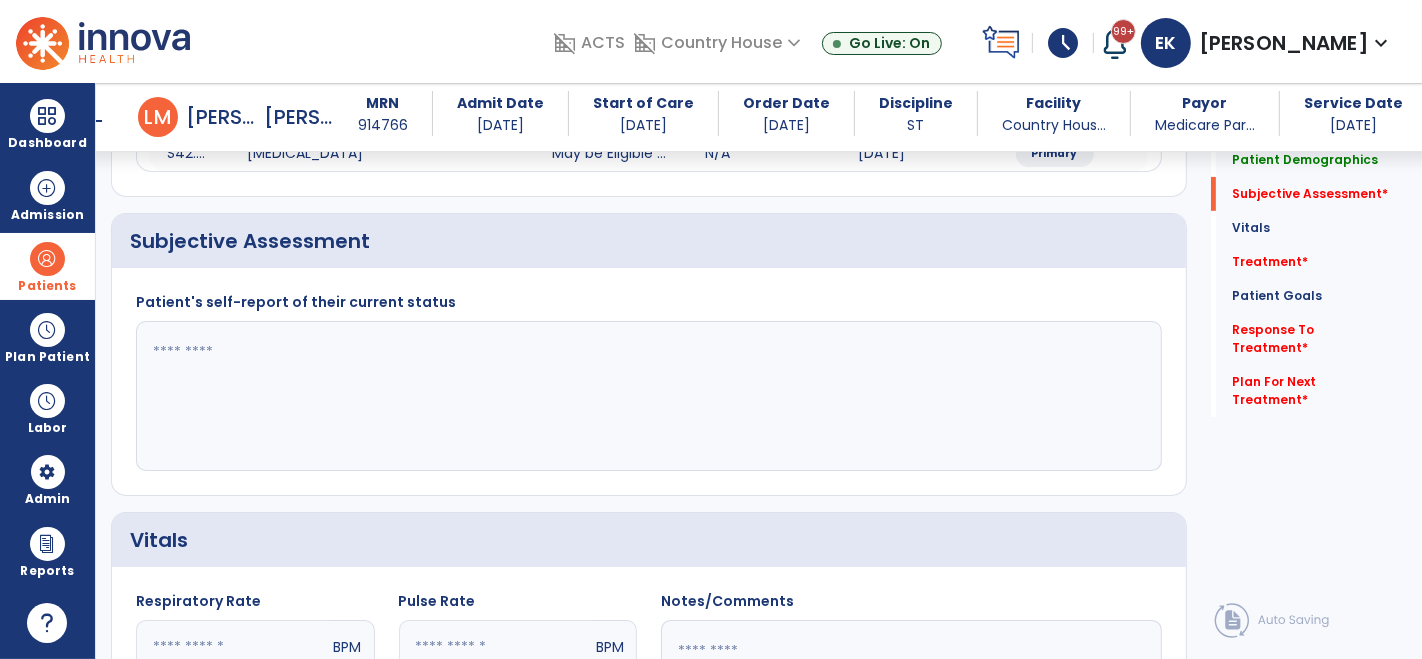 paste on "**********" 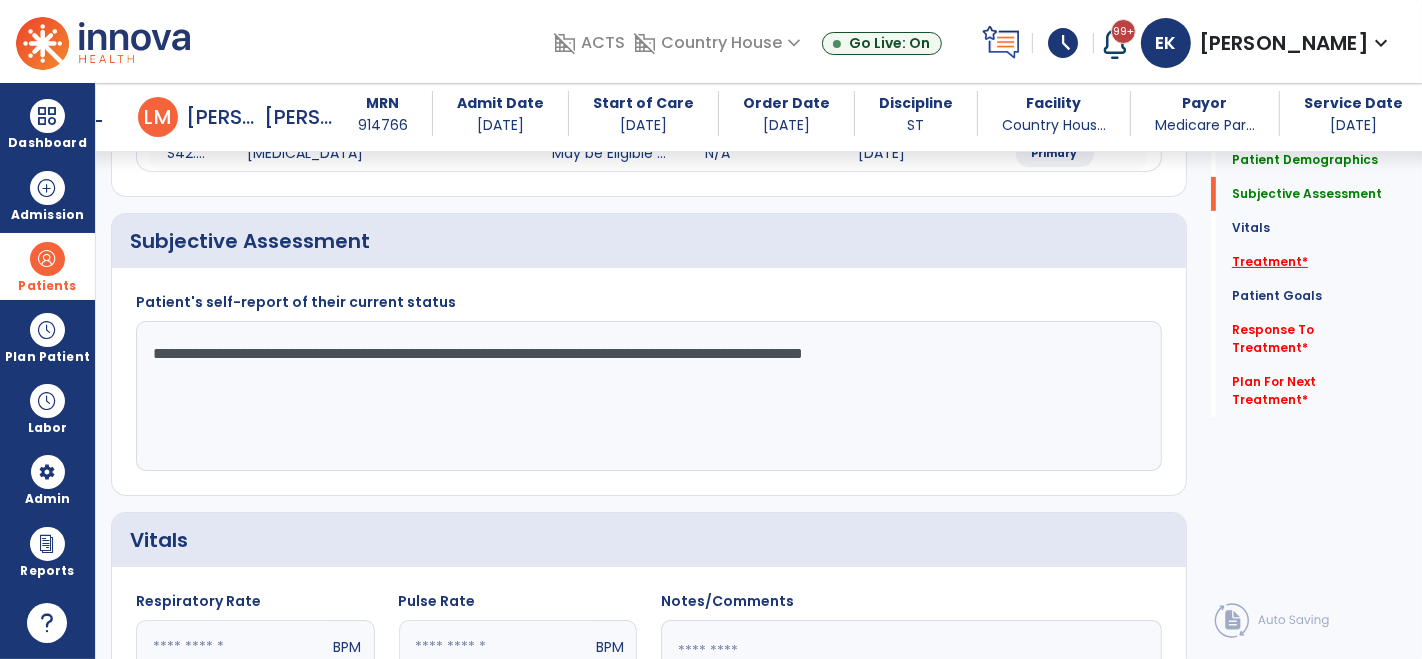type on "**********" 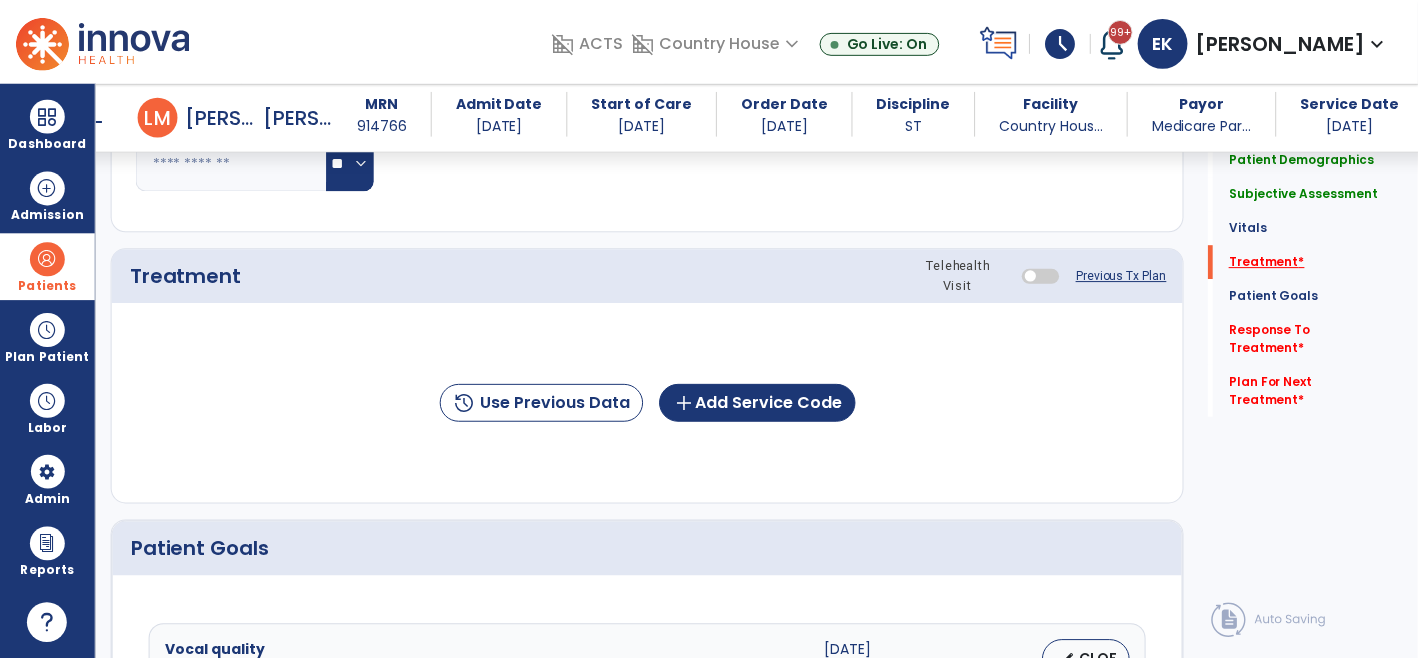 scroll, scrollTop: 1124, scrollLeft: 0, axis: vertical 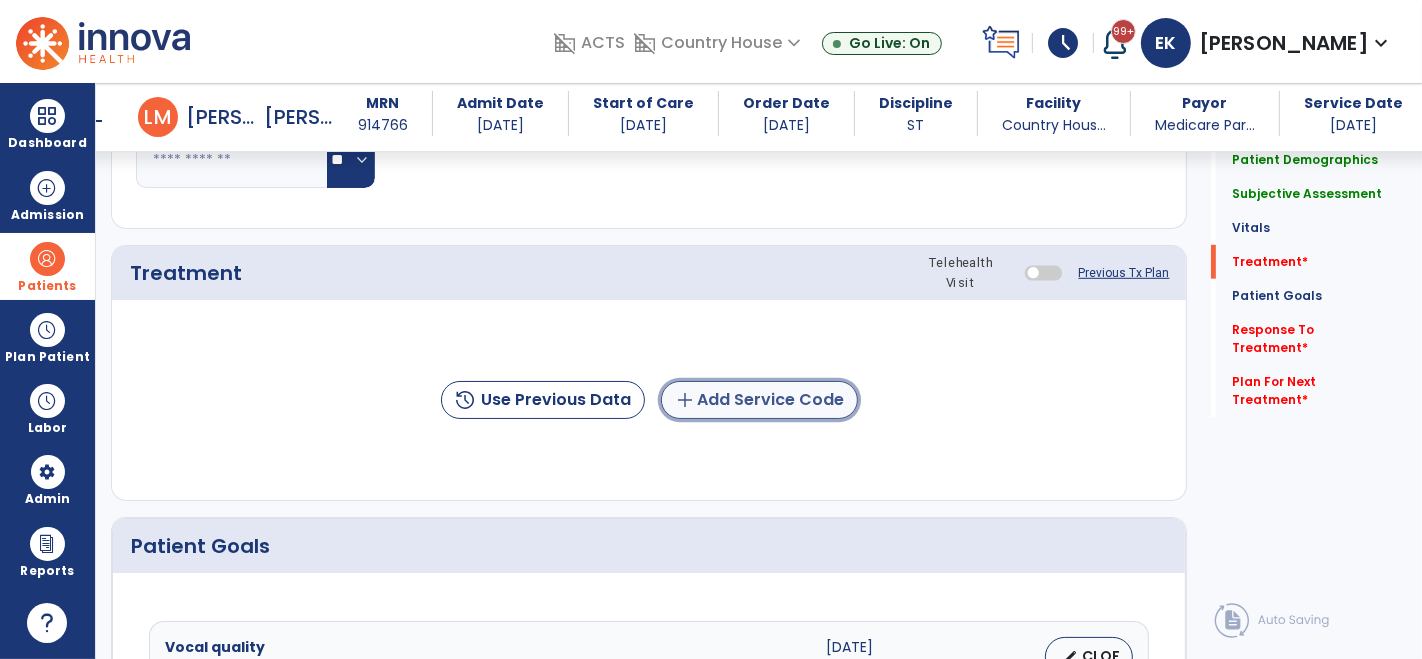 click on "add  Add Service Code" 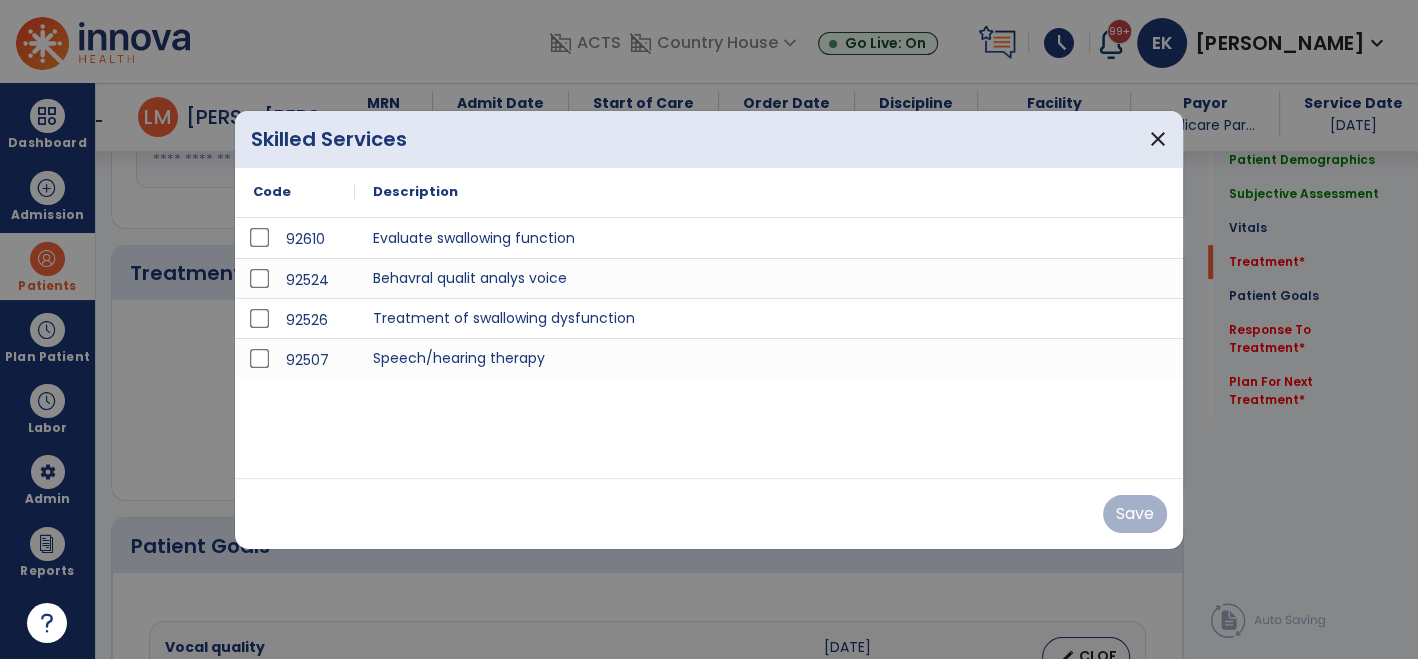 scroll, scrollTop: 1124, scrollLeft: 0, axis: vertical 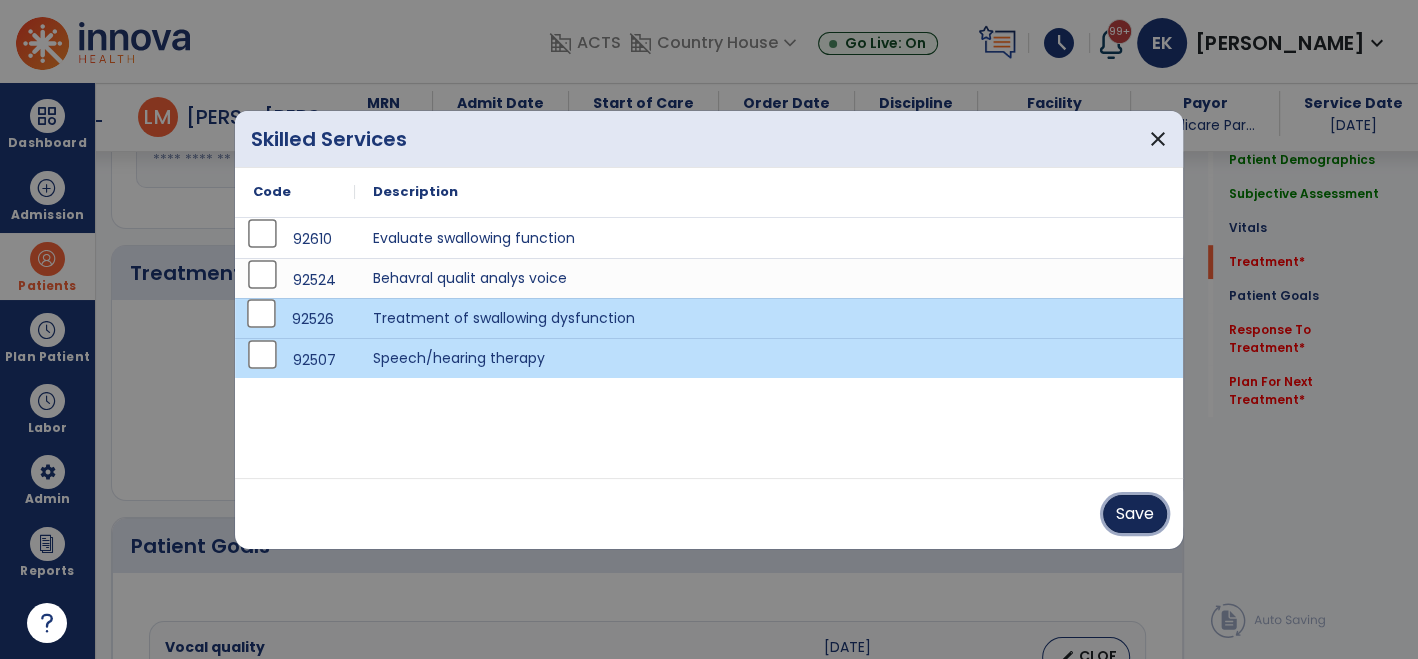 click on "Save" at bounding box center (1135, 514) 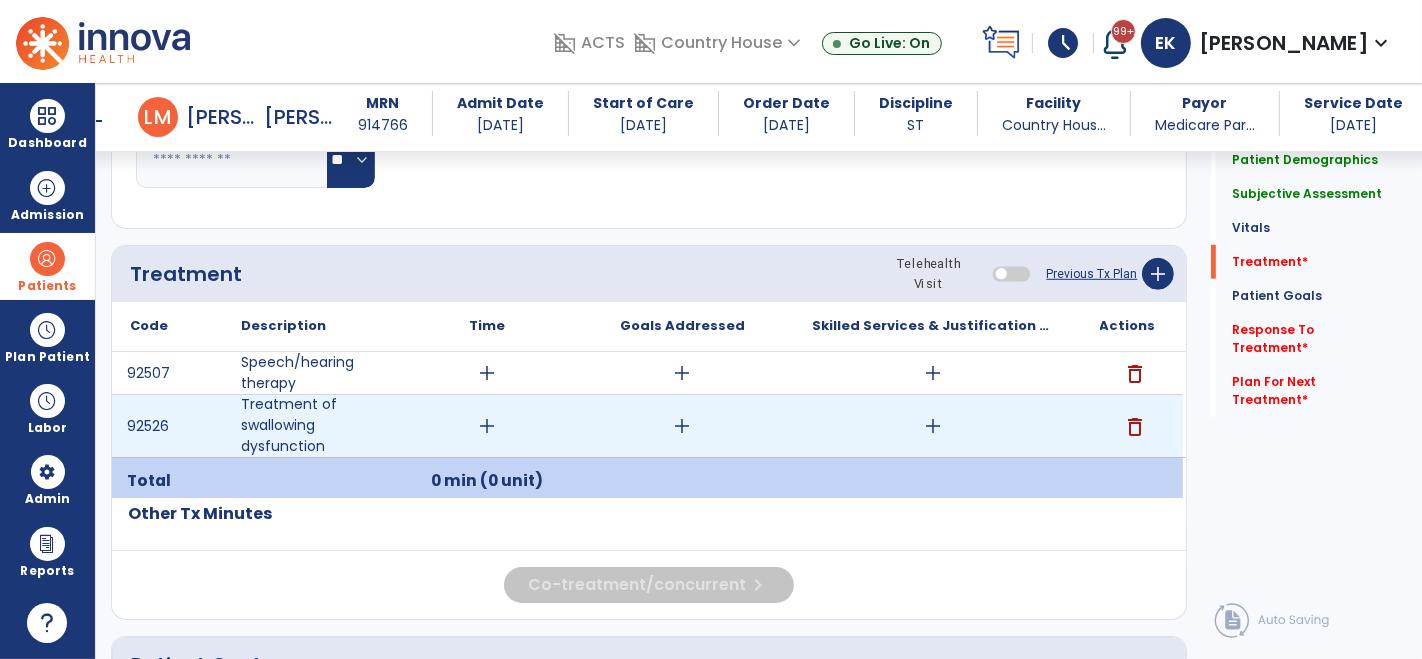 click on "add" at bounding box center (488, 426) 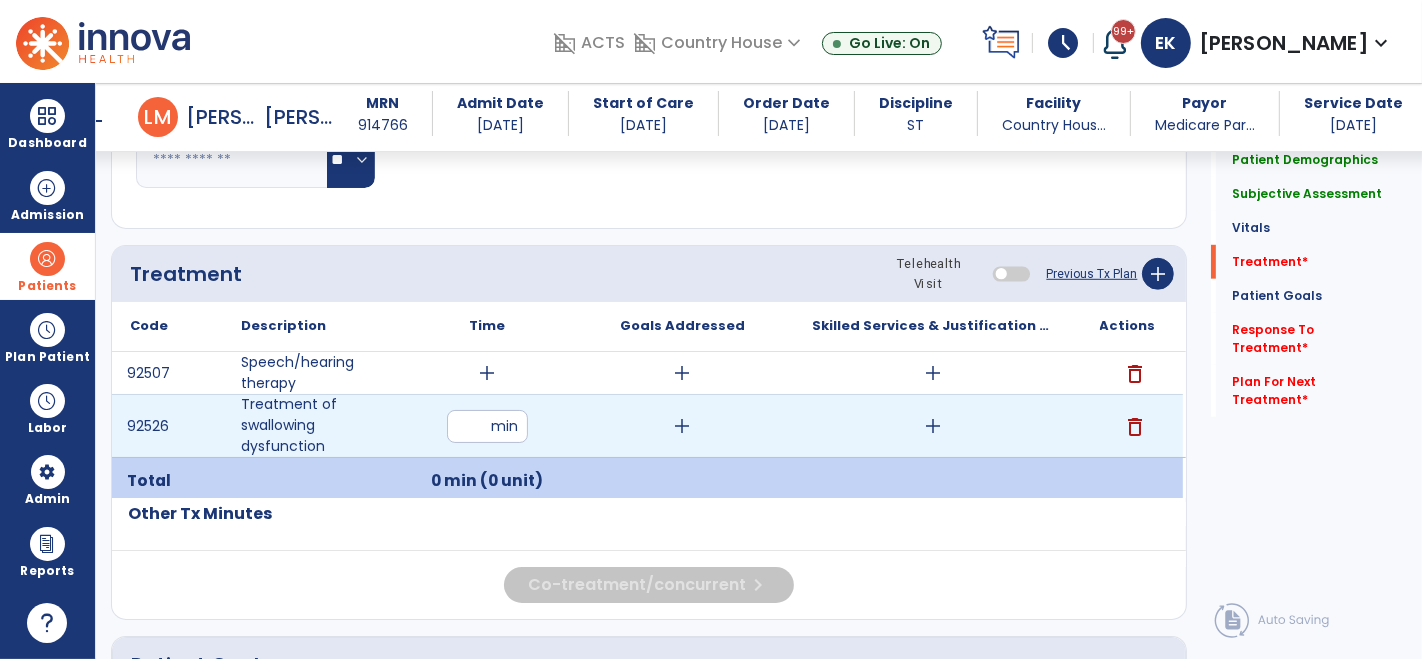 type on "**" 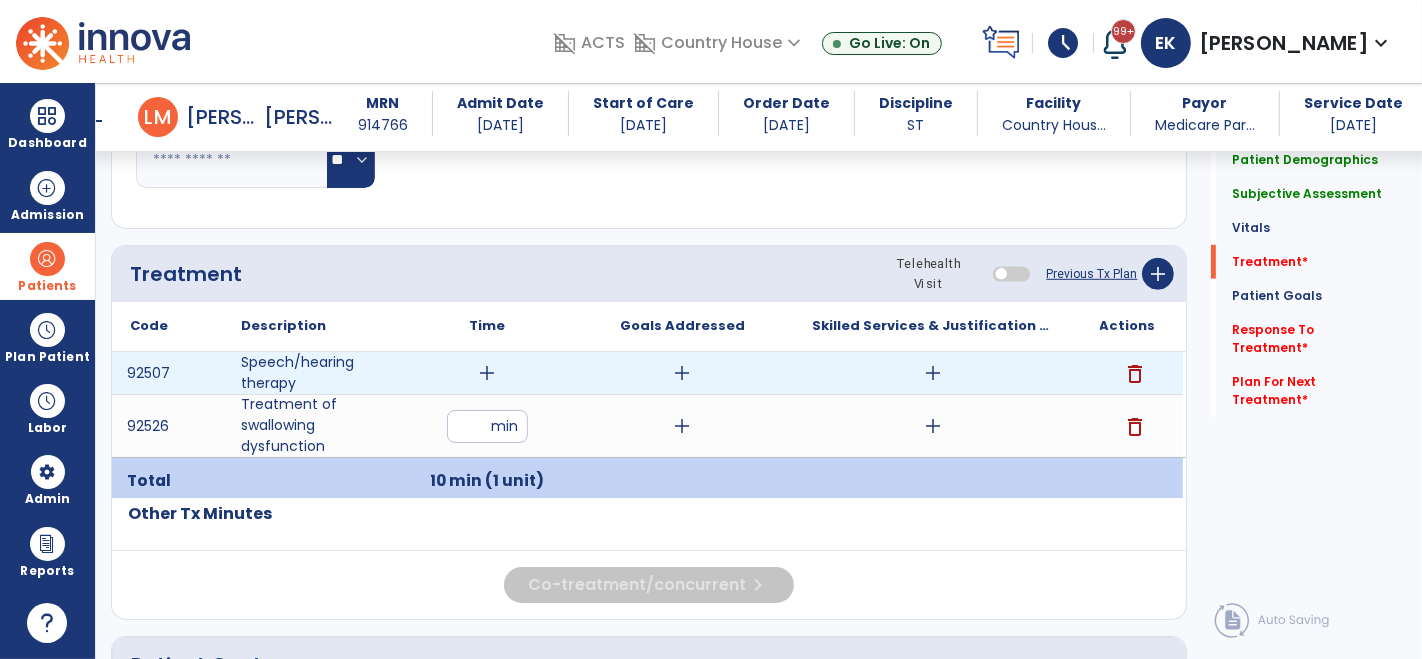 click on "add" at bounding box center [488, 373] 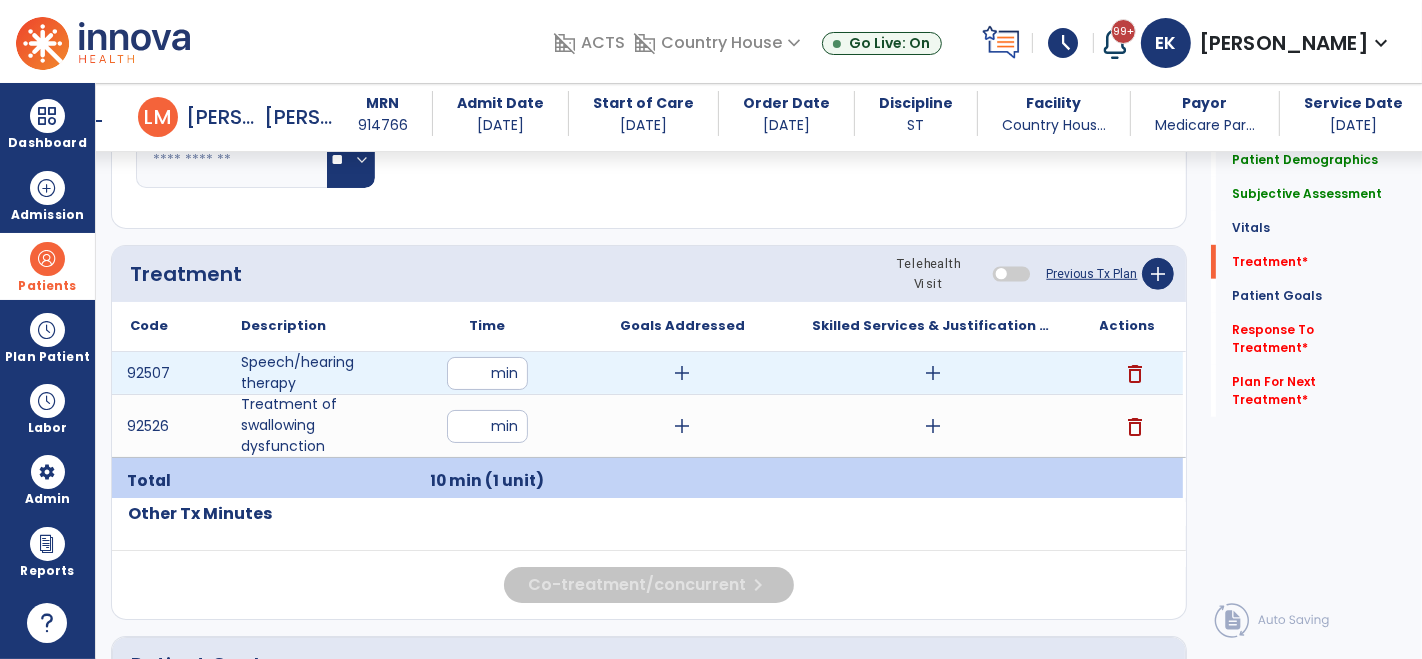 type on "**" 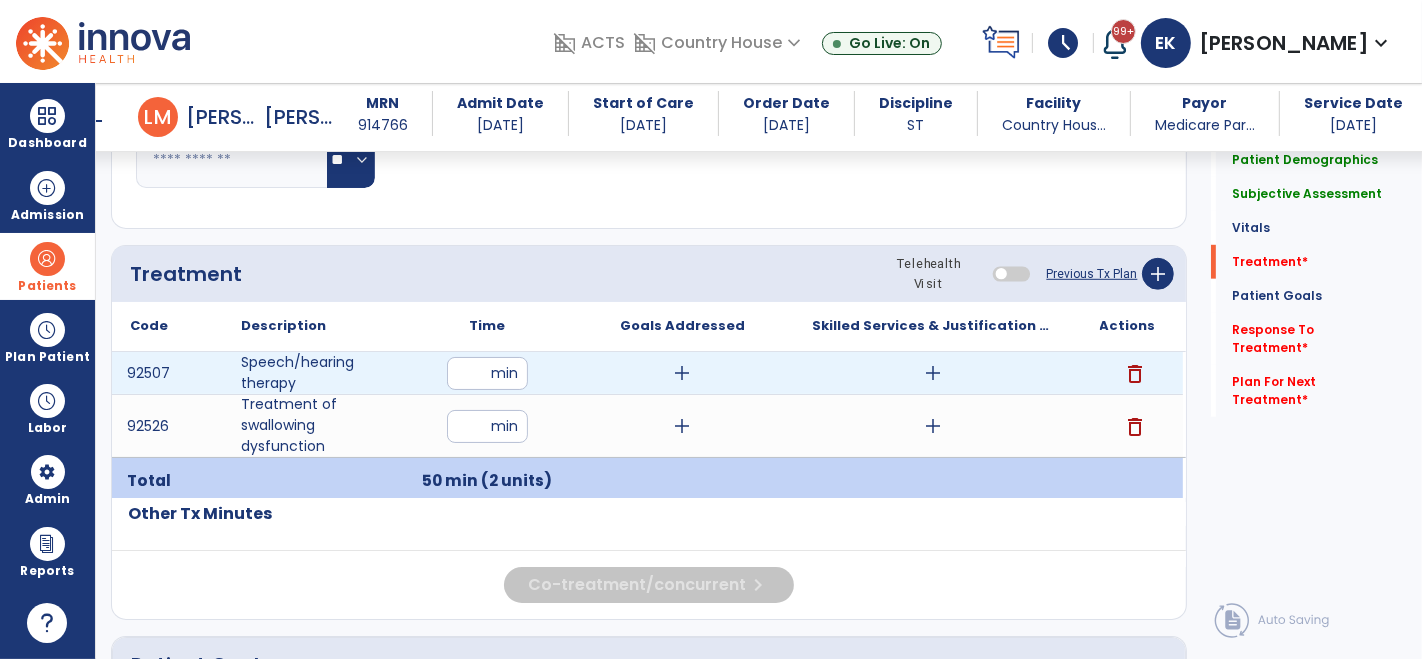 click on "add" at bounding box center [683, 373] 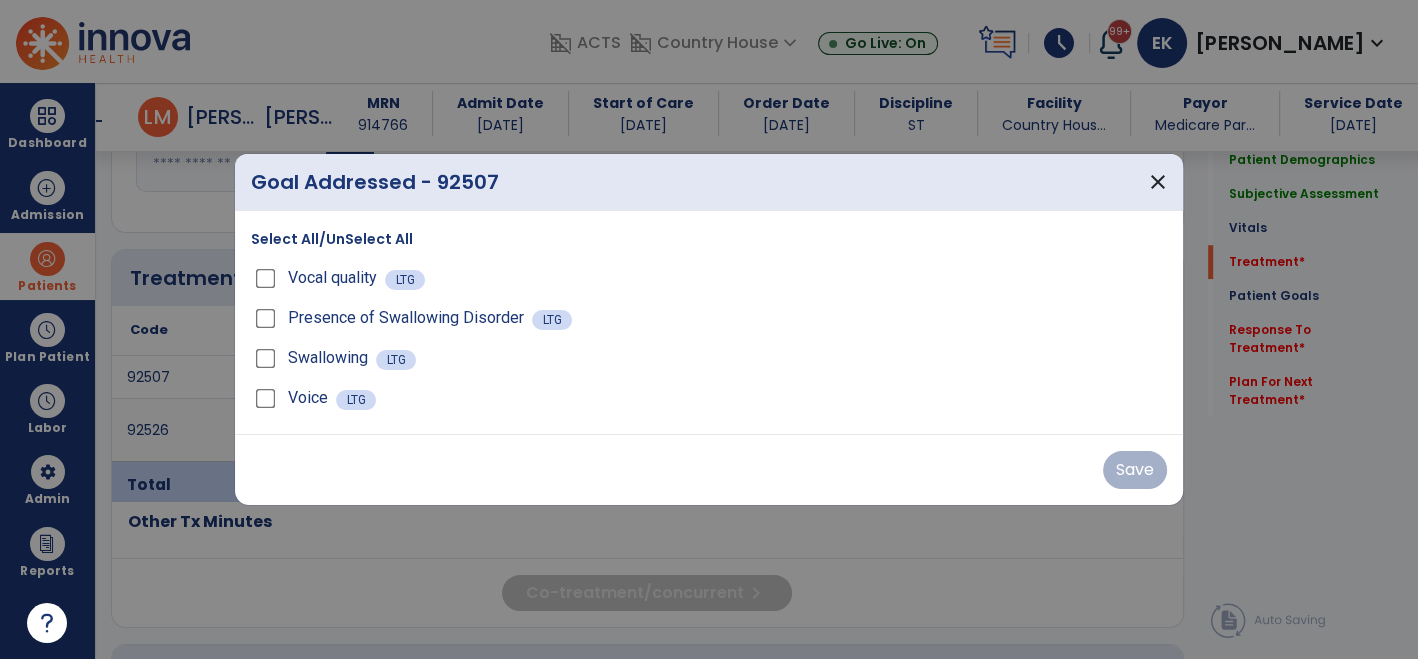 scroll, scrollTop: 1124, scrollLeft: 0, axis: vertical 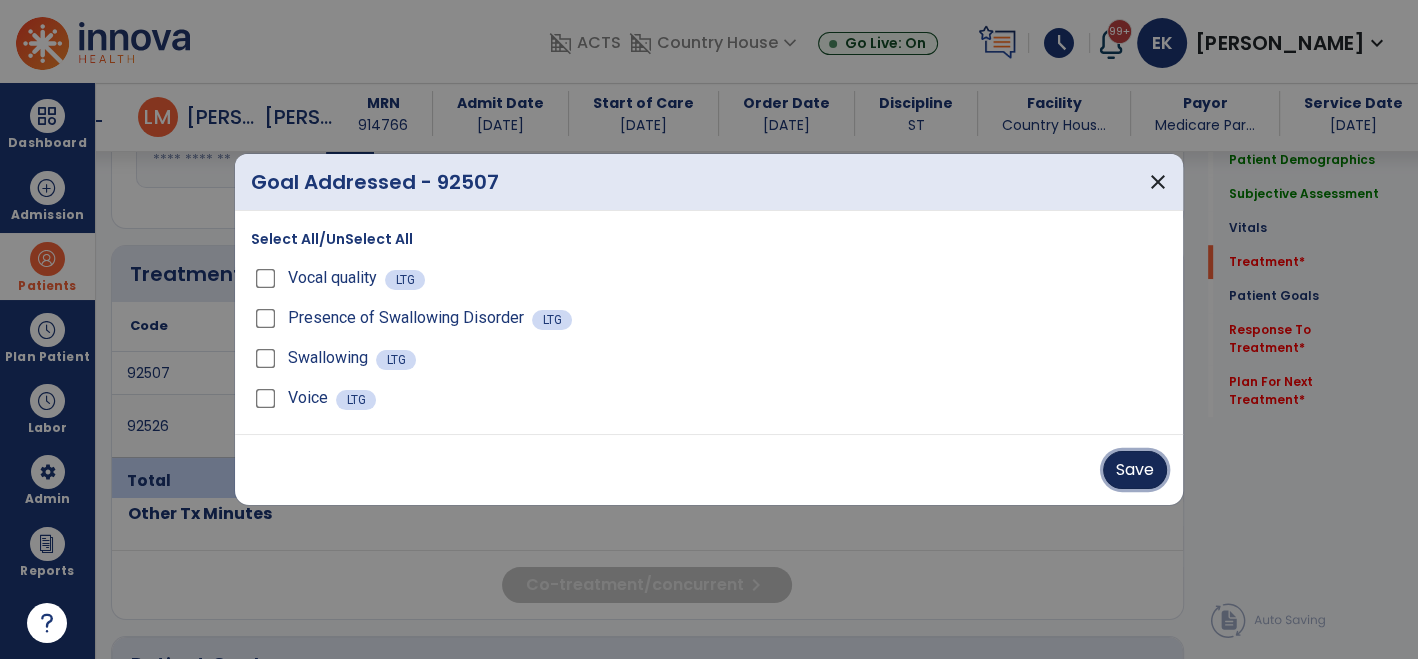 click on "Save" at bounding box center (1135, 470) 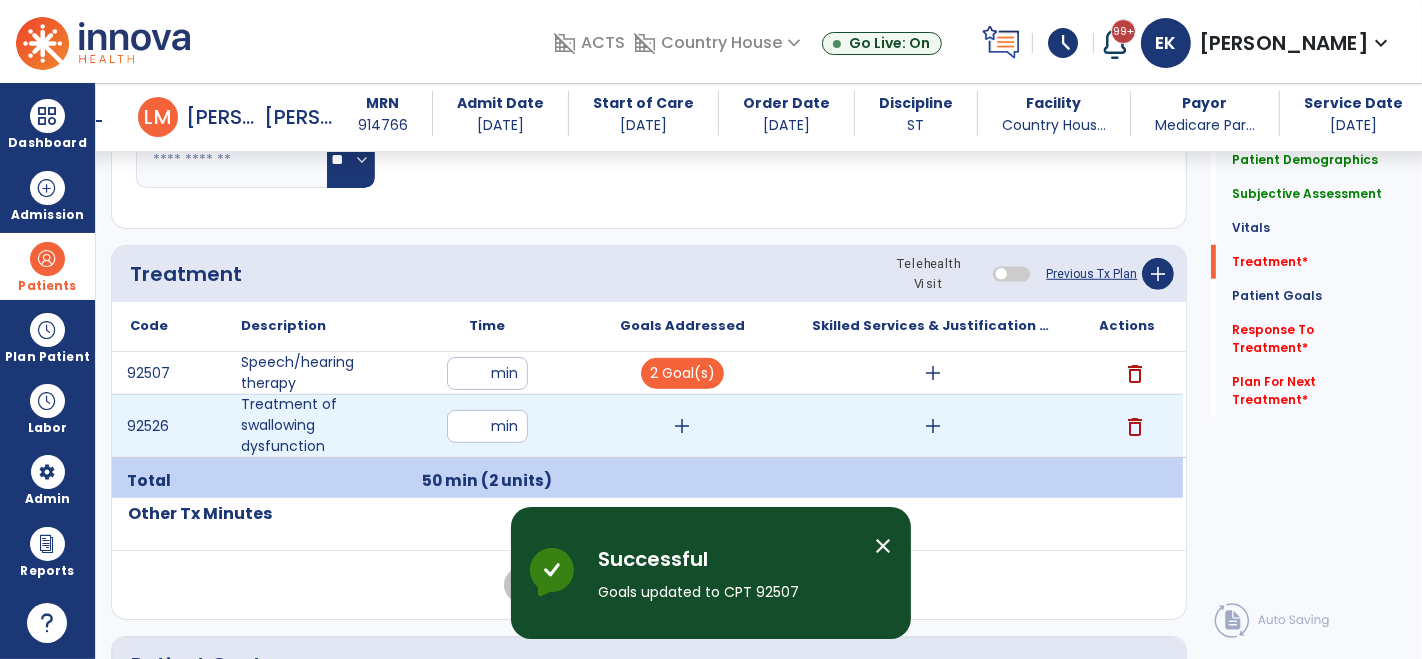 click on "add" at bounding box center (683, 426) 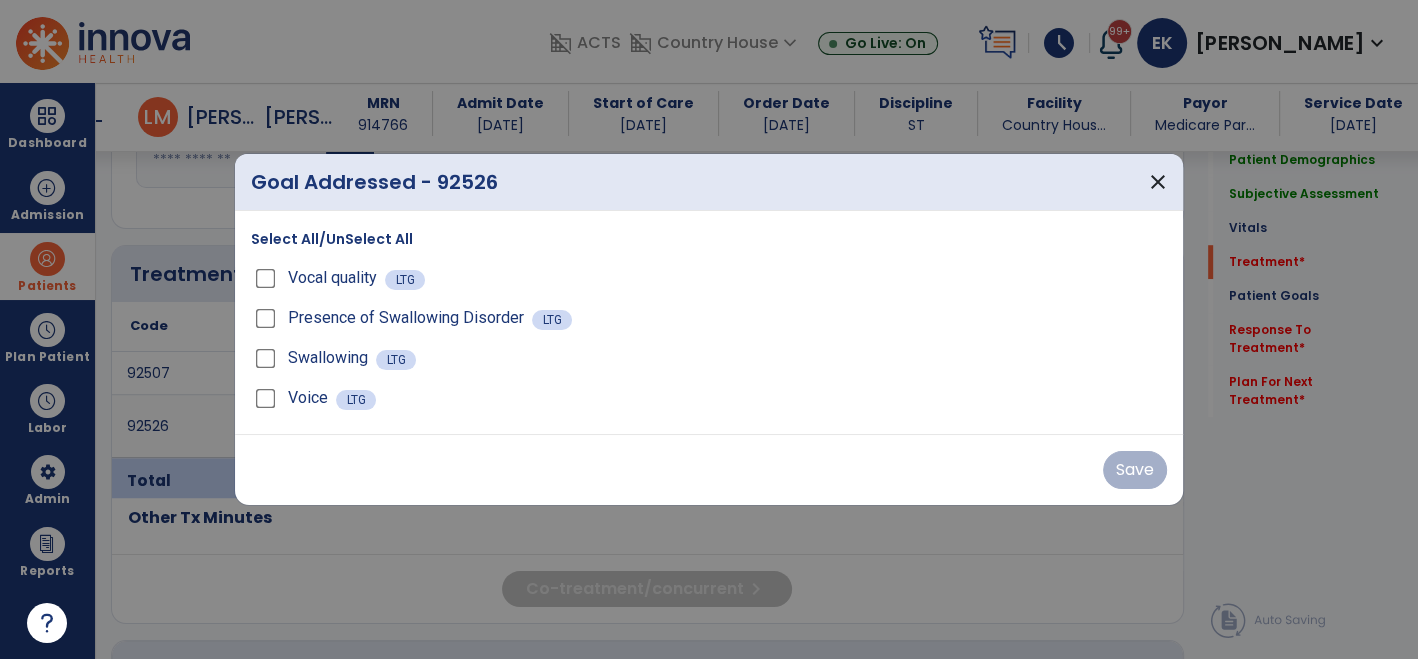 scroll, scrollTop: 1124, scrollLeft: 0, axis: vertical 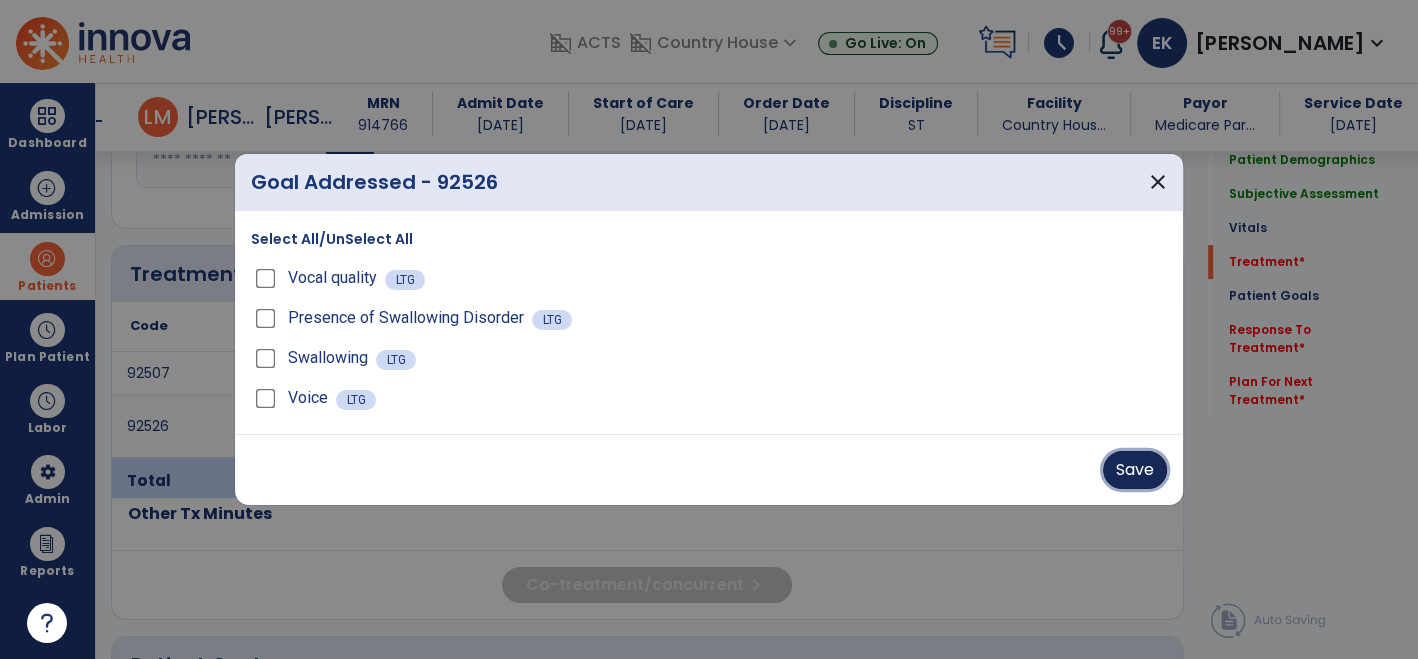 click on "Save" at bounding box center [1135, 470] 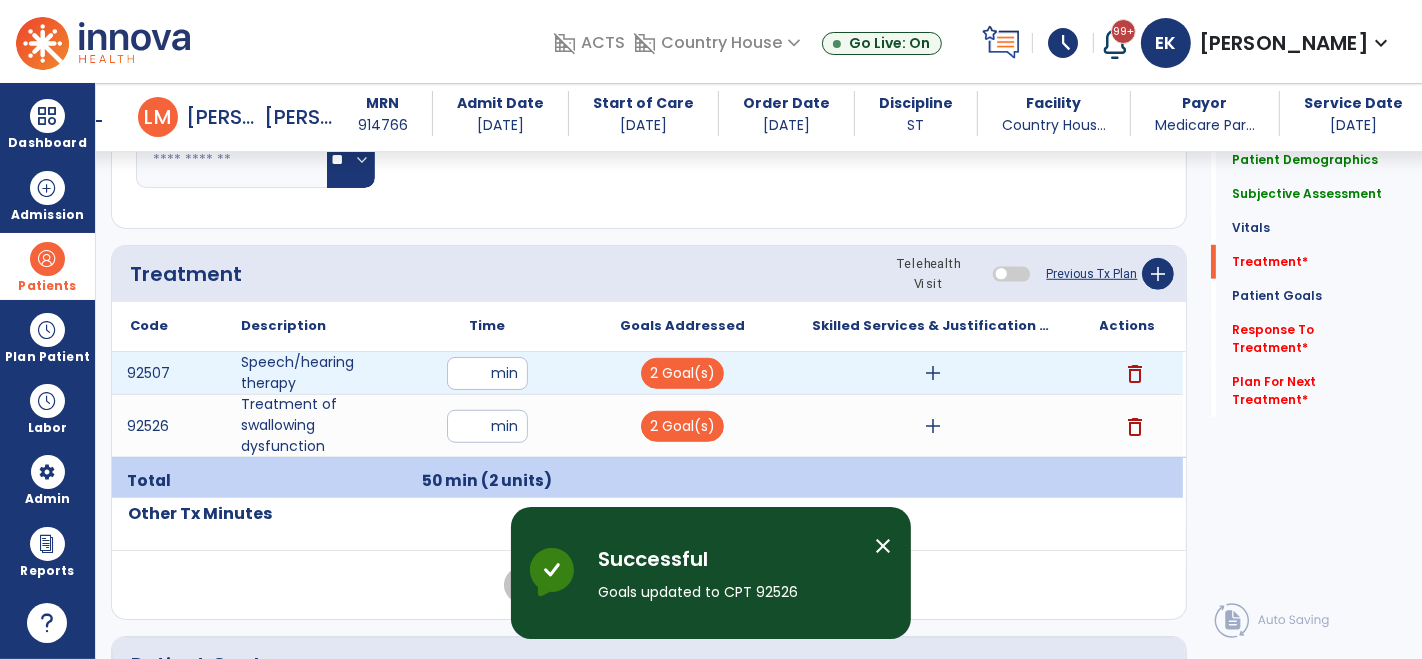 click on "add" at bounding box center [933, 373] 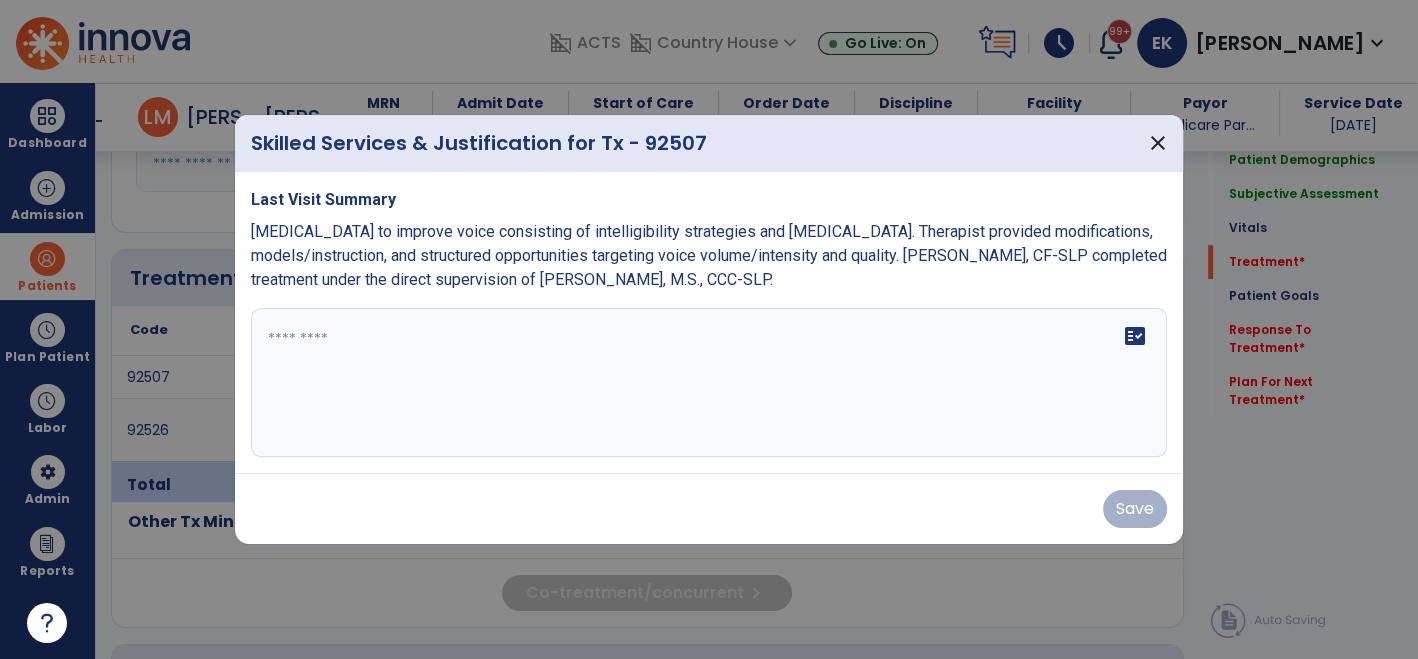 scroll, scrollTop: 1124, scrollLeft: 0, axis: vertical 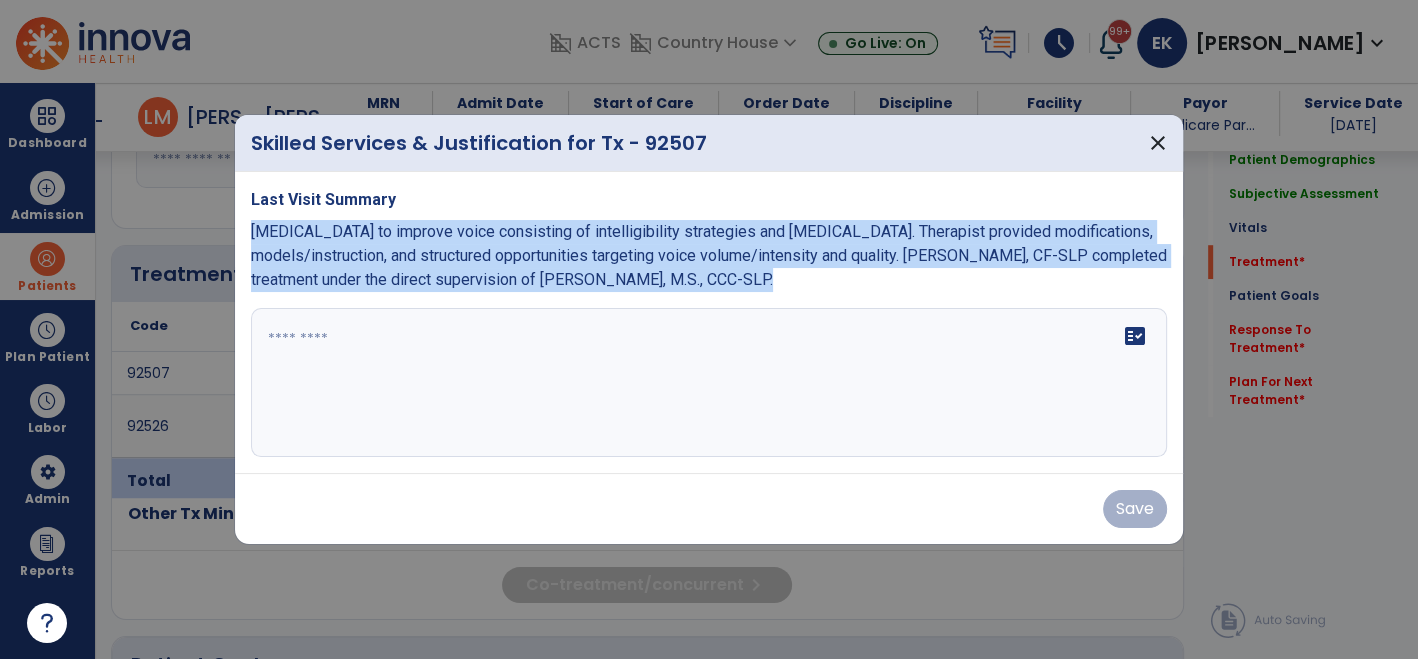 drag, startPoint x: 248, startPoint y: 241, endPoint x: 898, endPoint y: 302, distance: 652.856 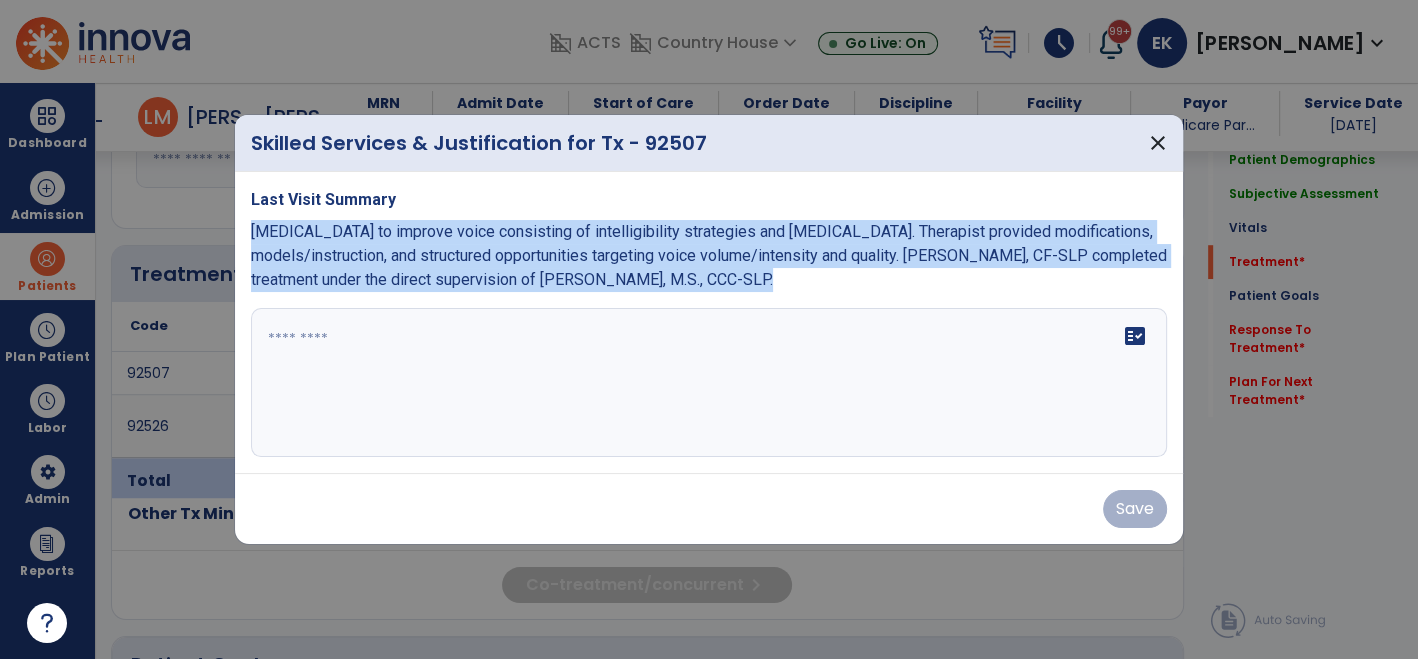 click on "Last Visit Summary Speech therapy to improve voice consisting of intelligibility strategies and breathing exercises. Therapist provided modifications, models/instruction, and structured opportunities targeting voice volume/intensity and quality.
Megan Messano, CF-SLP completed treatment under the direct supervision of Elizabeth Knapp, M.S., CCC-SLP.   fact_check" at bounding box center [709, 323] 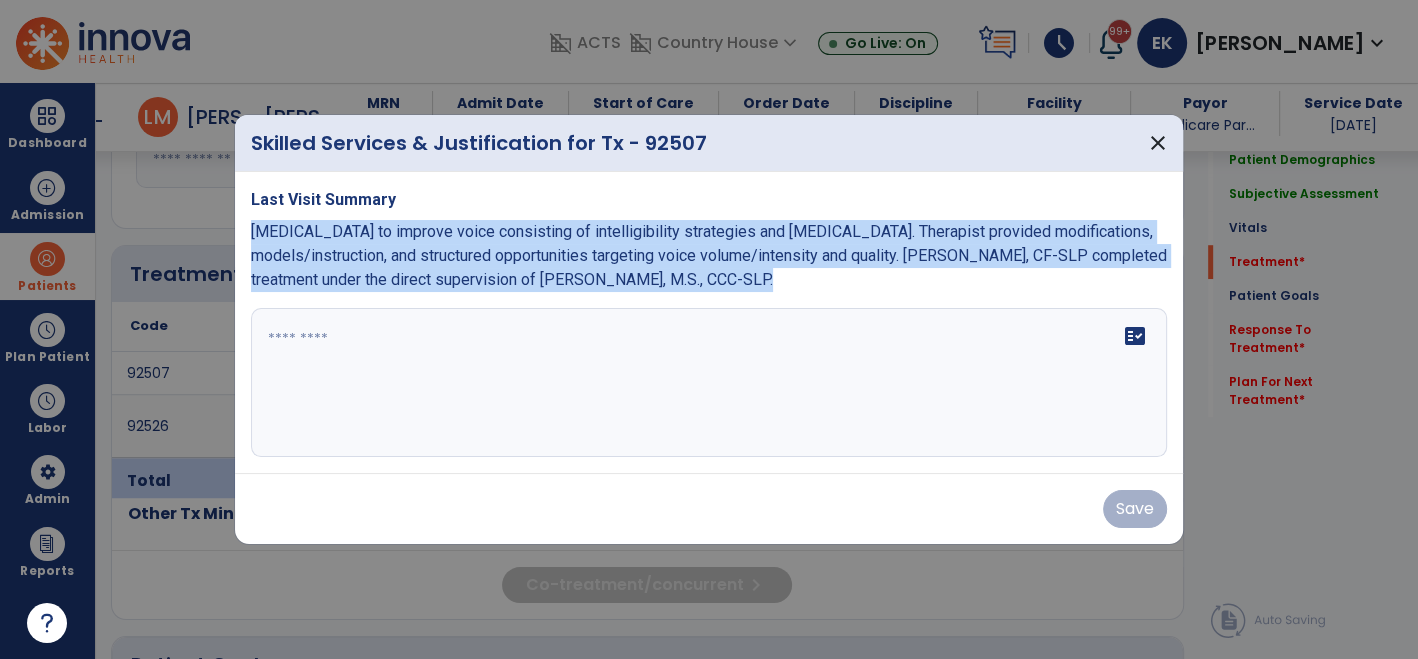 copy on "Speech therapy to improve voice consisting of intelligibility strategies and breathing exercises. Therapist provided modifications, models/instruction, and structured opportunities targeting voice volume/intensity and quality.
Megan Messano, CF-SLP completed treatment under the direct supervision of Elizabeth Knapp, M.S., CCC-SLP." 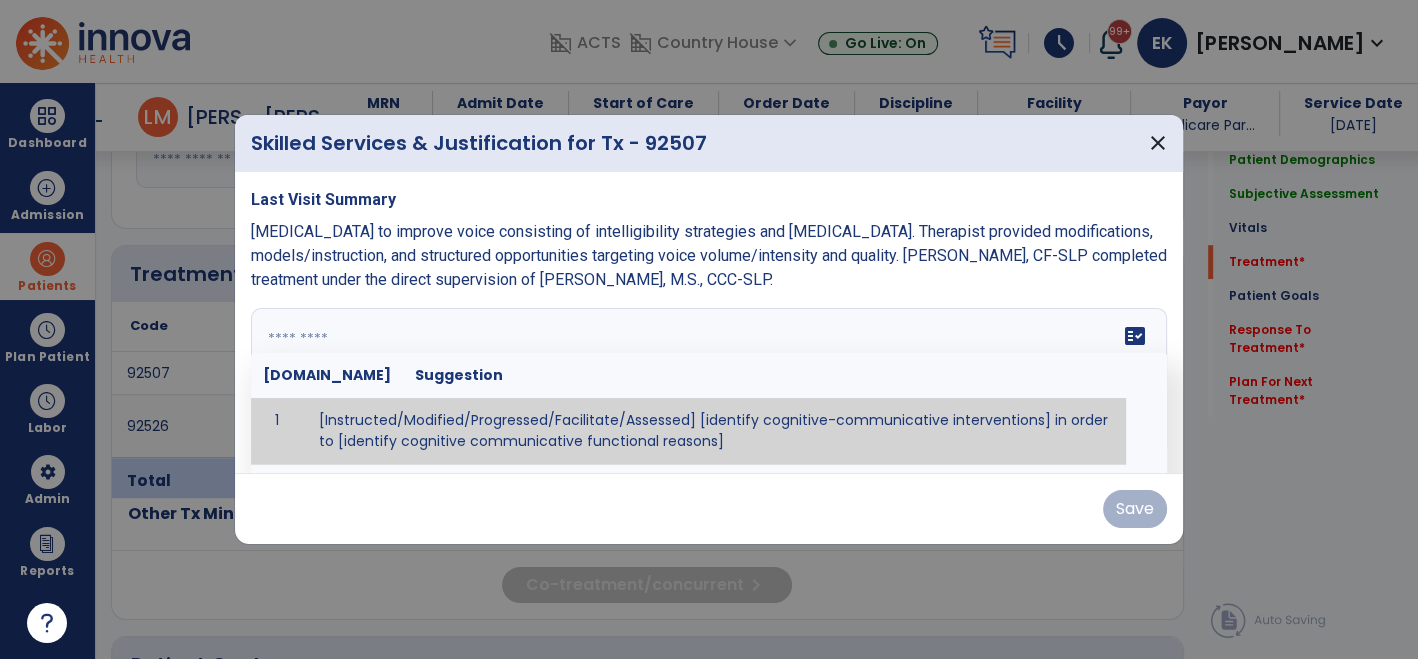 click at bounding box center (707, 383) 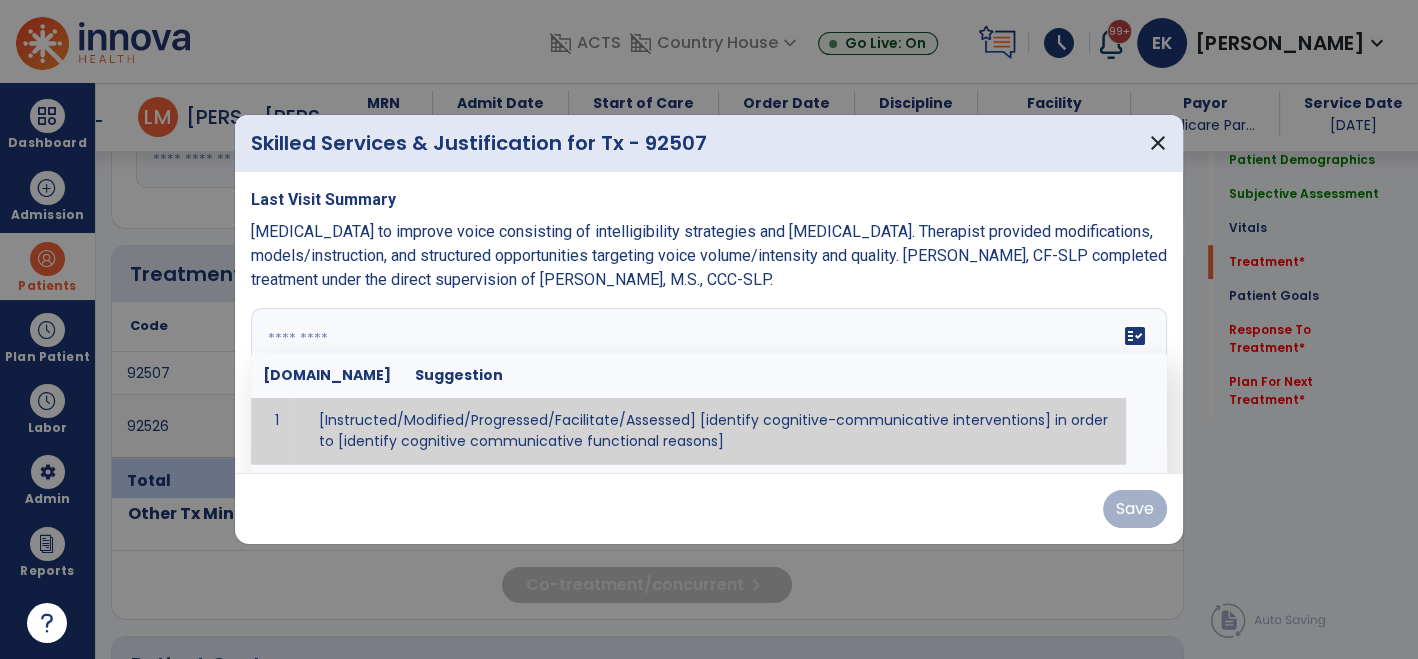 paste on "**********" 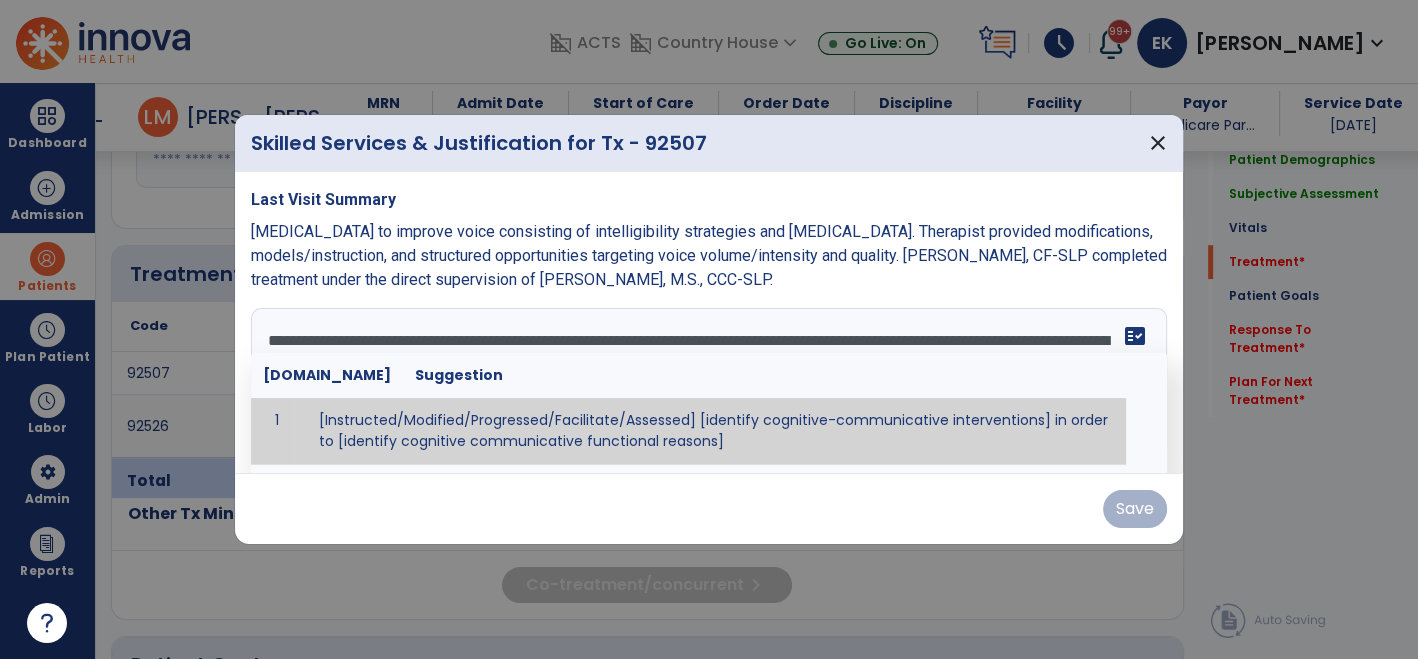 scroll, scrollTop: 15, scrollLeft: 0, axis: vertical 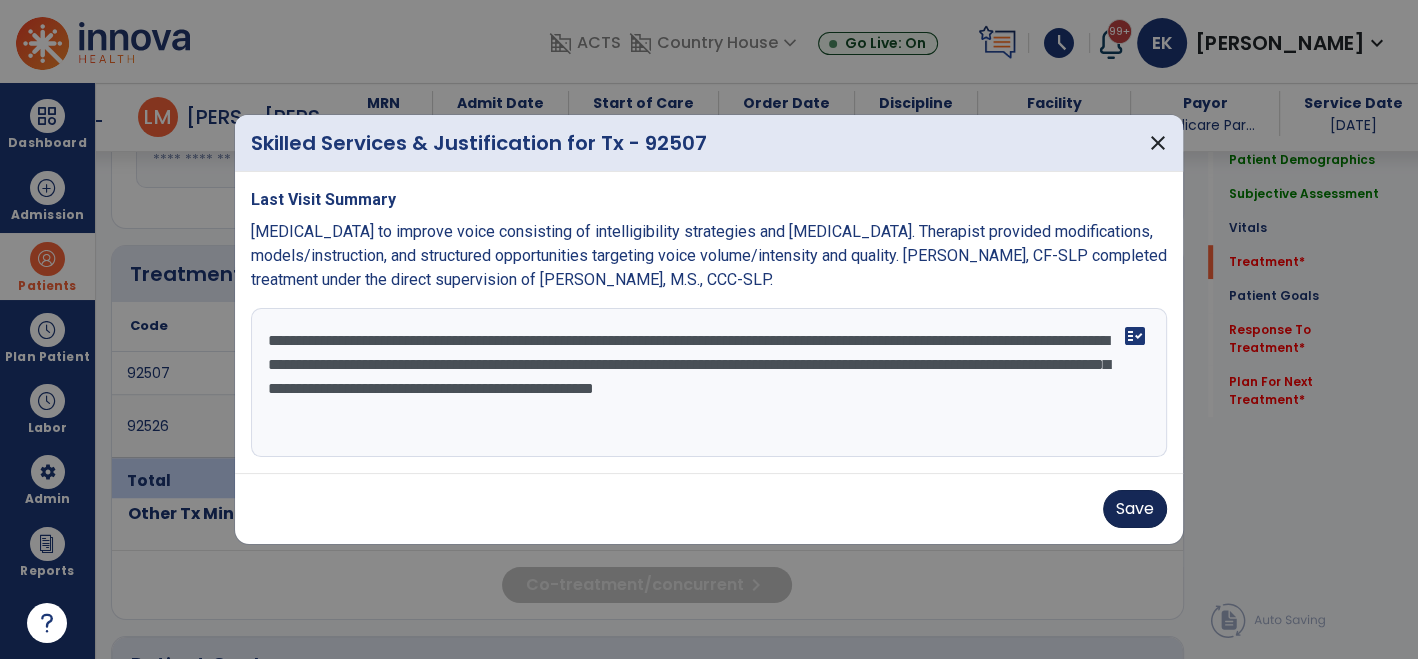 type on "**********" 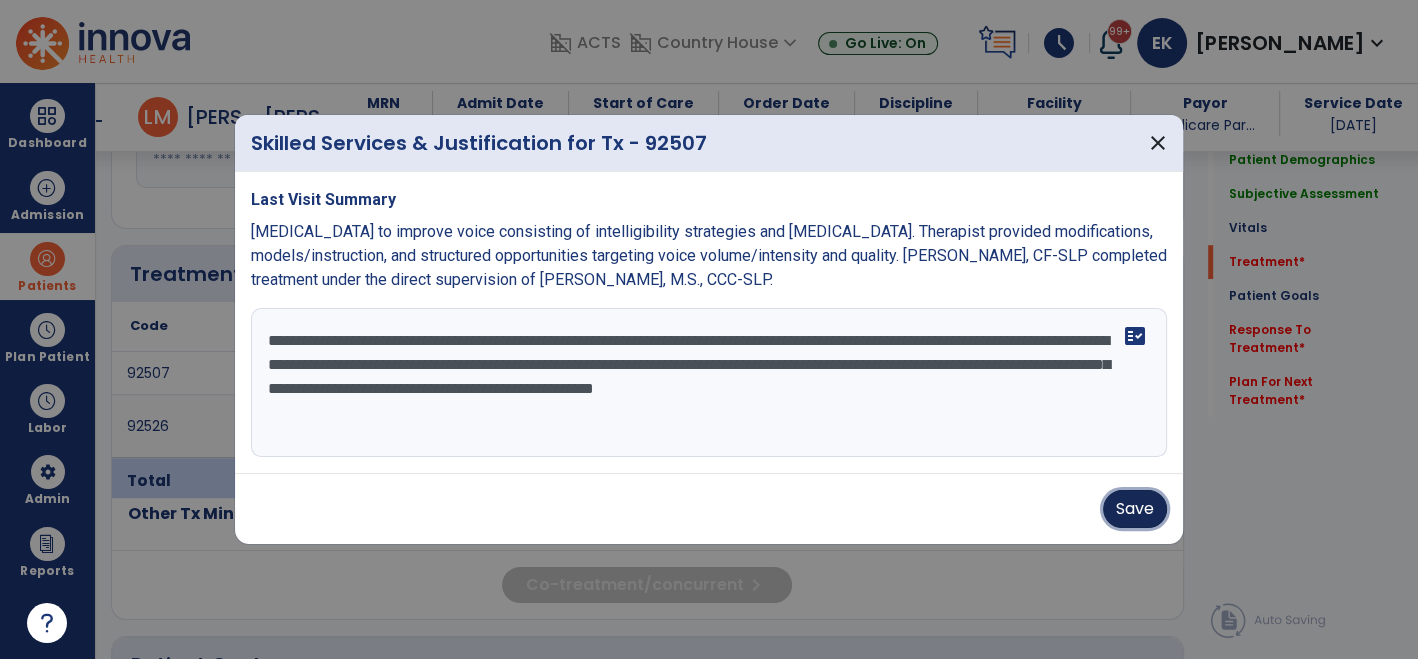 click on "Save" at bounding box center (1135, 509) 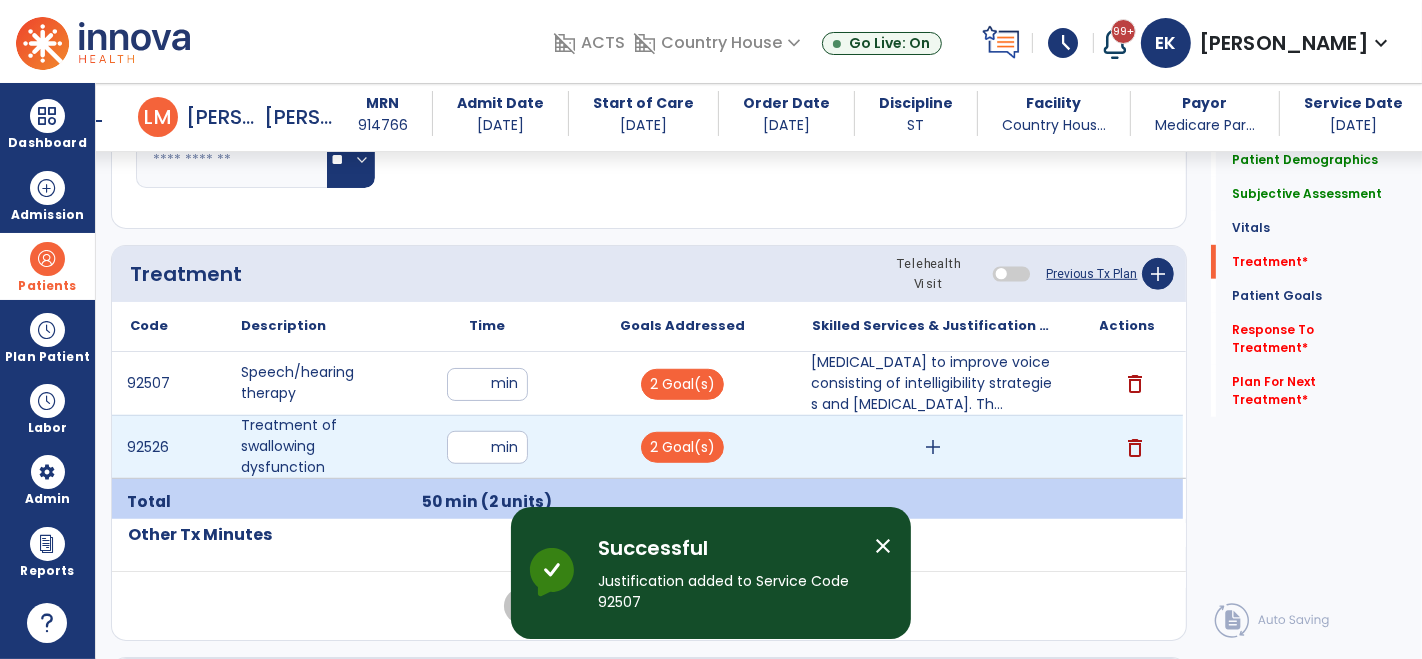 click on "add" at bounding box center [933, 447] 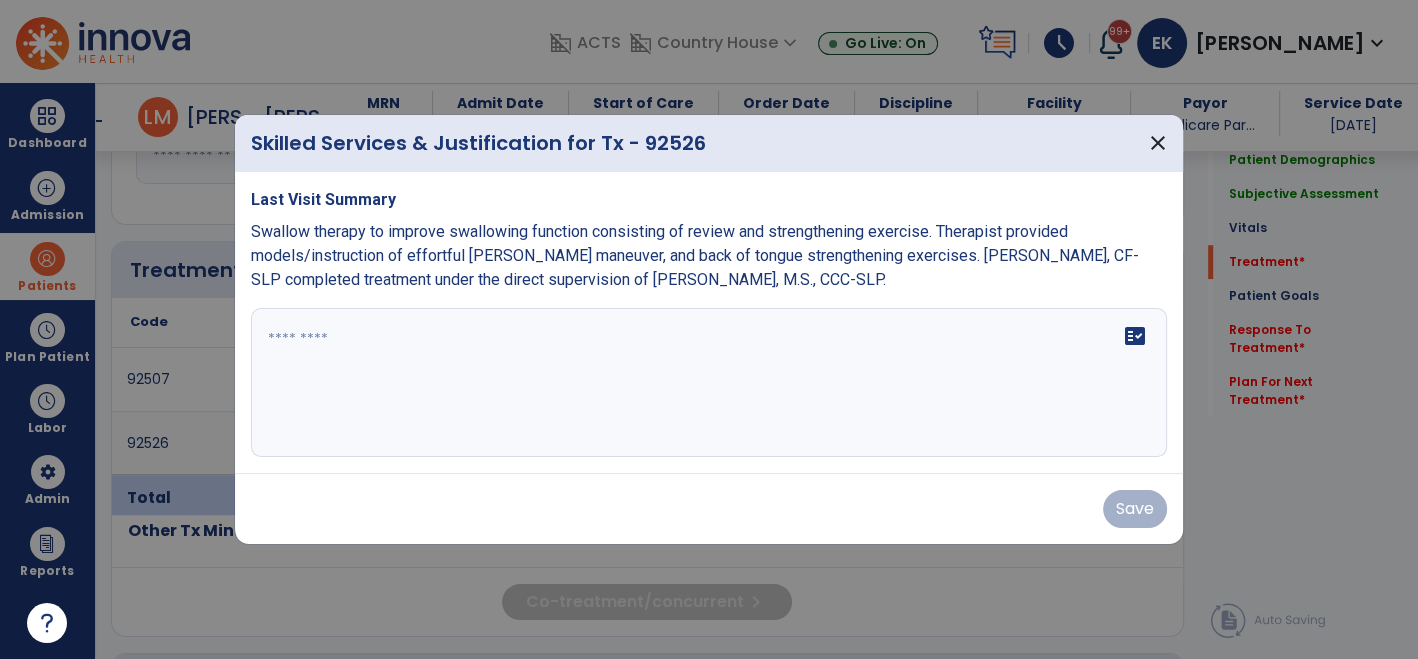 scroll, scrollTop: 1124, scrollLeft: 0, axis: vertical 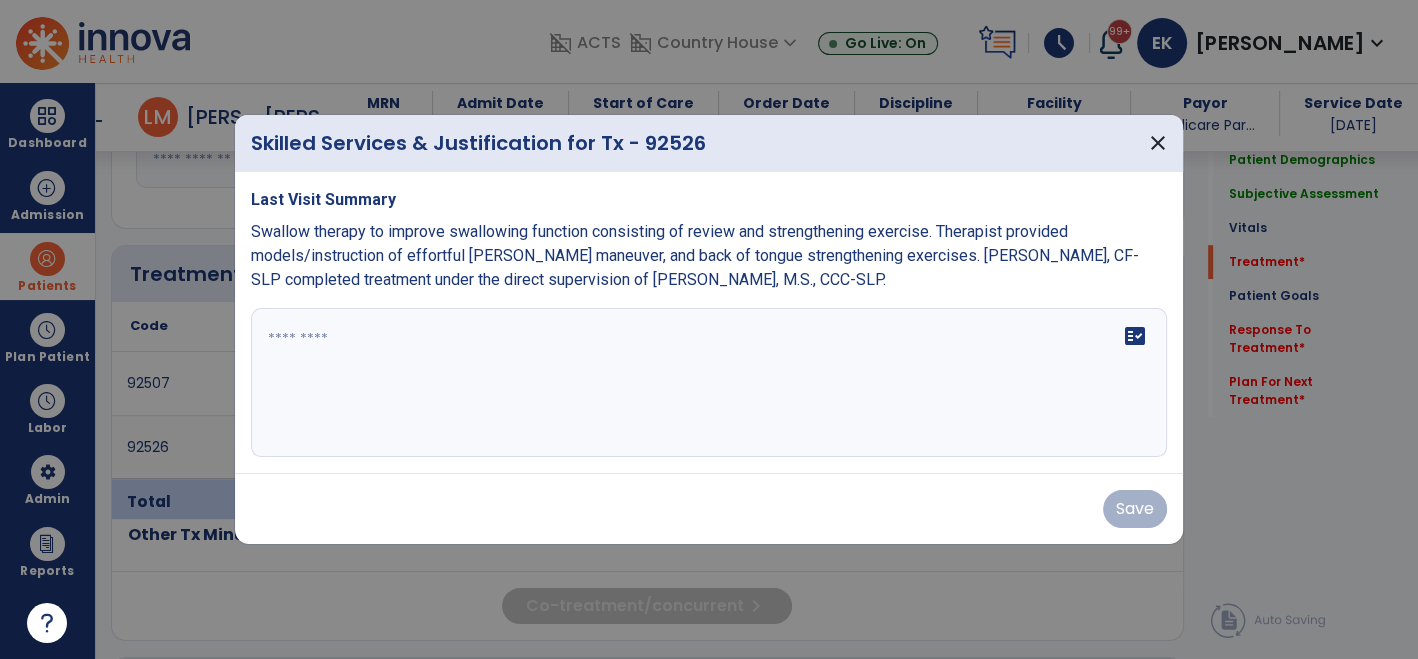 drag, startPoint x: 251, startPoint y: 228, endPoint x: 910, endPoint y: 278, distance: 660.8941 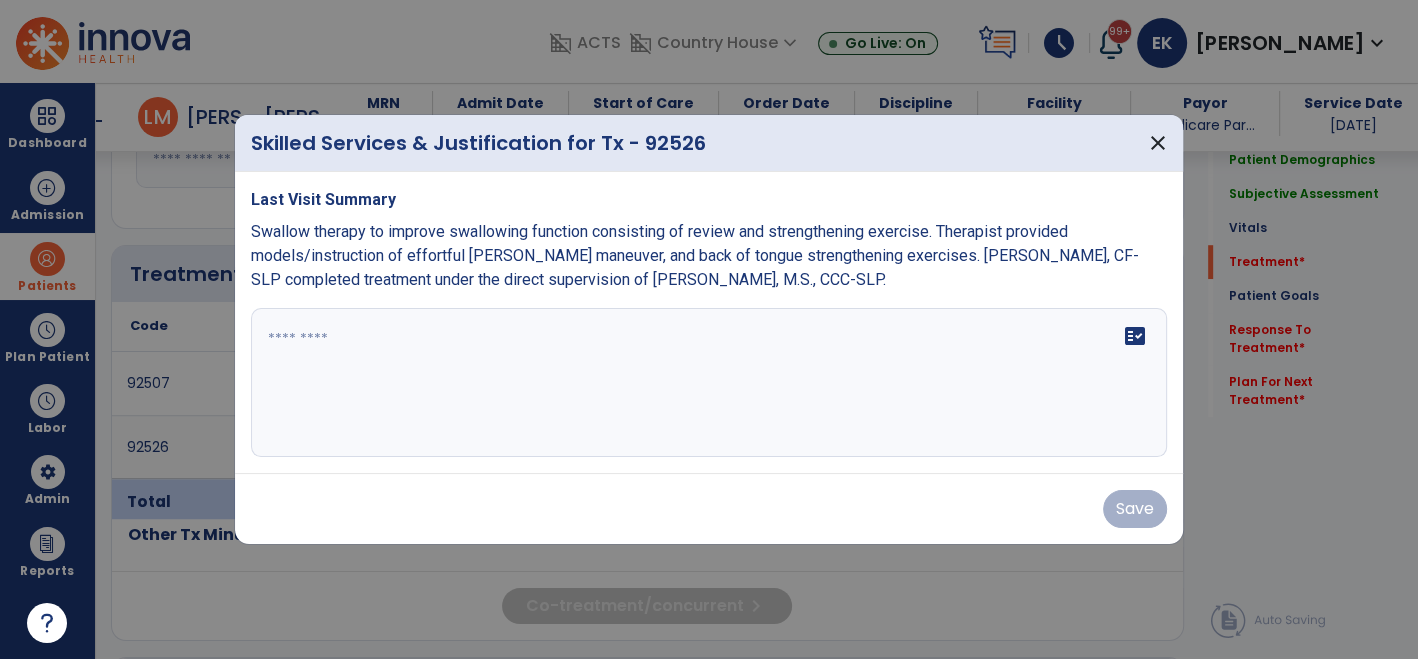 click on "Swallow therapy to improve swallowing function consisting of review and strengthening exercise. Therapist provided models/instruction of effortful swallow, masako maneuver, and back of tongue strengthening exercises.
Megan Messano, CF-SLP completed treatment under the direct supervision of Elizabeth Knapp, M.S., CCC-SLP." at bounding box center (709, 256) 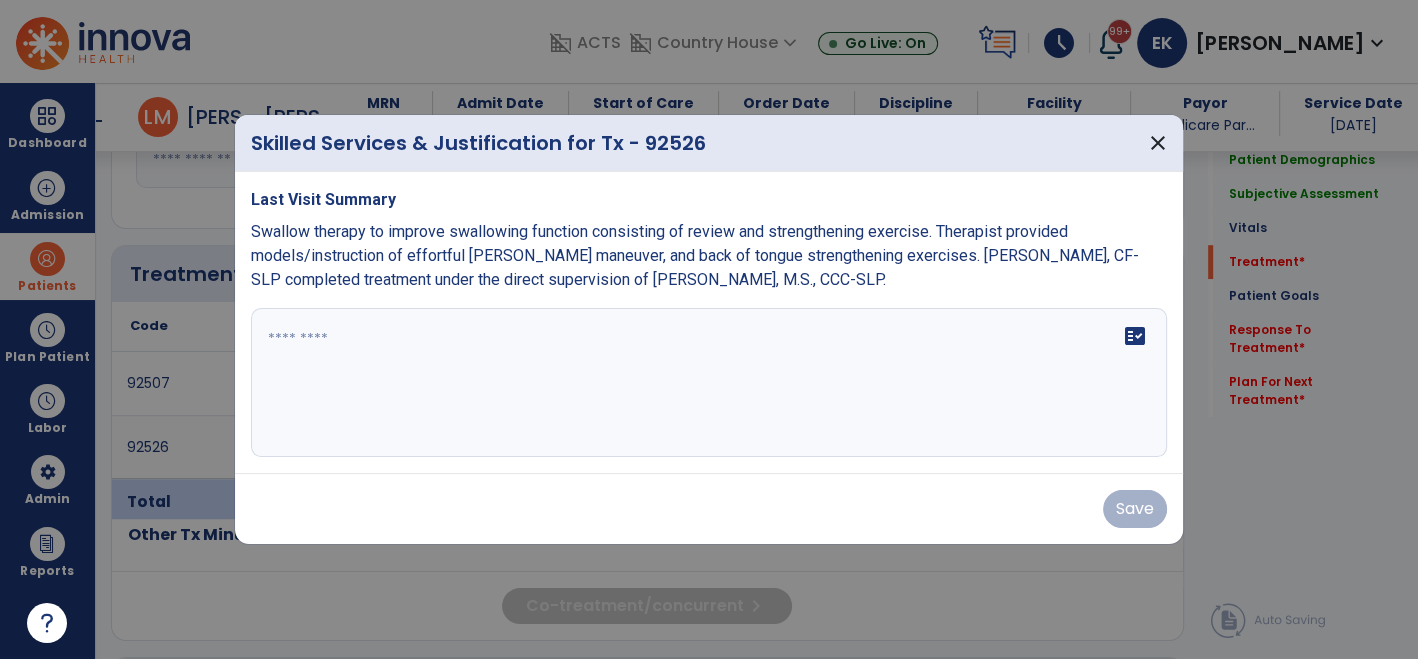 copy on "Swallow therapy to improve swallowing function consisting of review and strengthening exercise. Therapist provided models/instruction of effortful swallow, masako maneuver, and back of tongue strengthening exercises.
Megan Messano, CF-SLP completed treatment under the direct supervision of Elizabeth Knapp, M.S., CCC-SLP." 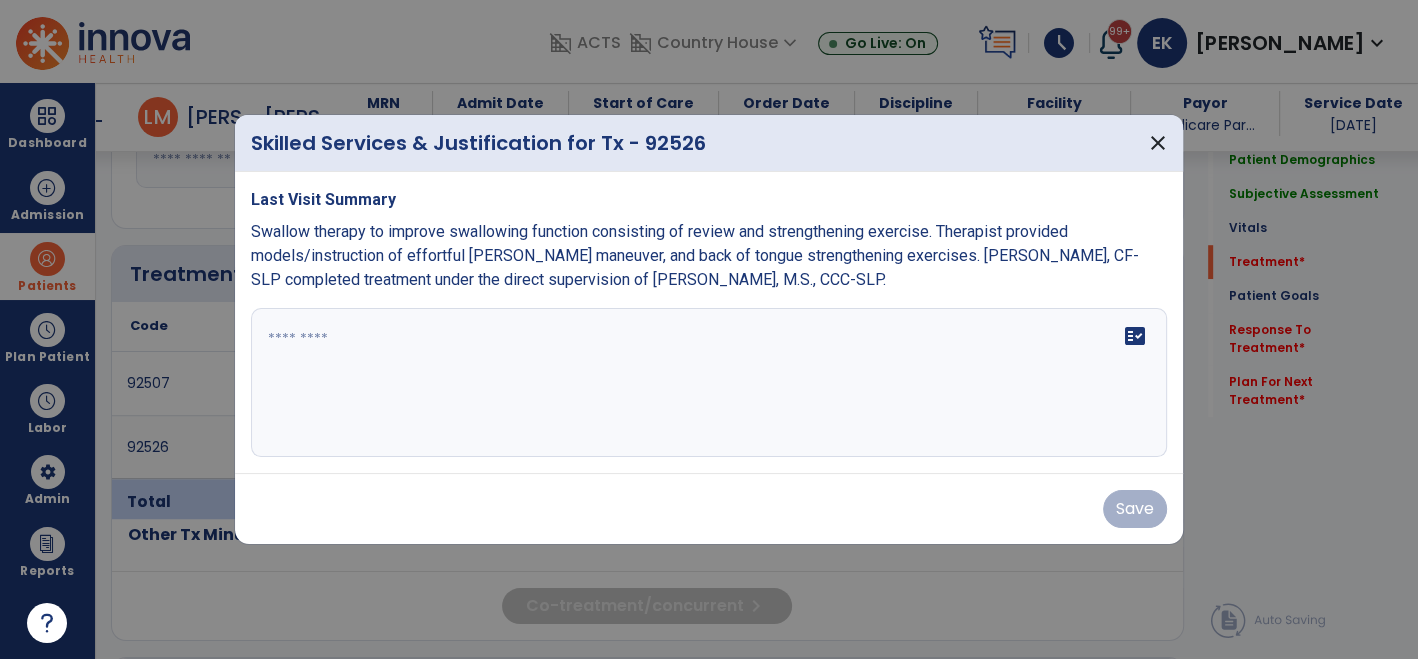 click at bounding box center [709, 383] 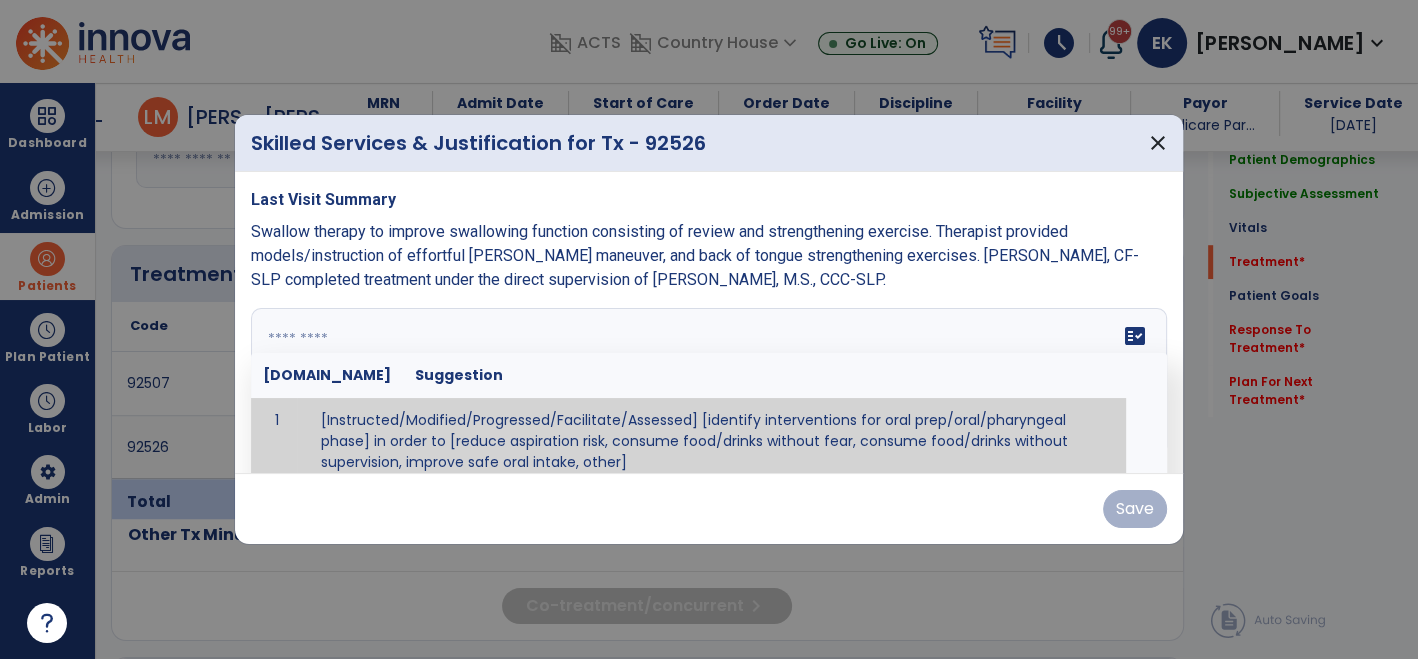 scroll, scrollTop: 11, scrollLeft: 0, axis: vertical 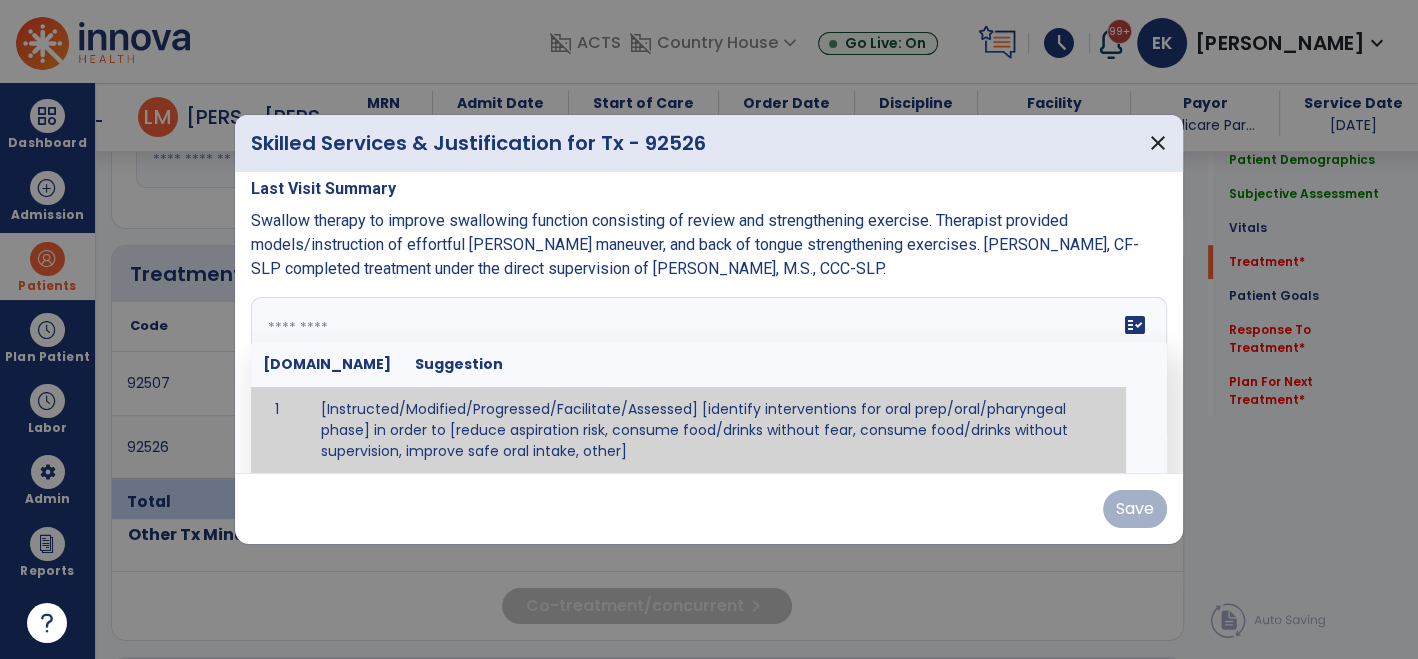 paste on "**********" 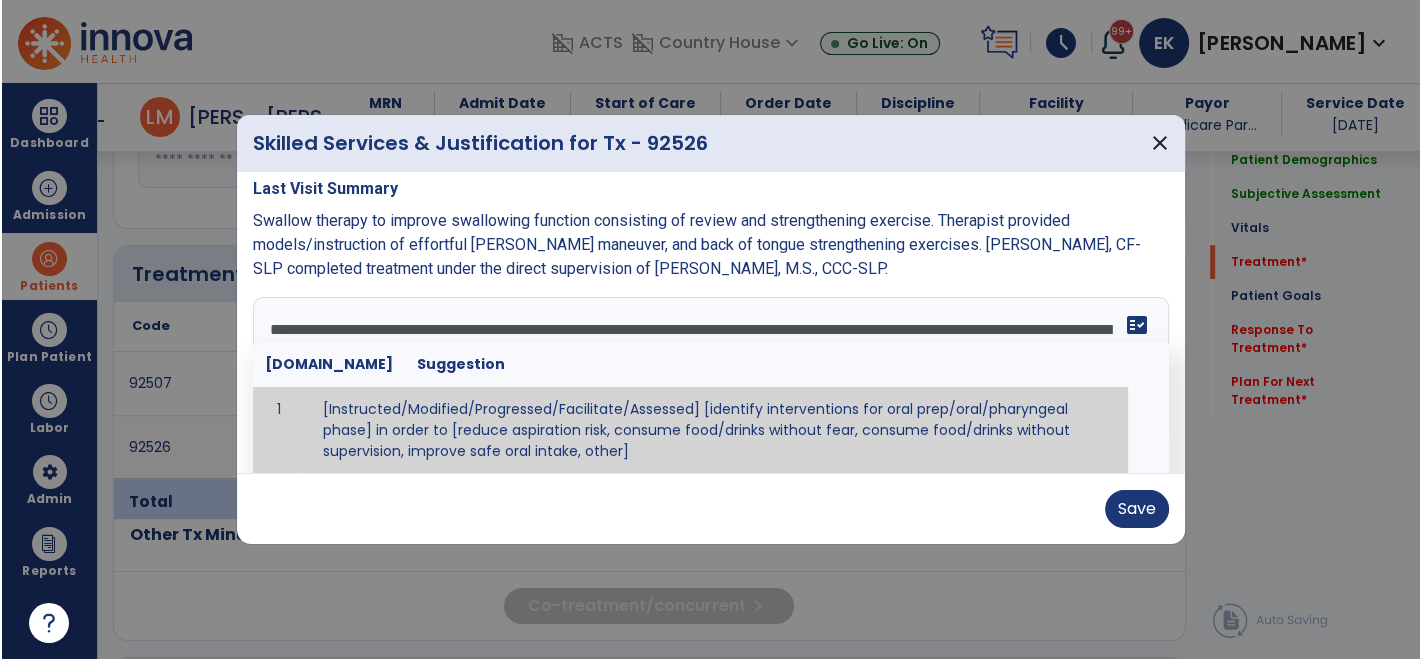 scroll, scrollTop: 0, scrollLeft: 0, axis: both 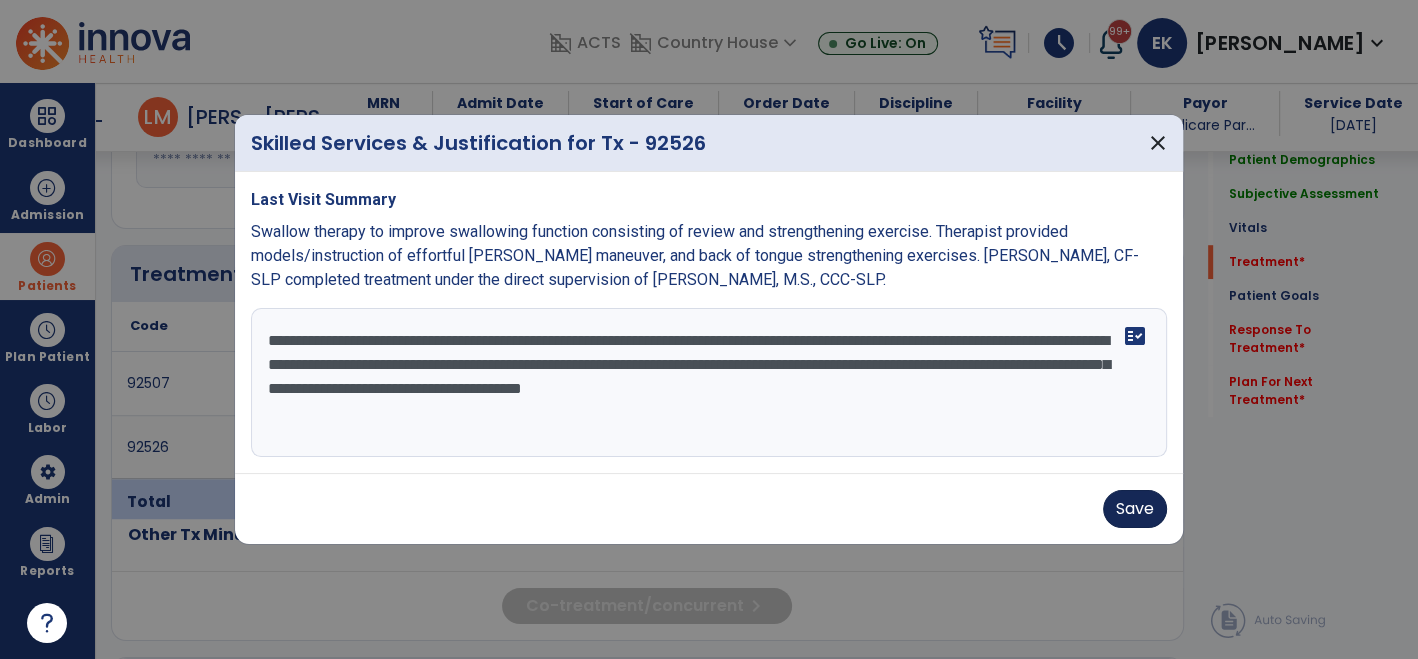 type on "**********" 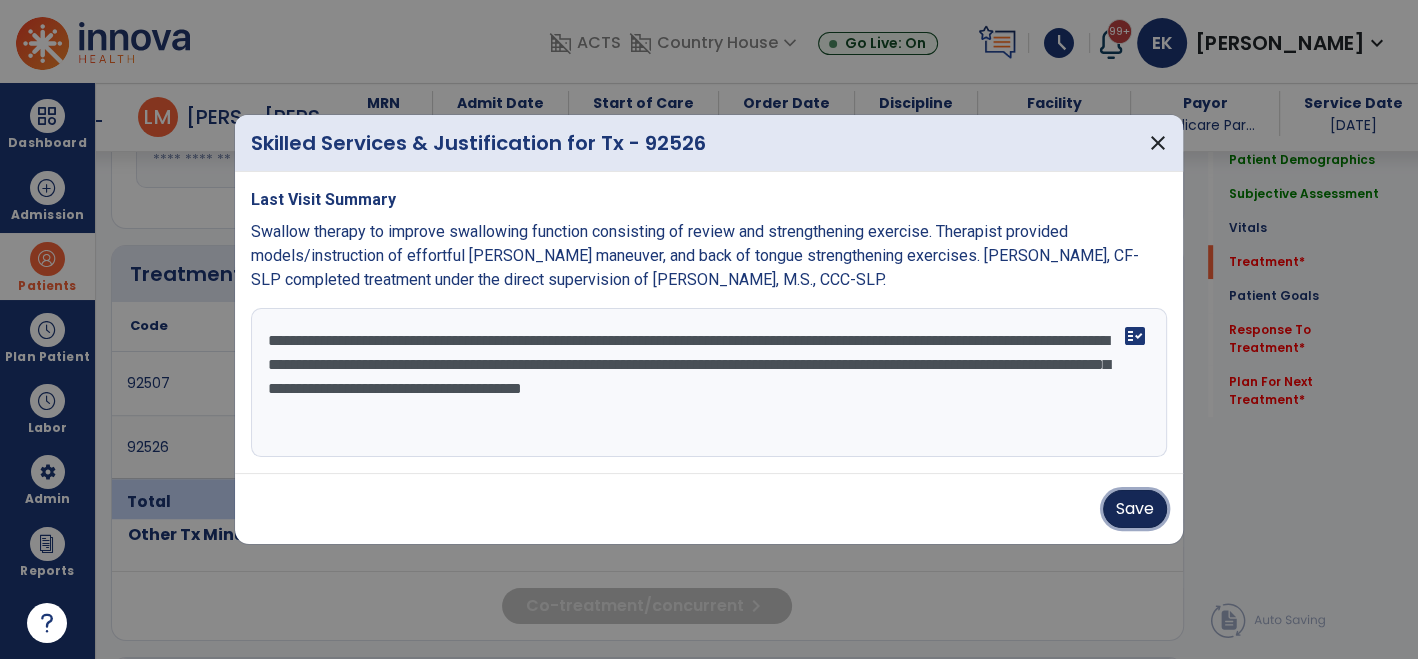 click on "Save" at bounding box center [1135, 509] 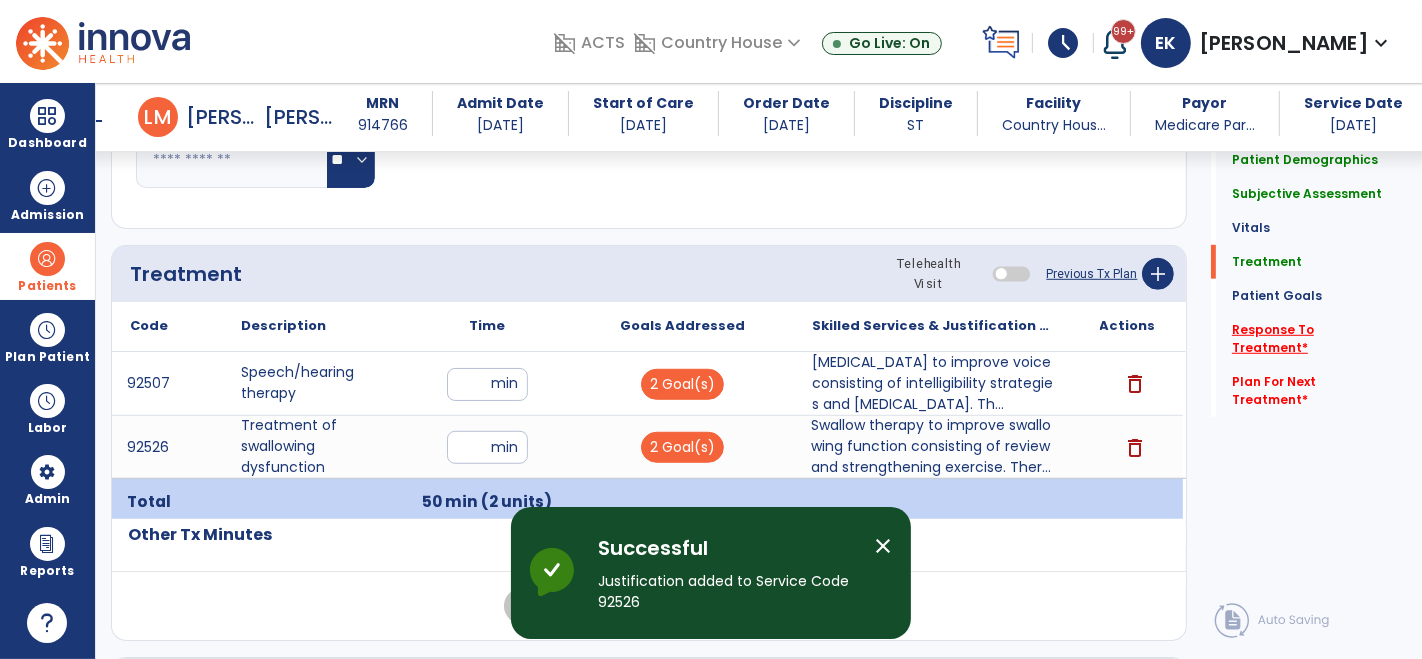 click on "Response To Treatment   *" 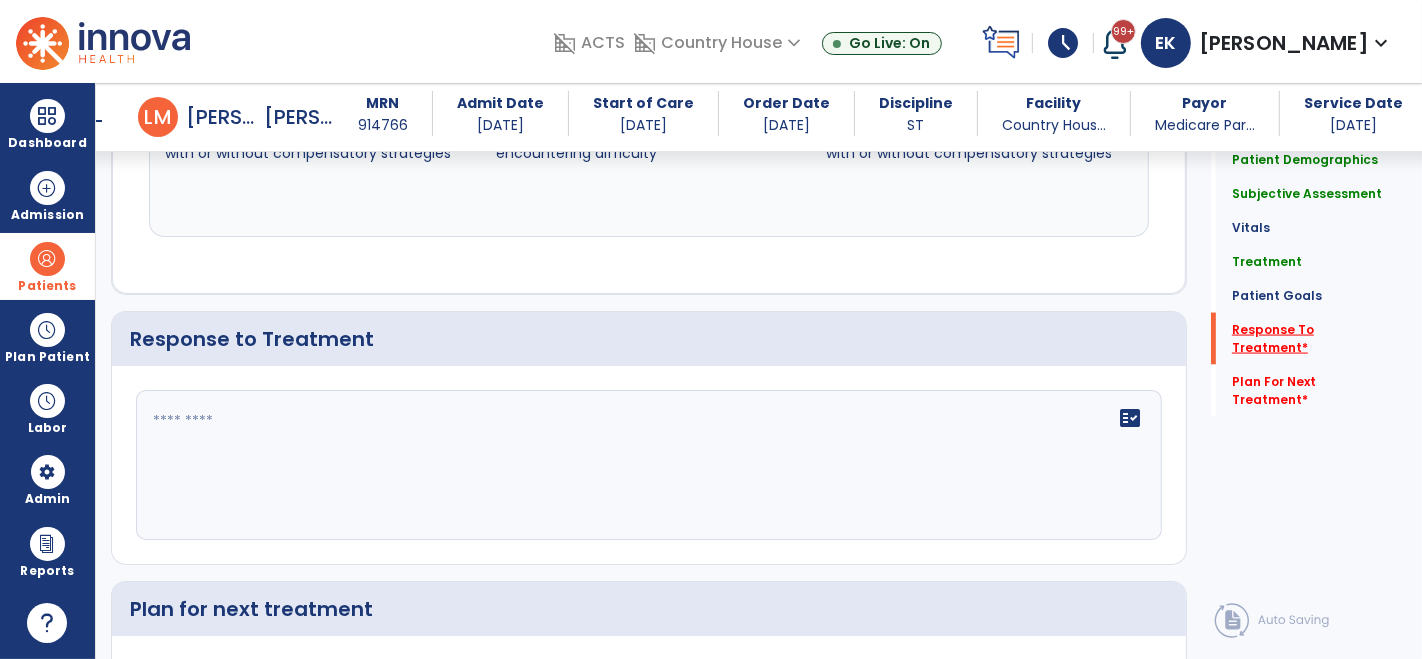 scroll, scrollTop: 2617, scrollLeft: 0, axis: vertical 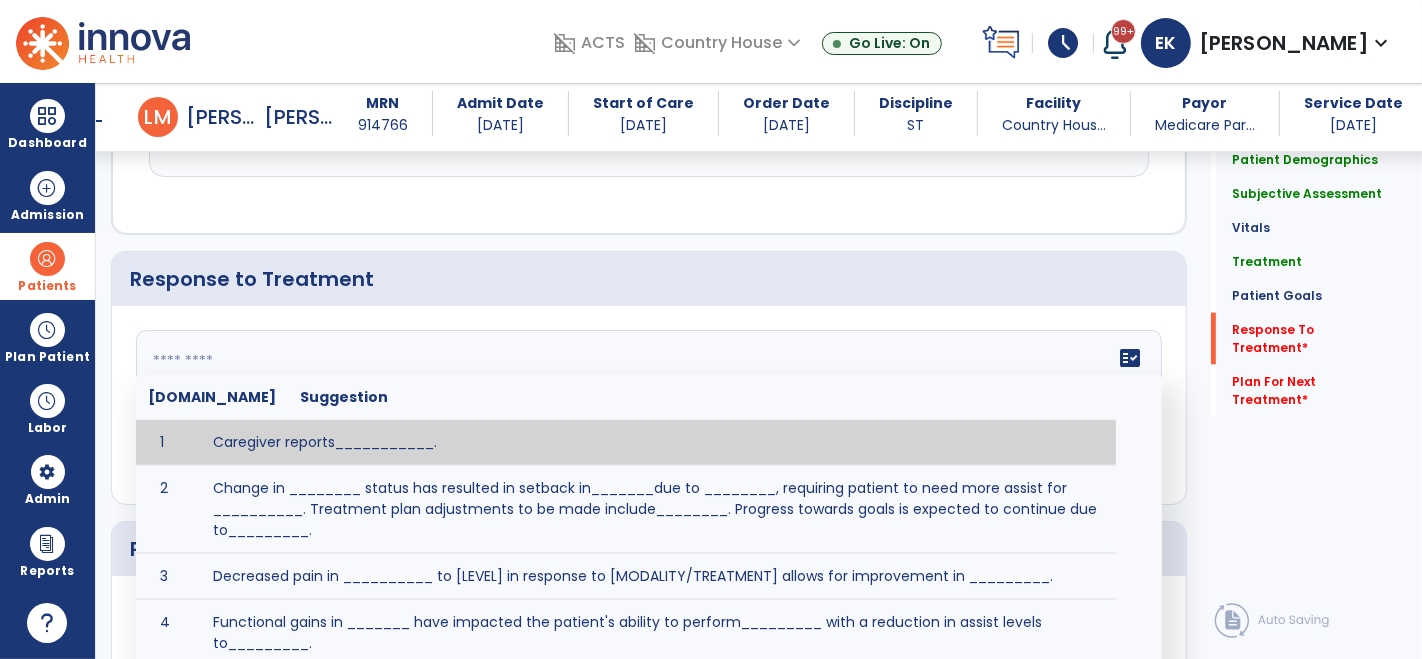 click 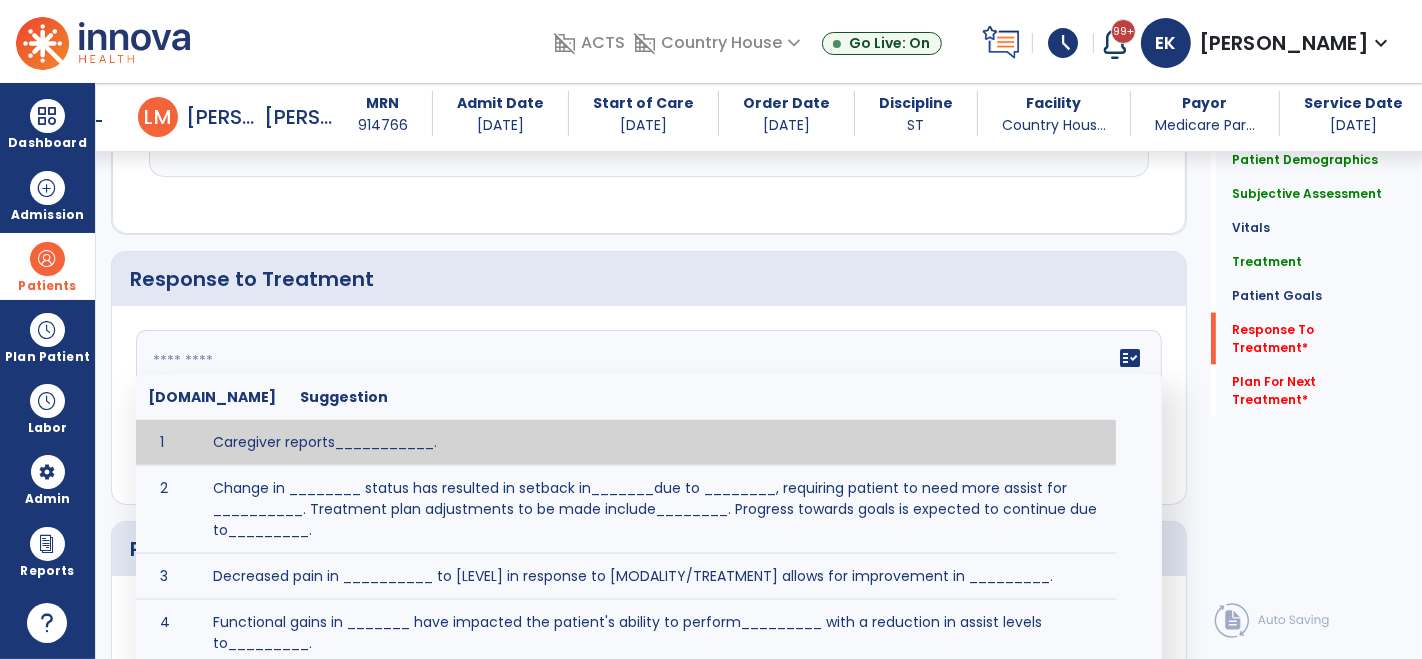 paste on "**********" 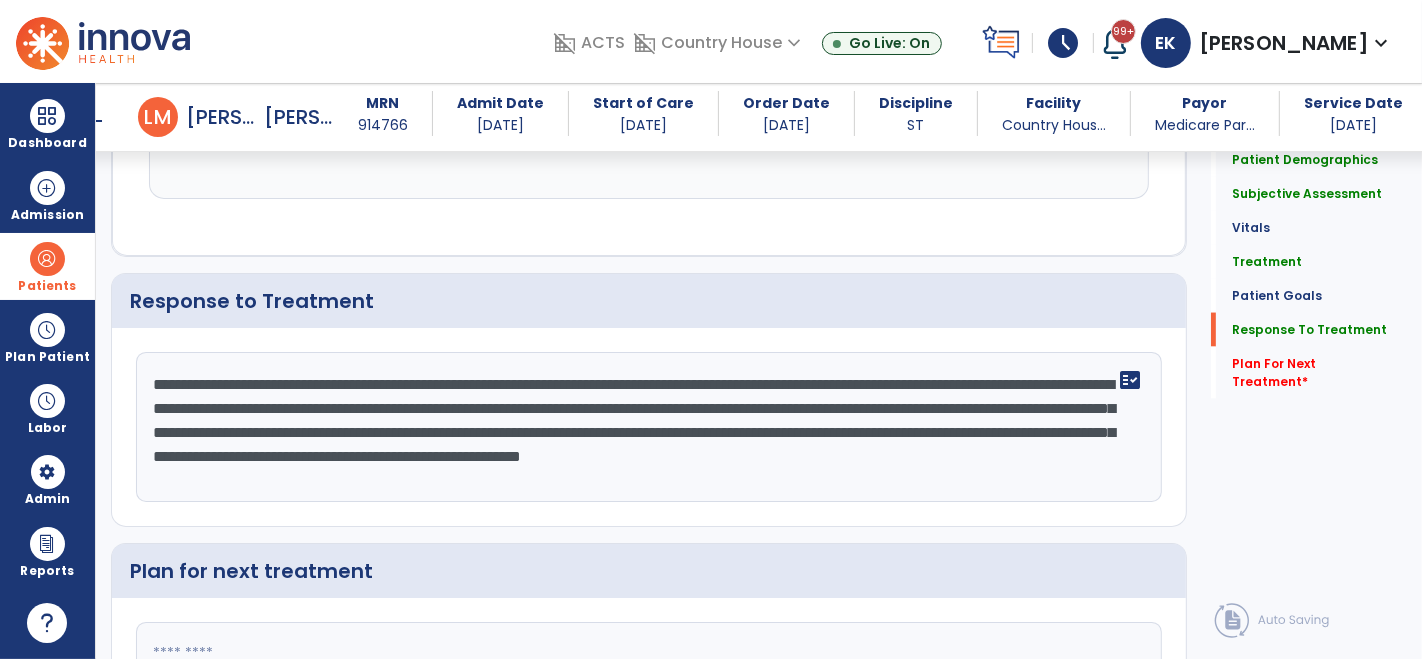scroll, scrollTop: 2592, scrollLeft: 0, axis: vertical 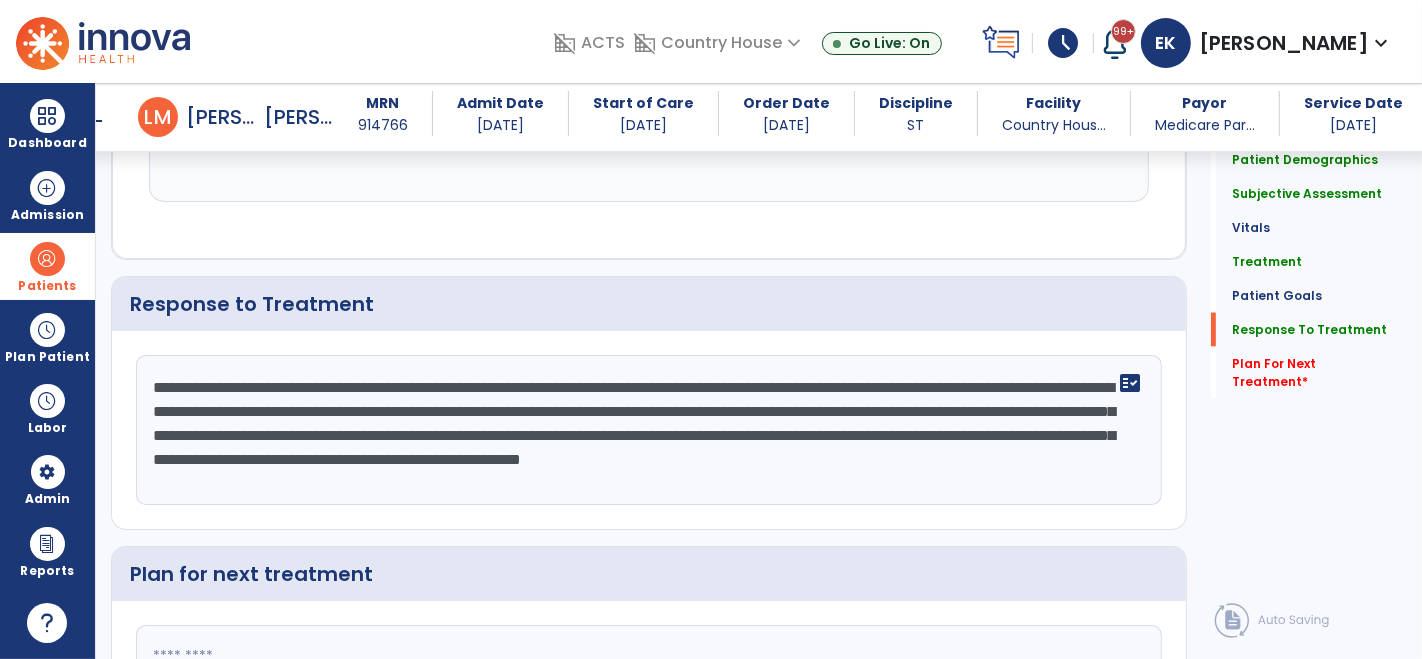 type on "**********" 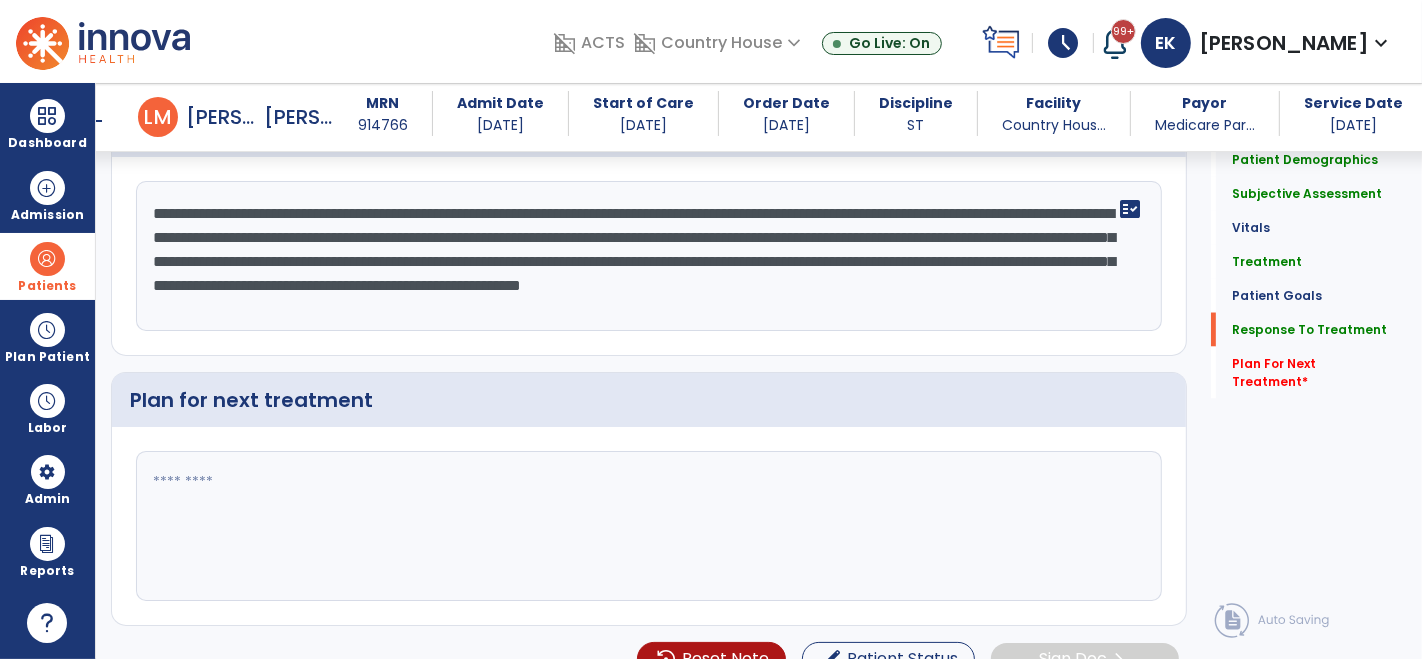 scroll, scrollTop: 2790, scrollLeft: 0, axis: vertical 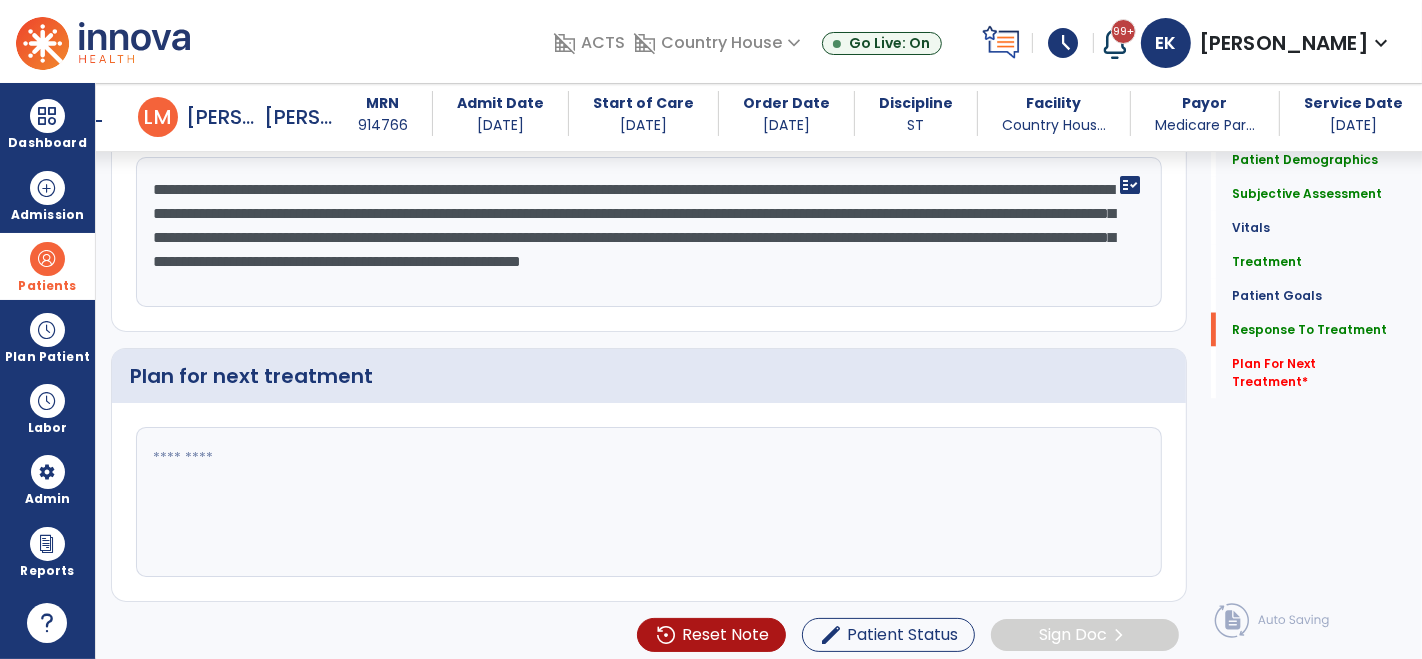 click 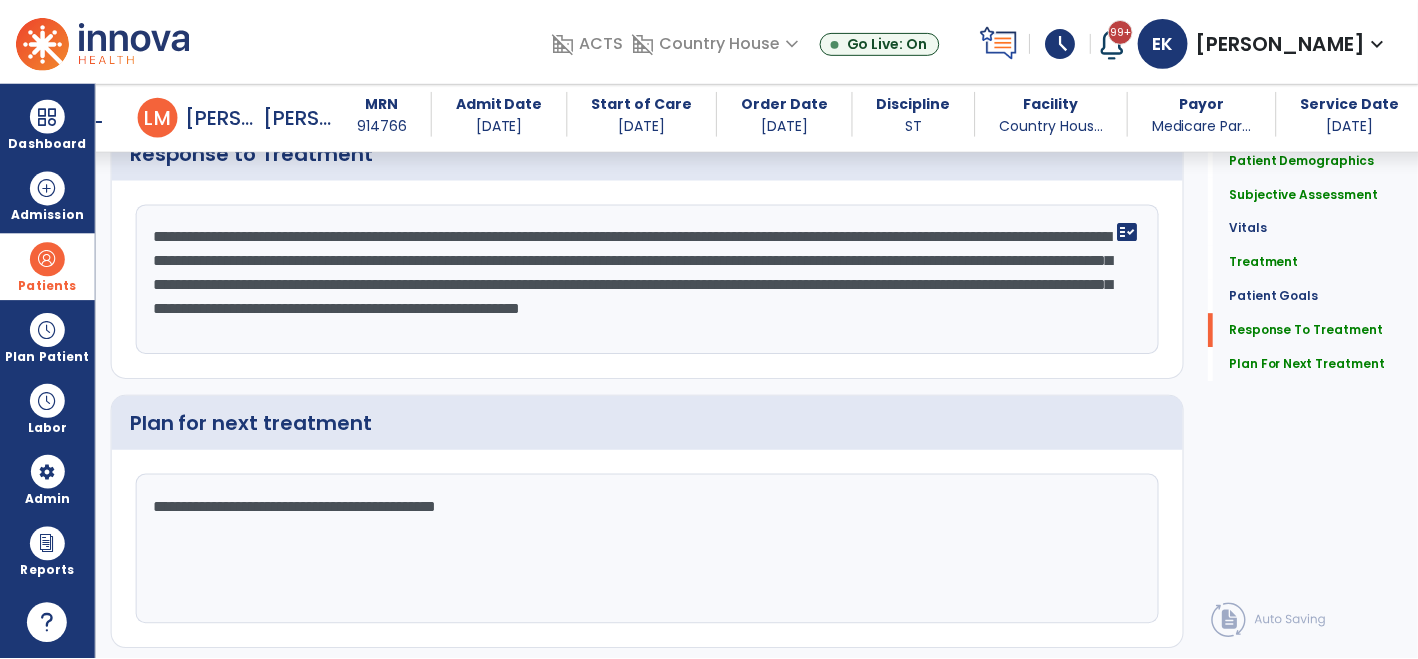 scroll, scrollTop: 2790, scrollLeft: 0, axis: vertical 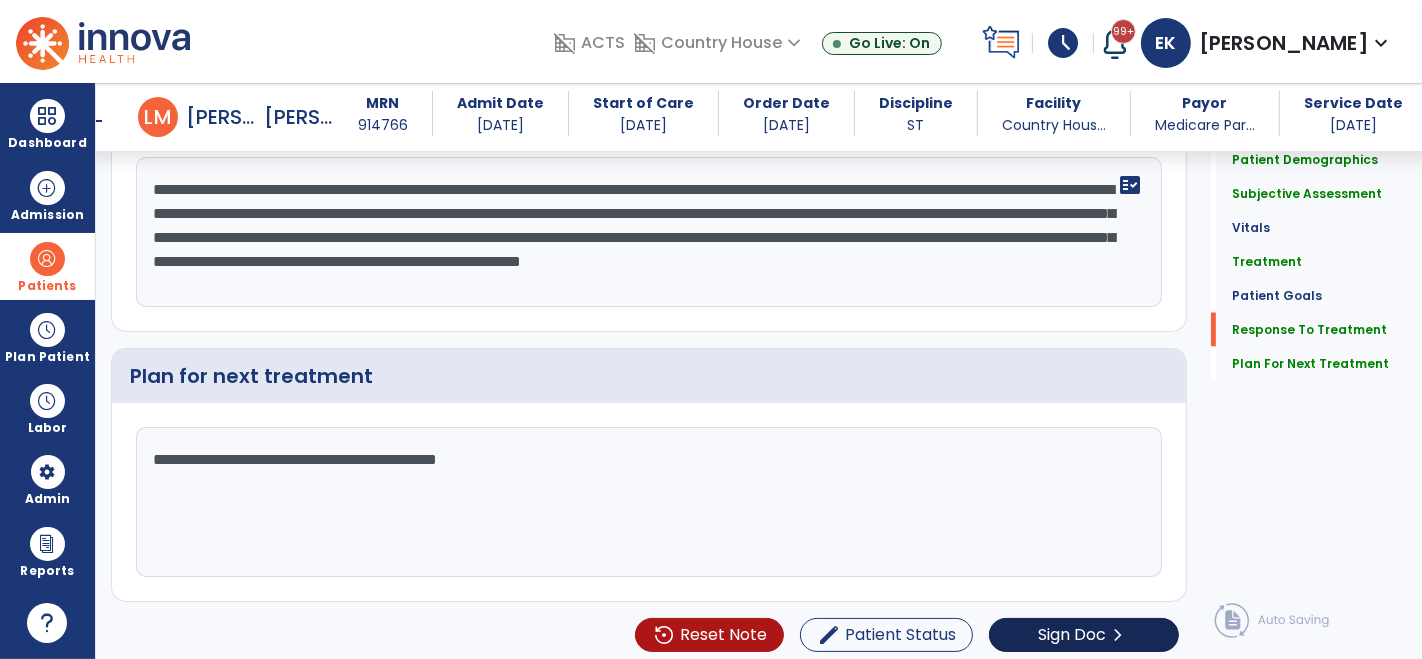 type on "**********" 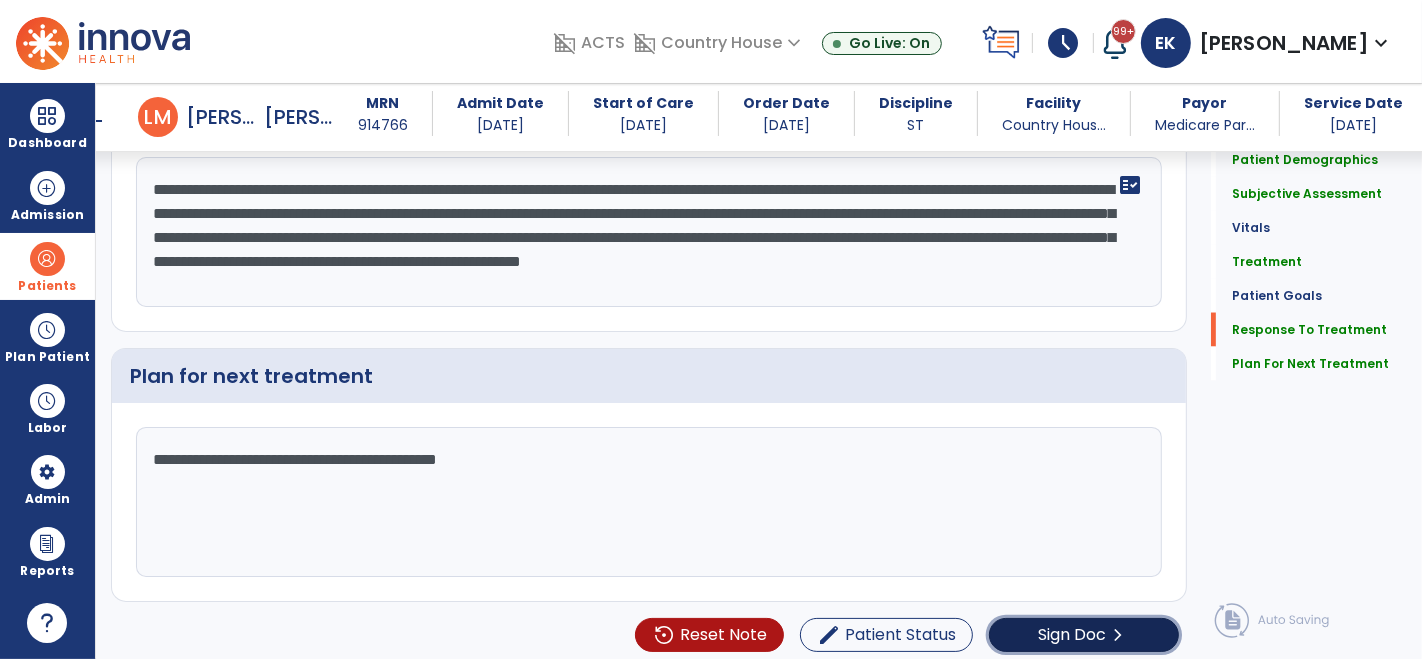 click on "Sign Doc" 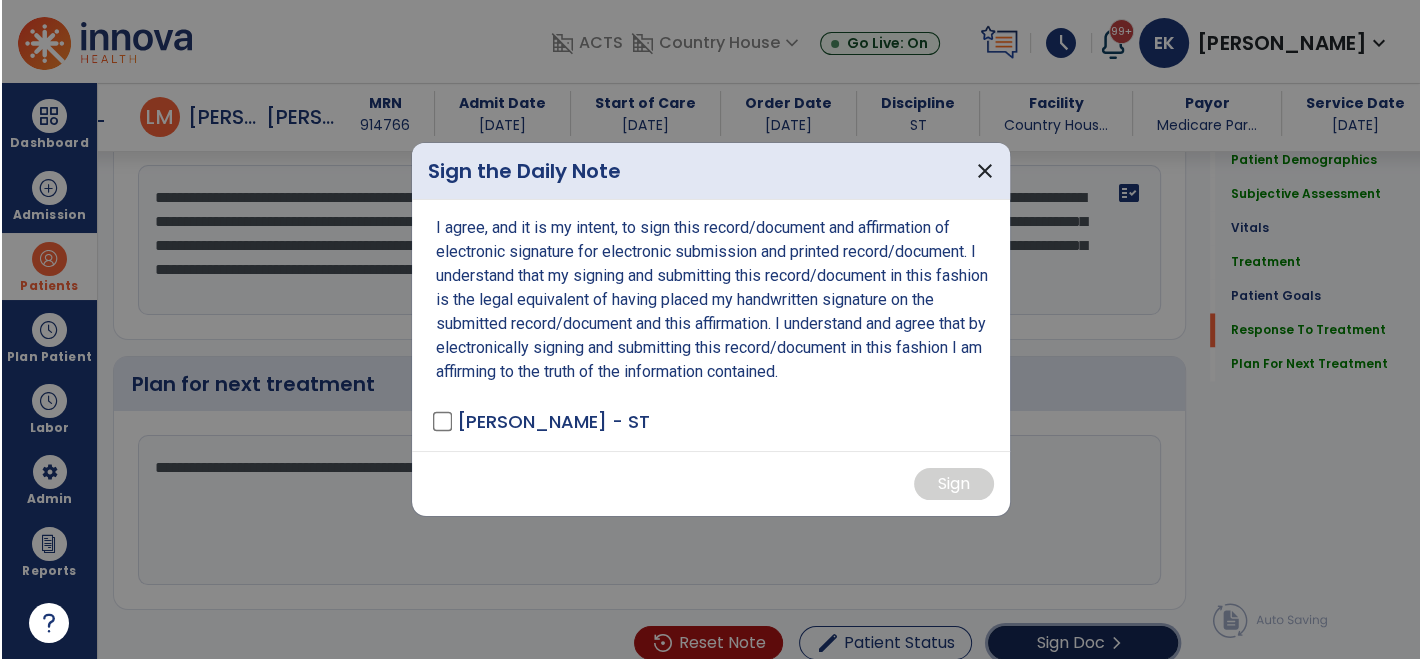 scroll, scrollTop: 2790, scrollLeft: 0, axis: vertical 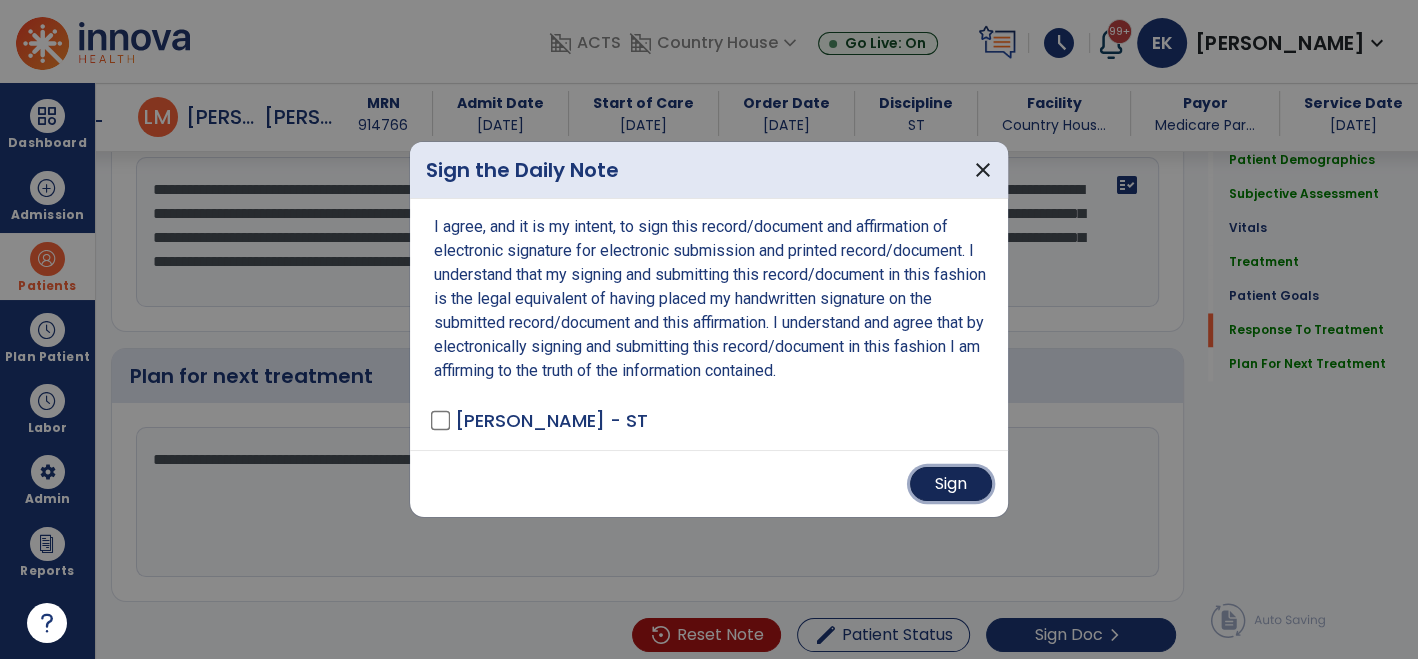 click on "Sign" at bounding box center (951, 484) 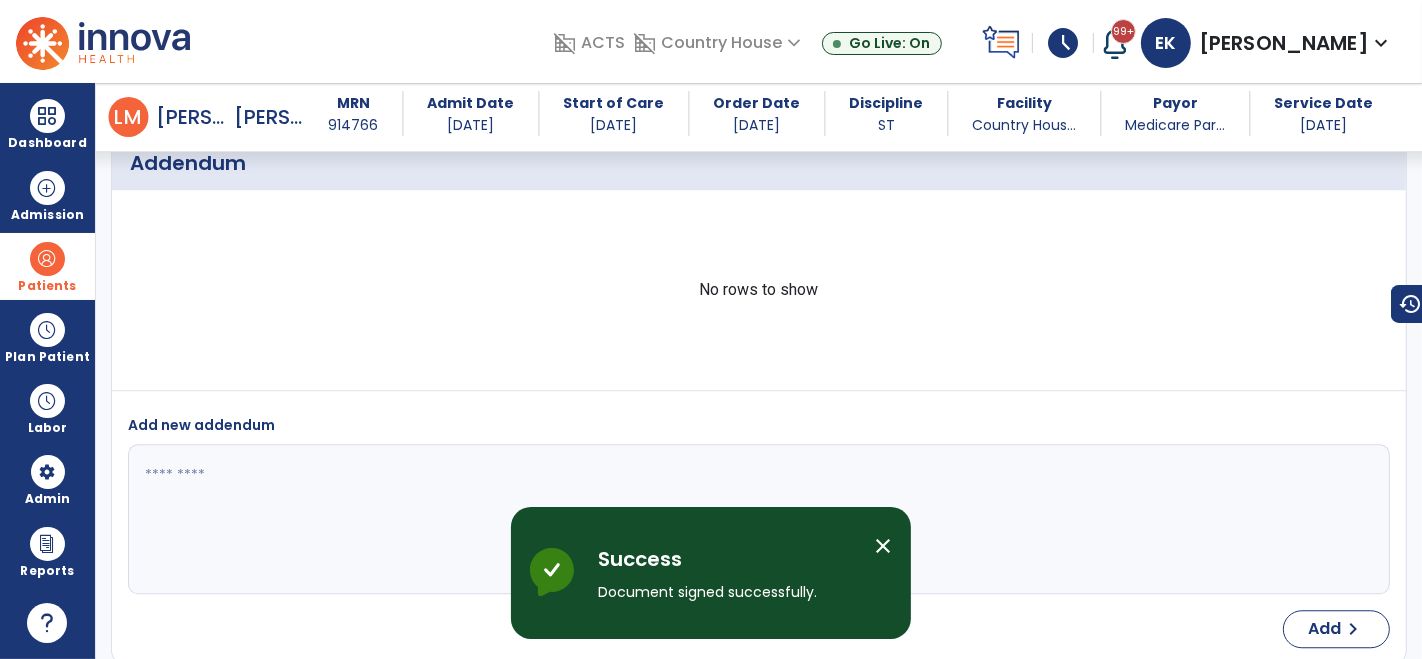 scroll, scrollTop: 4174, scrollLeft: 0, axis: vertical 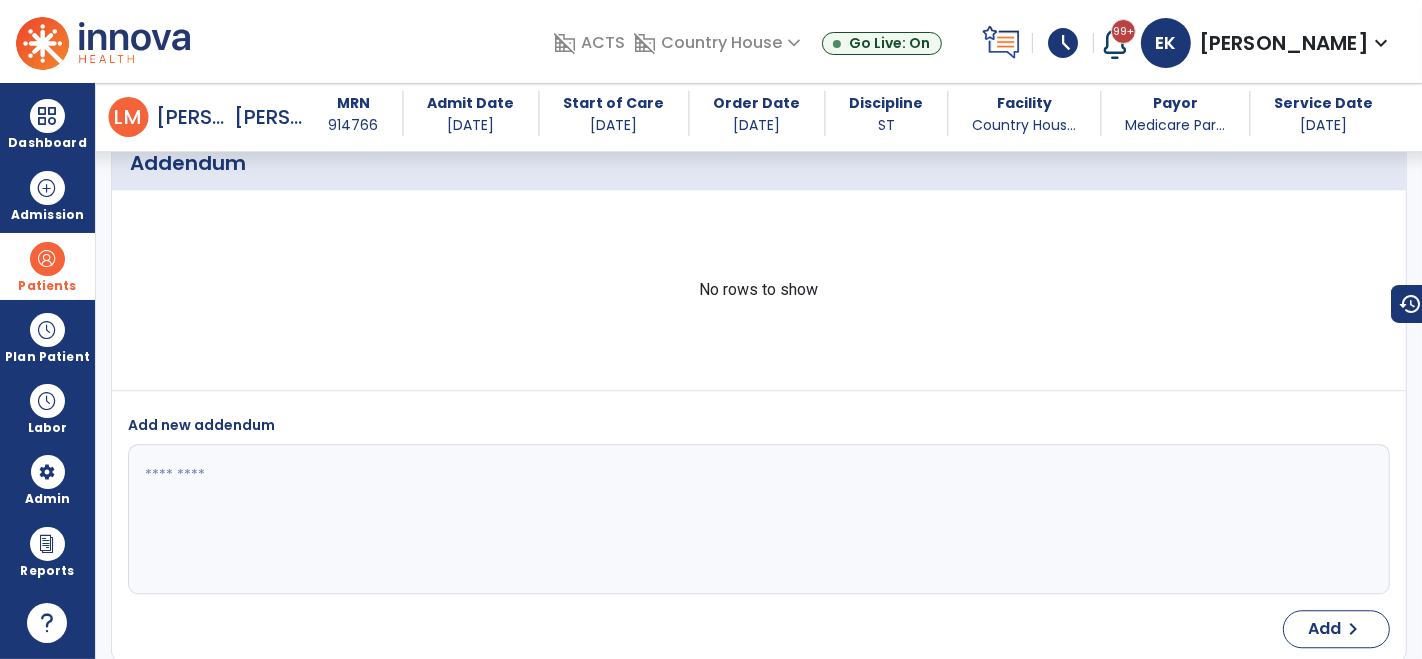 click on "Patients" at bounding box center [47, 266] 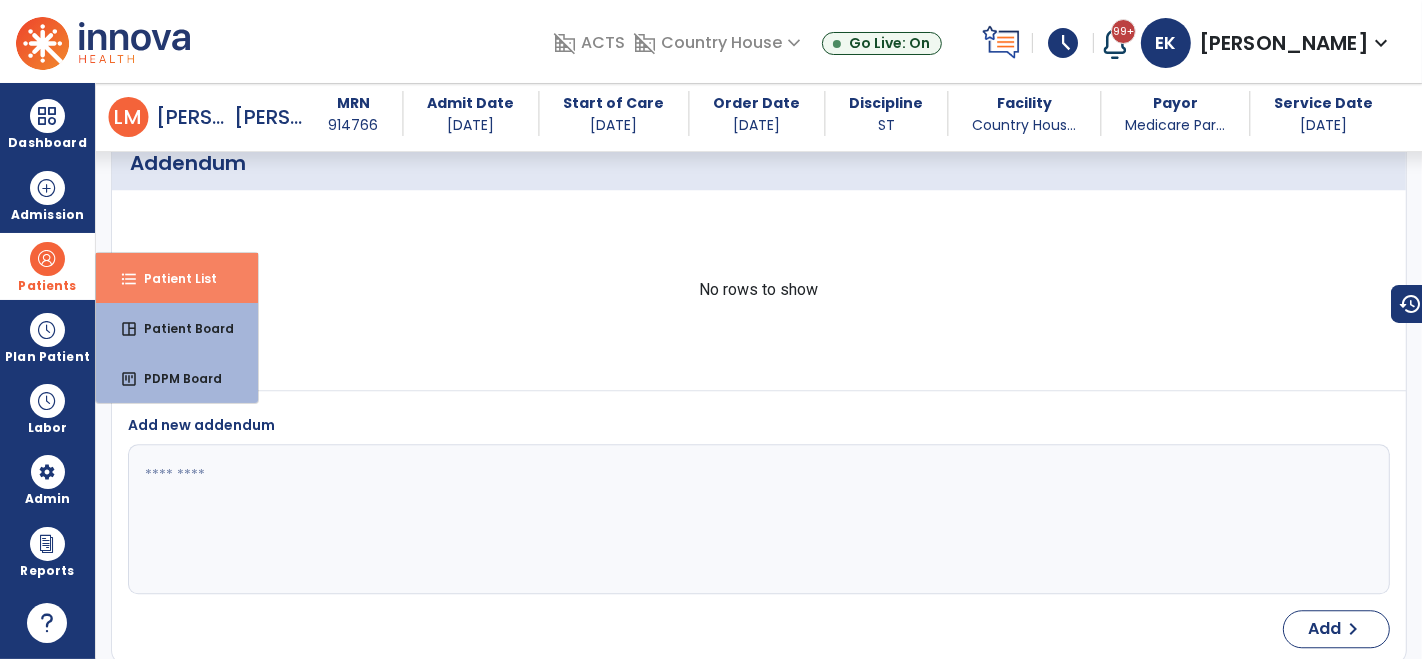 click on "Patient List" at bounding box center [172, 278] 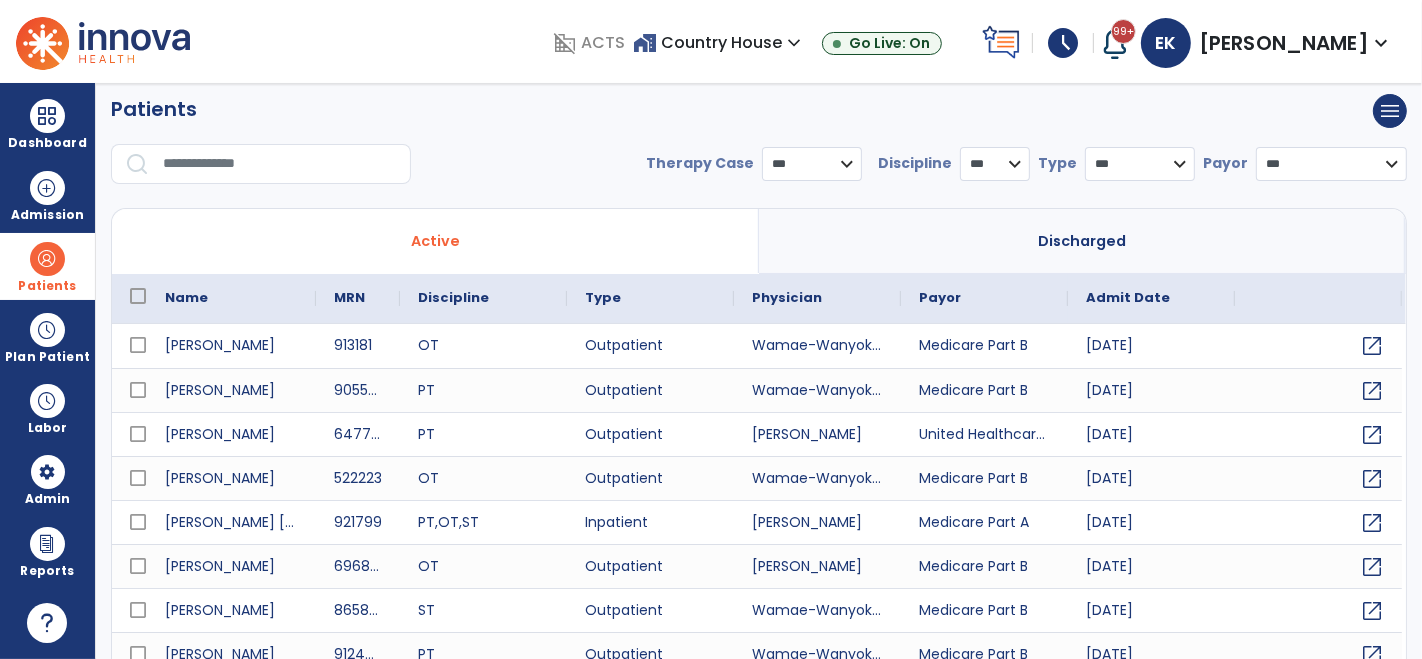 scroll, scrollTop: 8, scrollLeft: 0, axis: vertical 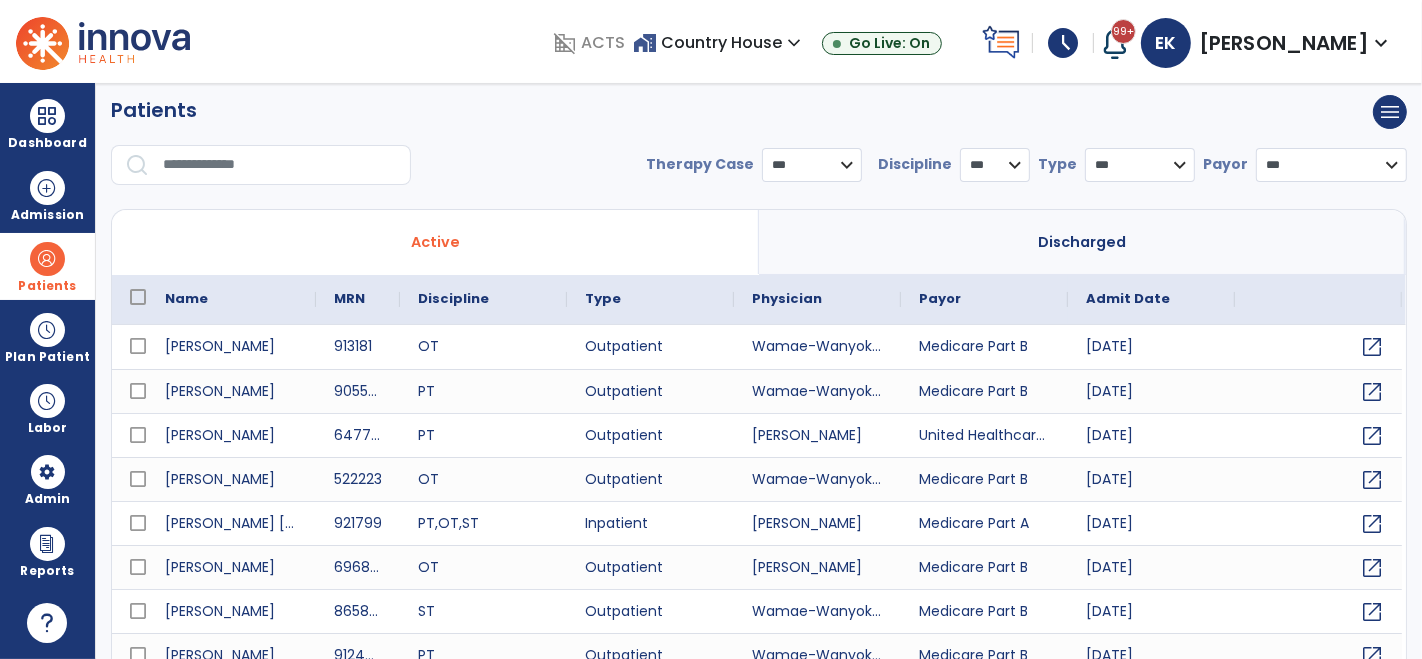 click at bounding box center [280, 165] 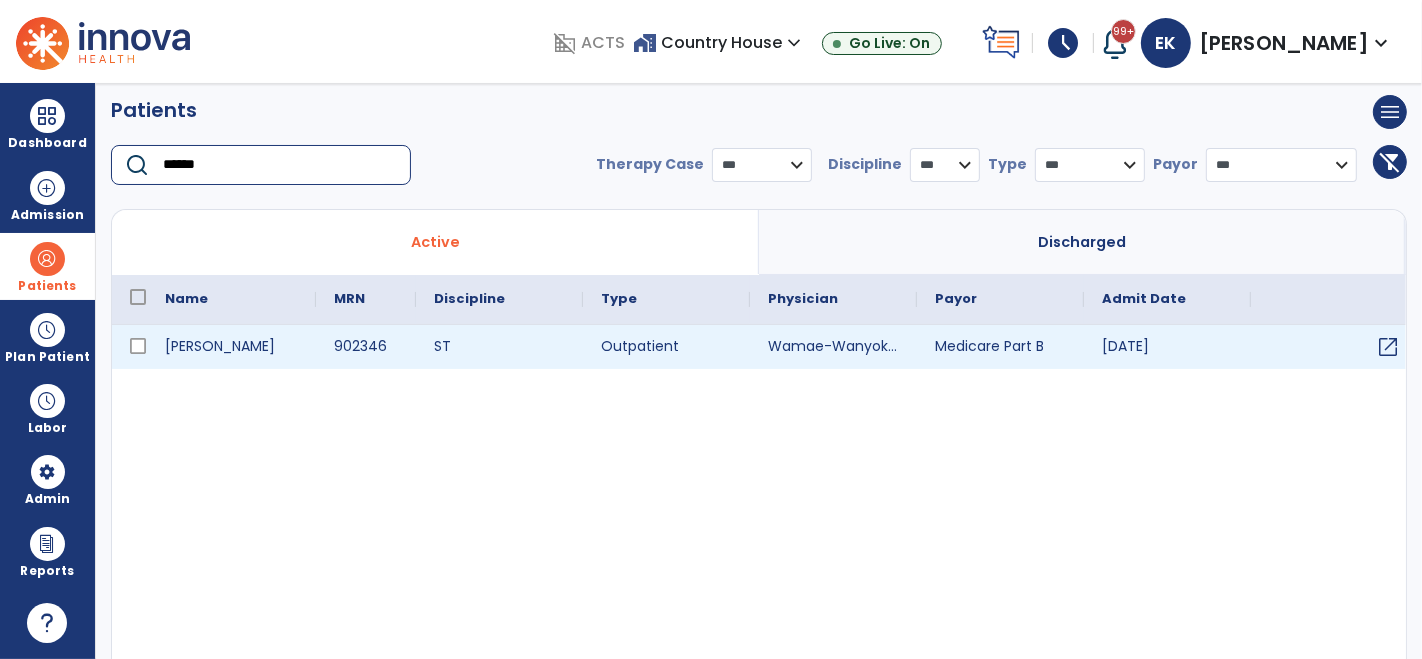type on "******" 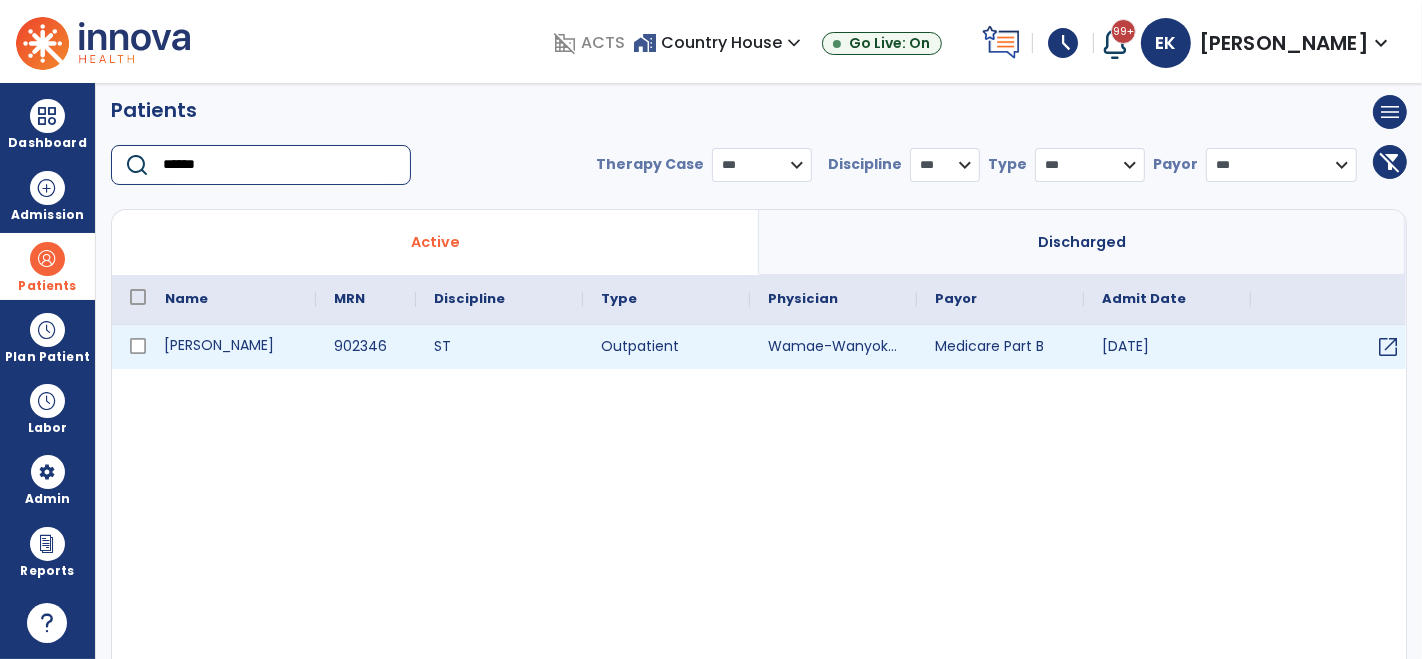 click on "George, Larry" at bounding box center (231, 347) 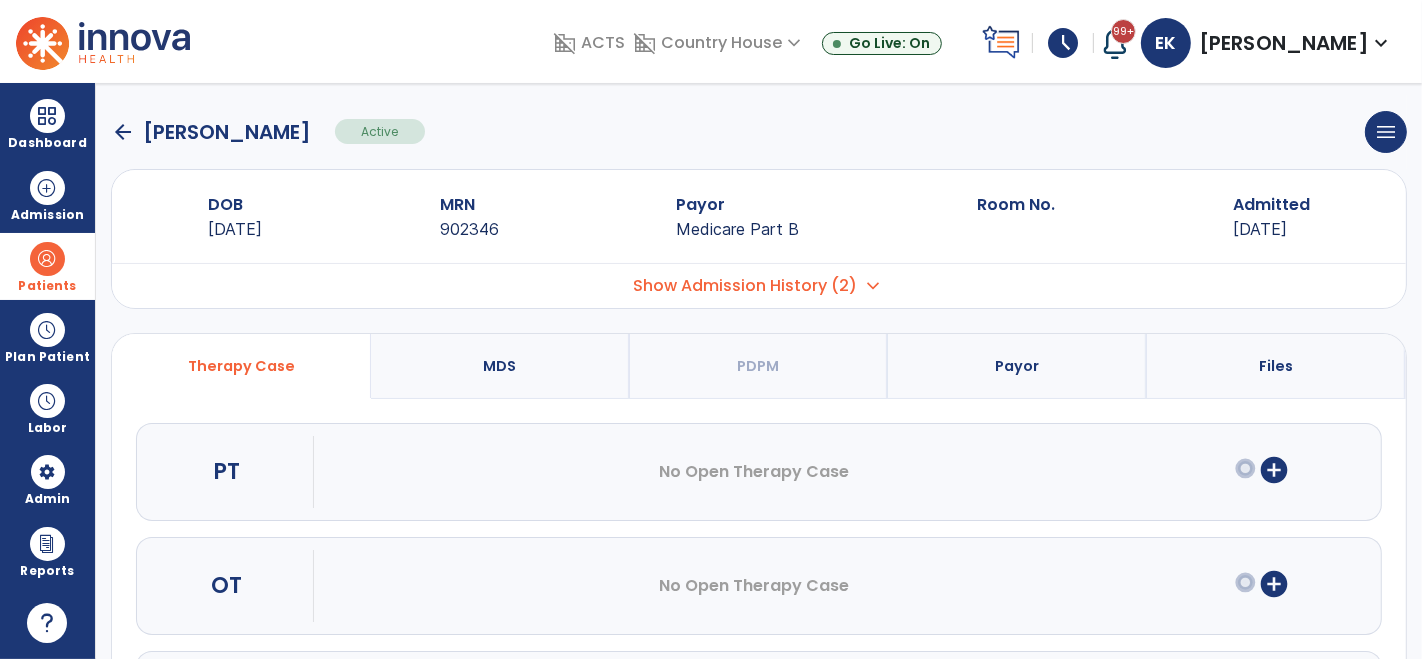 scroll, scrollTop: 142, scrollLeft: 0, axis: vertical 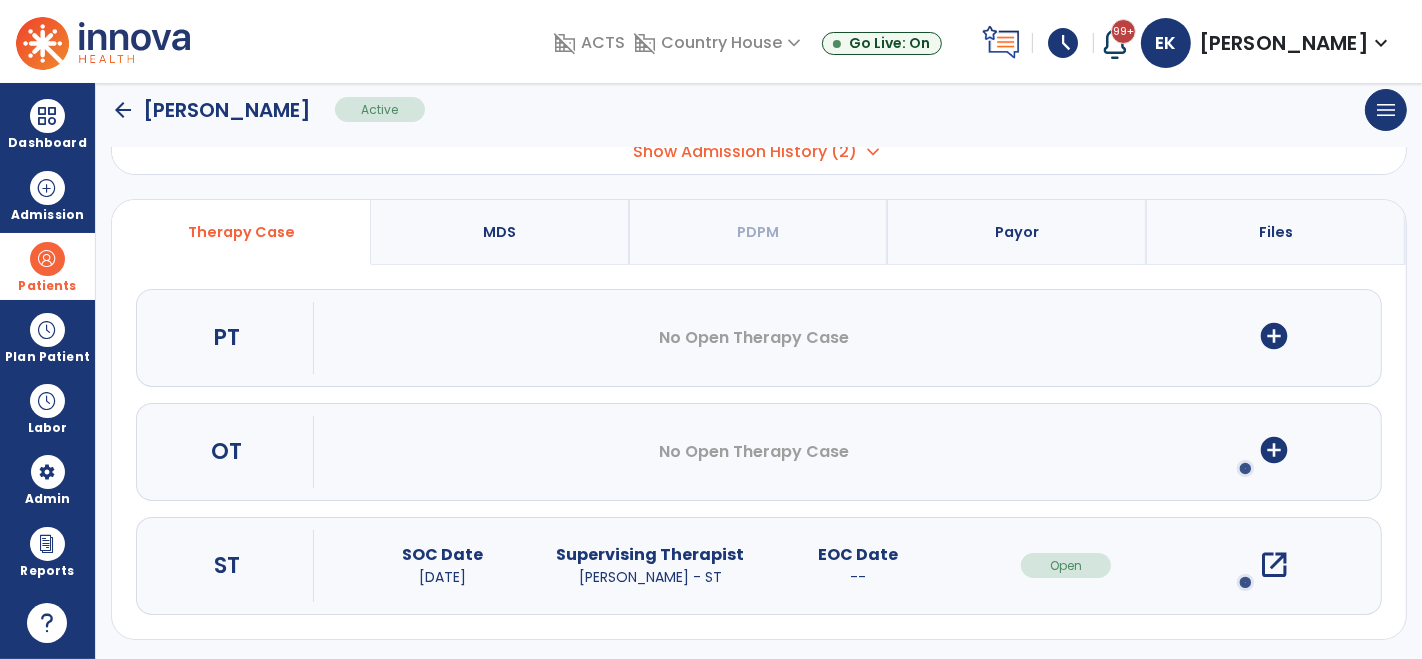 click on "open_in_new" at bounding box center [1274, 565] 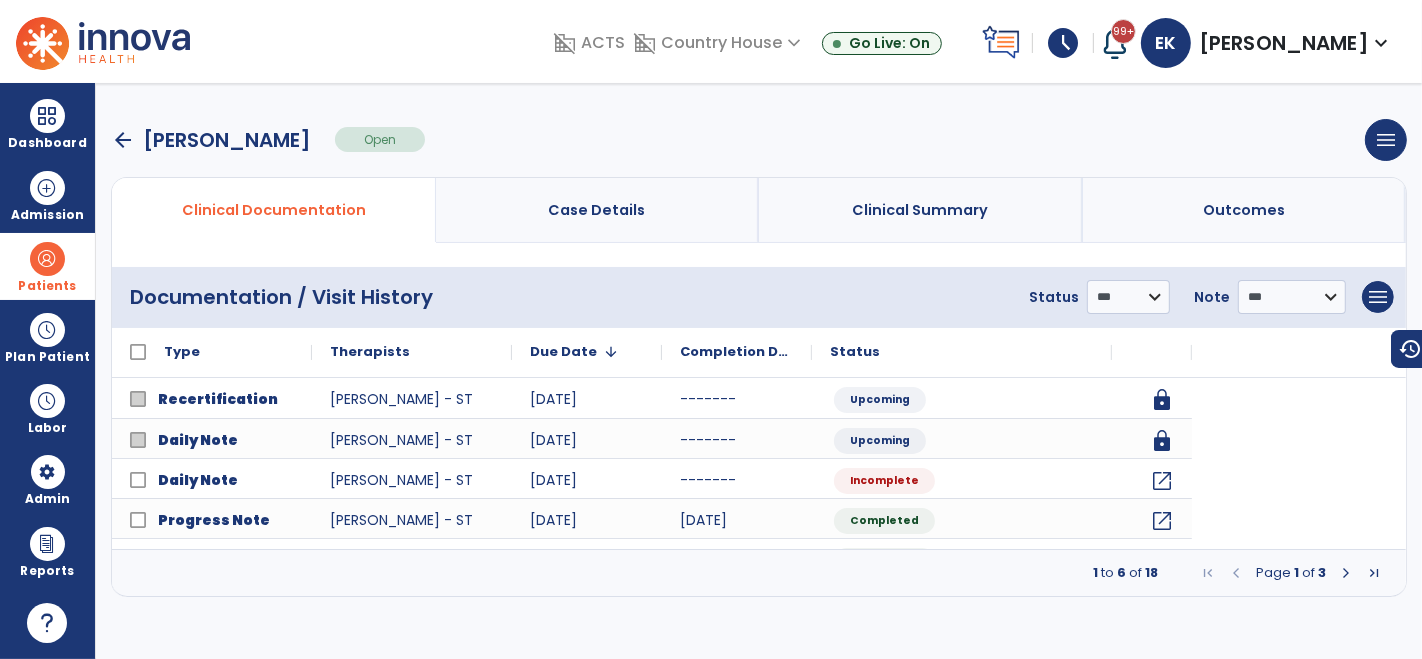 scroll, scrollTop: 0, scrollLeft: 0, axis: both 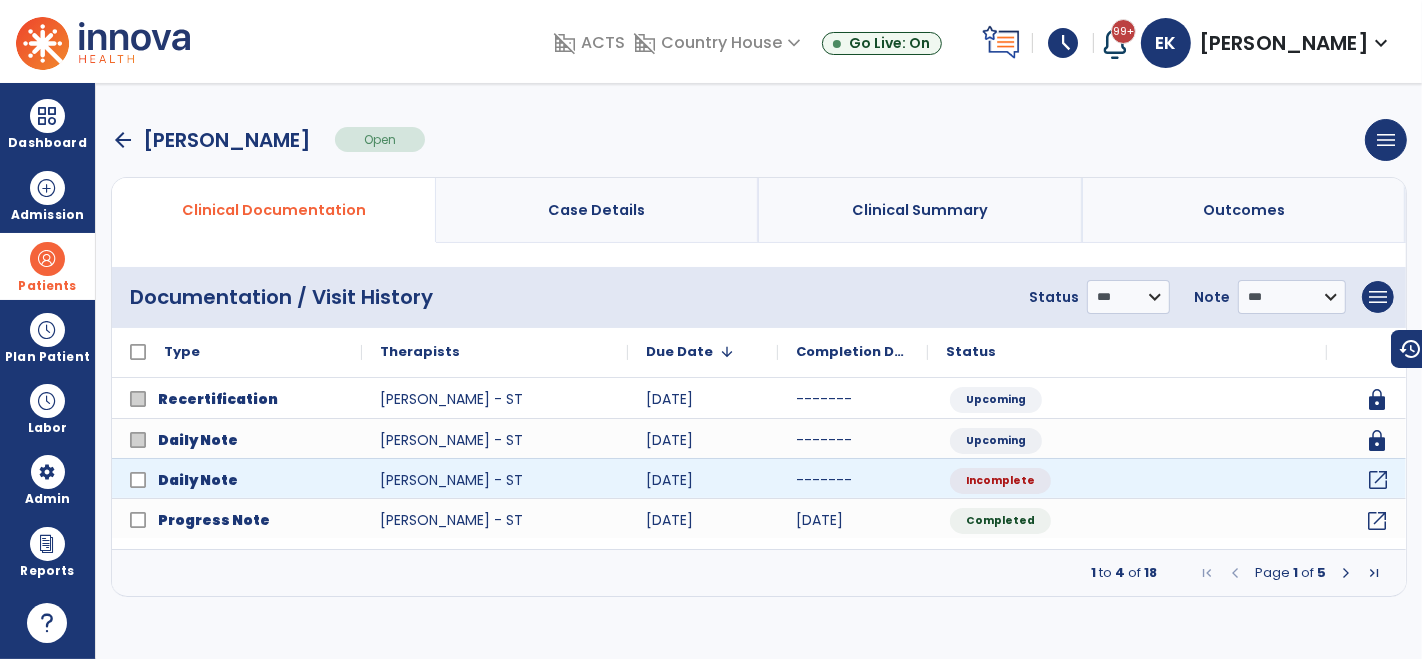 click on "open_in_new" 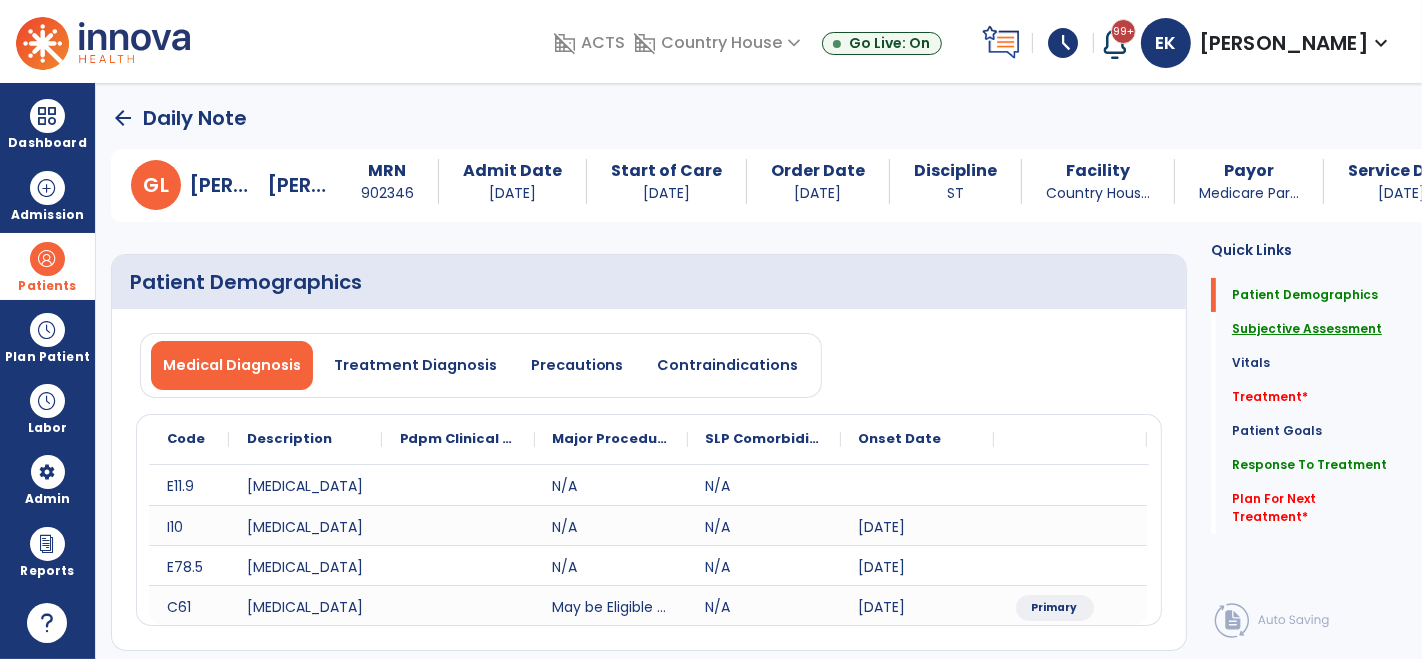 click on "Subjective Assessment" 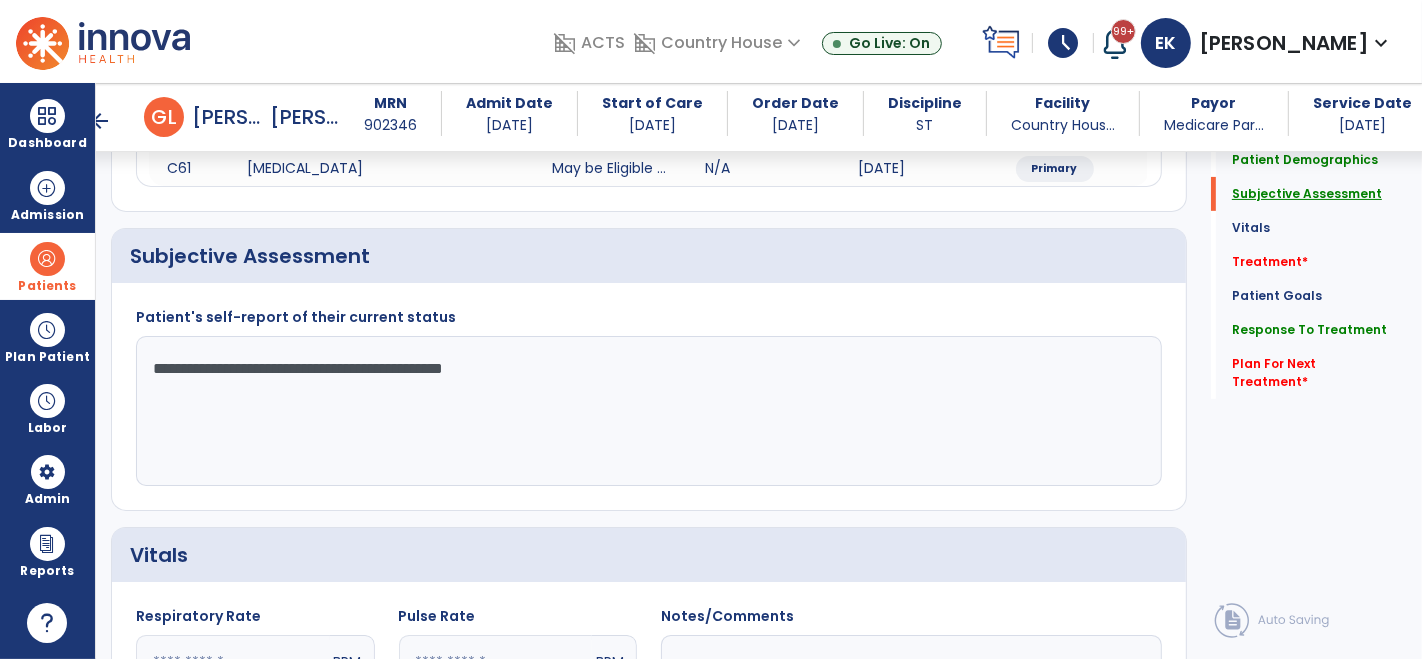 scroll, scrollTop: 435, scrollLeft: 0, axis: vertical 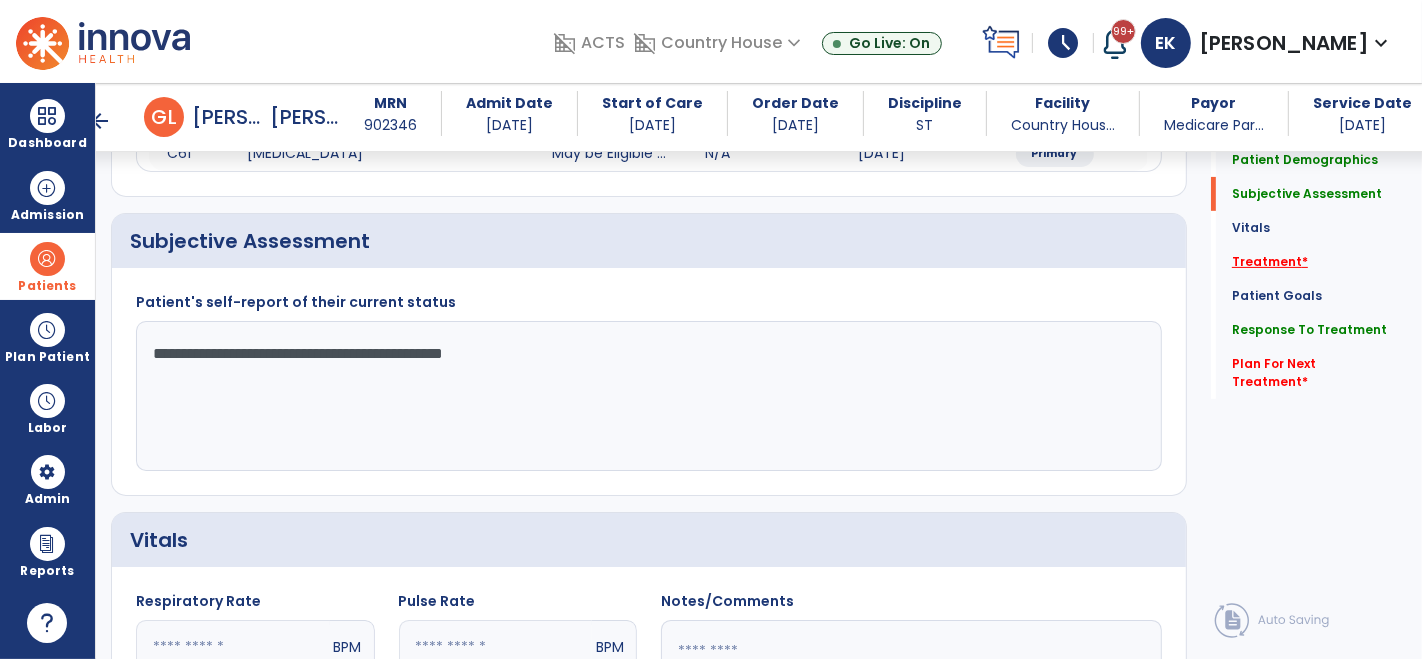 click on "Treatment   *" 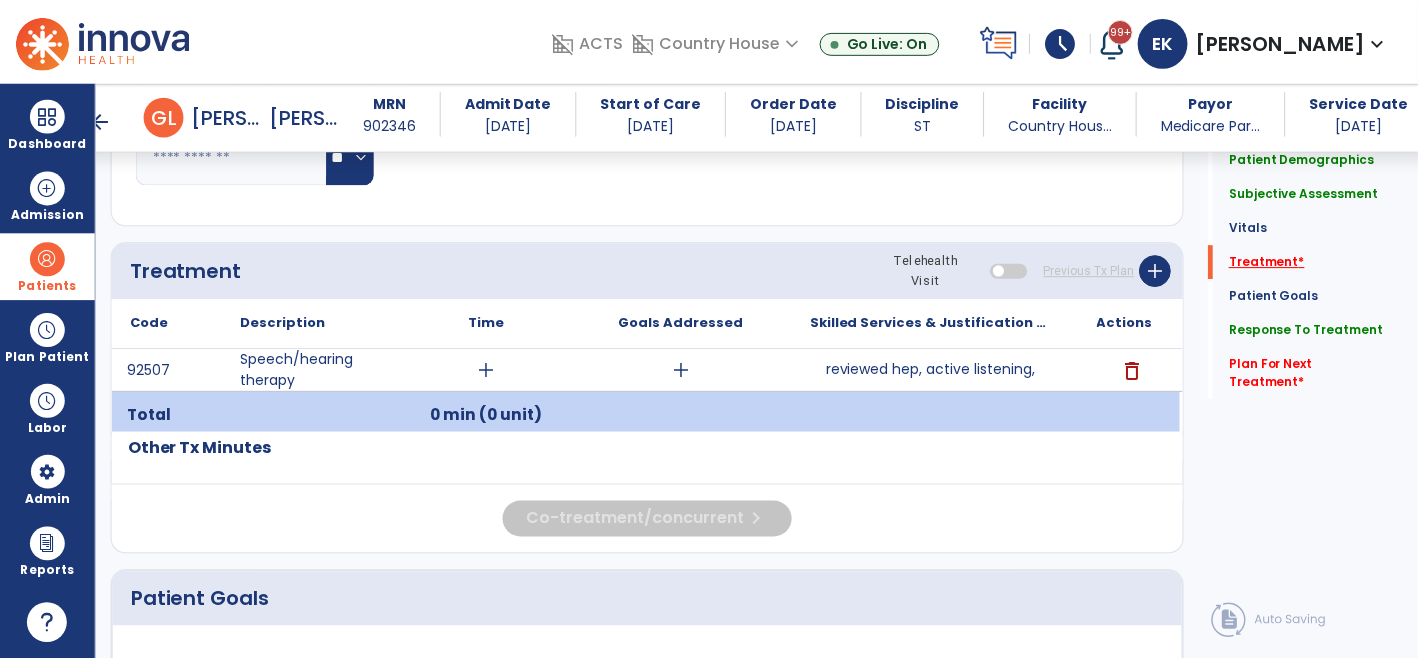 scroll, scrollTop: 1151, scrollLeft: 0, axis: vertical 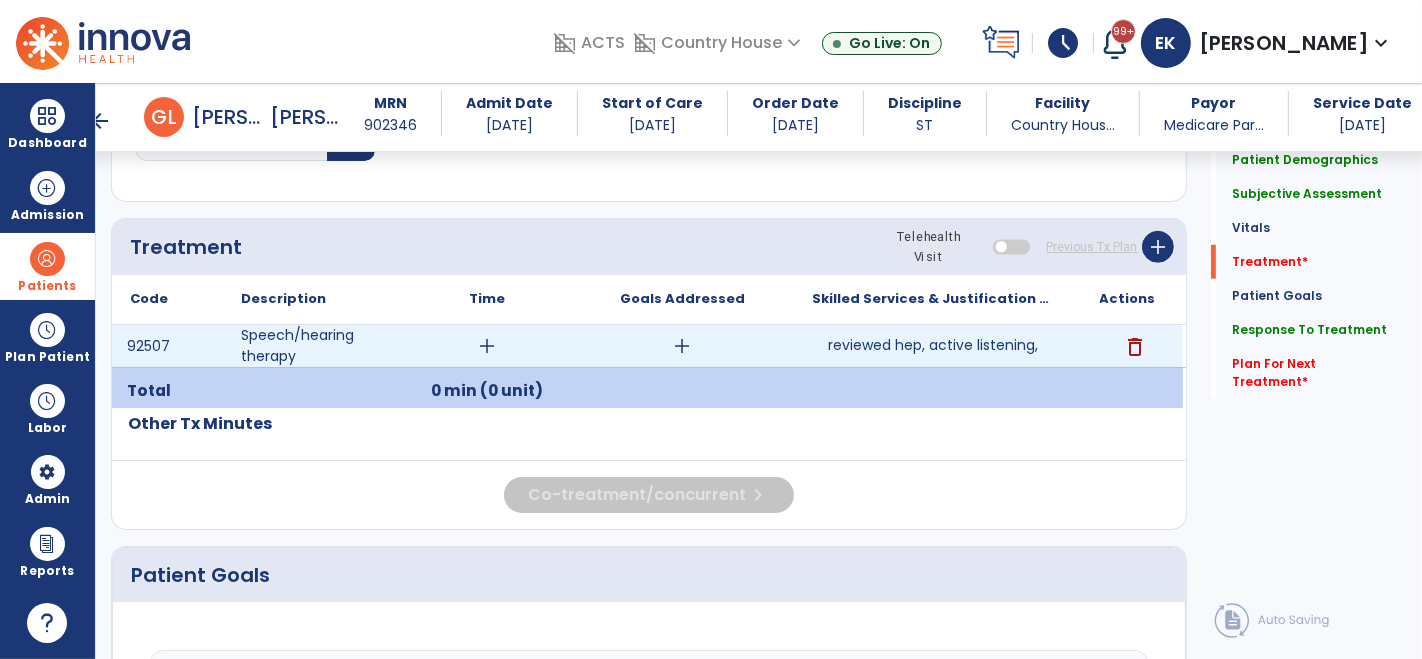 click on "add" at bounding box center [488, 346] 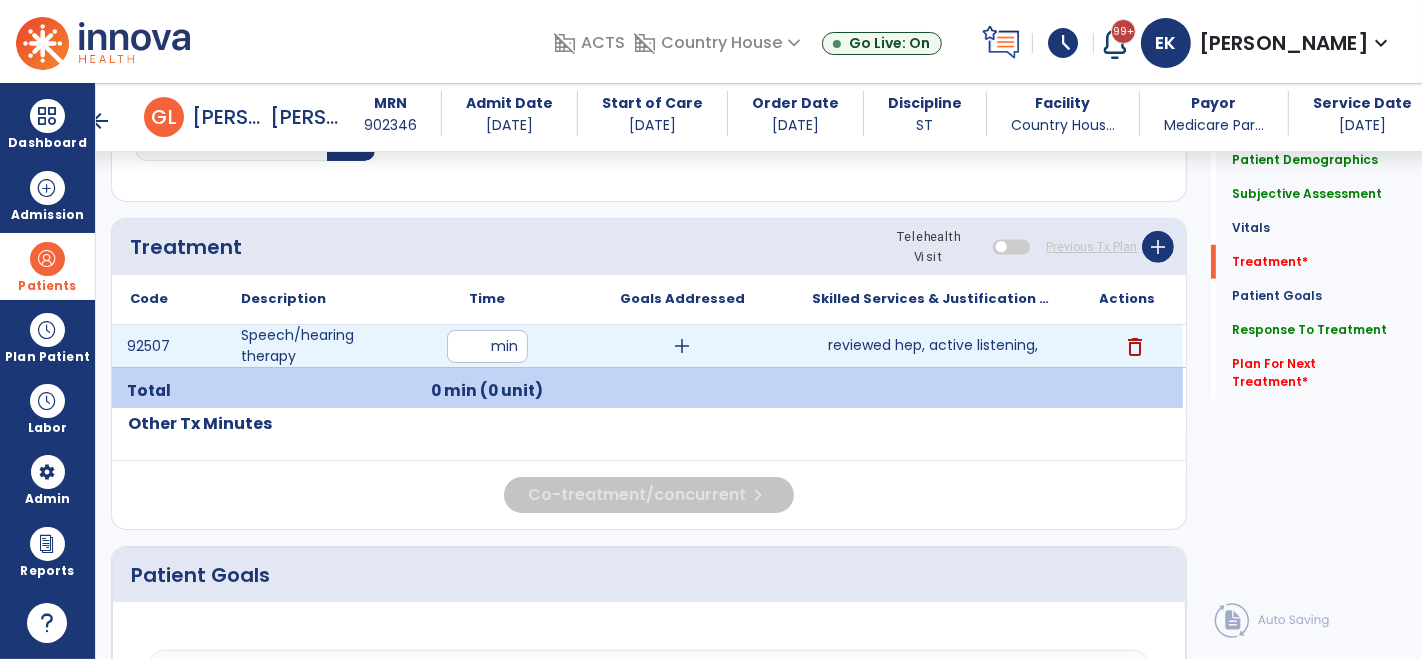 type on "**" 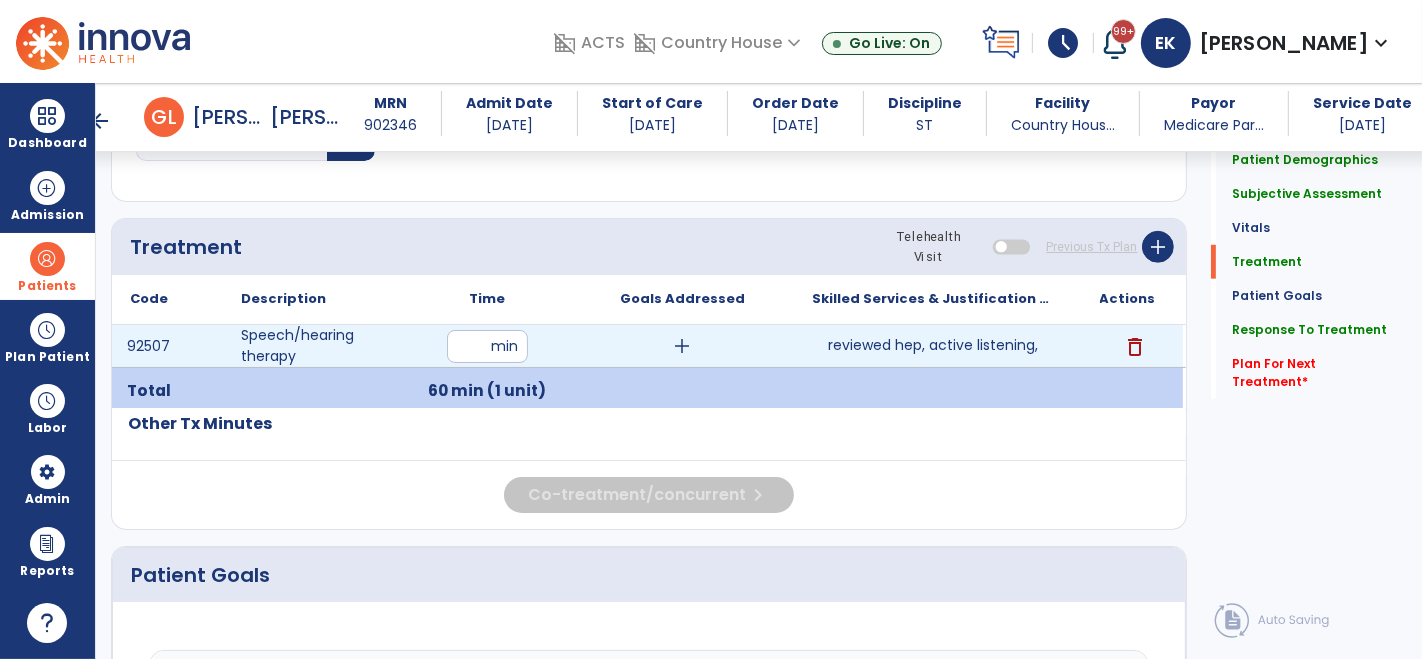 click on "add" at bounding box center (683, 346) 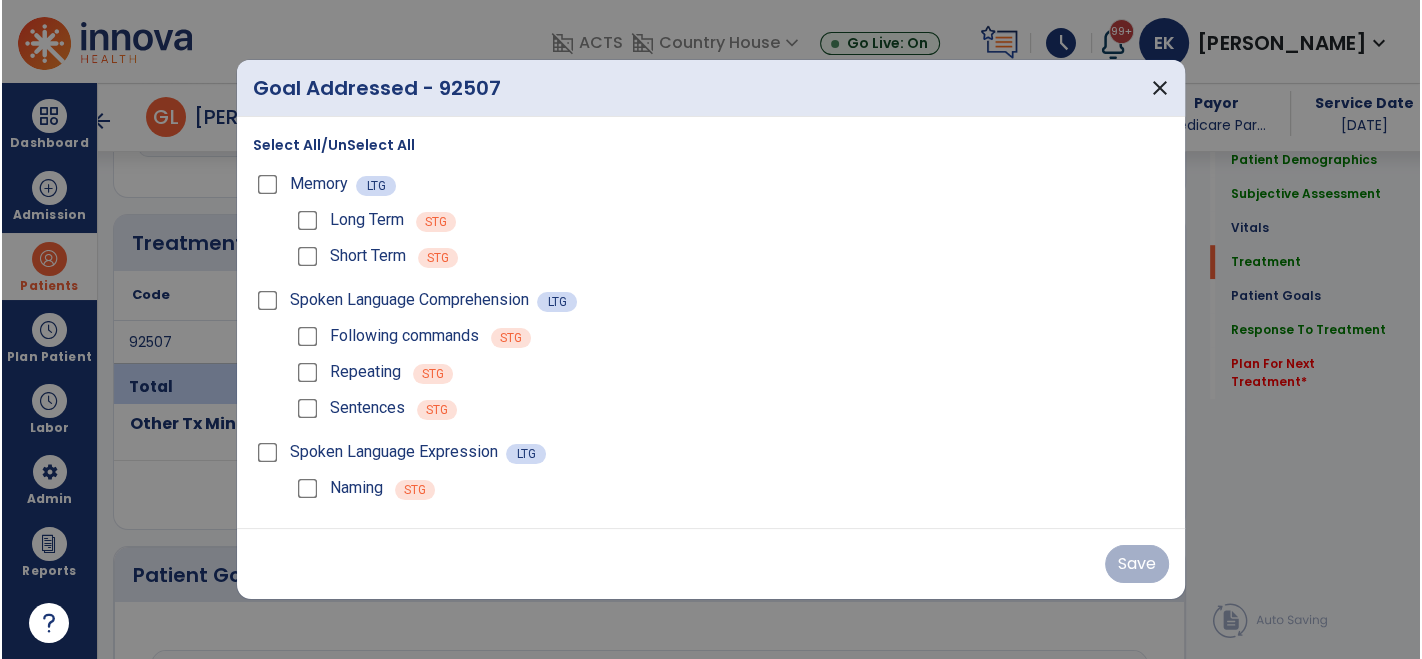 scroll, scrollTop: 1151, scrollLeft: 0, axis: vertical 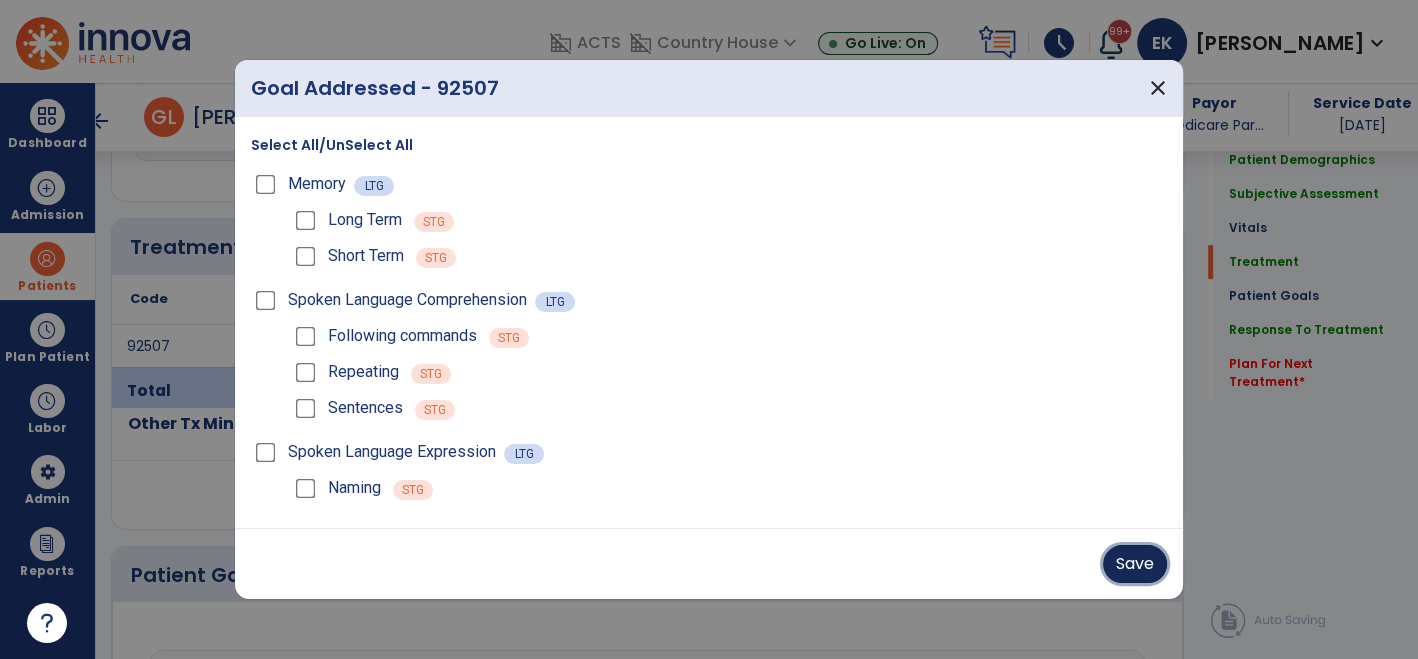 click on "Save" at bounding box center (1135, 564) 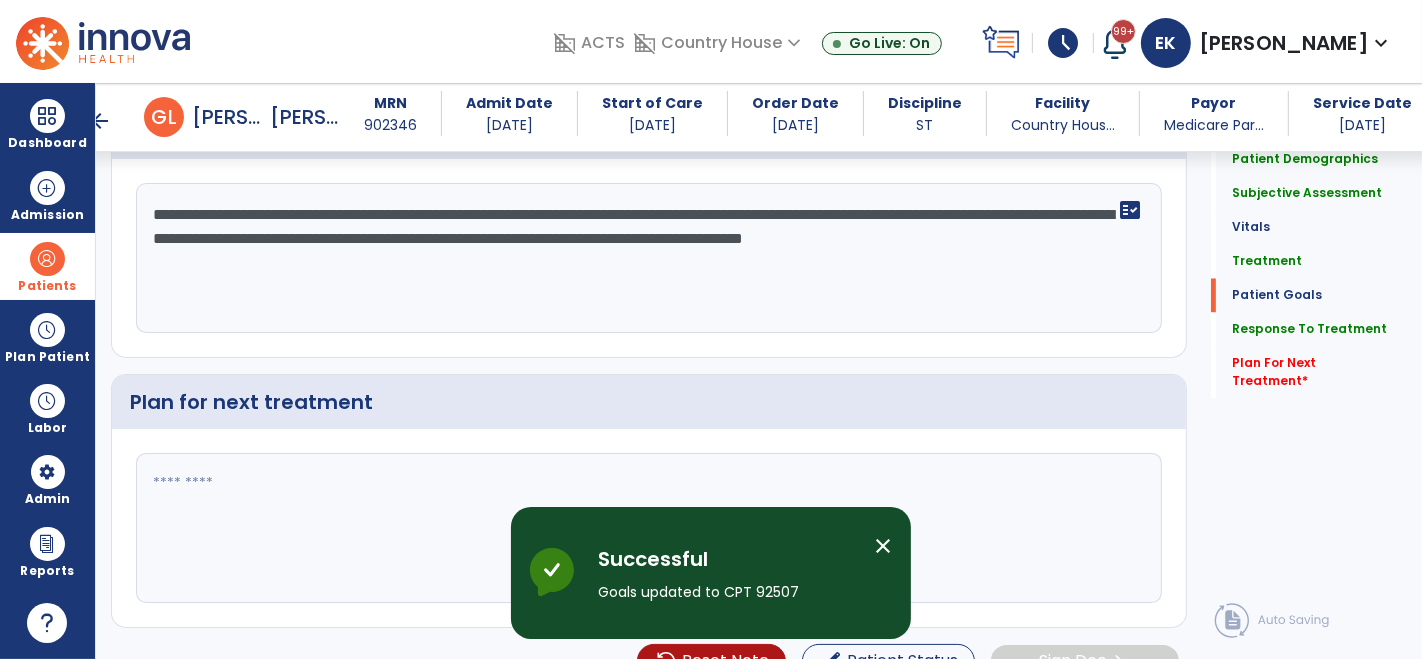 scroll, scrollTop: 3271, scrollLeft: 0, axis: vertical 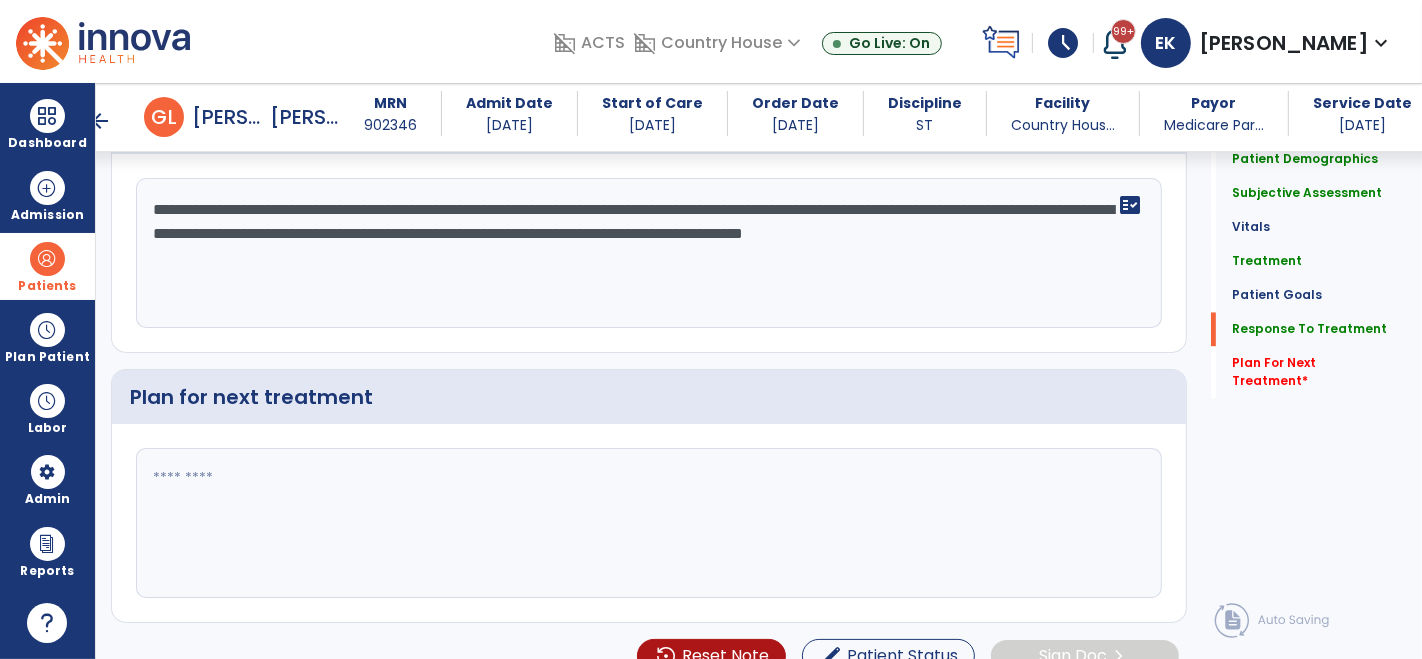 click on "**********" 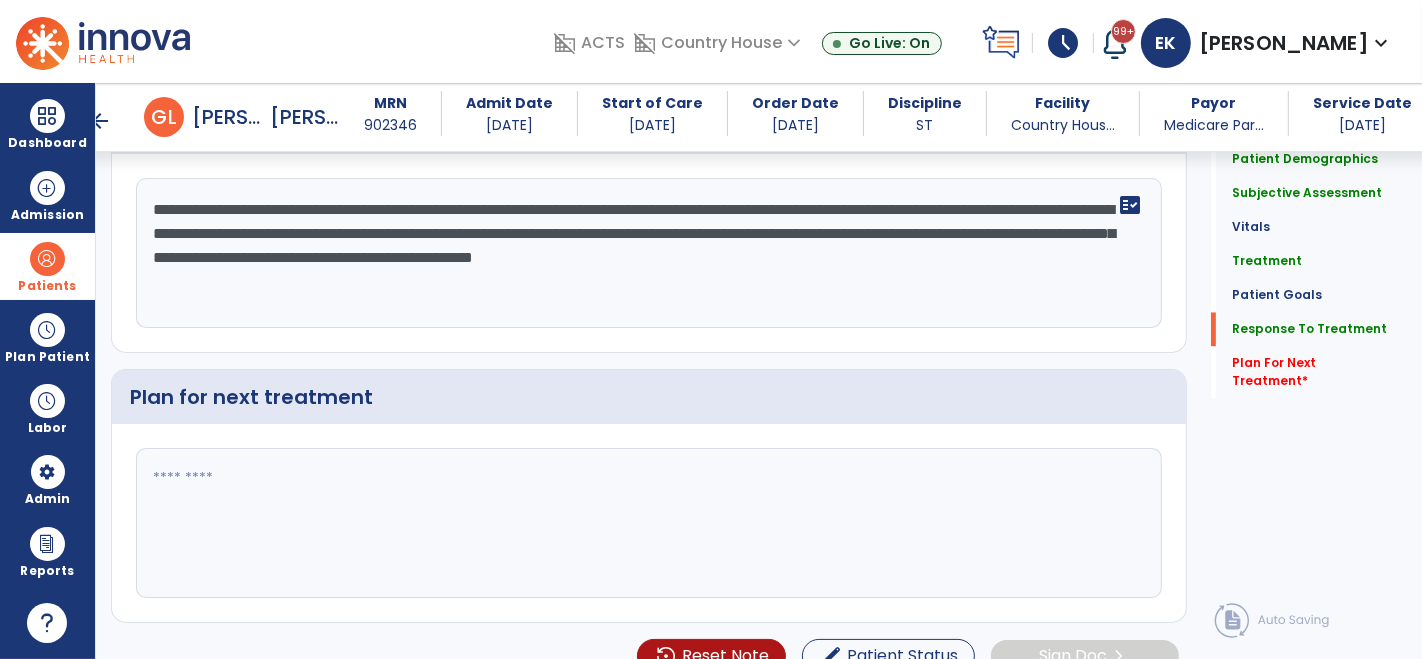 scroll, scrollTop: 3271, scrollLeft: 0, axis: vertical 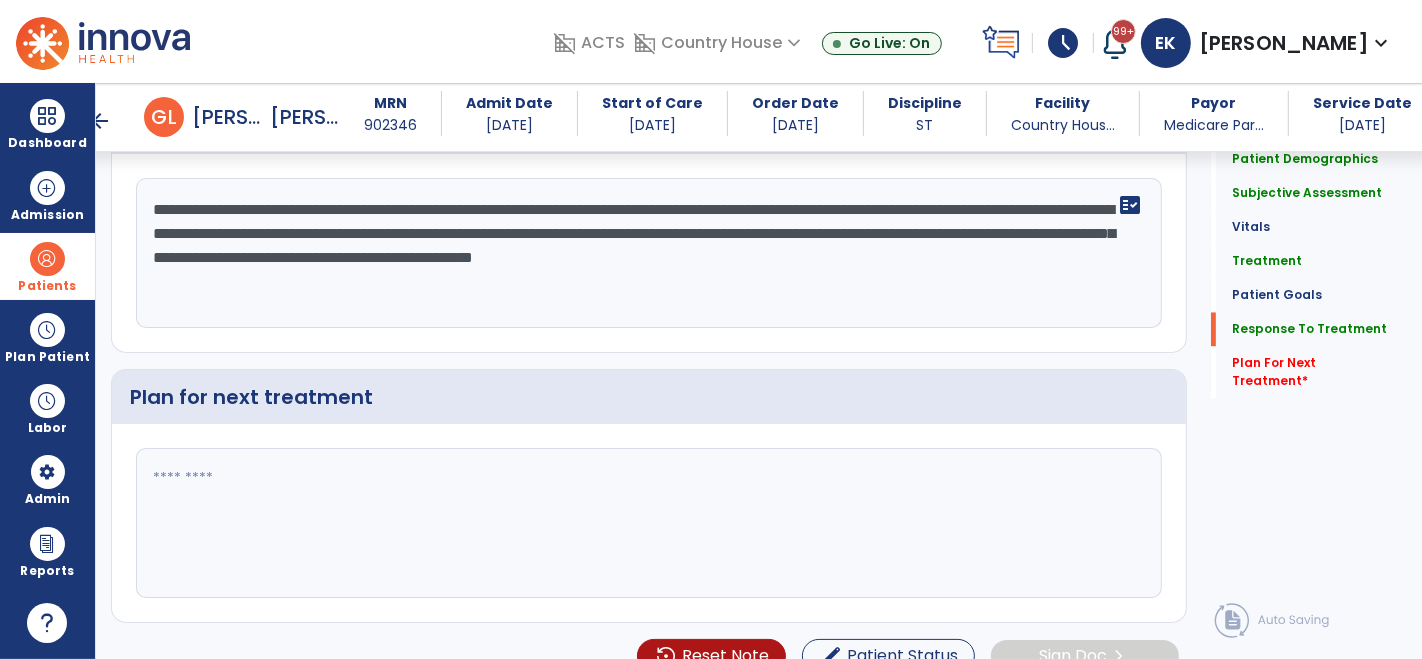 click on "**********" 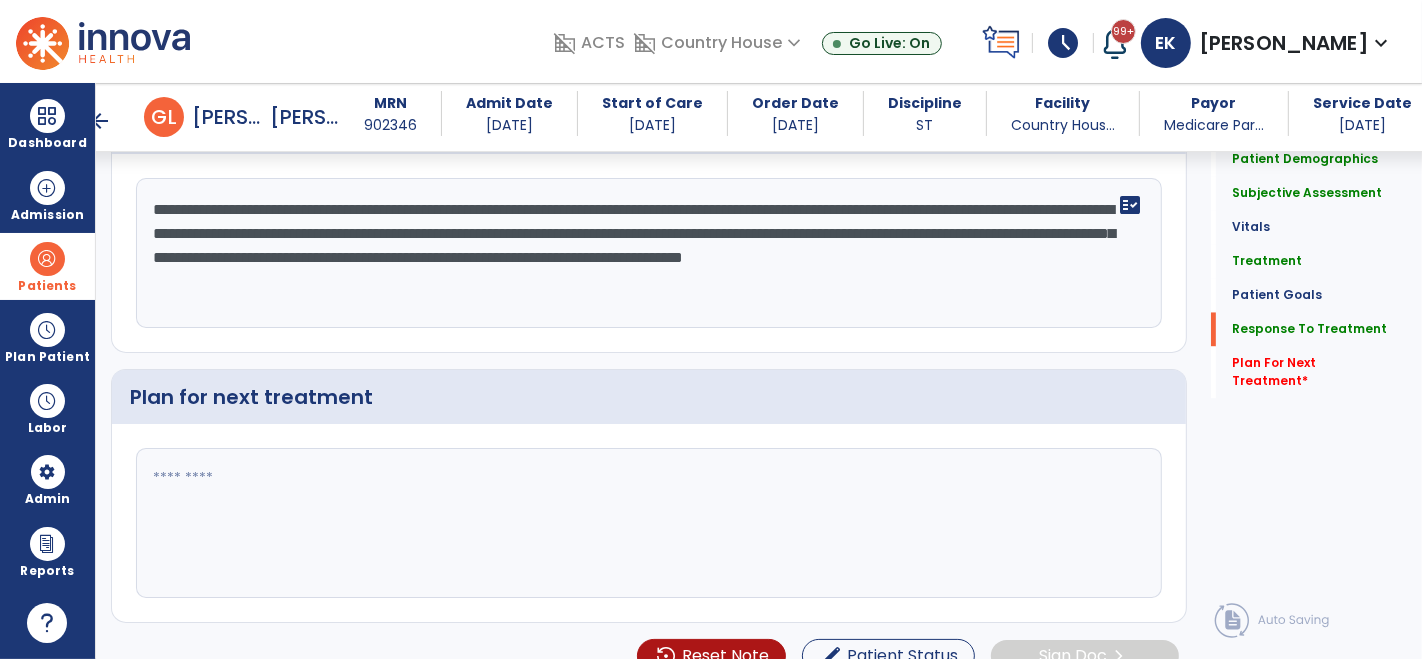 scroll, scrollTop: 3271, scrollLeft: 0, axis: vertical 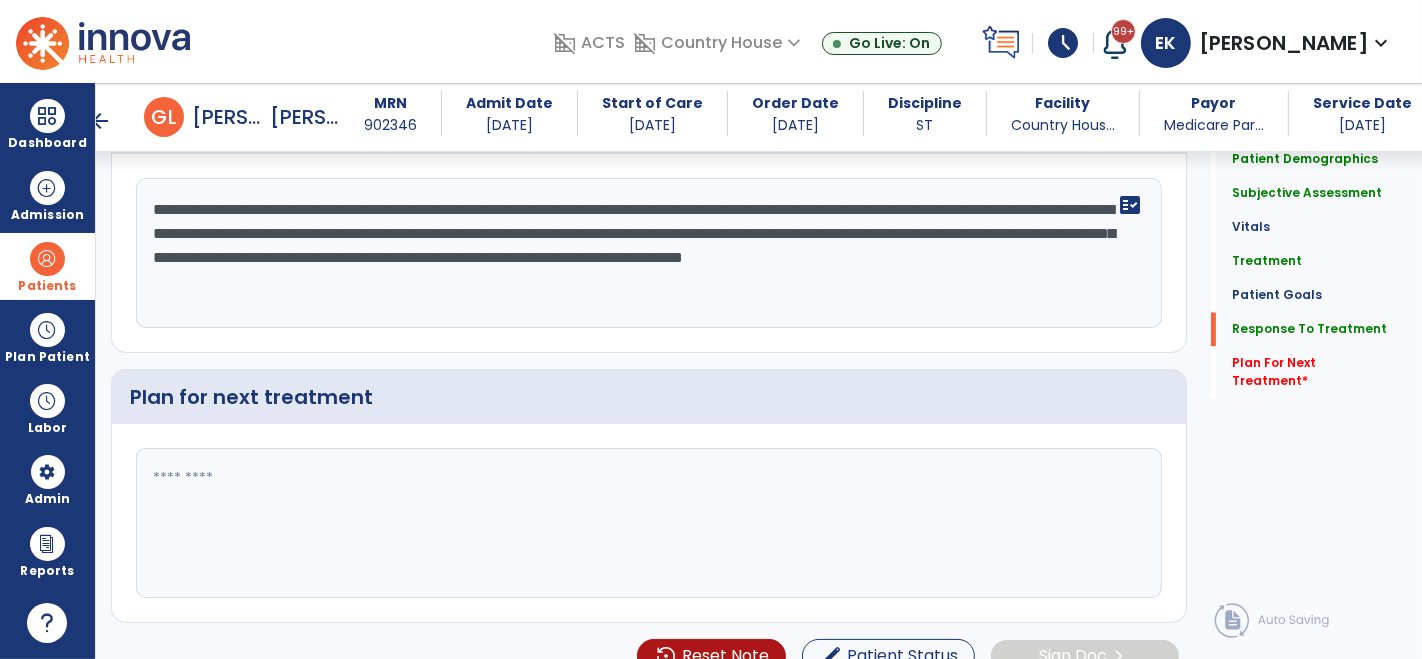 type on "**********" 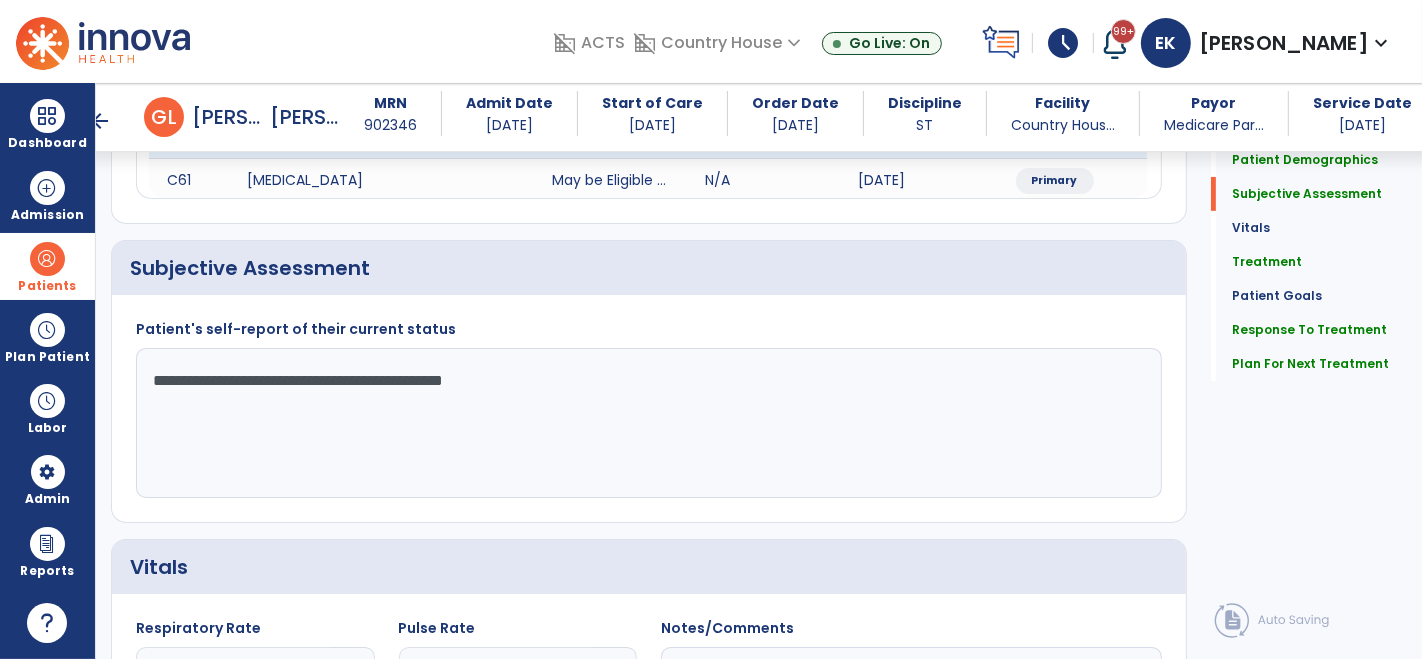scroll, scrollTop: 408, scrollLeft: 0, axis: vertical 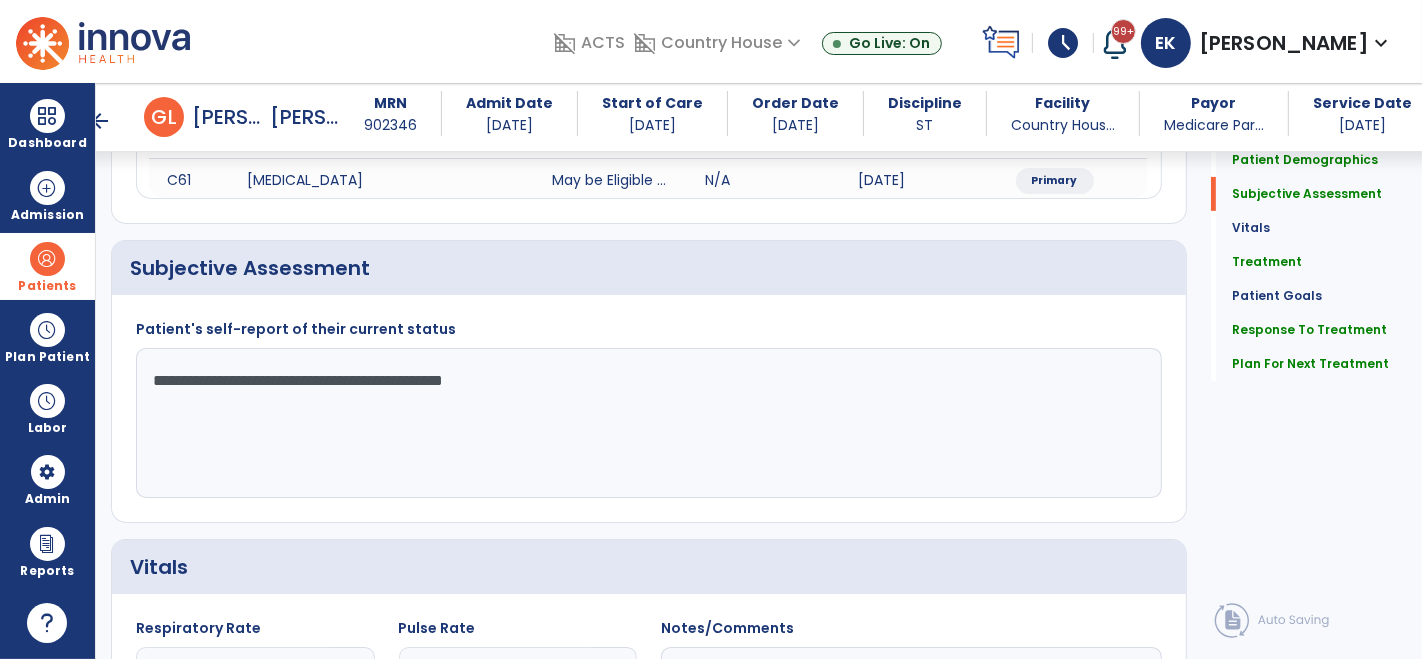 type on "**********" 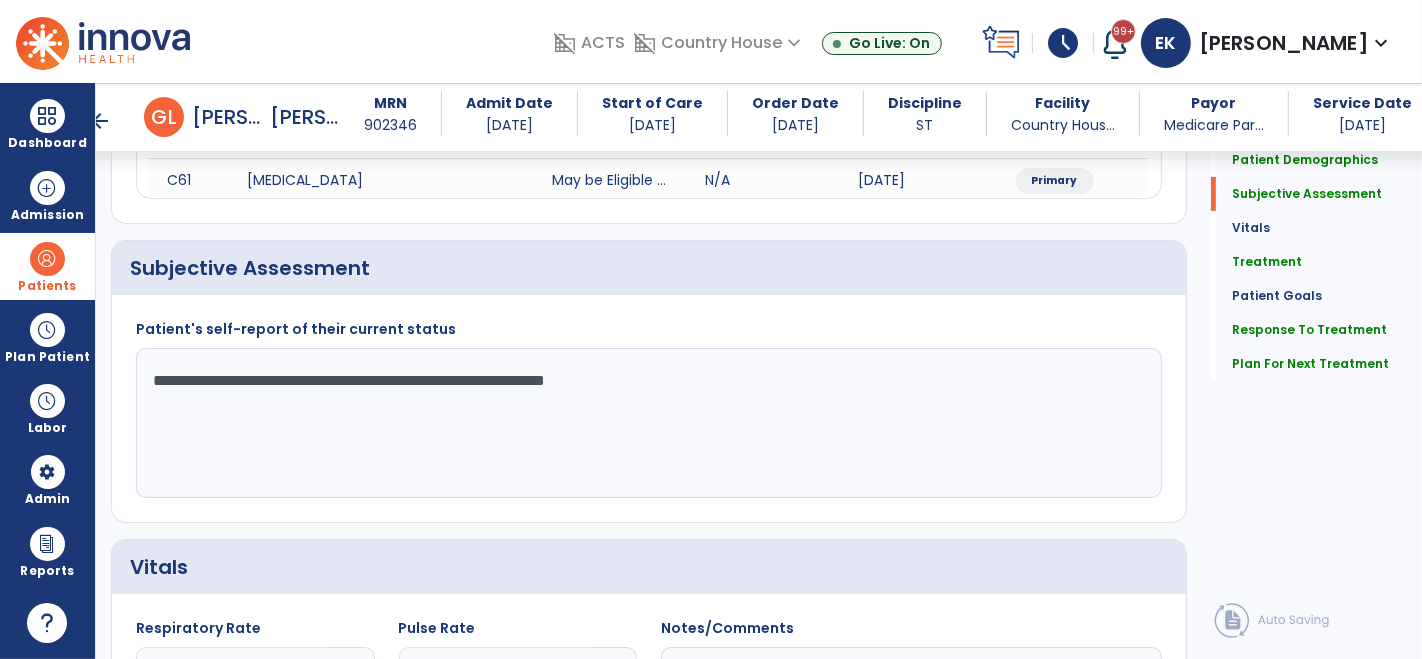 click on "**********" 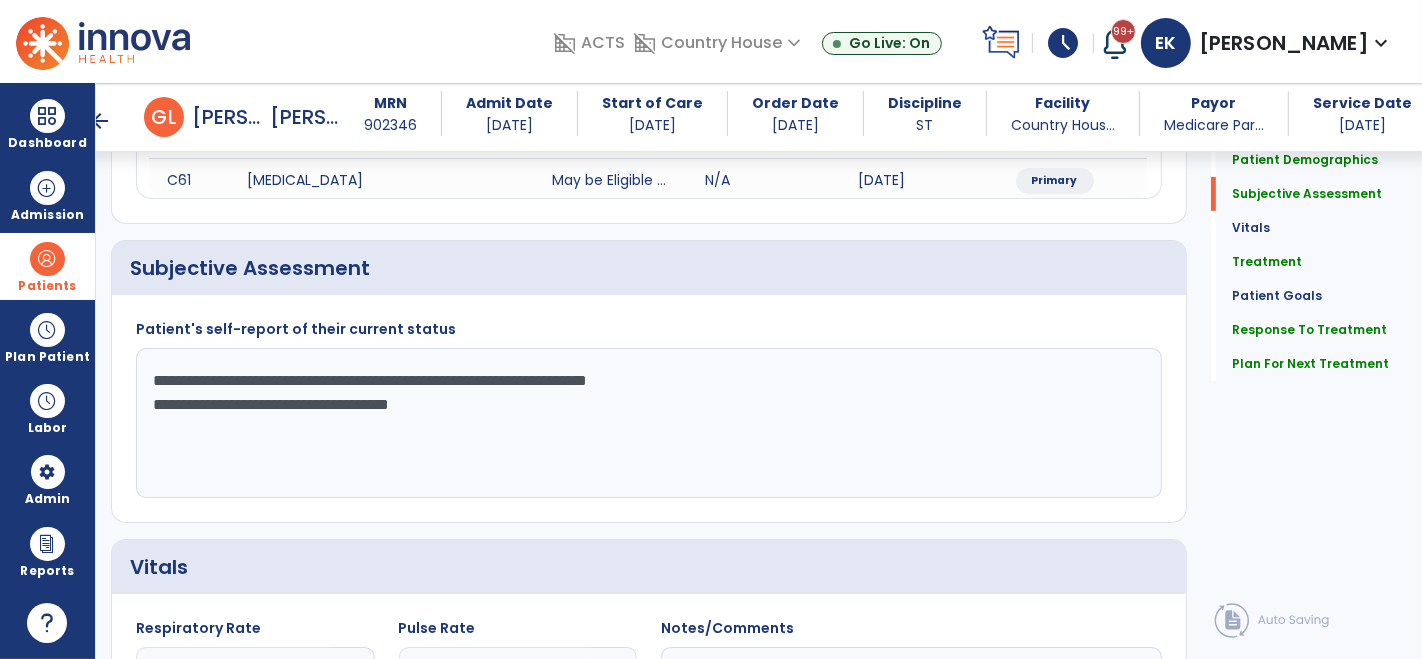 click on "**********" 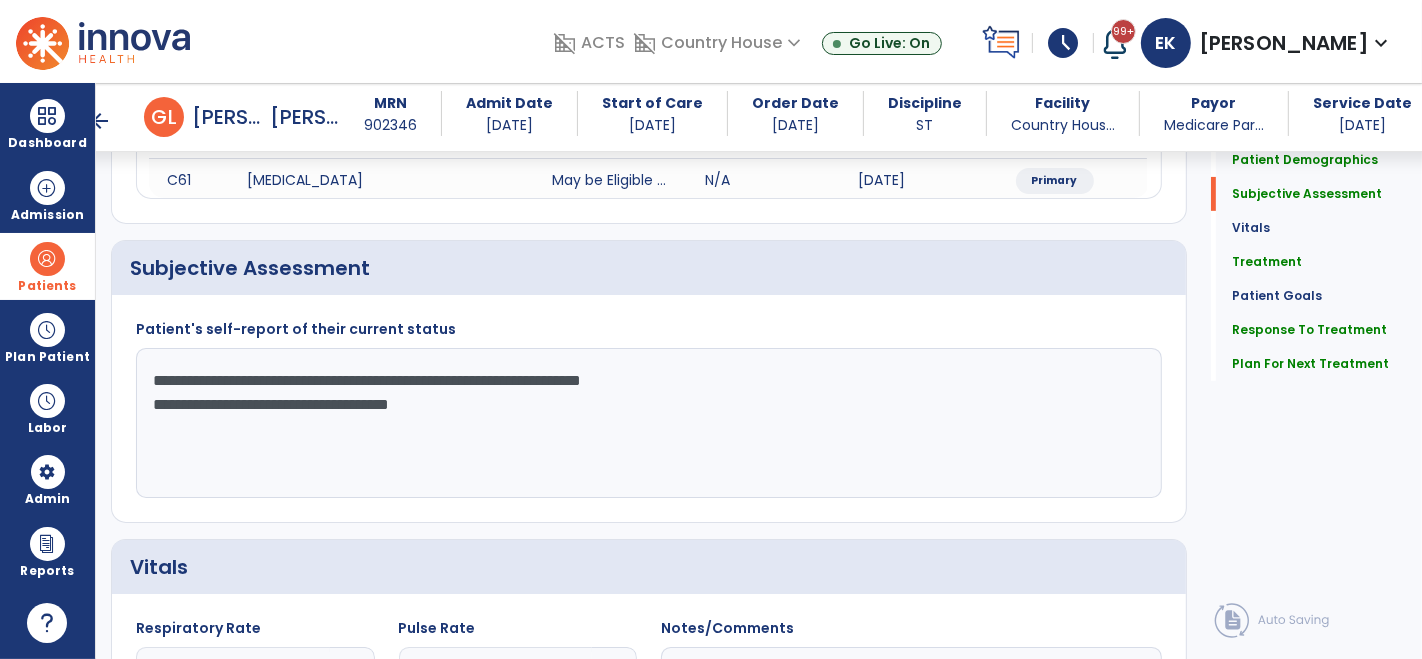 click on "**********" 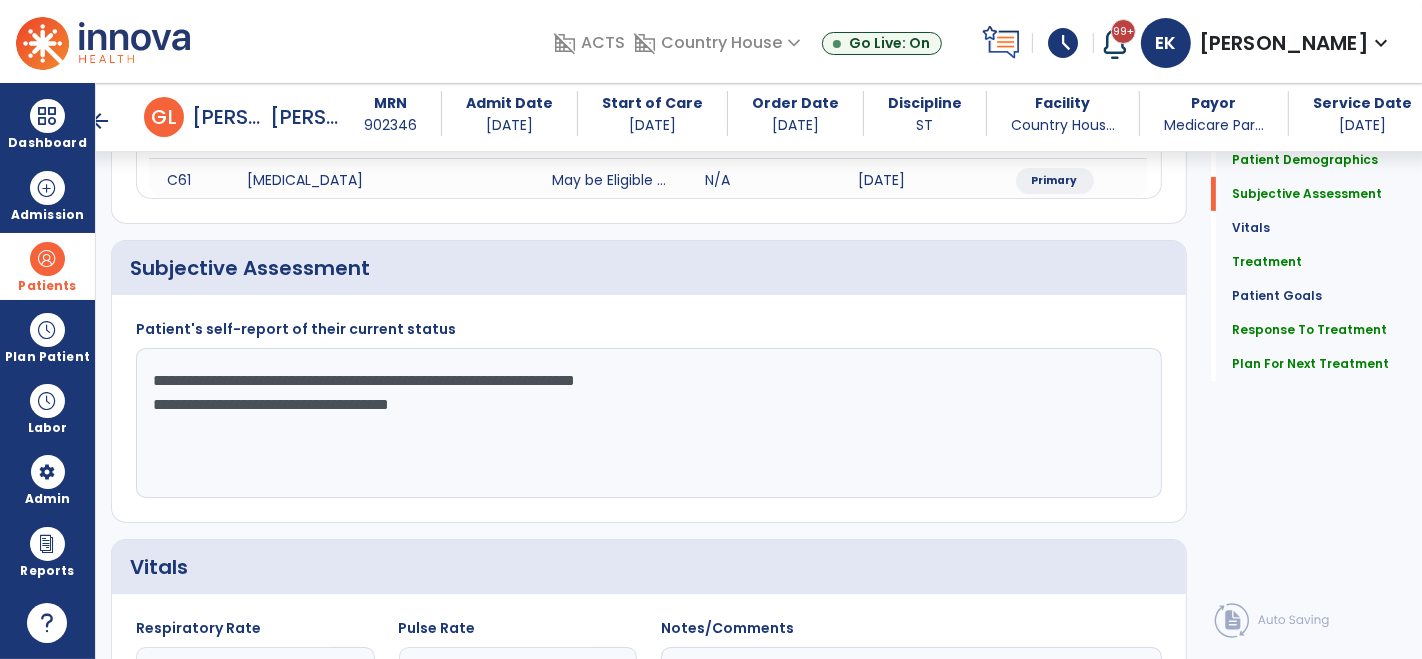 click on "**********" 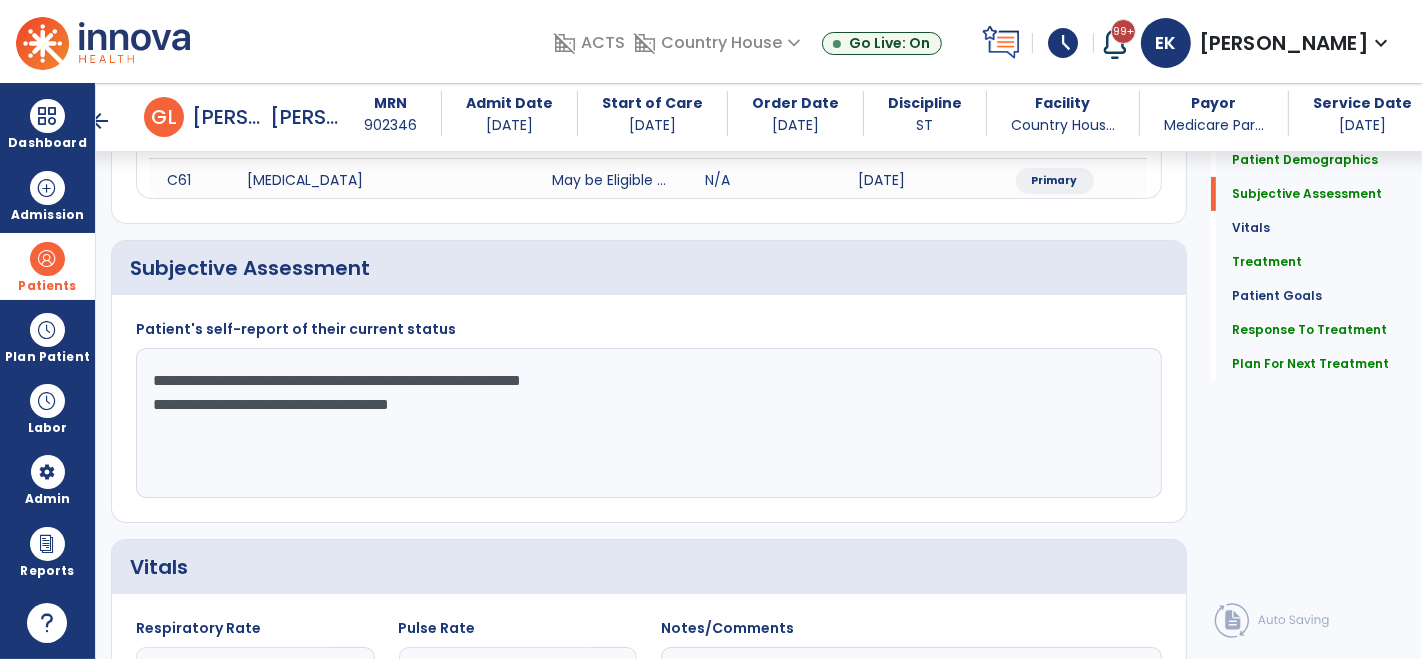 click on "**********" 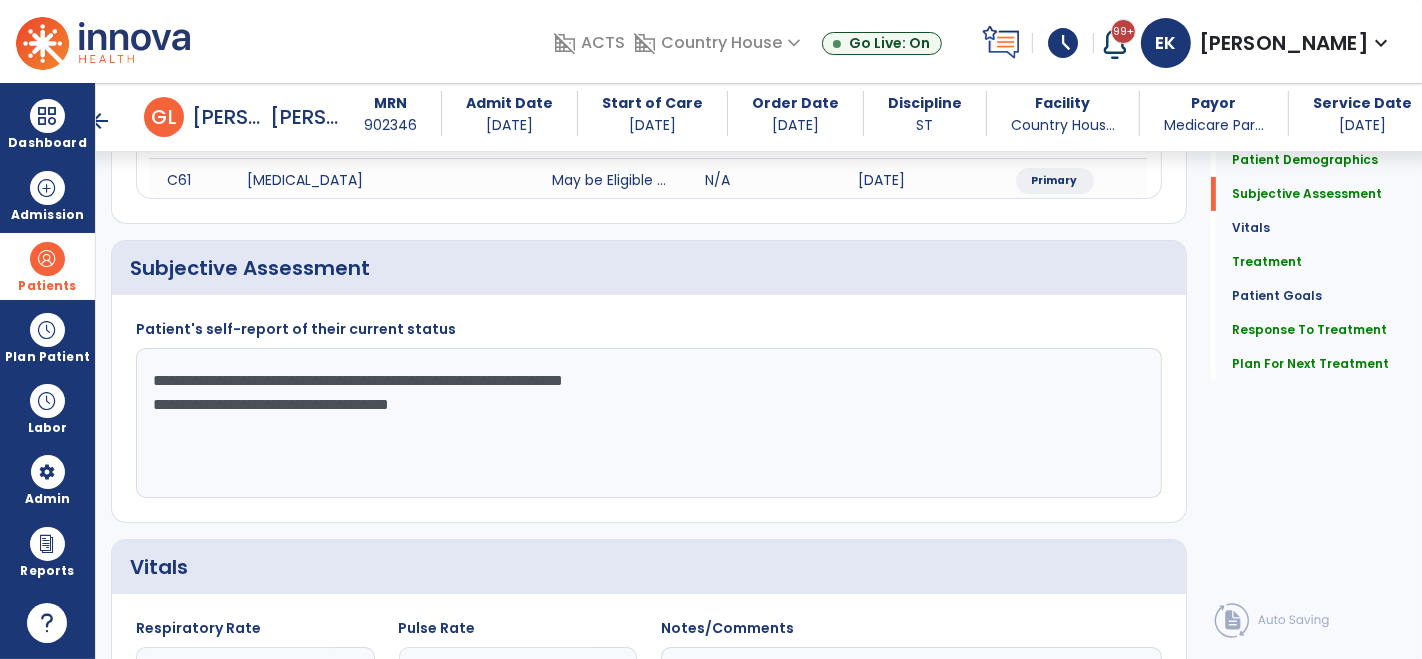 click on "**********" 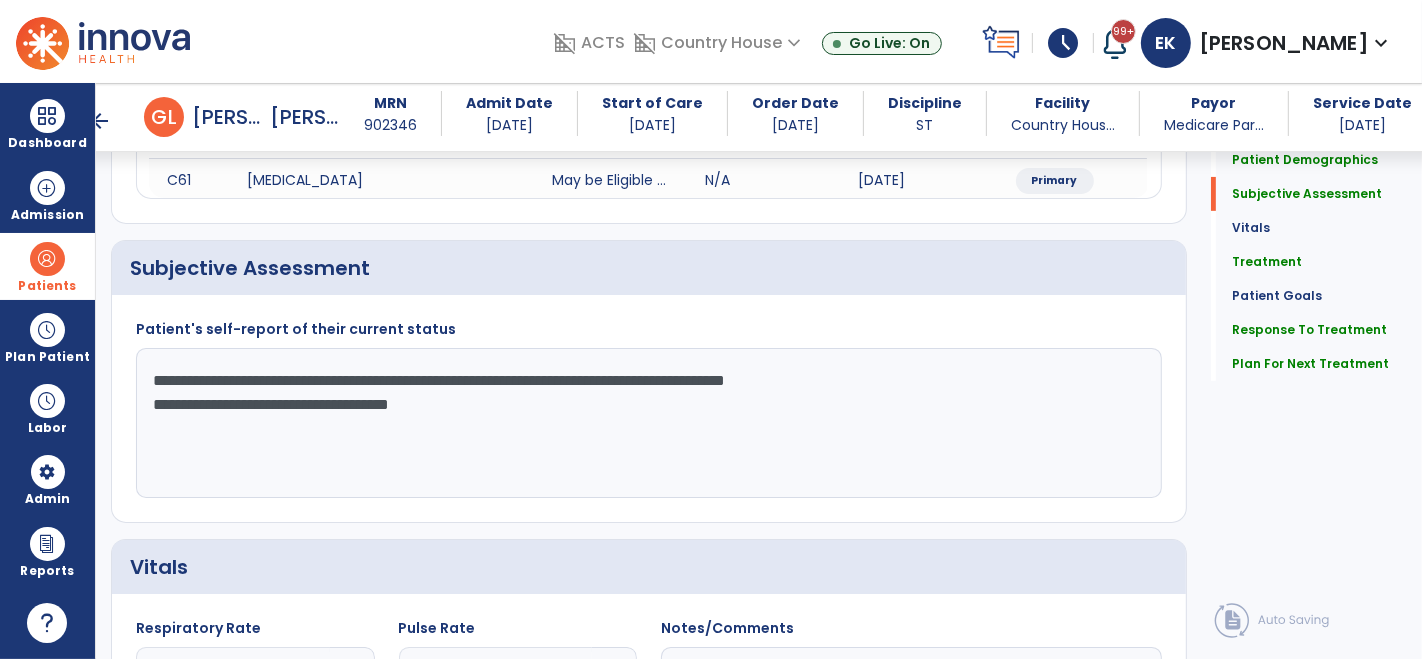 click on "**********" 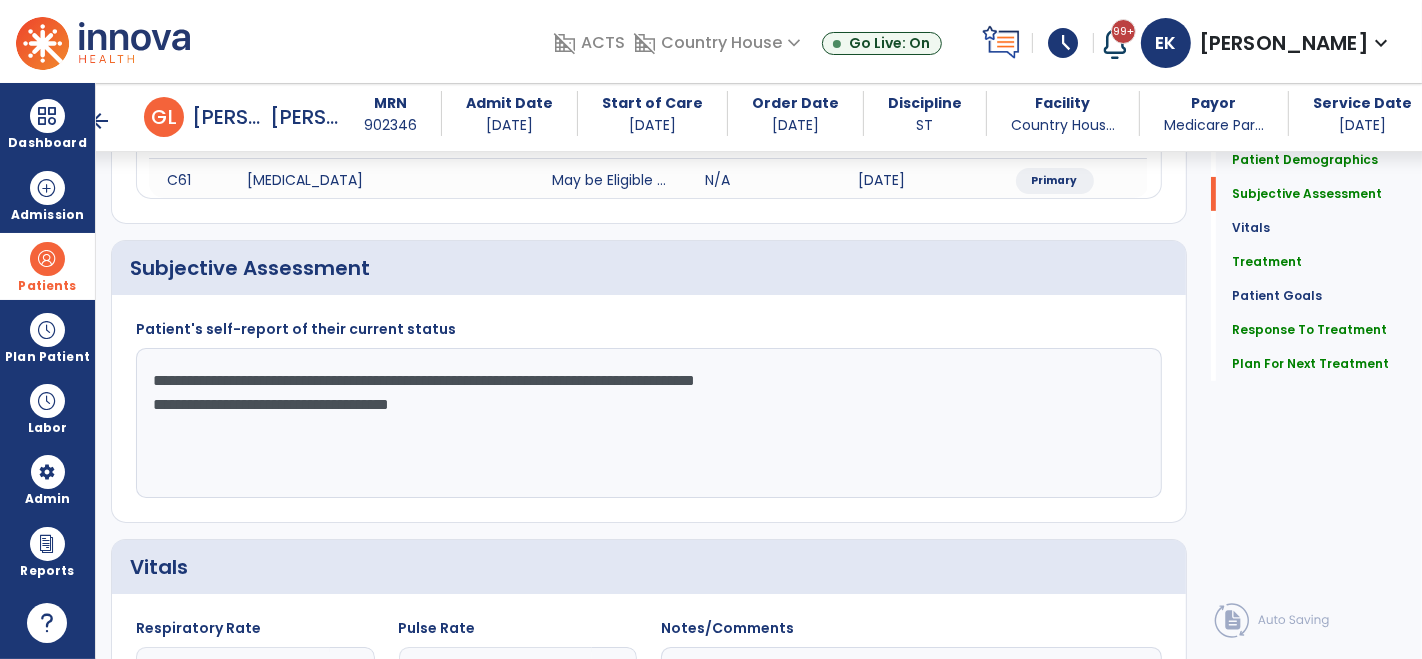 click on "**********" 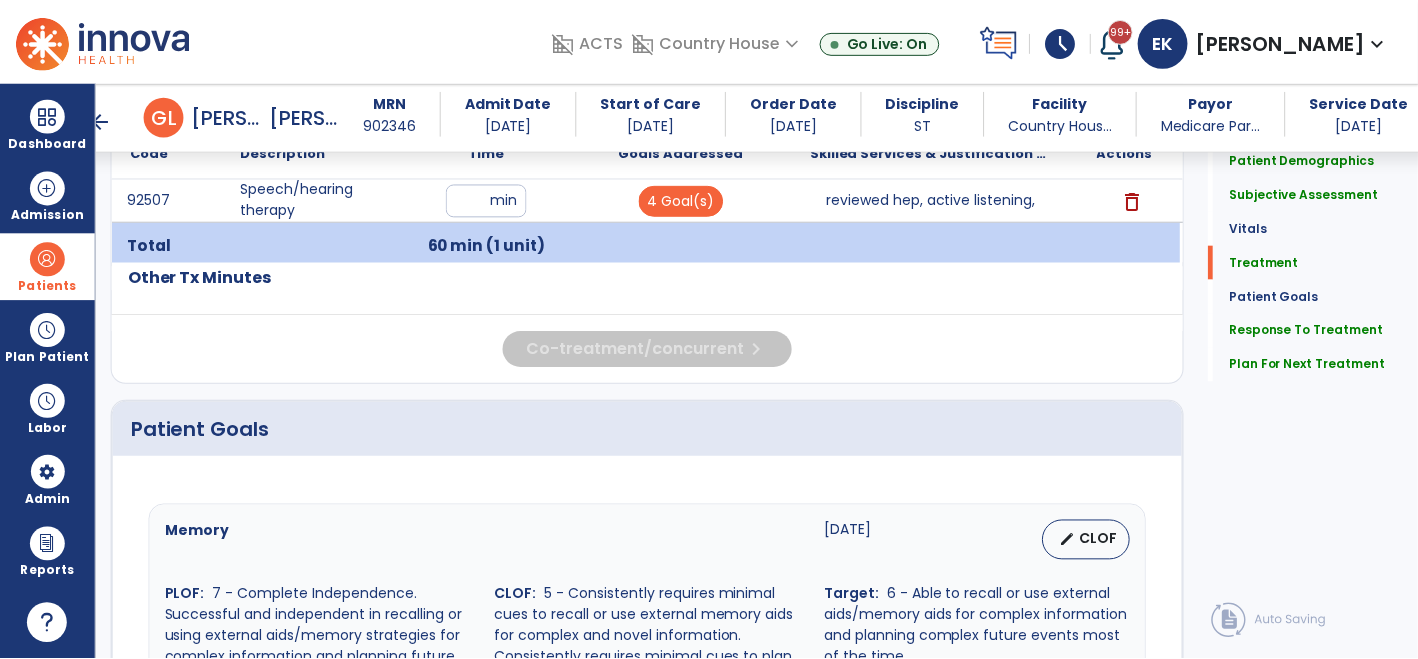 scroll, scrollTop: 1088, scrollLeft: 0, axis: vertical 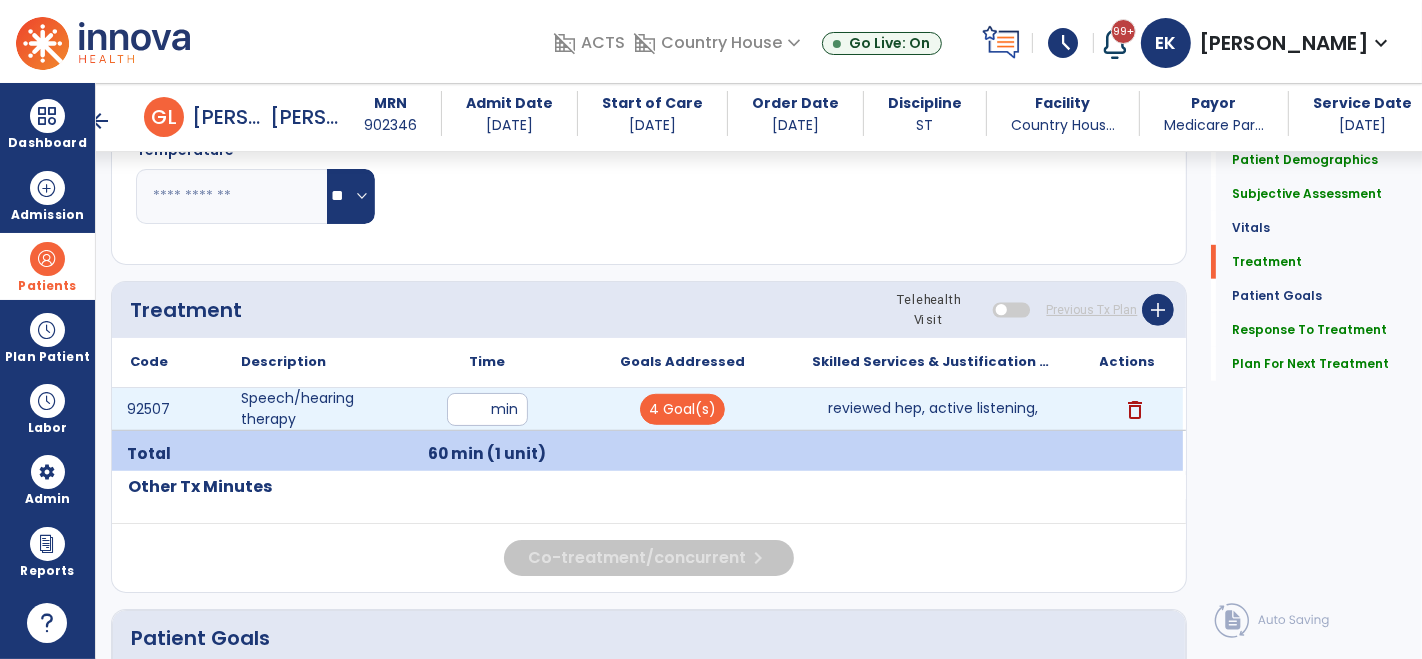 type on "**********" 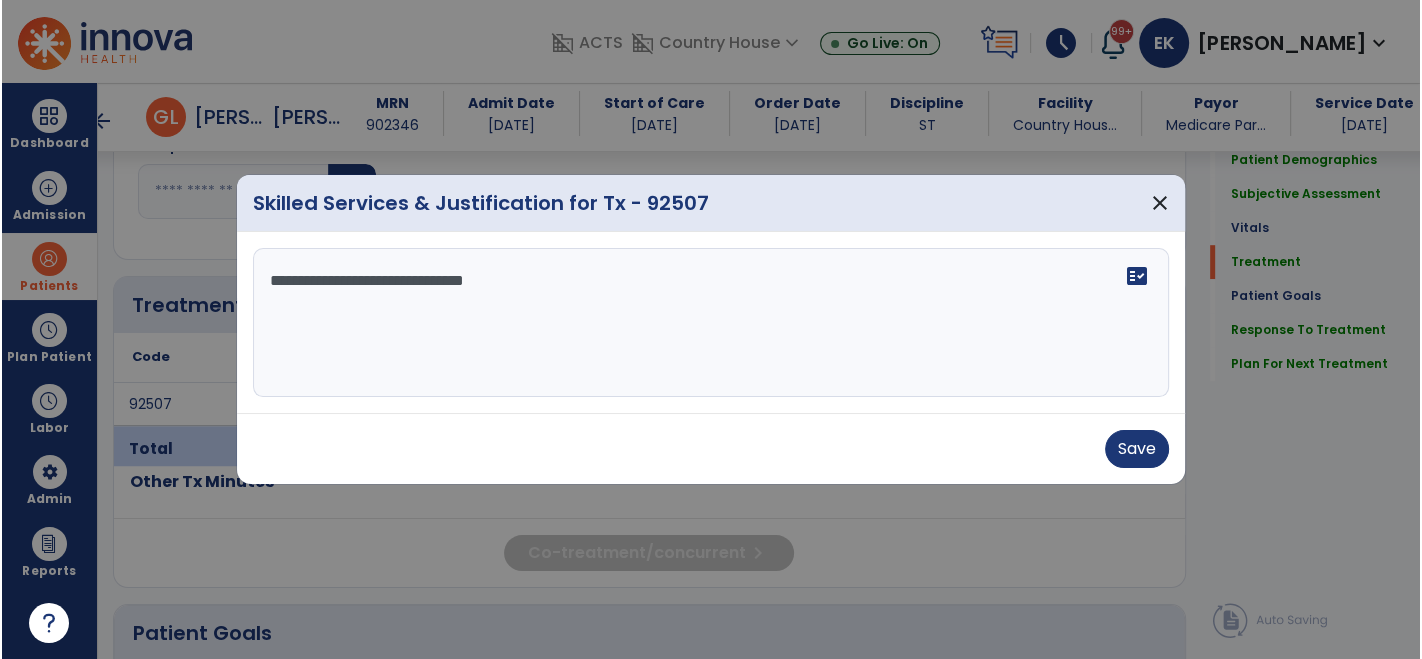 scroll, scrollTop: 1088, scrollLeft: 0, axis: vertical 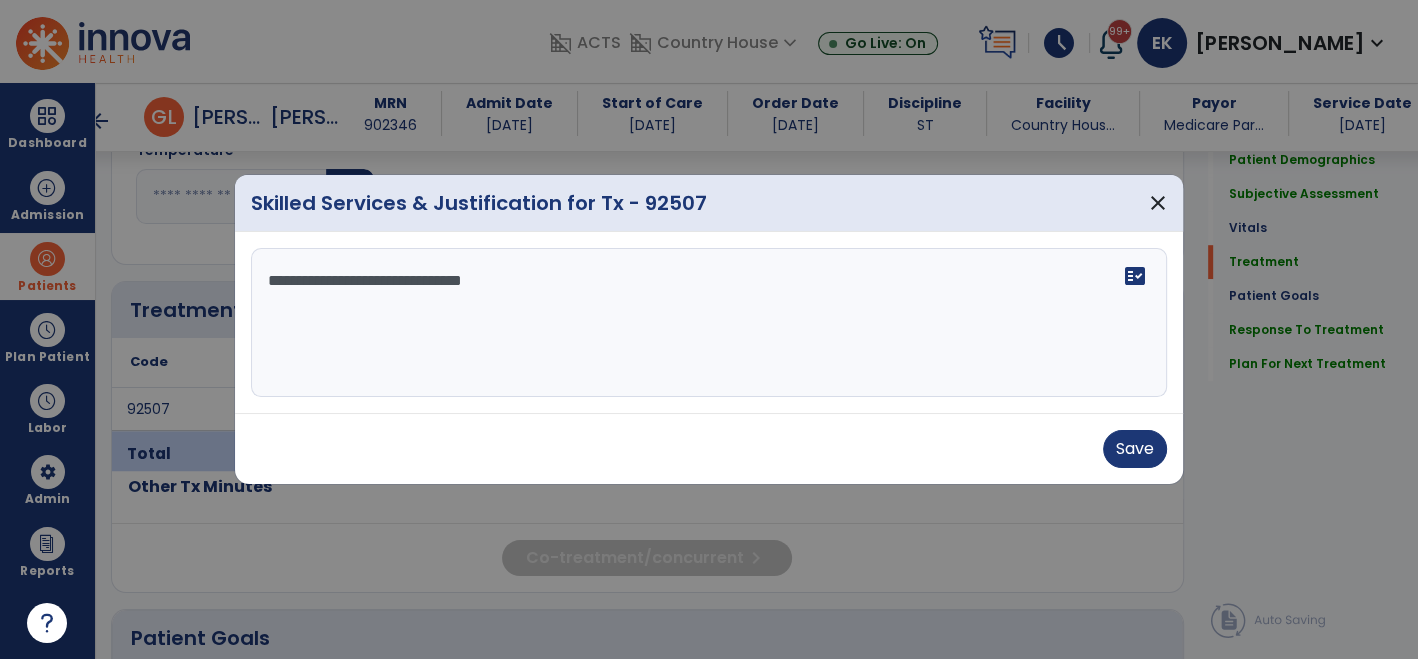 click on "**********" at bounding box center (709, 323) 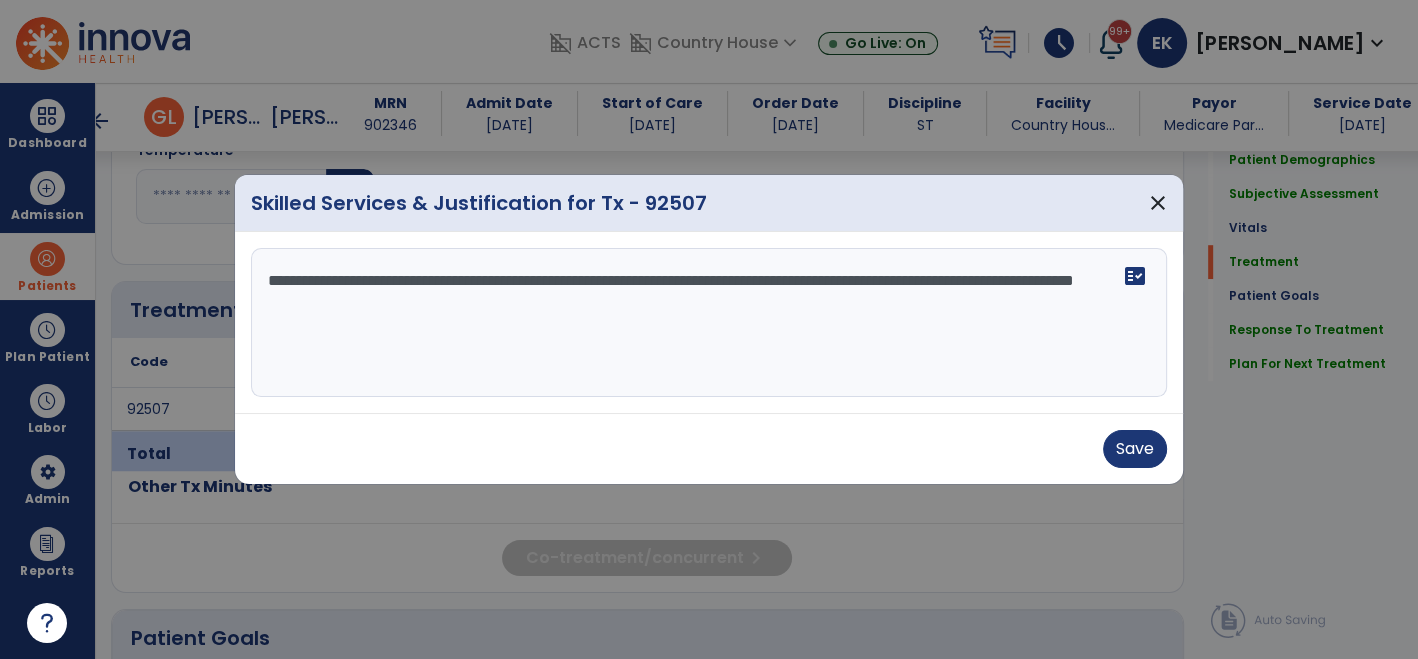 click on "**********" at bounding box center (709, 323) 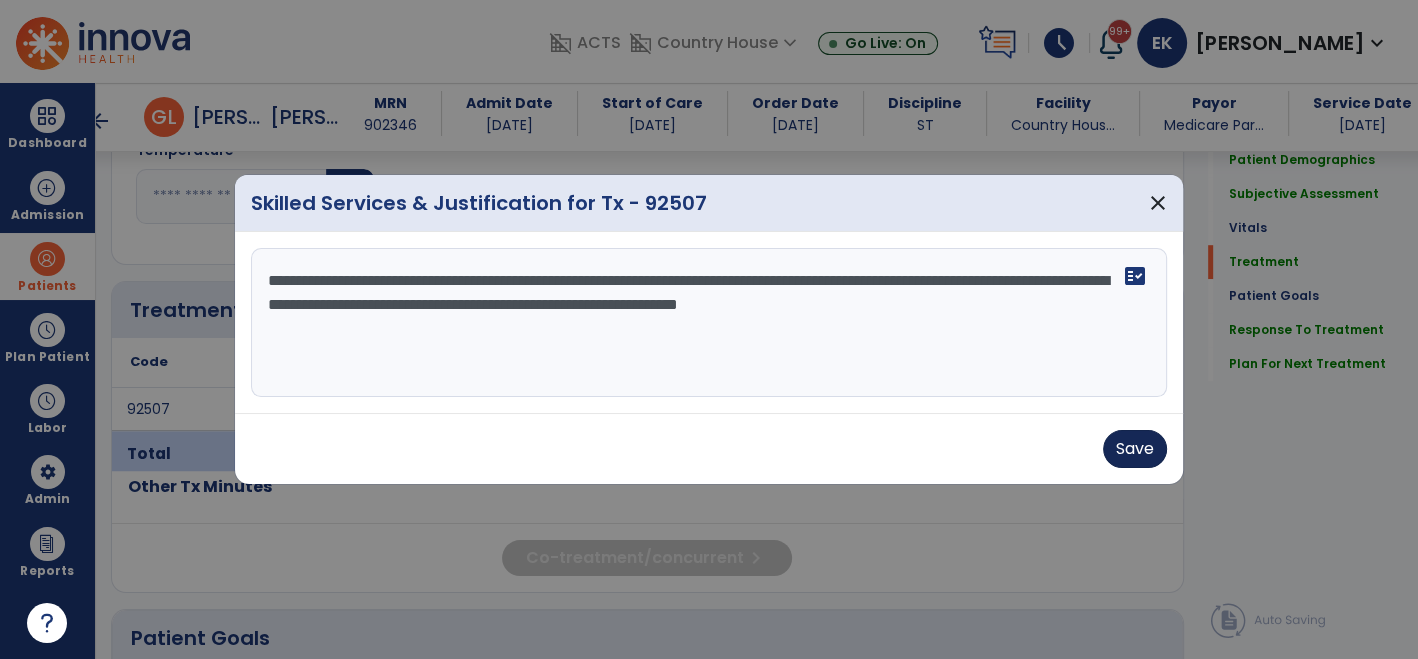 type on "**********" 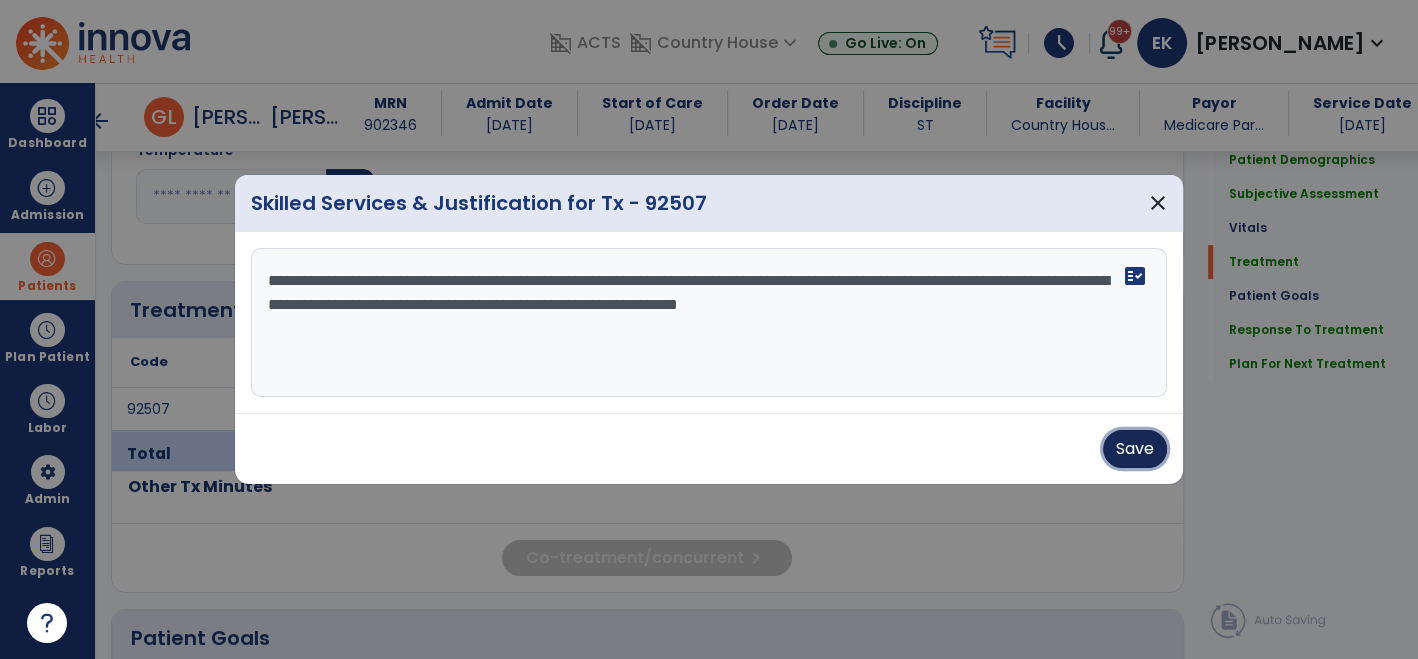 click on "Save" at bounding box center [1135, 449] 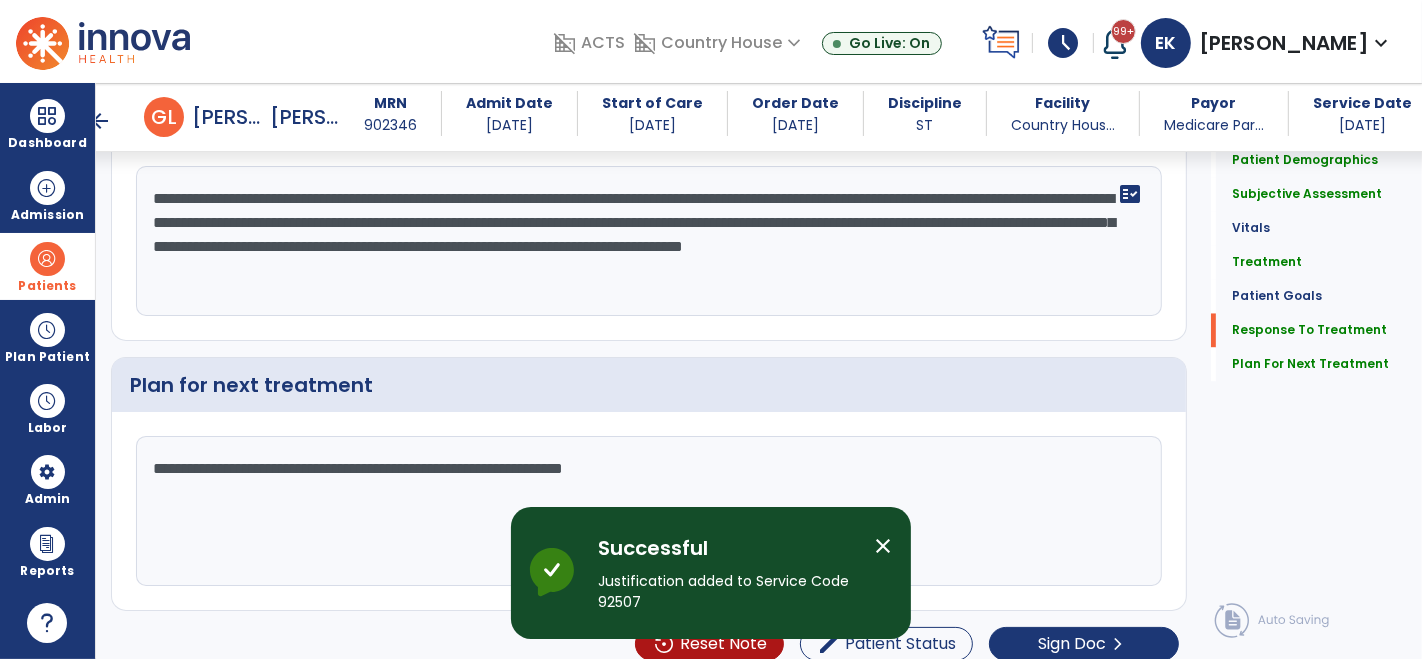 scroll, scrollTop: 3326, scrollLeft: 0, axis: vertical 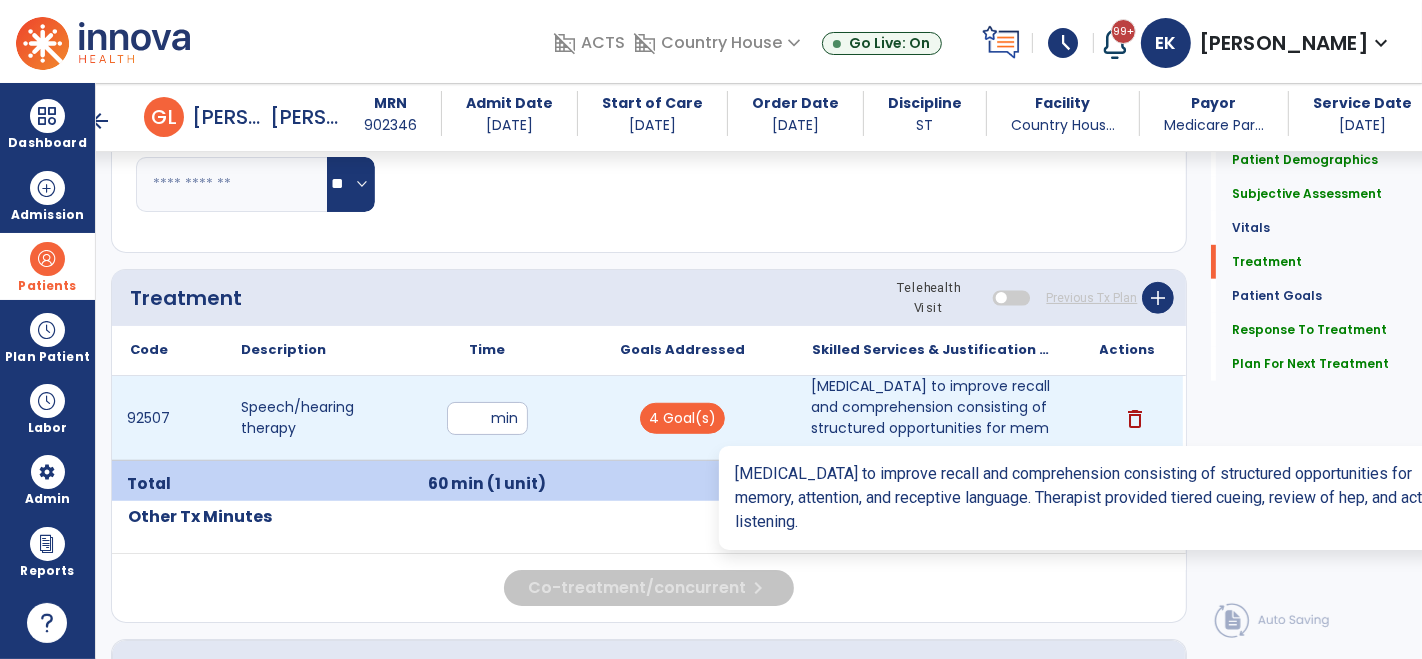 type on "**********" 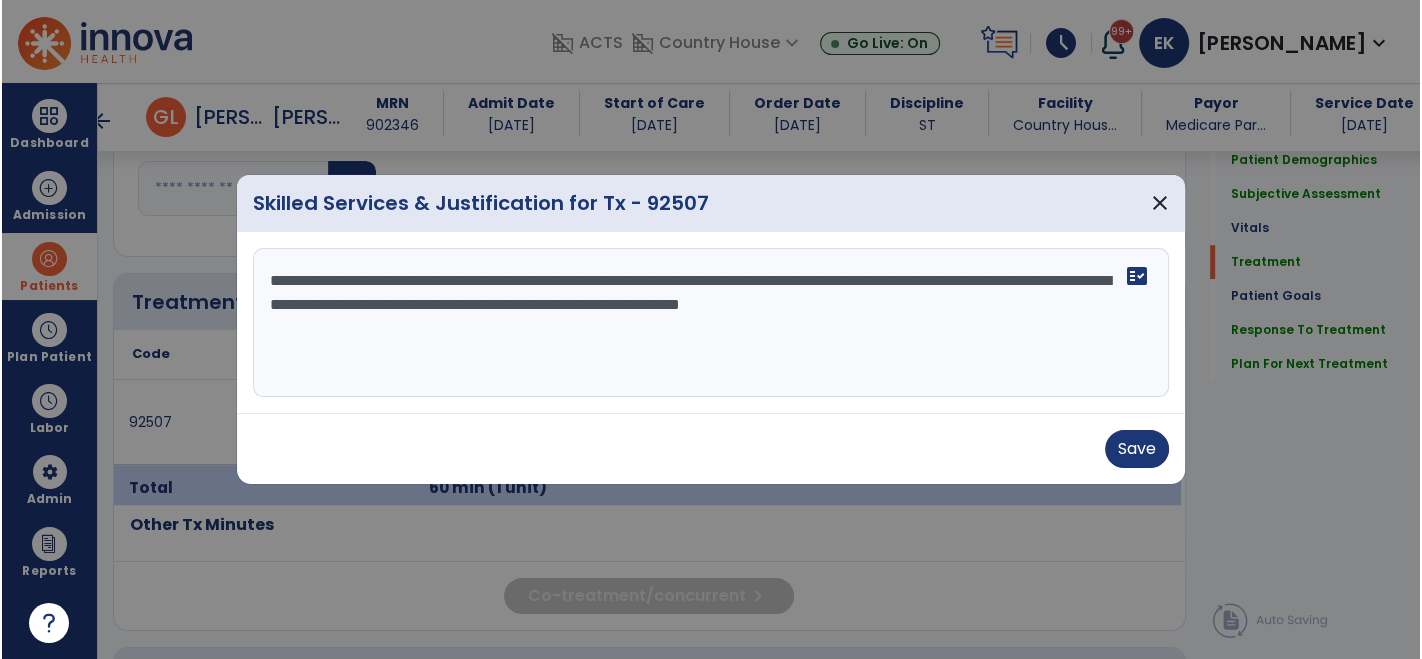 scroll, scrollTop: 1100, scrollLeft: 0, axis: vertical 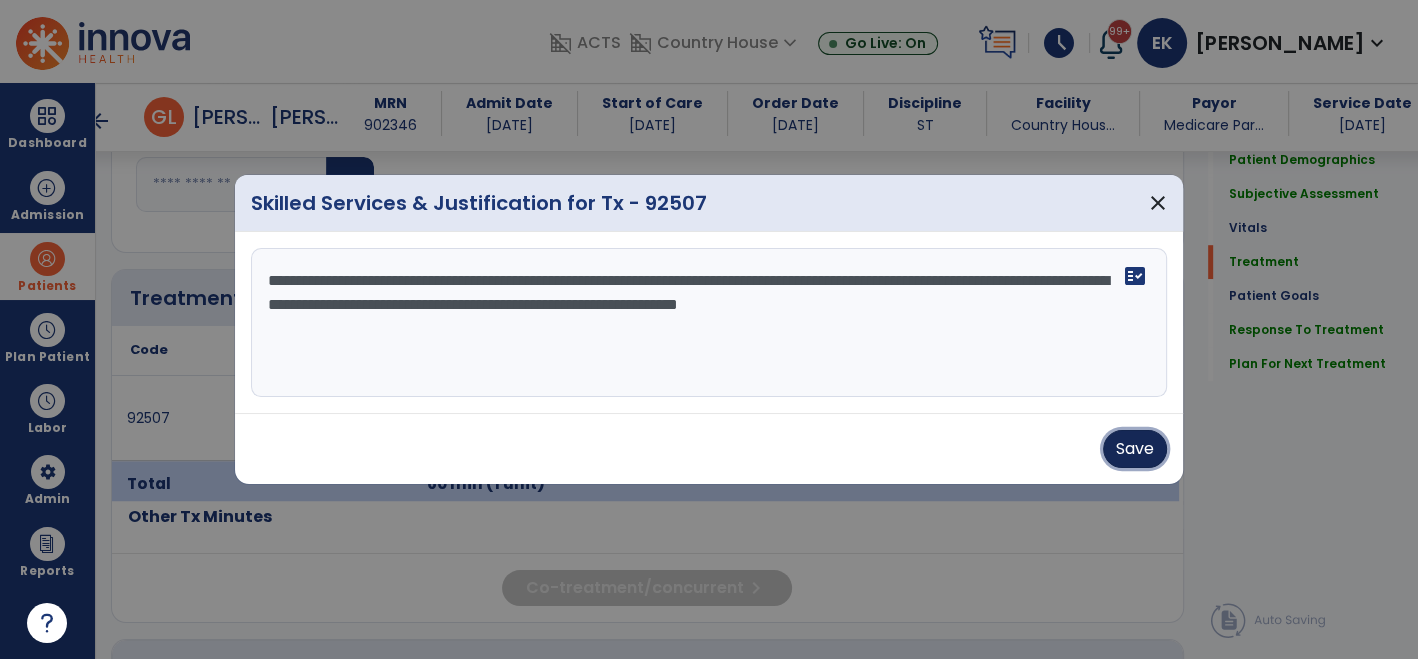 click on "Save" at bounding box center [1135, 449] 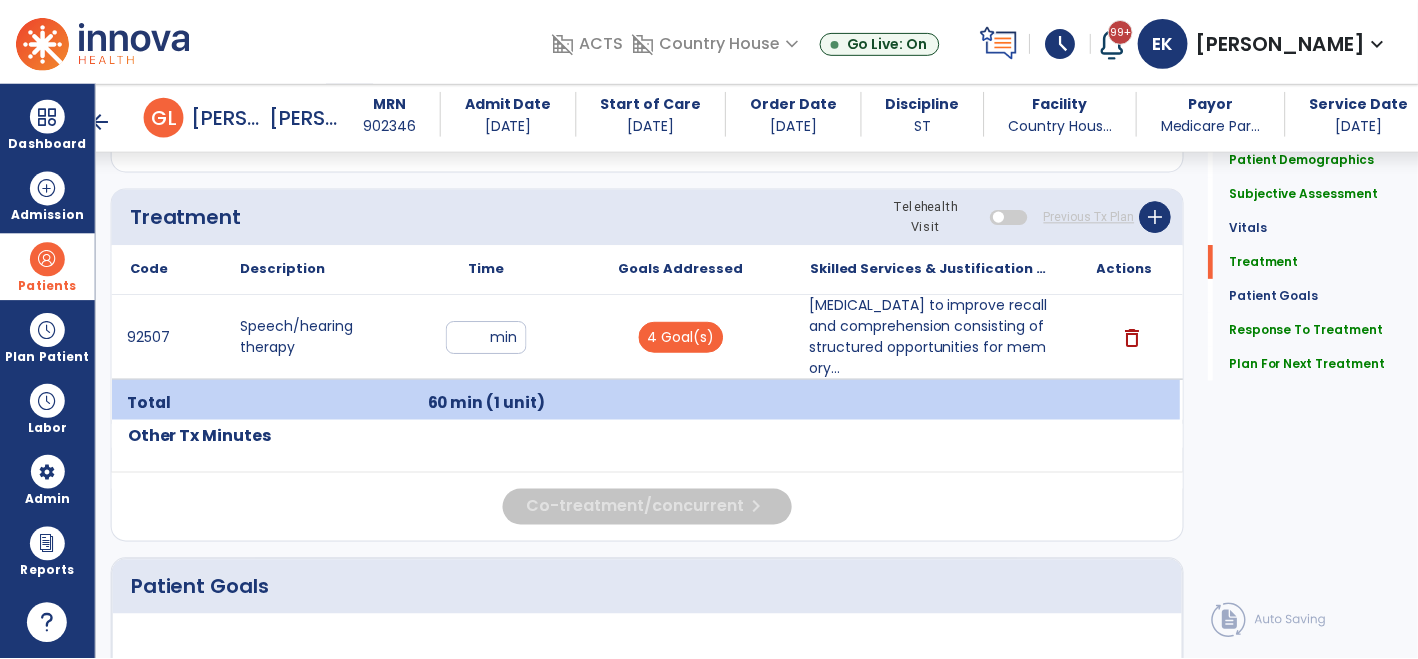 scroll, scrollTop: 1186, scrollLeft: 0, axis: vertical 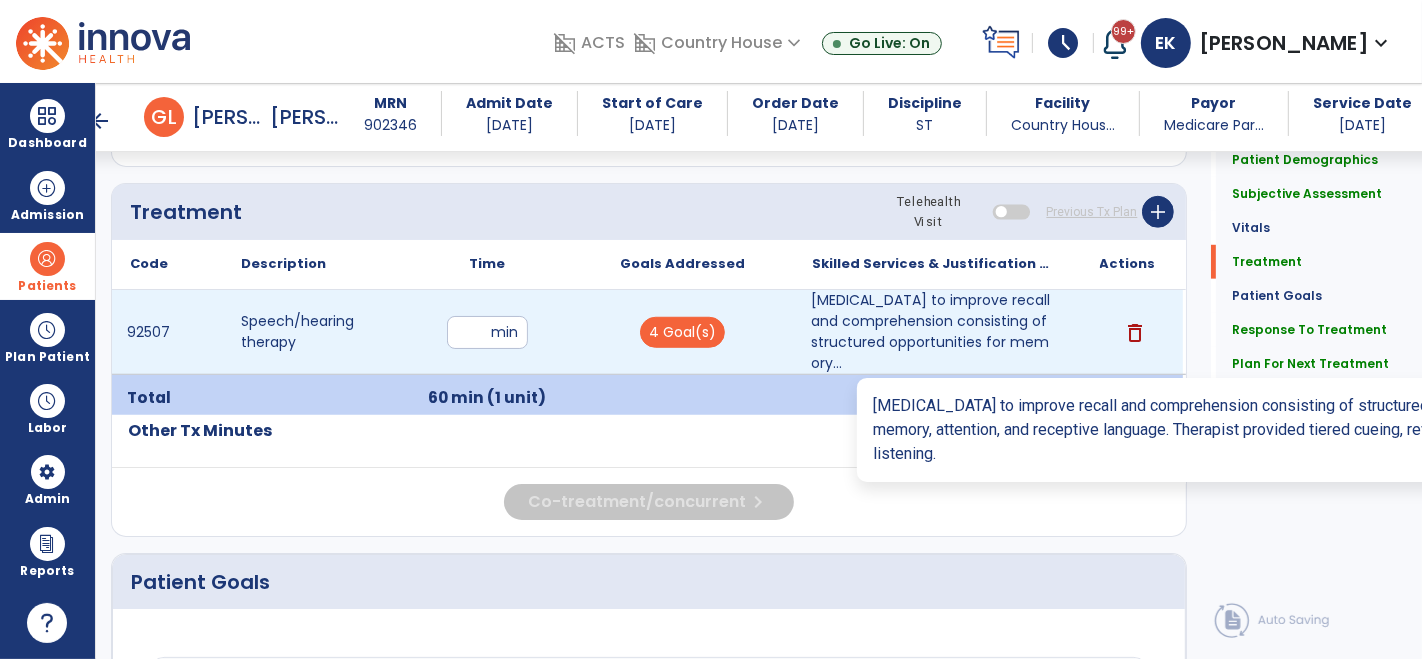 click on "Speech therapy to improve recall and comprehension consisting of structured opportunities for memory..." at bounding box center (933, 332) 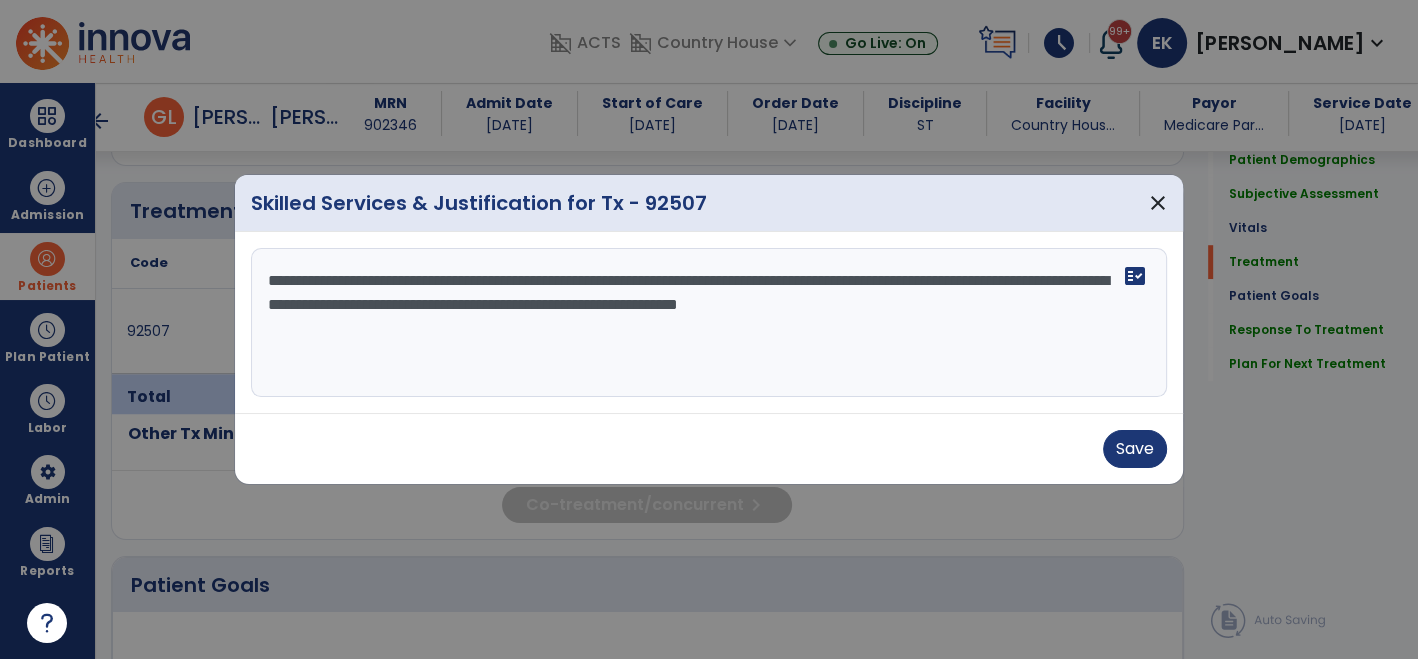 scroll, scrollTop: 1186, scrollLeft: 0, axis: vertical 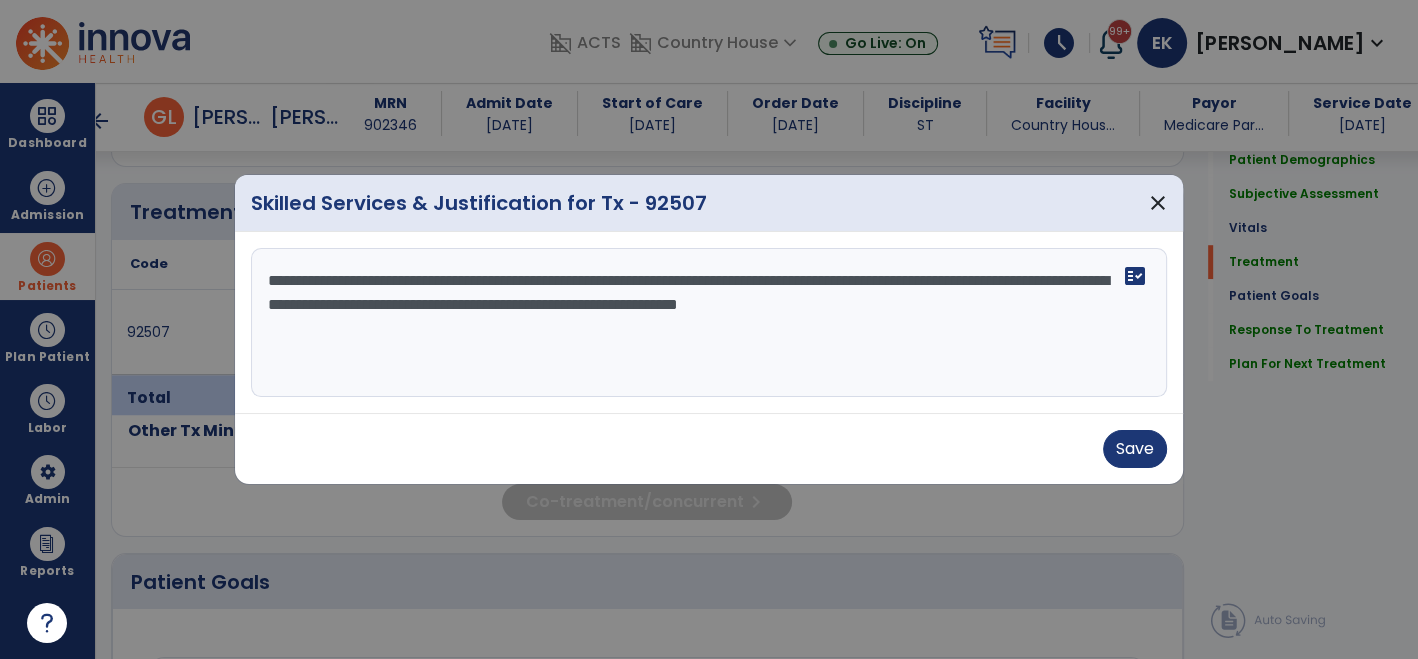 click on "**********" at bounding box center [709, 323] 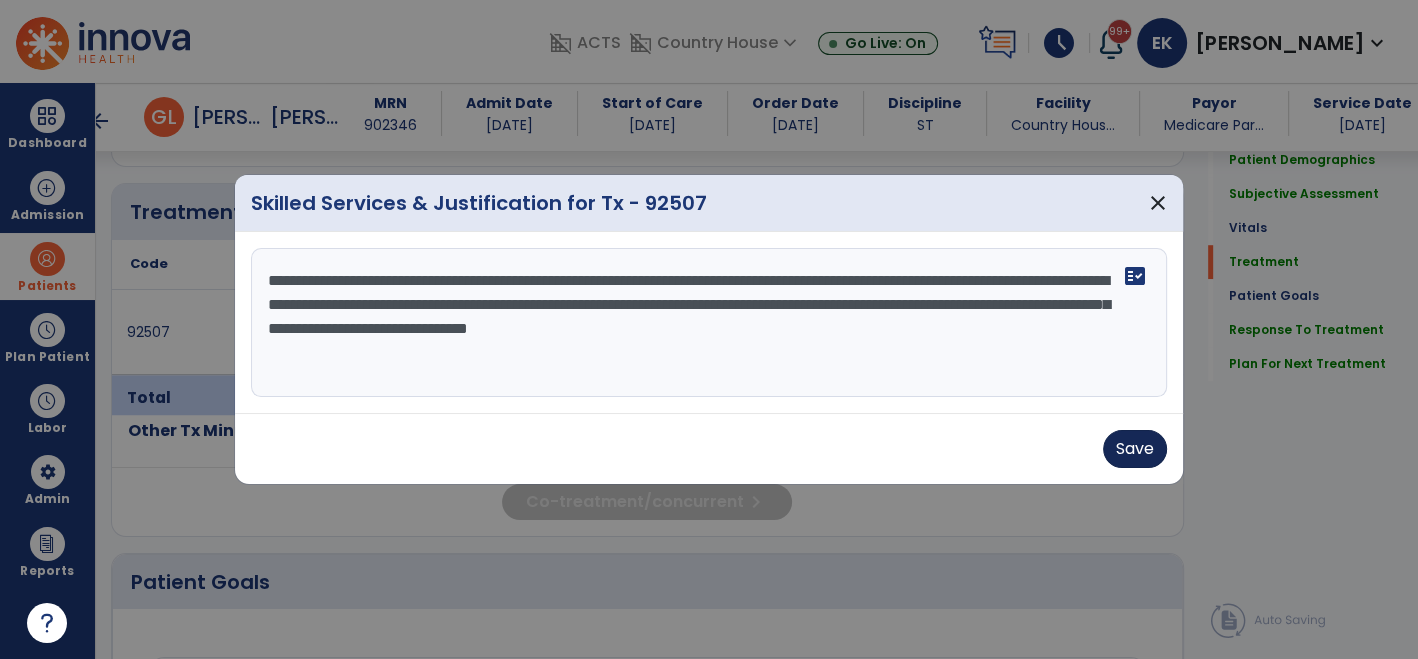 type on "**********" 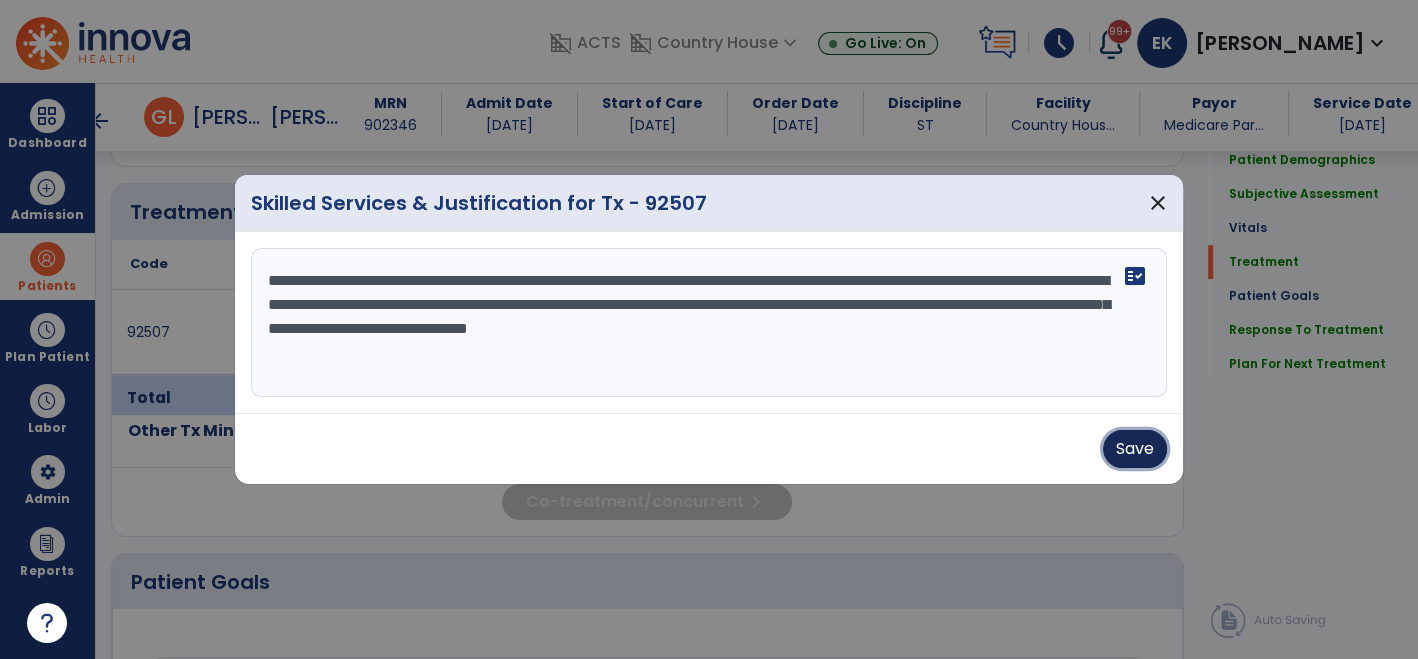 click on "Save" at bounding box center [1135, 449] 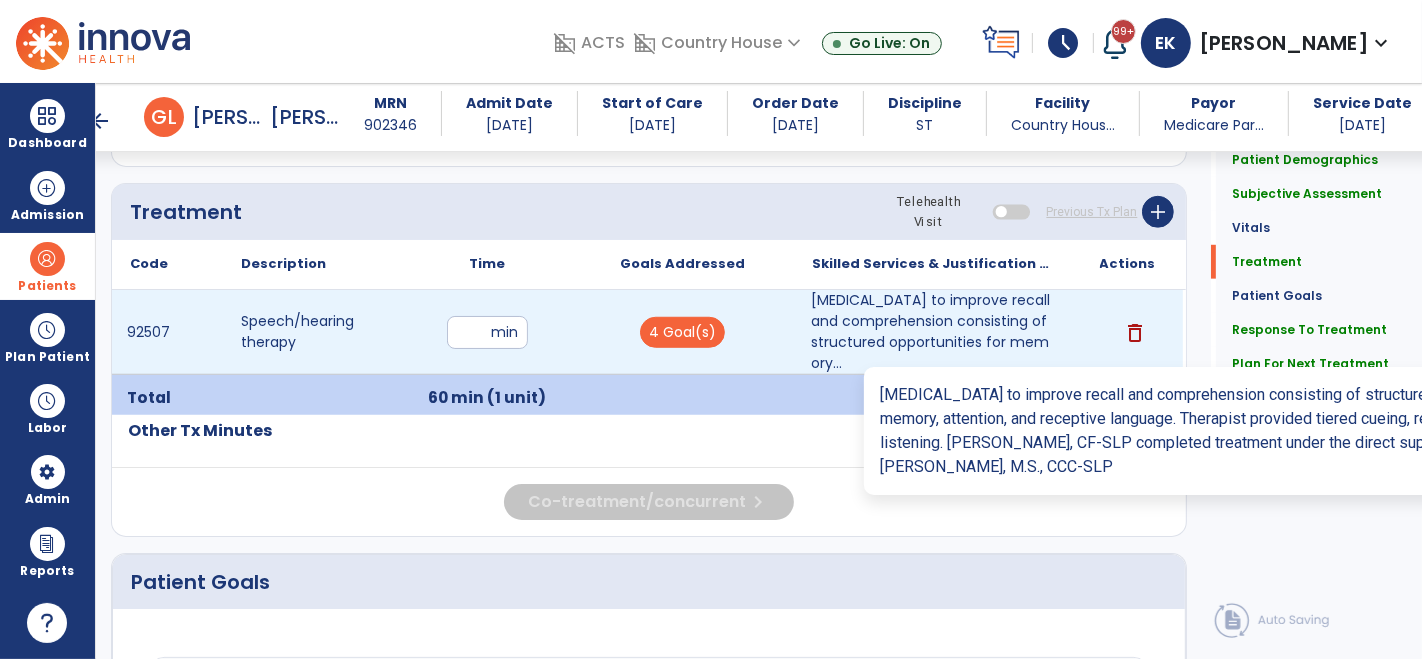 click on "Speech therapy to improve recall and comprehension consisting of structured opportunities for memory..." at bounding box center [933, 332] 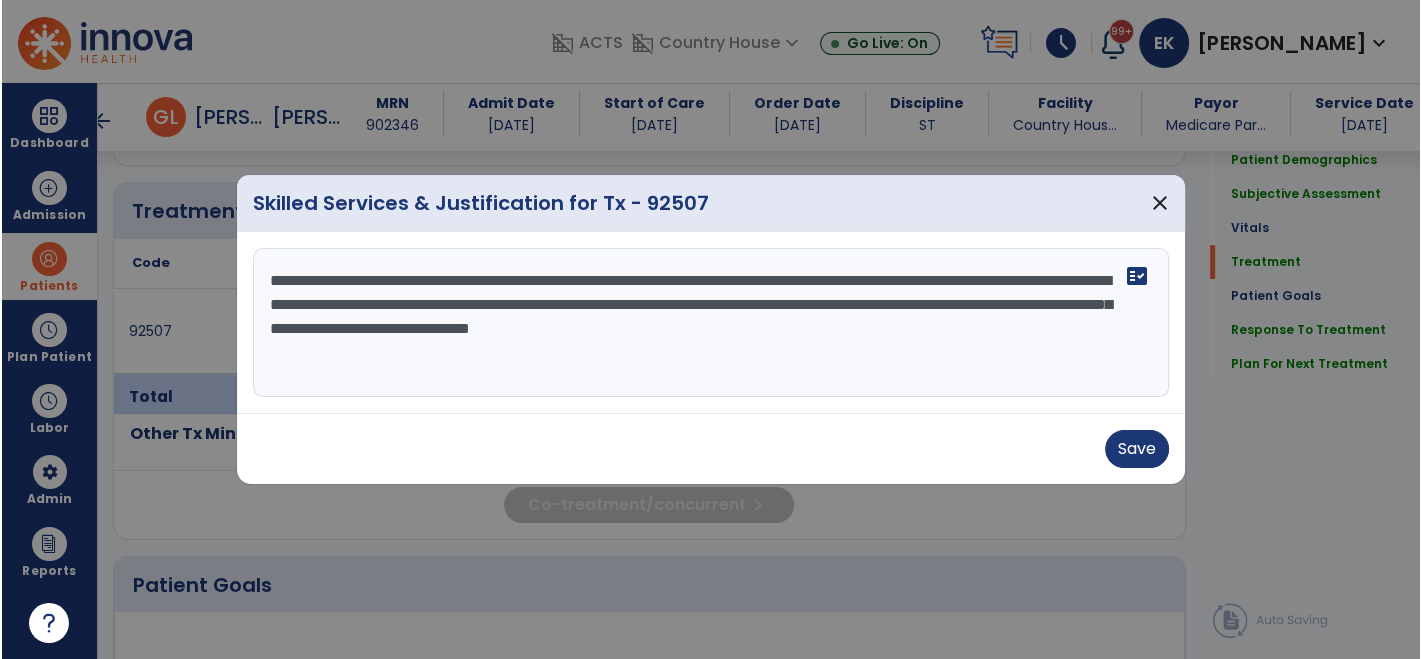scroll, scrollTop: 1186, scrollLeft: 0, axis: vertical 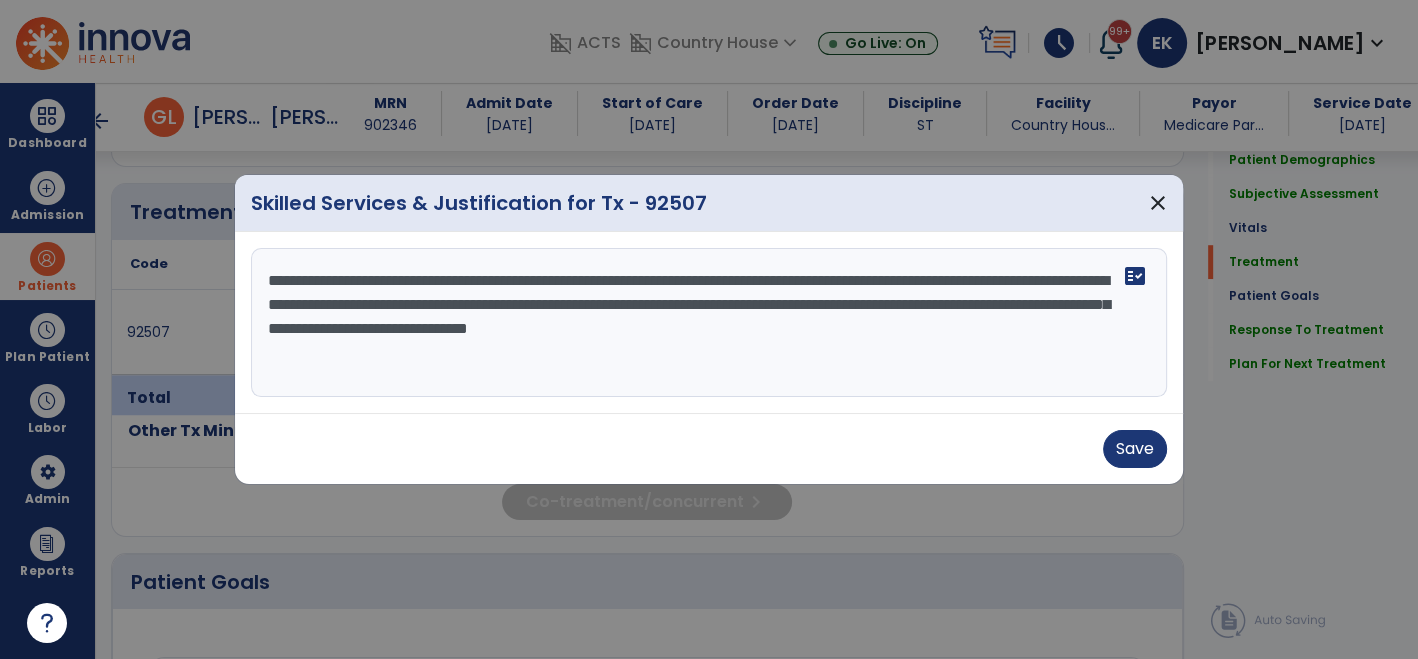 click on "**********" at bounding box center [709, 323] 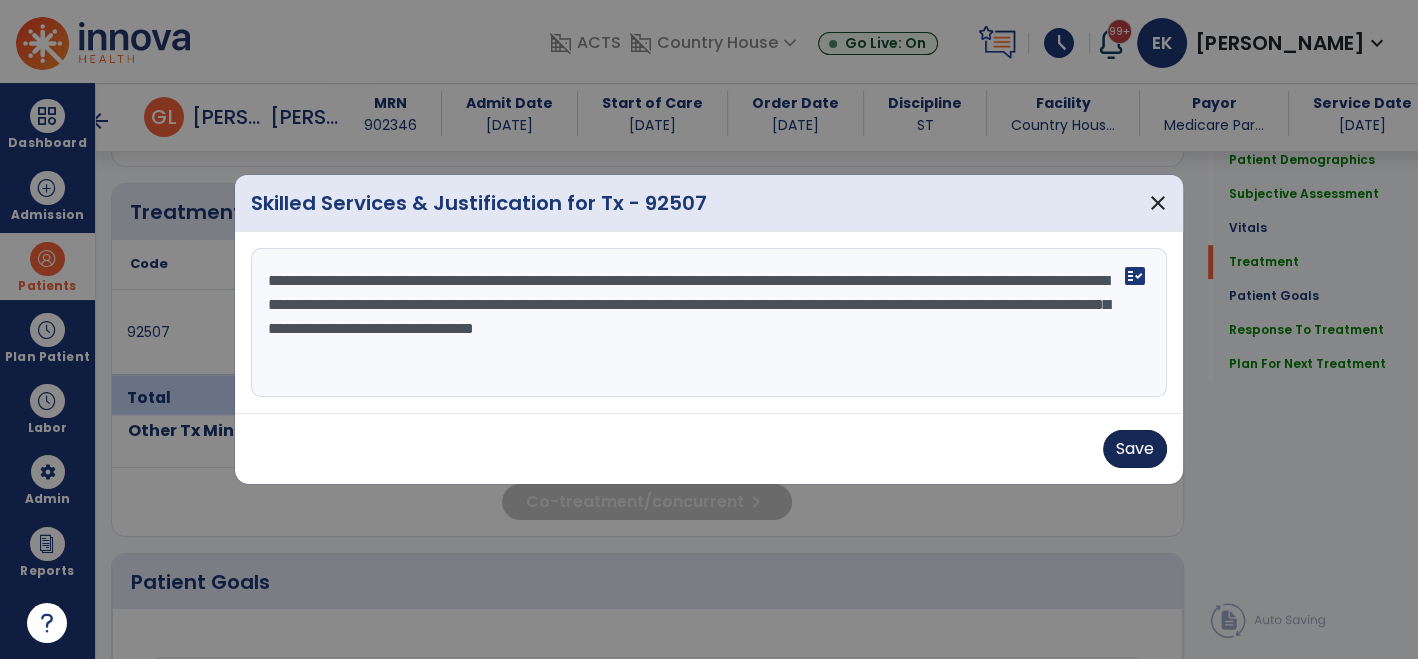 type on "**********" 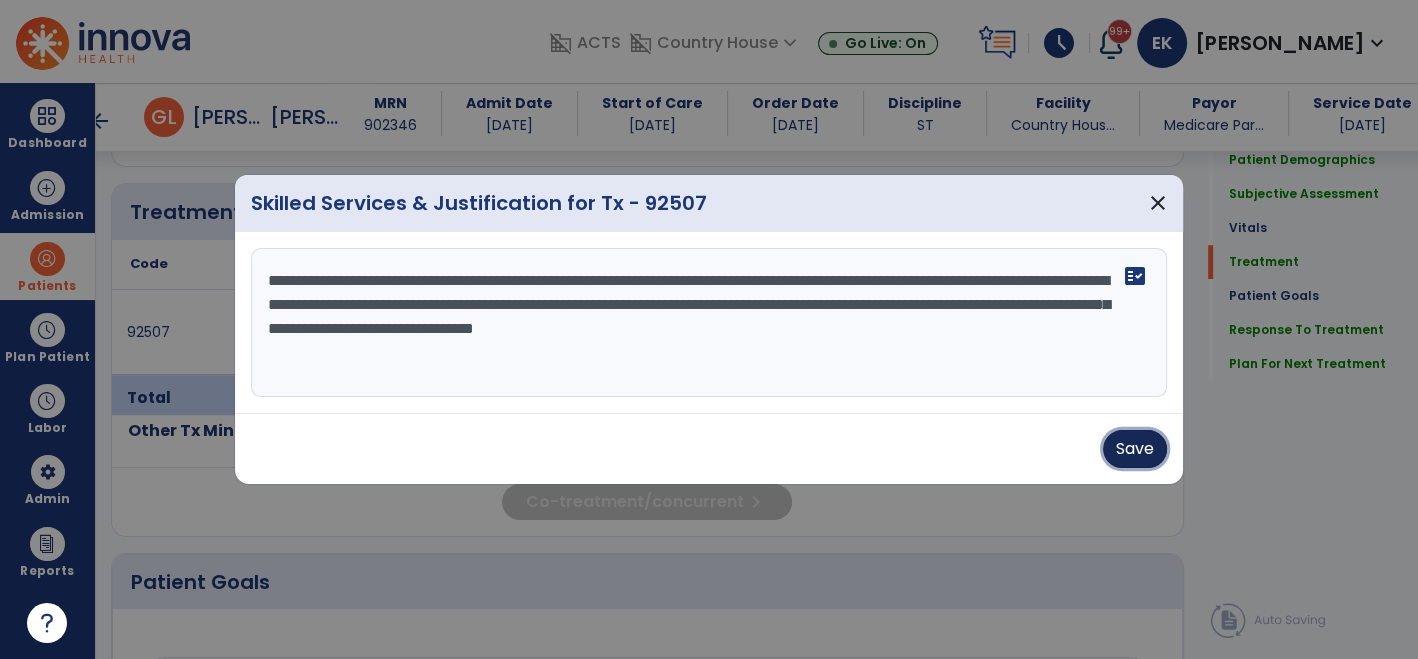click on "Save" at bounding box center (1135, 449) 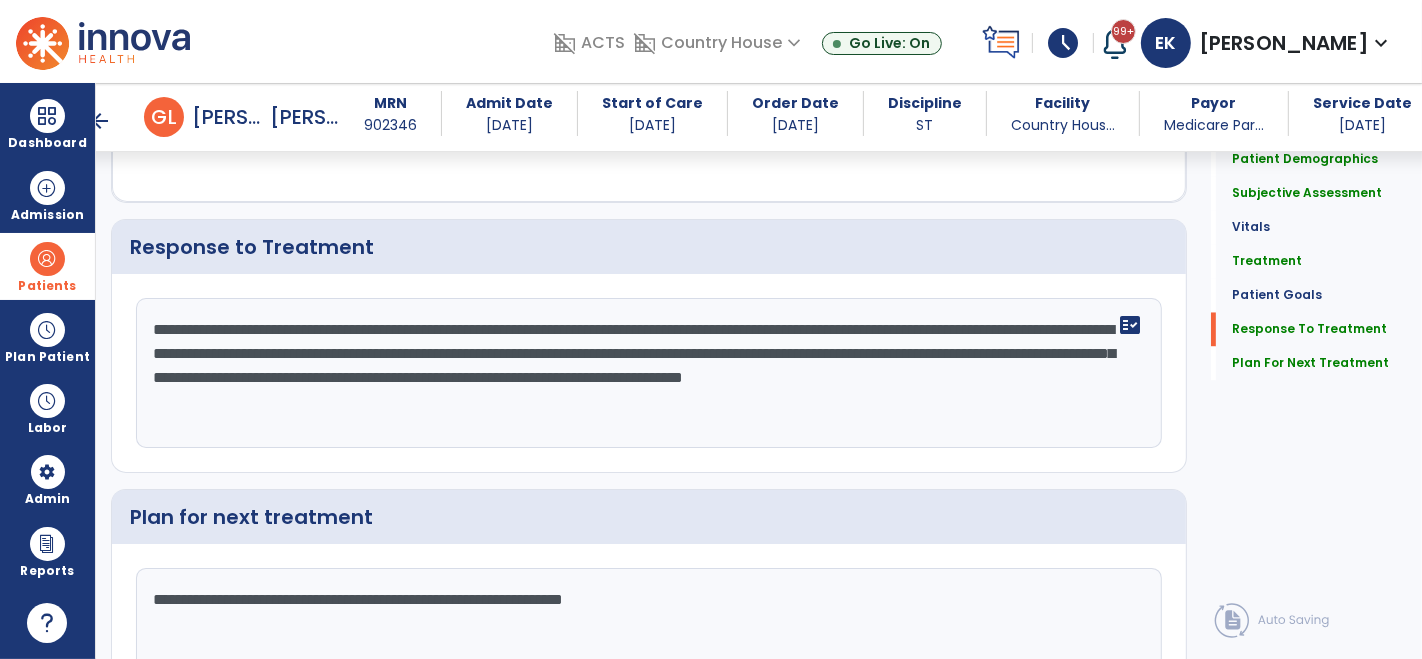 scroll, scrollTop: 3198, scrollLeft: 0, axis: vertical 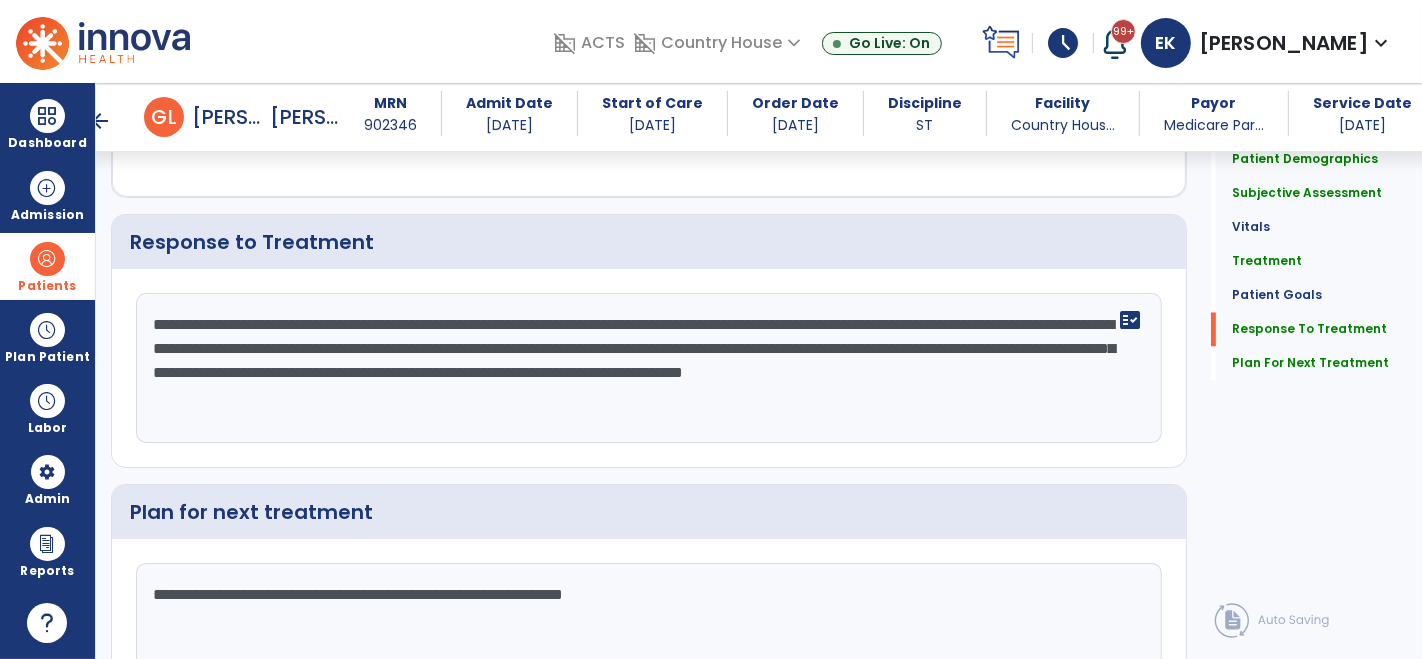 click on "**********" 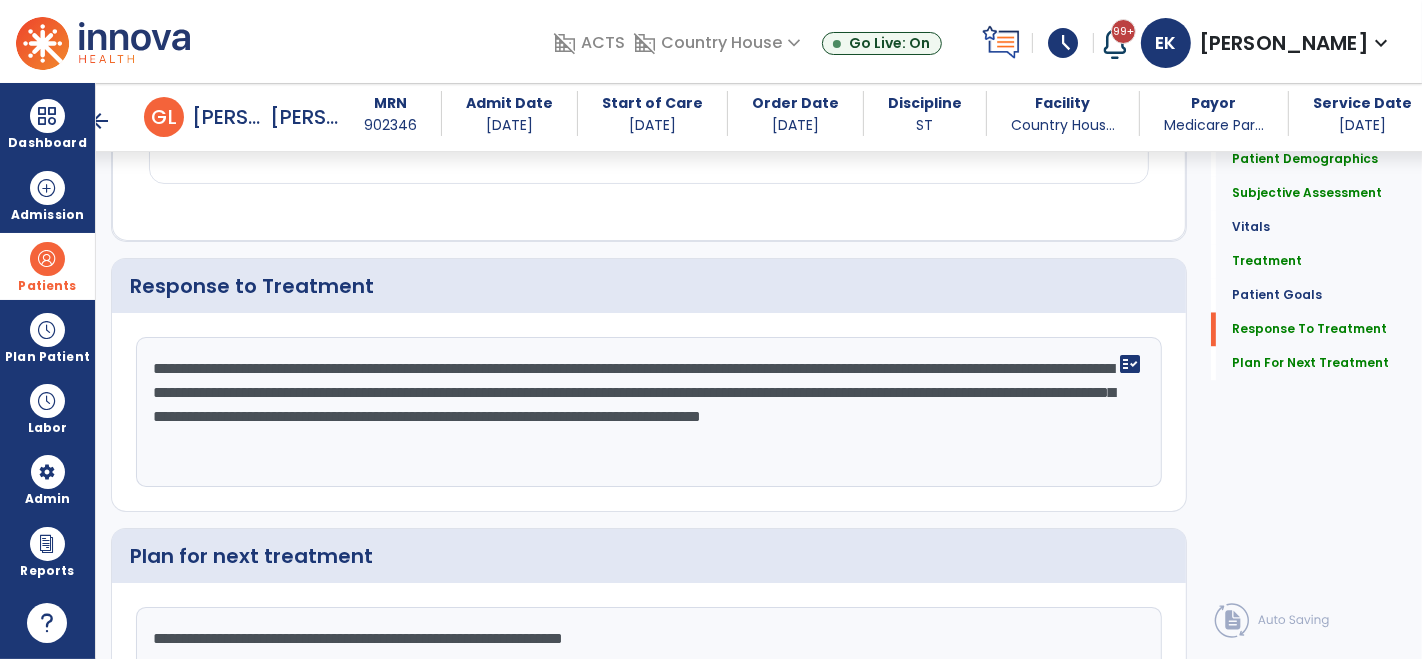 scroll, scrollTop: 3198, scrollLeft: 0, axis: vertical 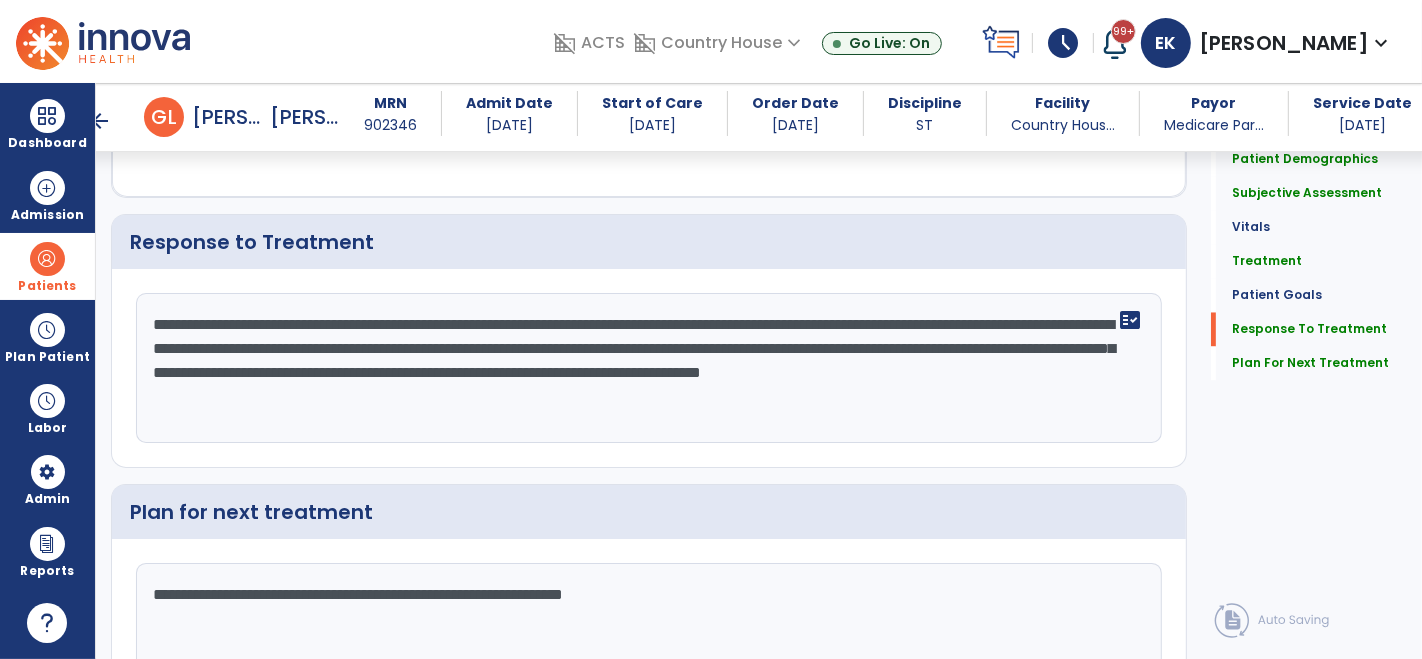 click on "**********" 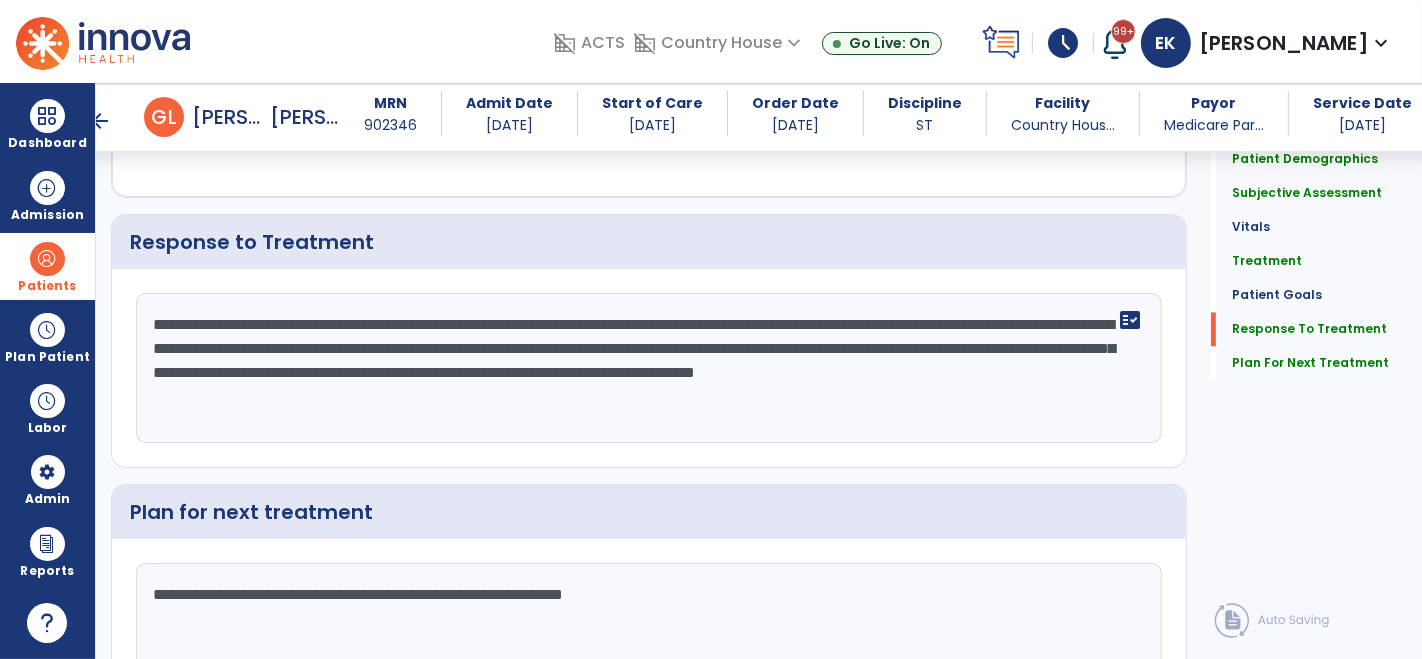 scroll, scrollTop: 3198, scrollLeft: 0, axis: vertical 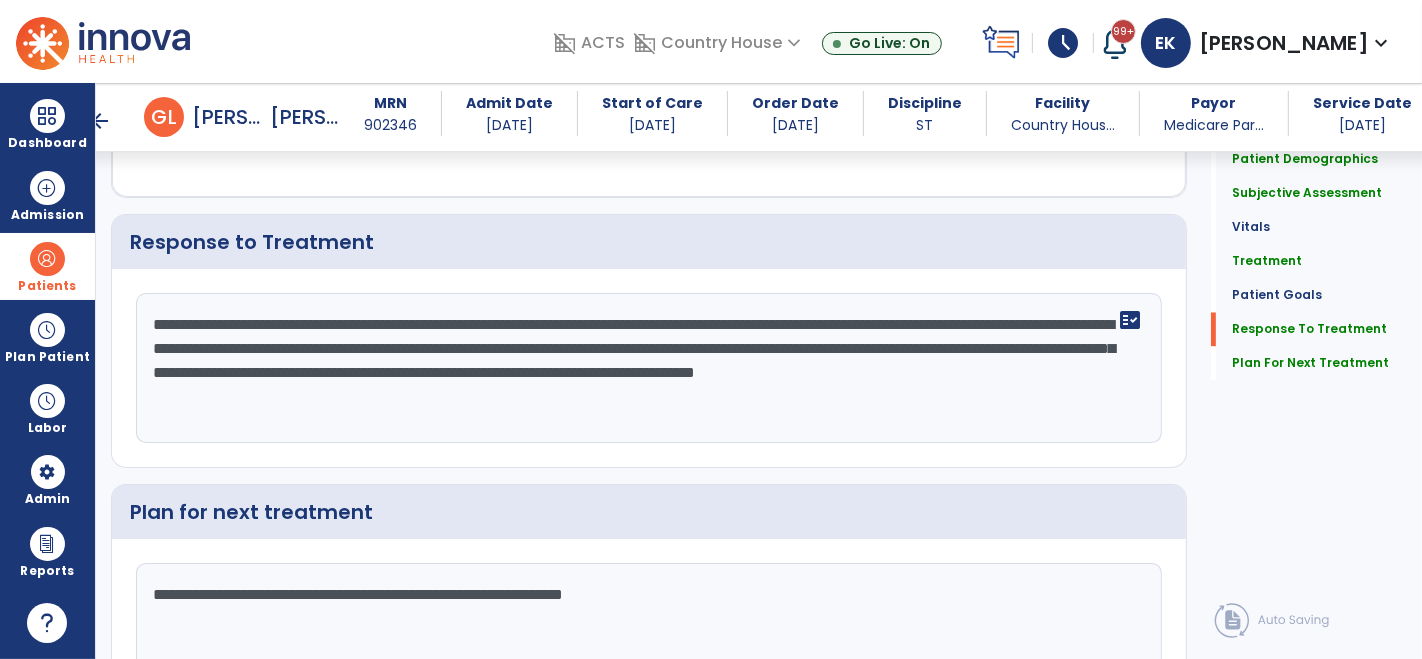 click on "**********" 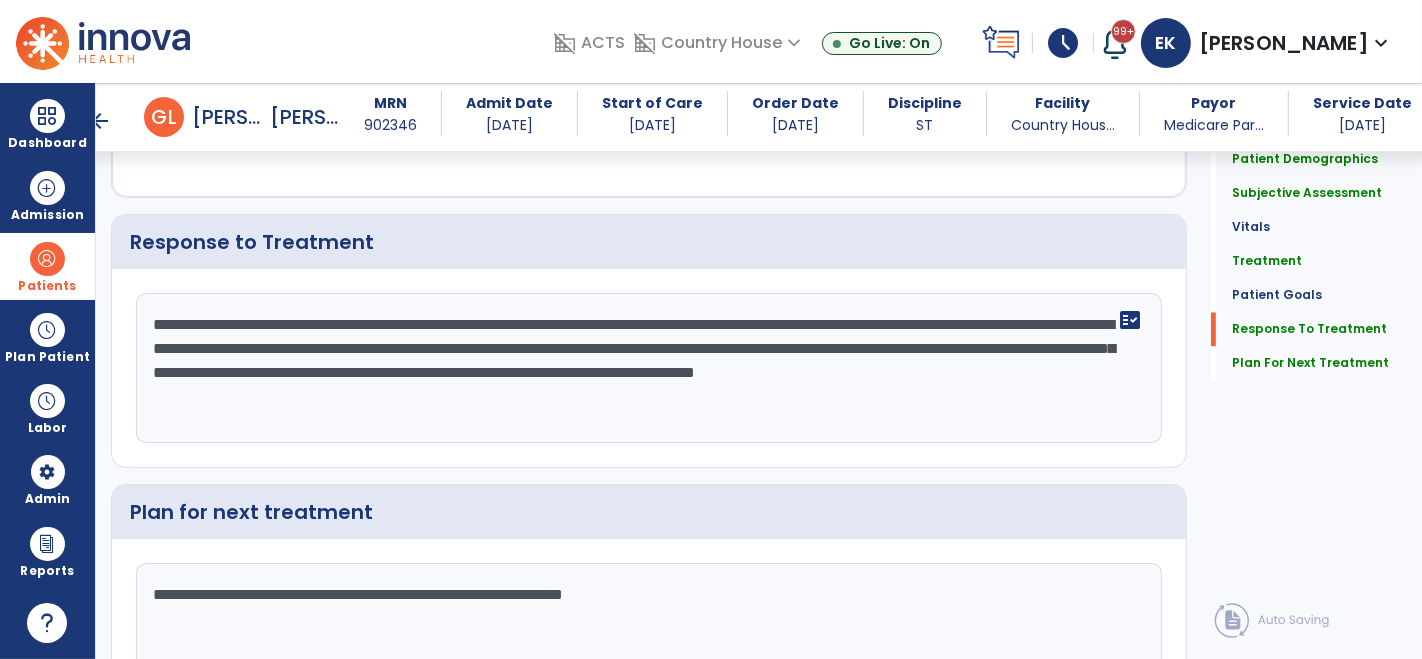 click on "**********" 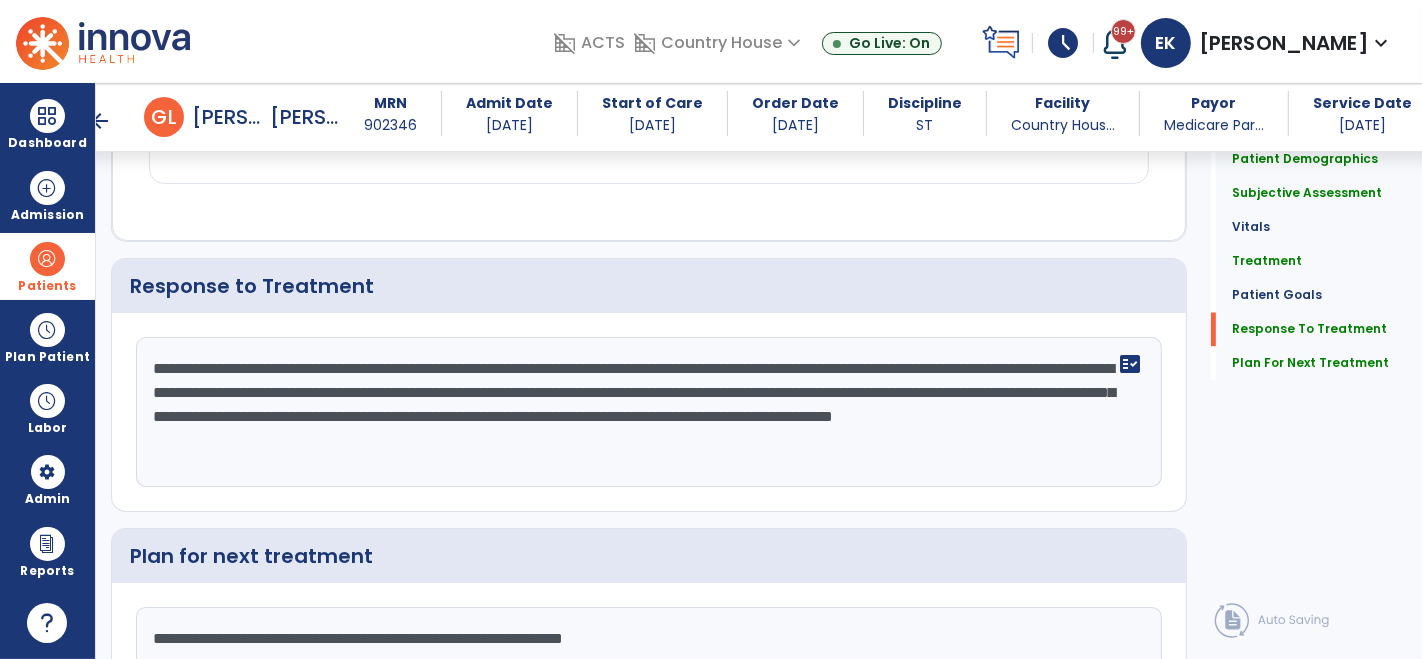scroll, scrollTop: 3198, scrollLeft: 0, axis: vertical 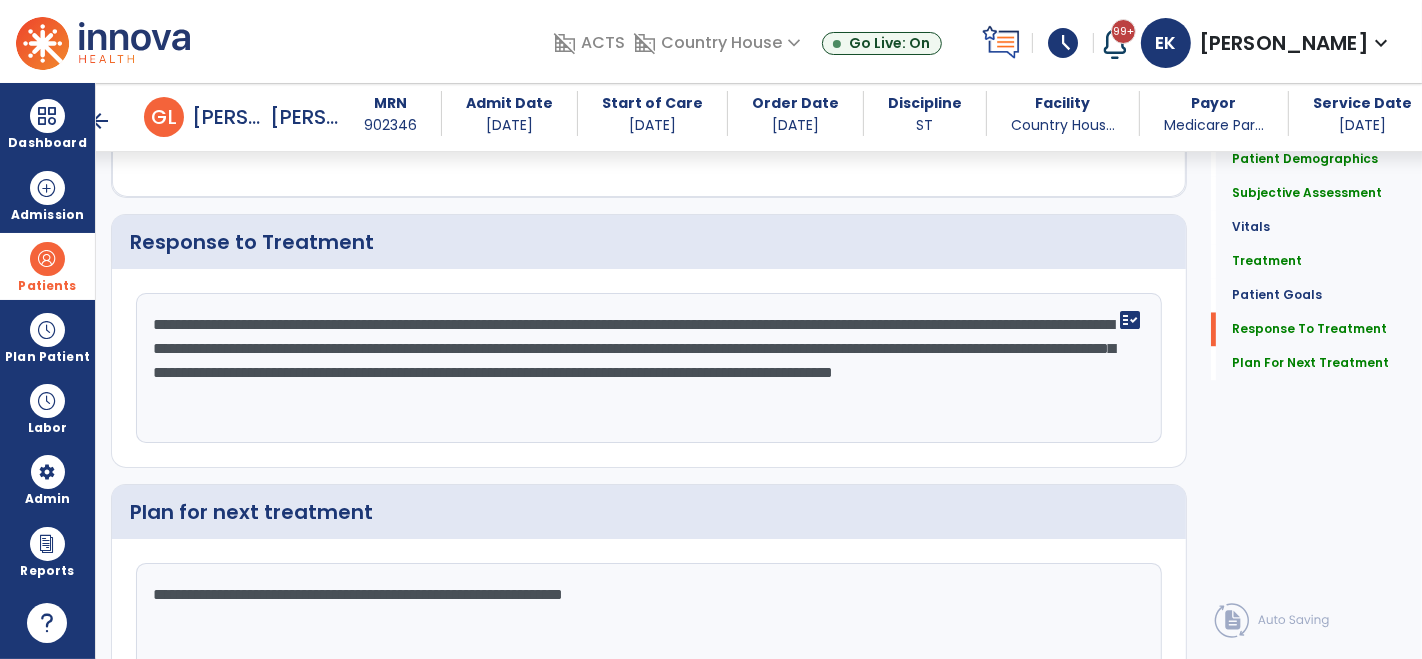 click on "**********" 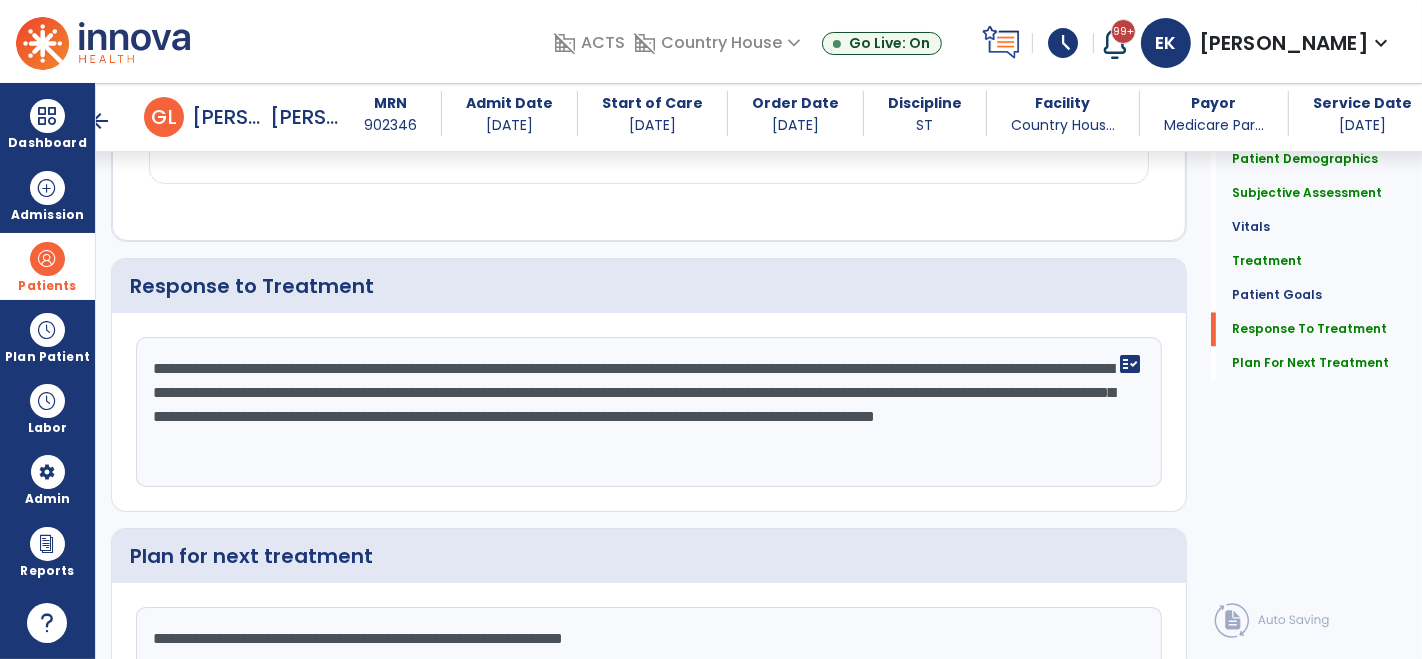scroll, scrollTop: 3198, scrollLeft: 0, axis: vertical 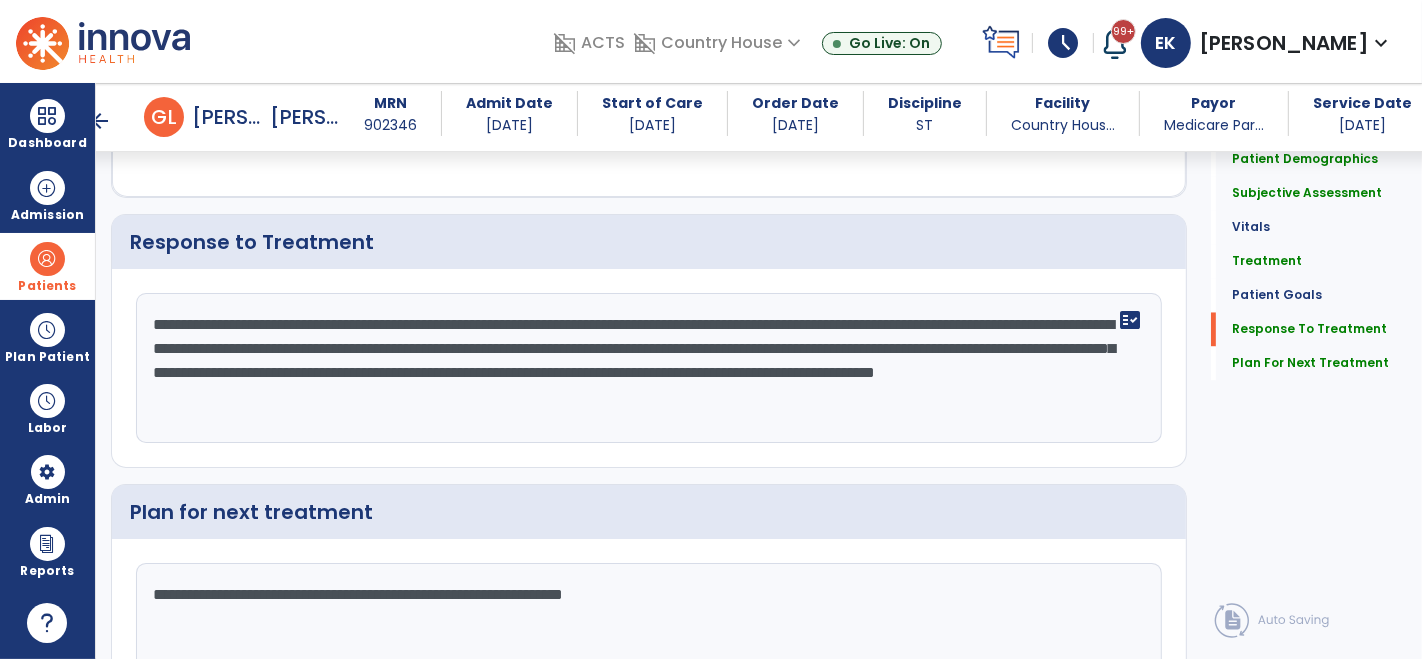 click on "**********" 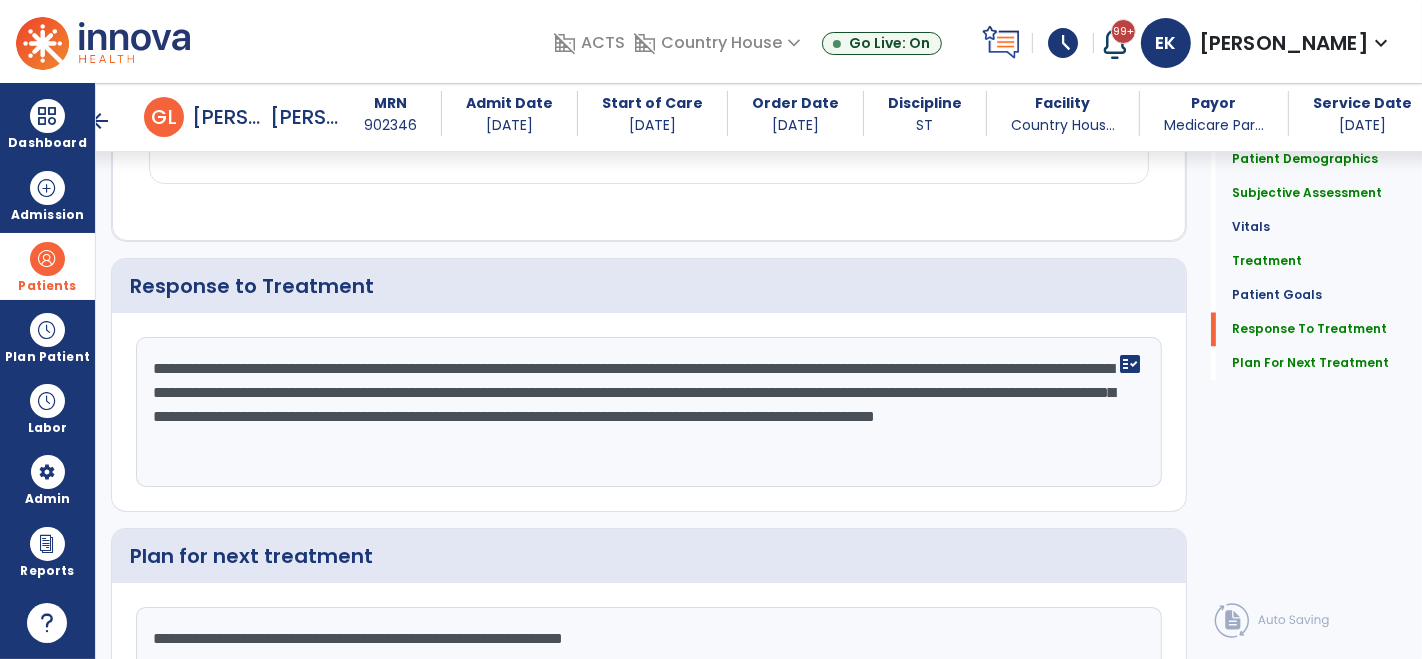 scroll, scrollTop: 3198, scrollLeft: 0, axis: vertical 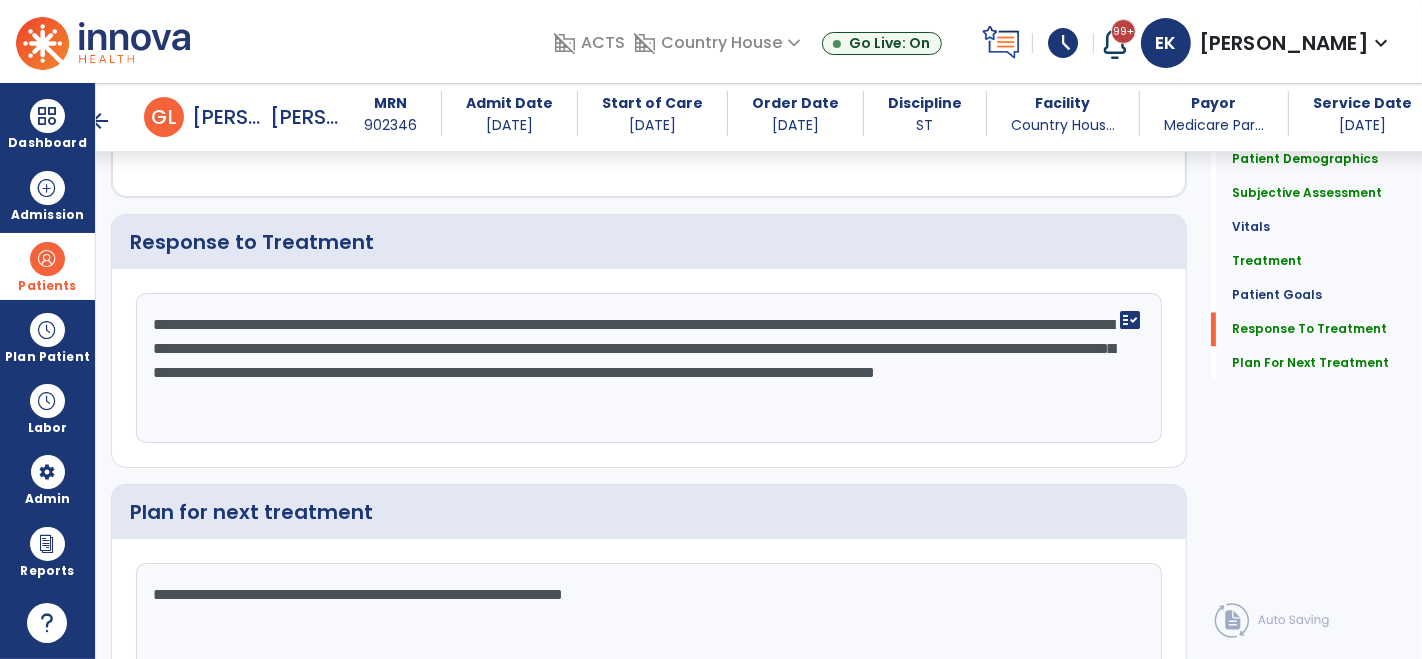 click on "**********" 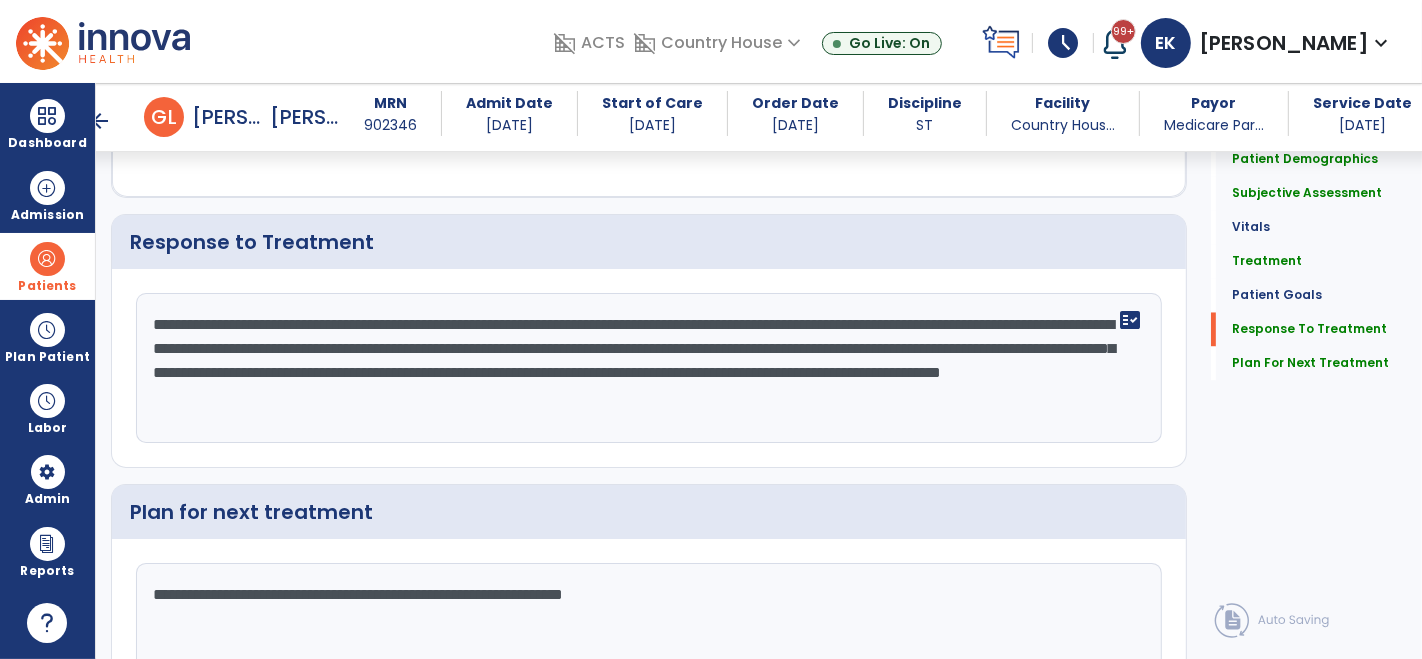 scroll, scrollTop: 3198, scrollLeft: 0, axis: vertical 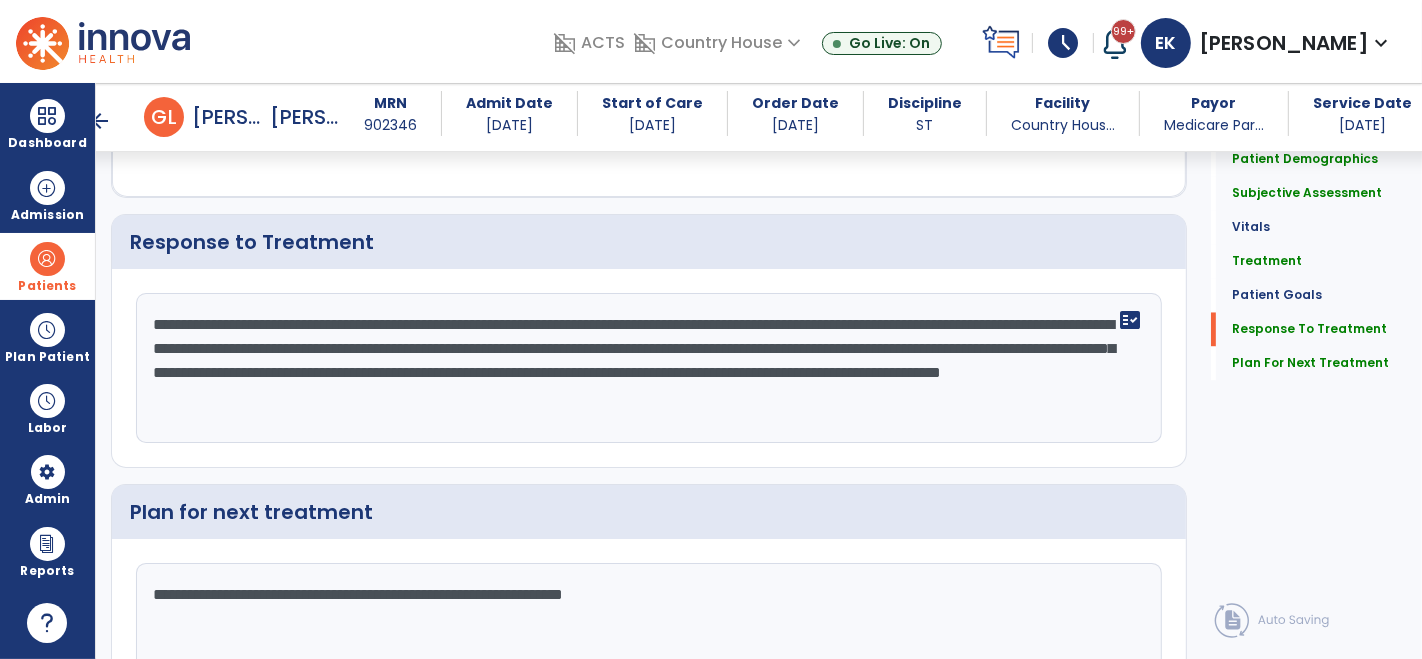 click on "**********" 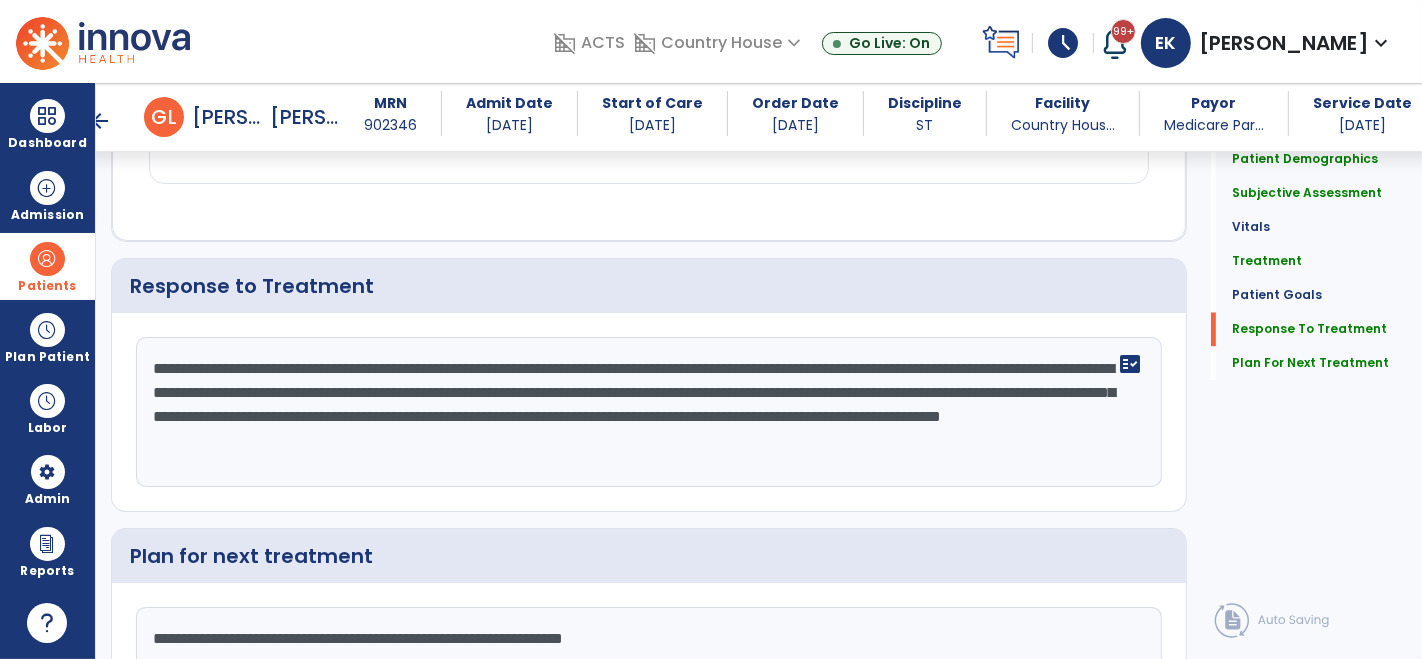 scroll, scrollTop: 3198, scrollLeft: 0, axis: vertical 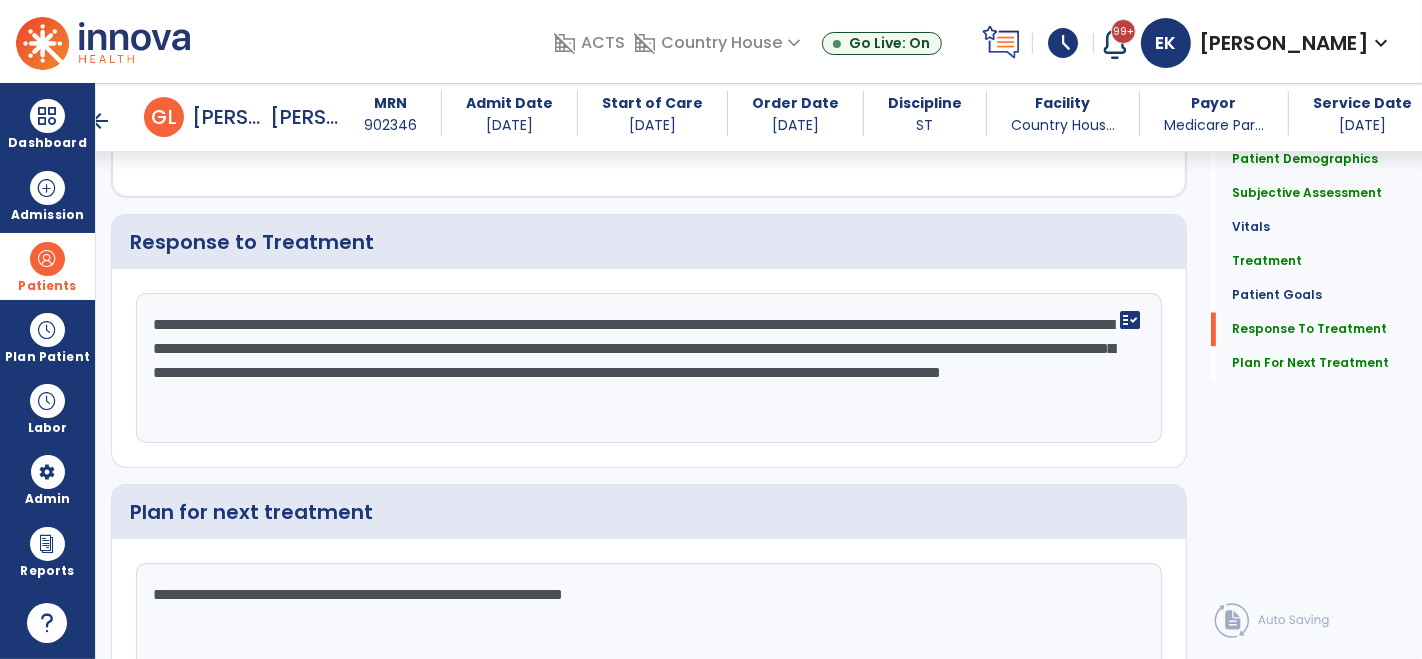 click on "**********" 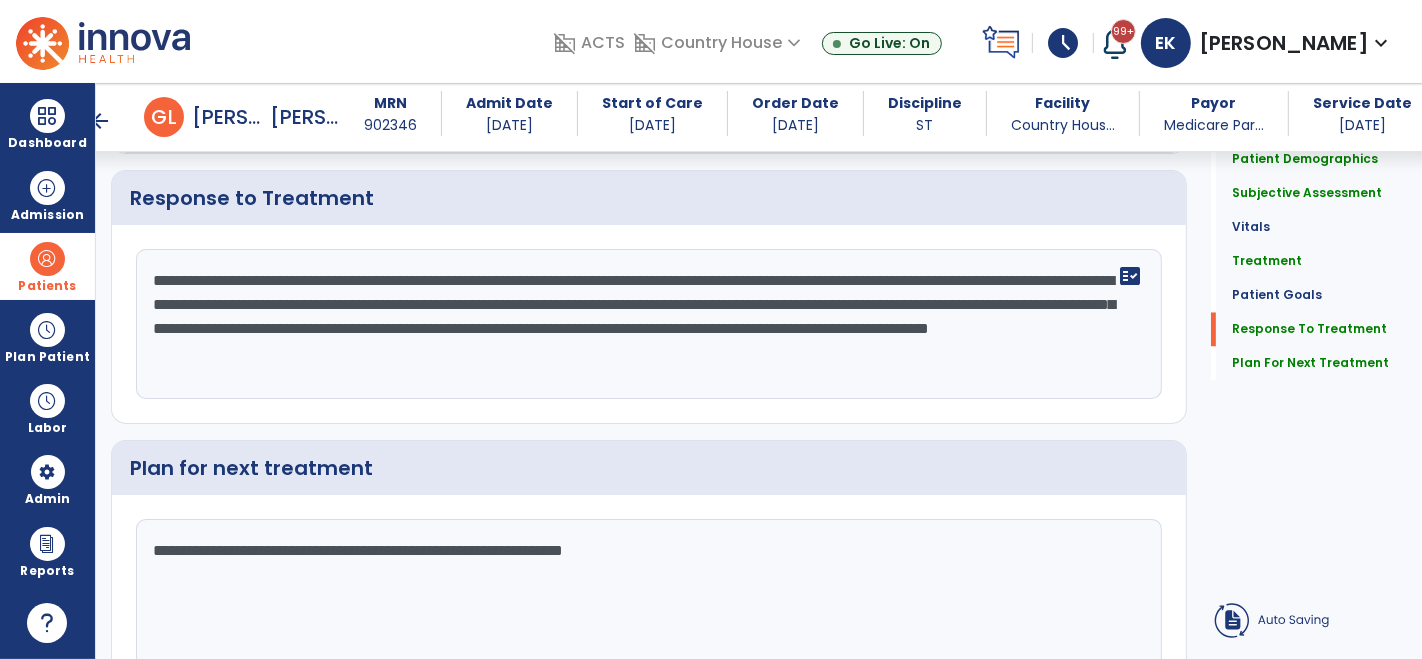 click on "**********" 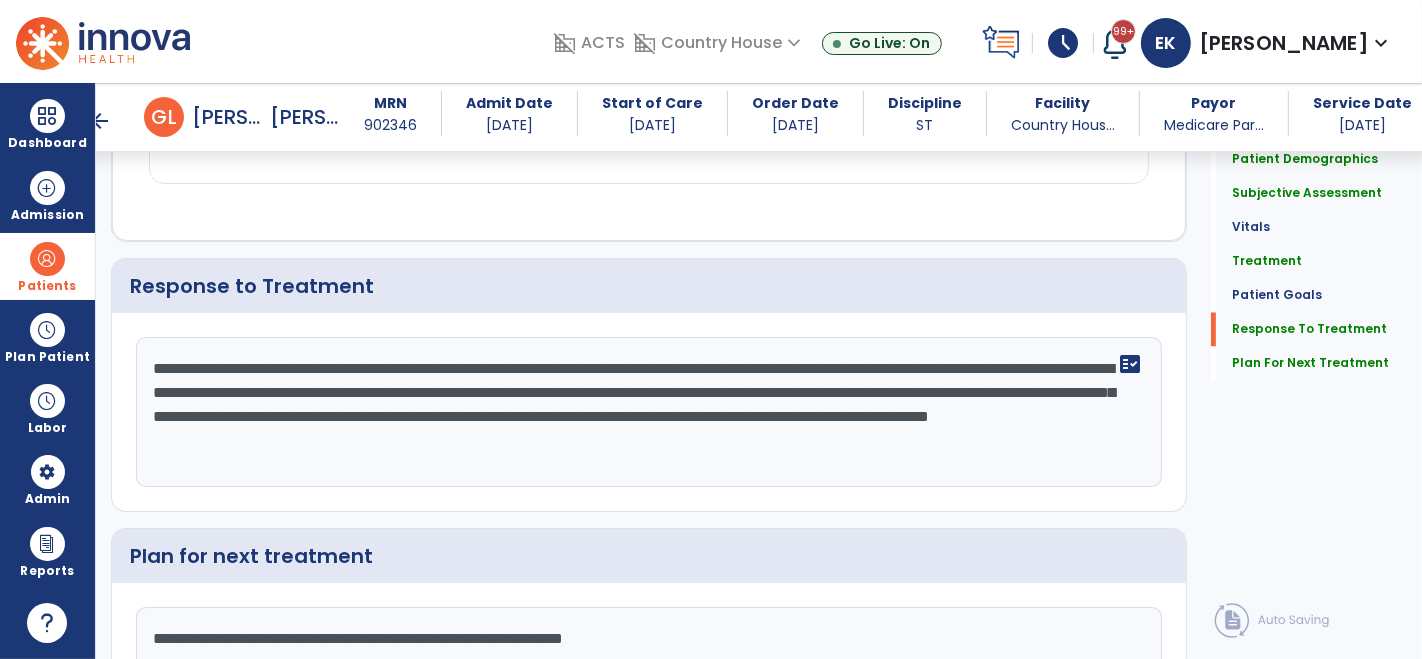 scroll, scrollTop: 3198, scrollLeft: 0, axis: vertical 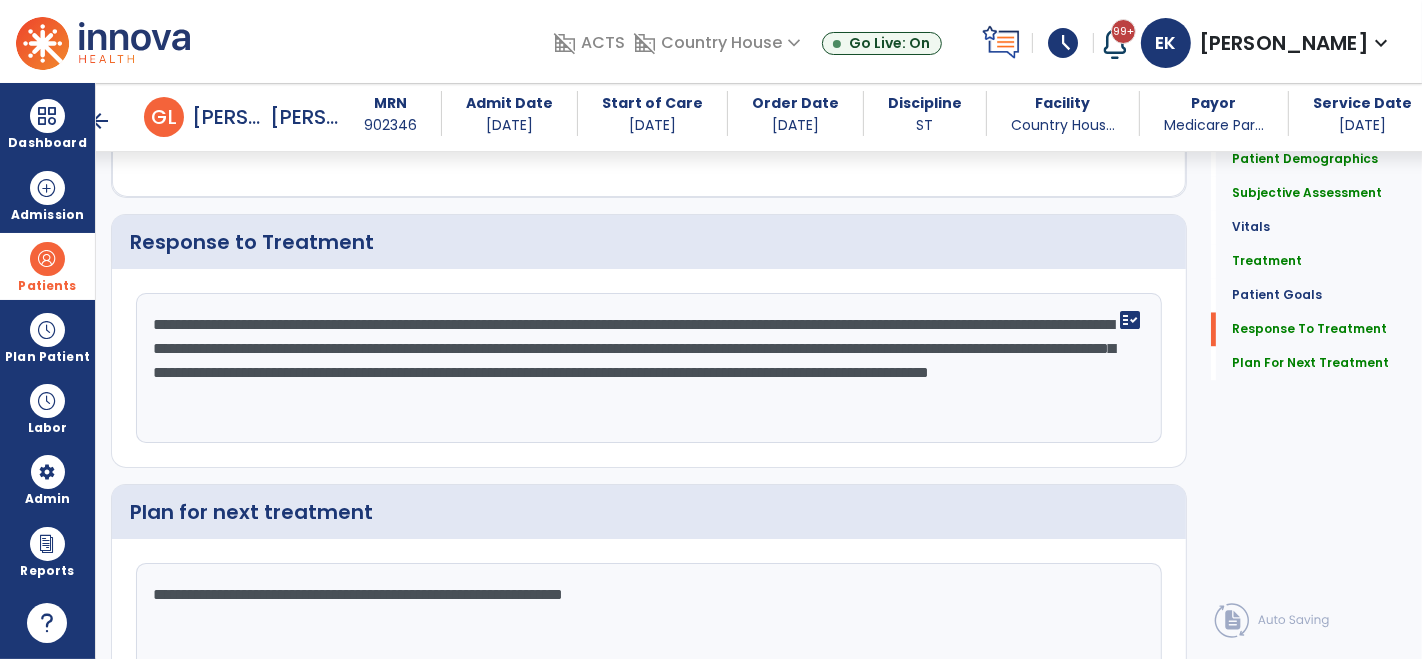 click on "**********" 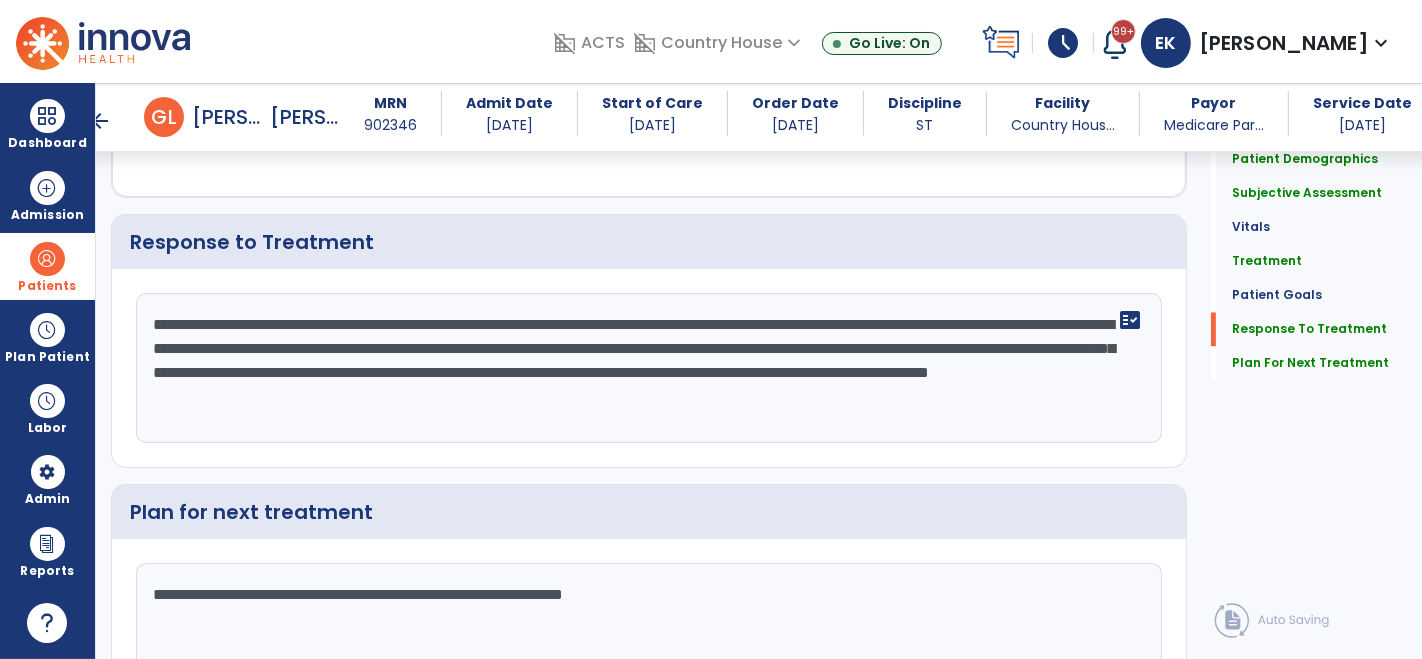 click on "**********" 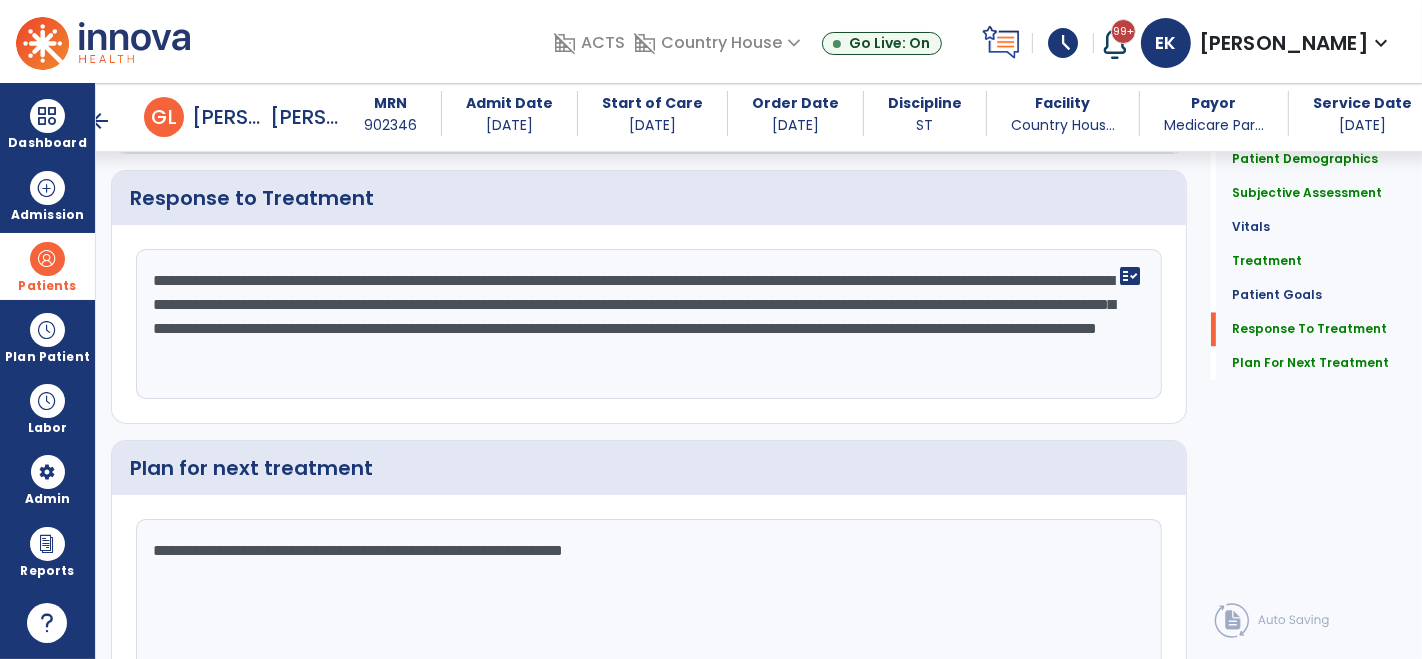 scroll, scrollTop: 3198, scrollLeft: 0, axis: vertical 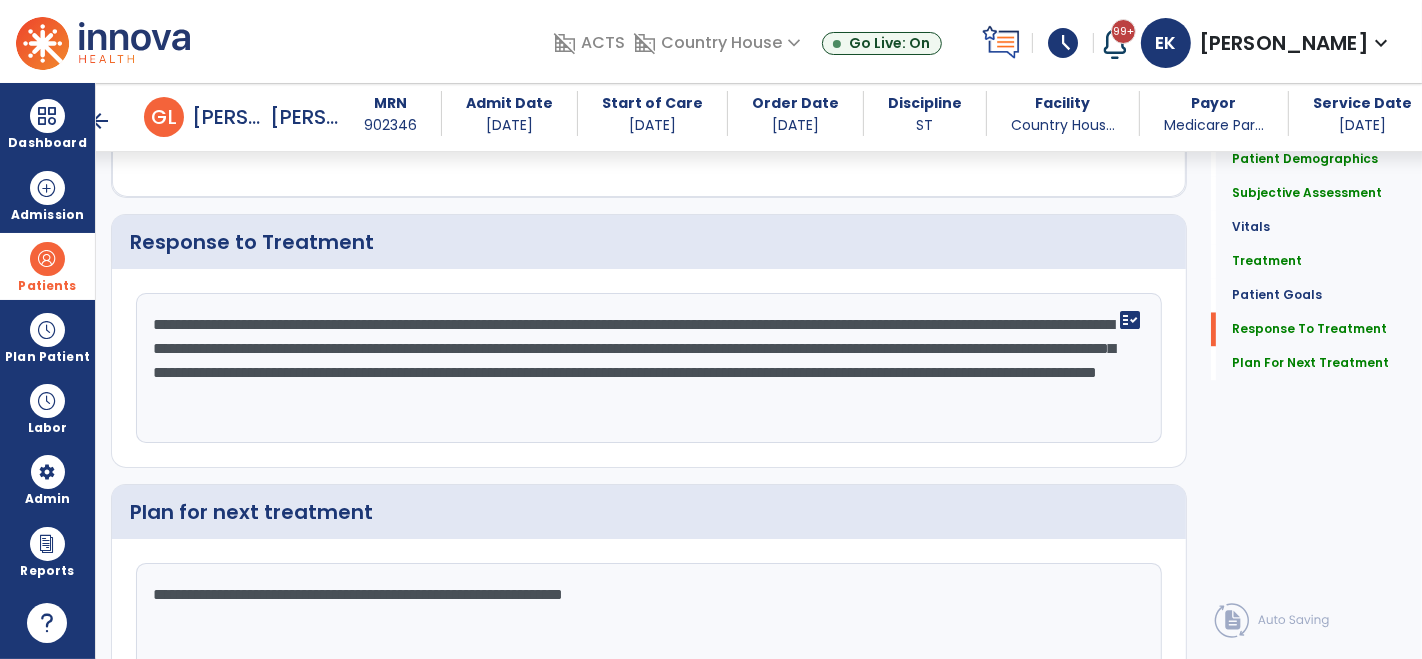 click on "**********" 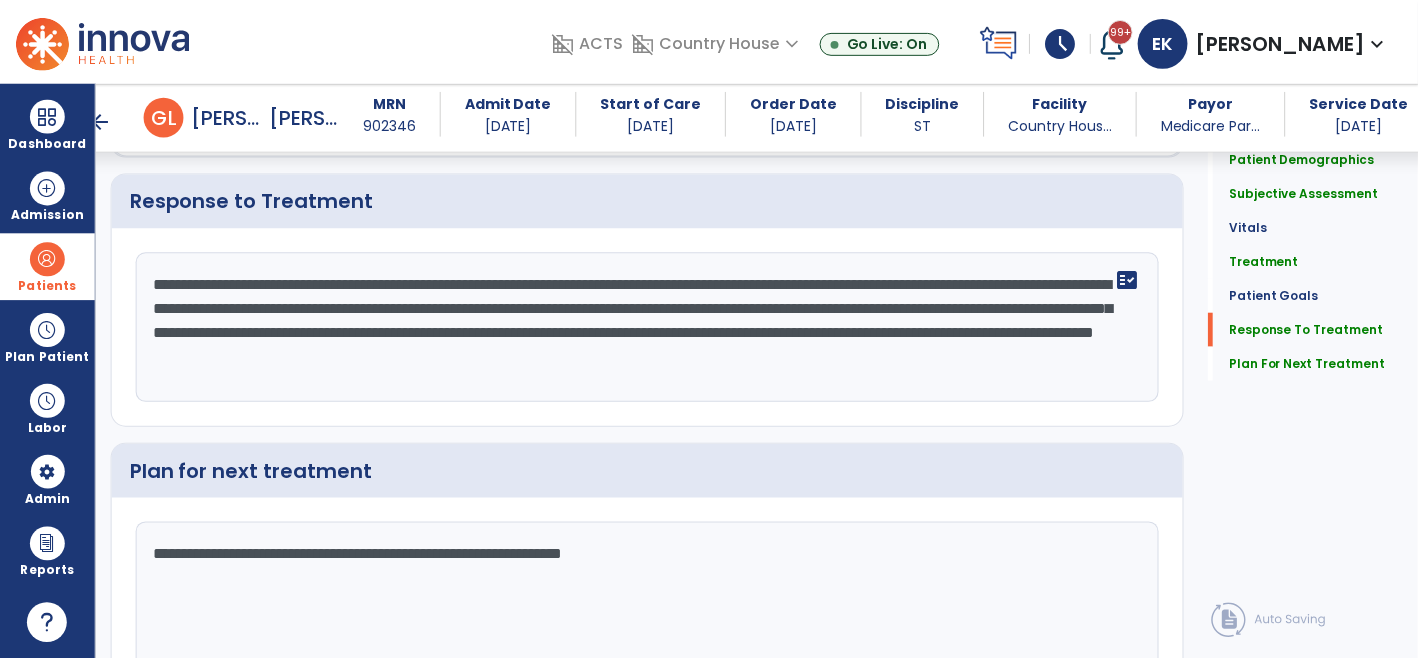 scroll, scrollTop: 3334, scrollLeft: 0, axis: vertical 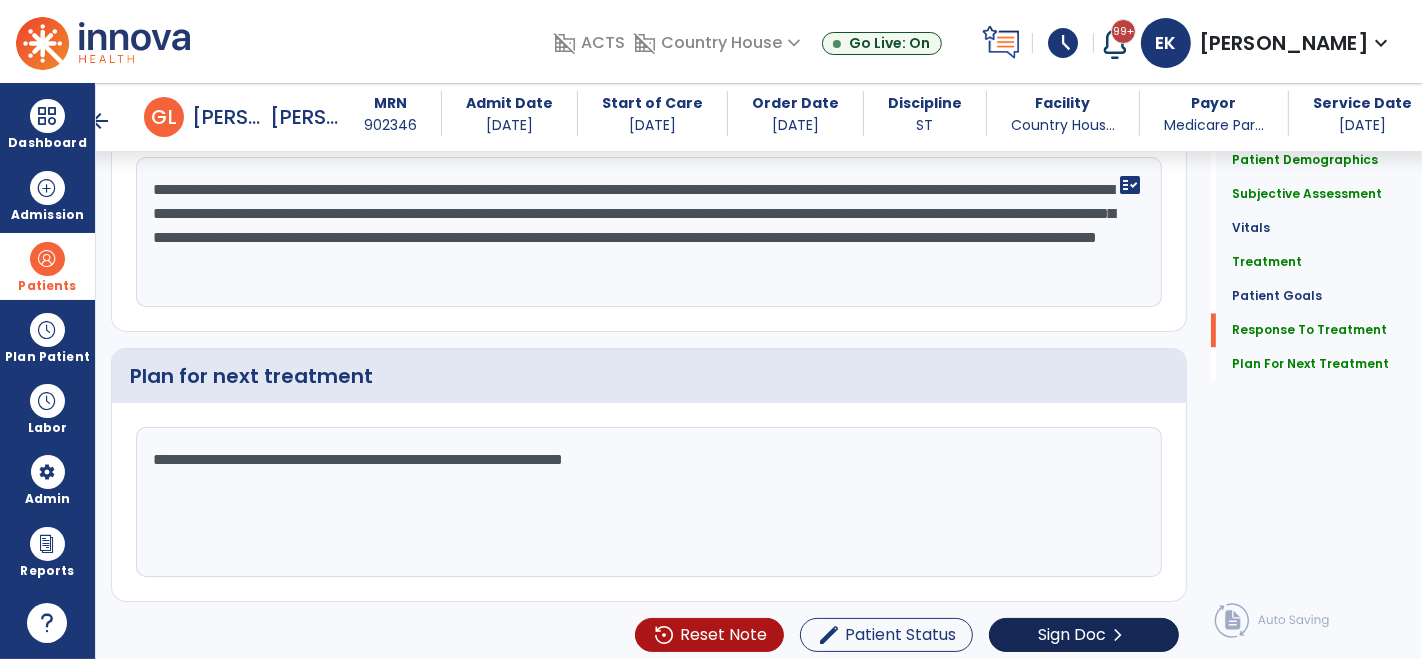 type on "**********" 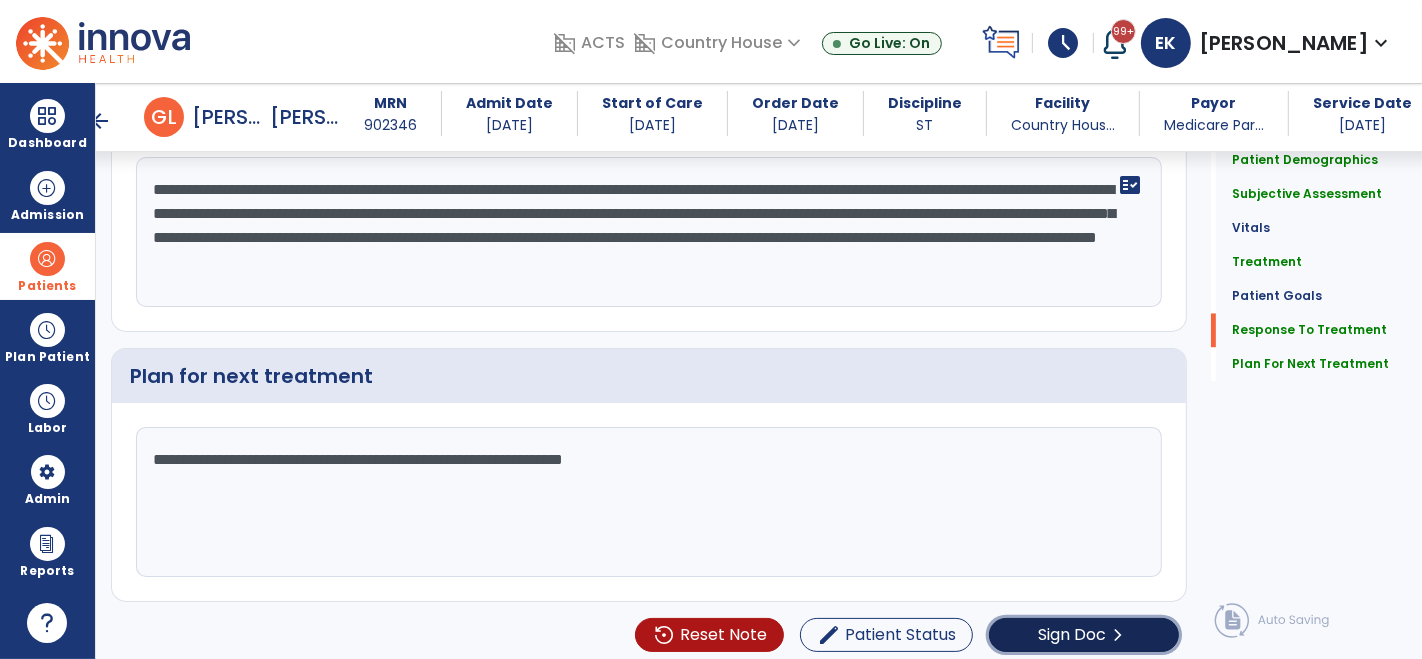 click on "chevron_right" 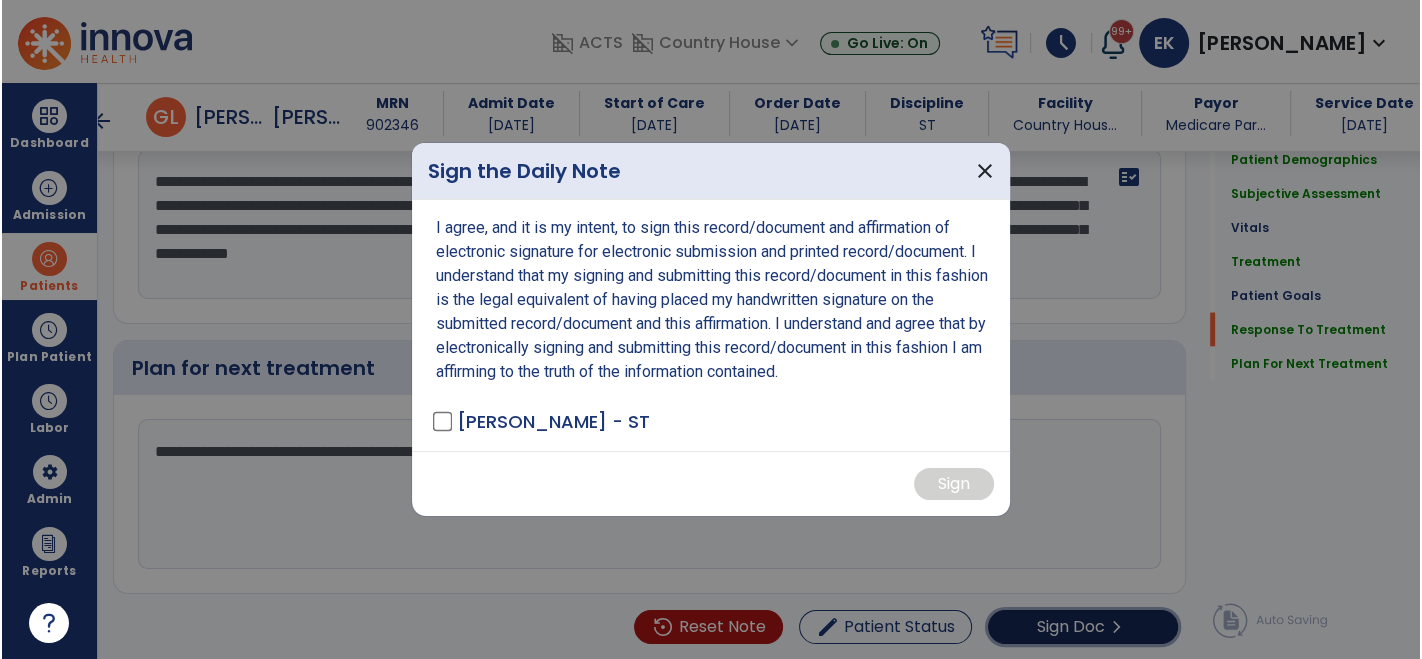 scroll, scrollTop: 3334, scrollLeft: 0, axis: vertical 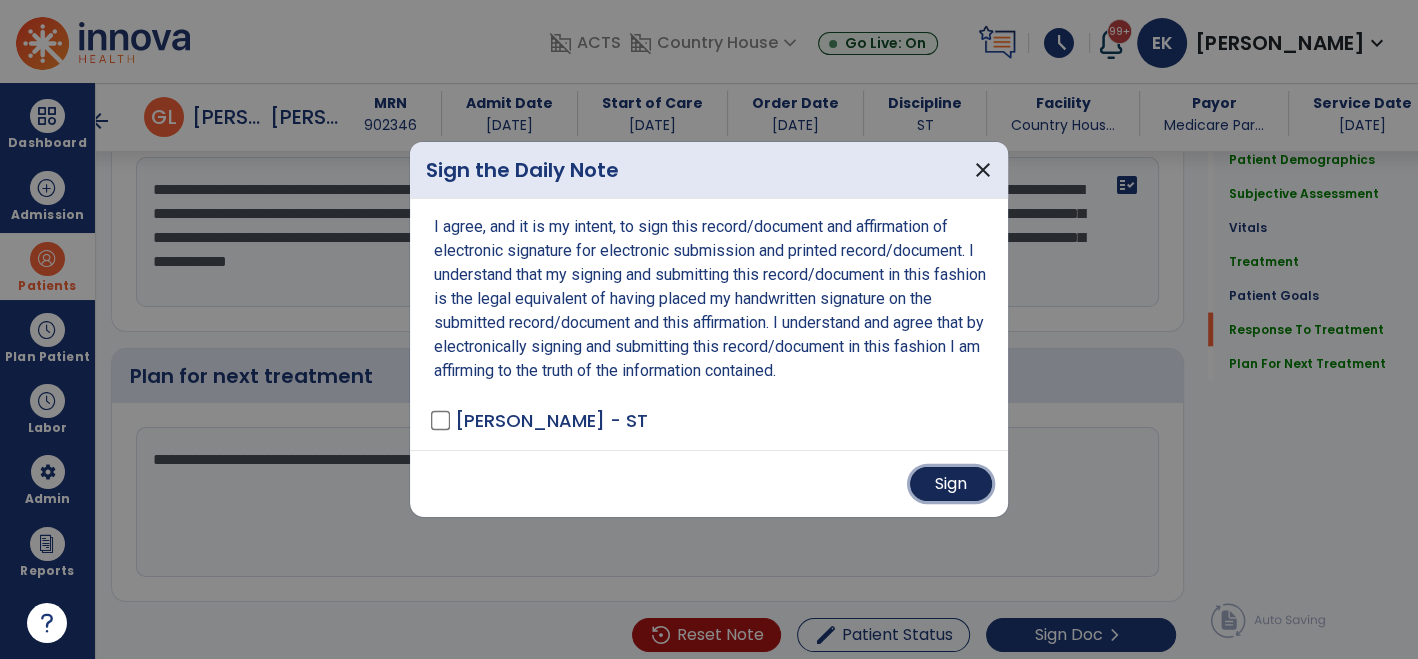 click on "Sign" at bounding box center (951, 484) 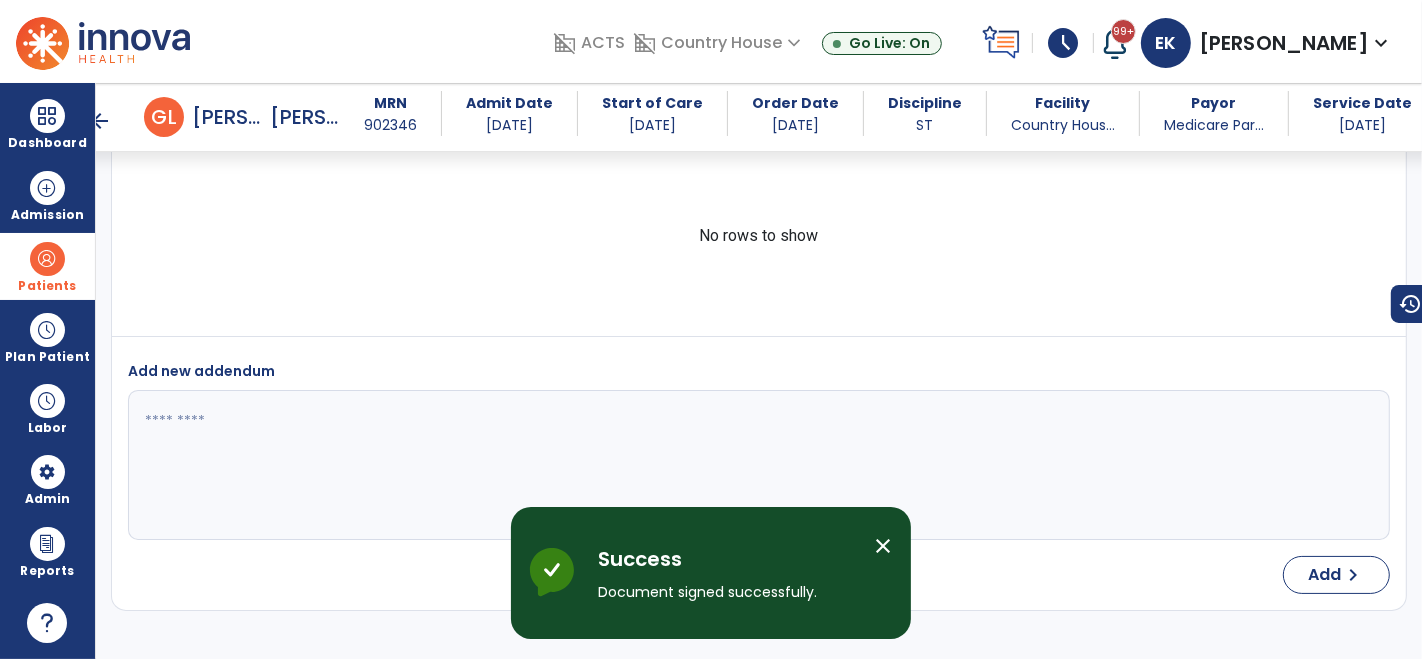 scroll, scrollTop: 5001, scrollLeft: 0, axis: vertical 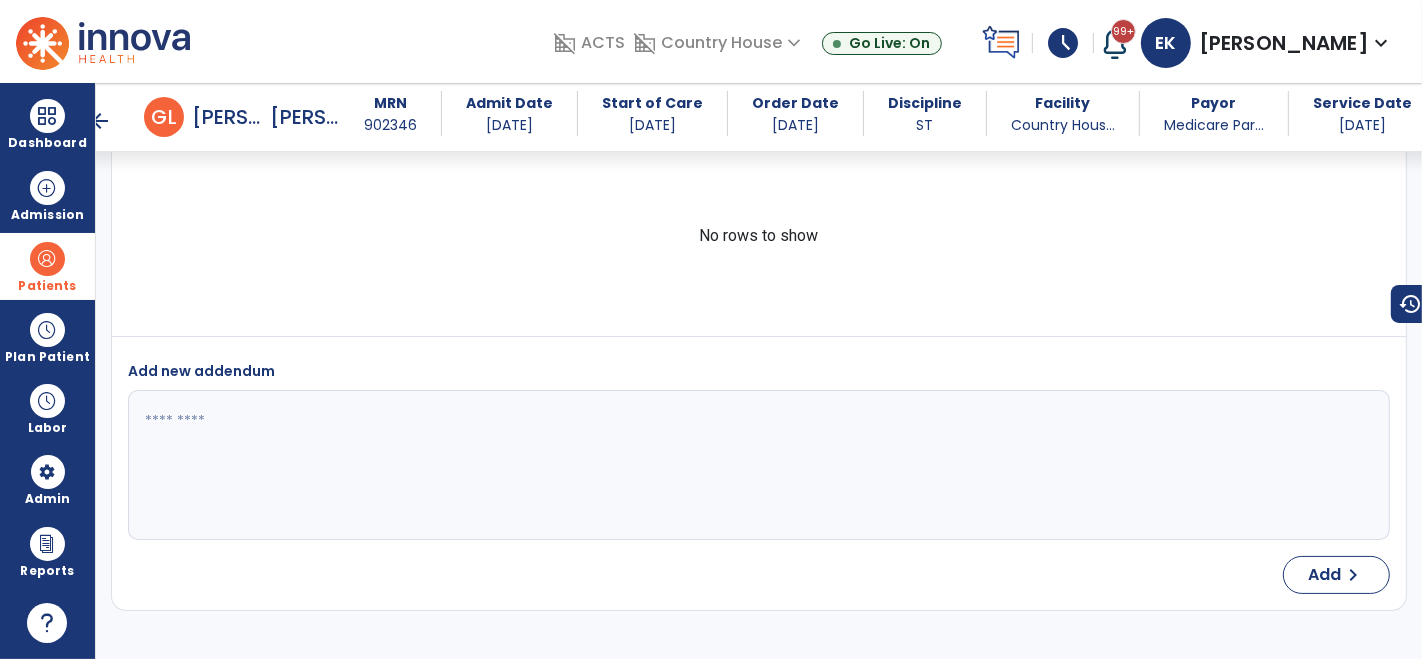 click at bounding box center [47, 259] 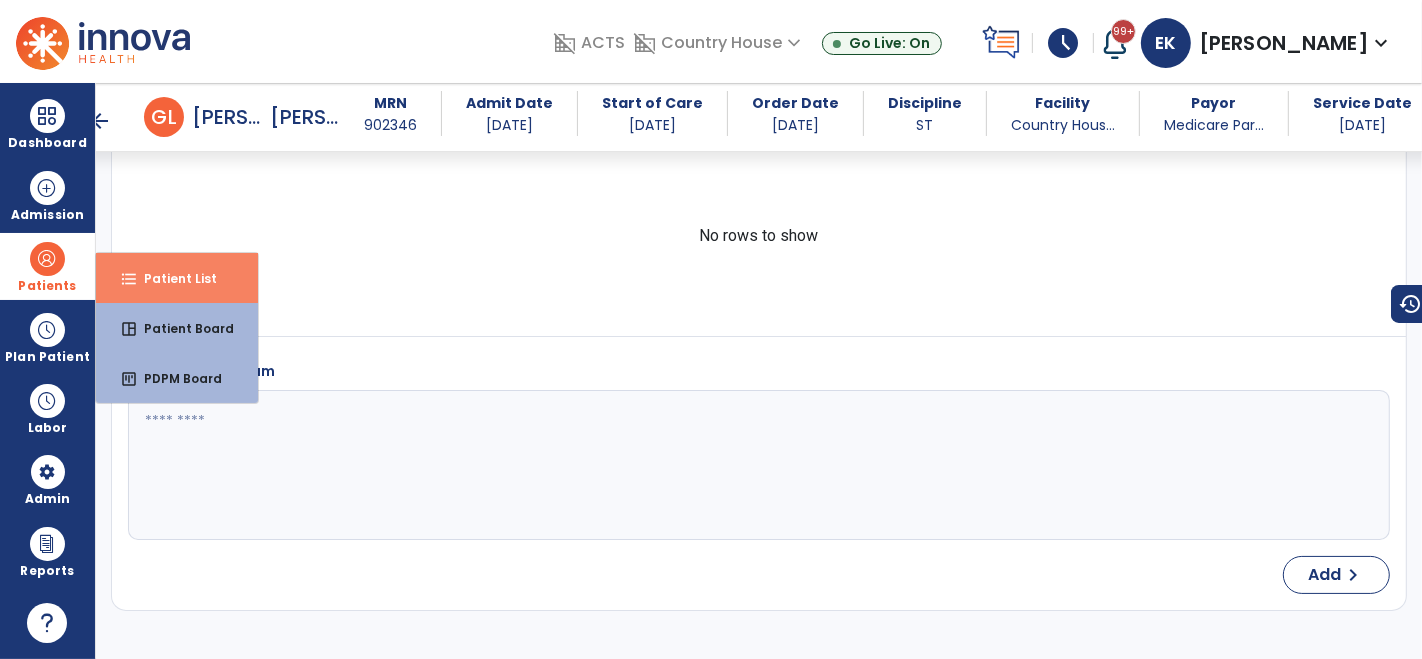 click on "Patient List" at bounding box center [172, 278] 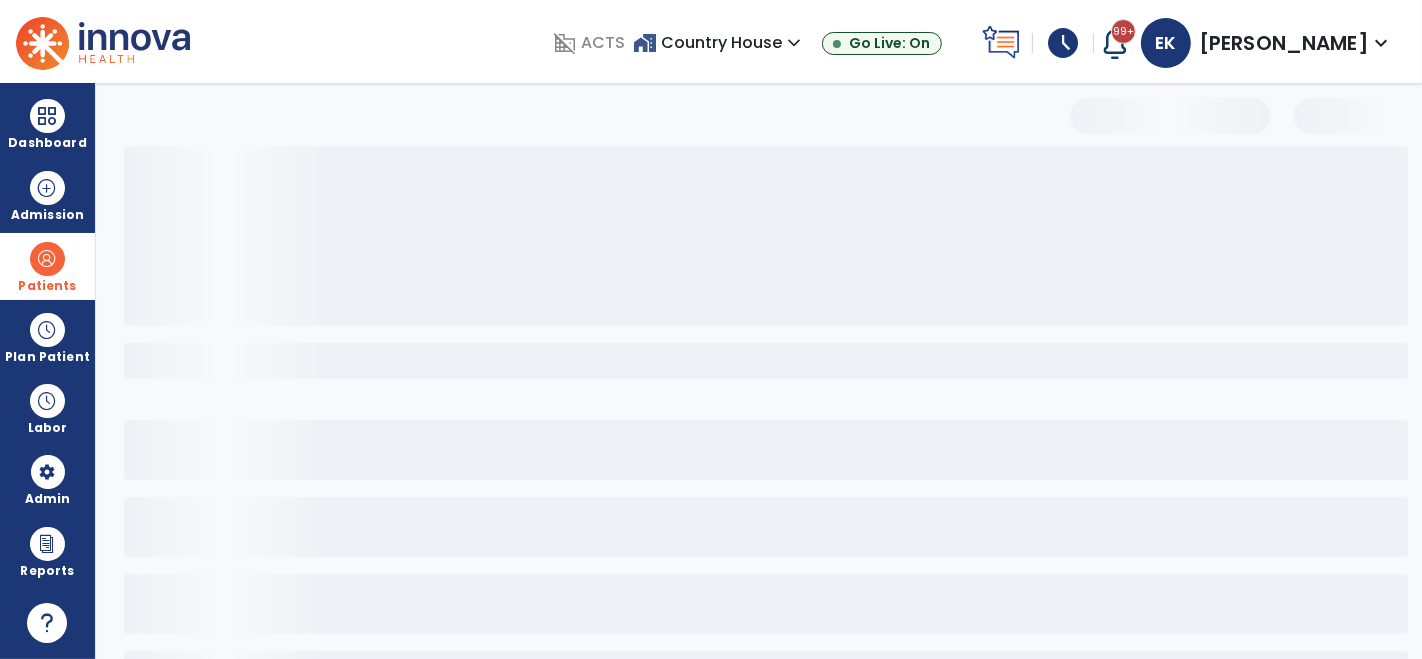 scroll, scrollTop: 82, scrollLeft: 0, axis: vertical 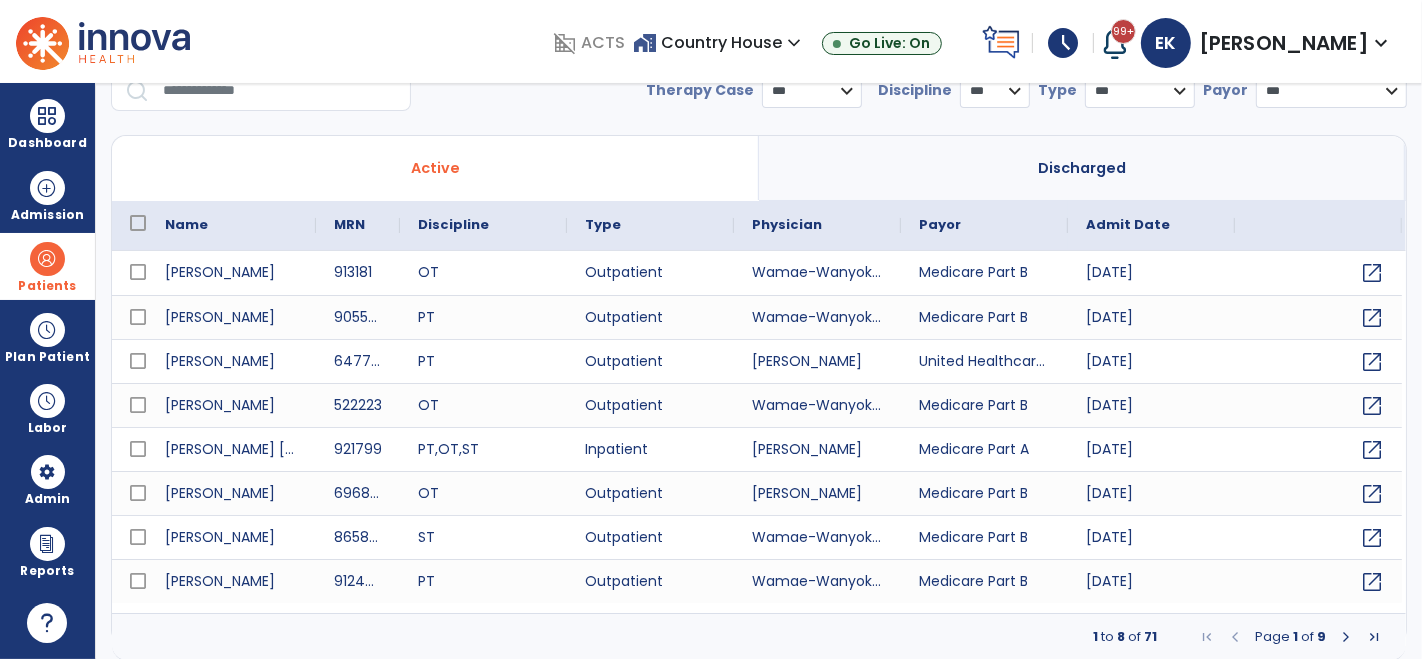 click at bounding box center [280, 91] 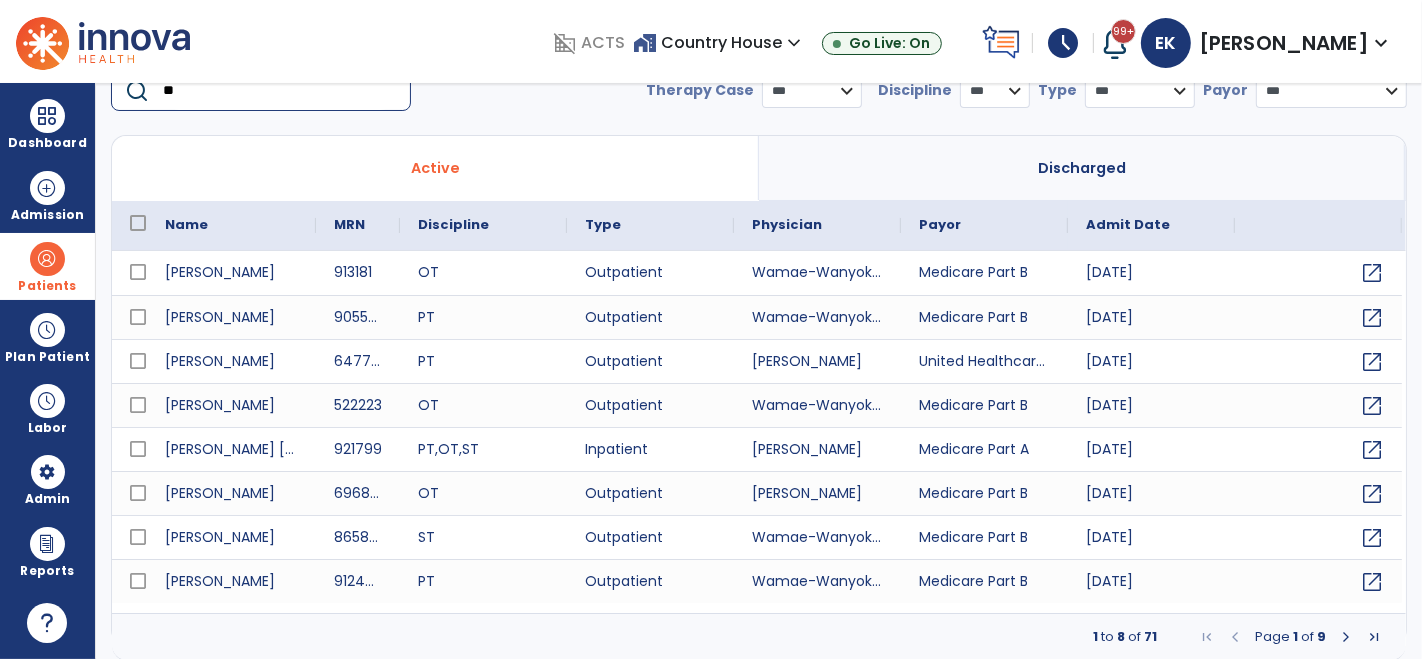 scroll, scrollTop: 79, scrollLeft: 0, axis: vertical 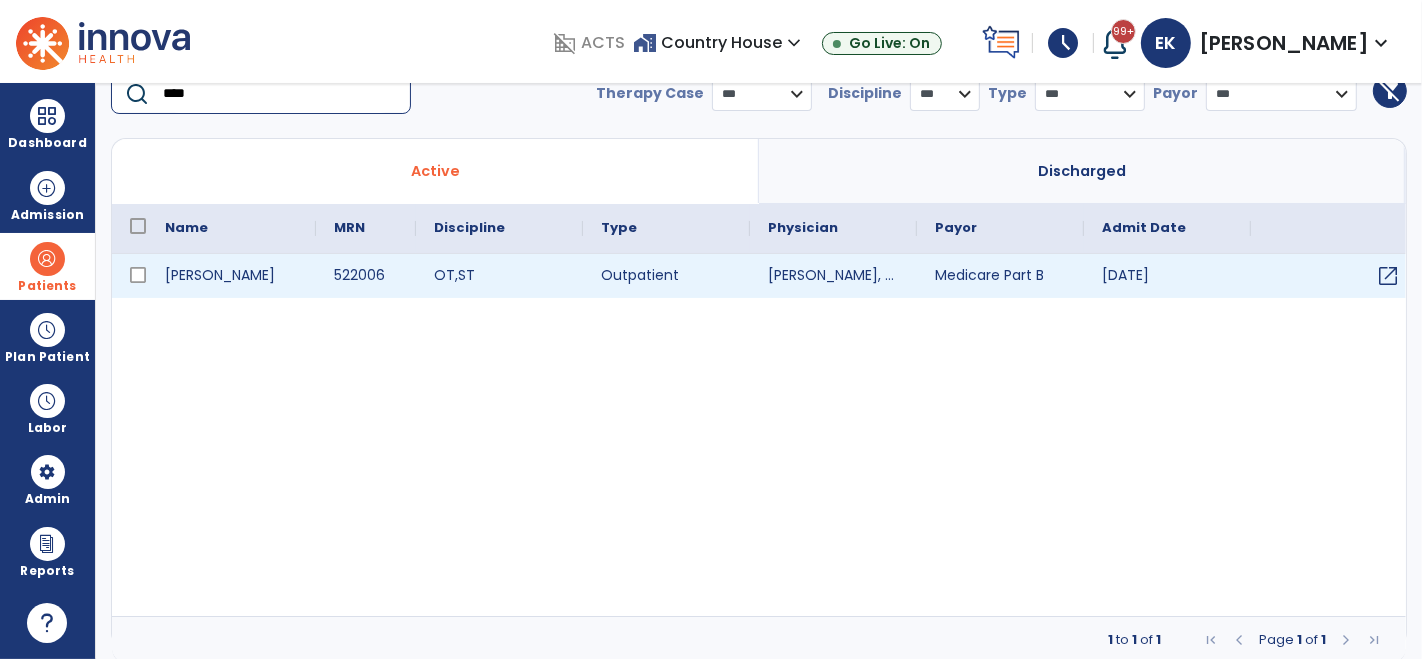 type on "****" 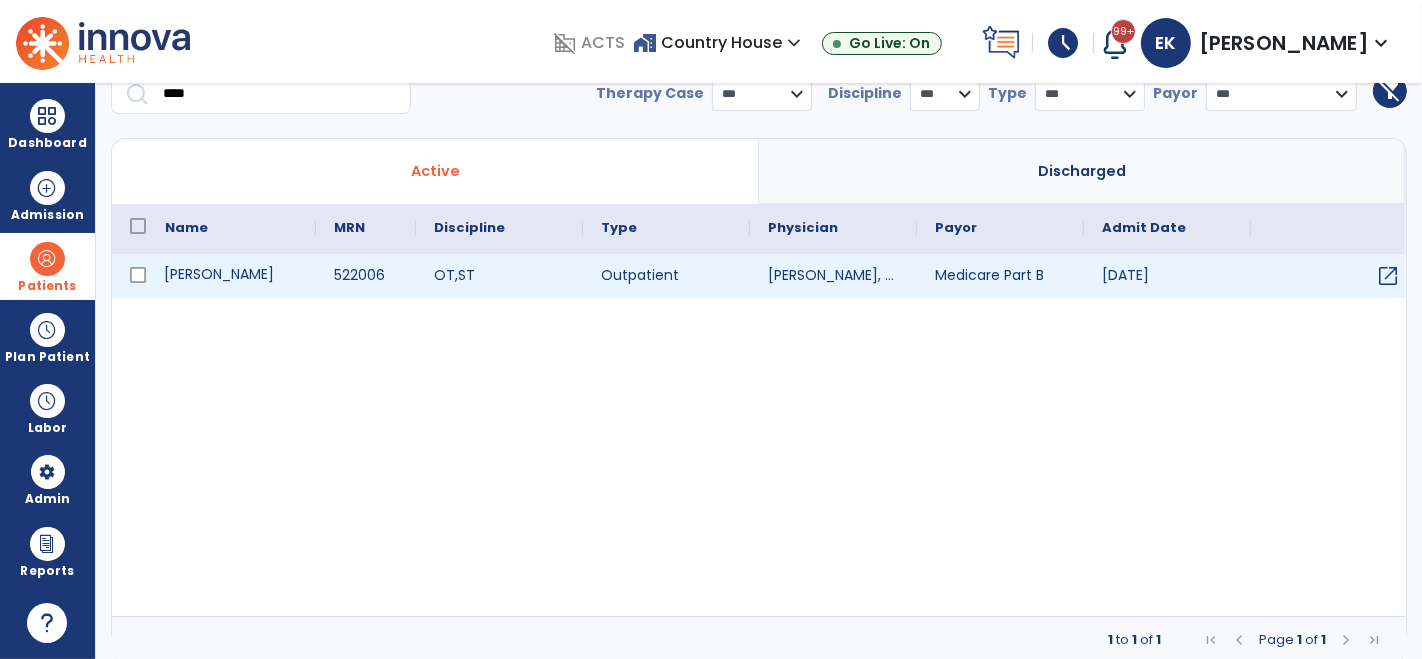 click on "Everett, Gail" at bounding box center (231, 276) 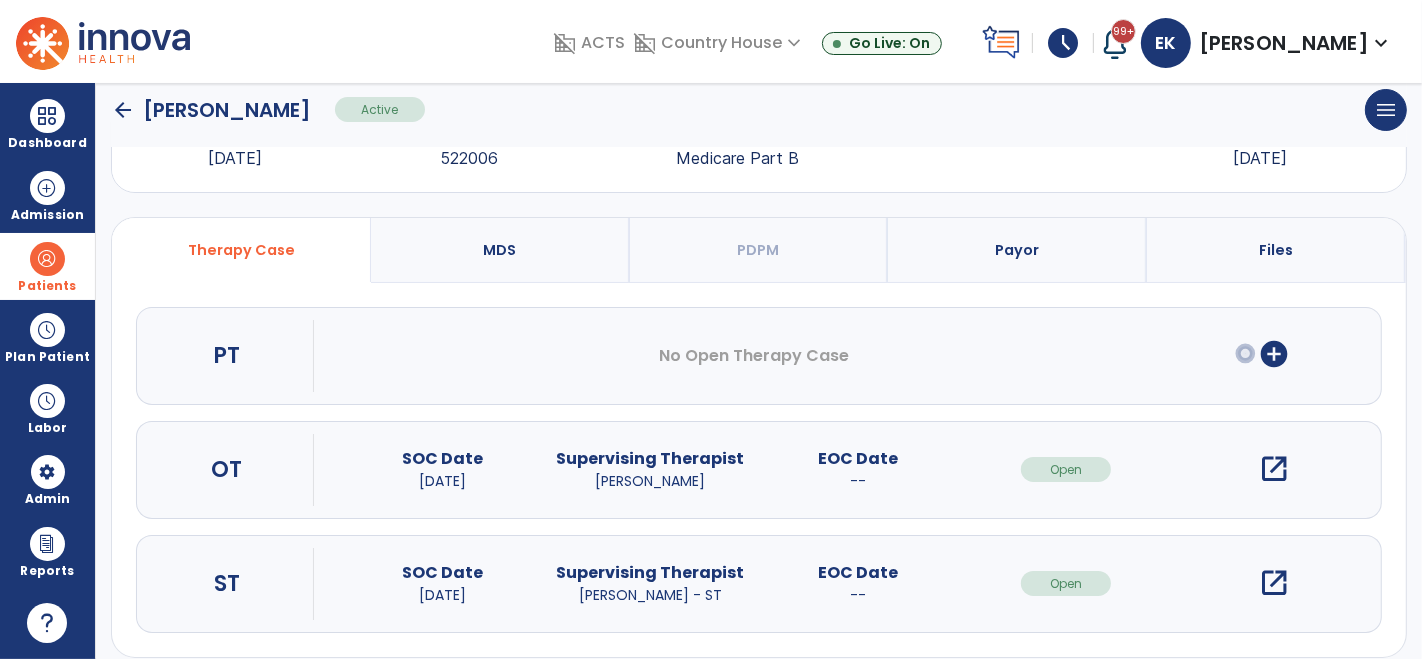 scroll, scrollTop: 97, scrollLeft: 0, axis: vertical 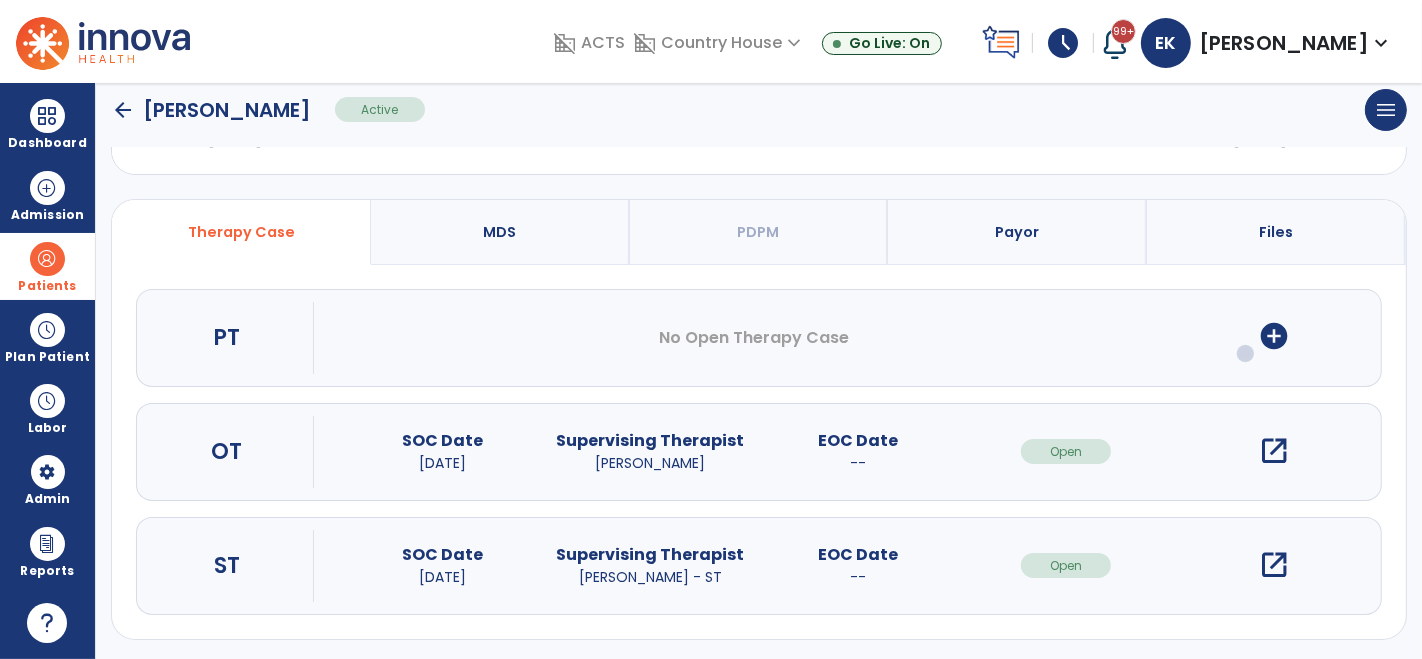 click on "PT No Open Therapy Case  add_circle  OT SOC Date 05/16/2025 Supervising Therapist CHUN, SANDRA - OT EOC Date   --    Open  open_in_new  ST SOC Date 06/06/2025 Supervising Therapist MESSANO, MEGAN - ST EOC Date   --    Open  open_in_new" at bounding box center [759, 452] 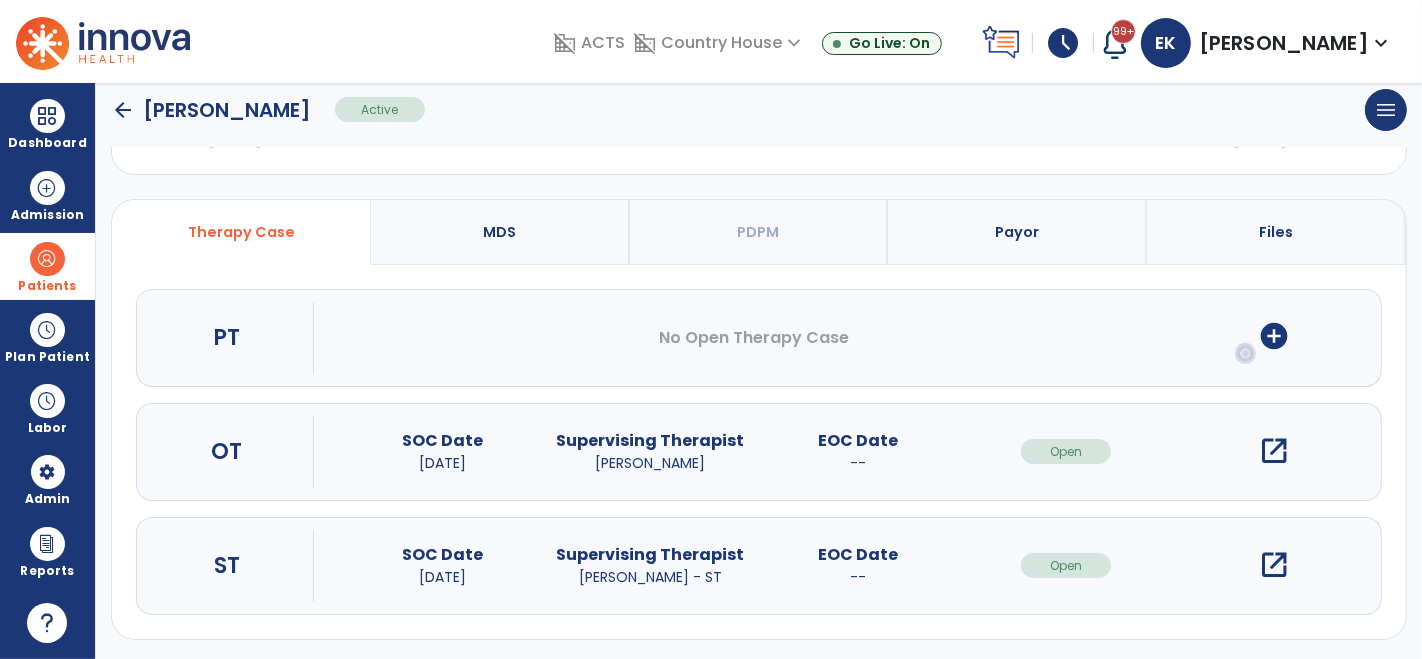 click on "open_in_new" at bounding box center [1274, 565] 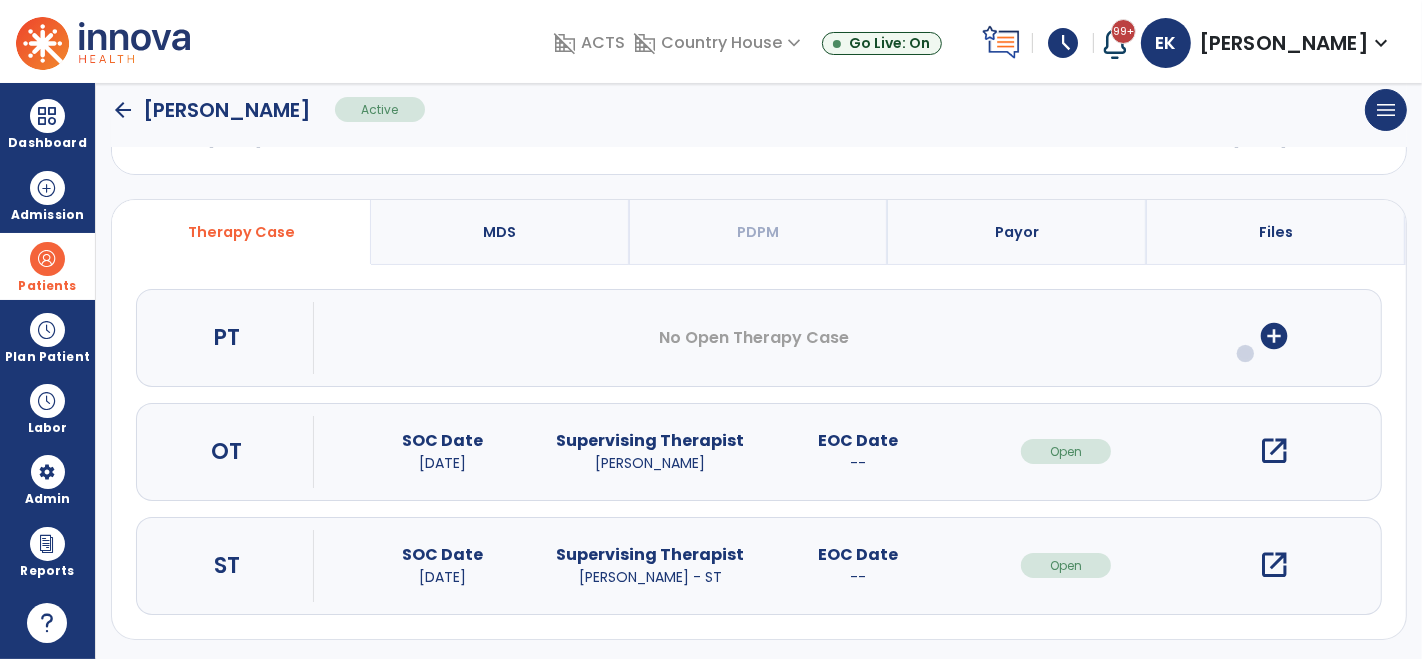 scroll, scrollTop: 0, scrollLeft: 0, axis: both 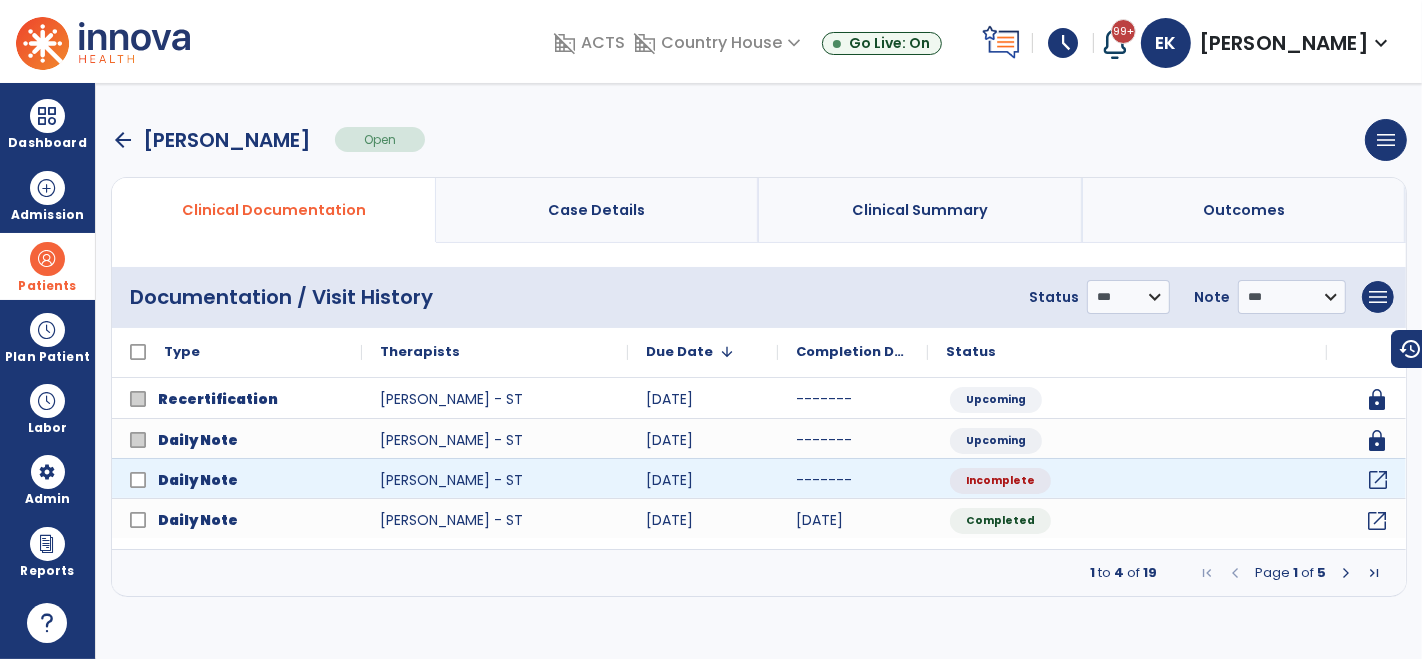 click on "open_in_new" 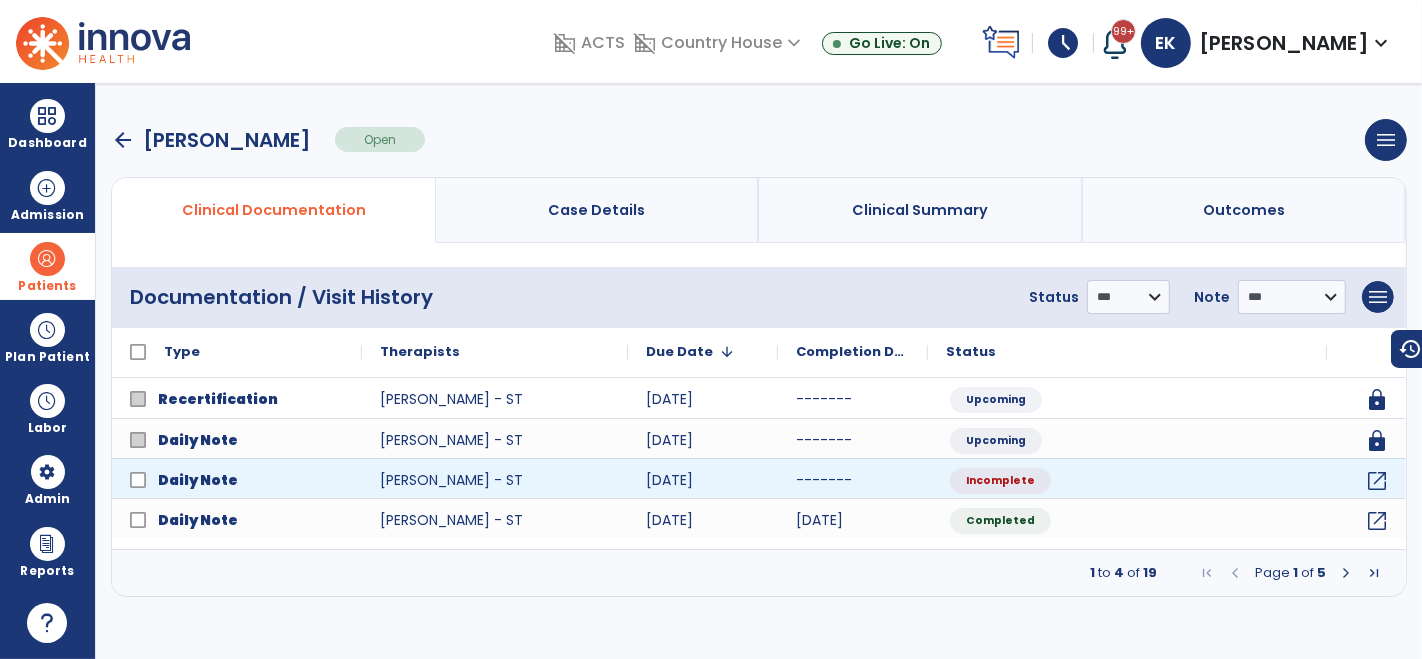 select on "*" 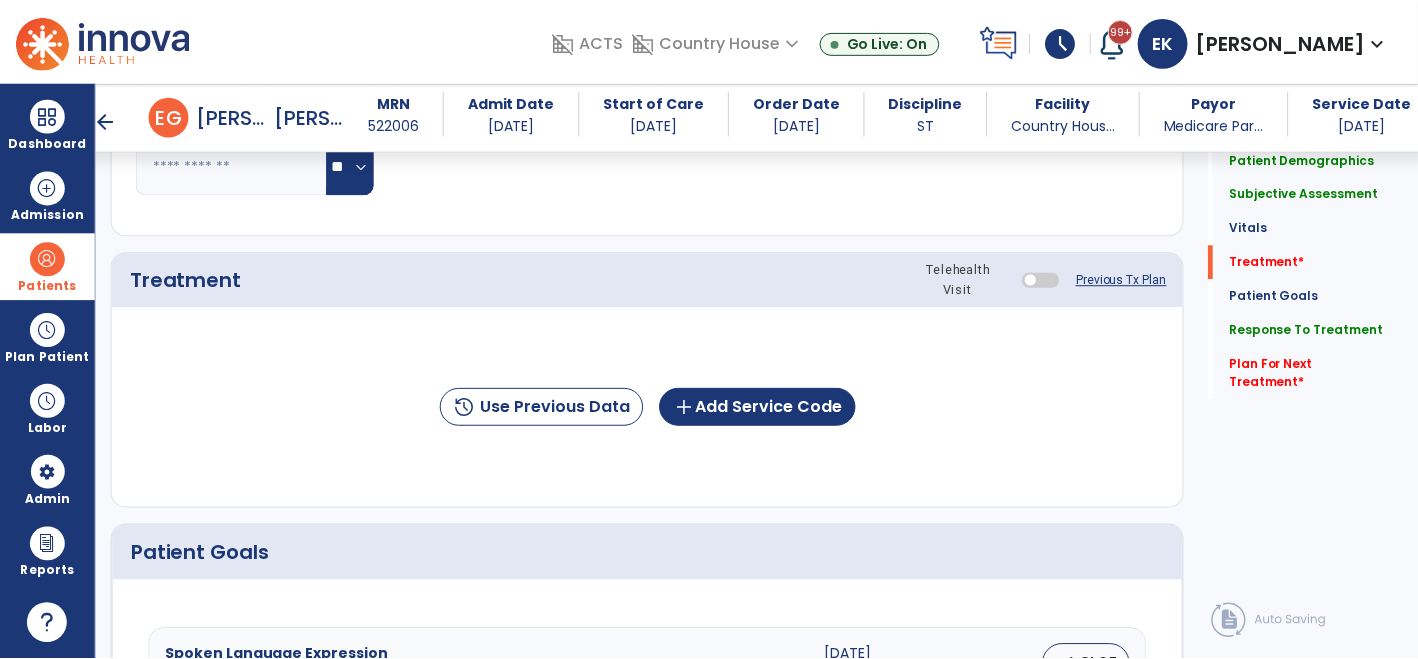 scroll, scrollTop: 1083, scrollLeft: 0, axis: vertical 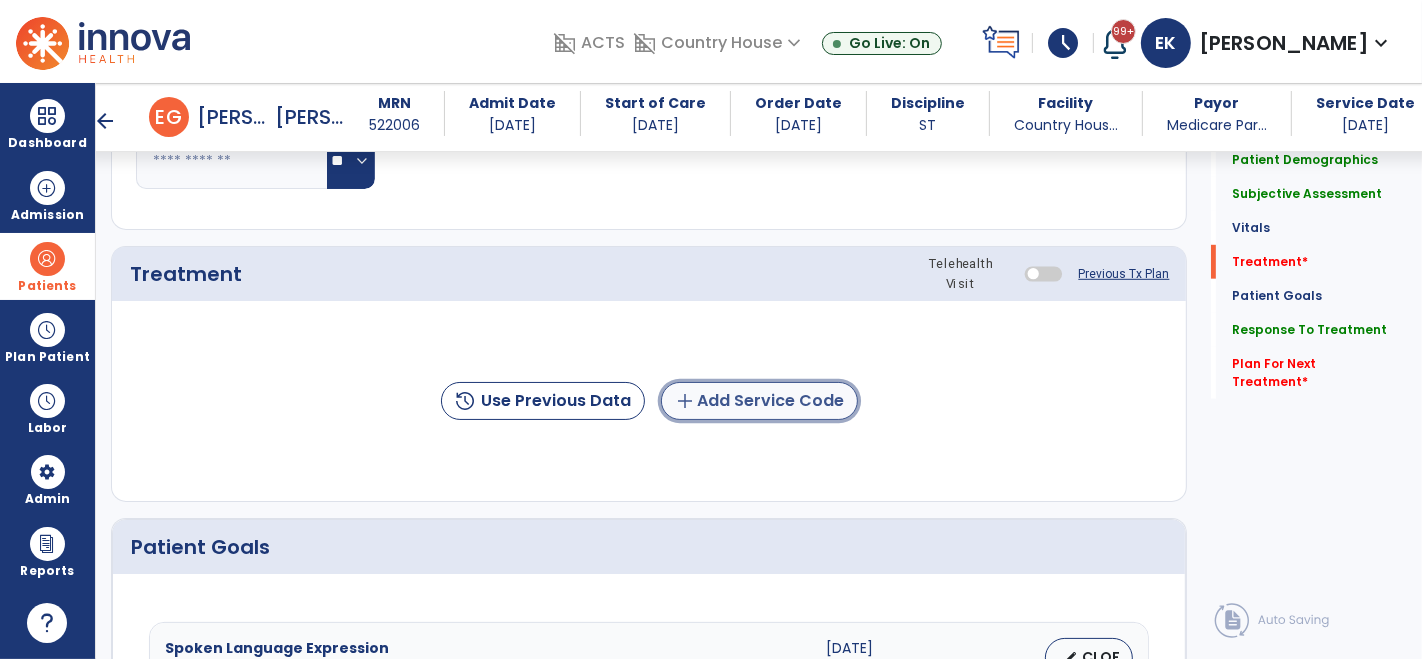 click on "add  Add Service Code" 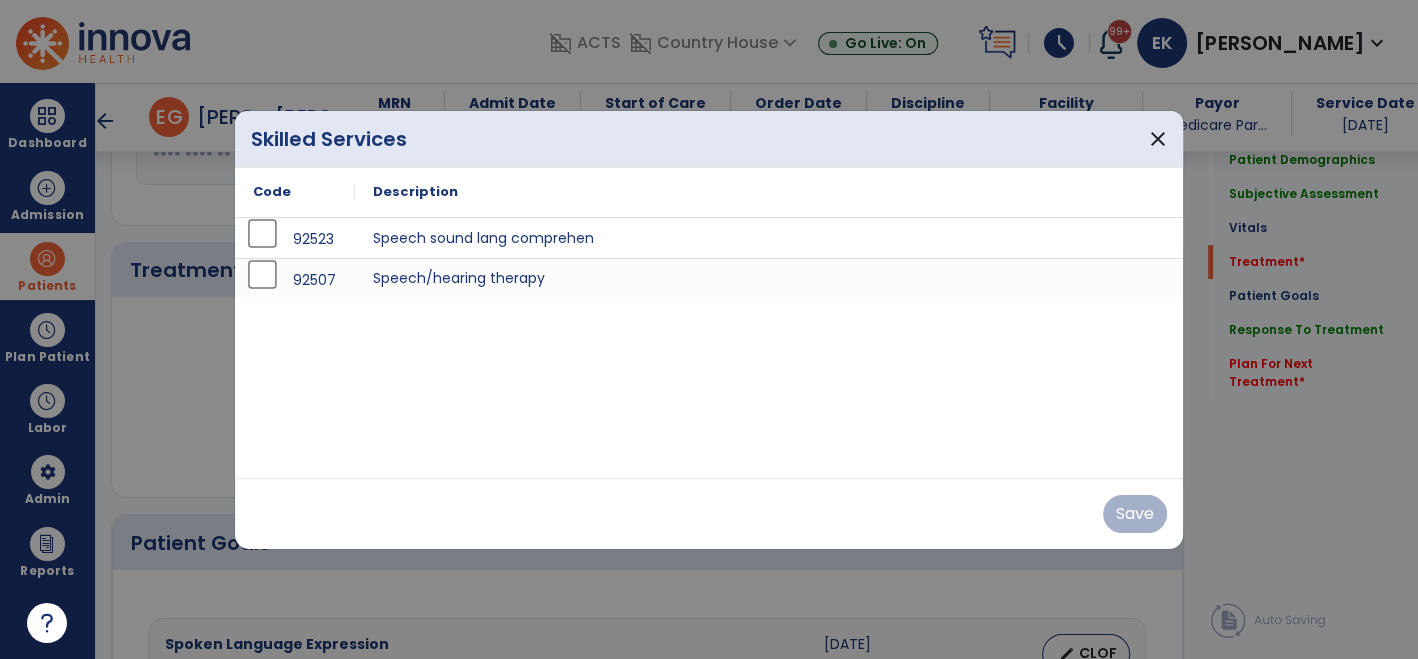 scroll, scrollTop: 1083, scrollLeft: 0, axis: vertical 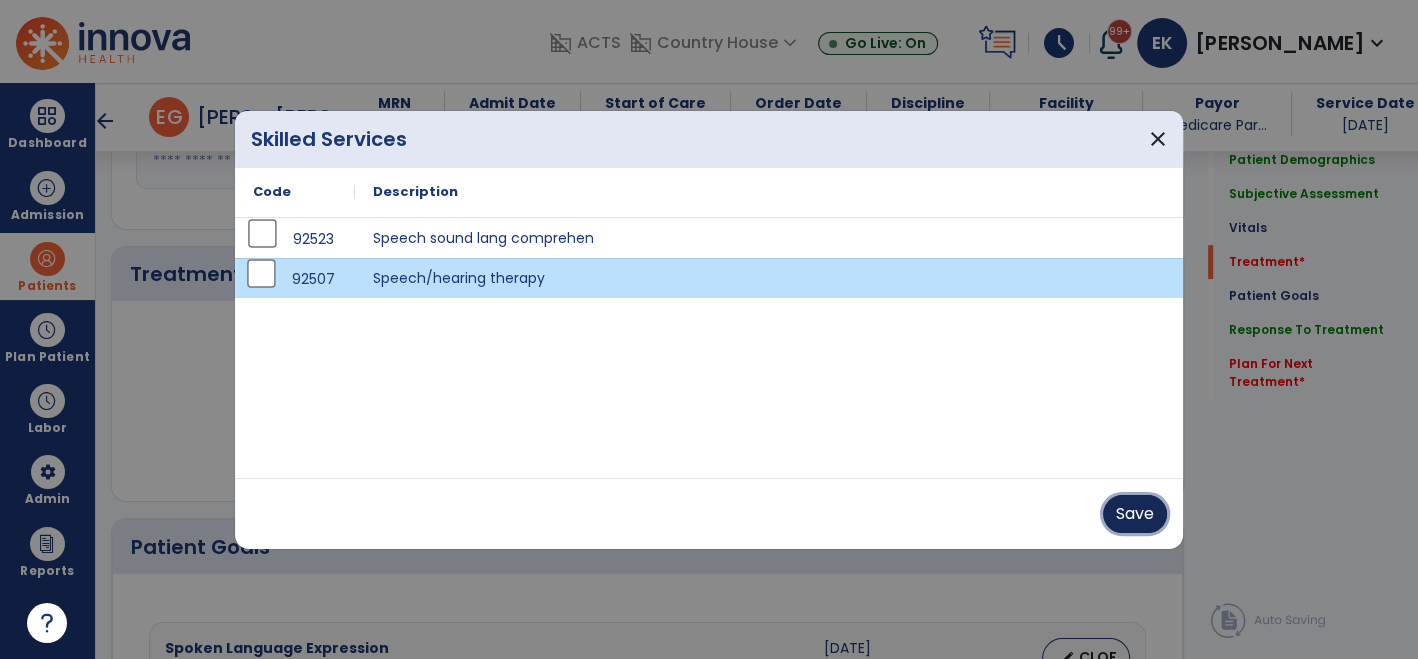 click on "Save" at bounding box center [1135, 514] 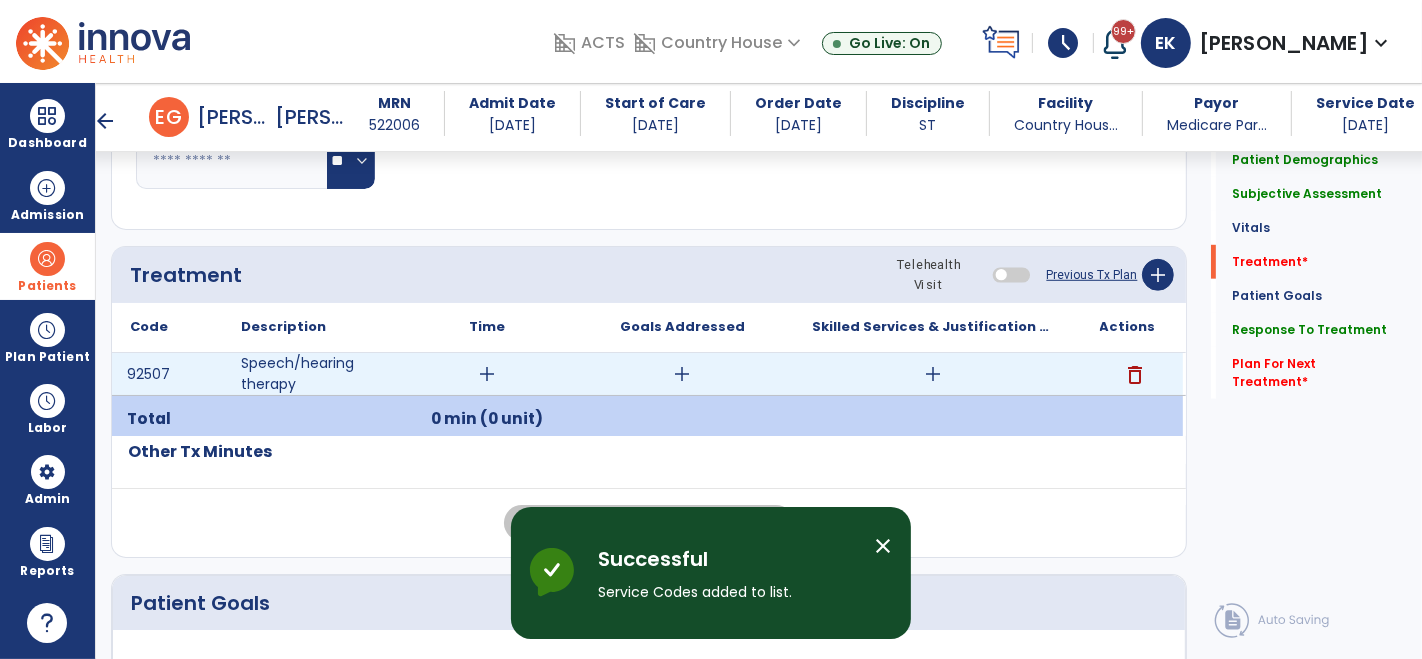 click on "add" at bounding box center [488, 374] 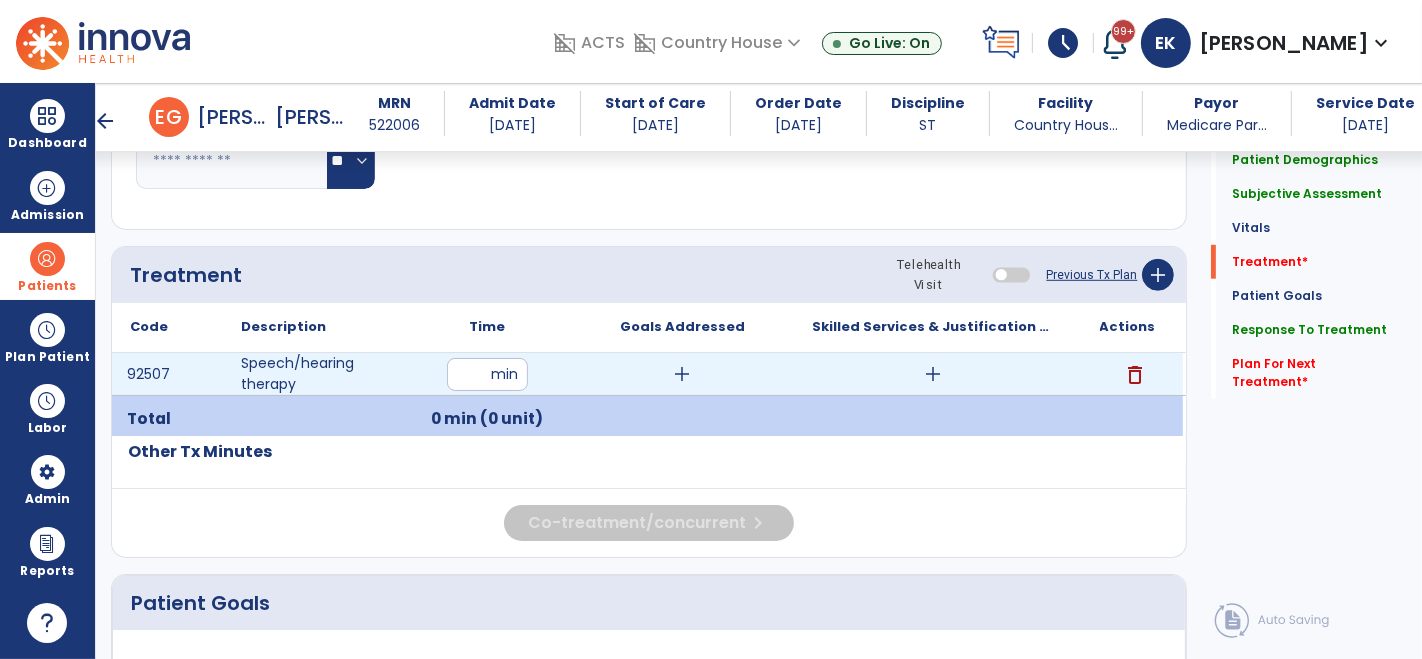 click at bounding box center (487, 374) 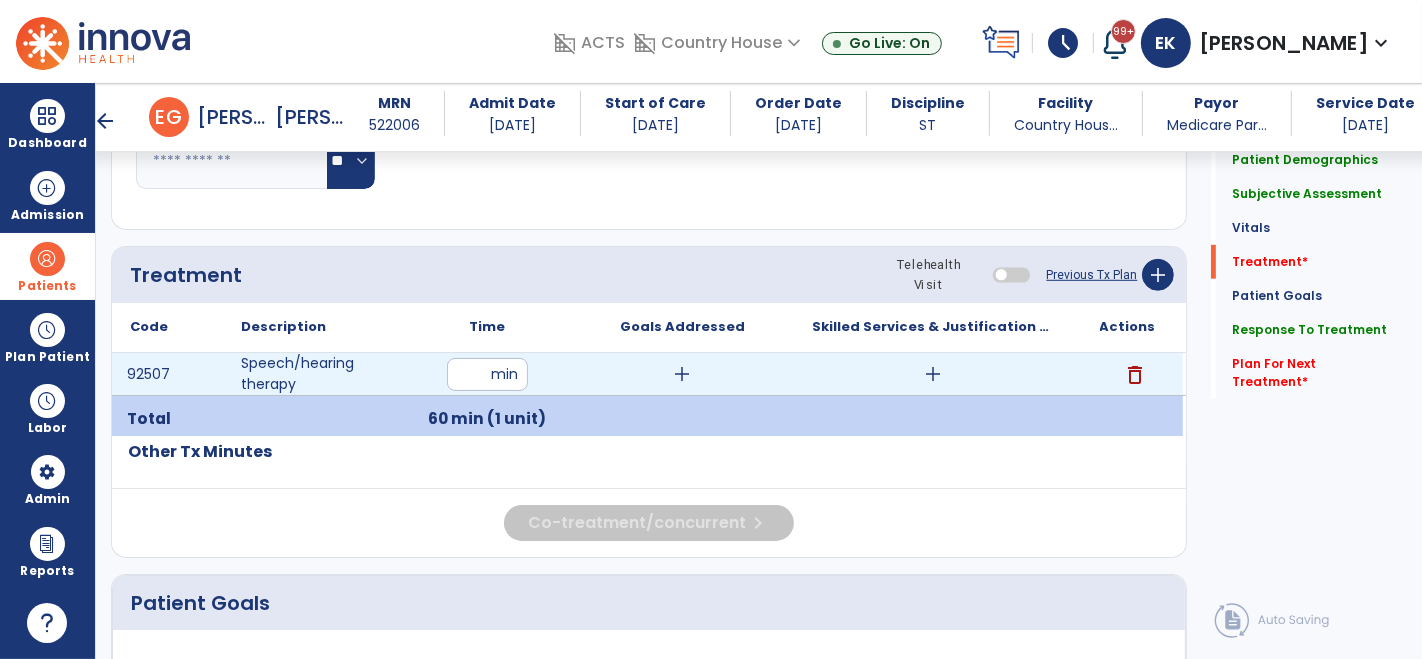 click on "add" at bounding box center [683, 374] 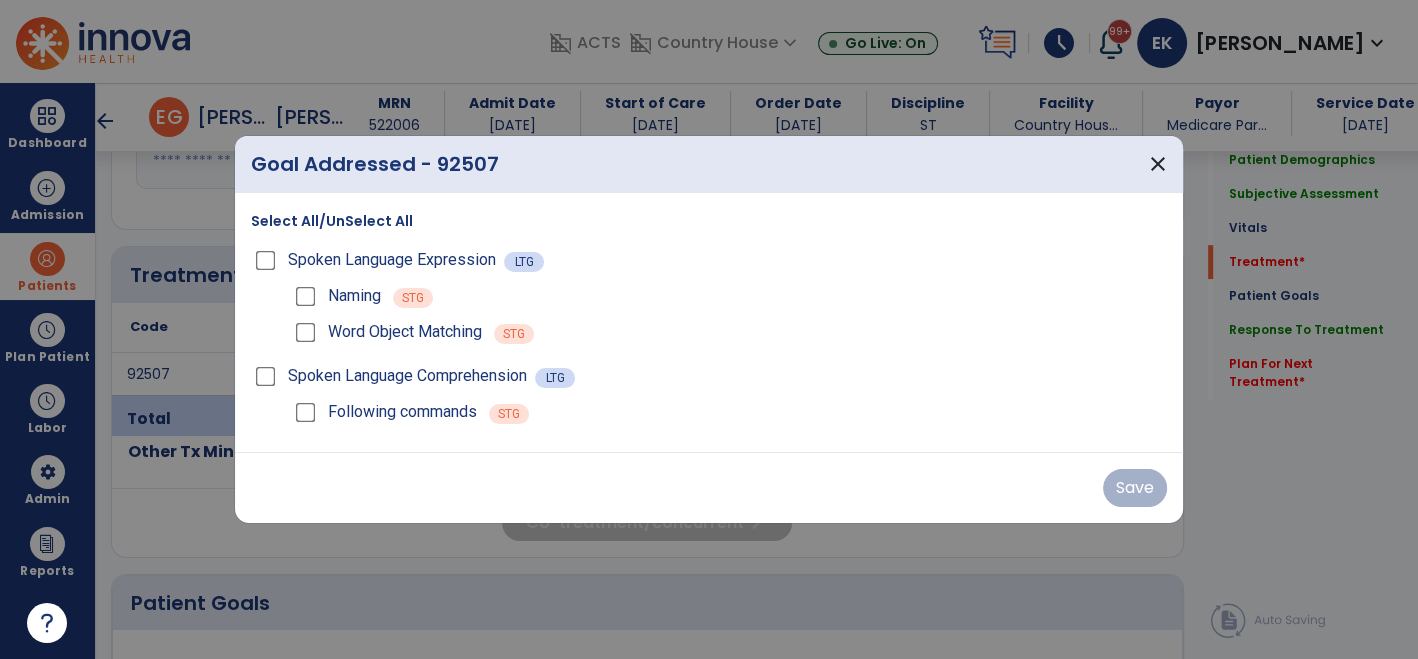 scroll, scrollTop: 1083, scrollLeft: 0, axis: vertical 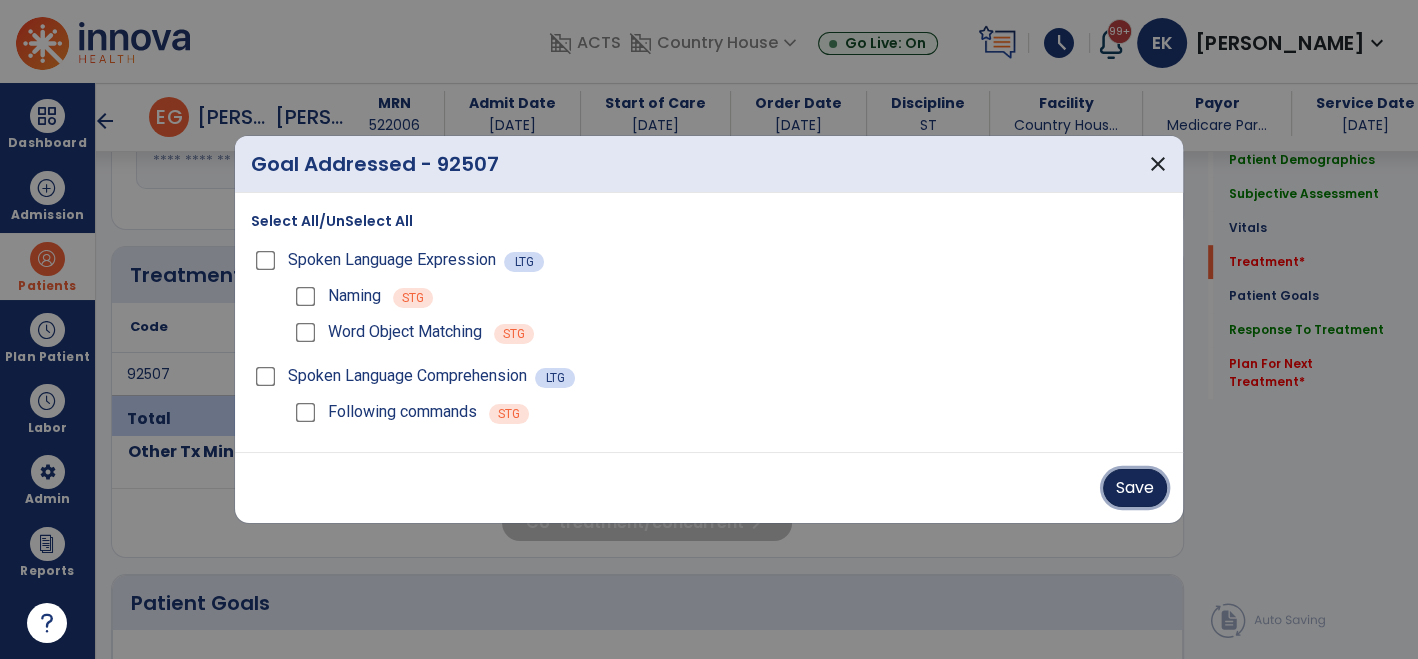click on "Save" at bounding box center [1135, 488] 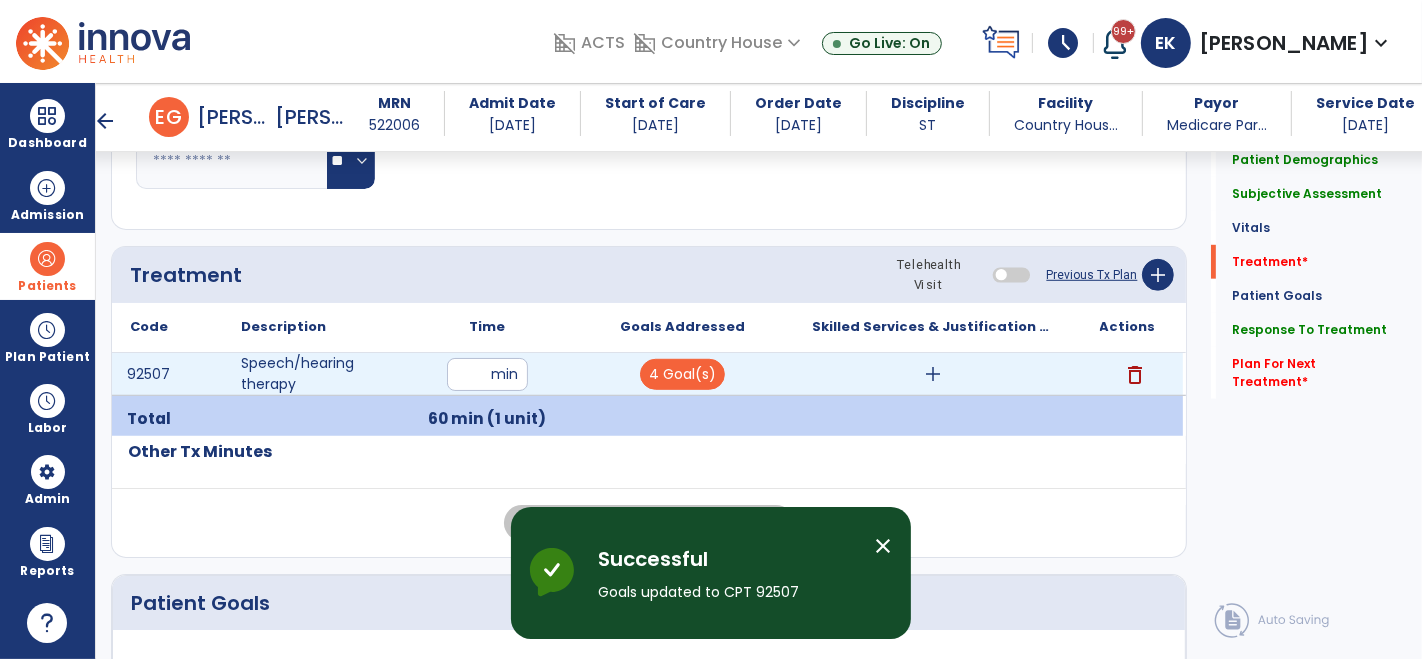 click on "add" at bounding box center (933, 374) 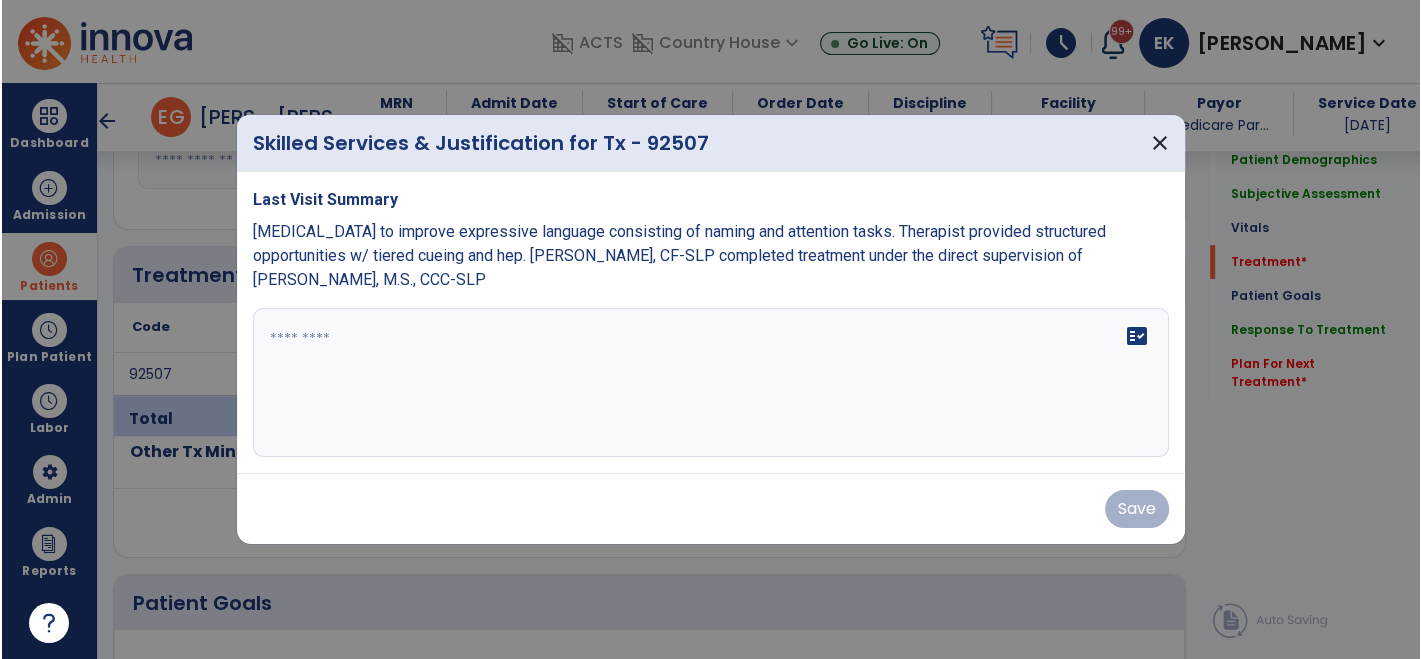 scroll, scrollTop: 1083, scrollLeft: 0, axis: vertical 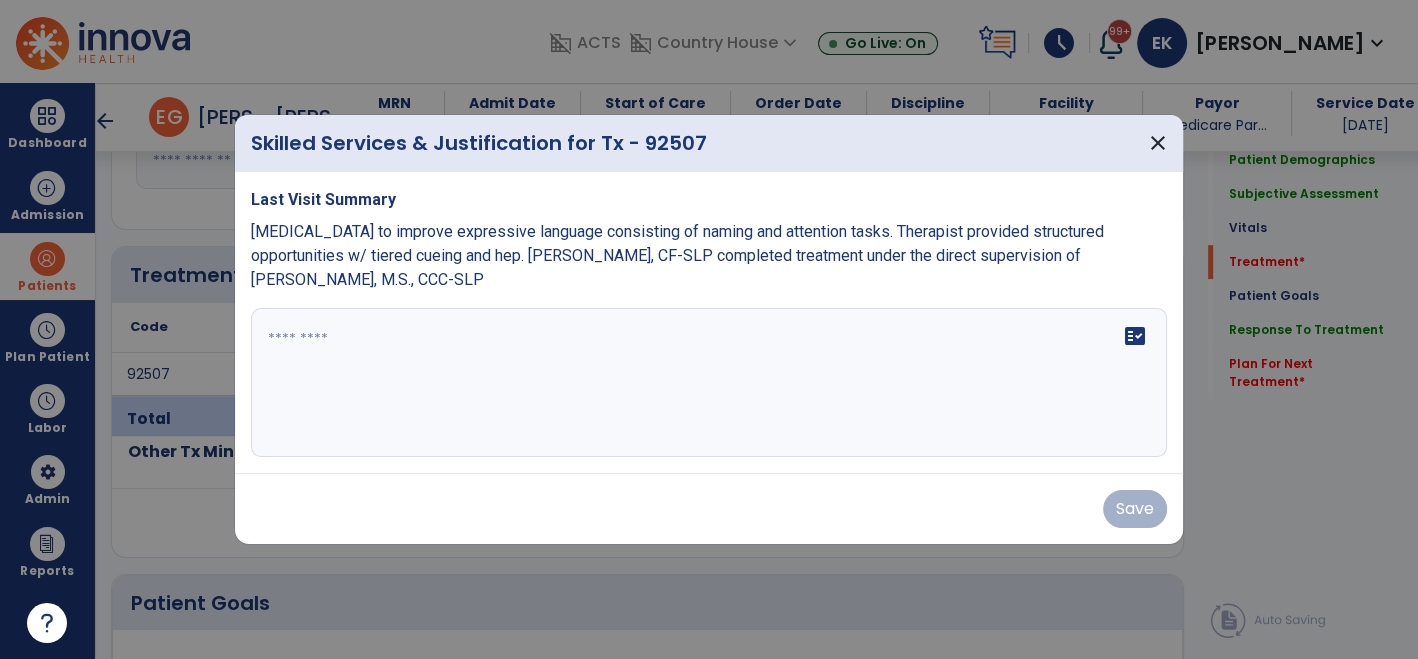 drag, startPoint x: 251, startPoint y: 229, endPoint x: 402, endPoint y: 283, distance: 160.3652 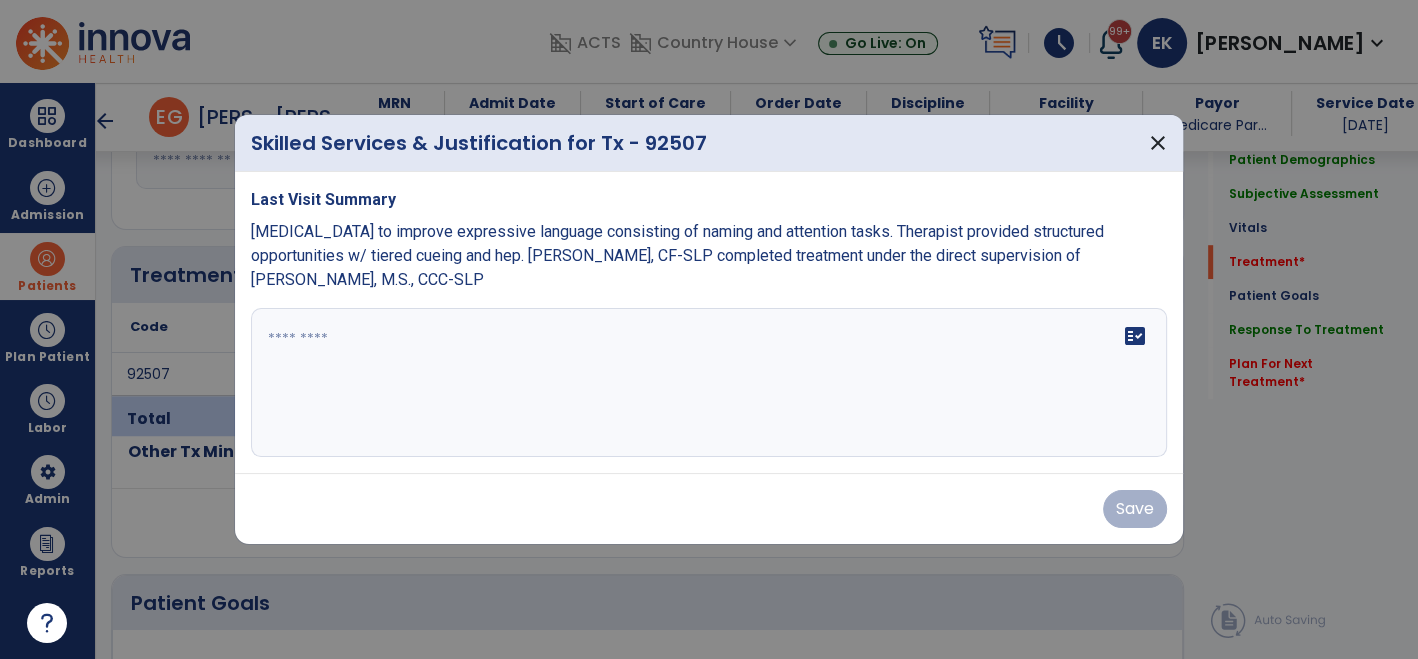 click on "Speech therapy to improve expressive language consisting of naming and attention tasks. Therapist provided structured opportunities w/ tiered cueing and hep.
Megan Messano, CF-SLP completed treatment under the direct supervision of Elizabeth Knapp, M.S., CCC-SLP" at bounding box center [709, 256] 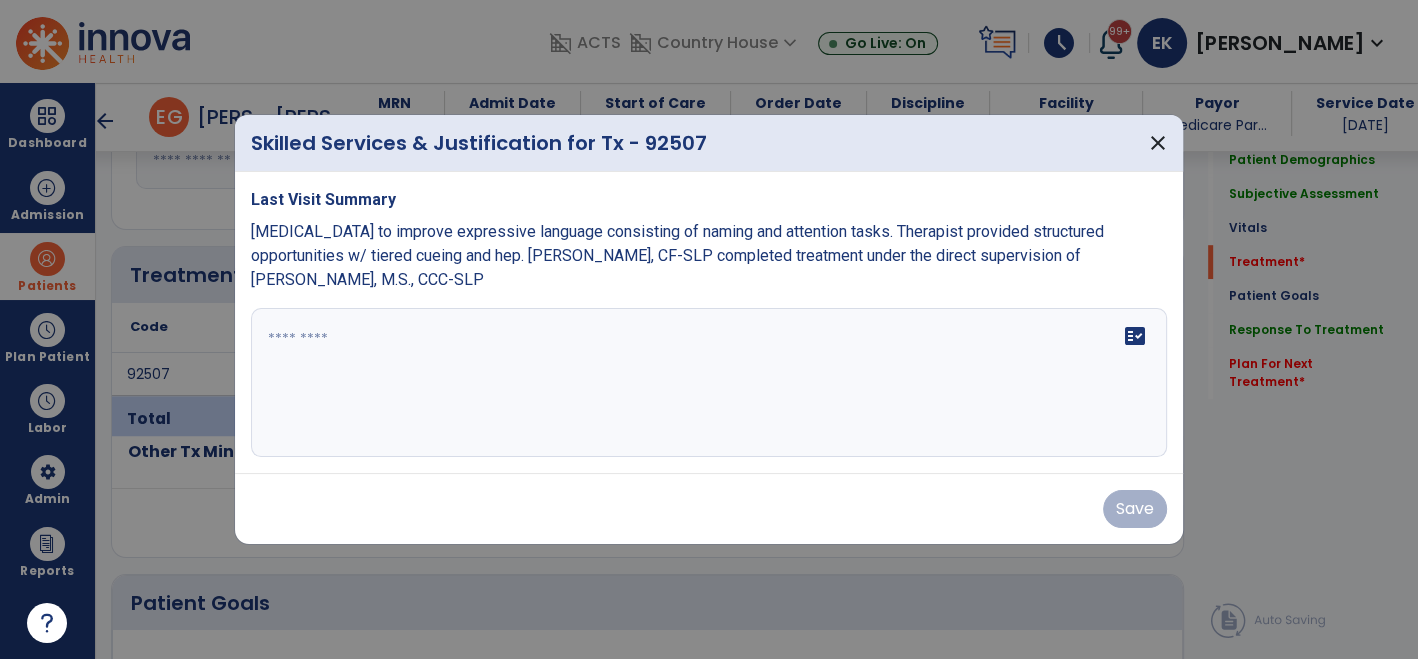 copy on "Speech therapy to improve expressive language consisting of naming and attention tasks. Therapist provided structured opportunities w/ tiered cueing and hep.
Megan Messano, CF-SLP completed treatment under the direct supervision of Elizabeth Knapp, M.S., CCC-SLP" 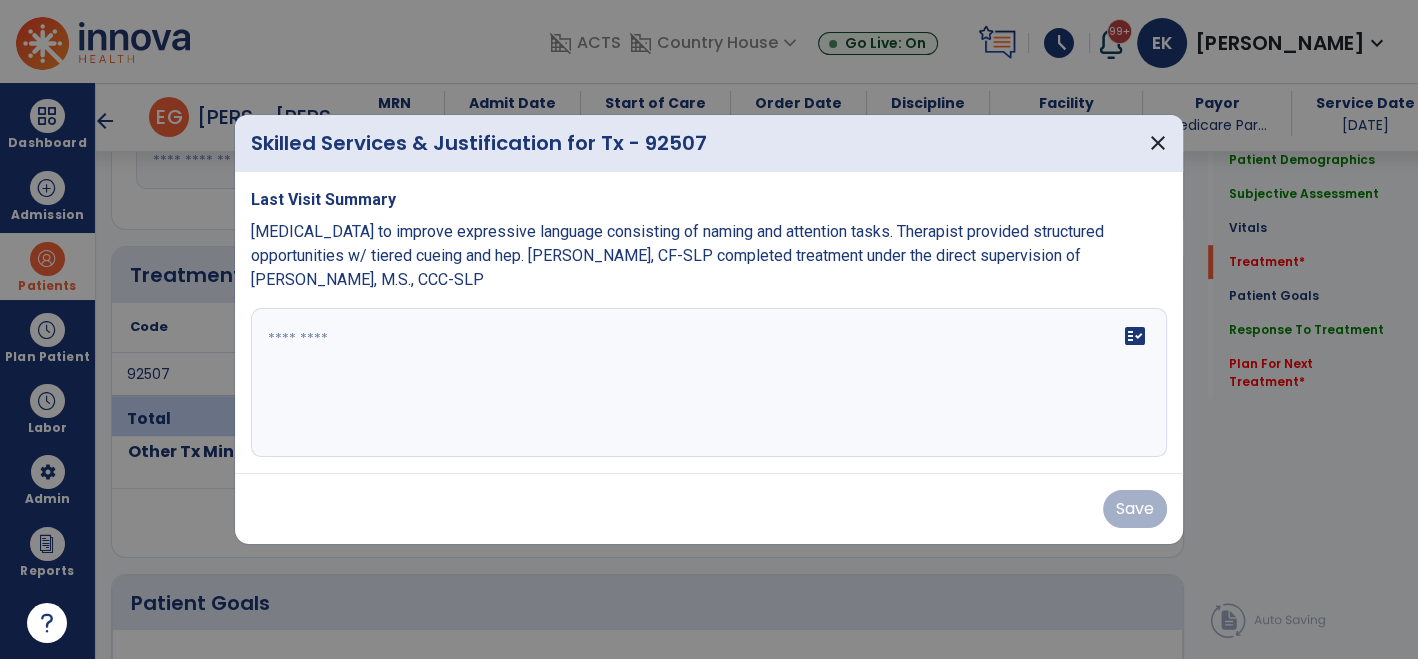 click at bounding box center (709, 383) 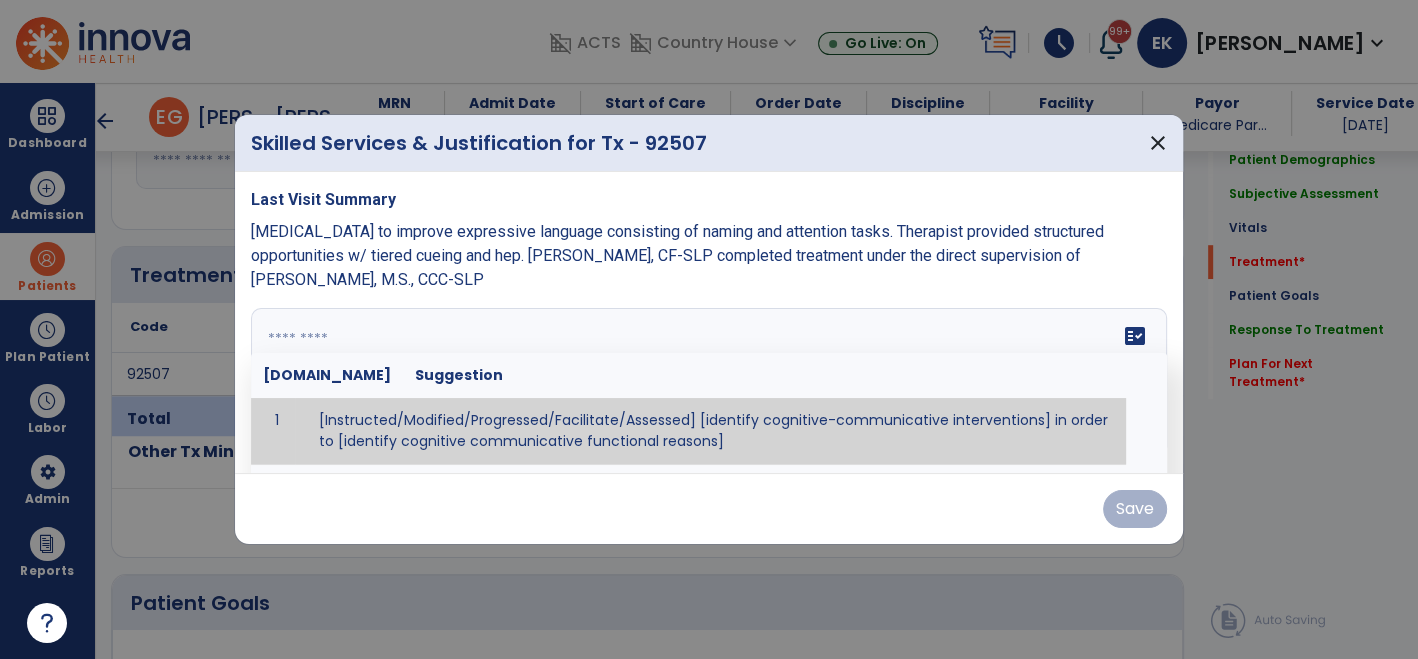 paste on "**********" 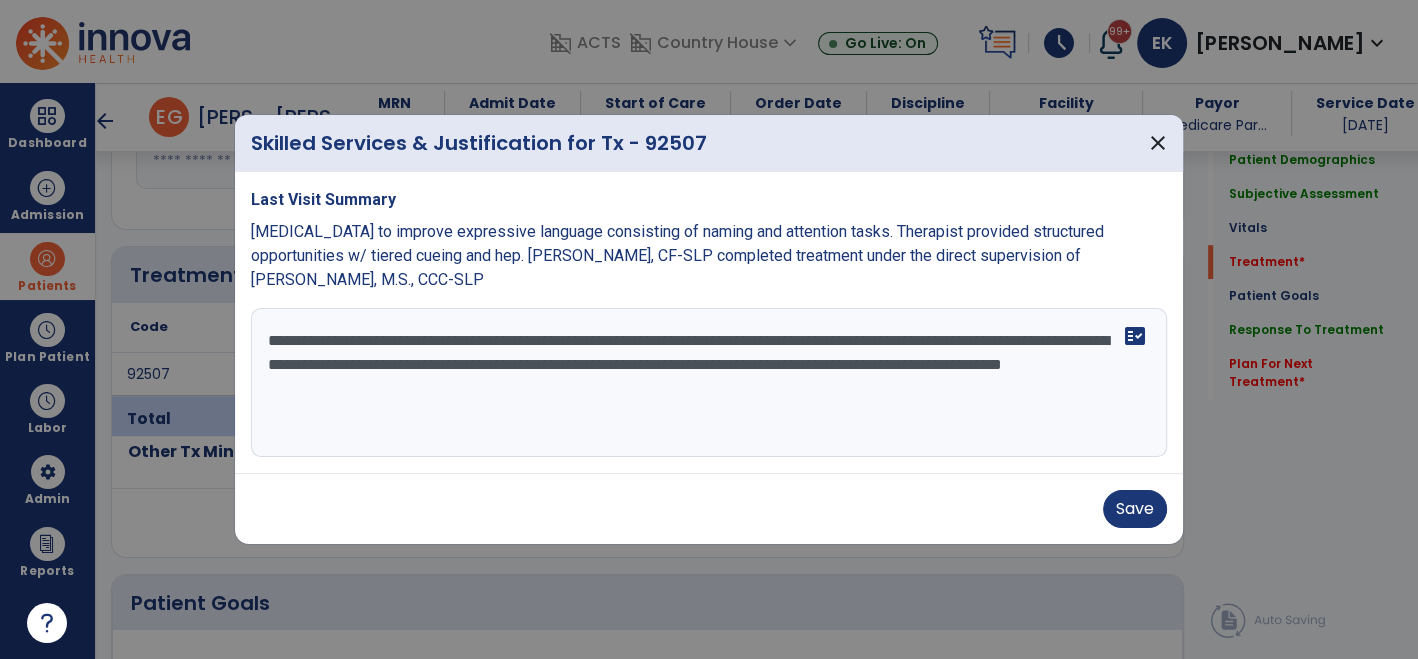 click on "**********" at bounding box center [709, 383] 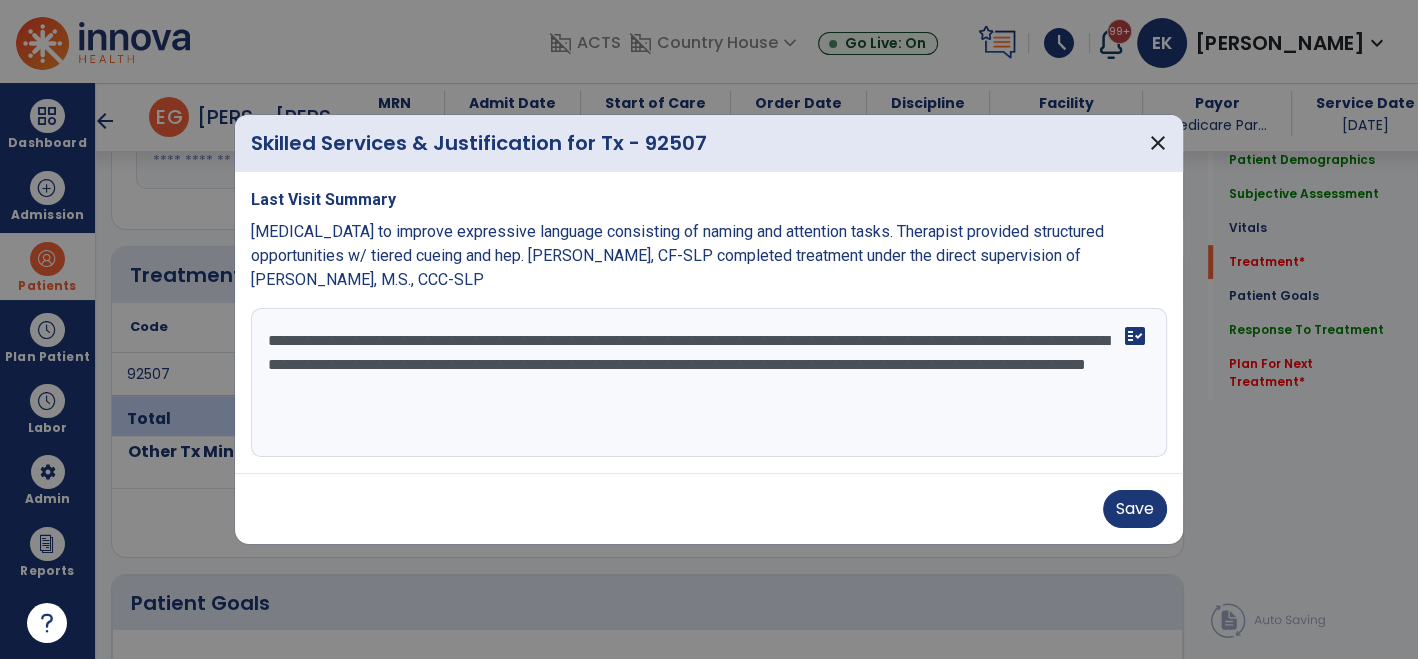 click on "**********" at bounding box center [709, 383] 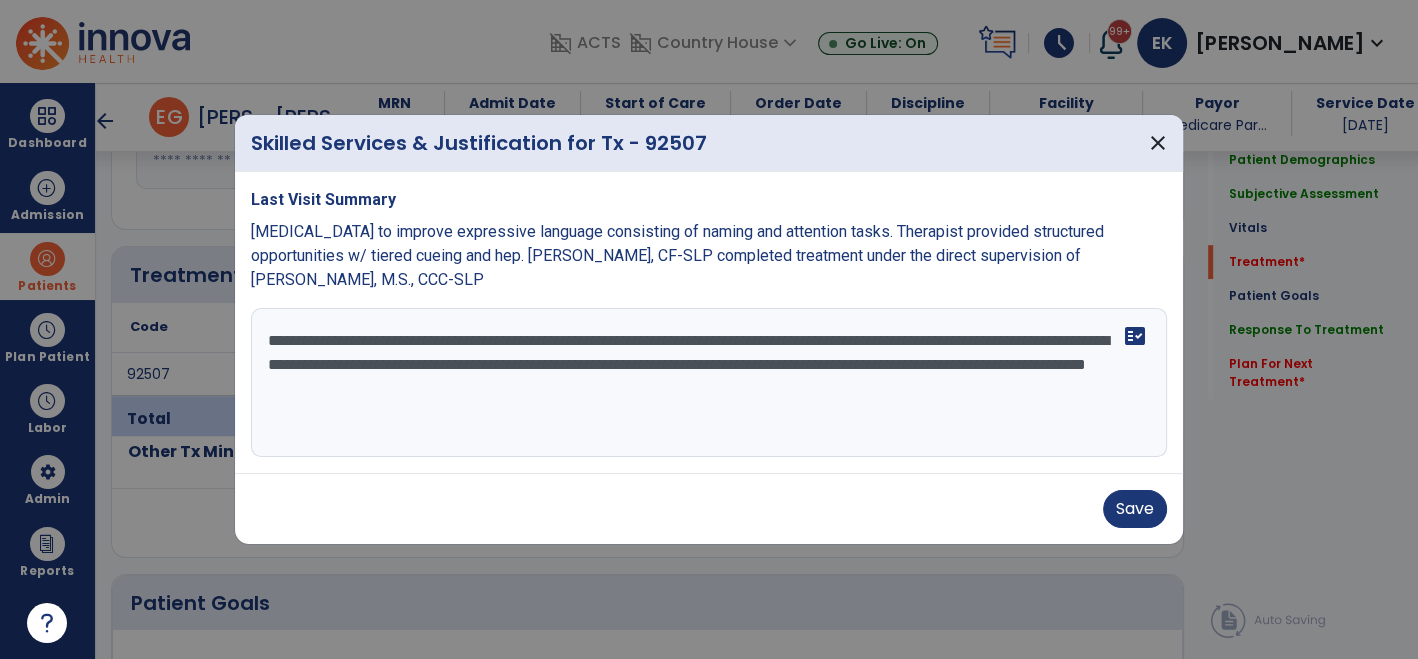 click on "**********" at bounding box center [709, 383] 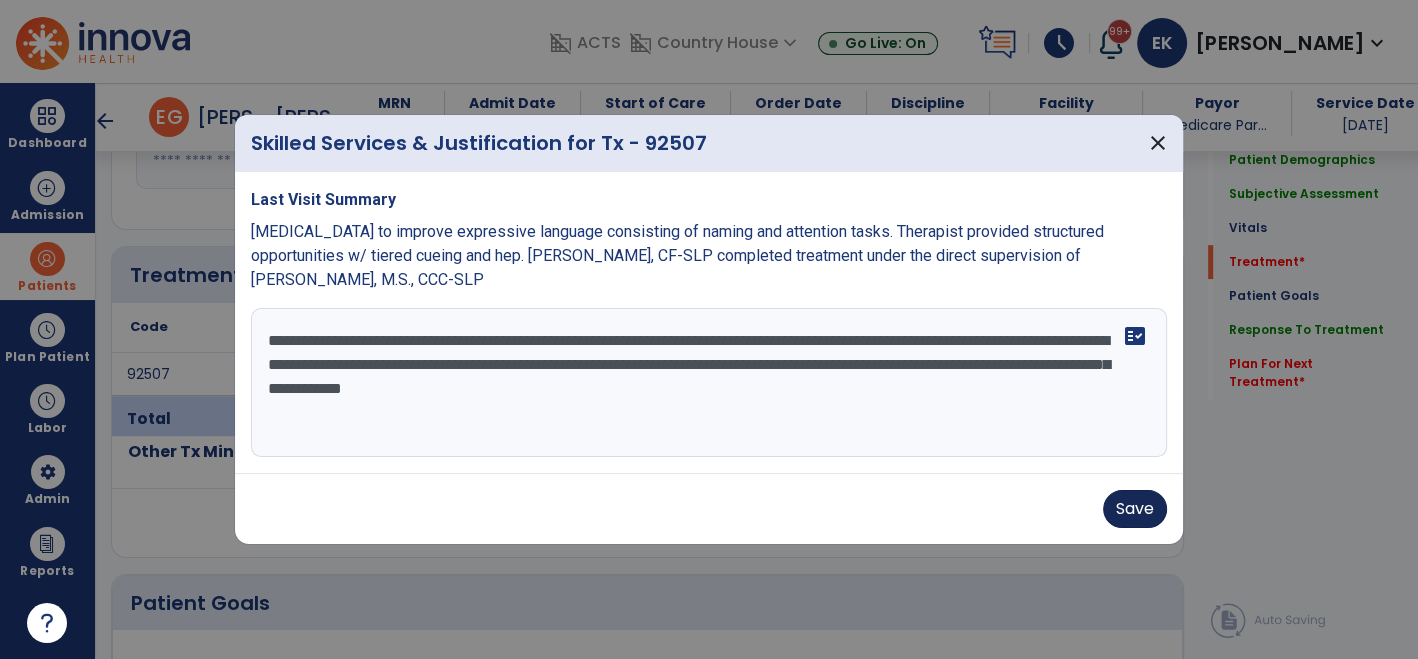 type on "**********" 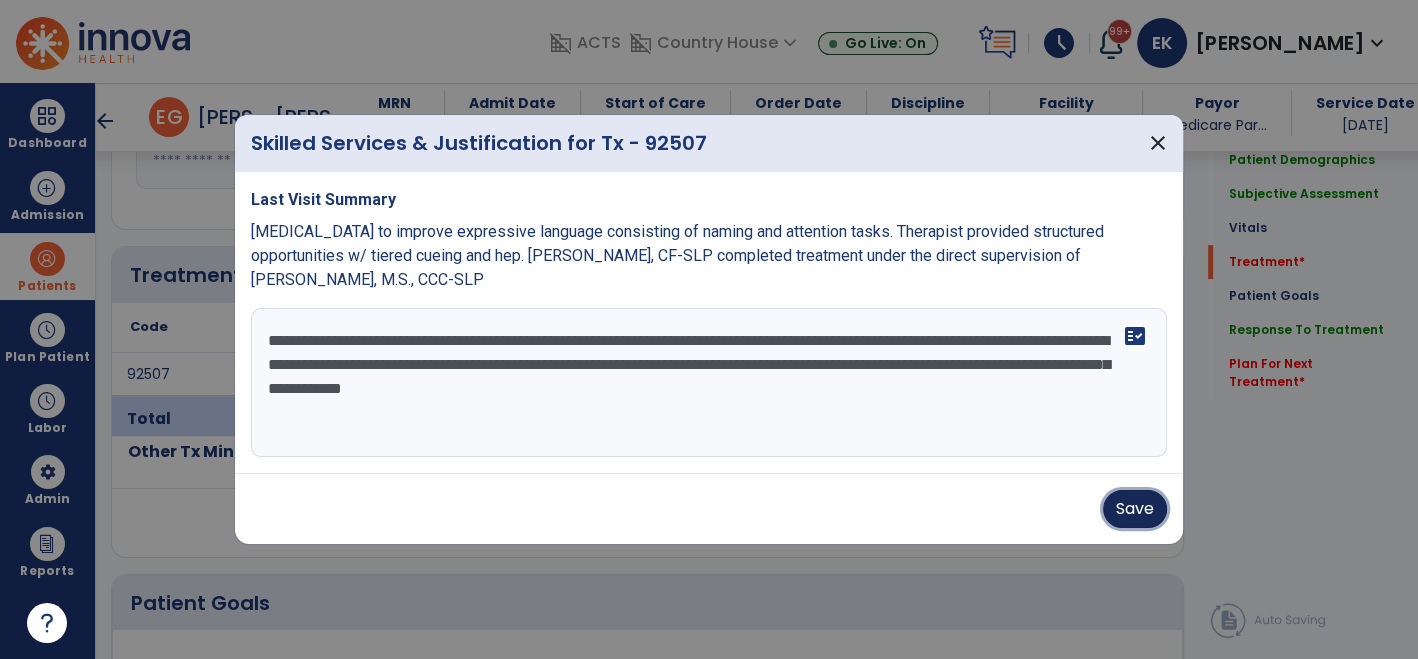 click on "Save" at bounding box center (1135, 509) 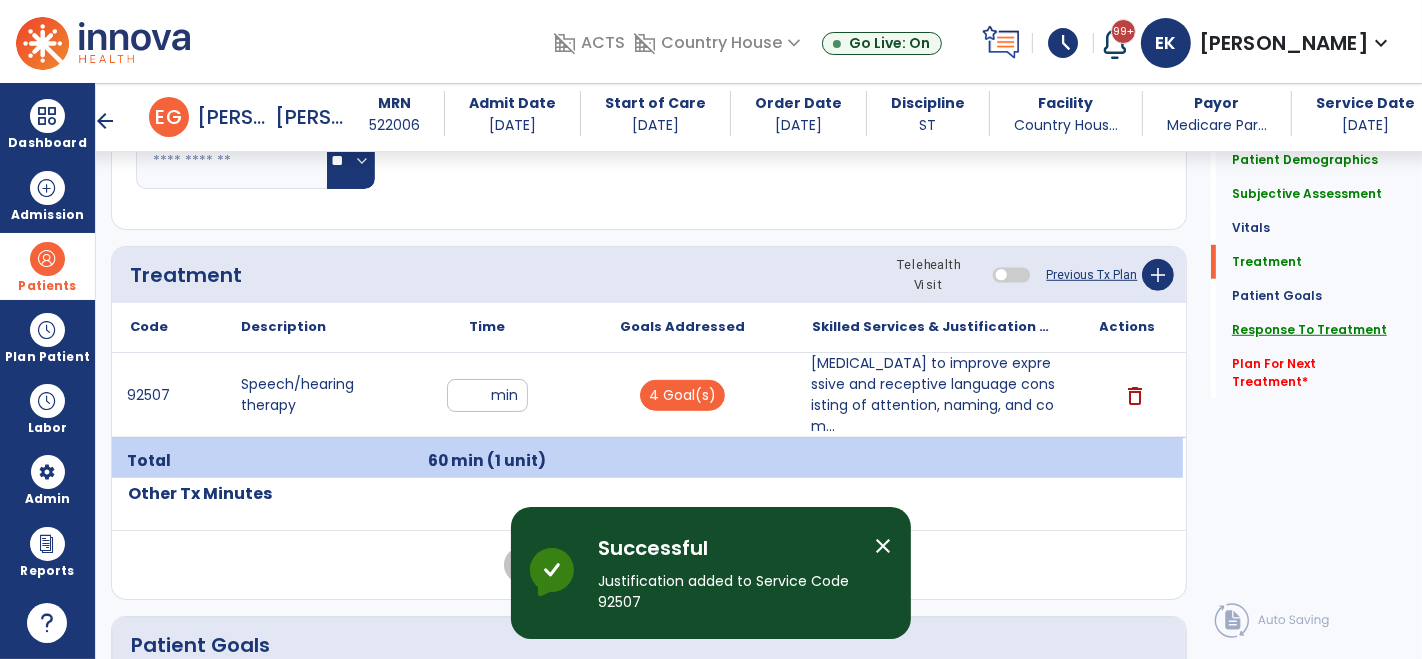 click on "Response To Treatment" 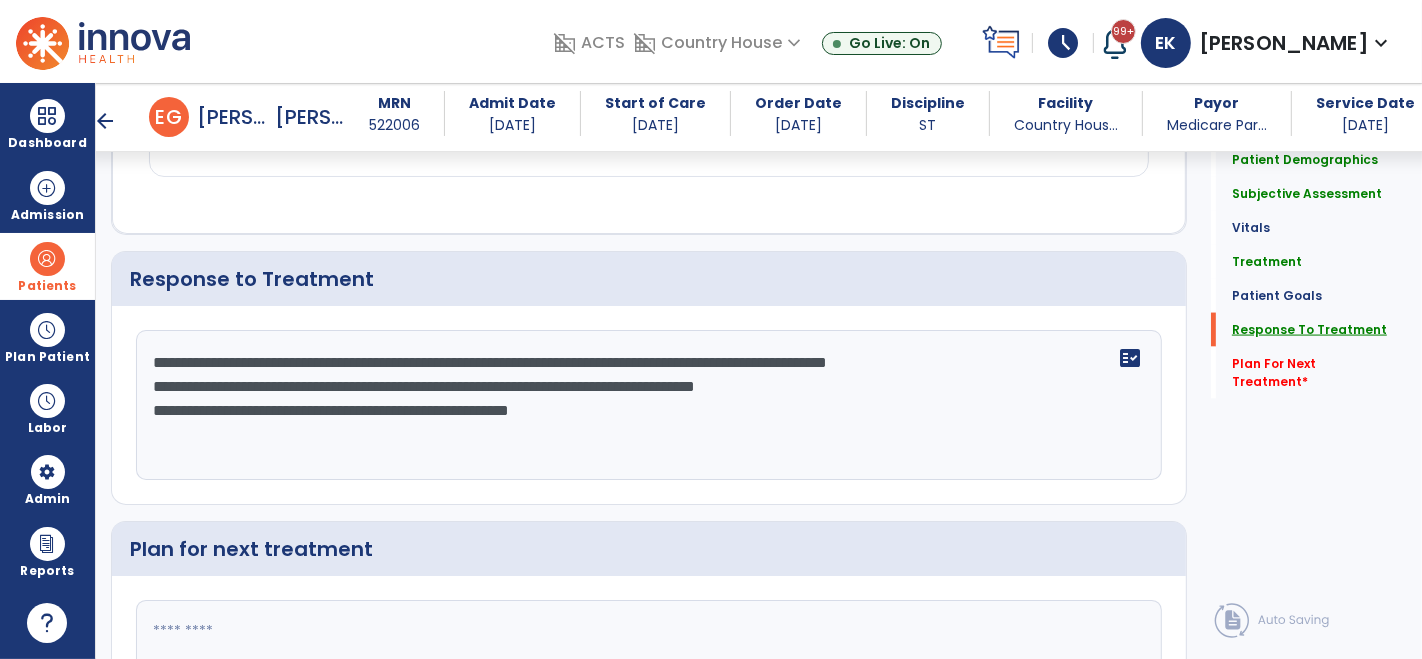 scroll, scrollTop: 2518, scrollLeft: 0, axis: vertical 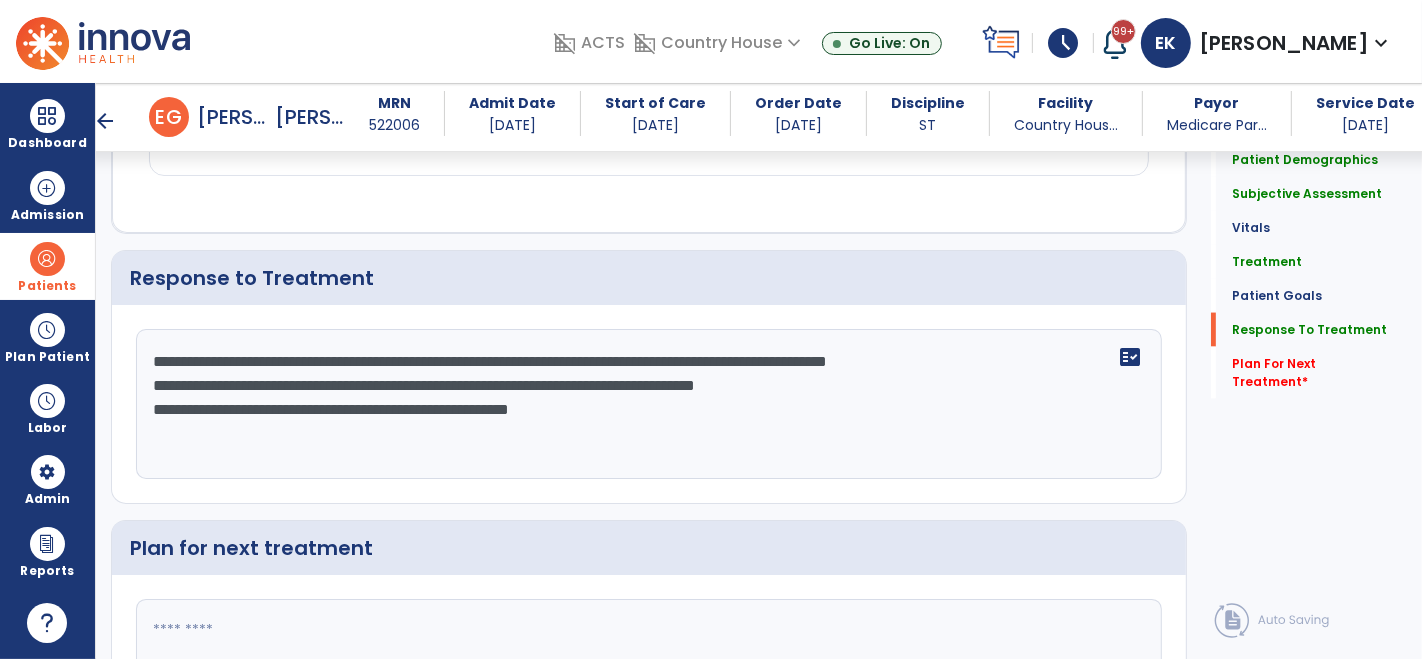 click on "**********" 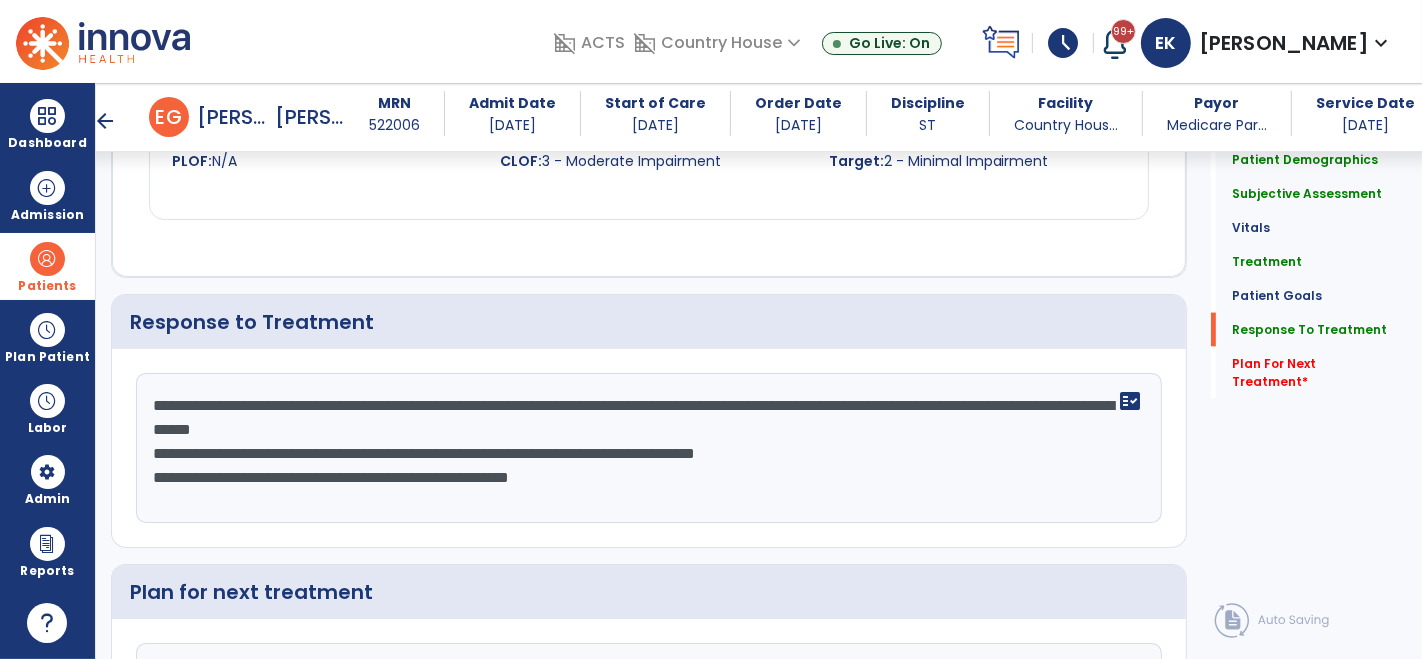 scroll, scrollTop: 2518, scrollLeft: 0, axis: vertical 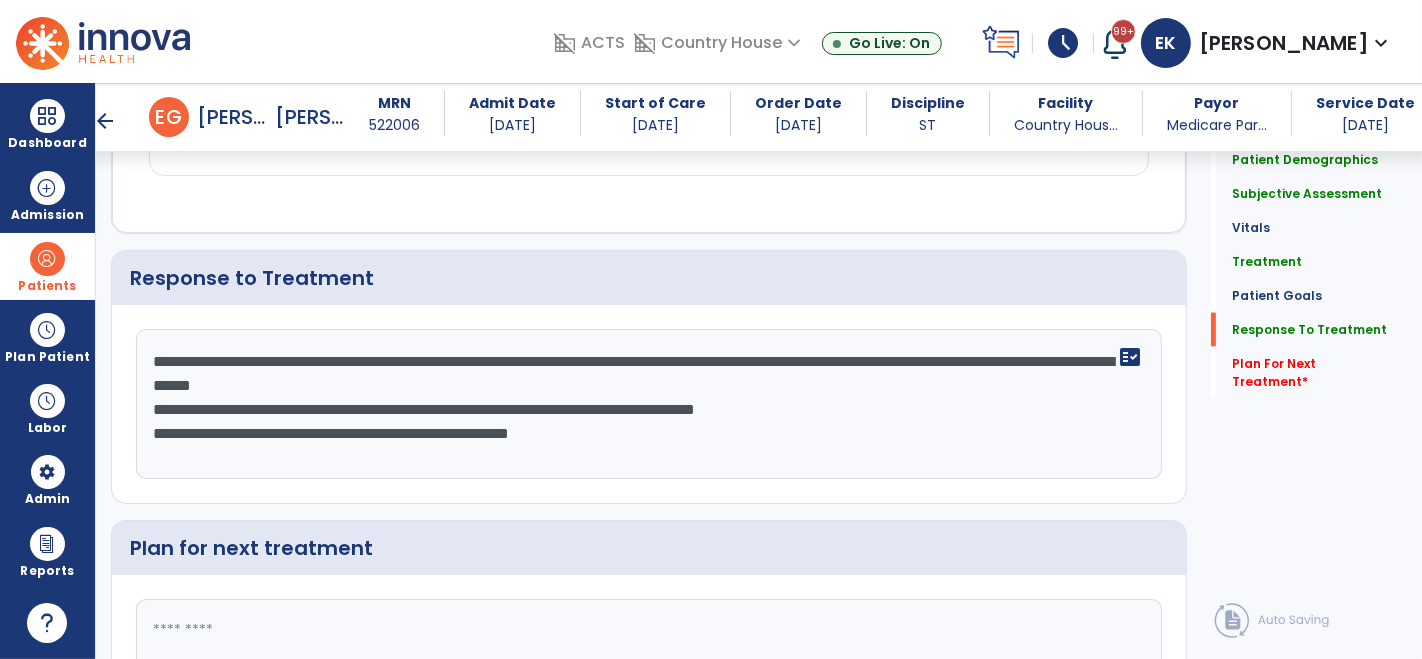 click on "**********" 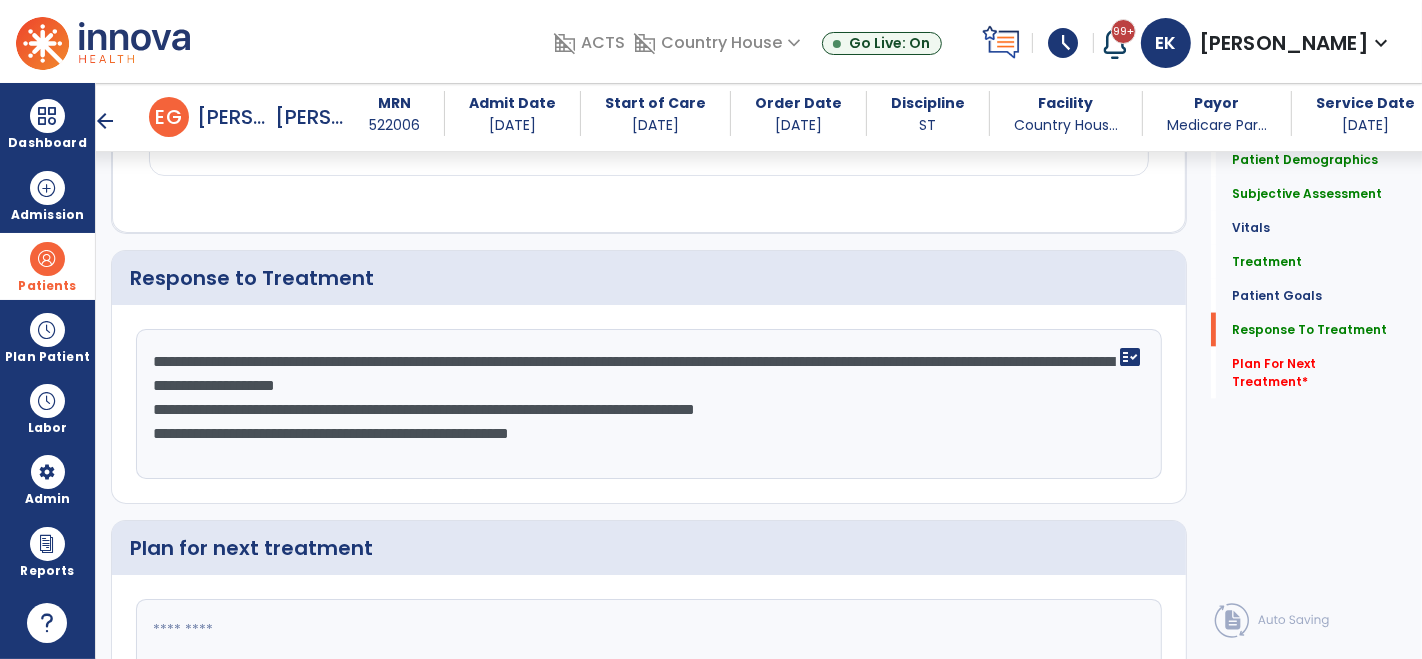 click on "**********" 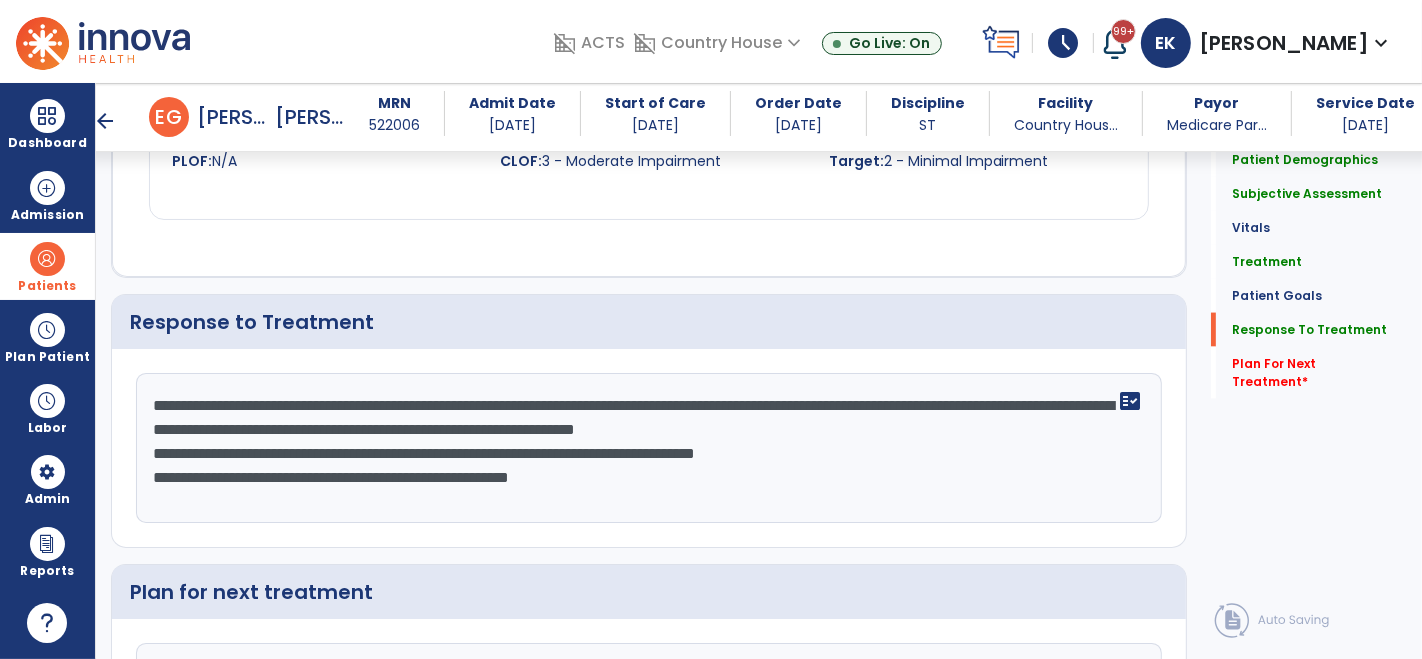 scroll, scrollTop: 2518, scrollLeft: 0, axis: vertical 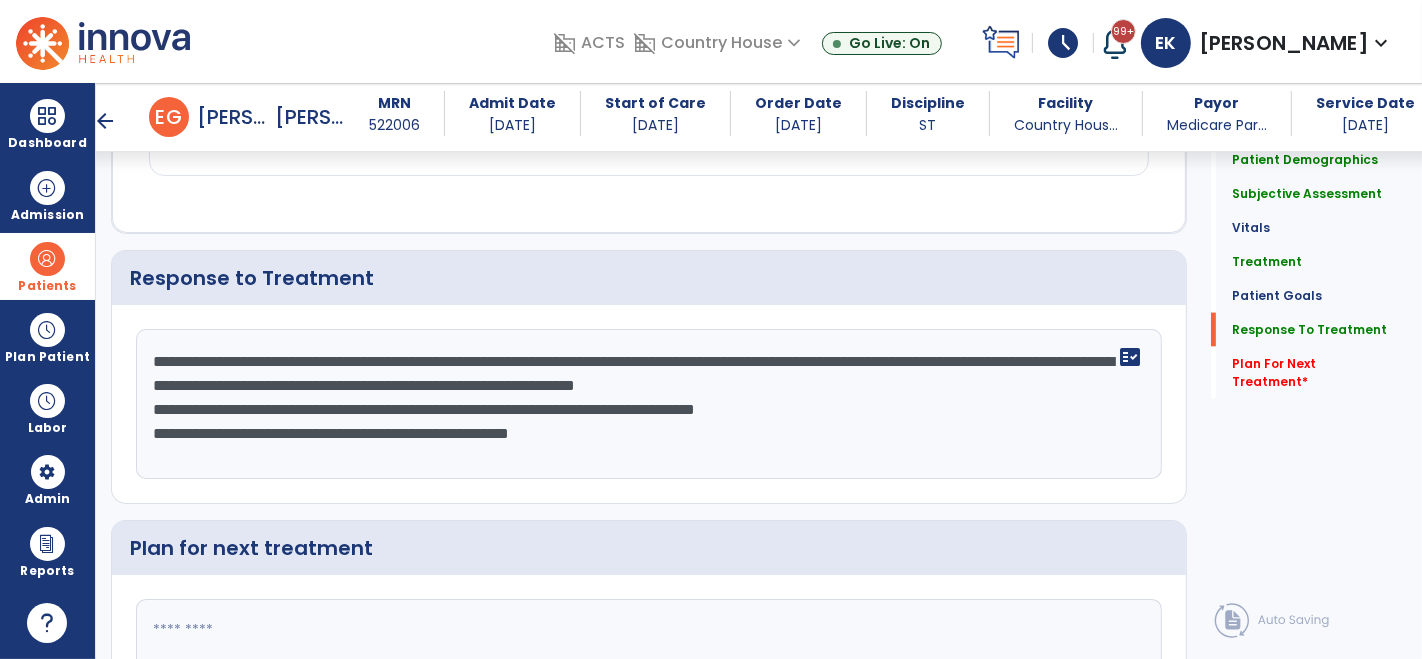 click on "**********" 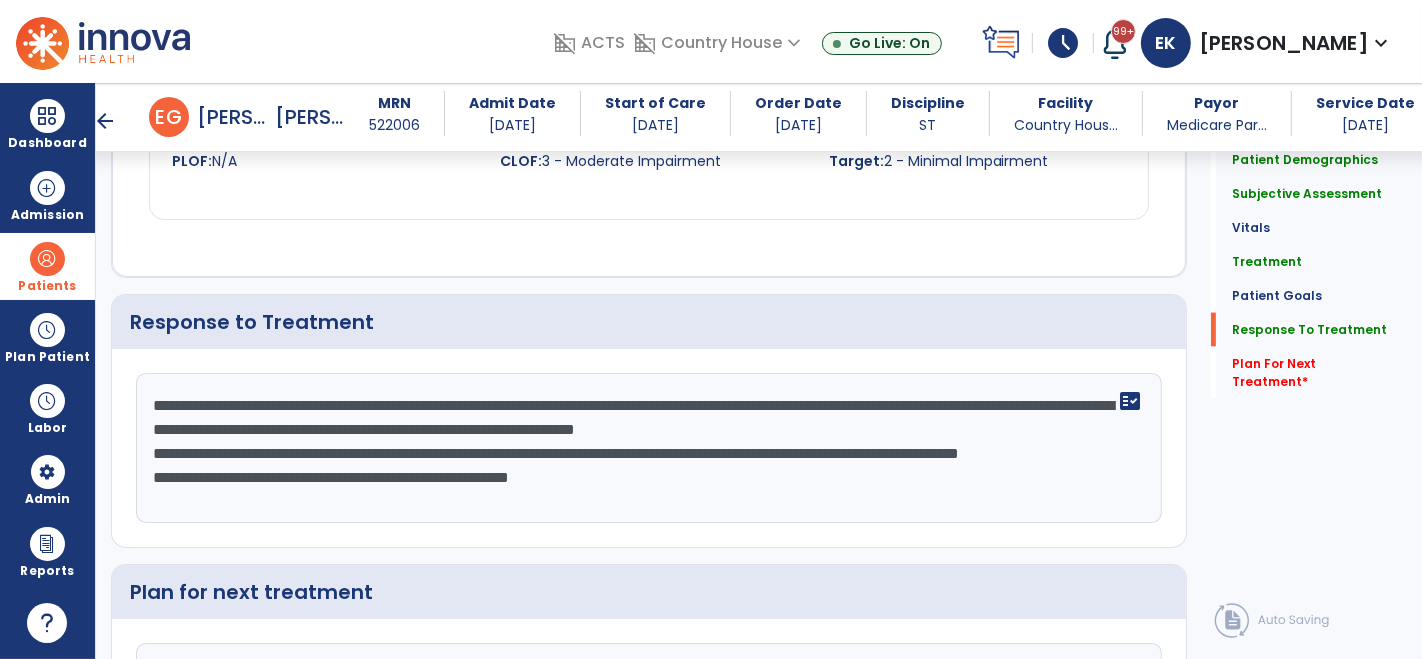 scroll, scrollTop: 2518, scrollLeft: 0, axis: vertical 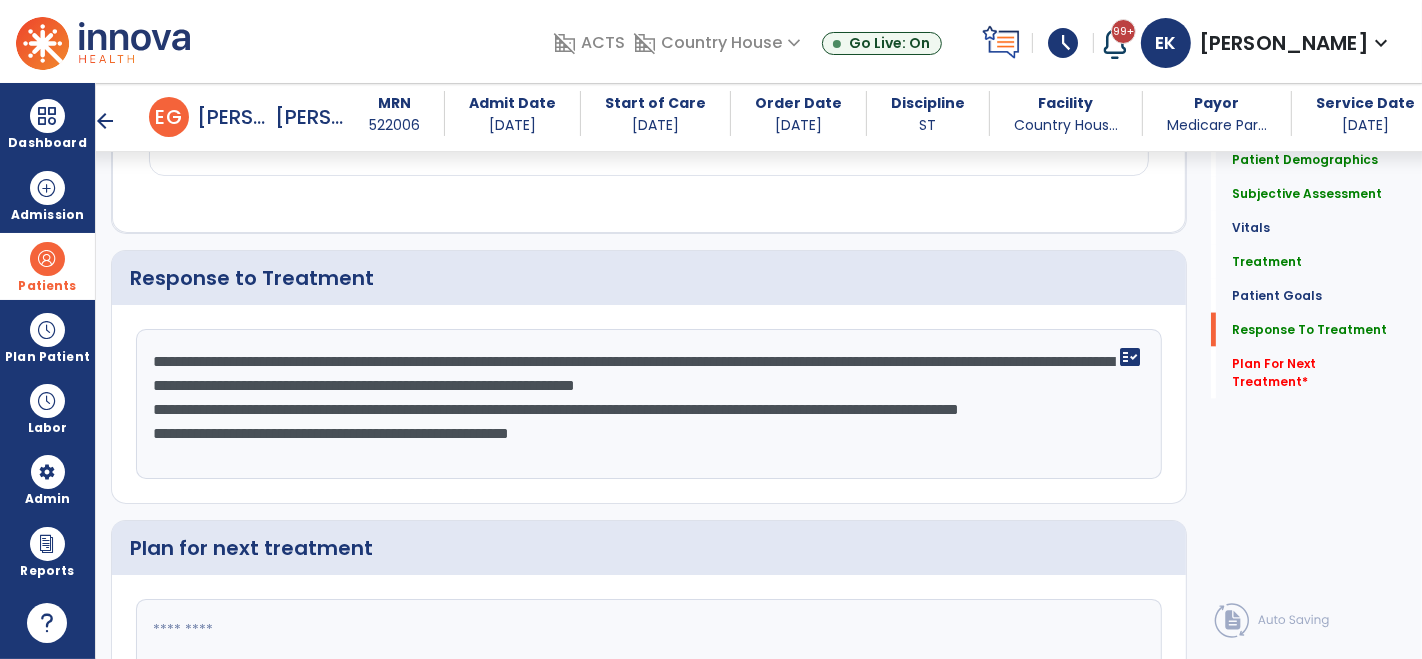 click on "**********" 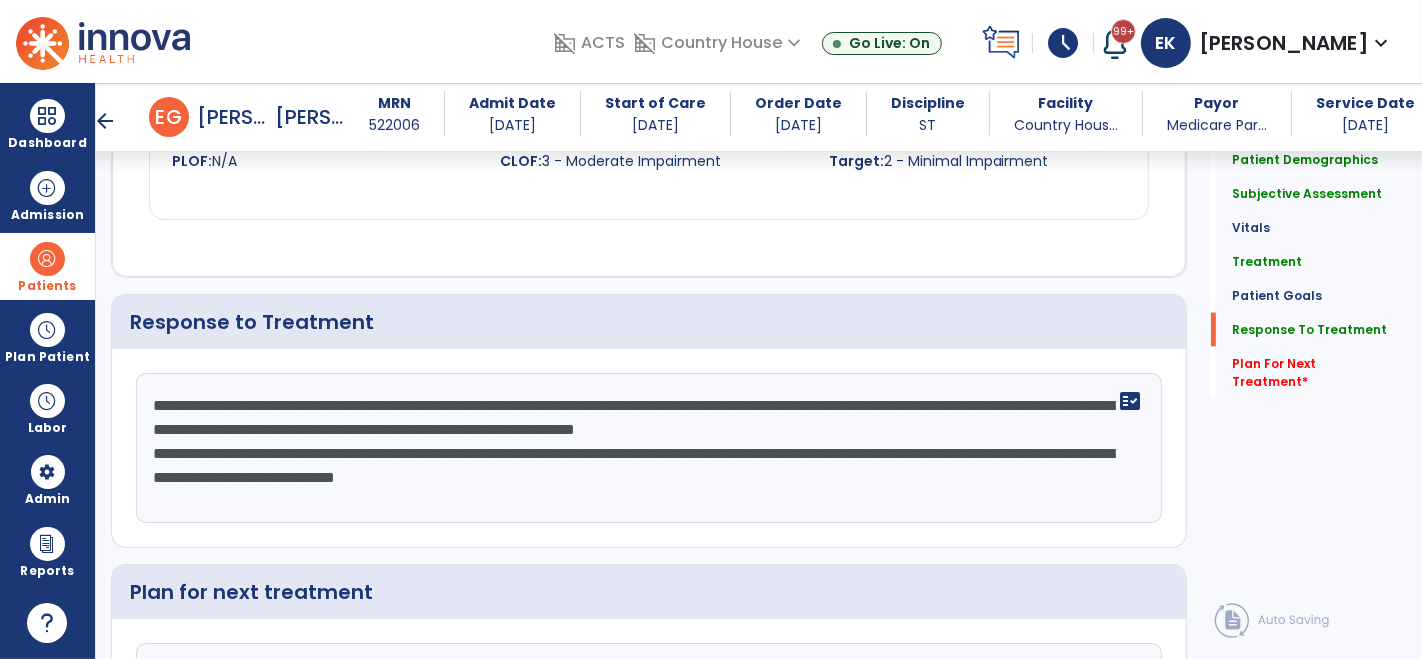 scroll, scrollTop: 2518, scrollLeft: 0, axis: vertical 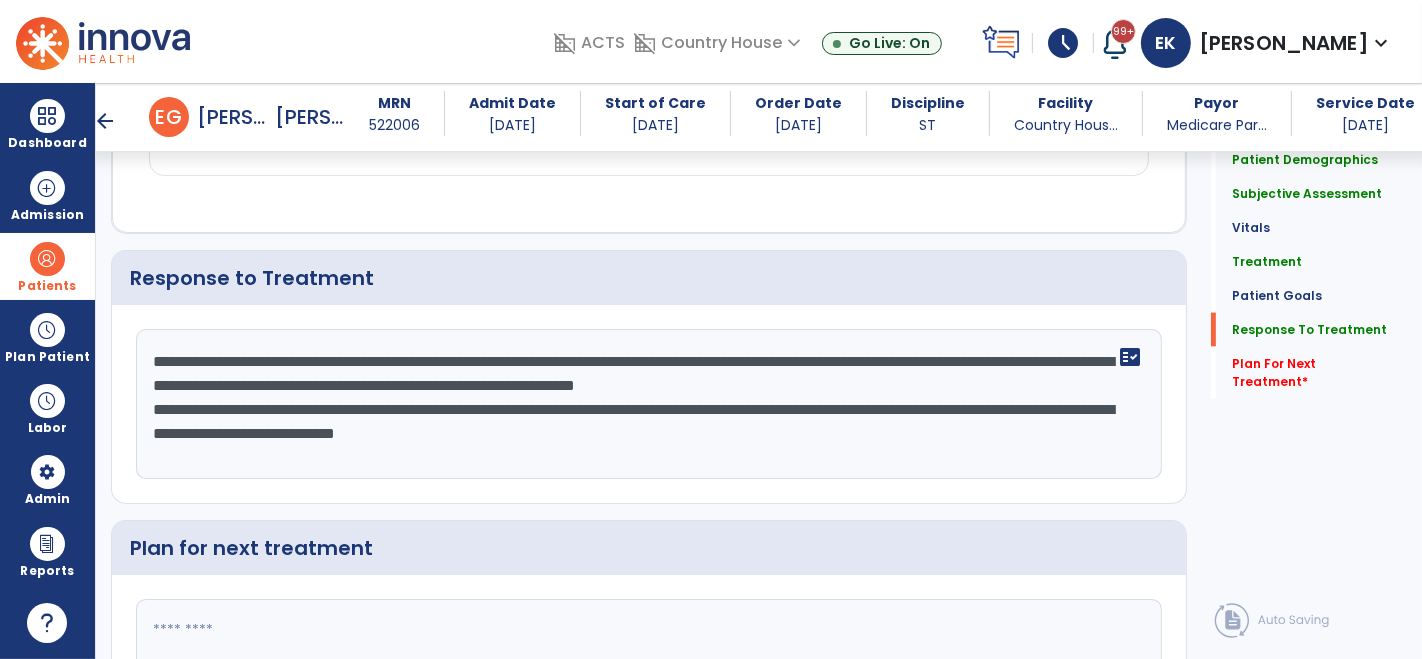 click on "**********" 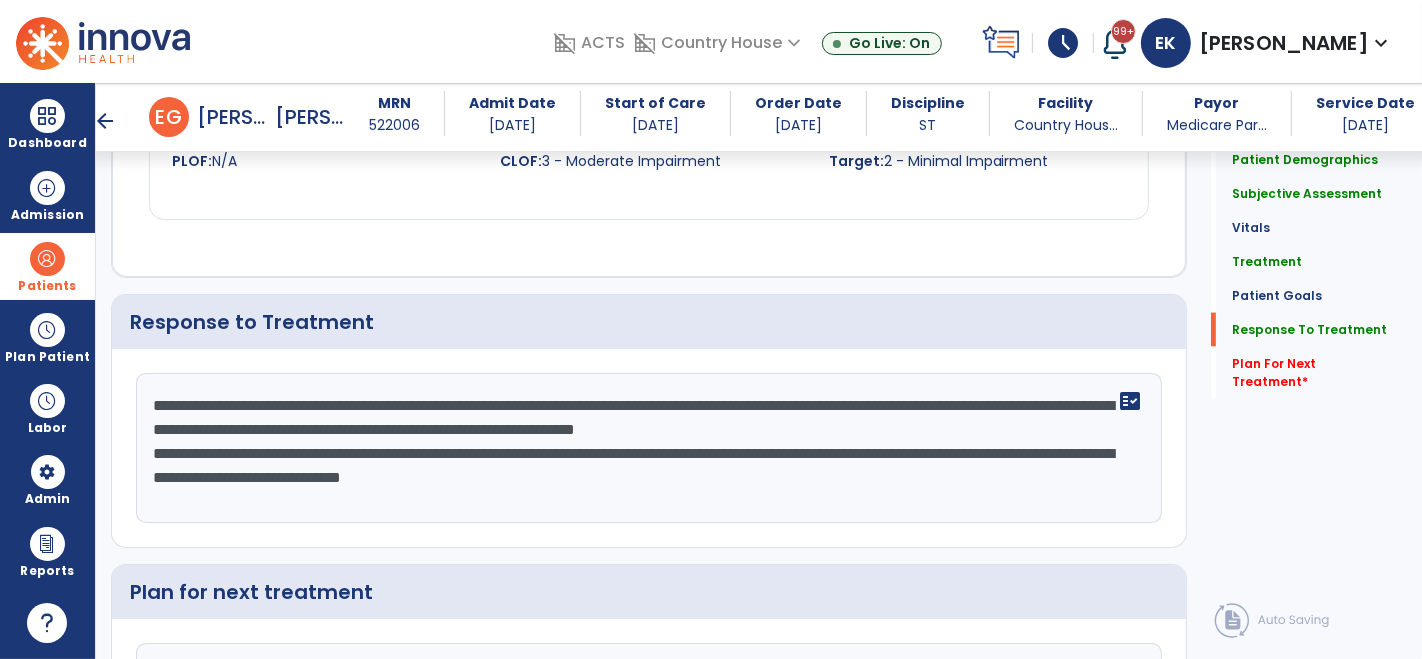 scroll, scrollTop: 2518, scrollLeft: 0, axis: vertical 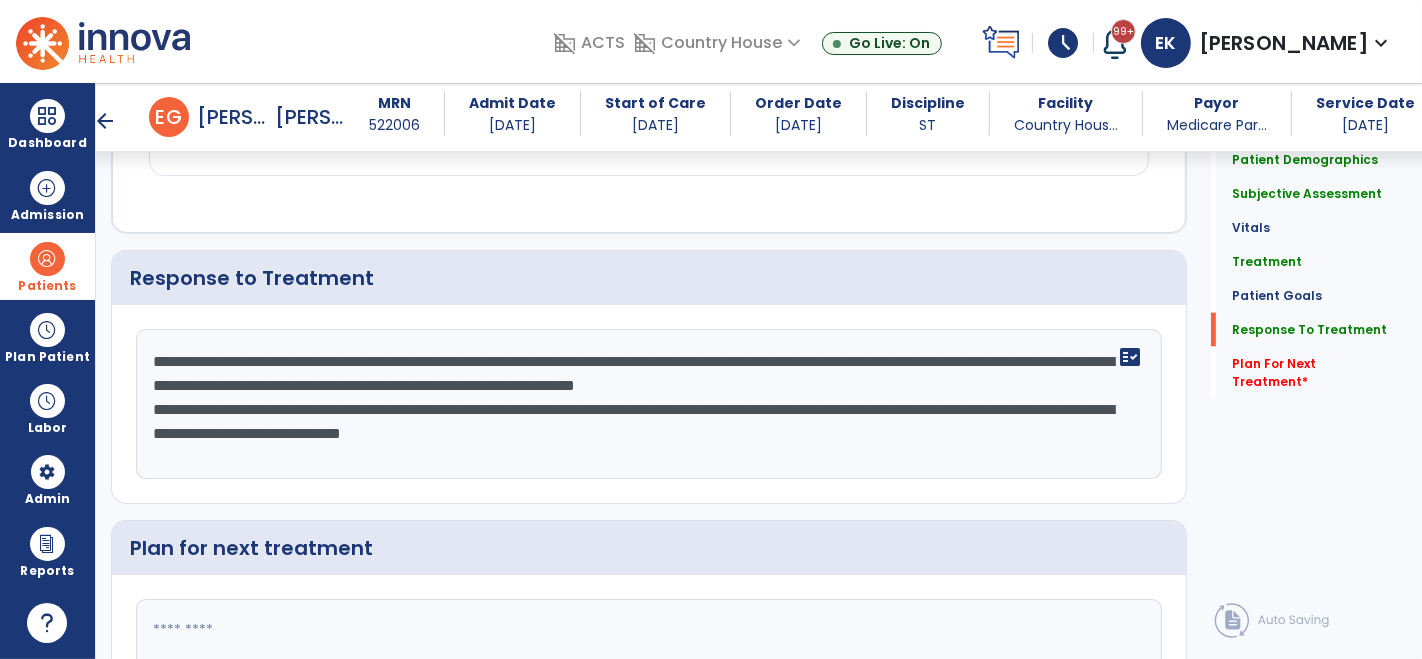 click on "**********" 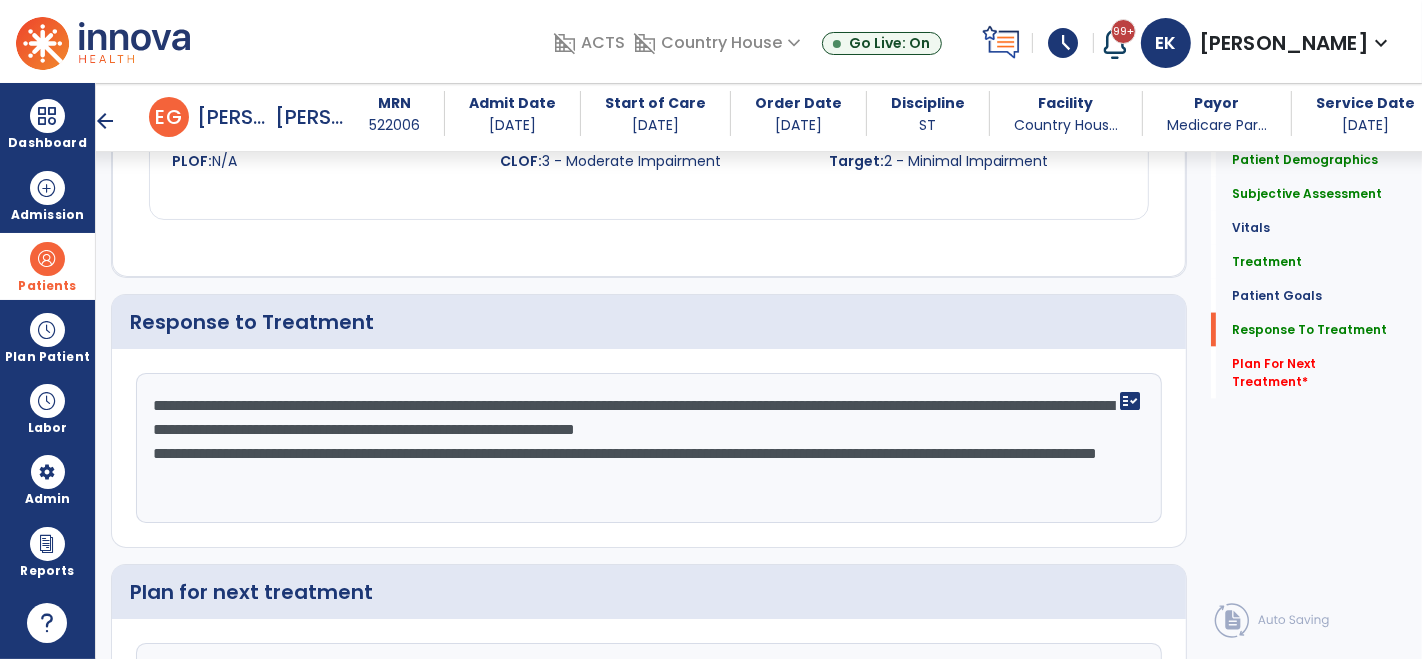 scroll, scrollTop: 2518, scrollLeft: 0, axis: vertical 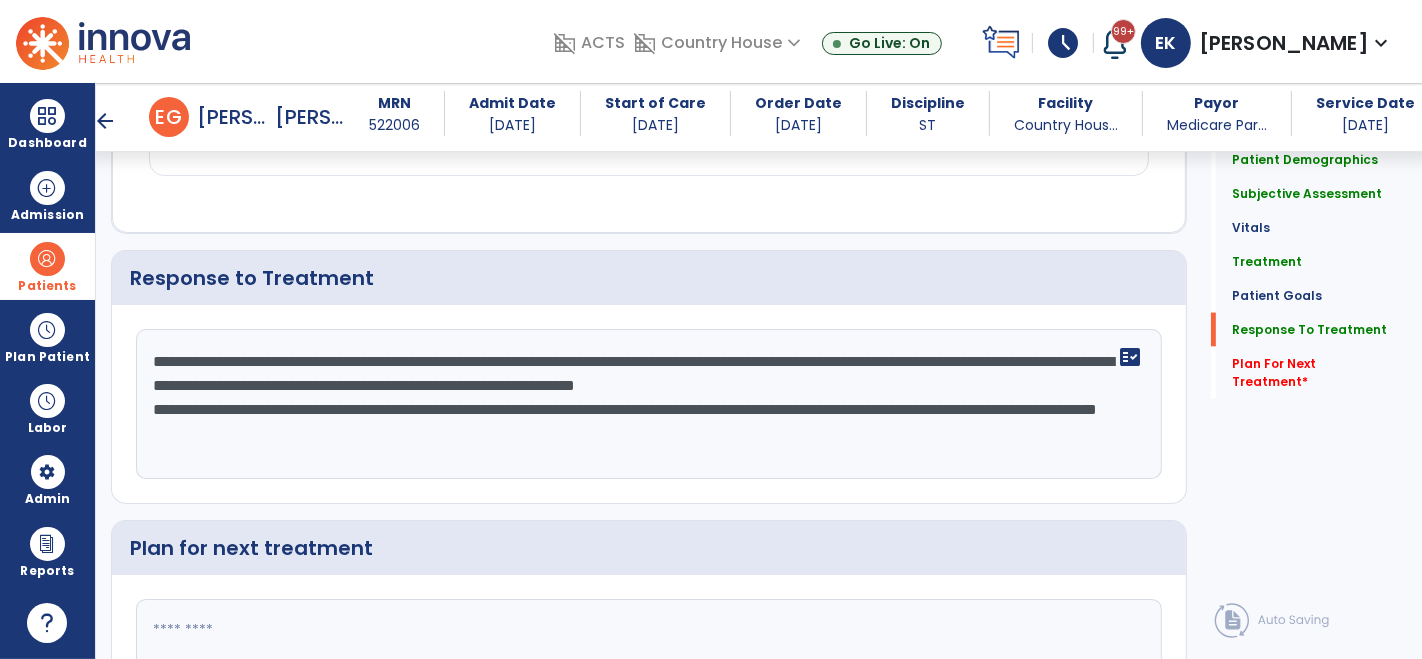 click on "**********" 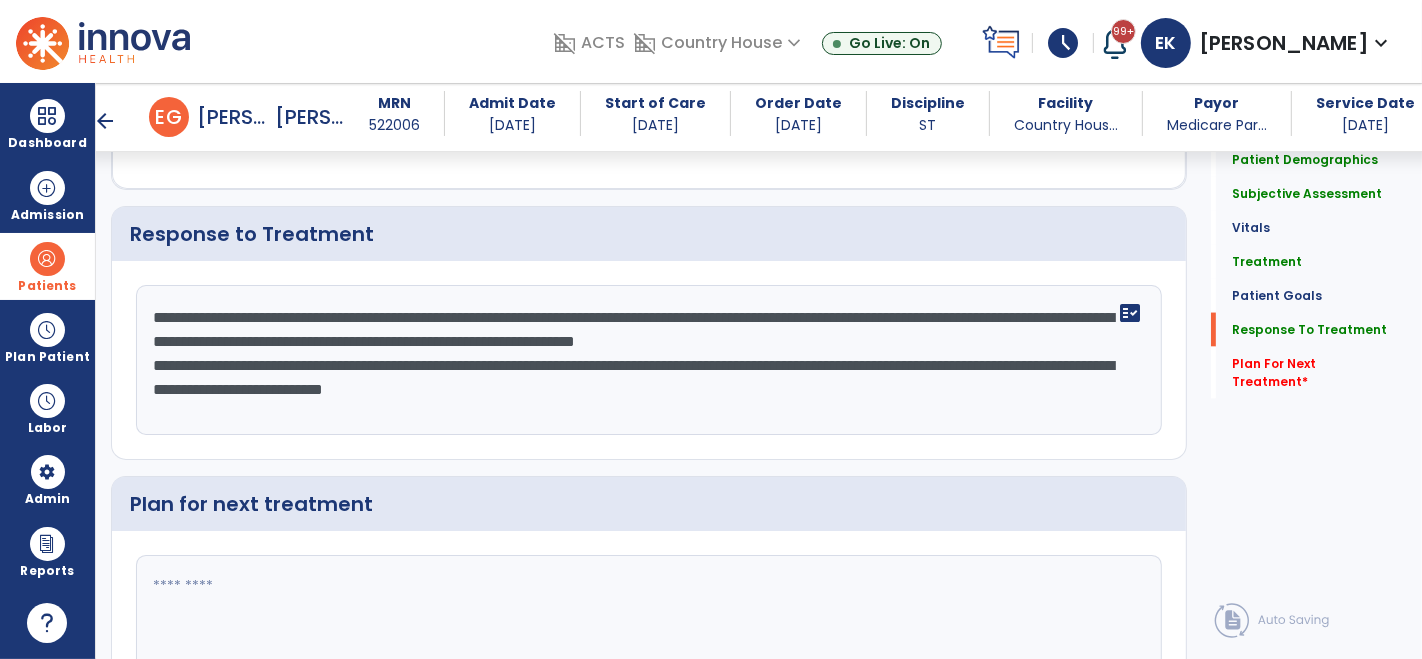 scroll, scrollTop: 2518, scrollLeft: 0, axis: vertical 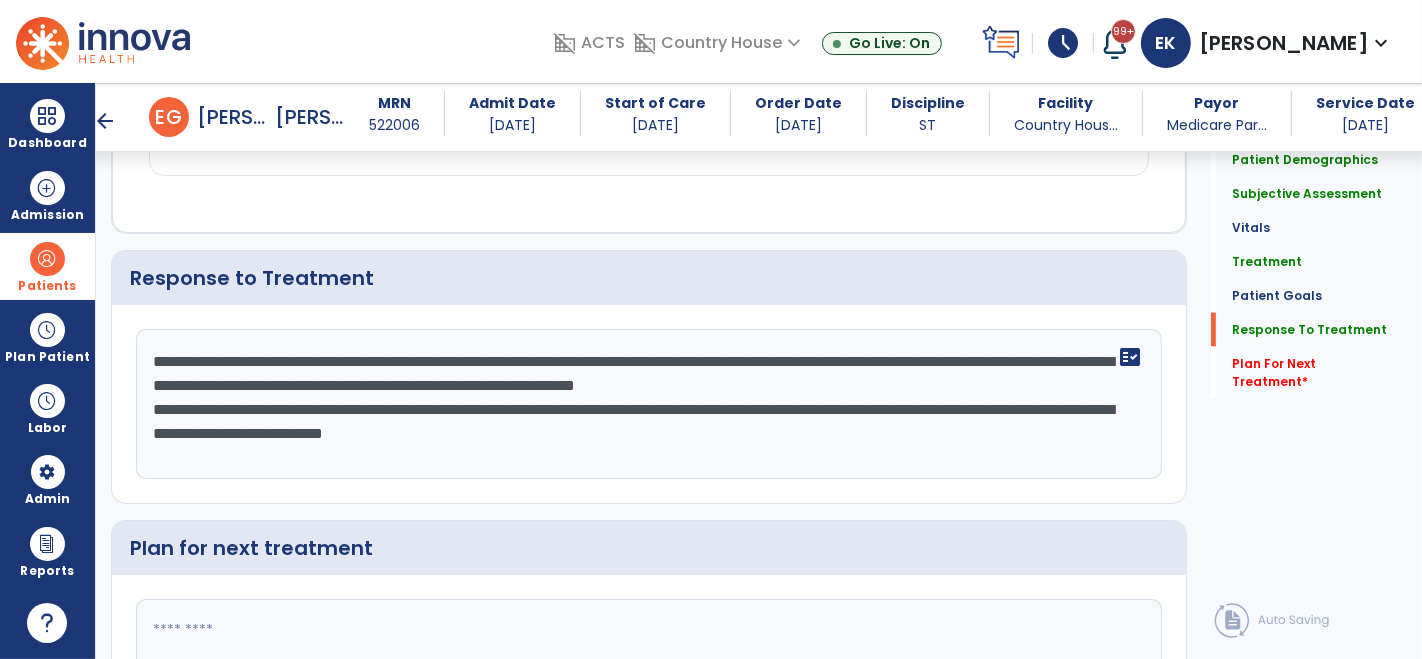 click on "**********" 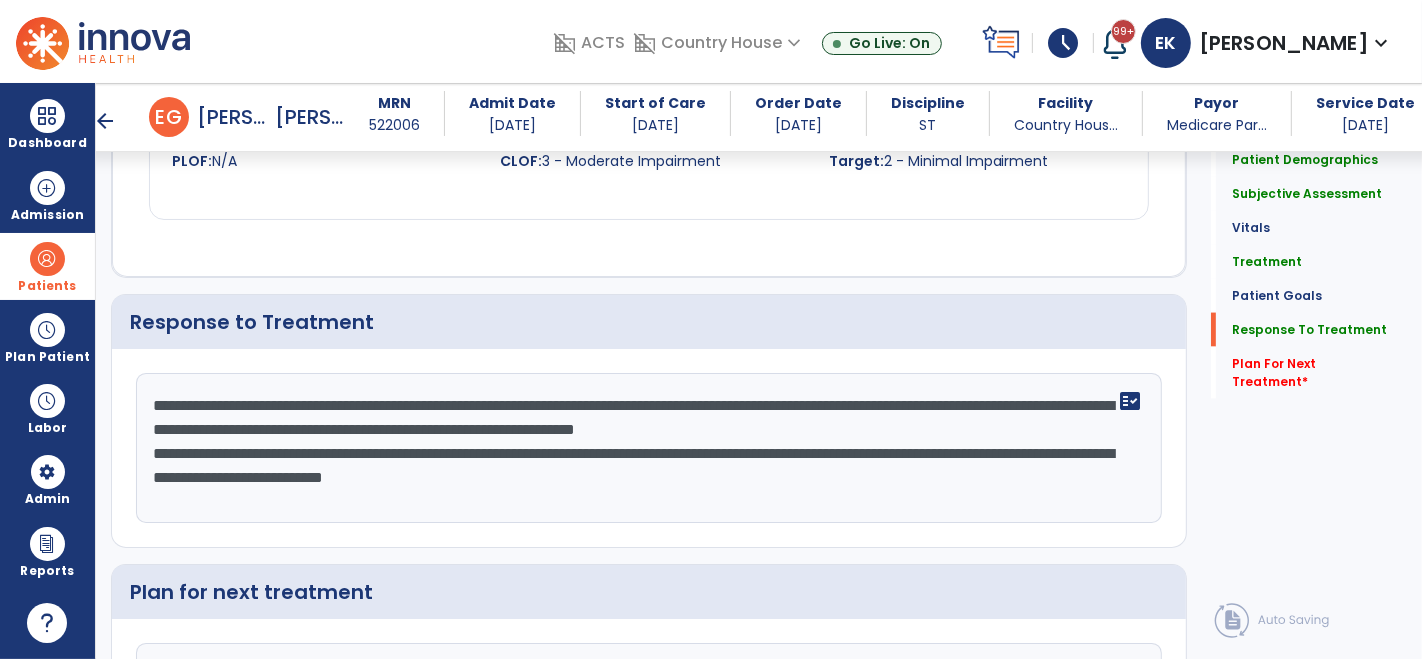 scroll, scrollTop: 2518, scrollLeft: 0, axis: vertical 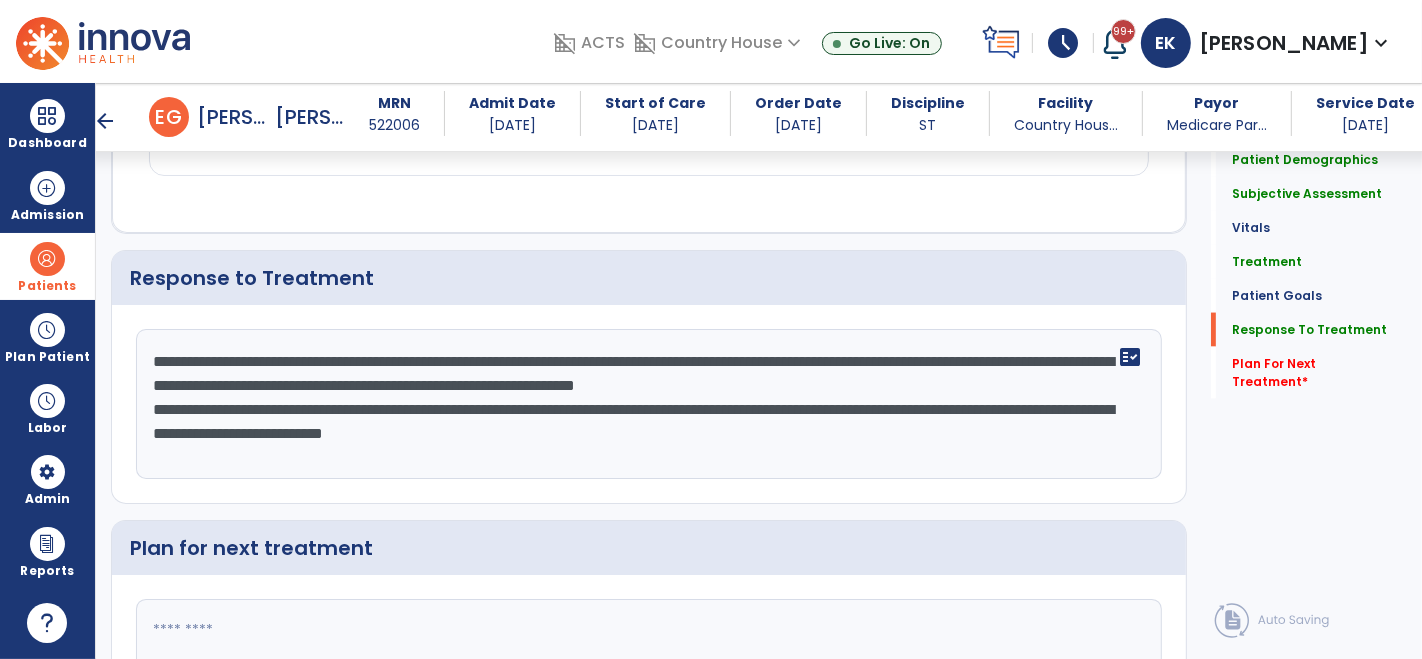 click on "**********" 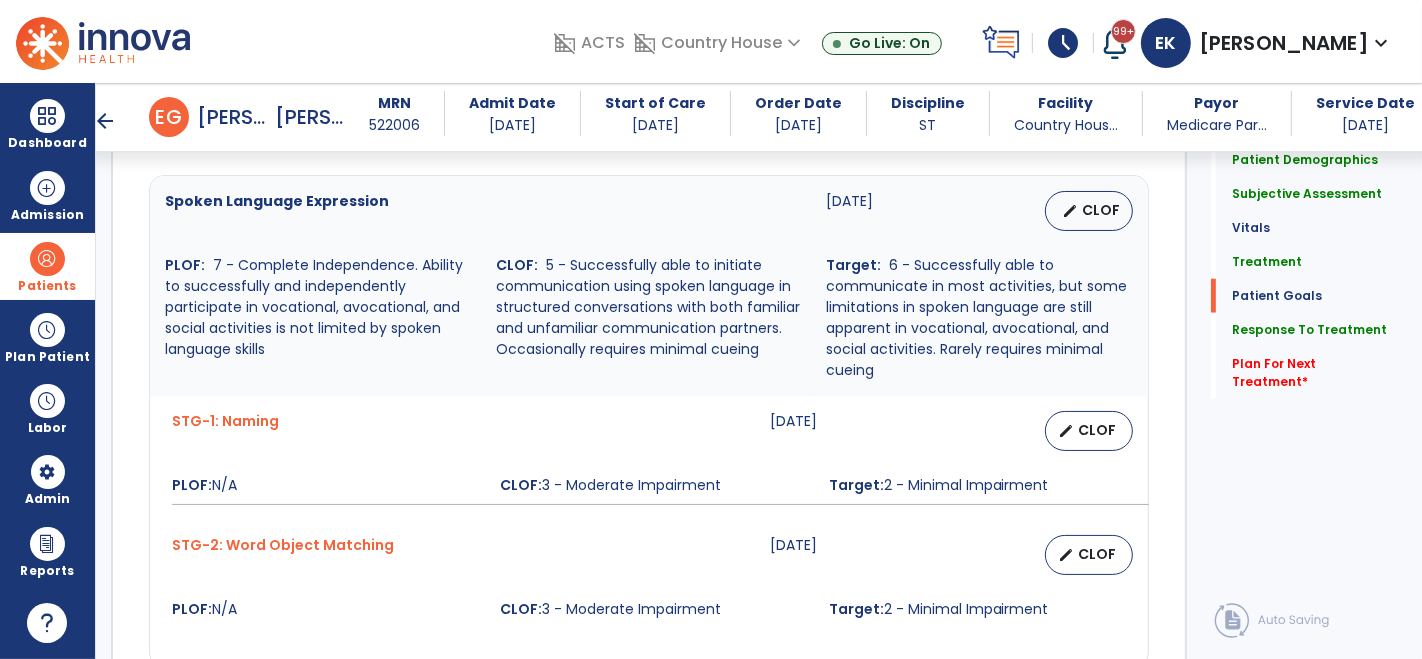 scroll, scrollTop: 1627, scrollLeft: 0, axis: vertical 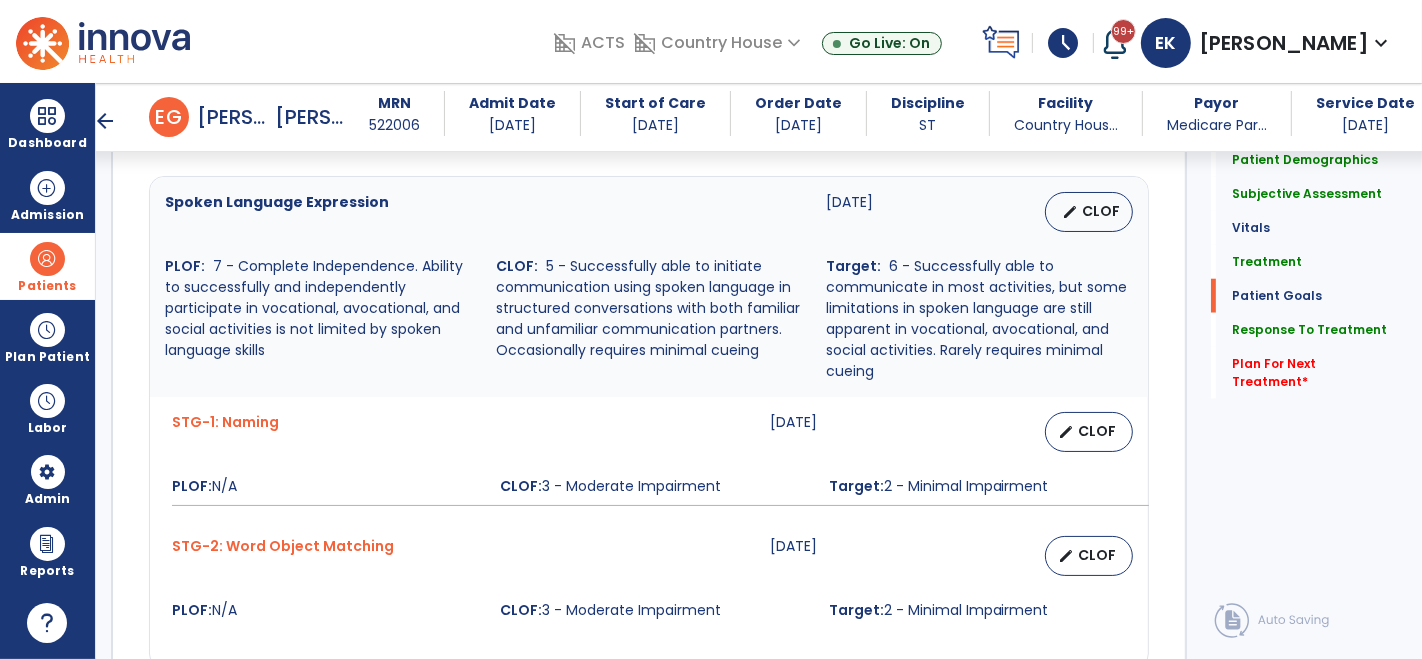 type on "**********" 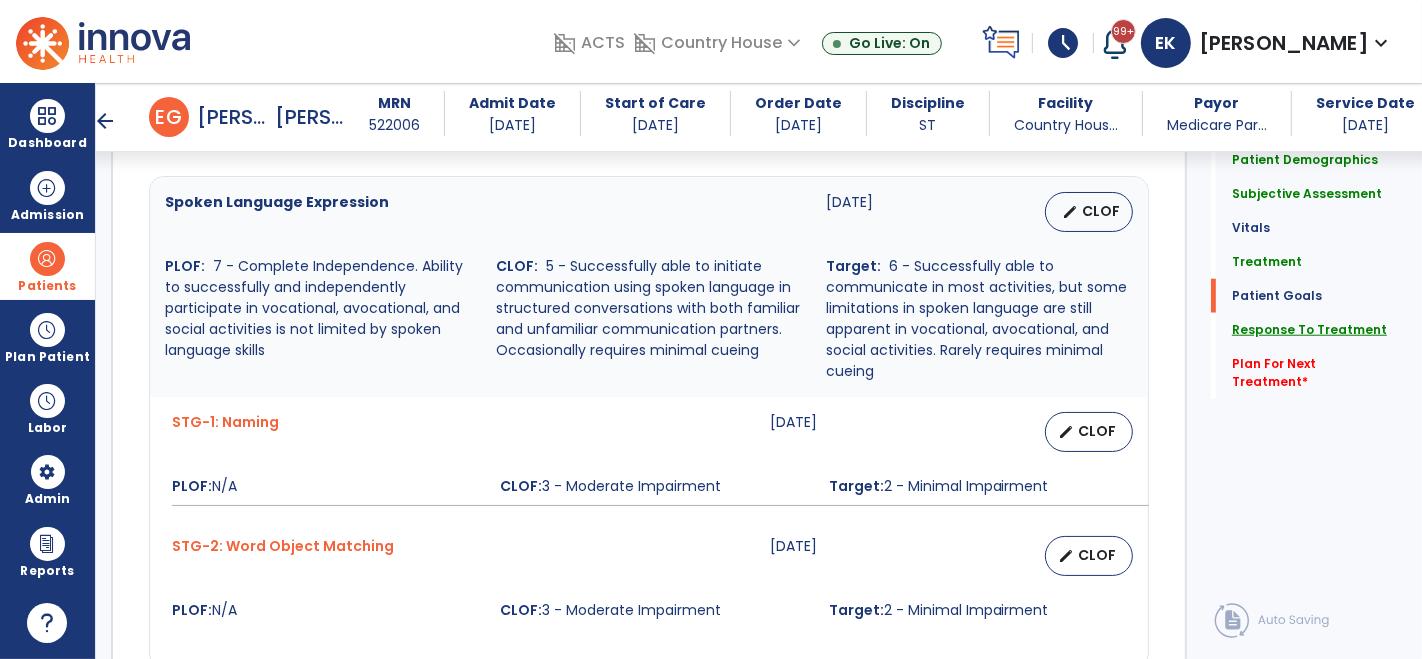 click on "Response To Treatment" 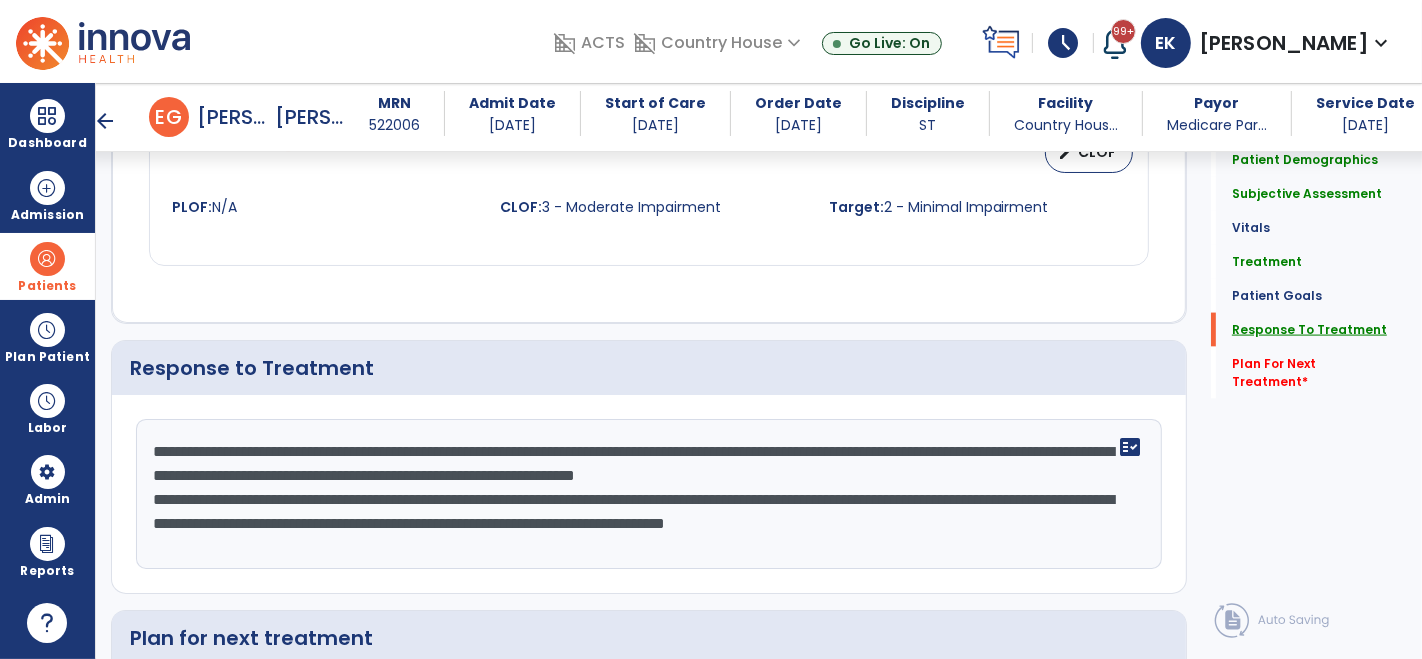 scroll, scrollTop: 2518, scrollLeft: 0, axis: vertical 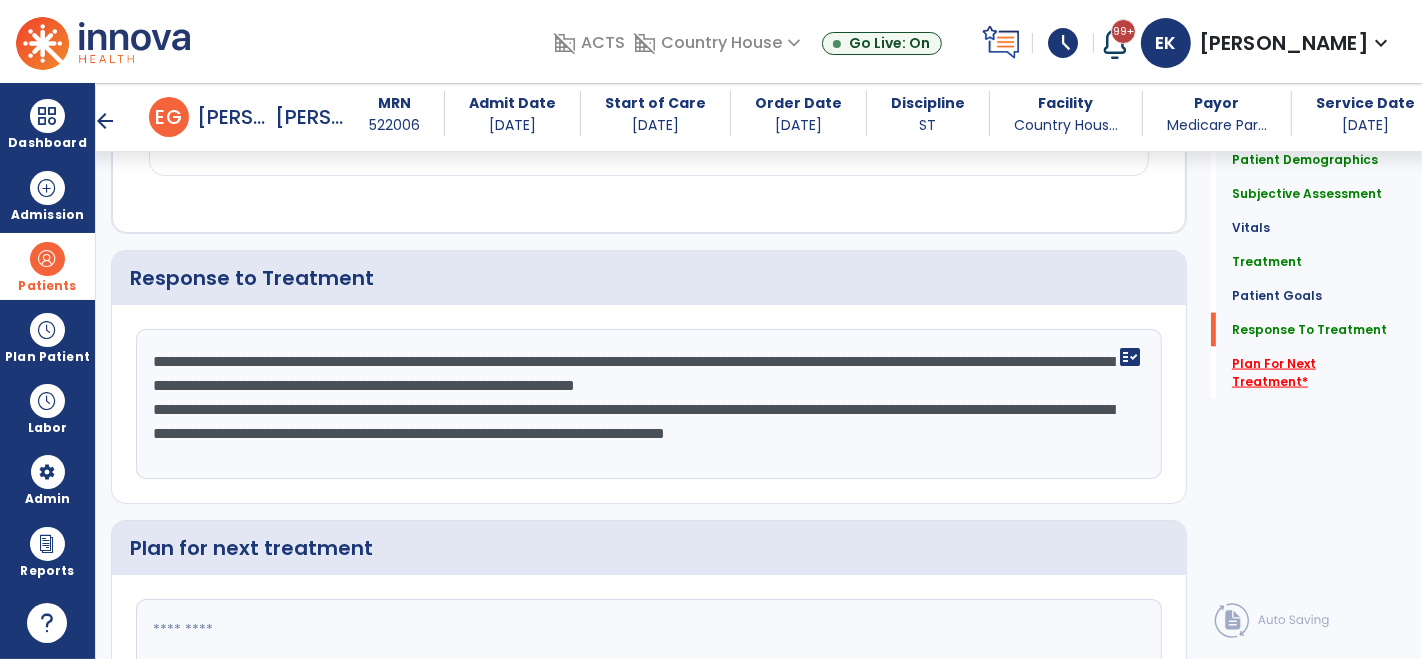click on "Plan For Next Treatment   *" 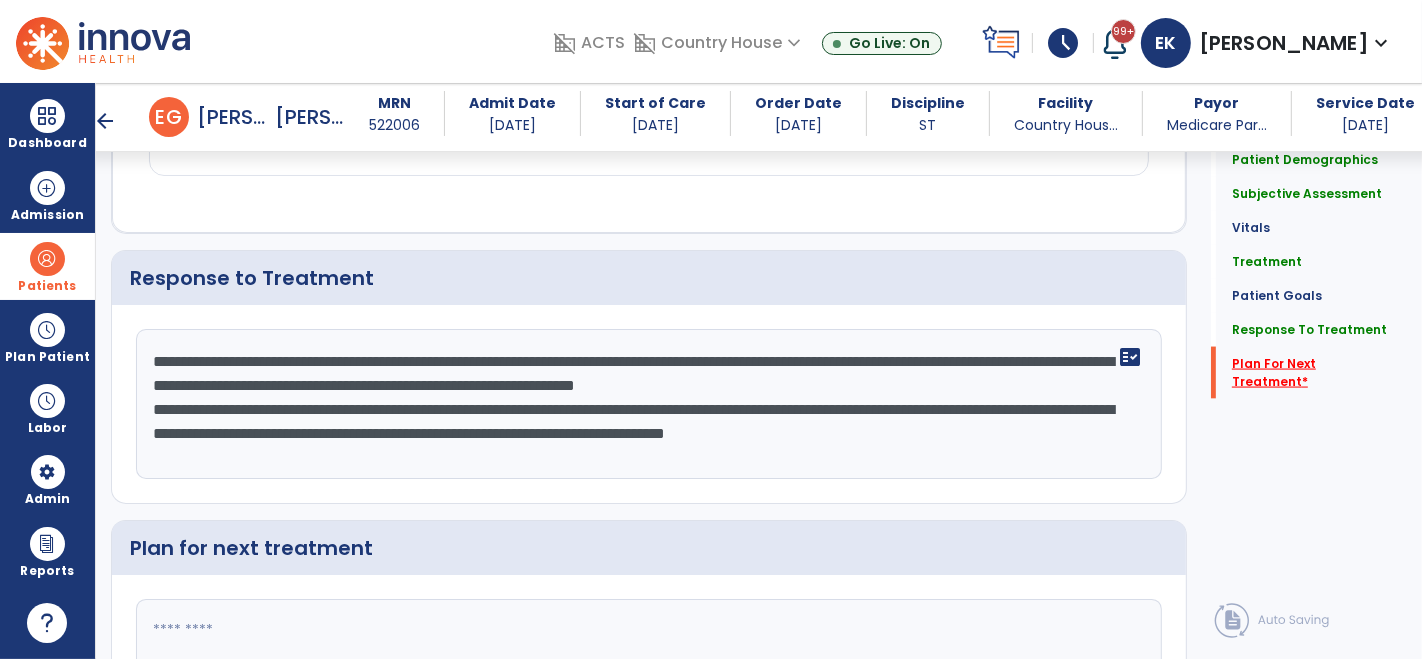 scroll, scrollTop: 2691, scrollLeft: 0, axis: vertical 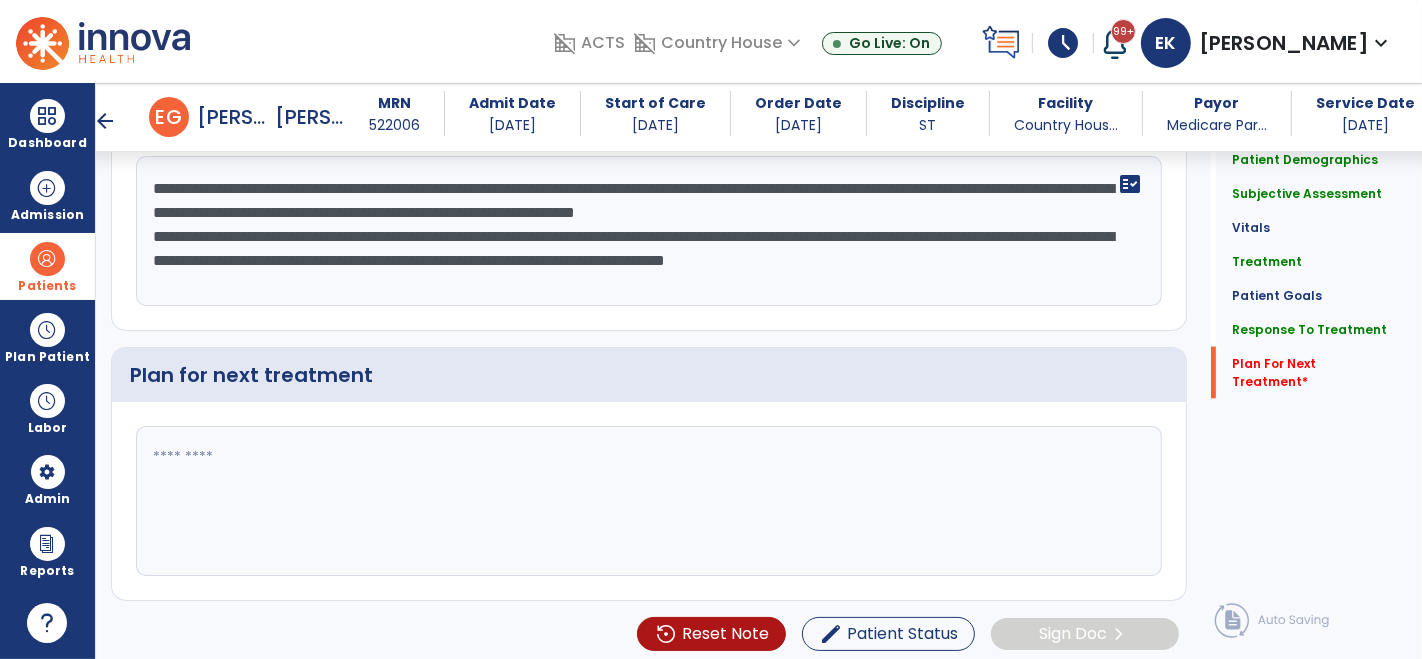 click 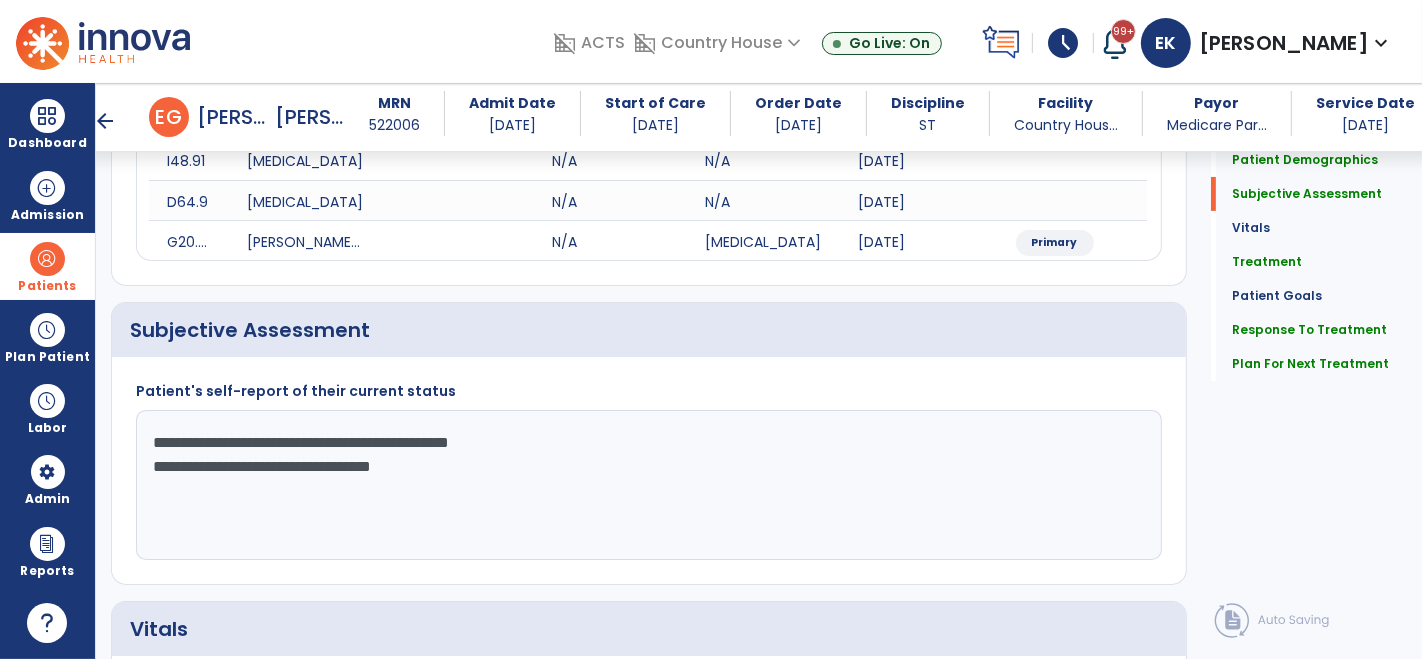 scroll, scrollTop: 304, scrollLeft: 0, axis: vertical 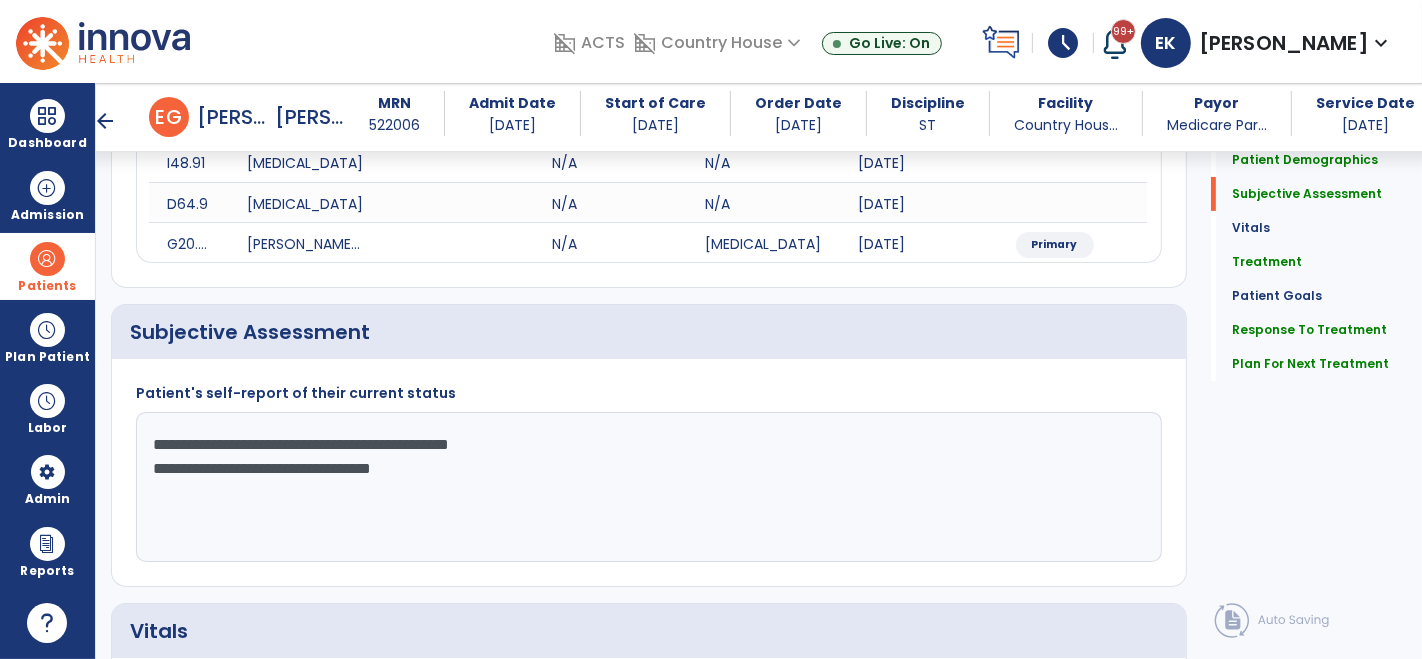 type on "**********" 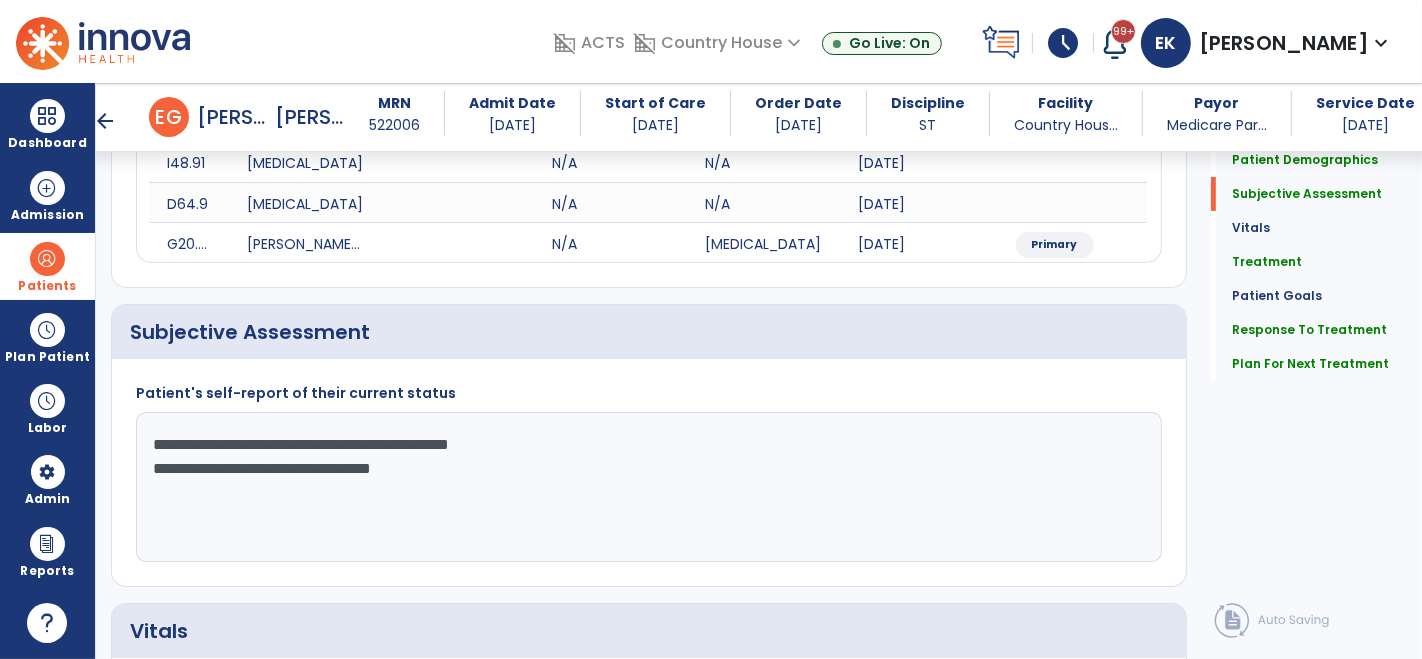click on "**********" 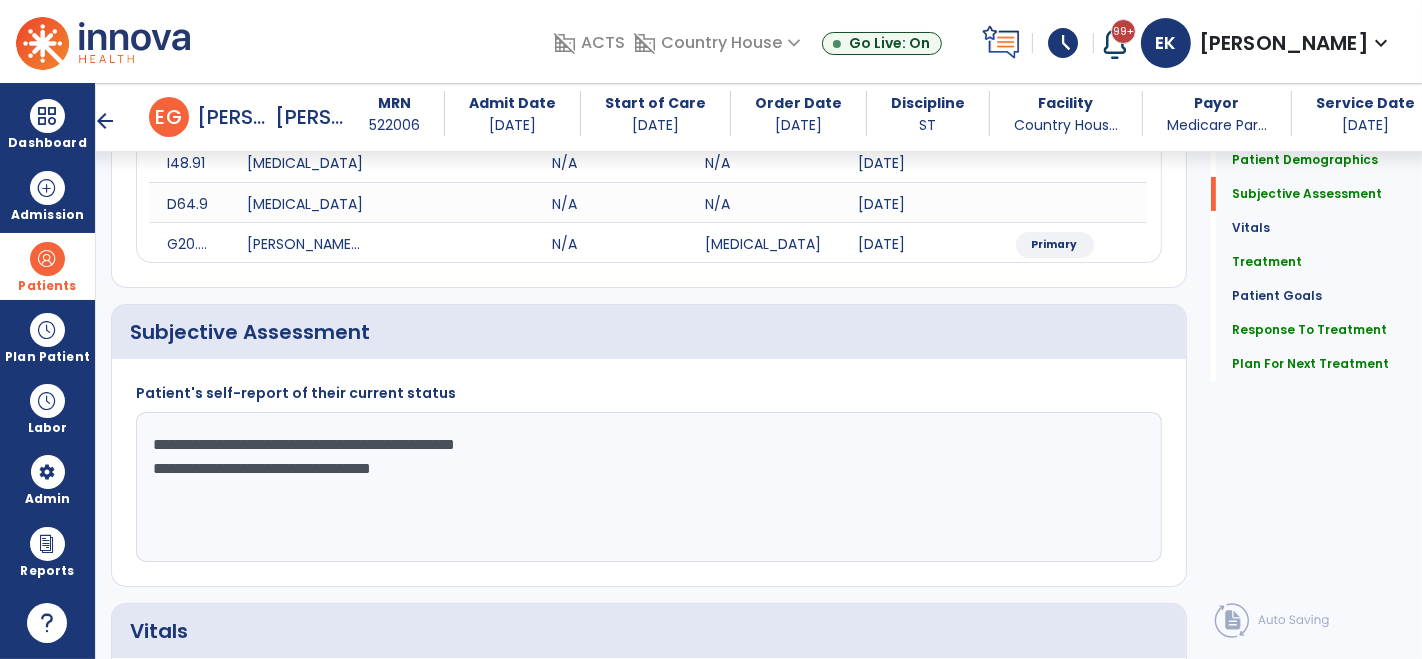click on "**********" 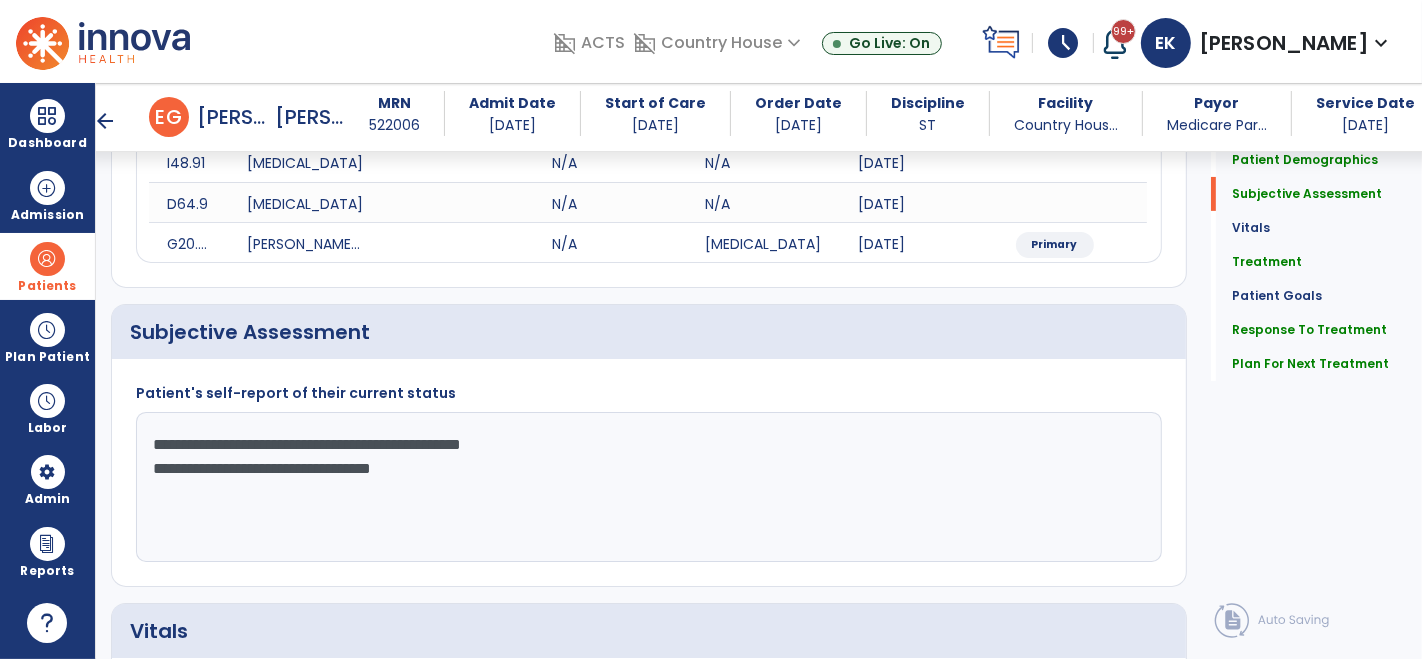 click on "**********" 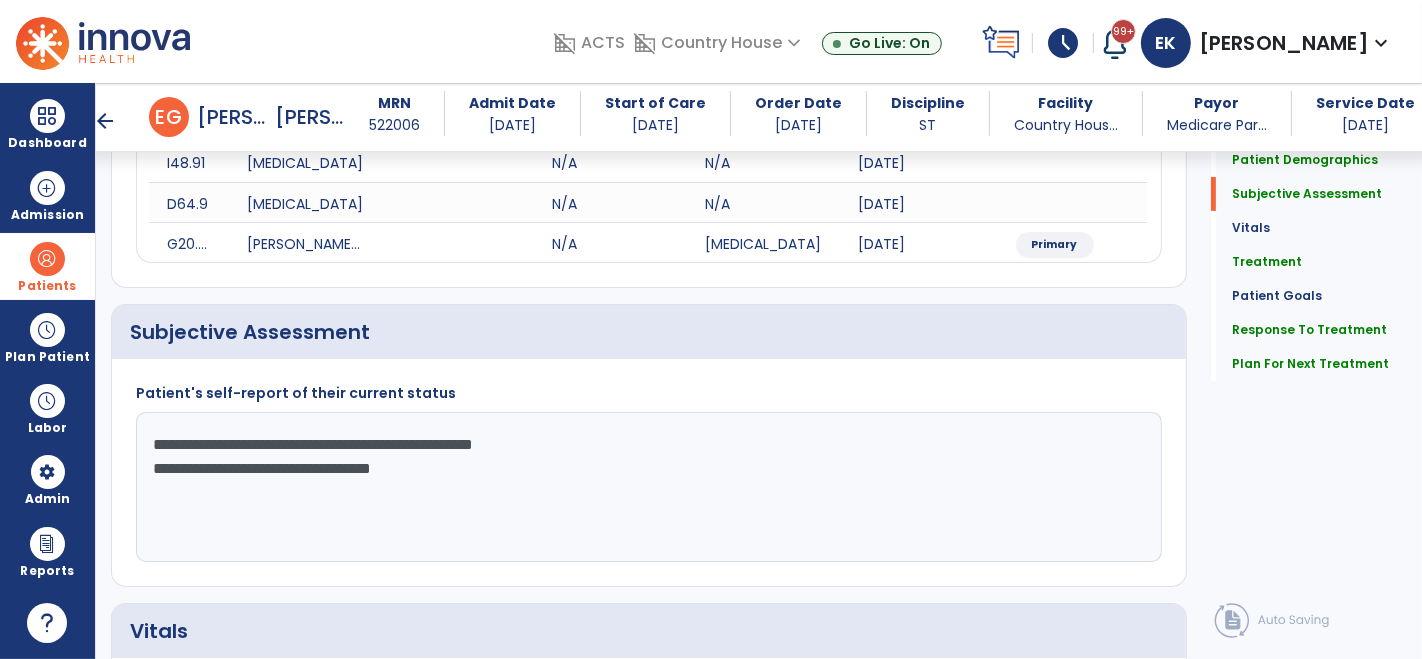 click on "**********" 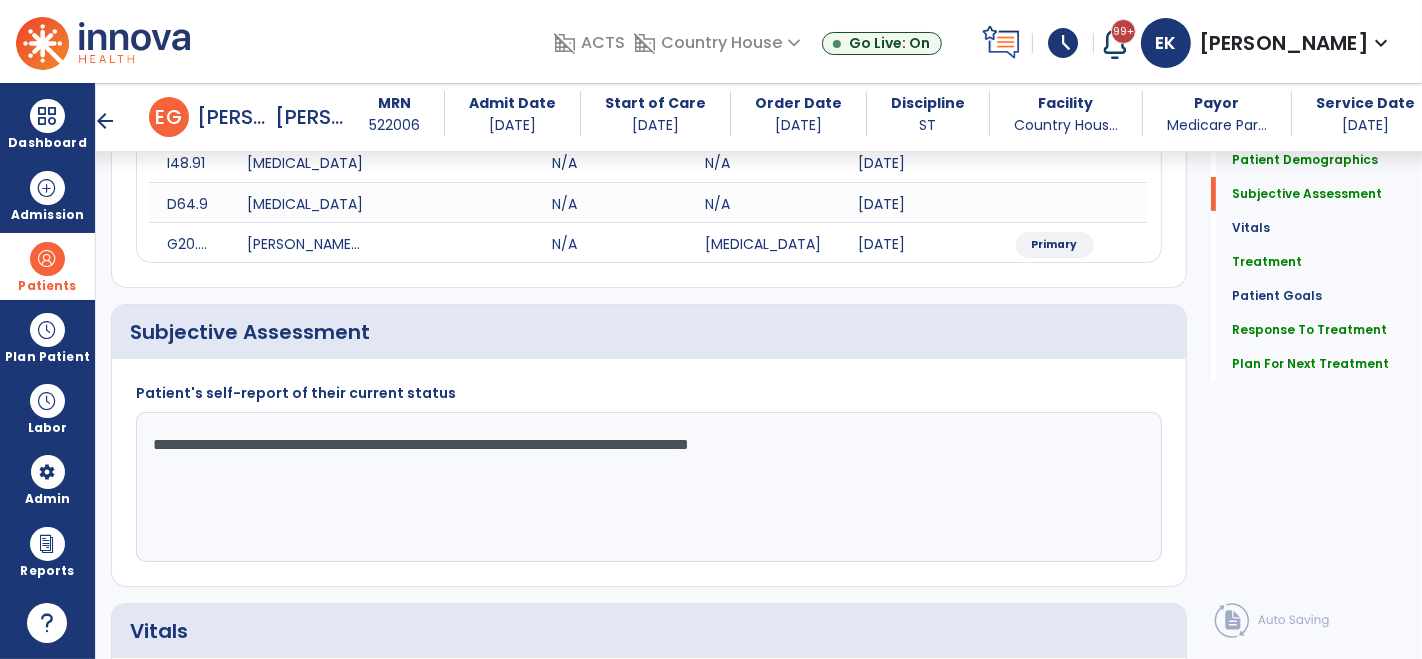click on "**********" 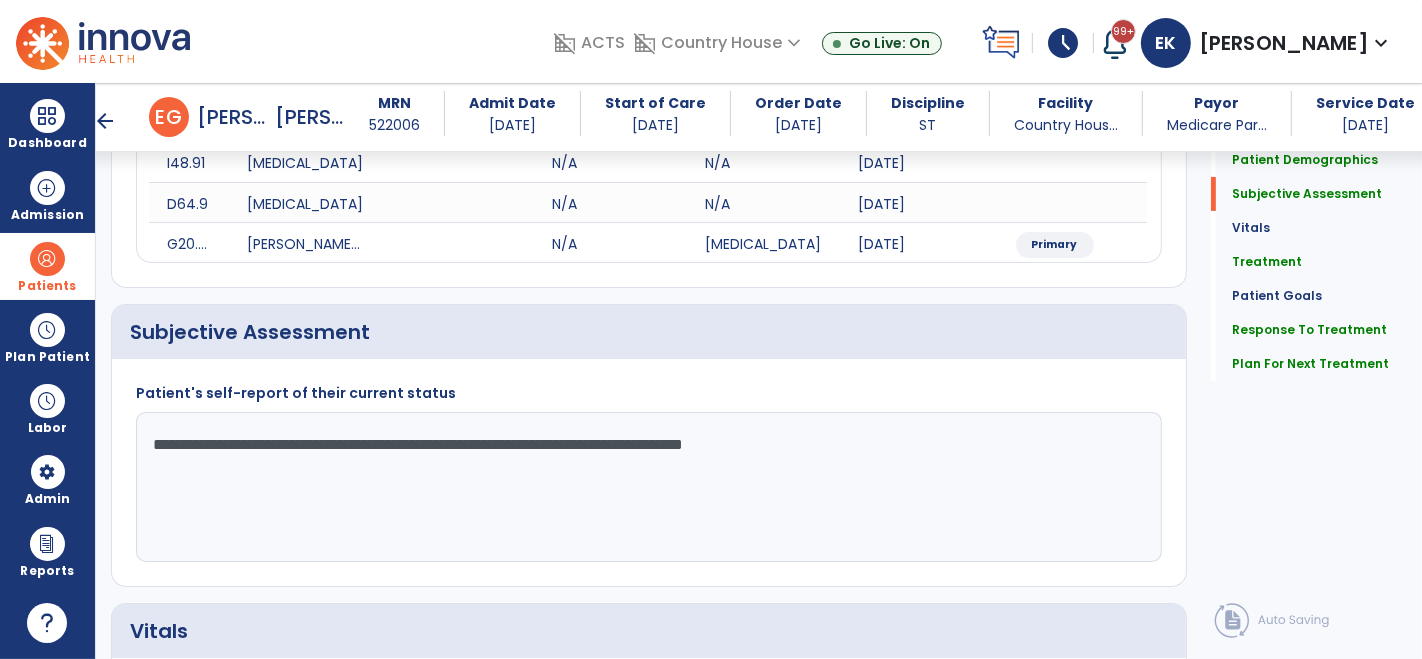 click on "**********" 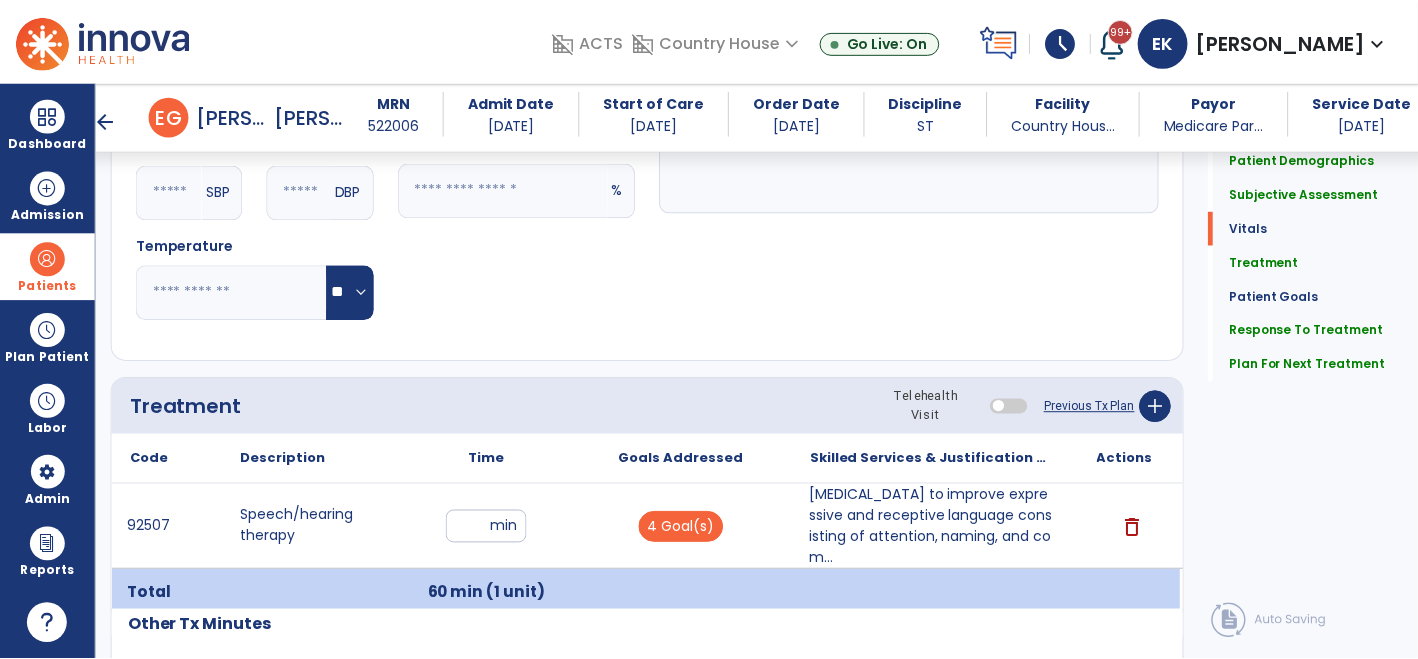 scroll, scrollTop: 990, scrollLeft: 0, axis: vertical 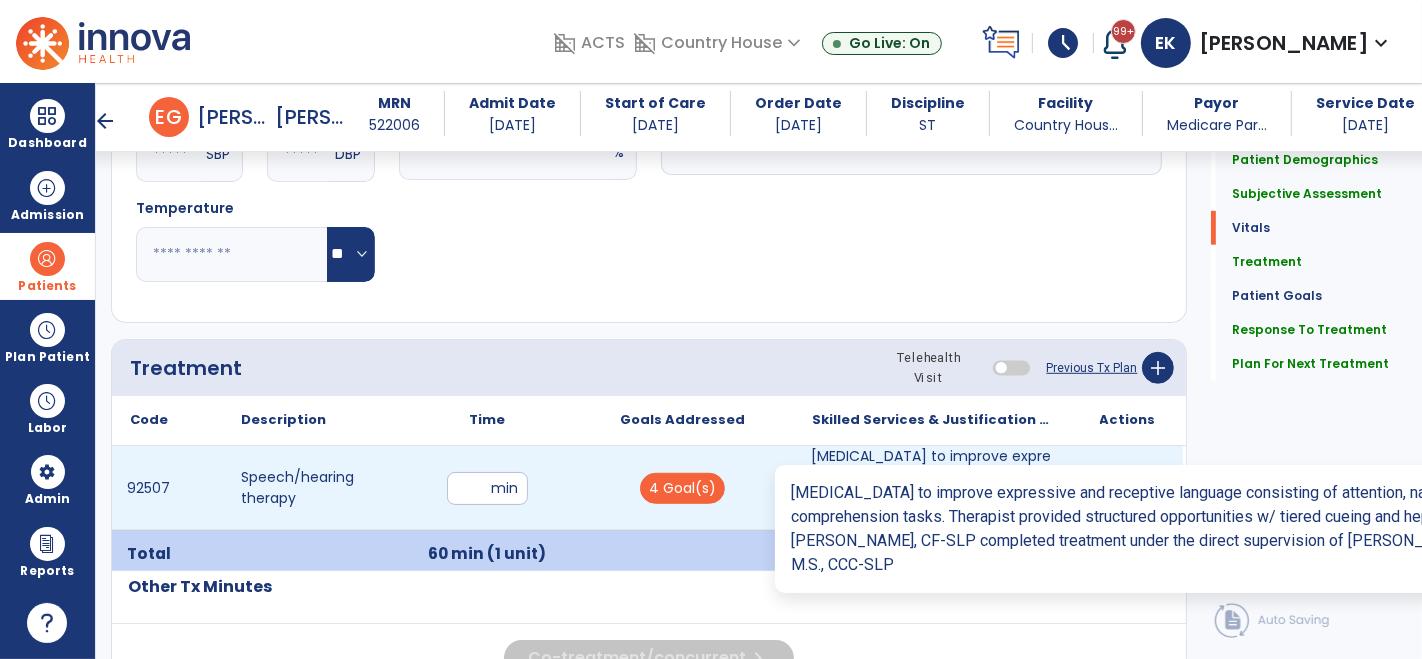 type on "**********" 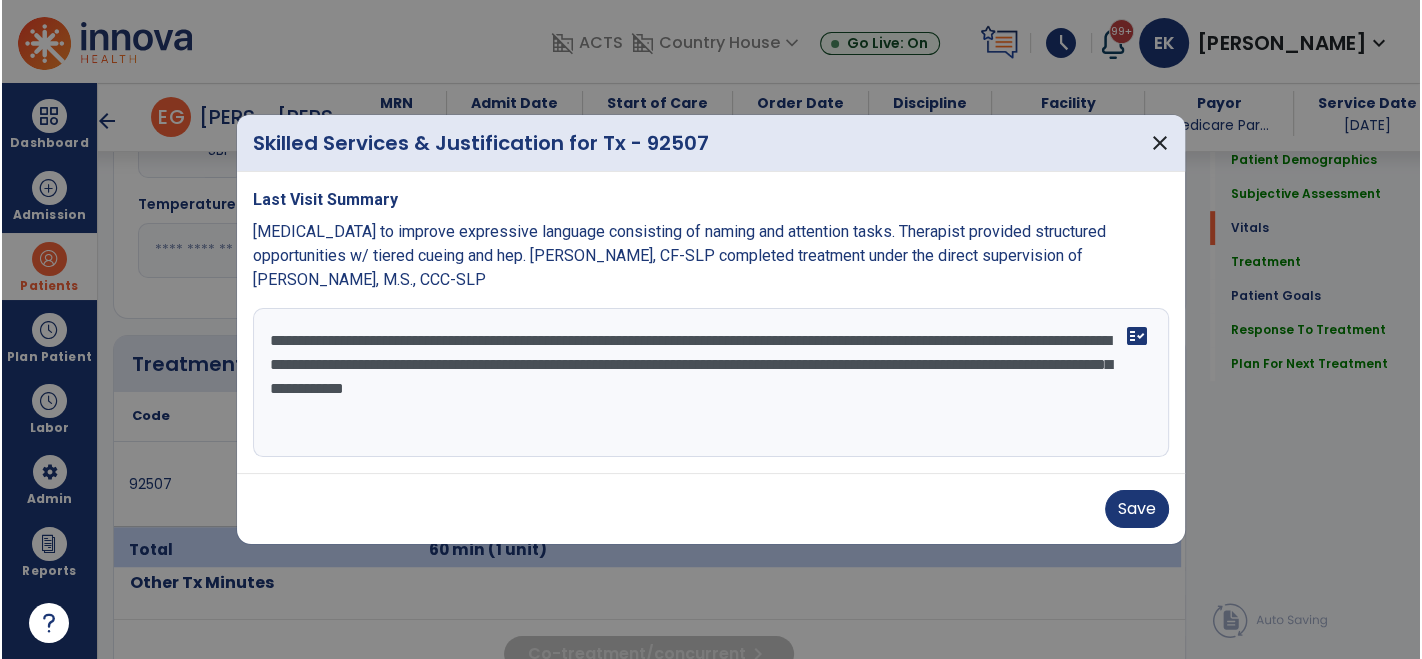 scroll, scrollTop: 990, scrollLeft: 0, axis: vertical 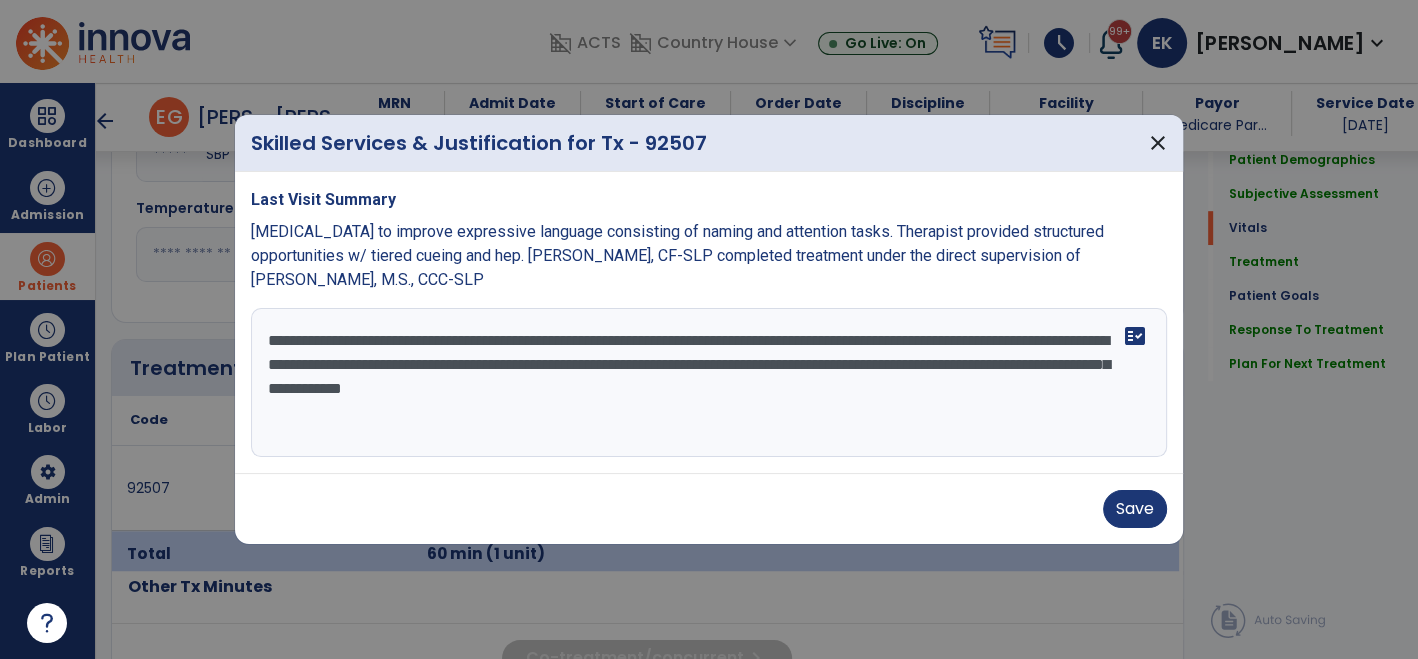 click on "**********" at bounding box center [709, 383] 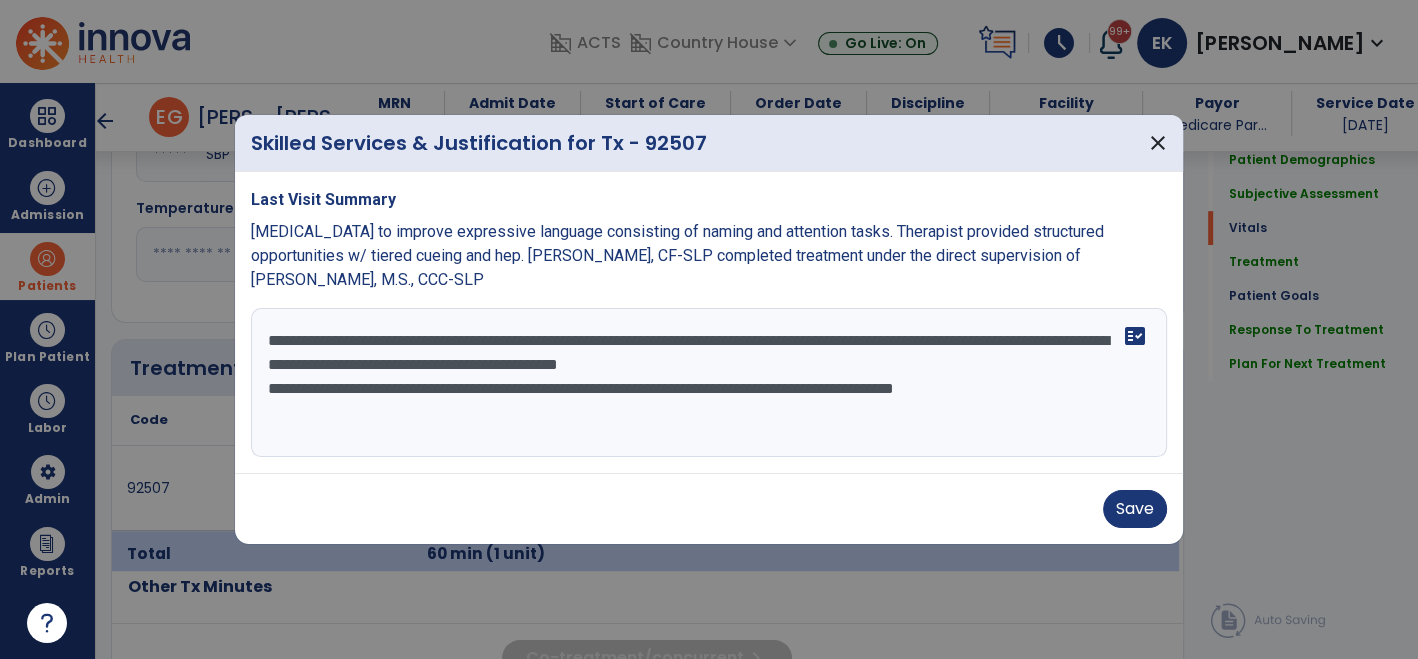 click on "**********" at bounding box center (709, 383) 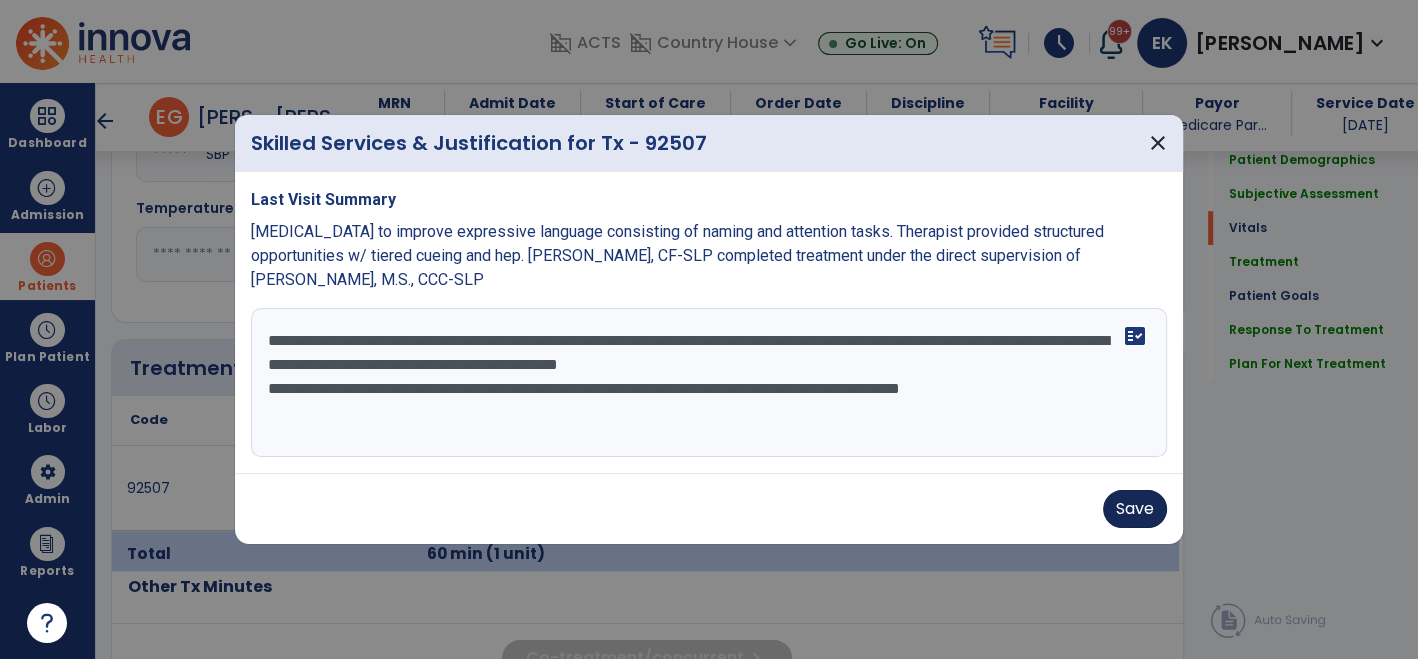 type on "**********" 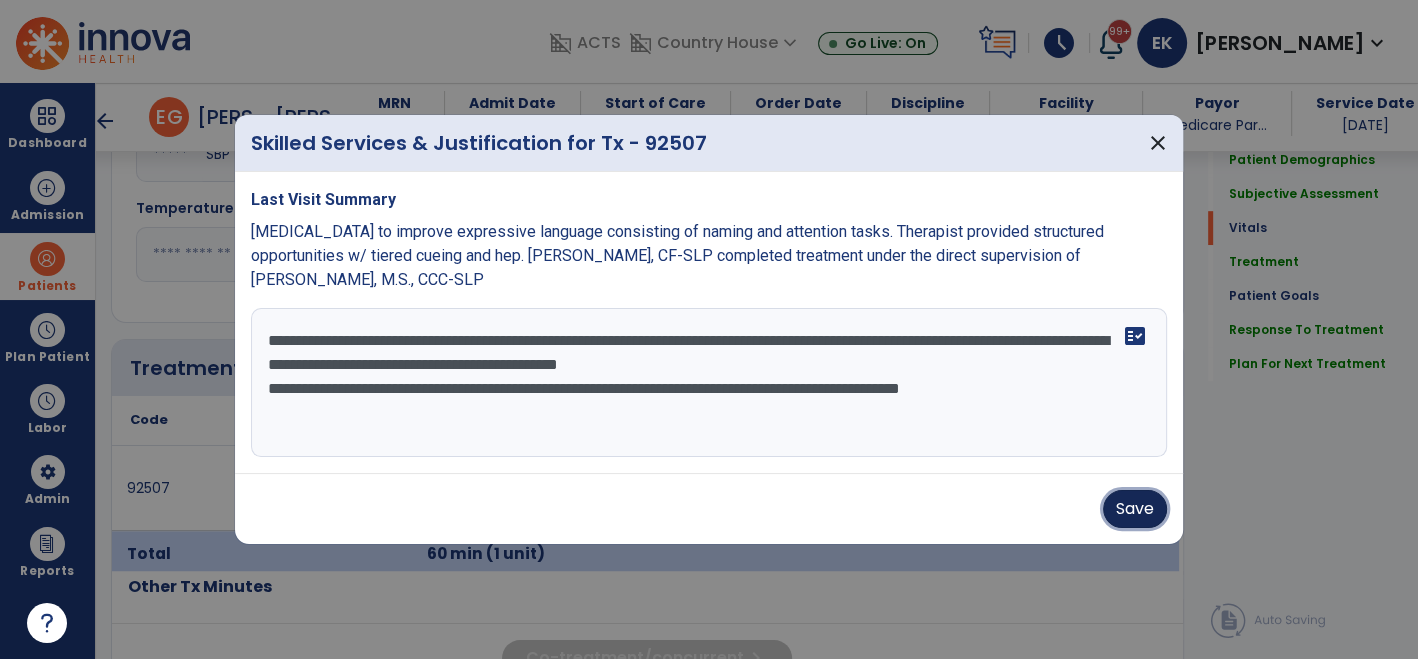 click on "Save" at bounding box center [1135, 509] 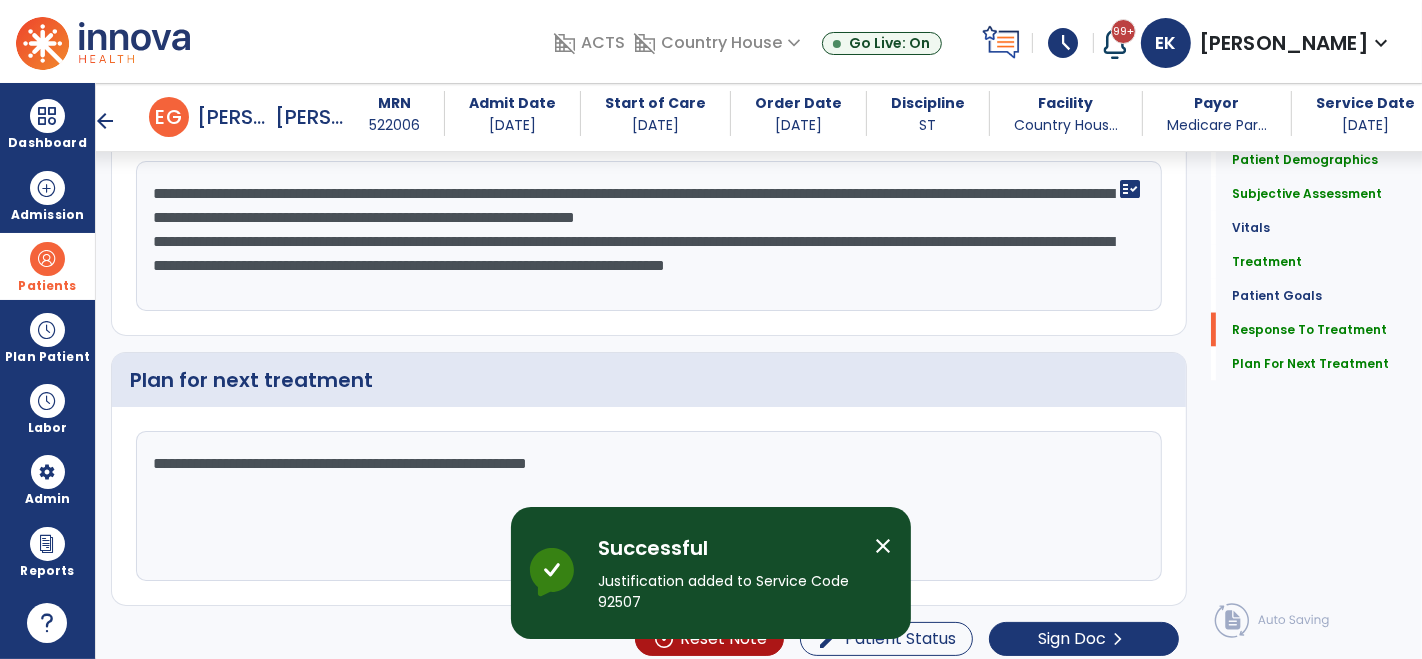 scroll, scrollTop: 2691, scrollLeft: 0, axis: vertical 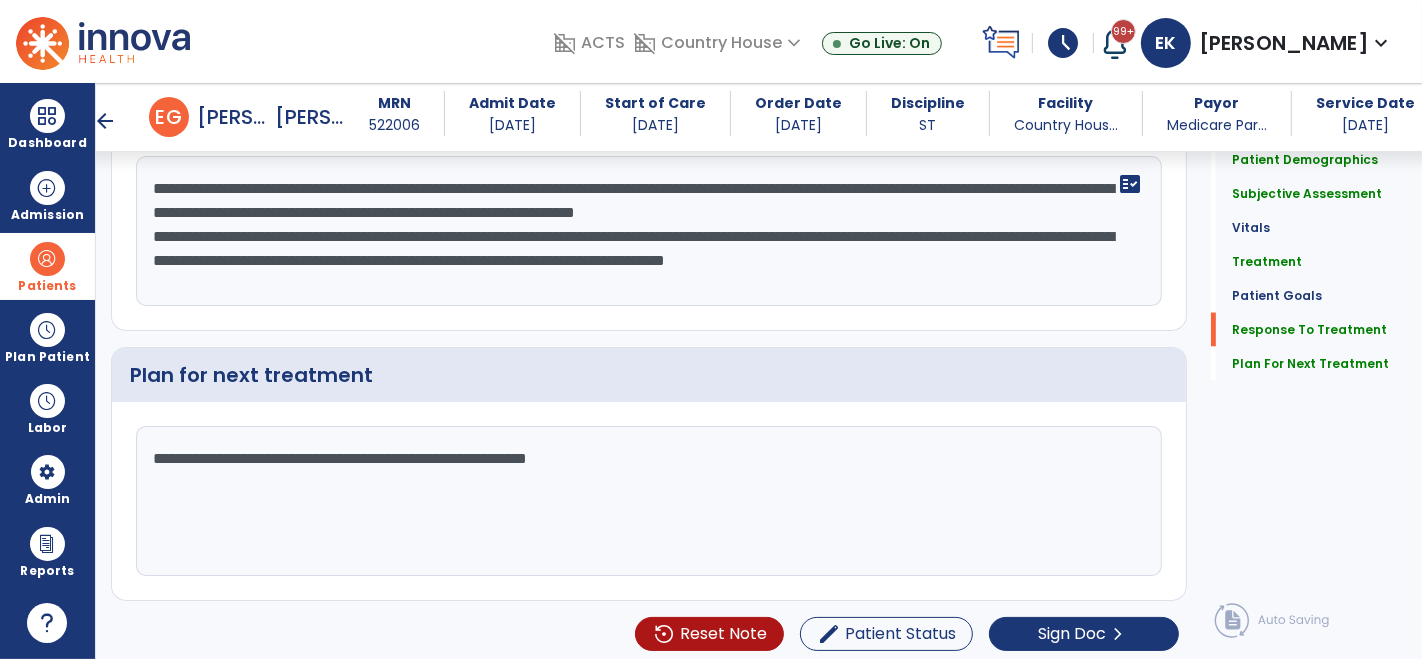 click on "**********" 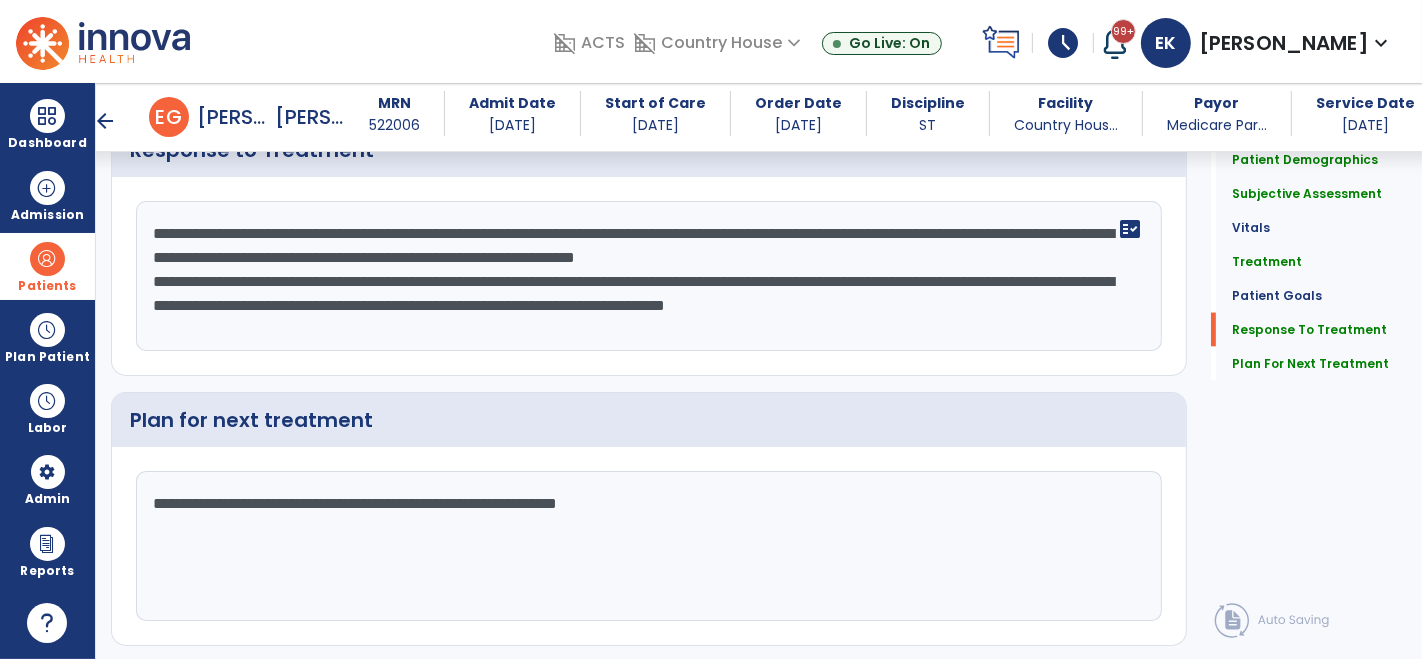 scroll, scrollTop: 2691, scrollLeft: 0, axis: vertical 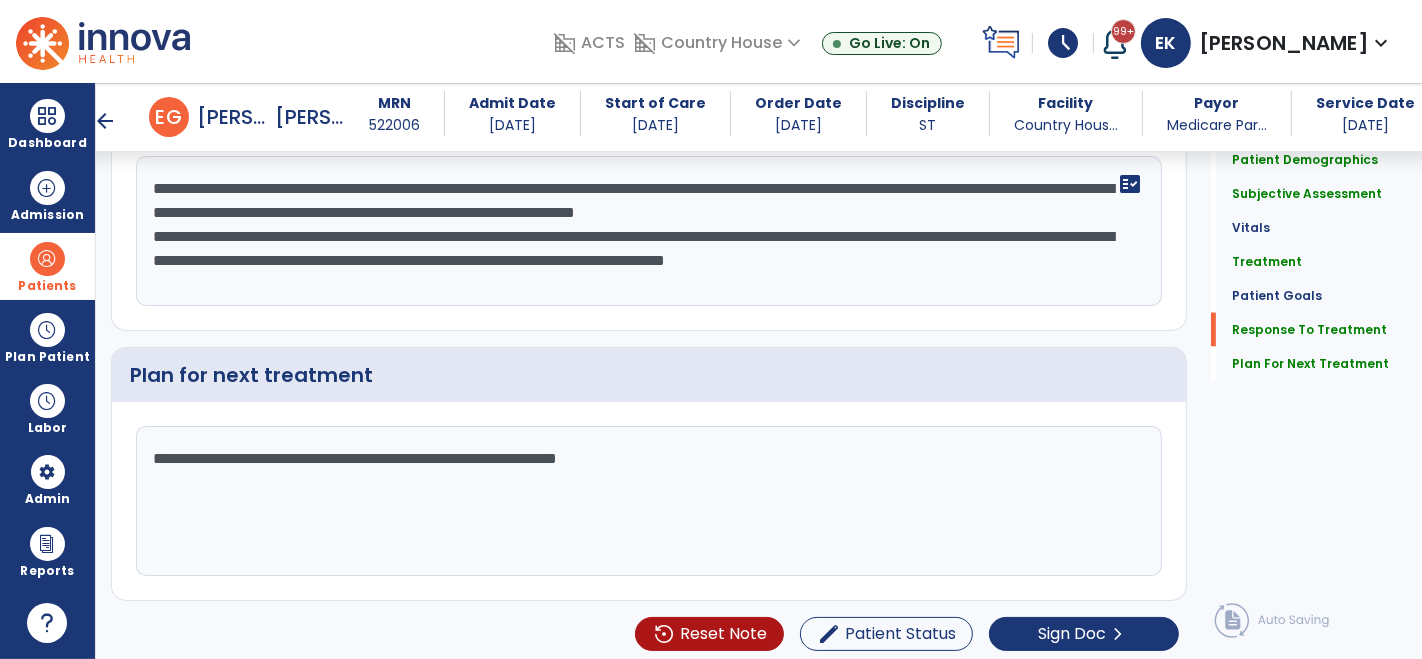 click on "**********" 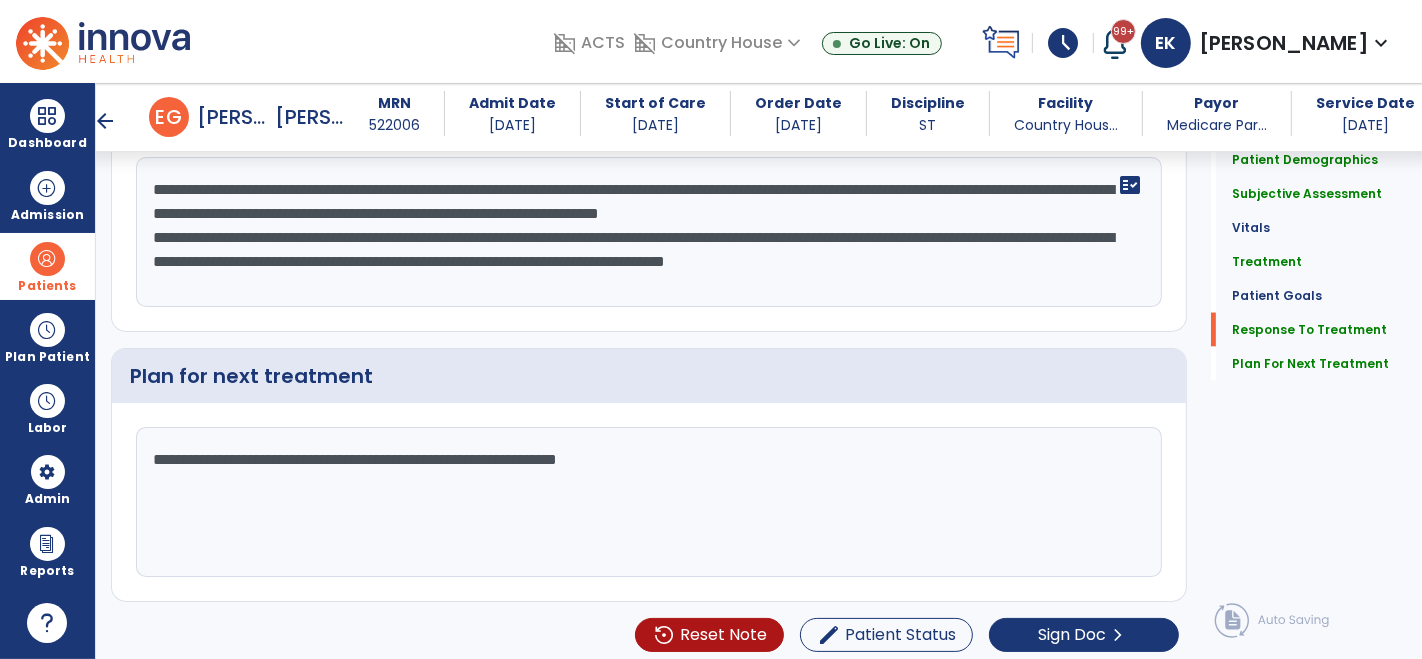 scroll, scrollTop: 2691, scrollLeft: 0, axis: vertical 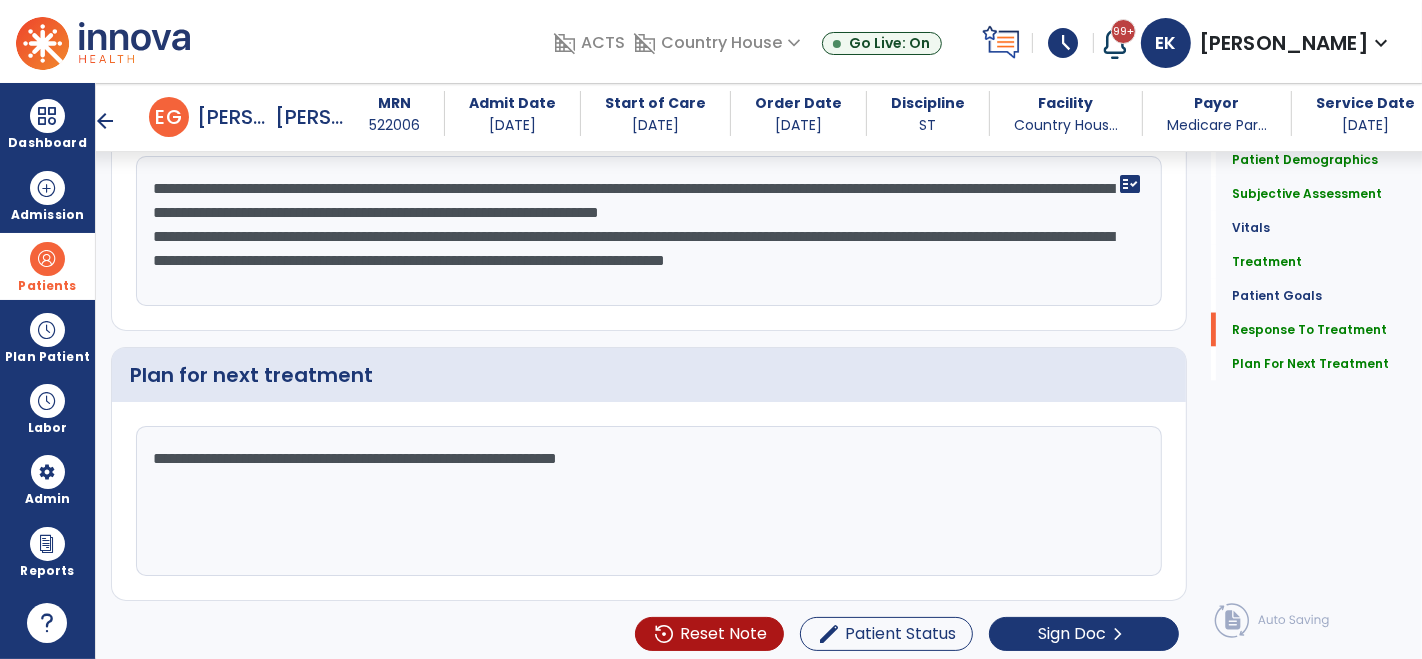 click on "**********" 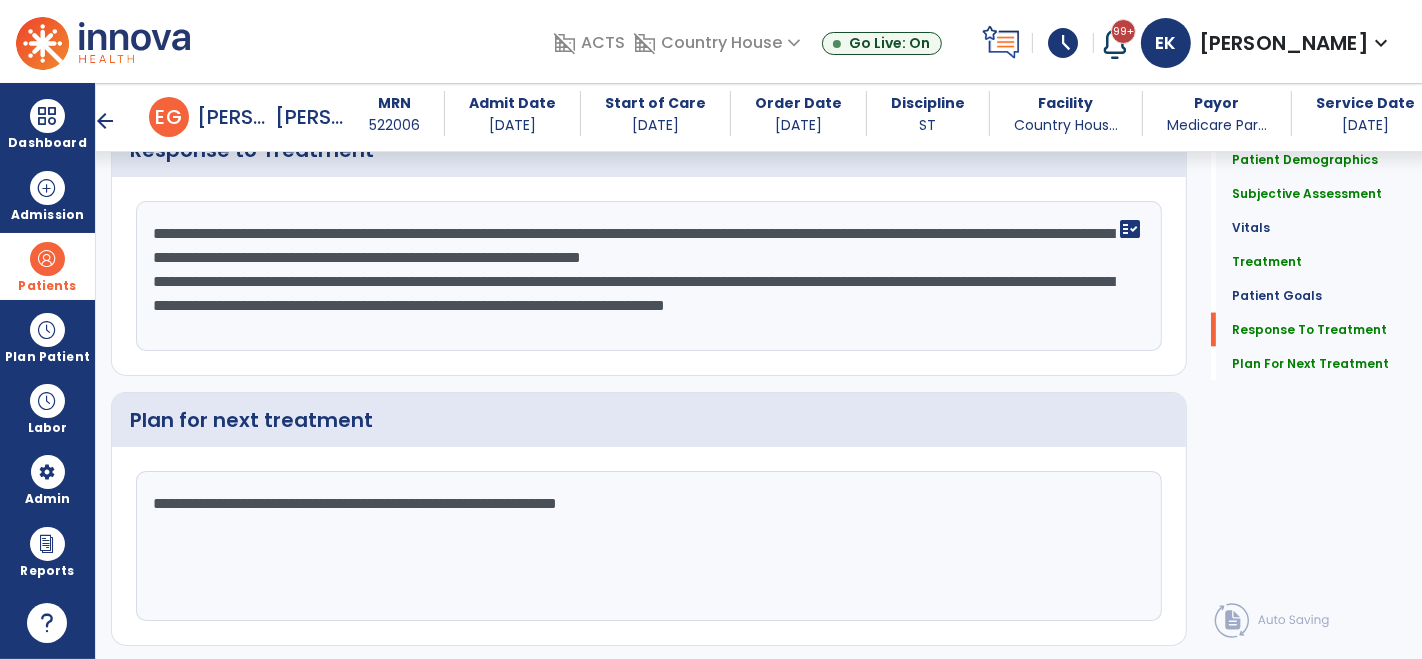 scroll, scrollTop: 2691, scrollLeft: 0, axis: vertical 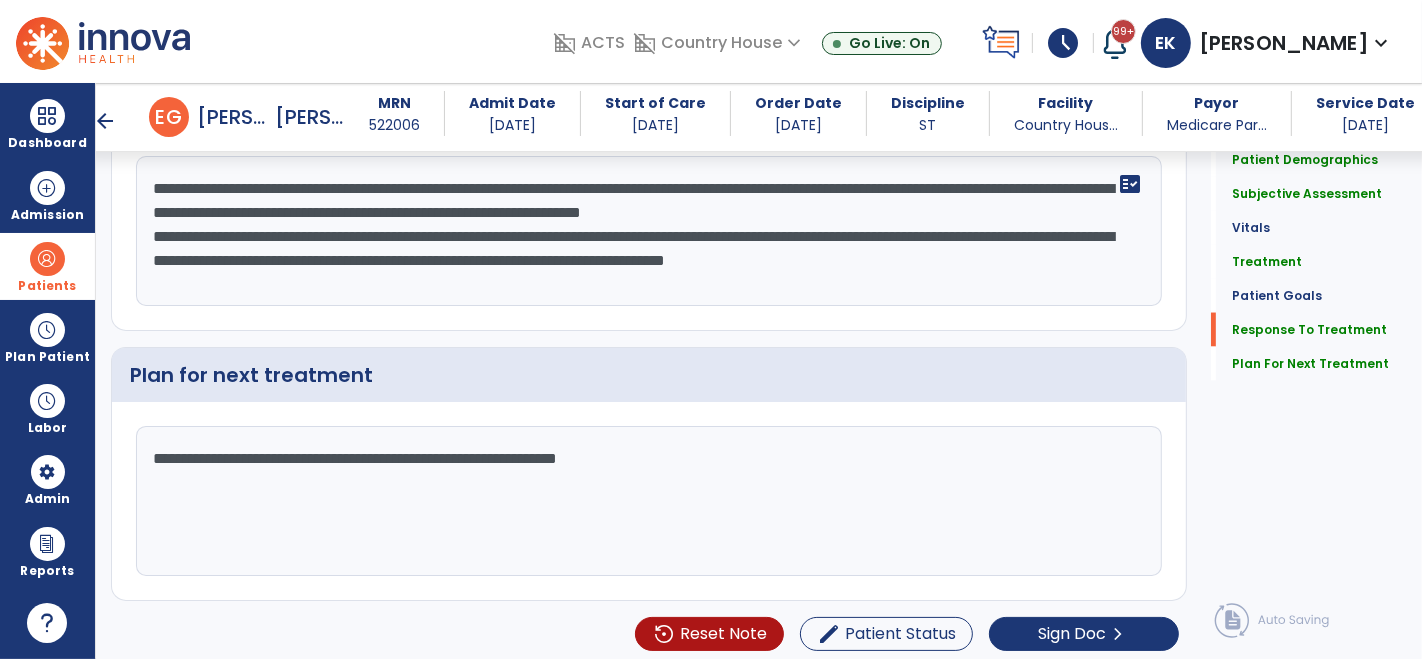 drag, startPoint x: 848, startPoint y: 178, endPoint x: 670, endPoint y: 180, distance: 178.01123 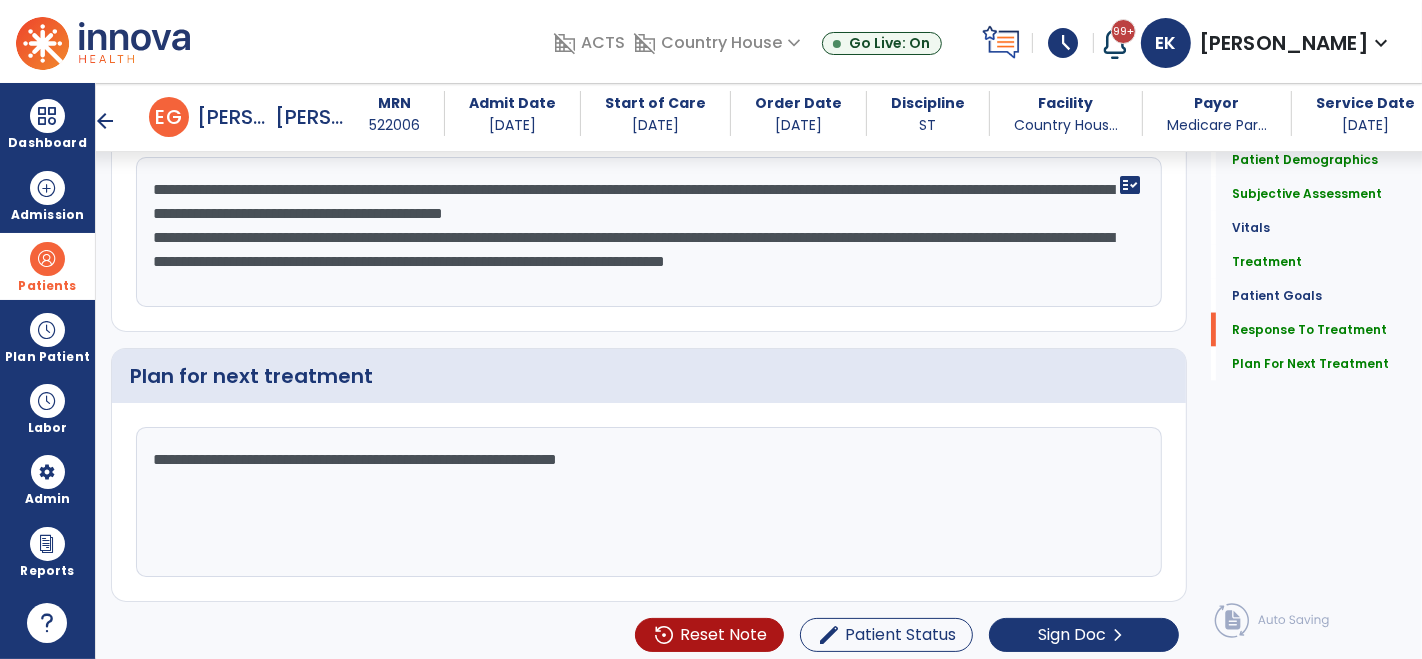 scroll, scrollTop: 2691, scrollLeft: 0, axis: vertical 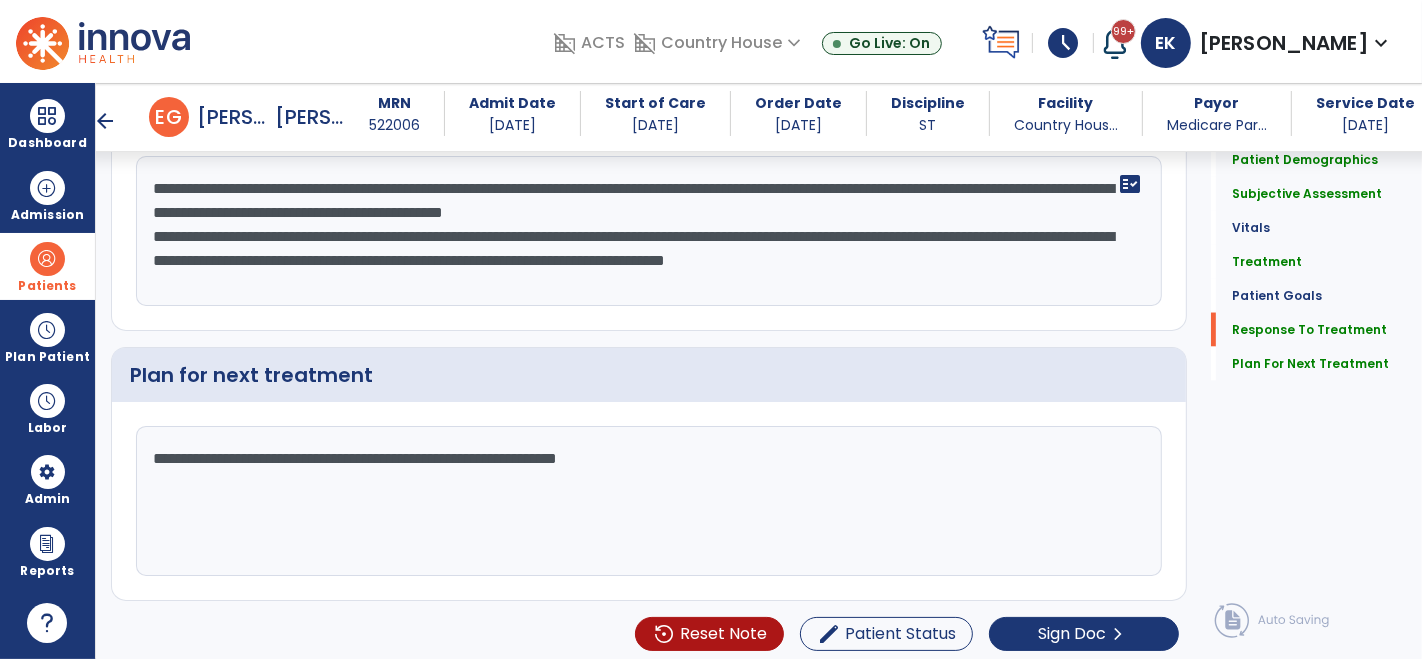 click on "**********" 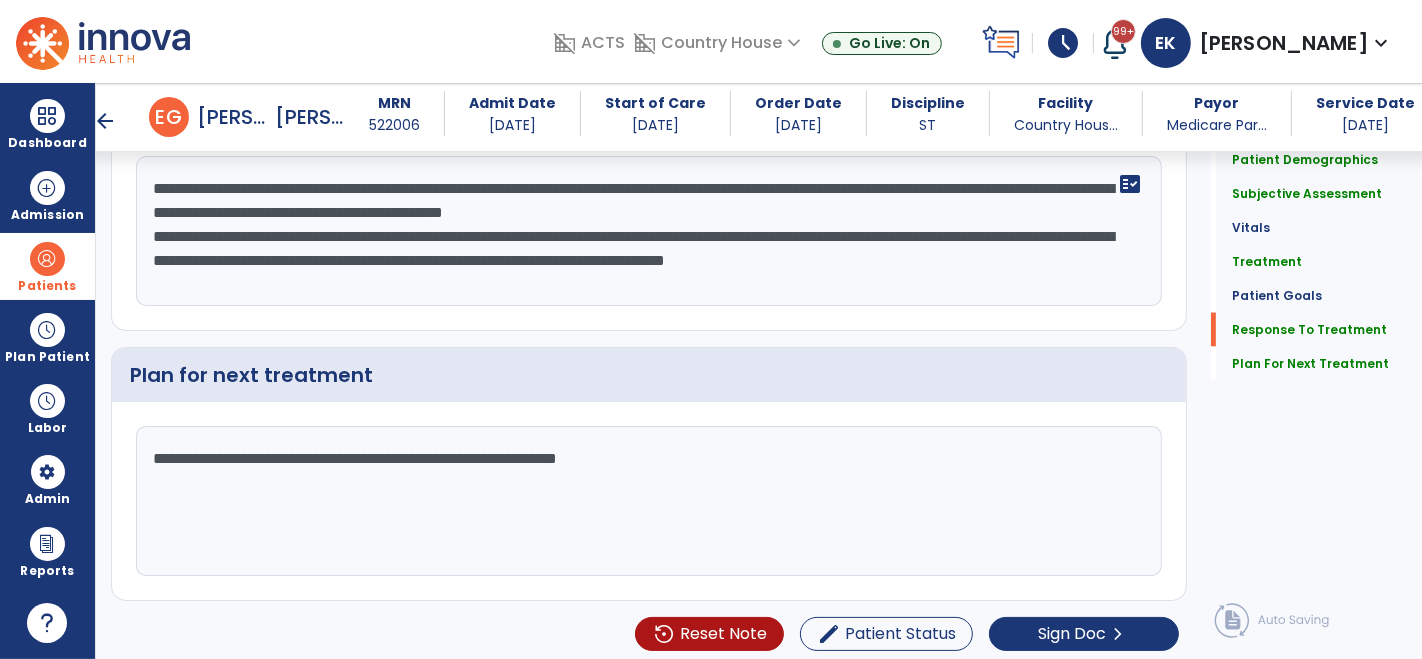 paste on "**********" 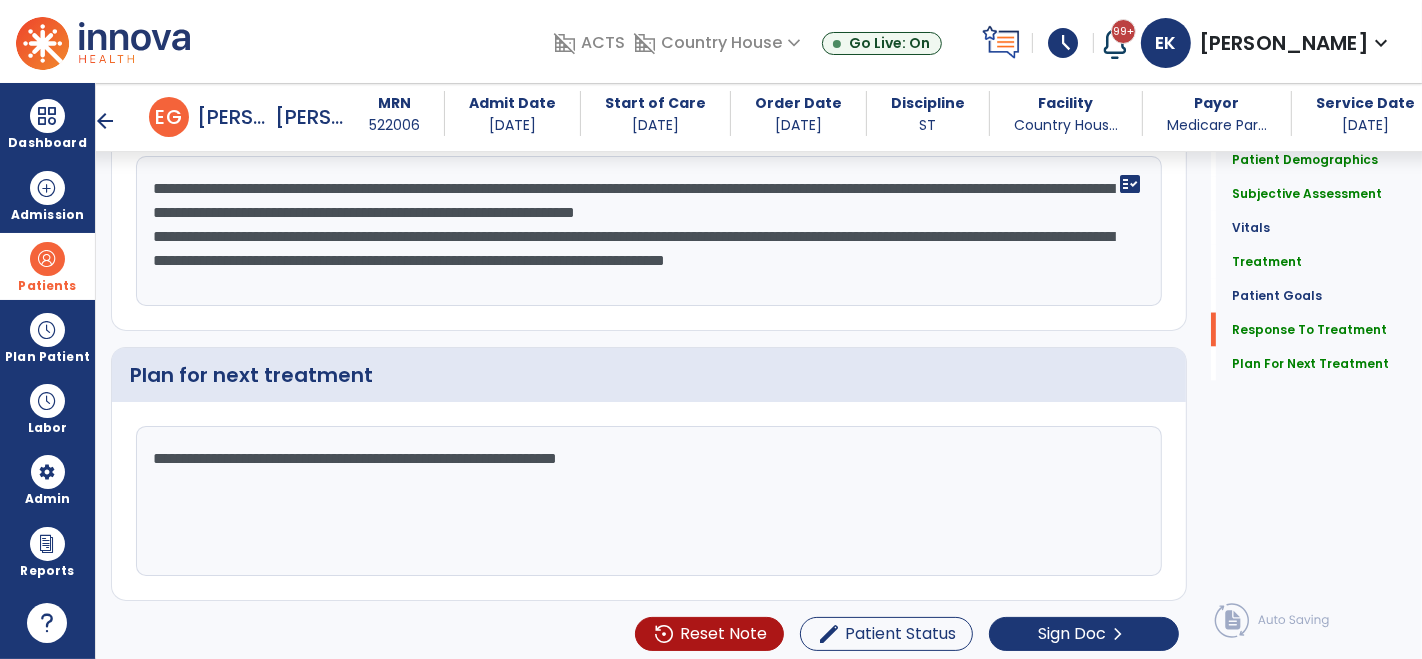 click on "**********" 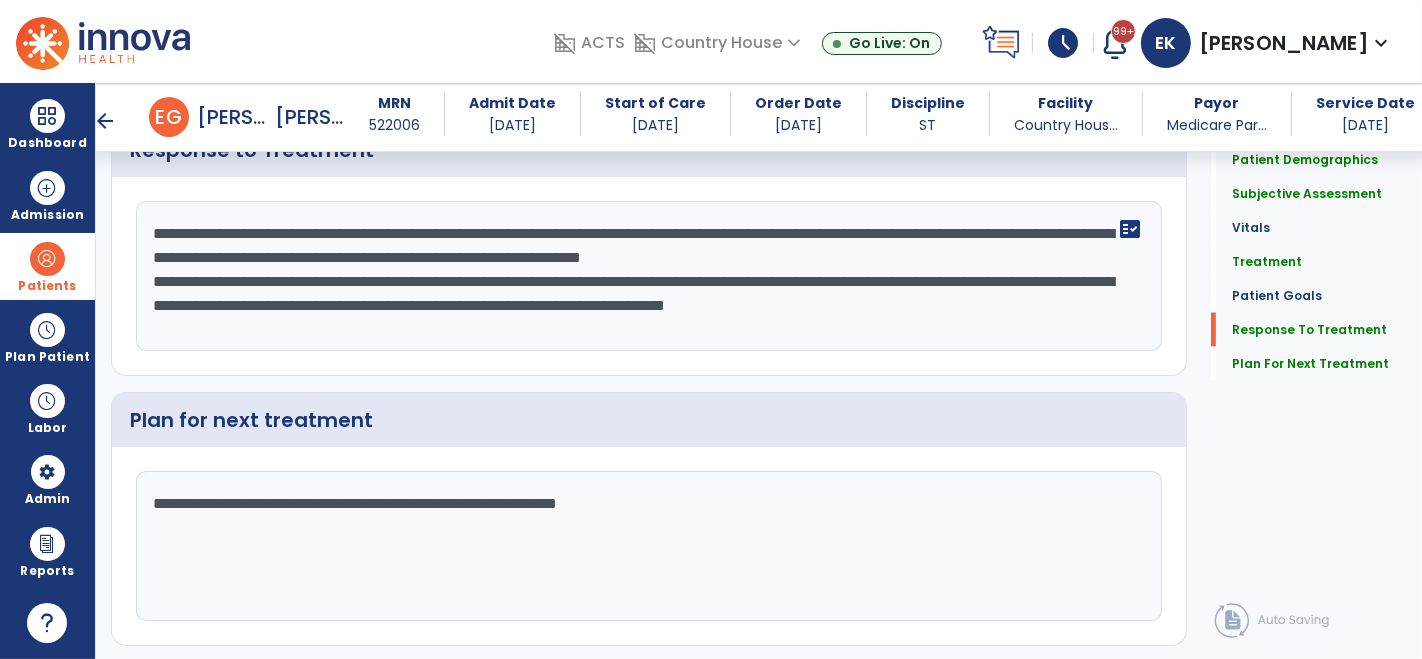 scroll, scrollTop: 2691, scrollLeft: 0, axis: vertical 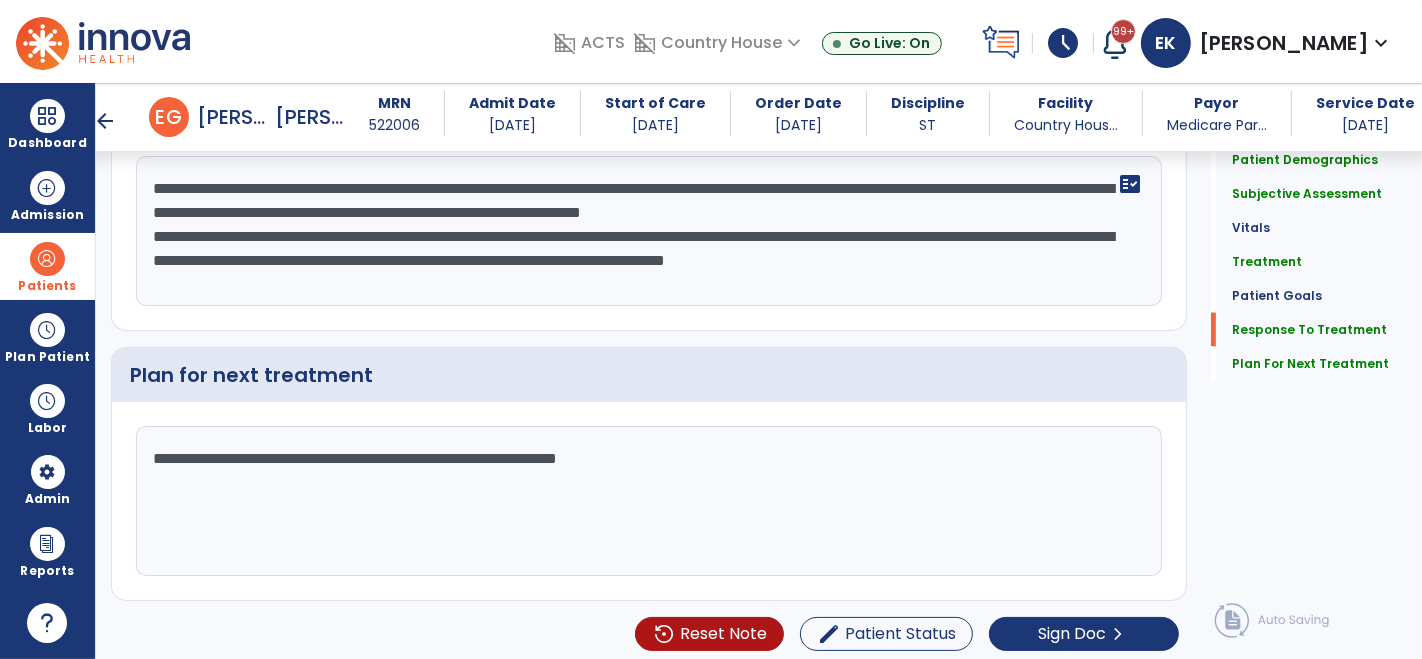click on "**********" 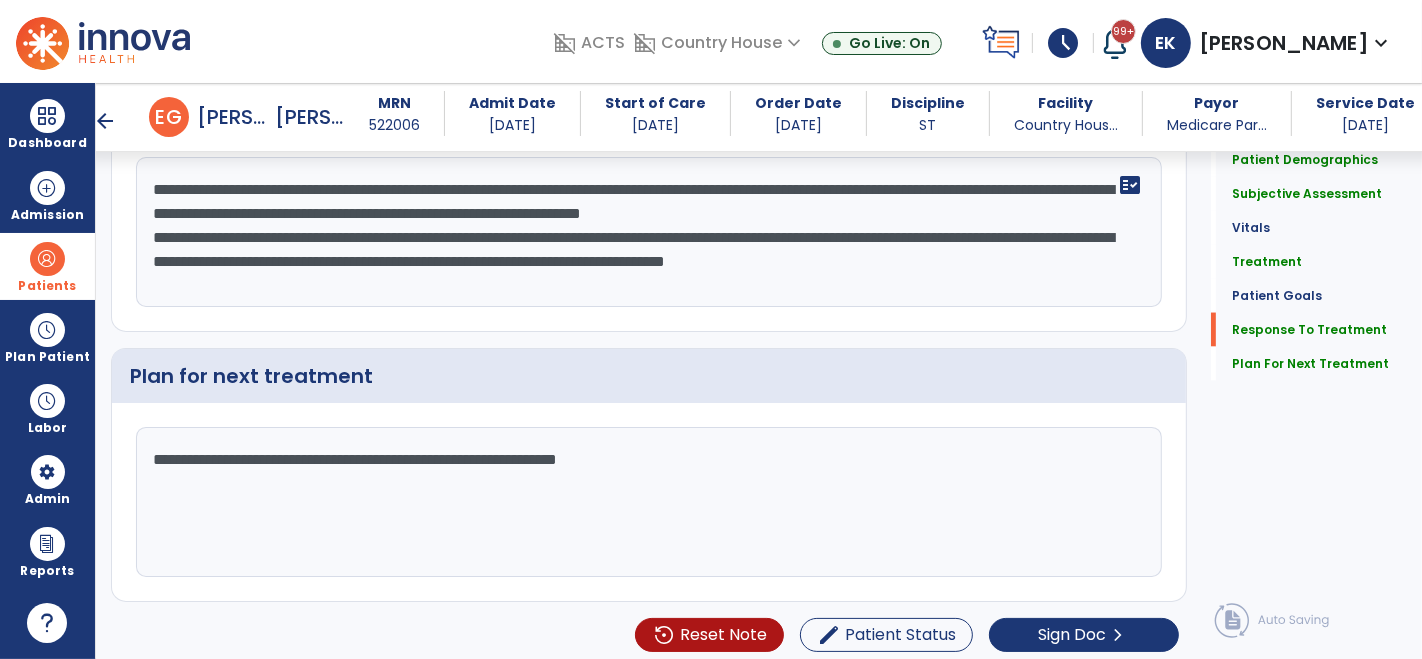 scroll, scrollTop: 2691, scrollLeft: 0, axis: vertical 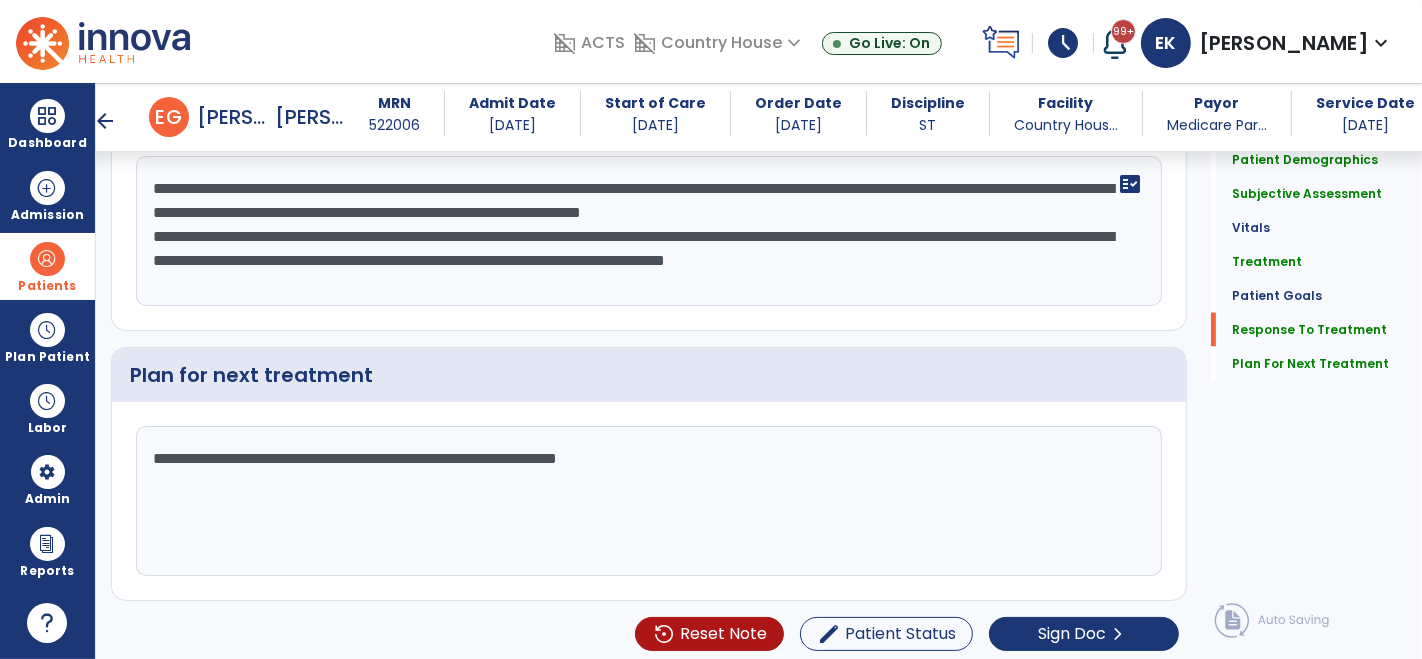 click on "**********" 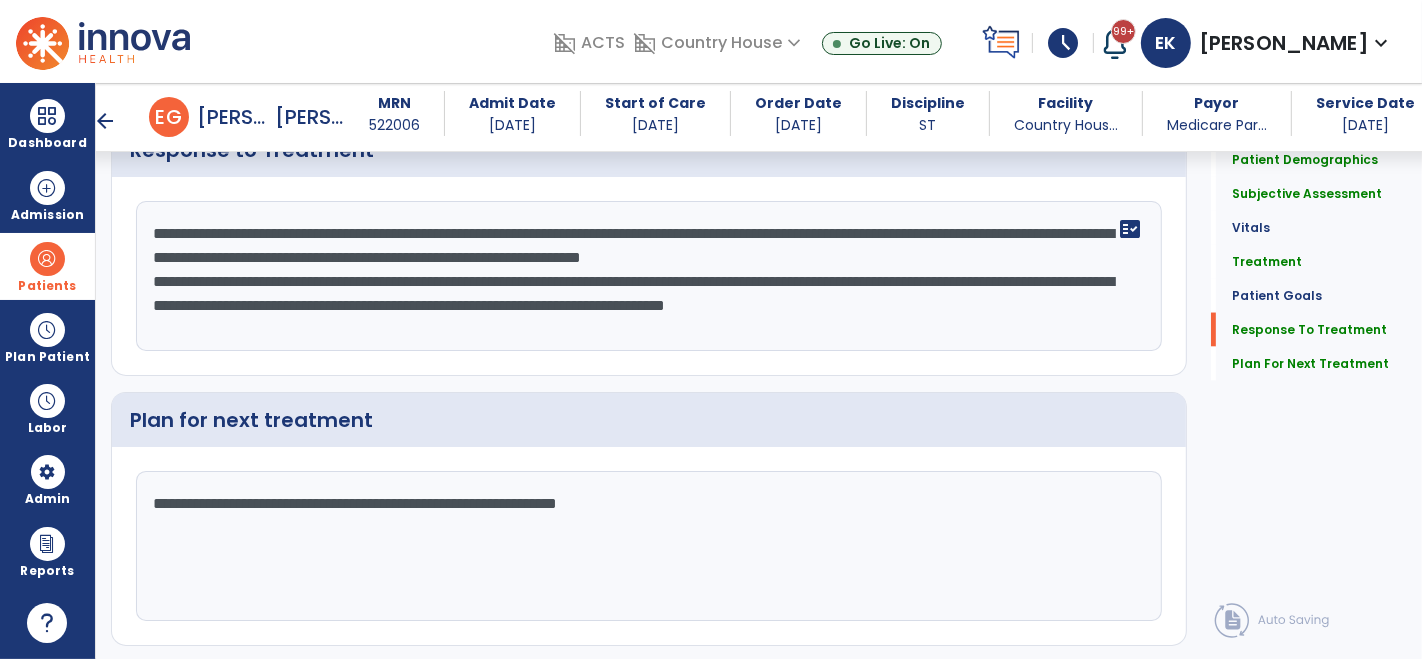 scroll, scrollTop: 2691, scrollLeft: 0, axis: vertical 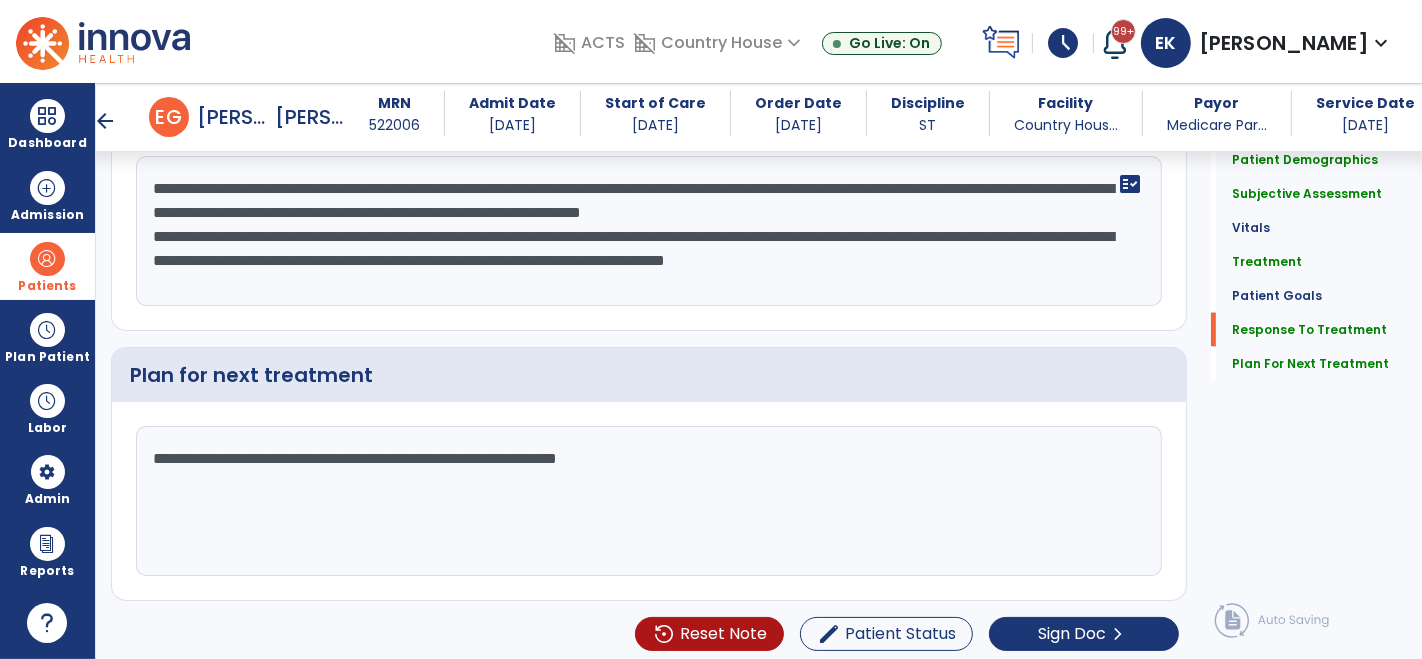 click on "**********" 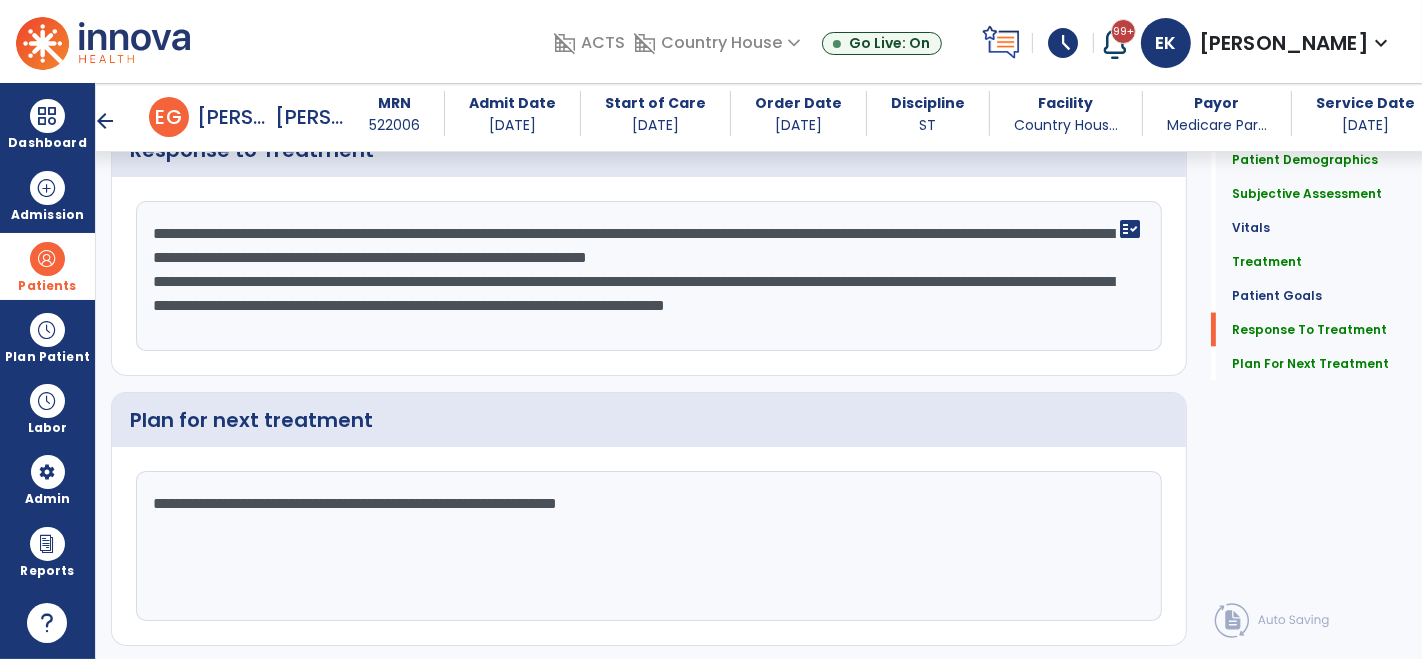 scroll, scrollTop: 2691, scrollLeft: 0, axis: vertical 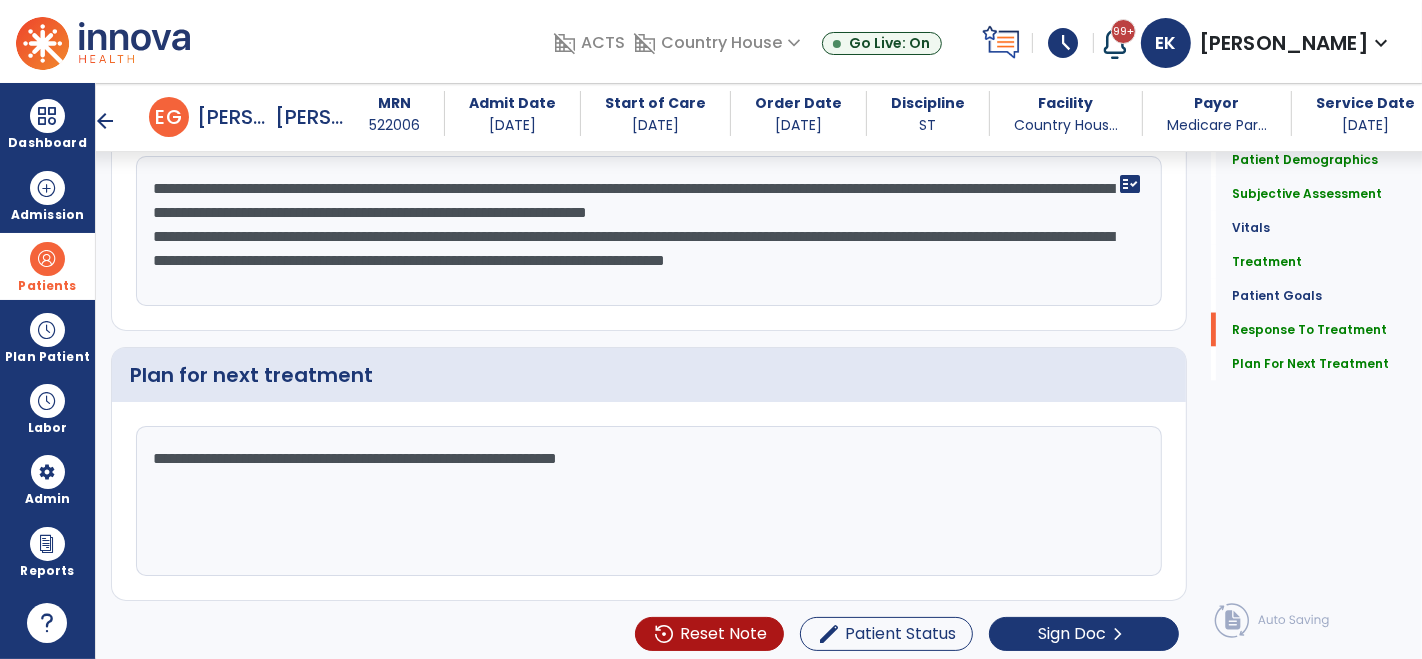 click on "**********" 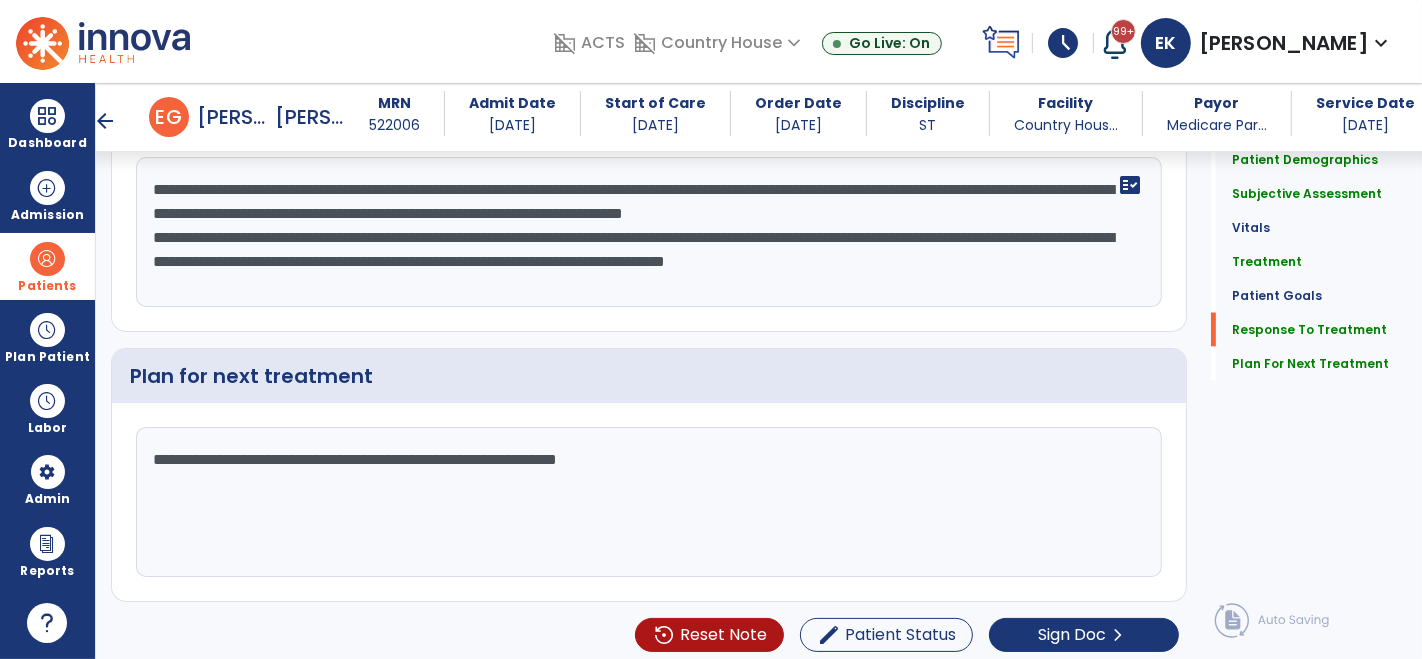 scroll, scrollTop: 2691, scrollLeft: 0, axis: vertical 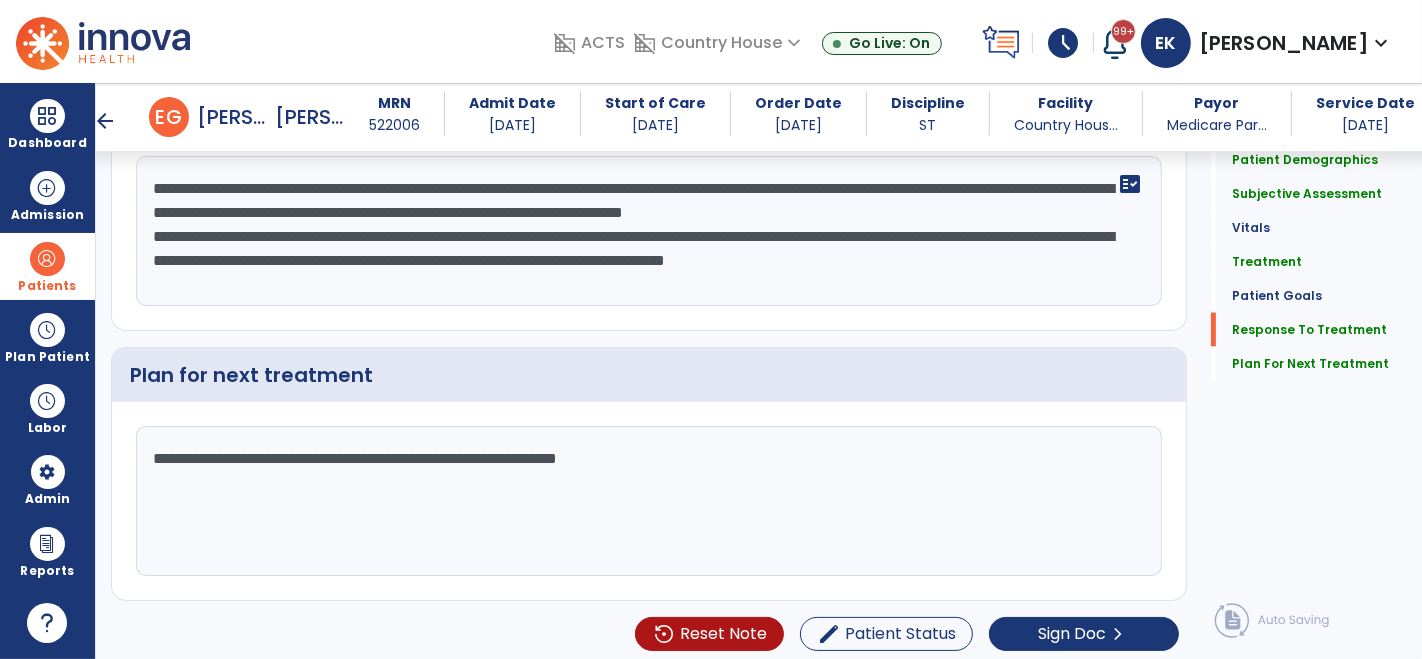 click on "**********" 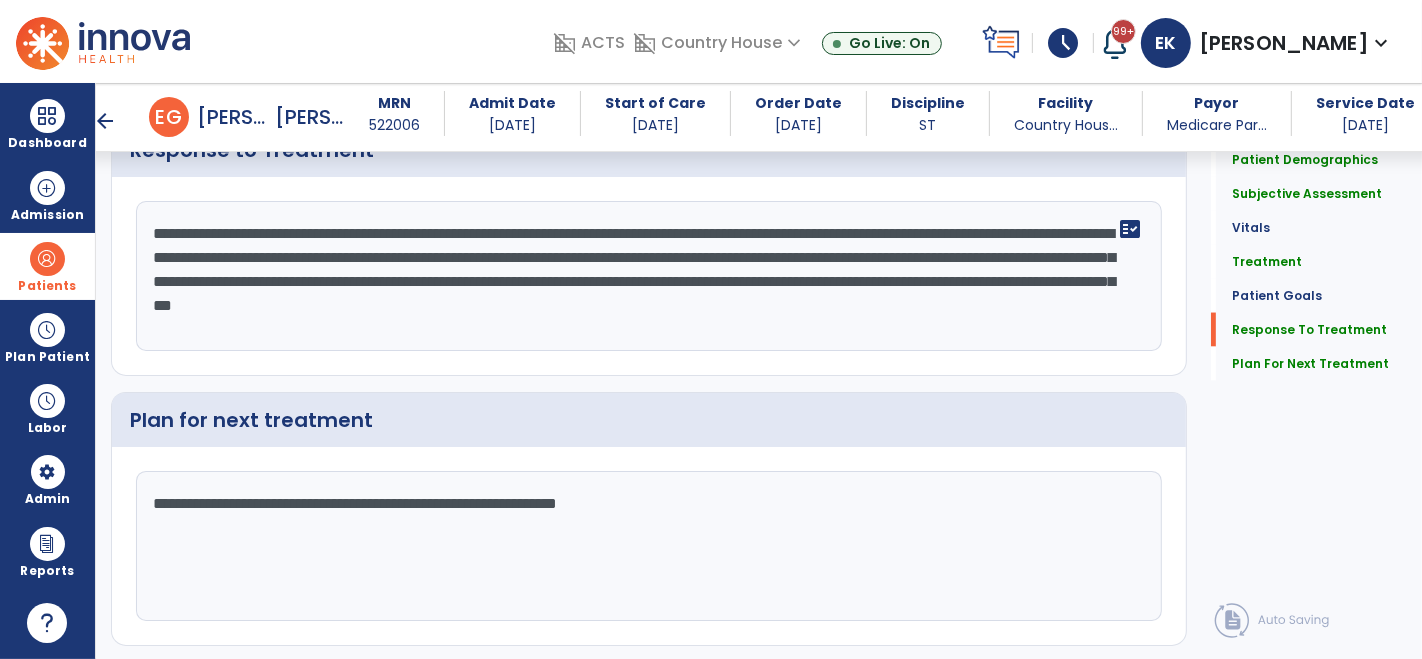 scroll, scrollTop: 2691, scrollLeft: 0, axis: vertical 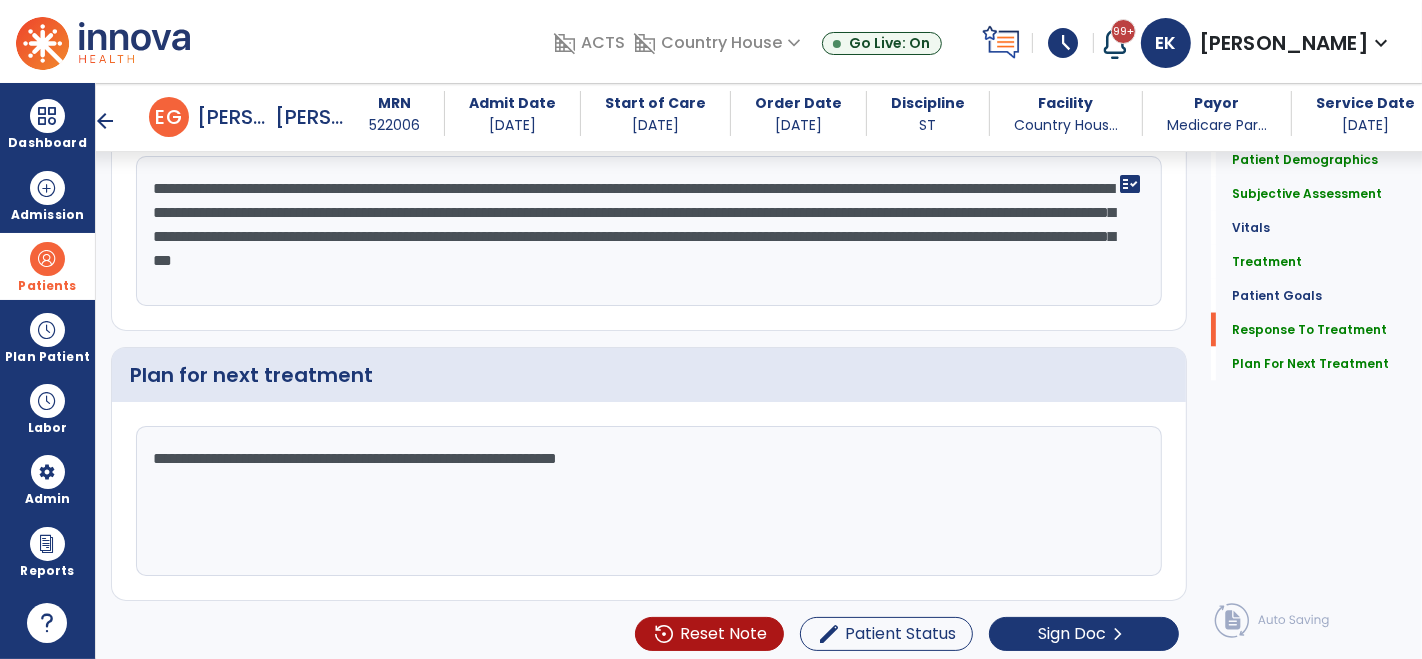 click on "**********" 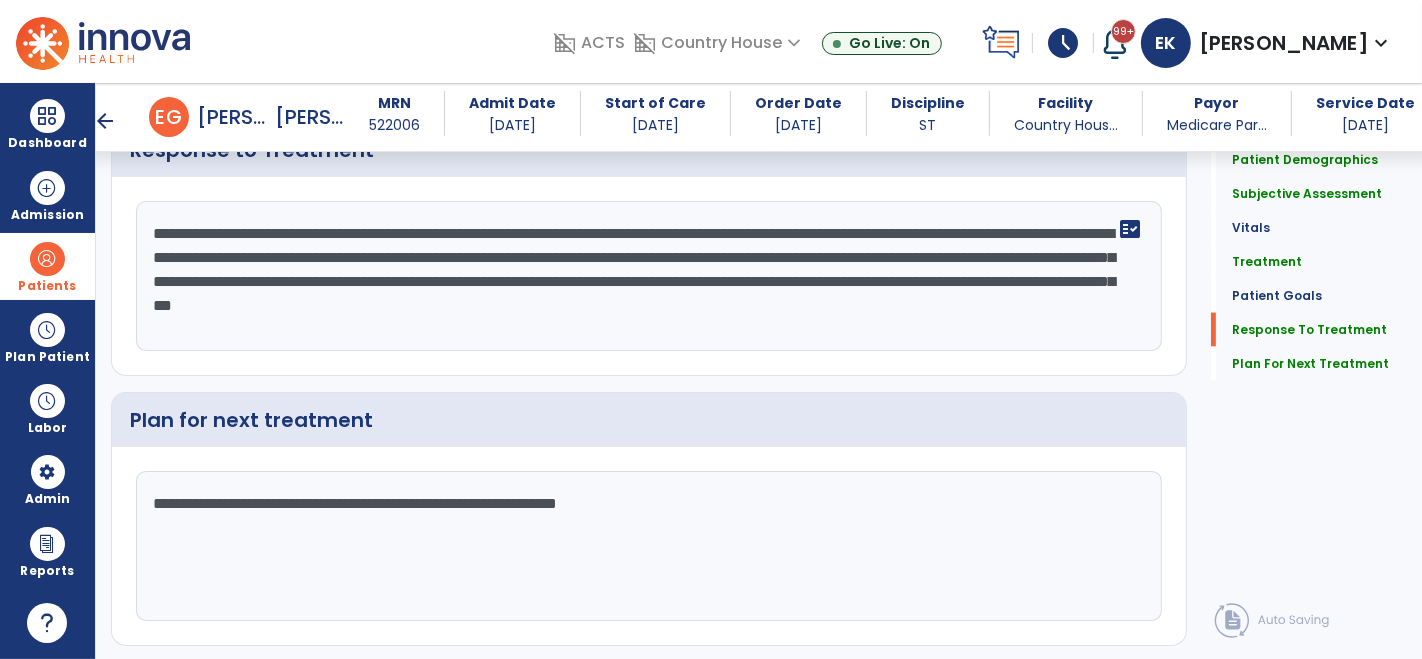 scroll, scrollTop: 2691, scrollLeft: 0, axis: vertical 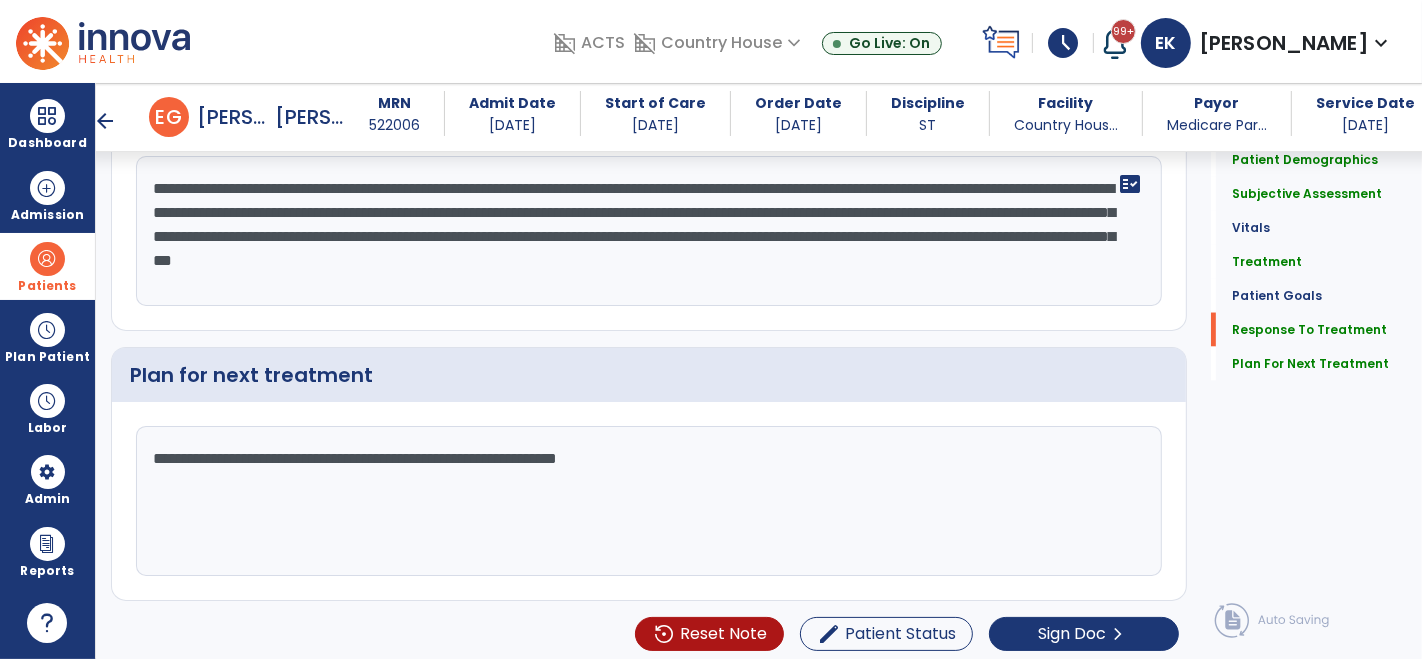 type on "**********" 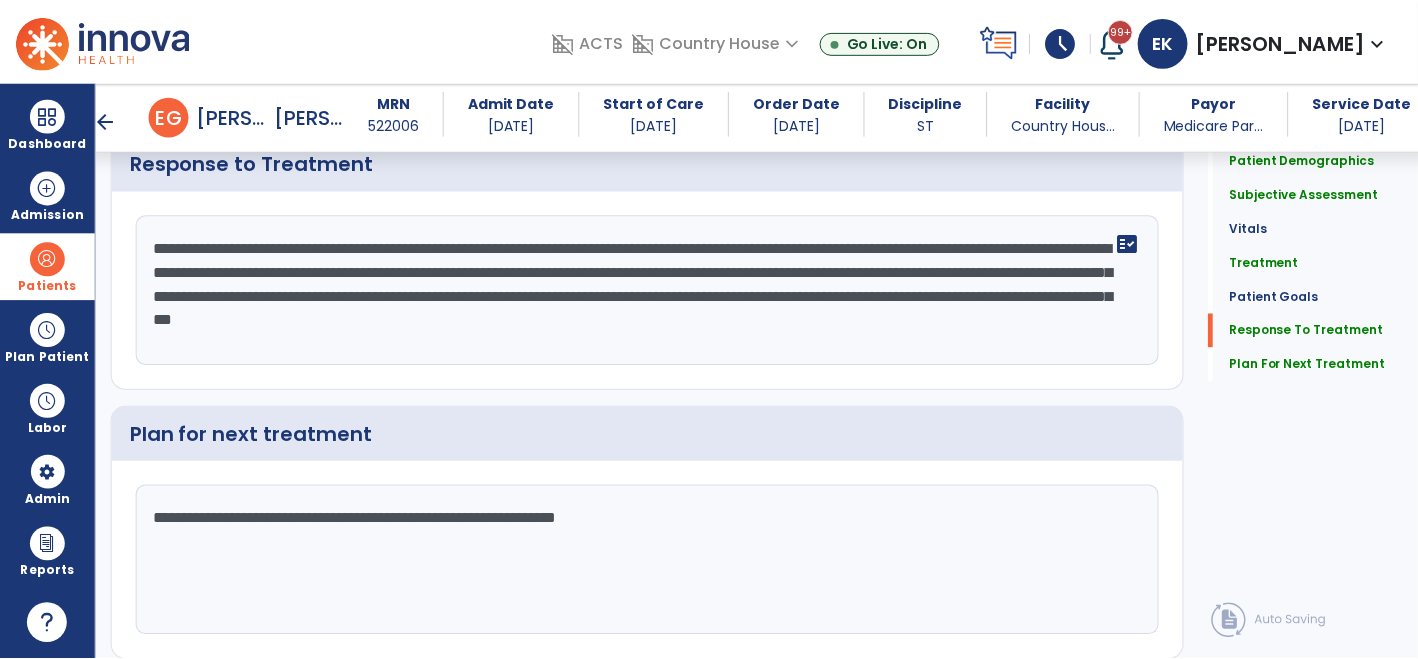 scroll, scrollTop: 2691, scrollLeft: 0, axis: vertical 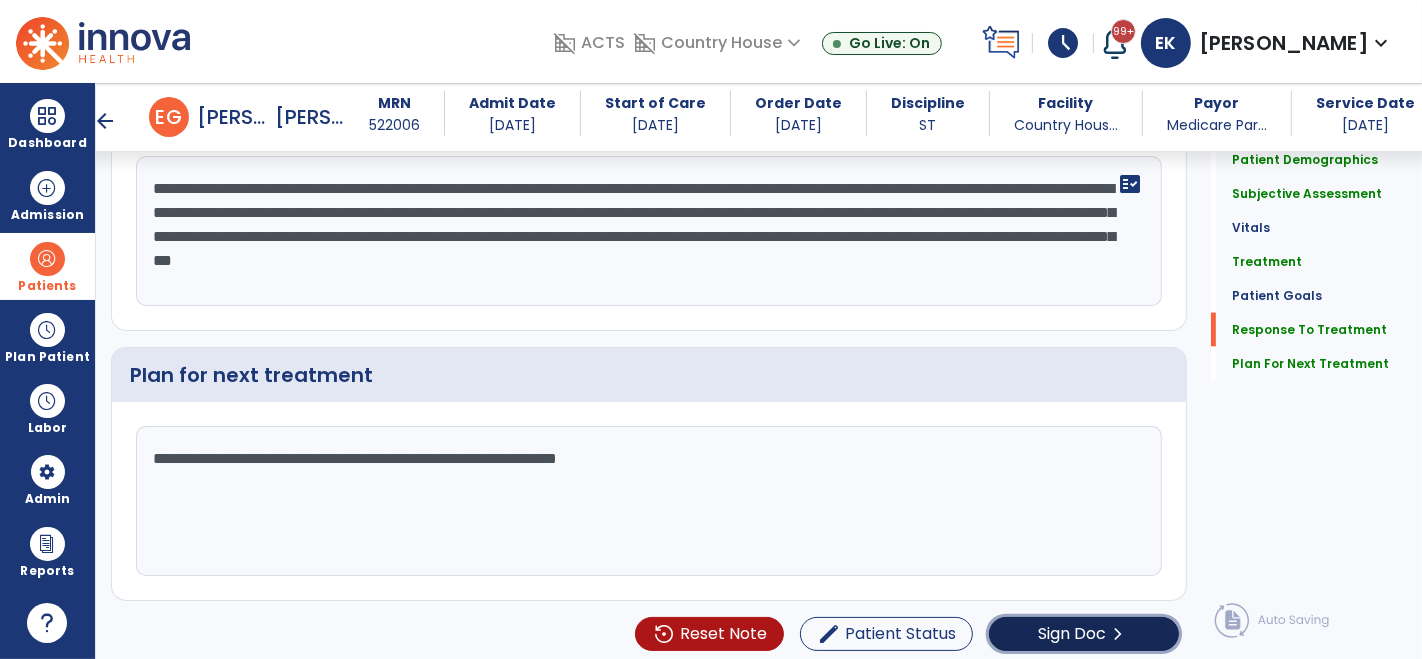 click on "Sign Doc" 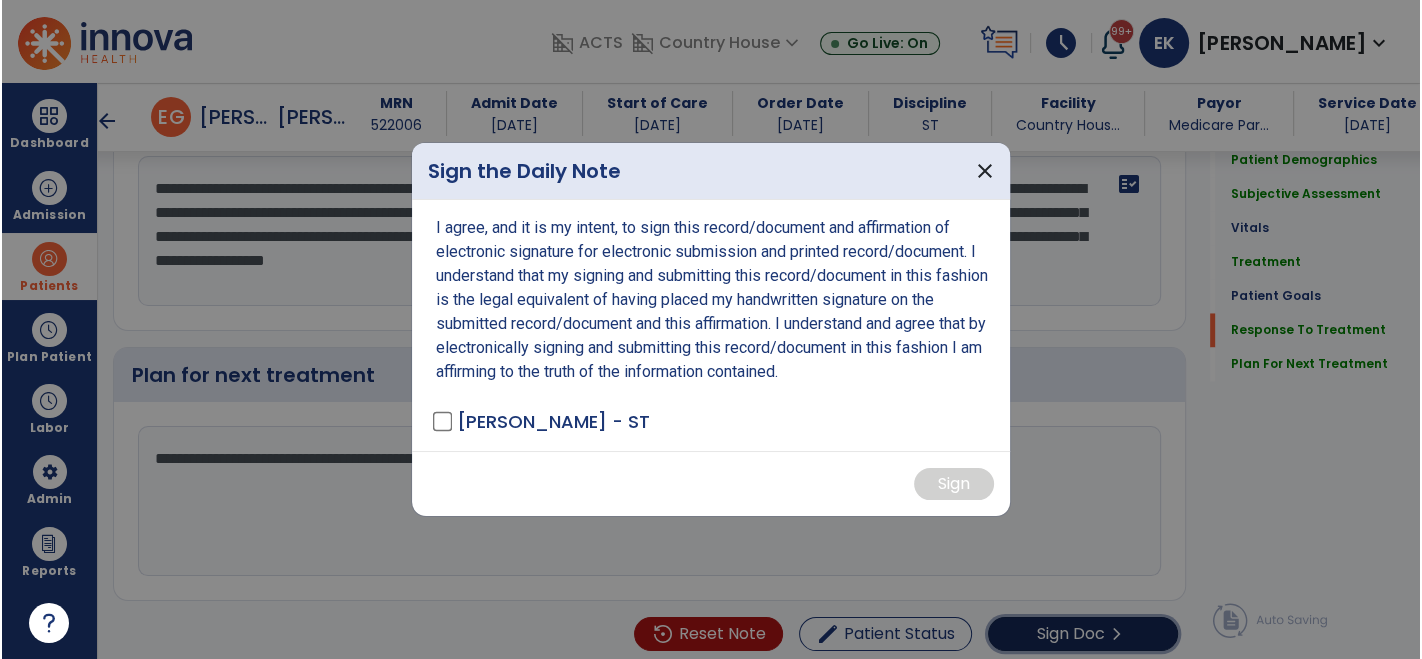 scroll, scrollTop: 2691, scrollLeft: 0, axis: vertical 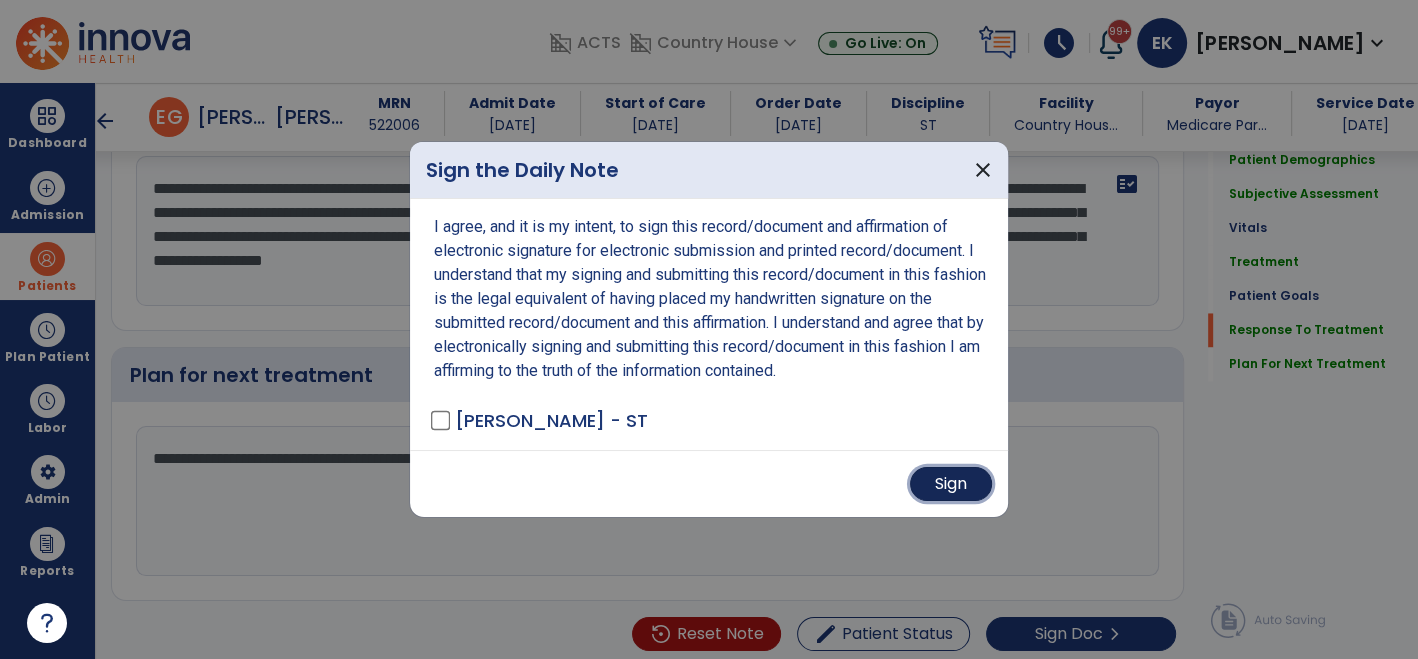 click on "Sign" at bounding box center (951, 484) 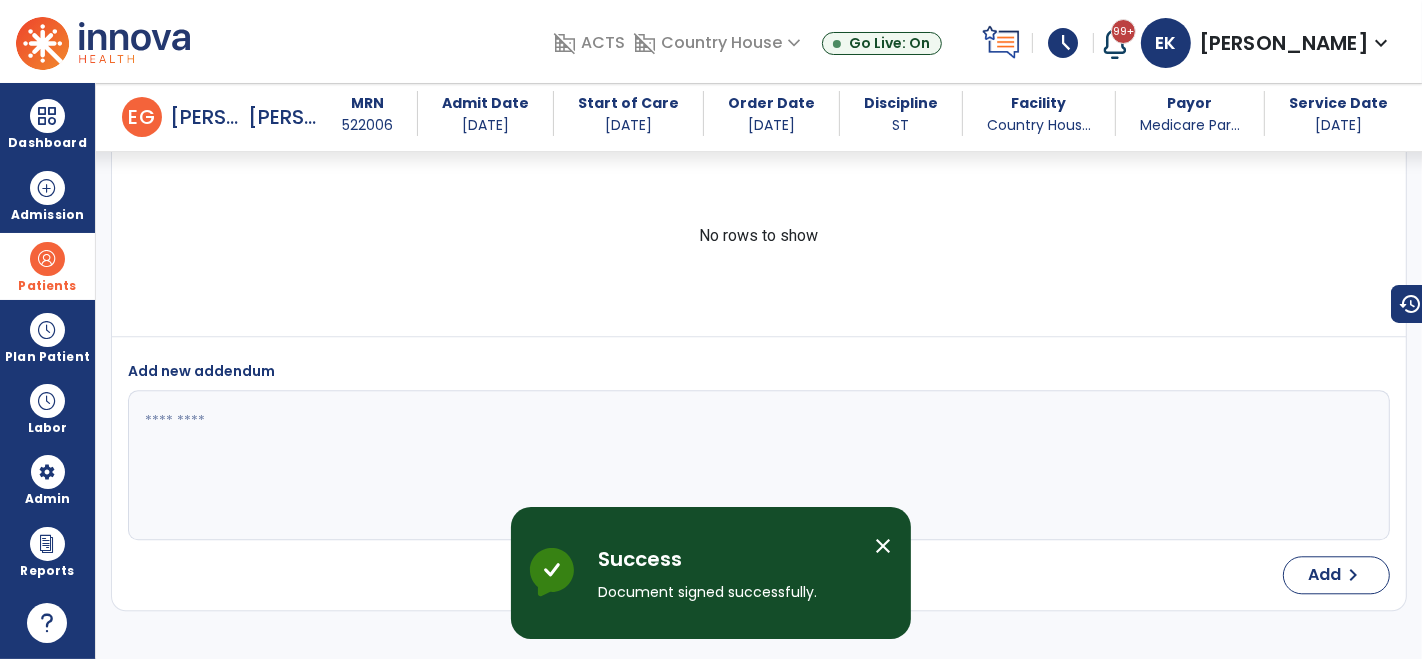 scroll, scrollTop: 4086, scrollLeft: 0, axis: vertical 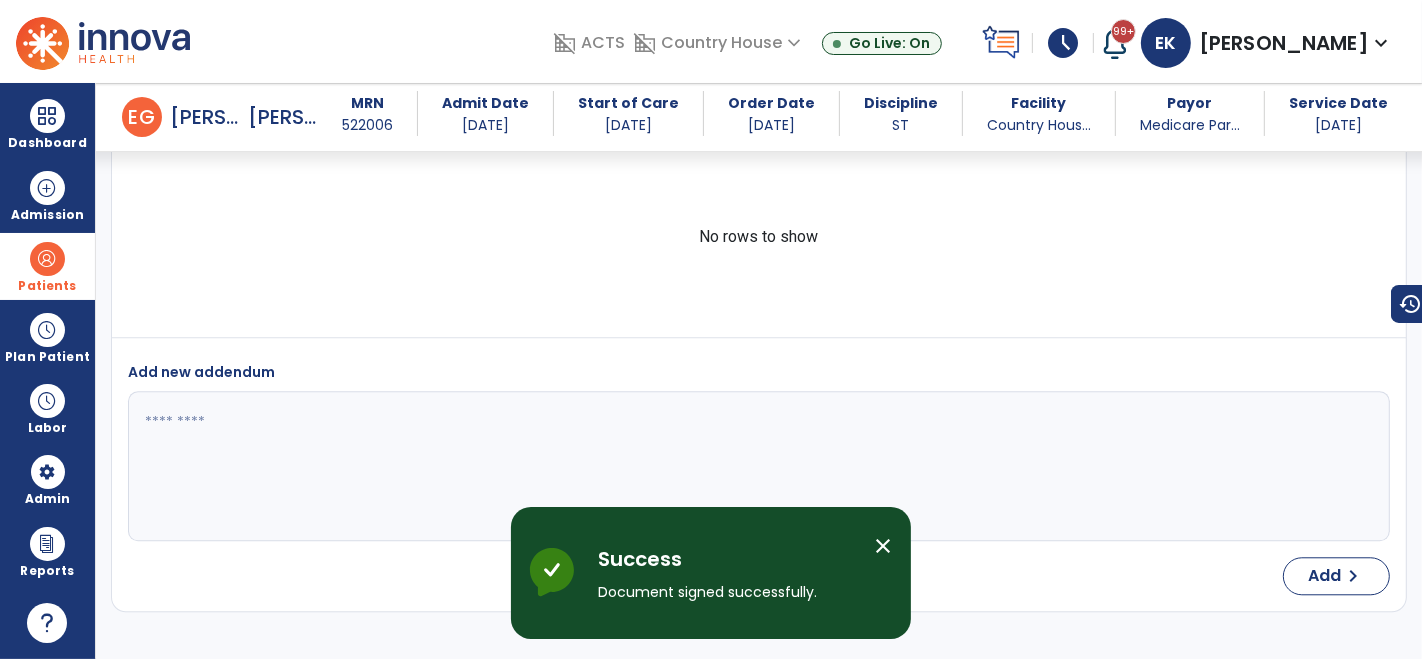 click at bounding box center (47, 259) 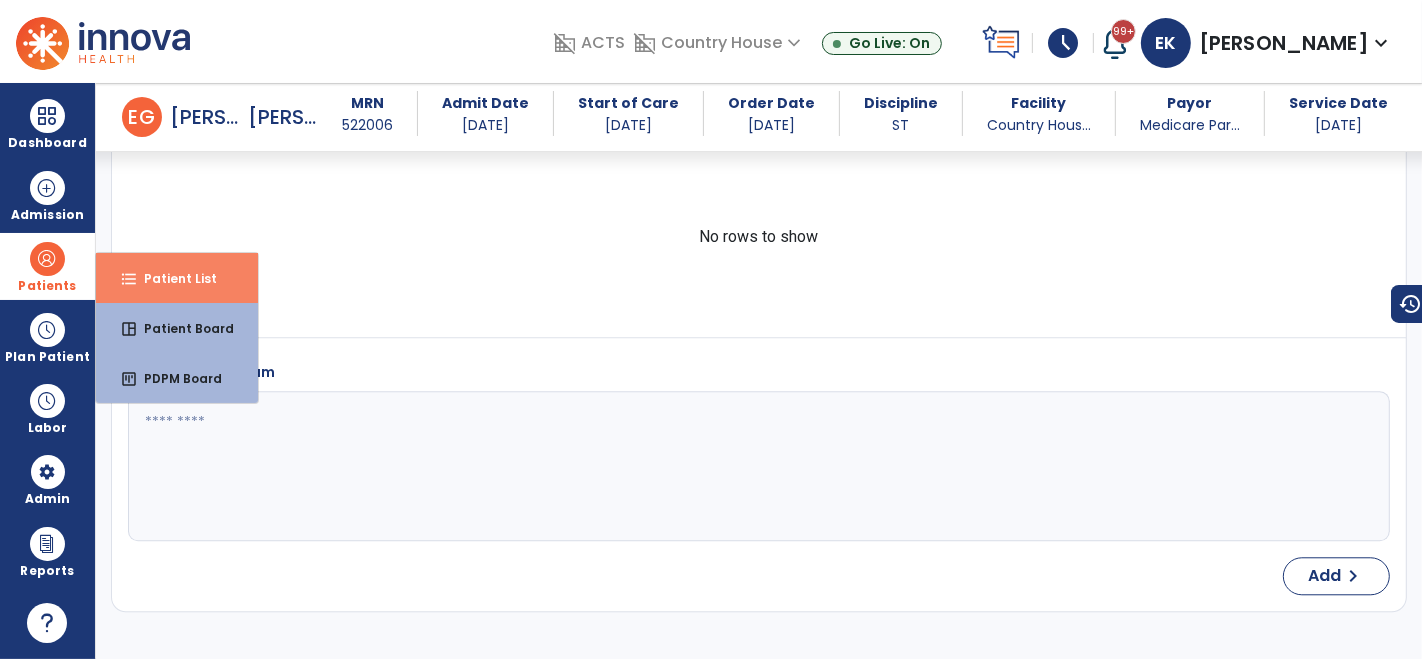 click on "Patient List" at bounding box center (172, 278) 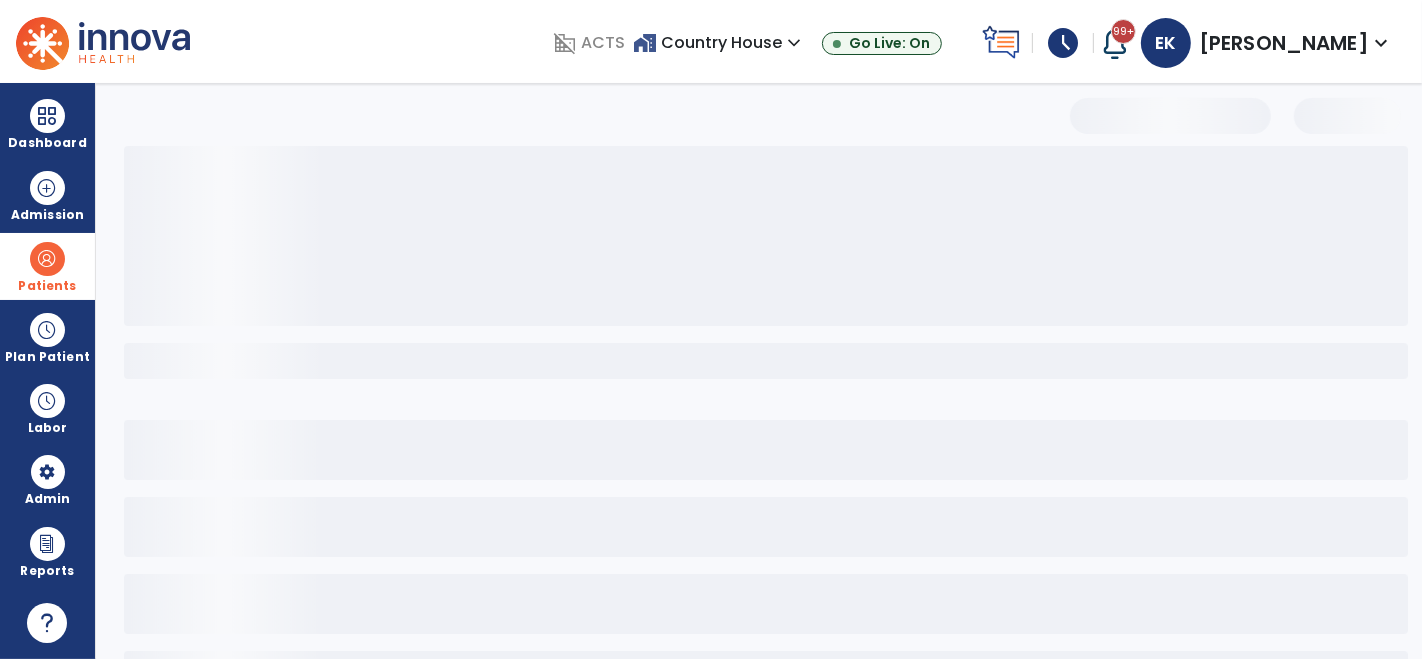 scroll, scrollTop: 82, scrollLeft: 0, axis: vertical 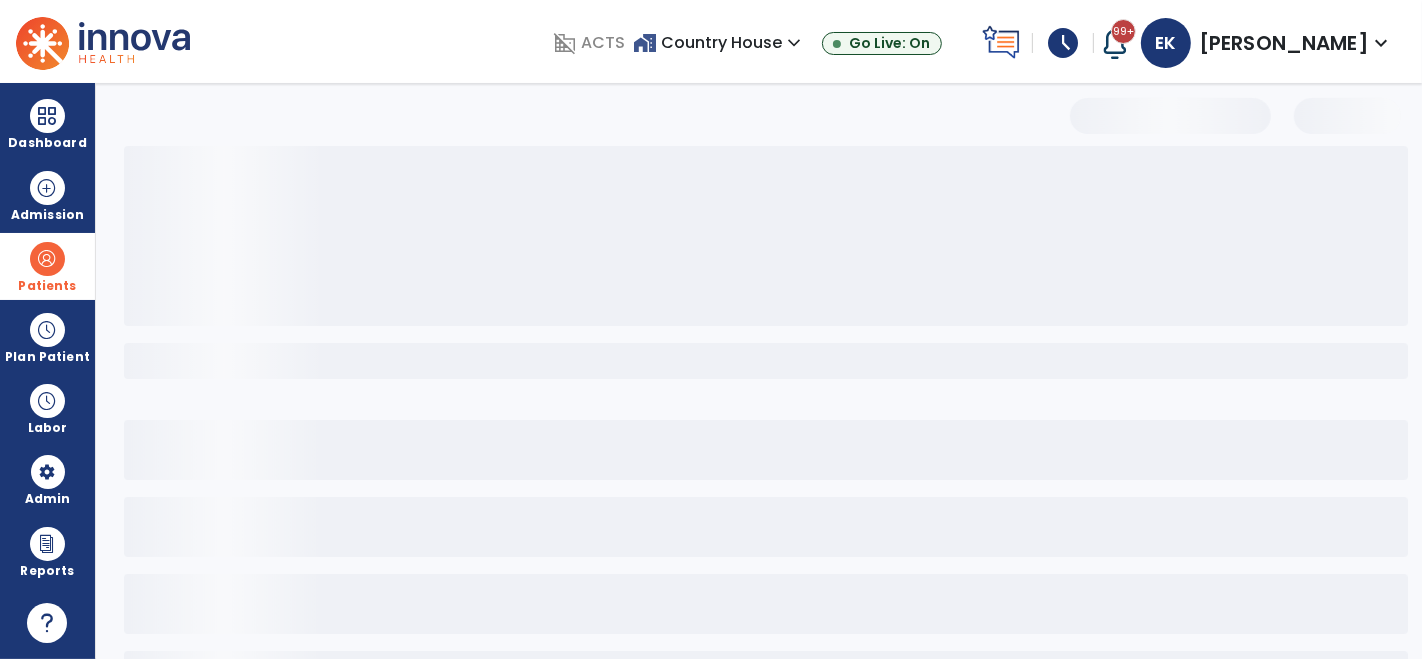 select on "***" 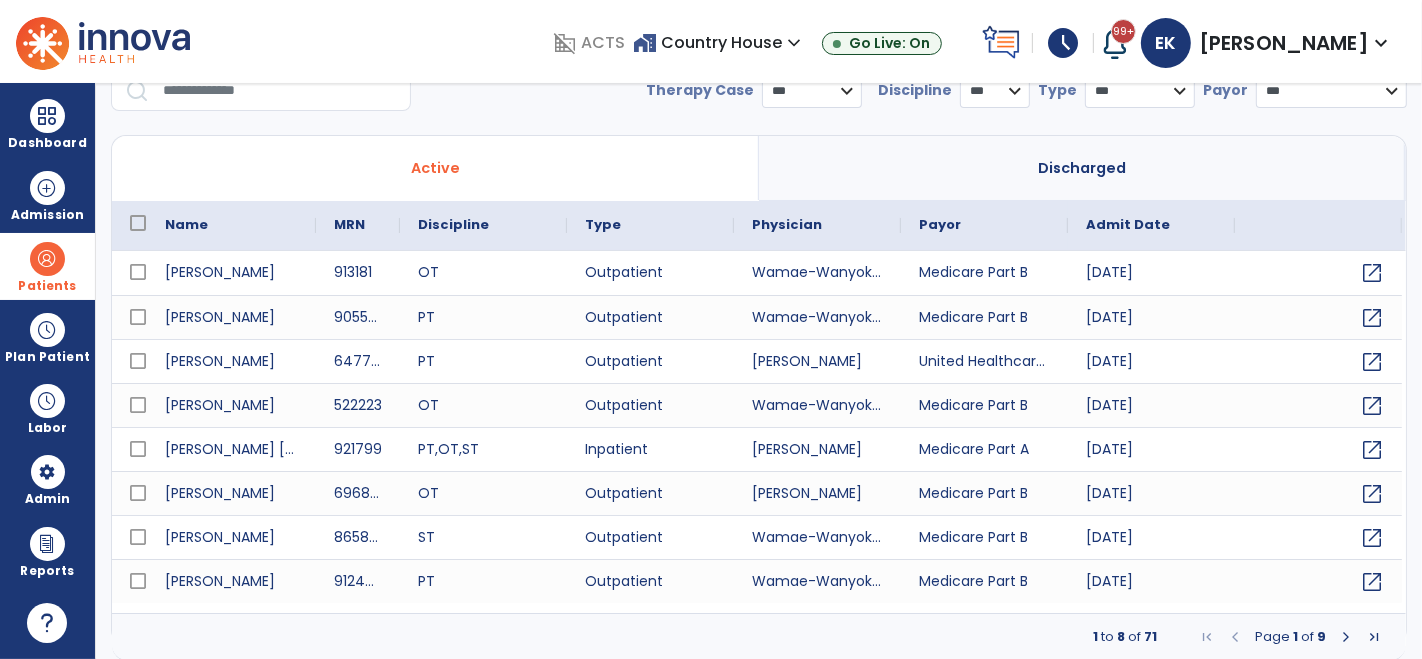 click at bounding box center (280, 91) 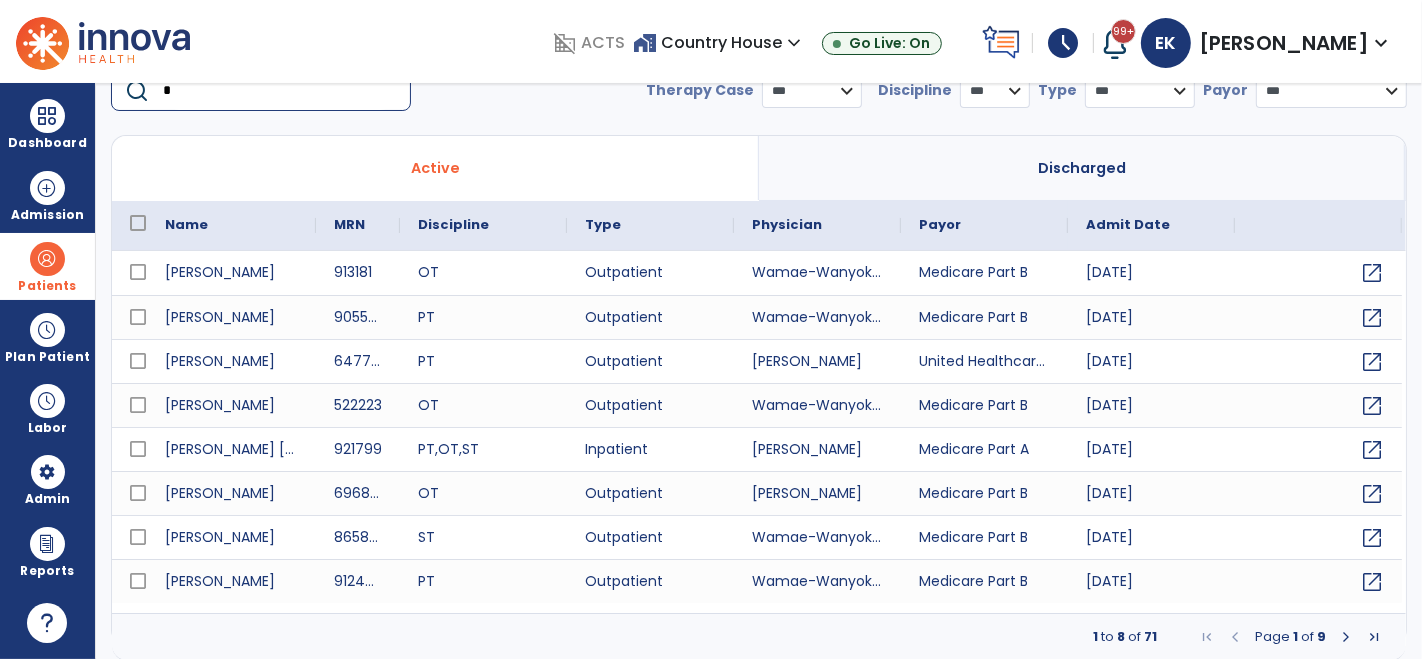 scroll, scrollTop: 79, scrollLeft: 0, axis: vertical 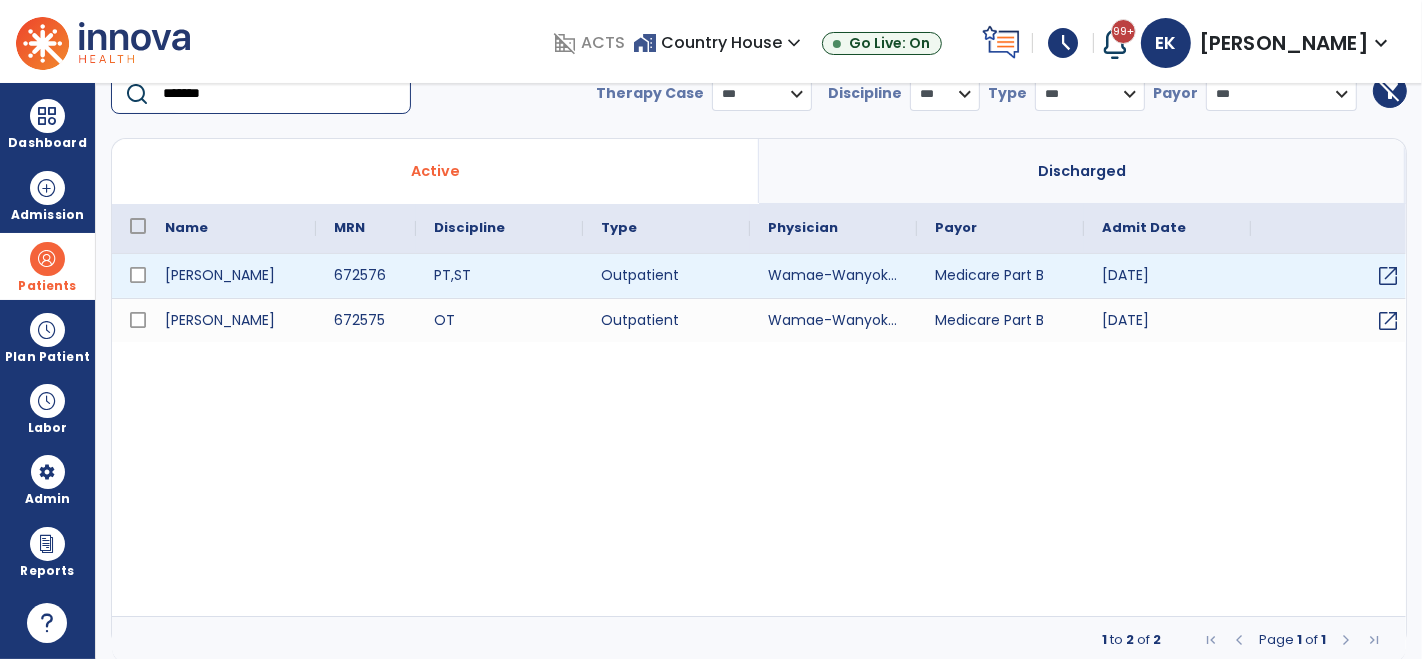 type on "*******" 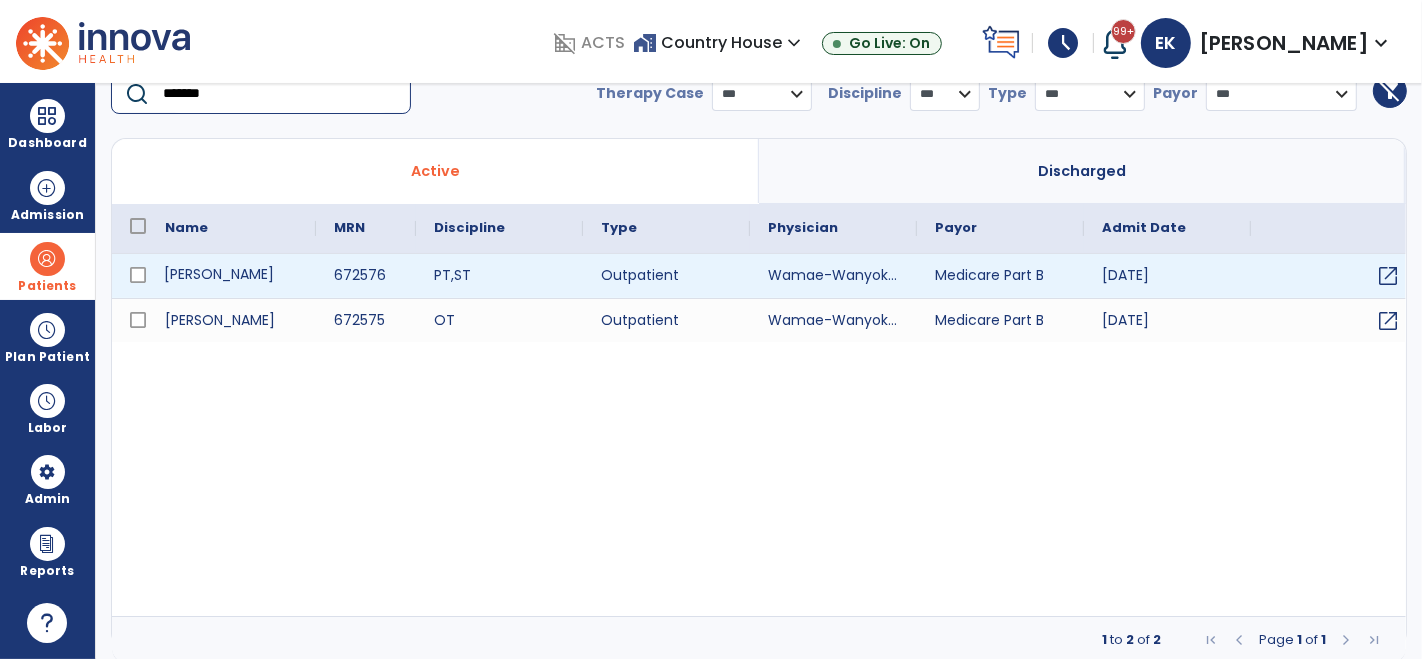 click on "Poorman, Joel" at bounding box center (231, 276) 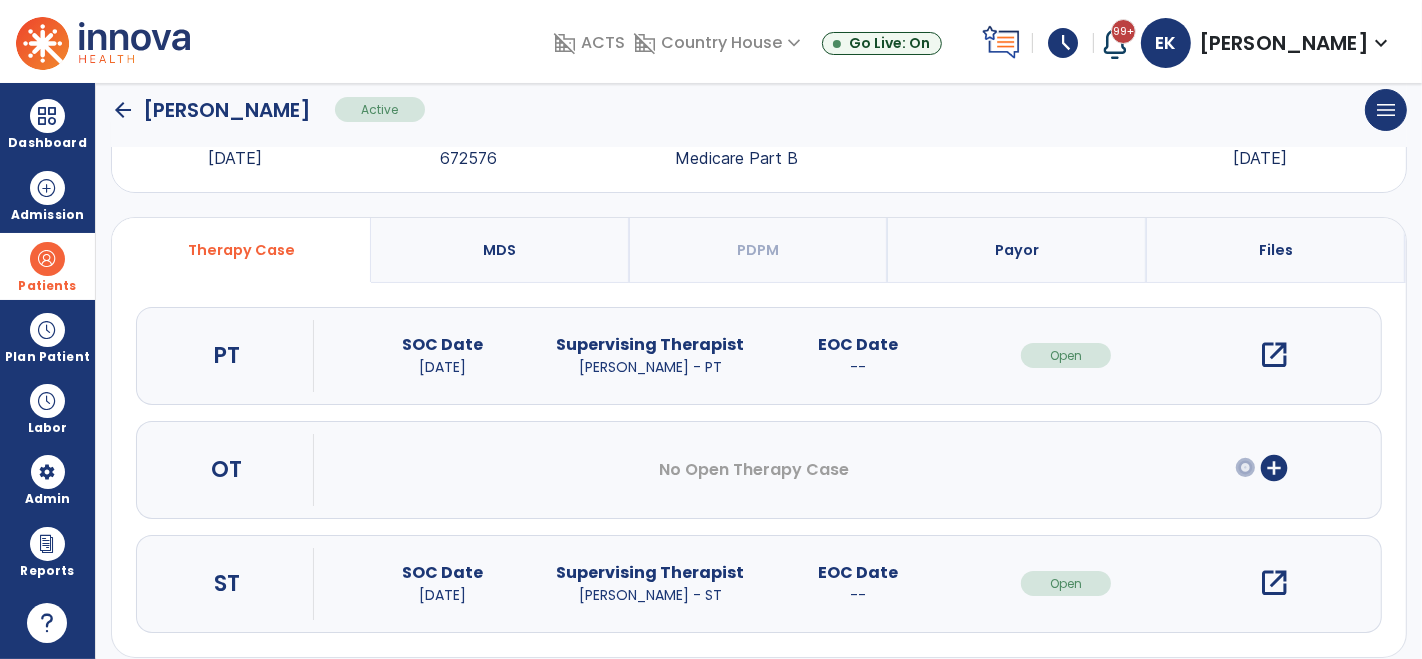 scroll, scrollTop: 97, scrollLeft: 0, axis: vertical 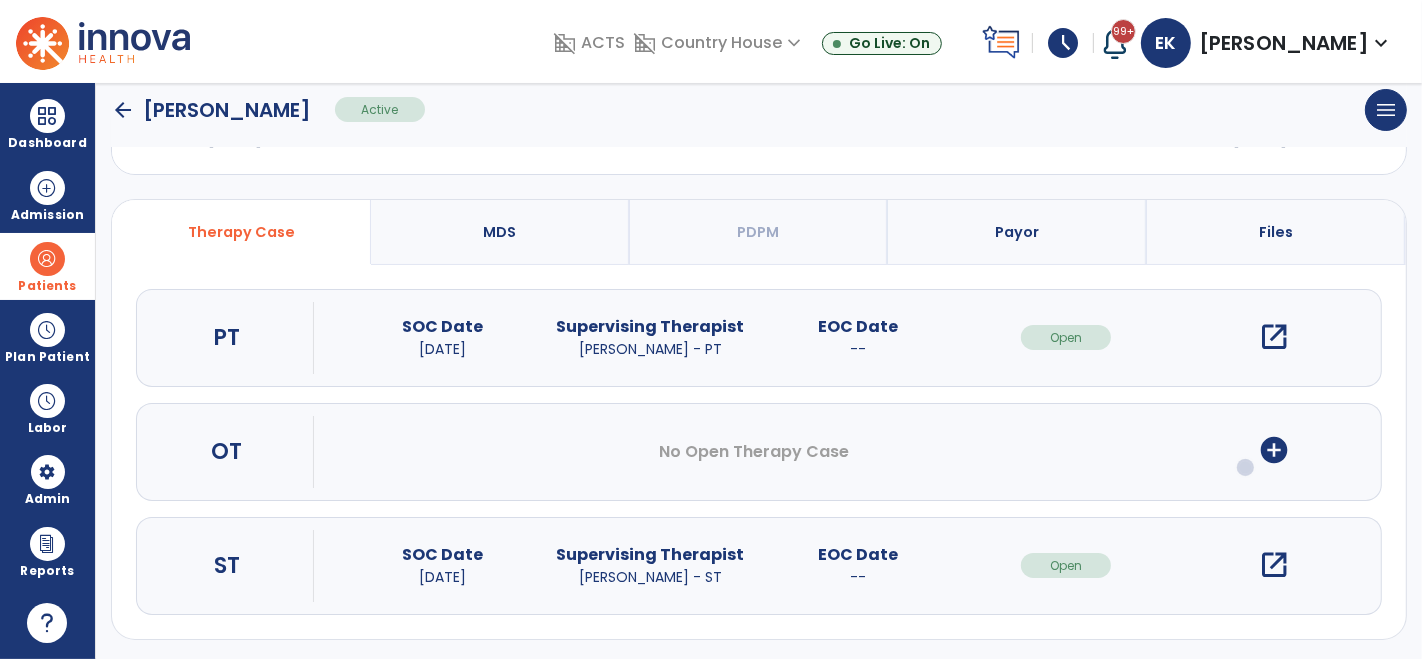 click on "open_in_new" at bounding box center [1274, 565] 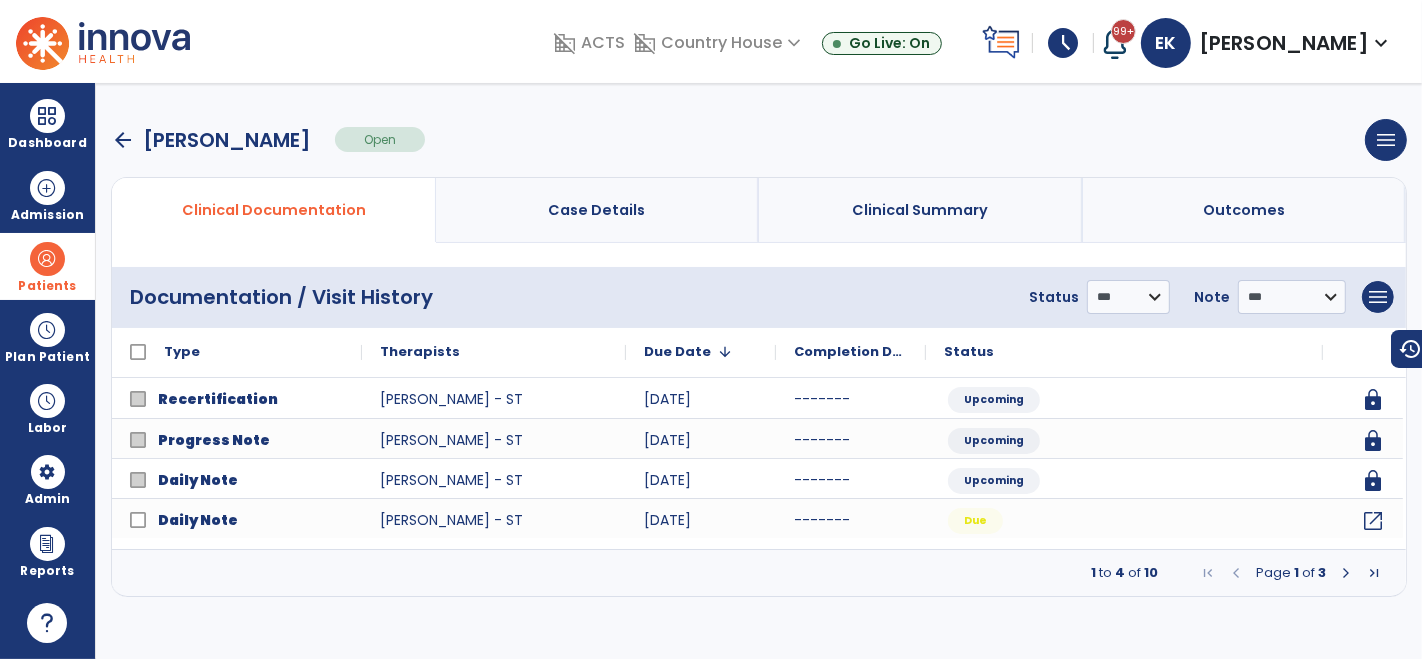 scroll, scrollTop: 0, scrollLeft: 0, axis: both 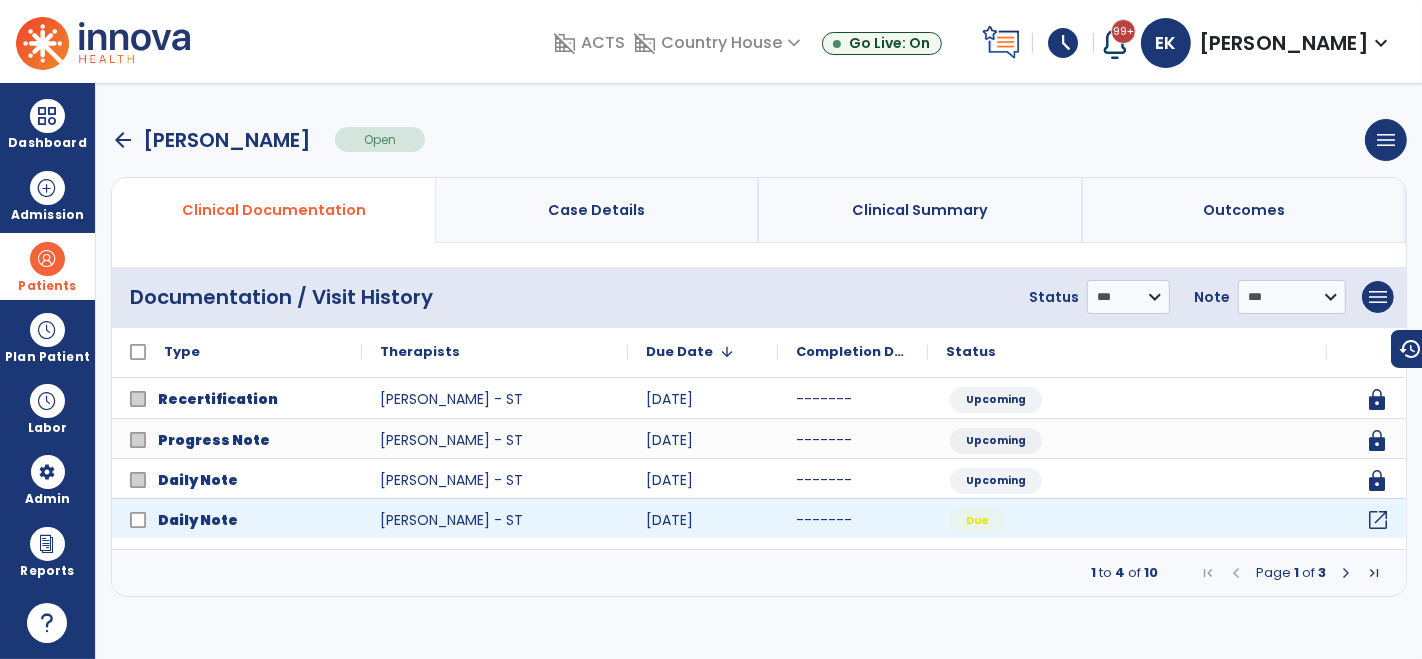 click on "open_in_new" 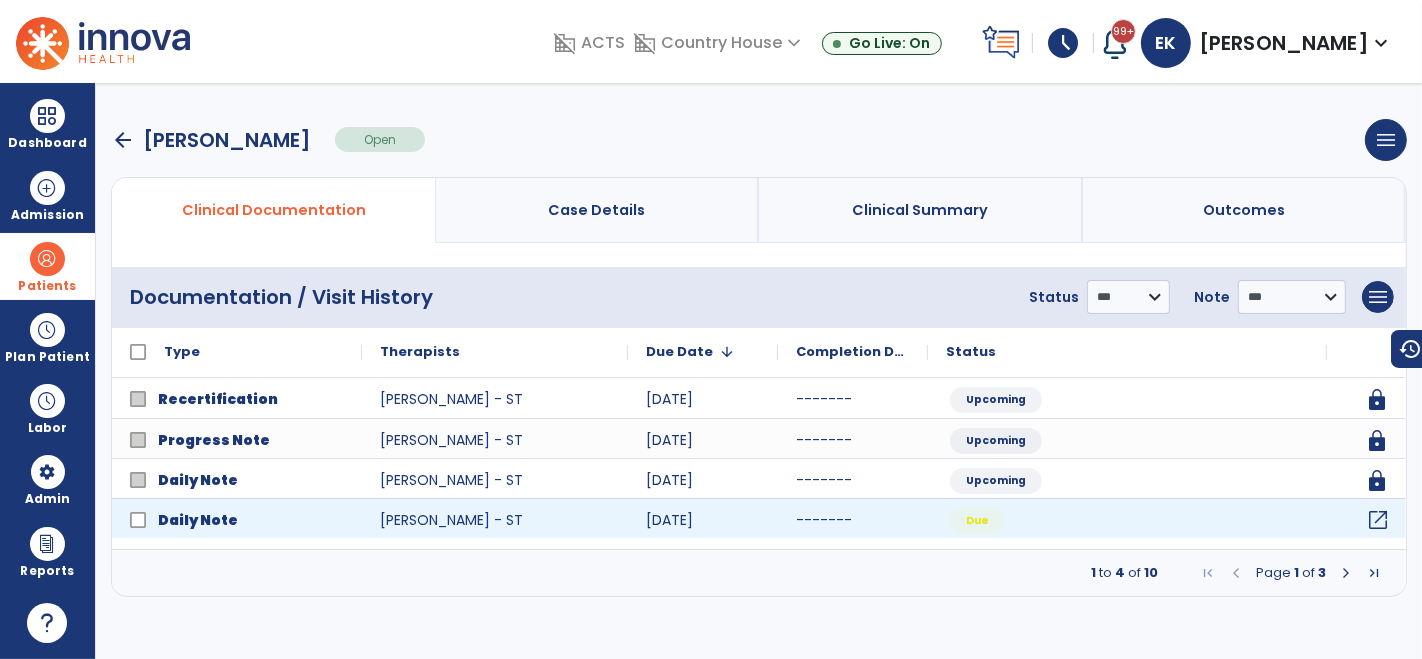 click on "open_in_new" 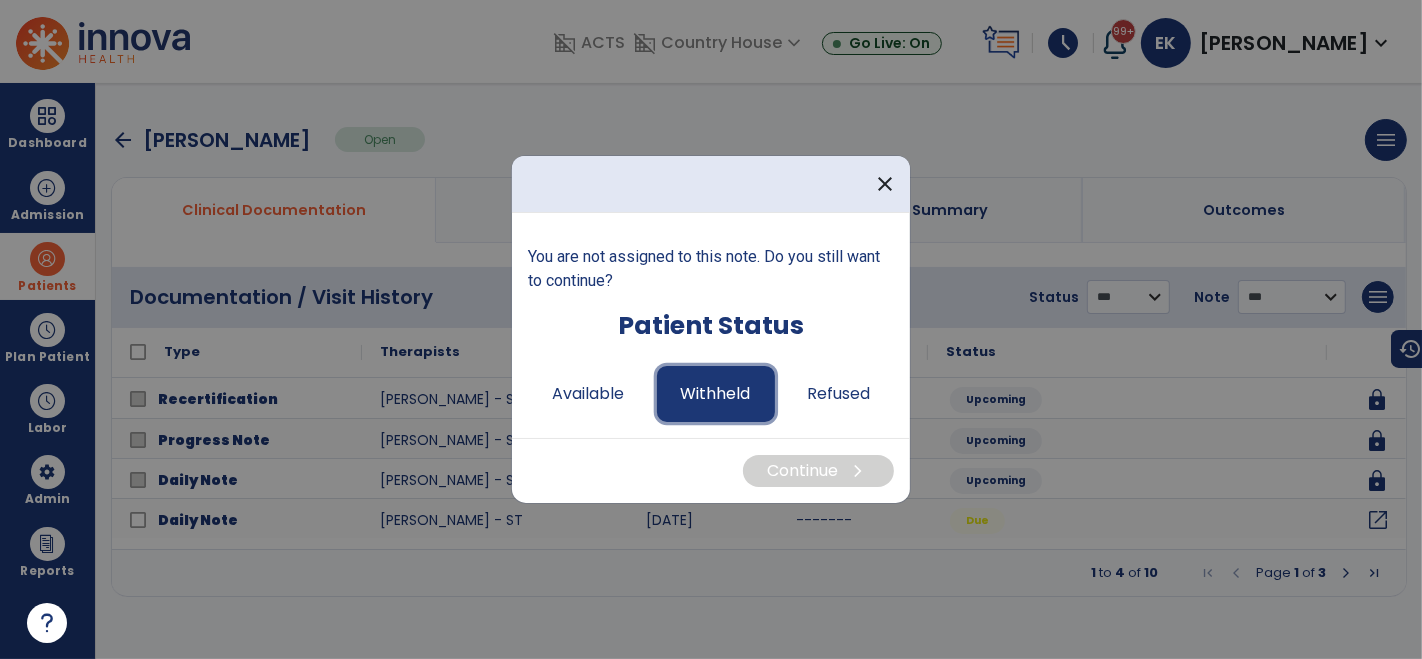click on "Withheld" at bounding box center [716, 394] 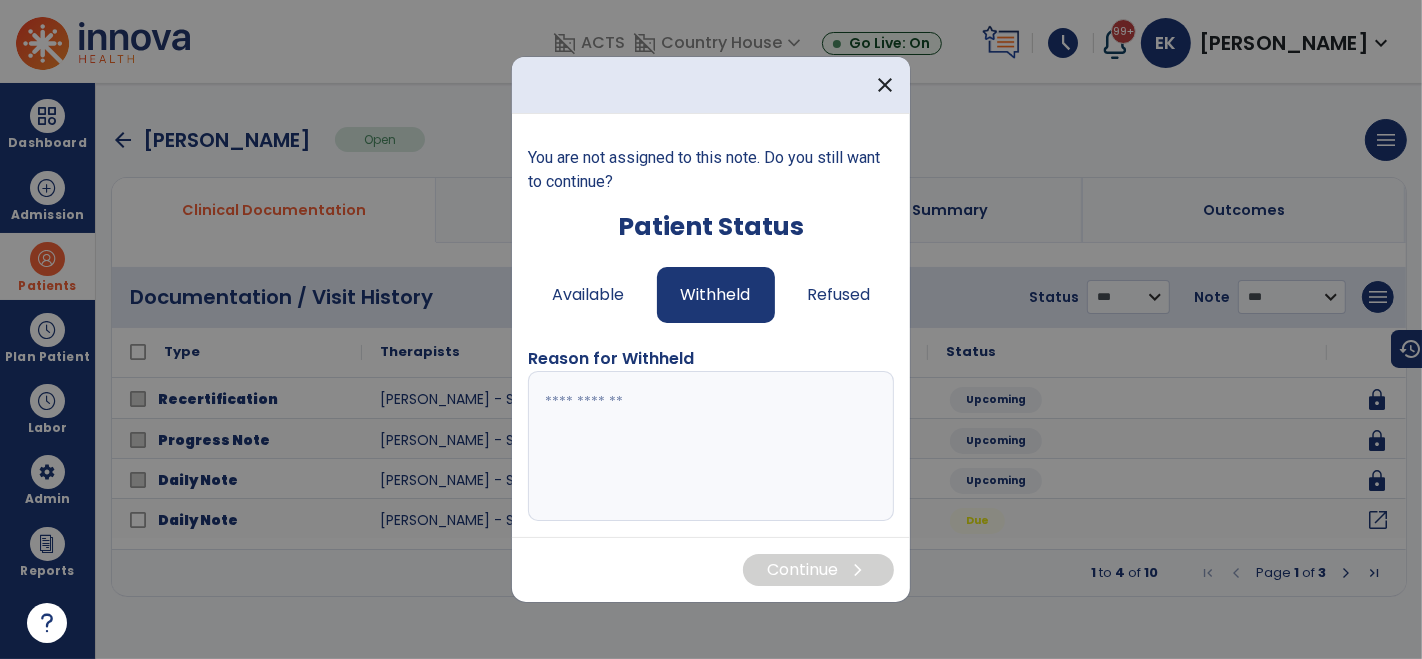 click at bounding box center (711, 446) 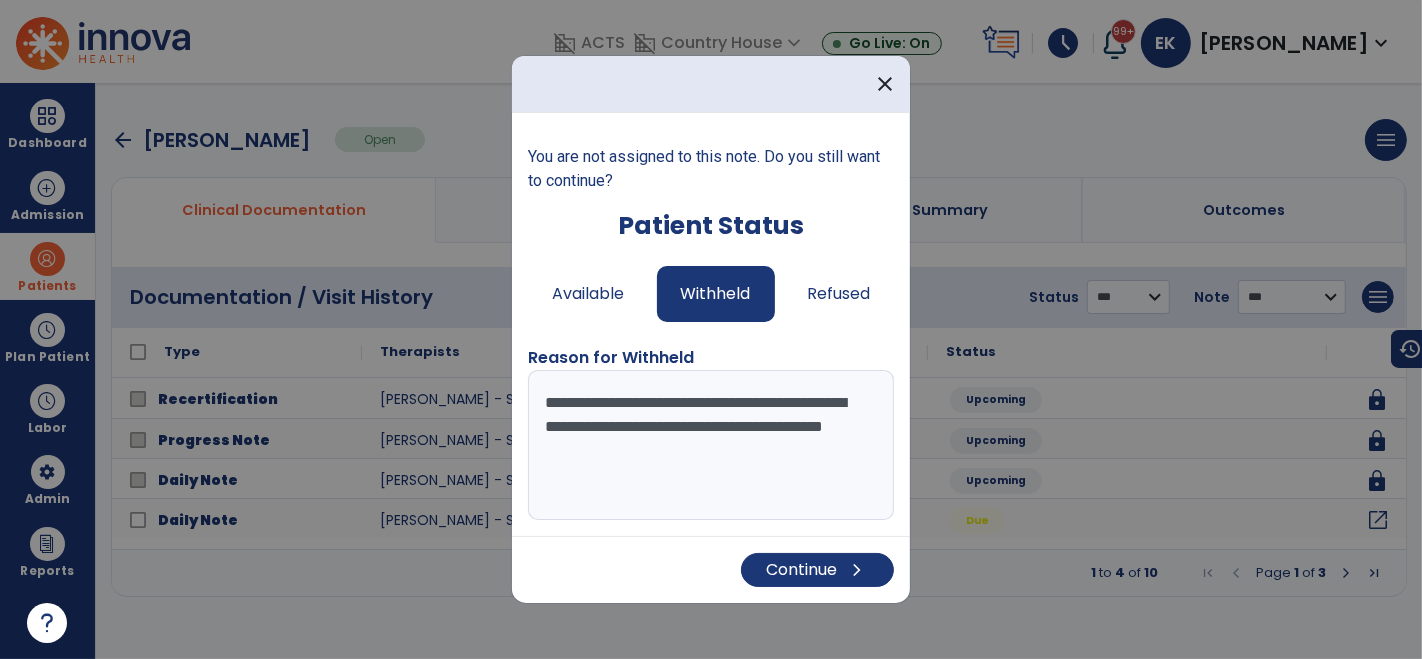 click on "**********" at bounding box center (711, 445) 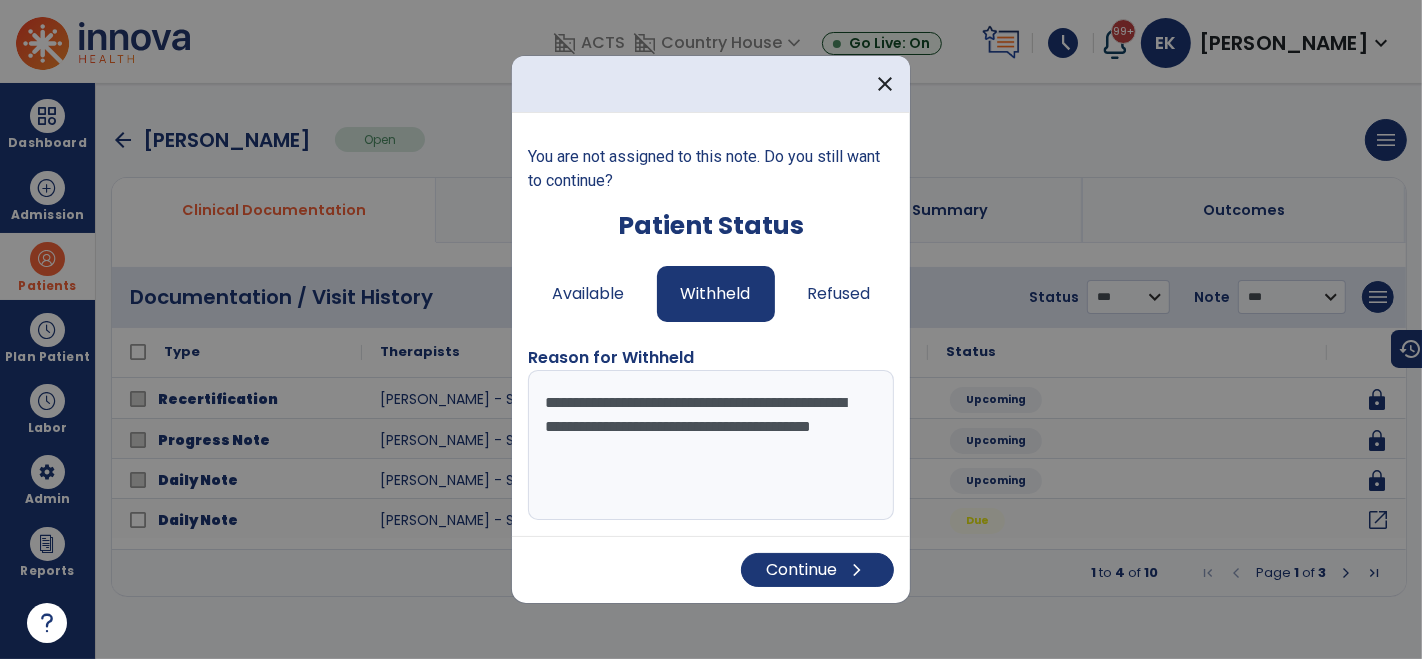 click on "**********" at bounding box center [711, 445] 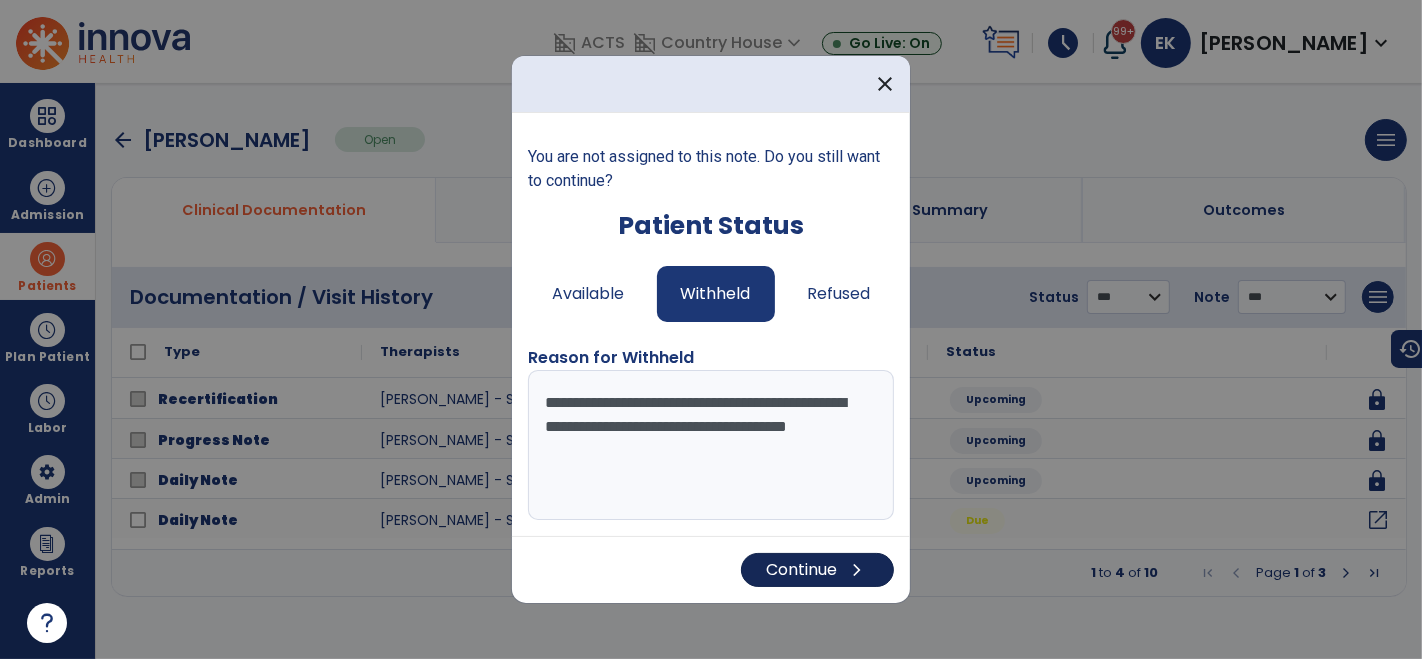 type on "**********" 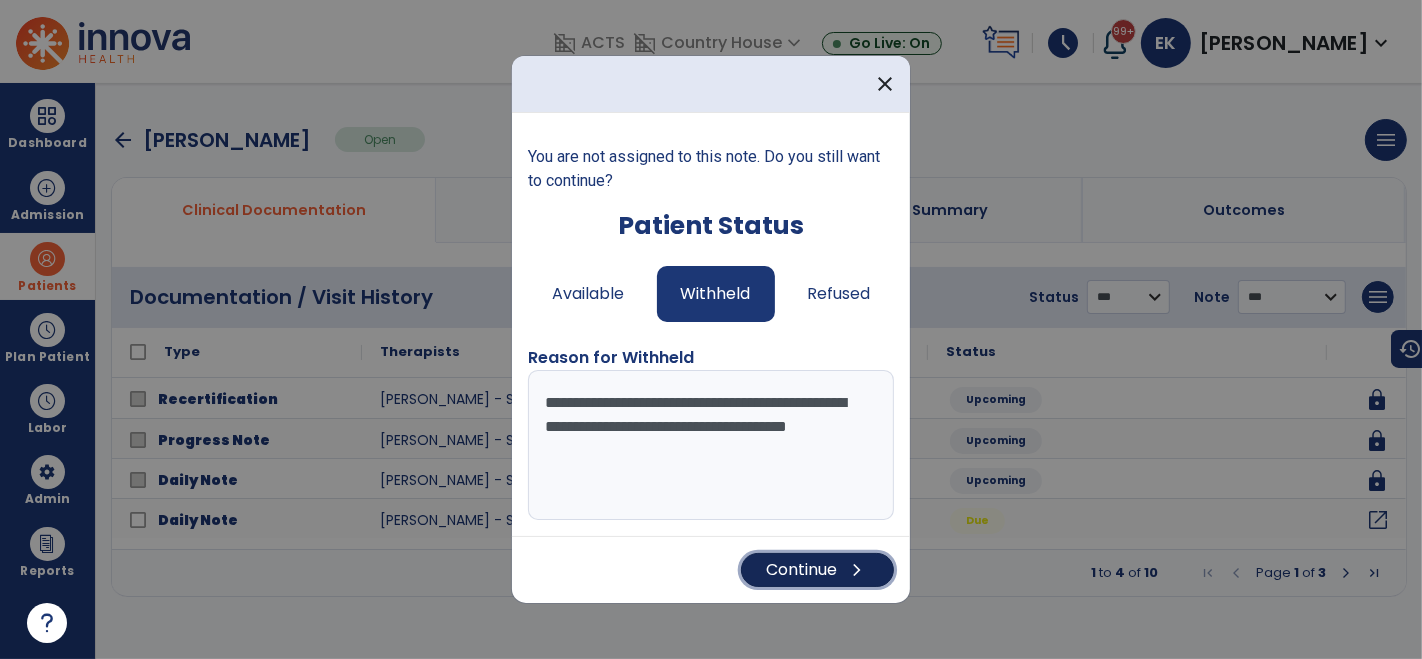 click on "Continue   chevron_right" at bounding box center [817, 570] 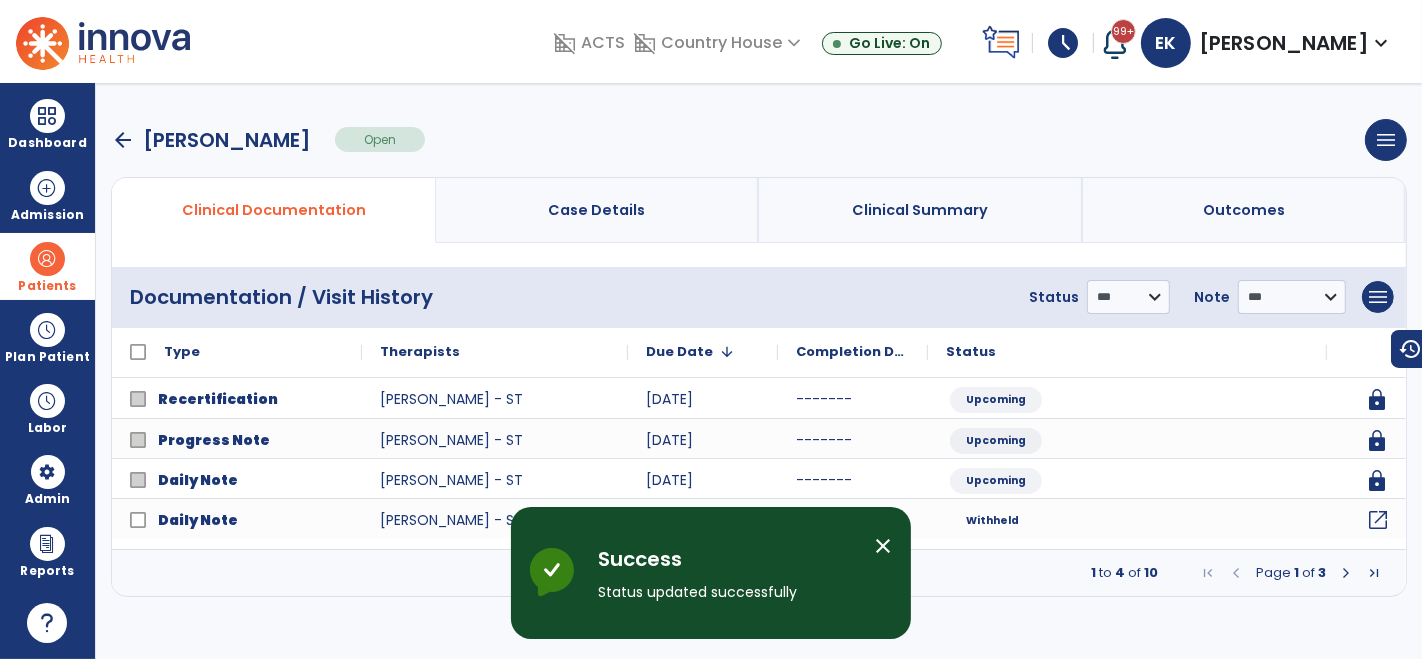 click on "Knapp, Elizabeth" at bounding box center (1284, 43) 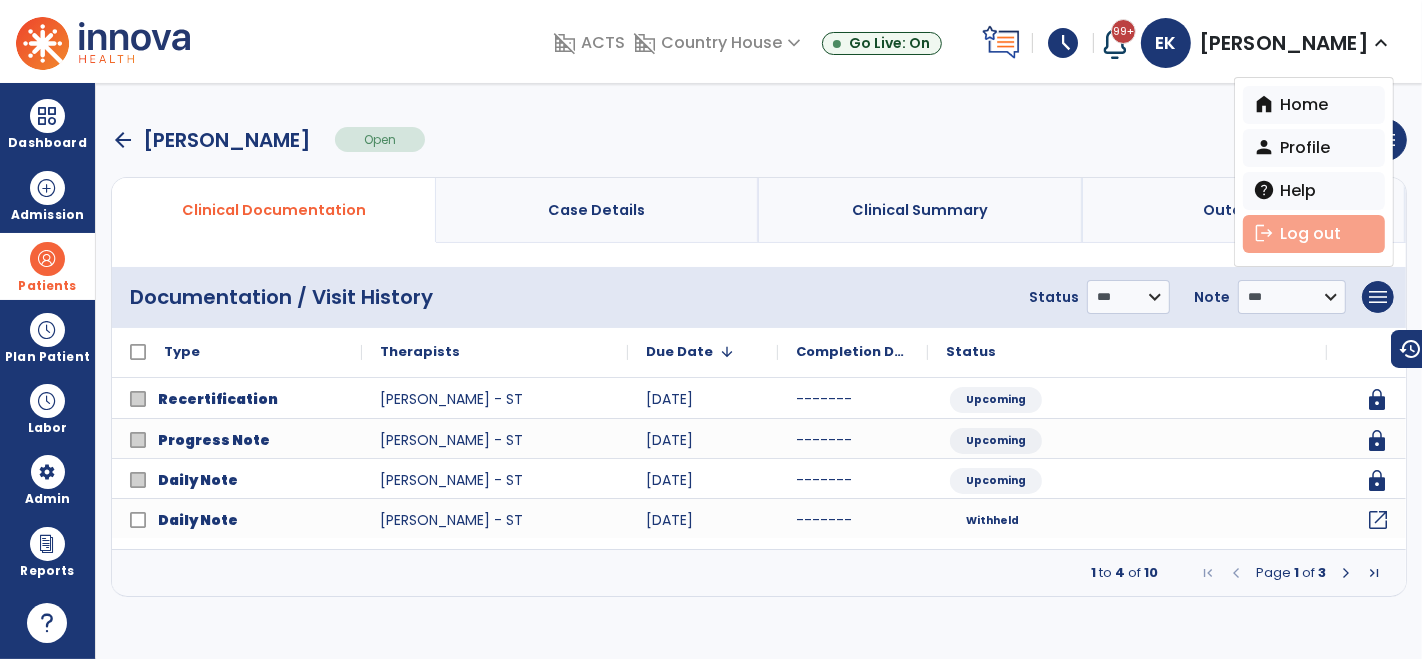 click on "logout   Log out" at bounding box center [1314, 234] 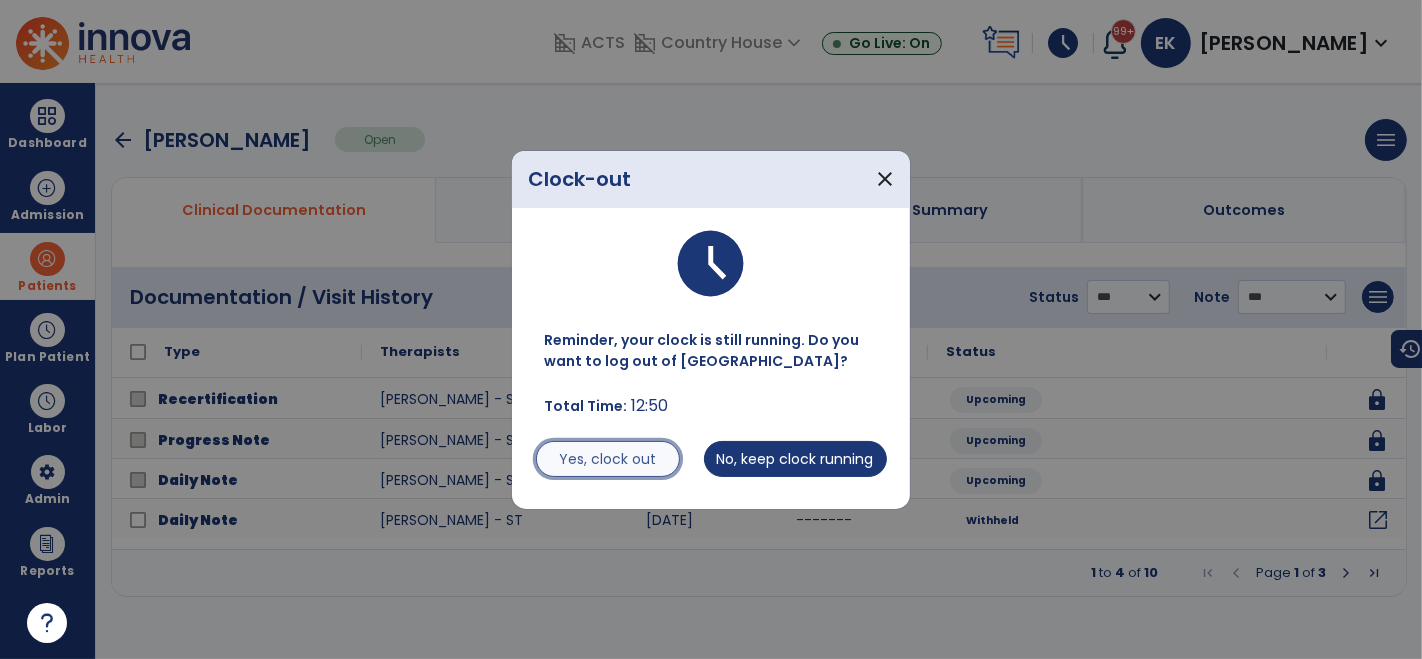 click on "Yes, clock out" at bounding box center (608, 459) 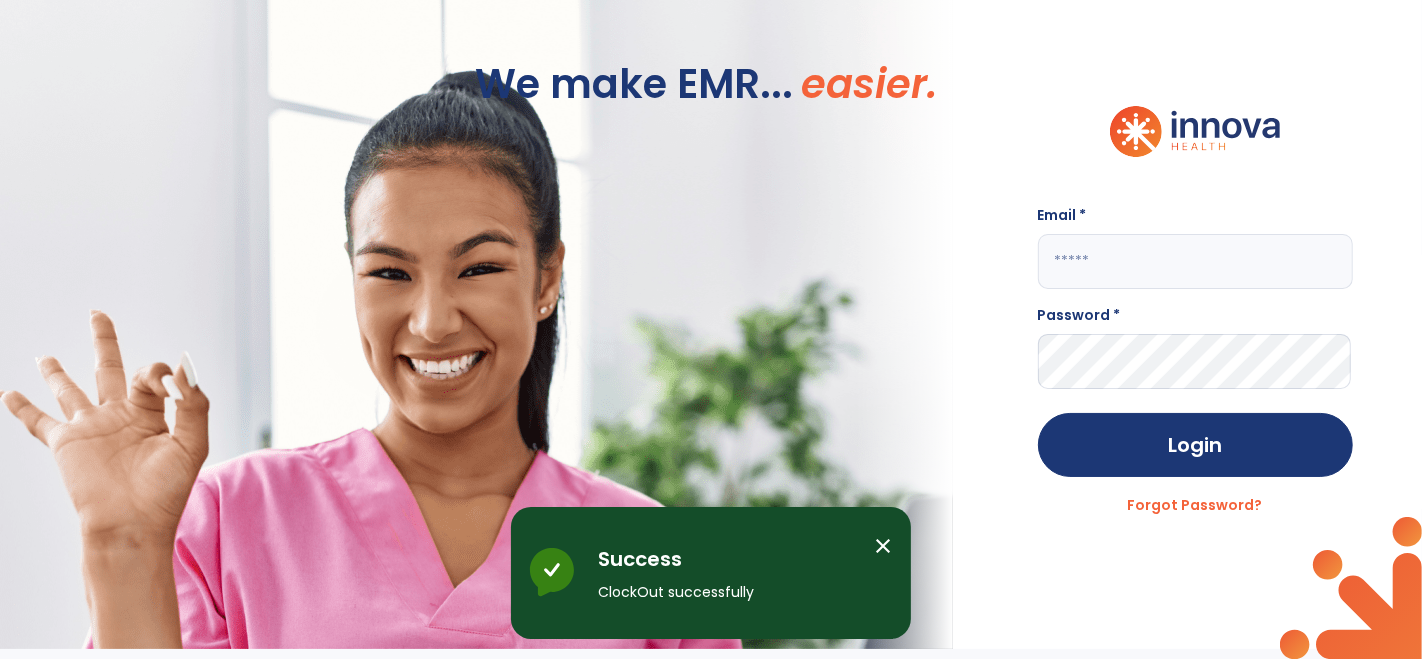 click 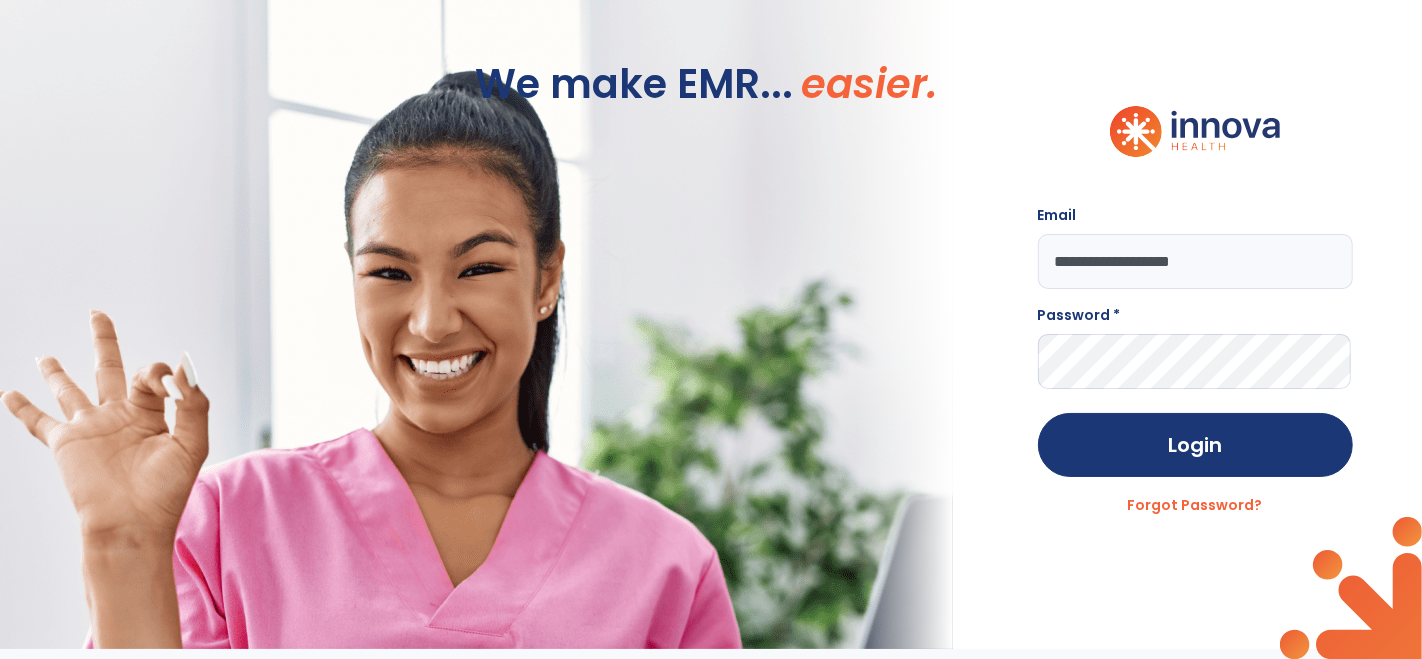 type on "**********" 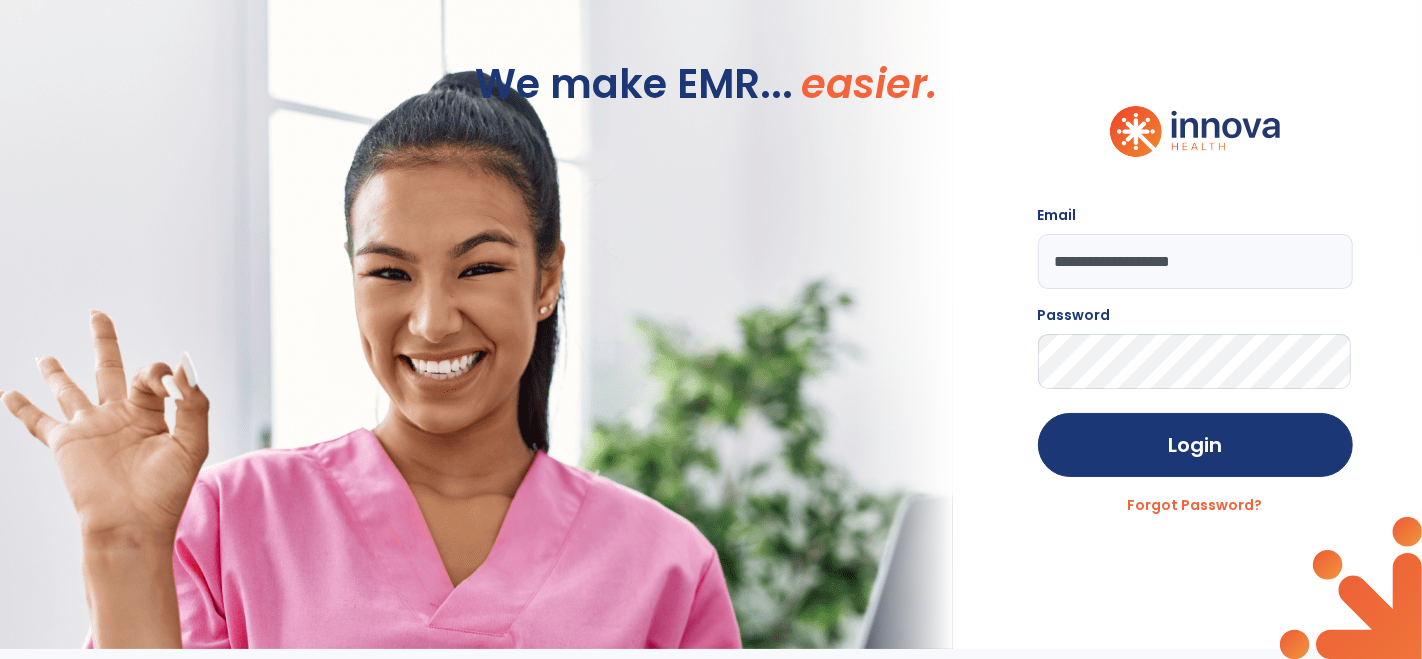 click on "Login" 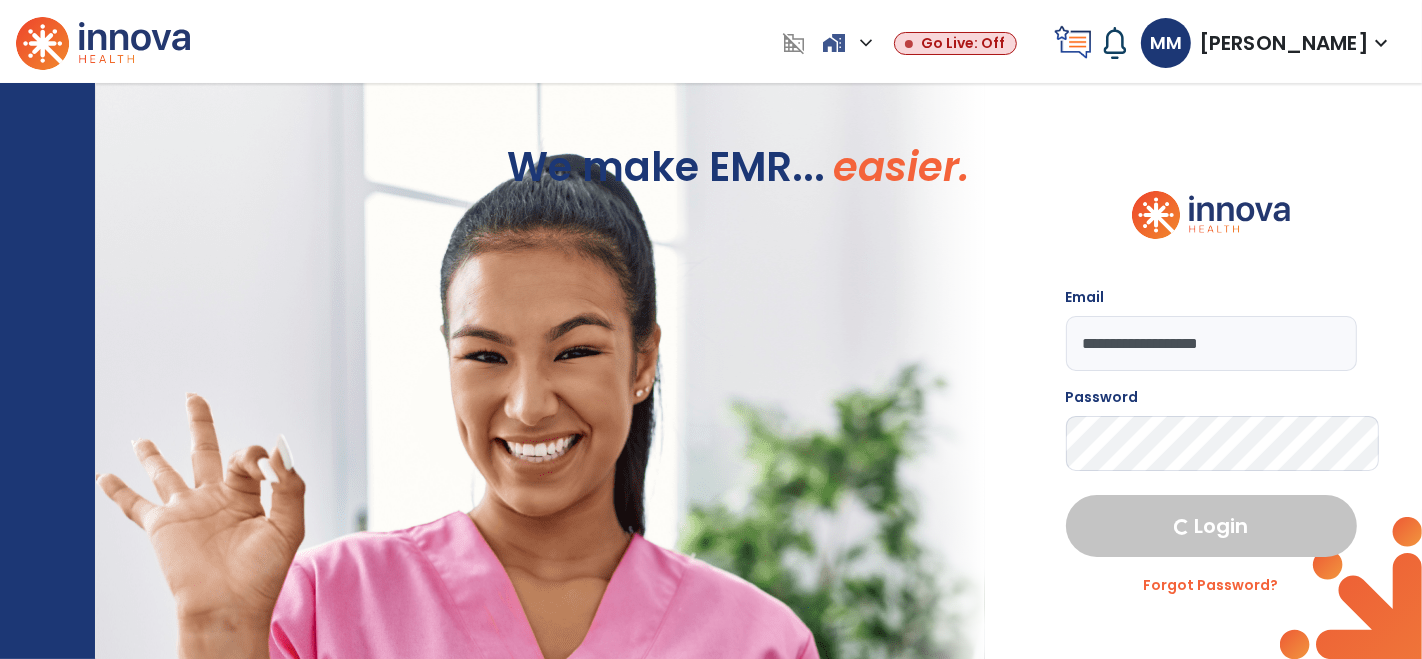 select on "****" 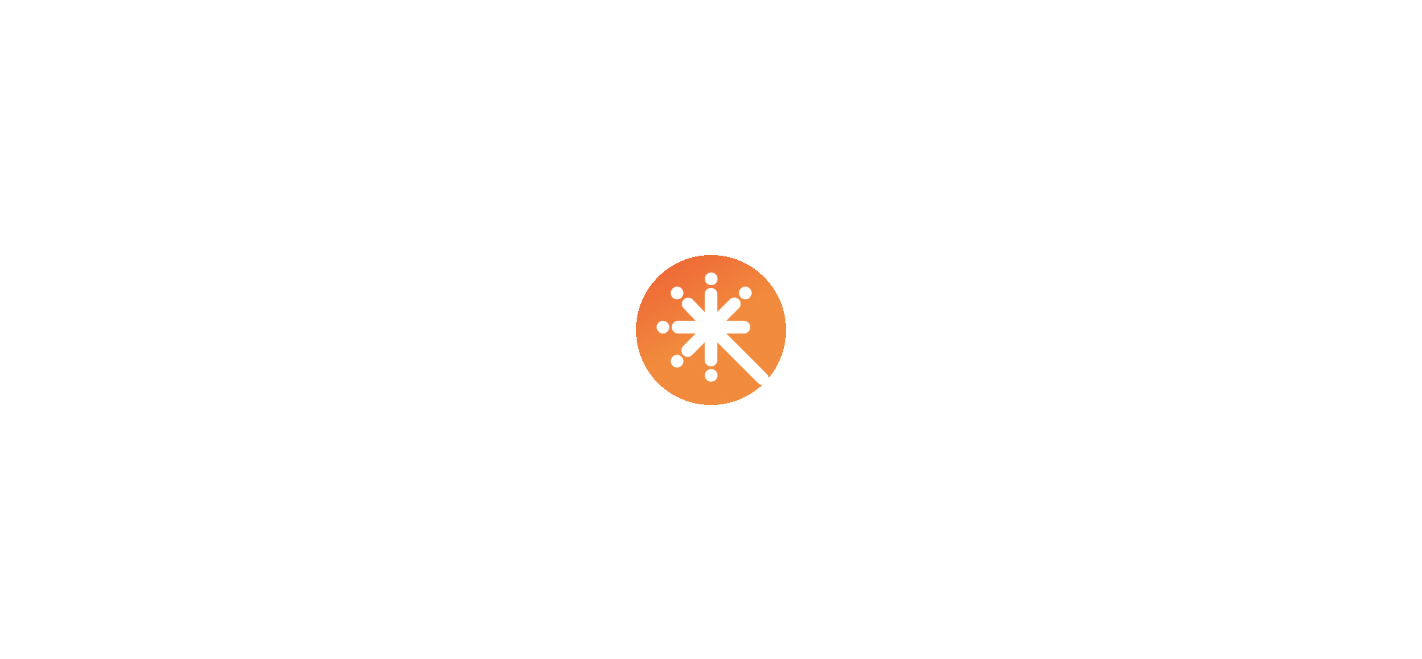 scroll, scrollTop: 0, scrollLeft: 0, axis: both 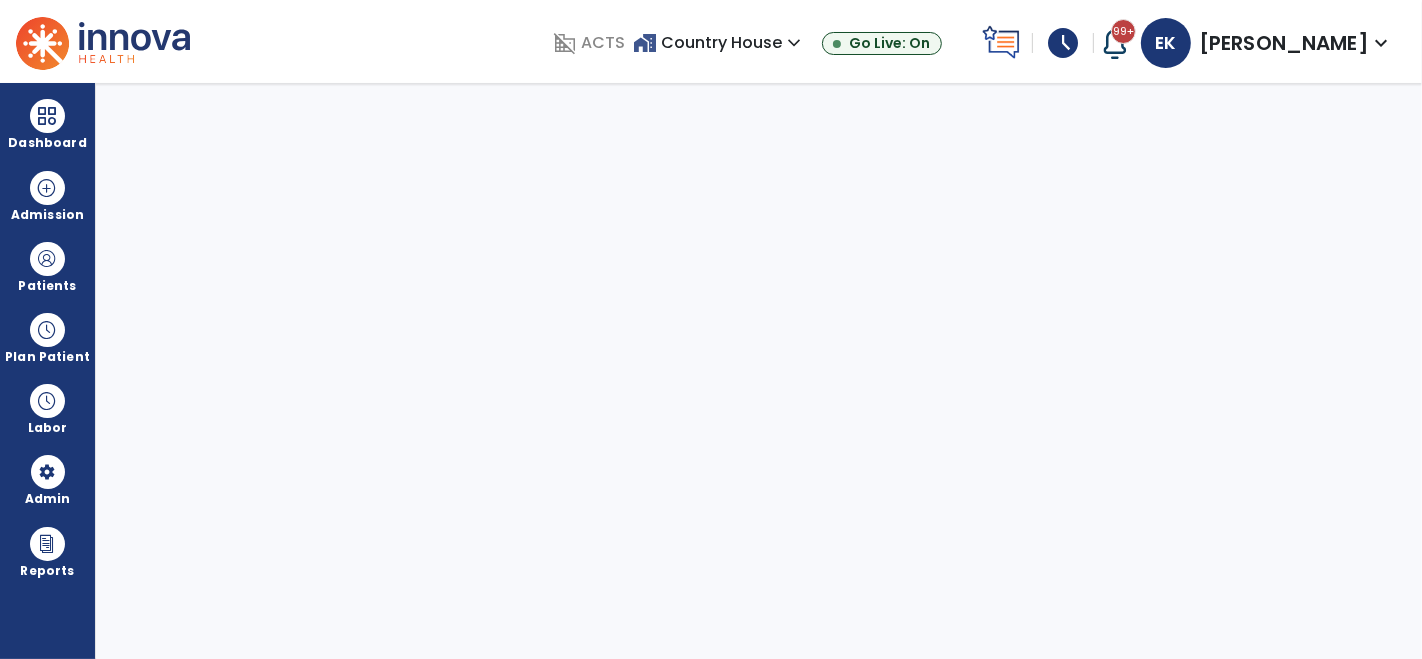 select on "***" 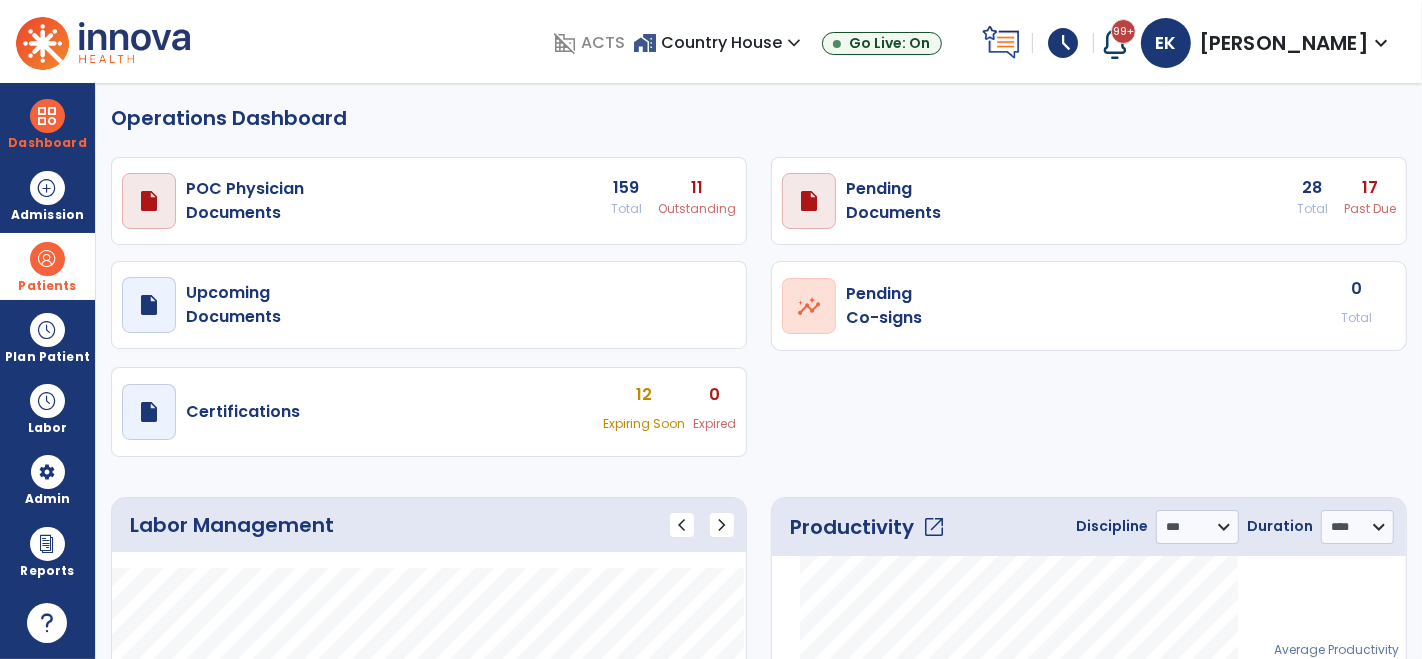 click at bounding box center [47, 259] 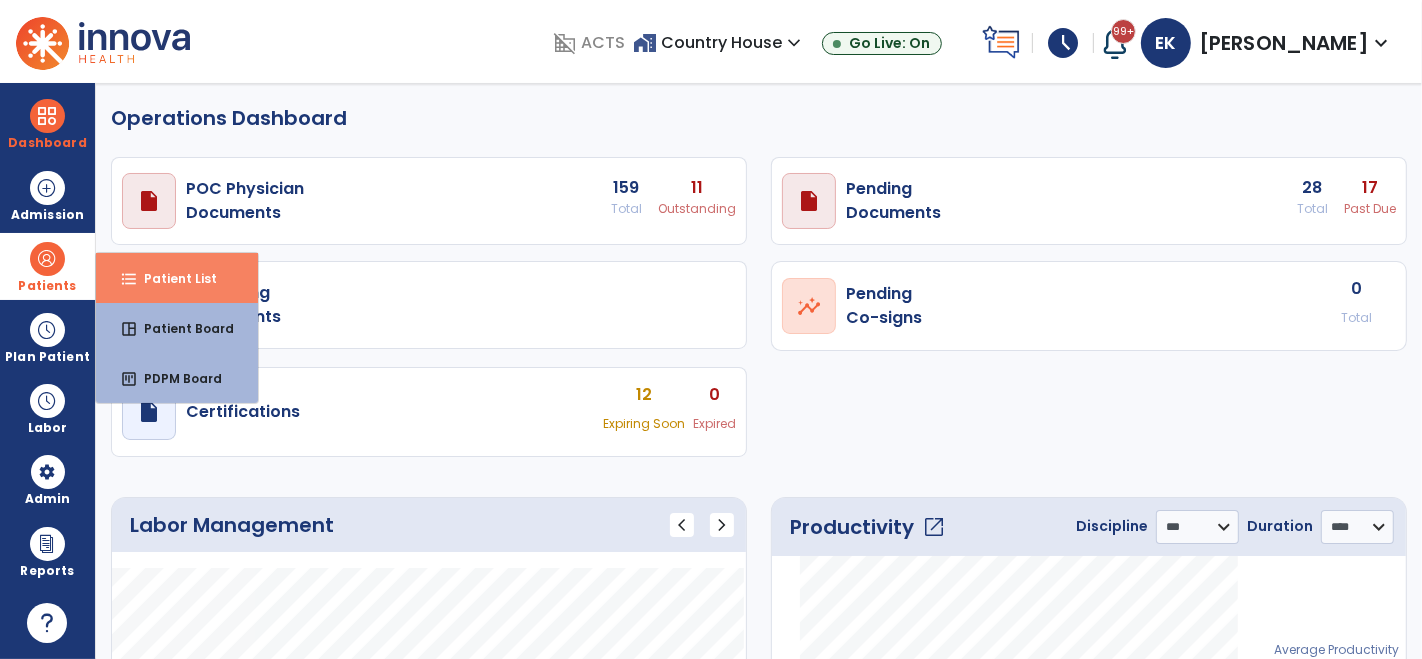click on "format_list_bulleted  Patient List" at bounding box center [177, 278] 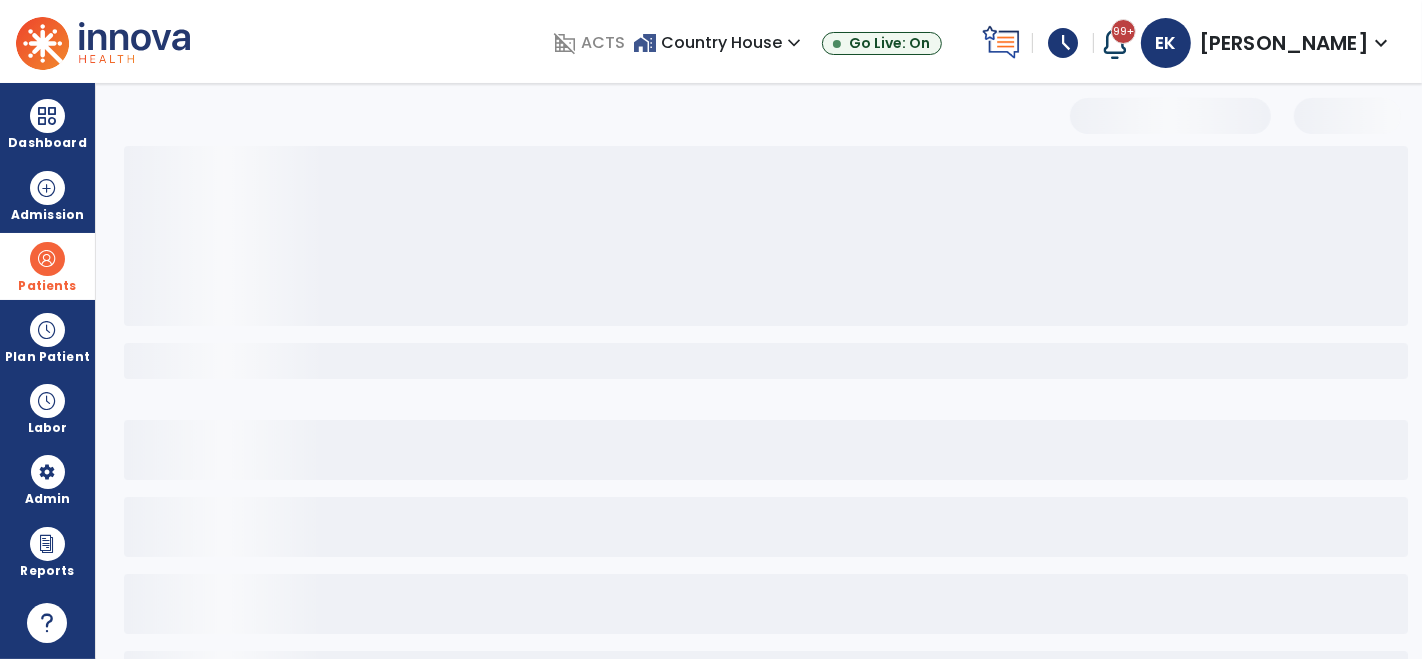 select on "***" 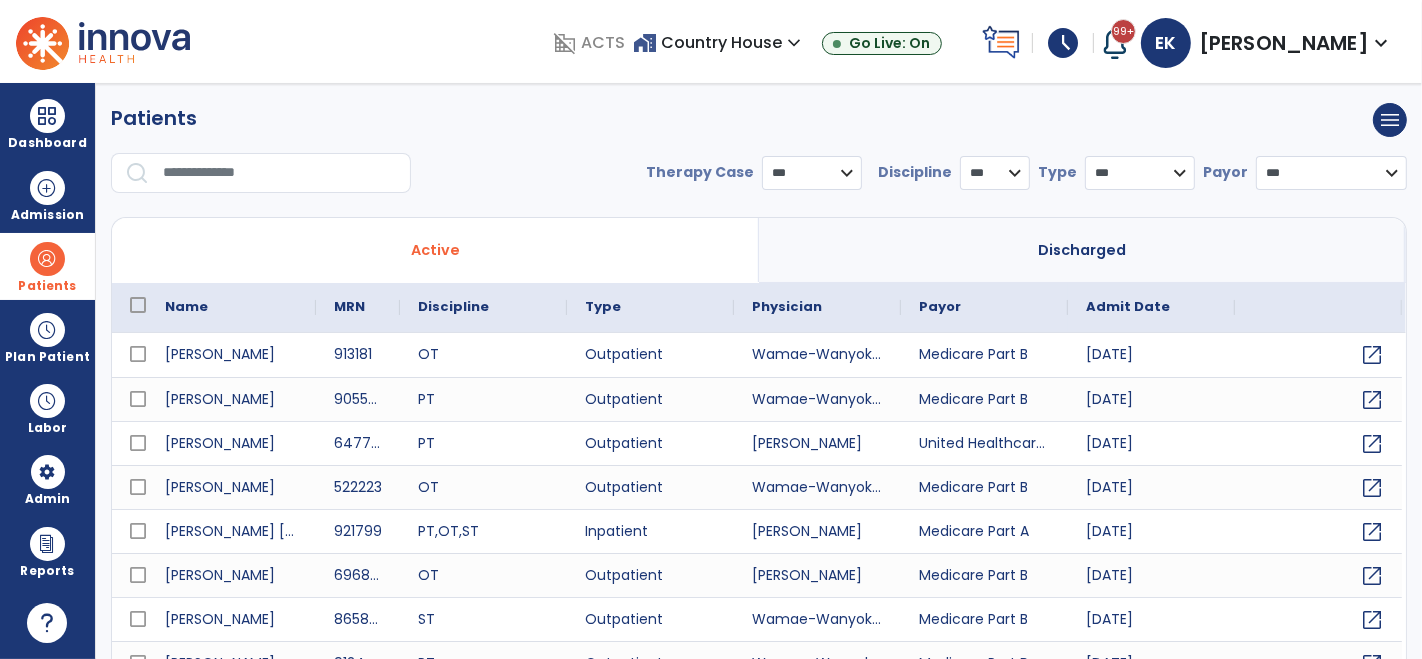 click at bounding box center [280, 173] 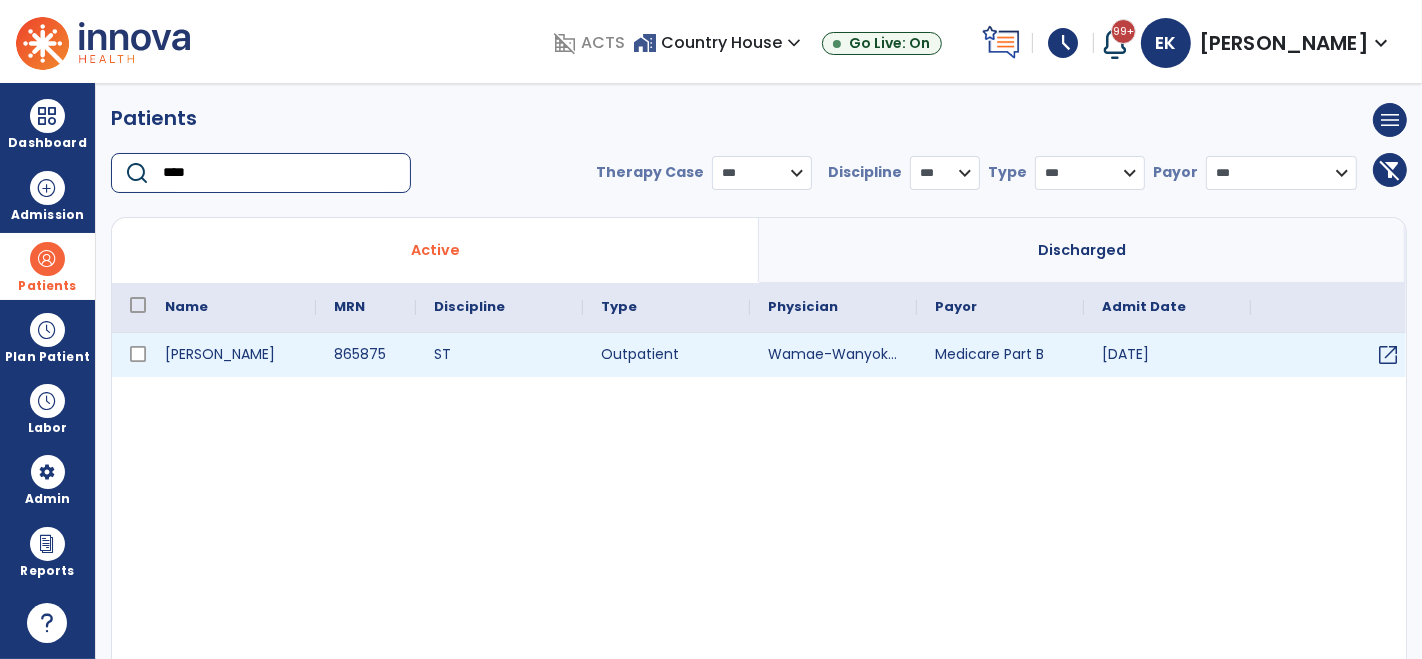type on "****" 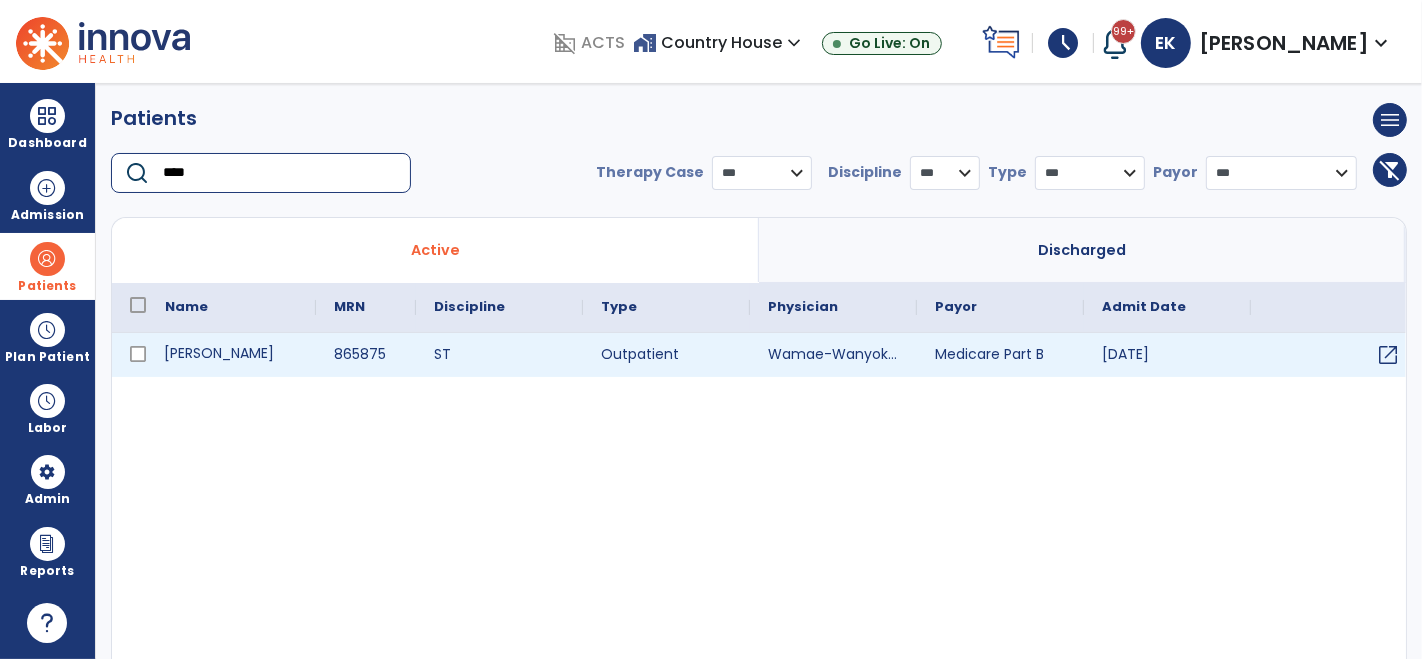 click on "[PERSON_NAME]" at bounding box center [231, 355] 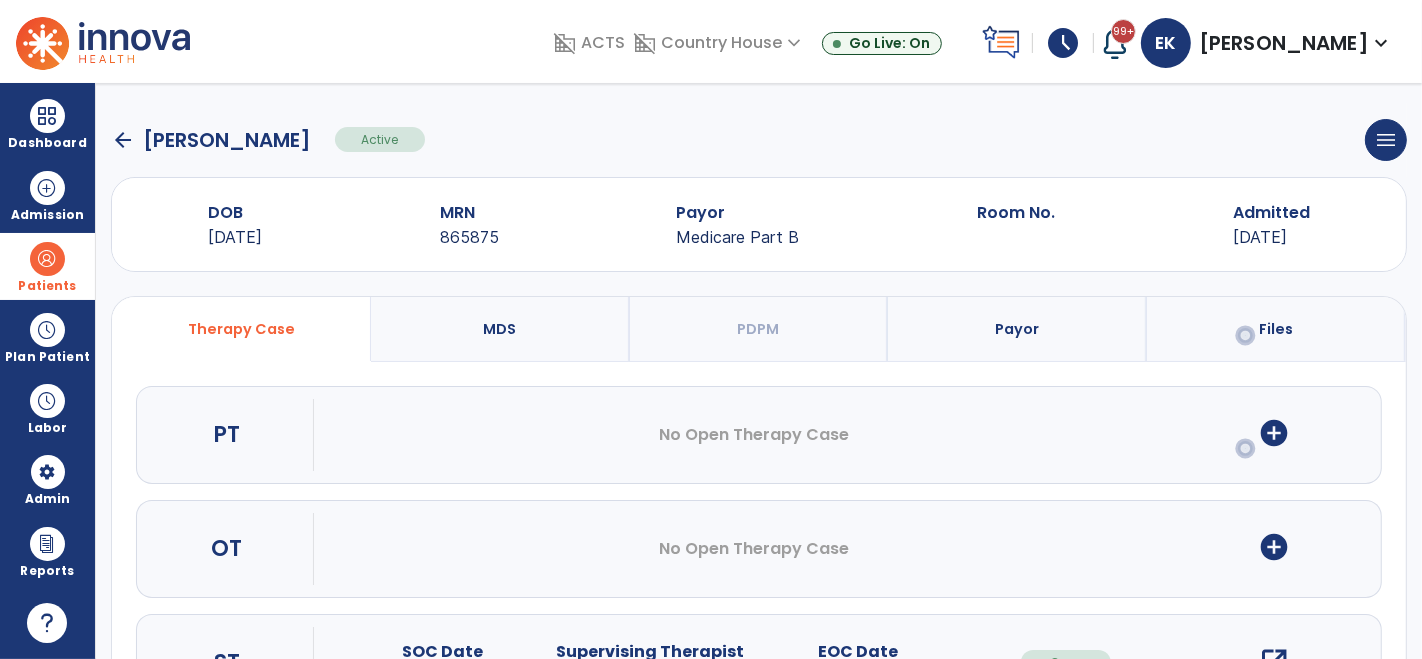 scroll, scrollTop: 97, scrollLeft: 0, axis: vertical 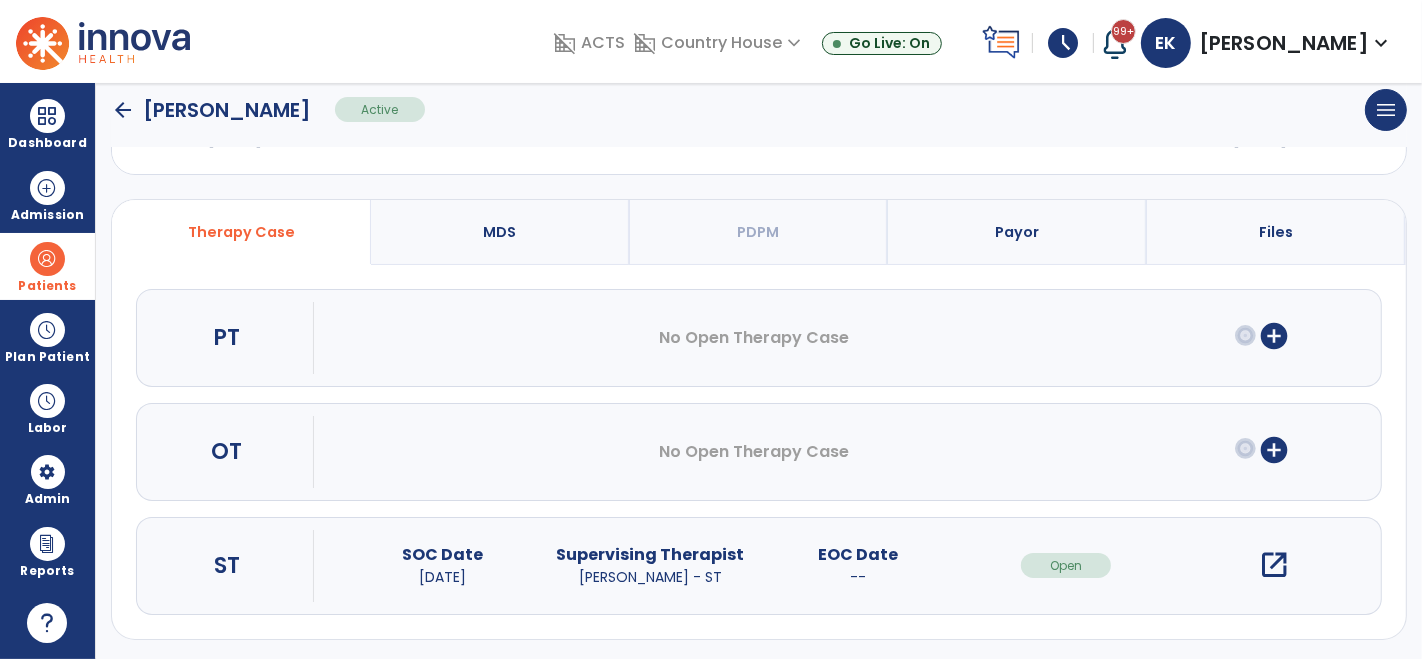 click on "open_in_new" at bounding box center (1274, 565) 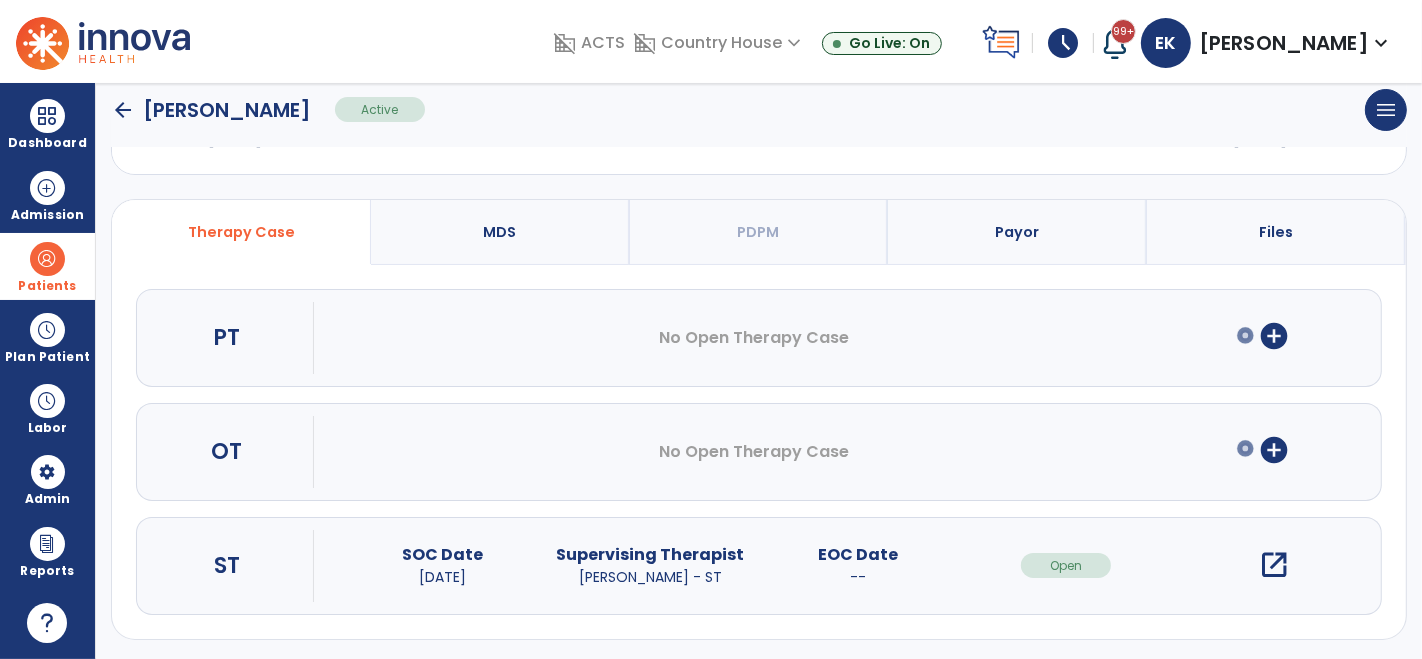 scroll, scrollTop: 0, scrollLeft: 0, axis: both 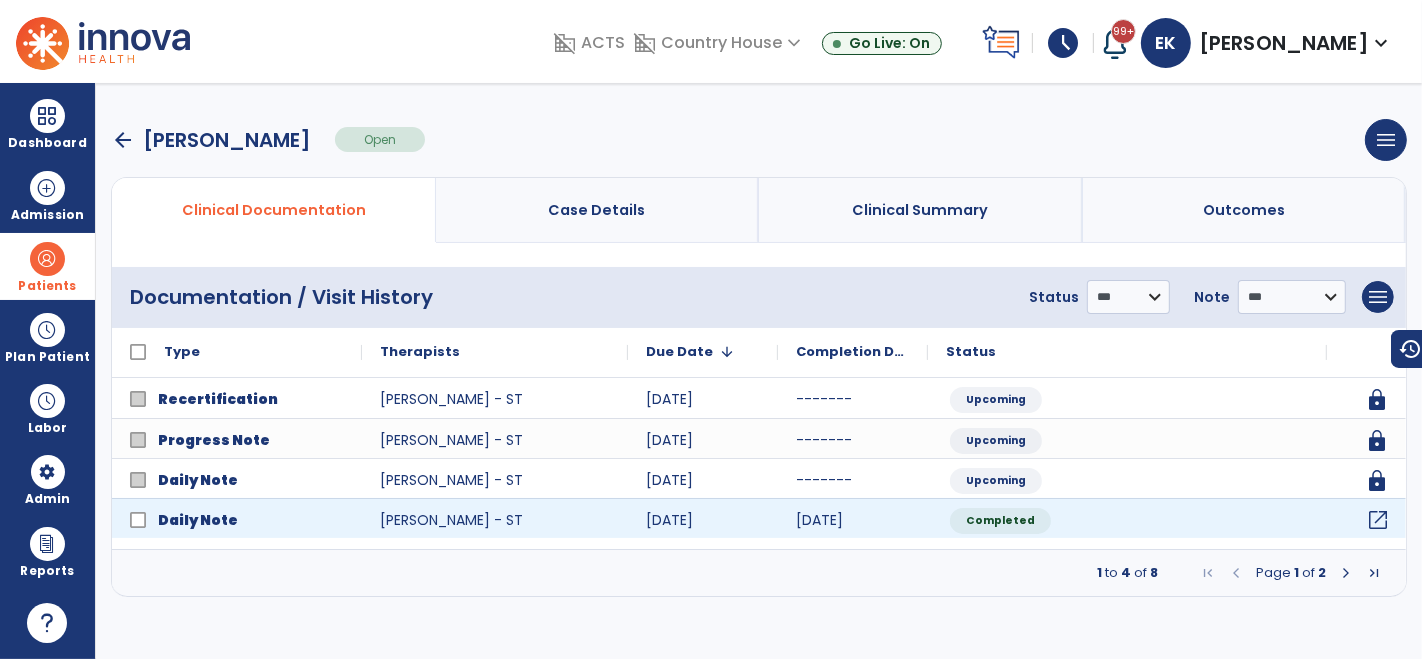 click on "open_in_new" 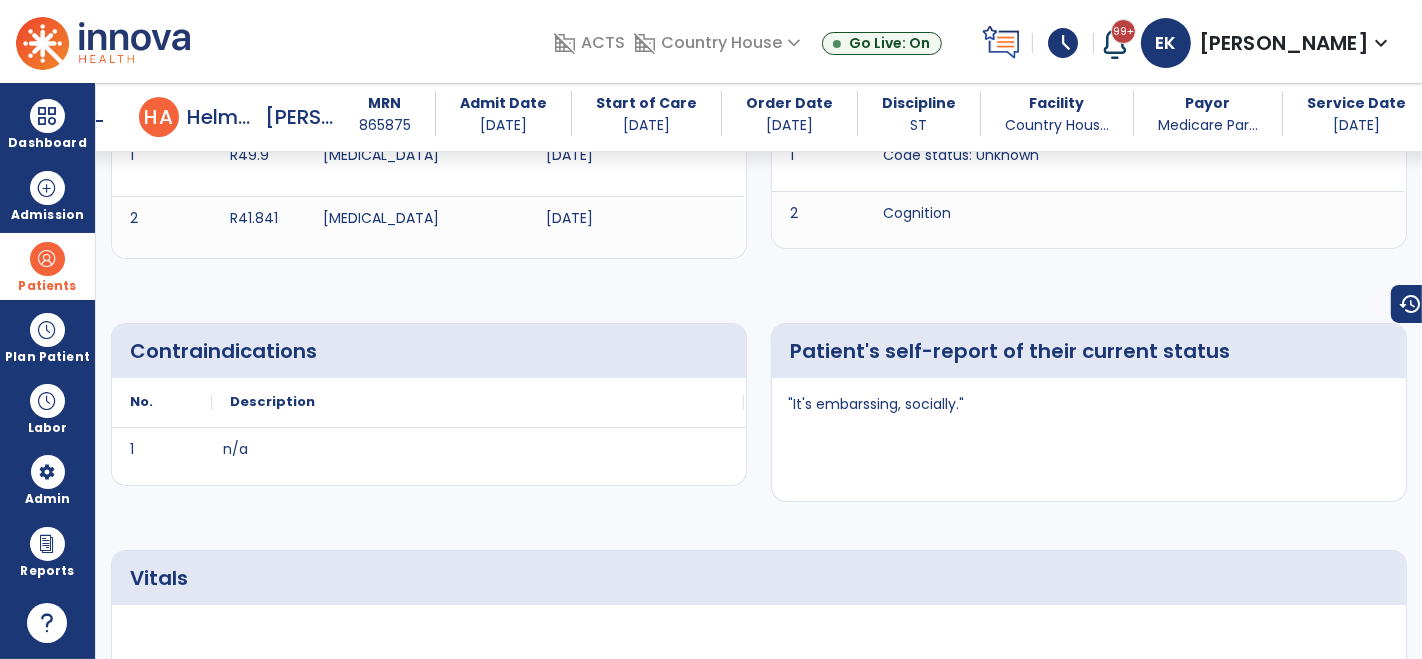 scroll, scrollTop: 637, scrollLeft: 0, axis: vertical 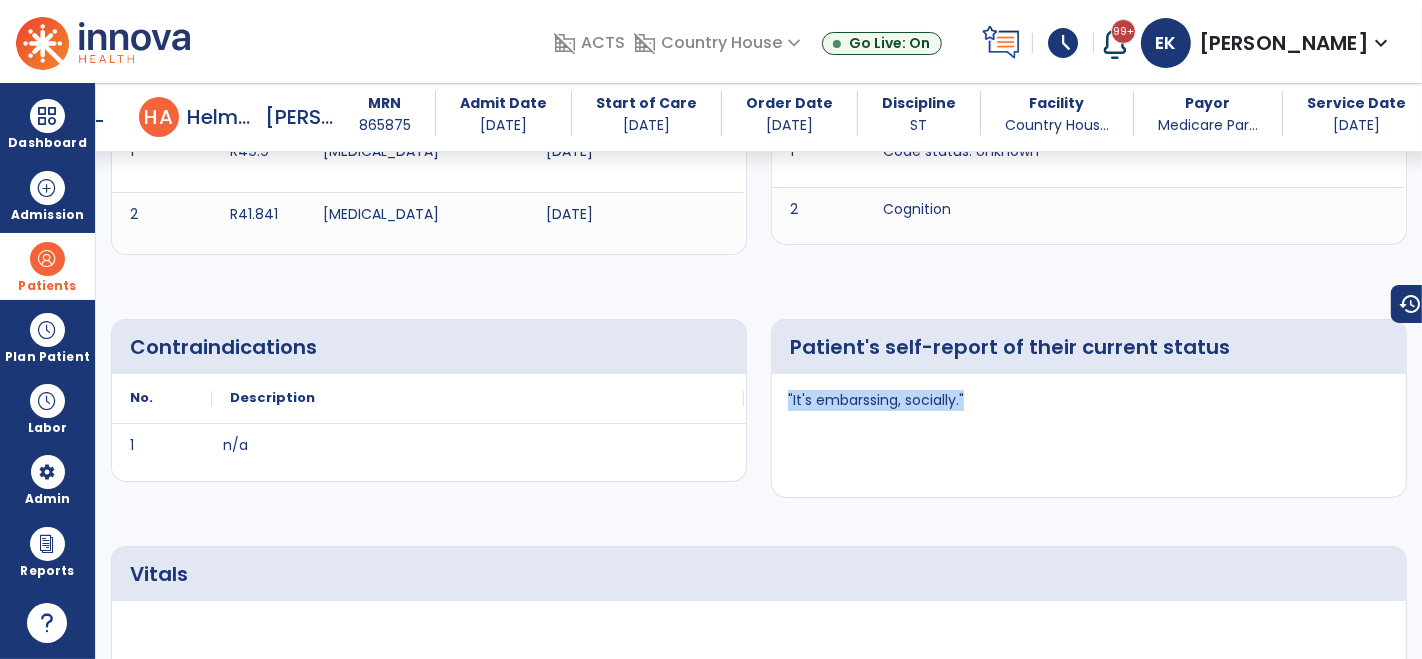 drag, startPoint x: 785, startPoint y: 393, endPoint x: 992, endPoint y: 395, distance: 207.00966 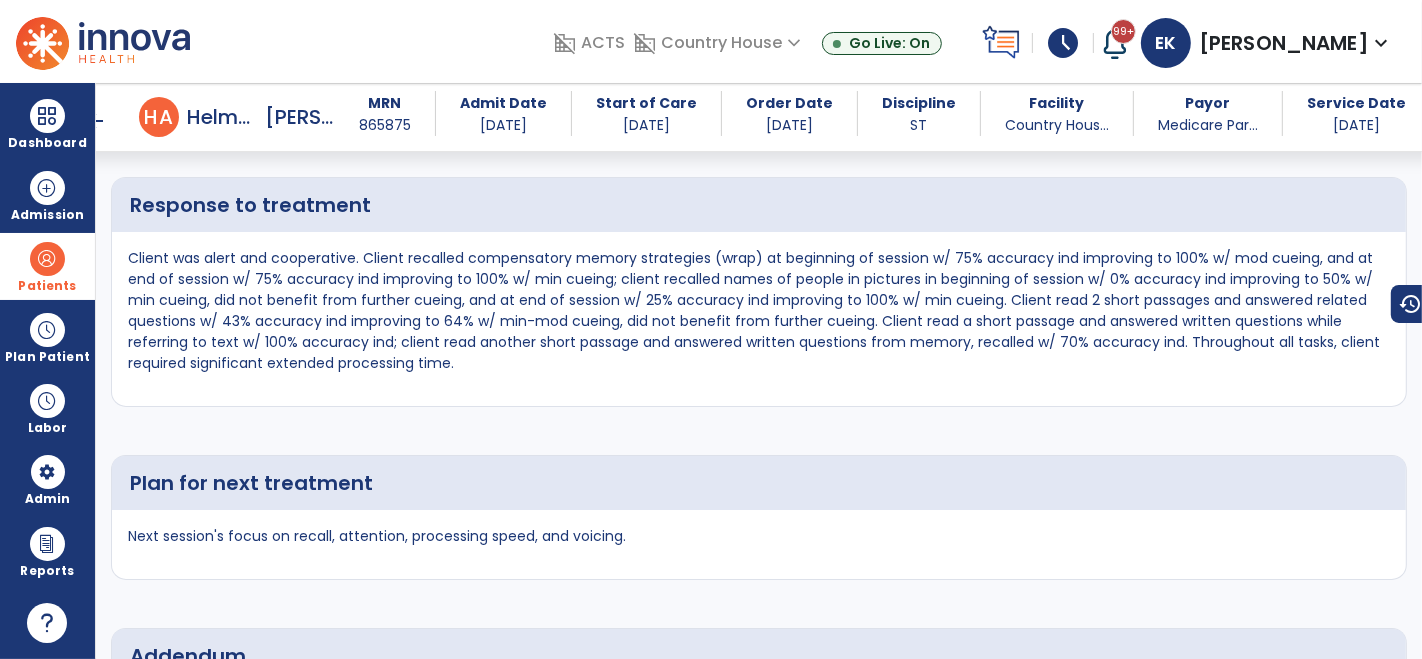 scroll, scrollTop: 4197, scrollLeft: 0, axis: vertical 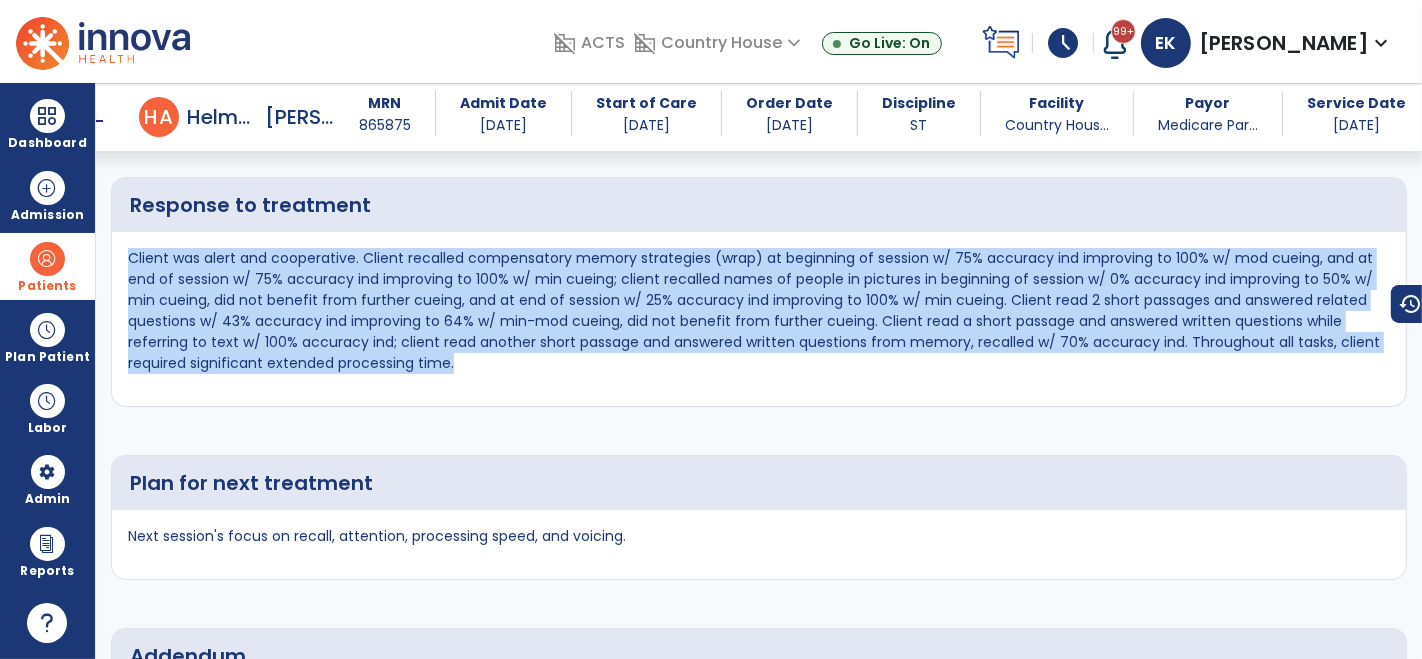 drag, startPoint x: 128, startPoint y: 268, endPoint x: 508, endPoint y: 388, distance: 398.49716 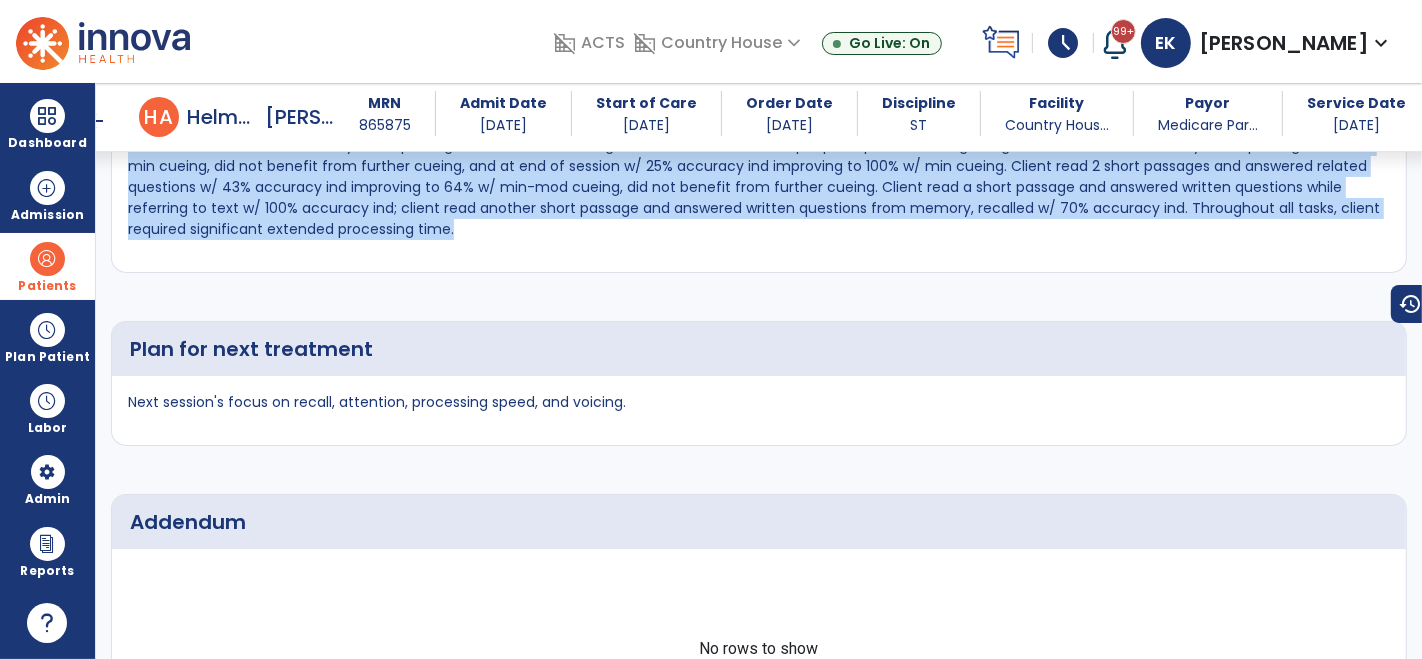 scroll, scrollTop: 4346, scrollLeft: 0, axis: vertical 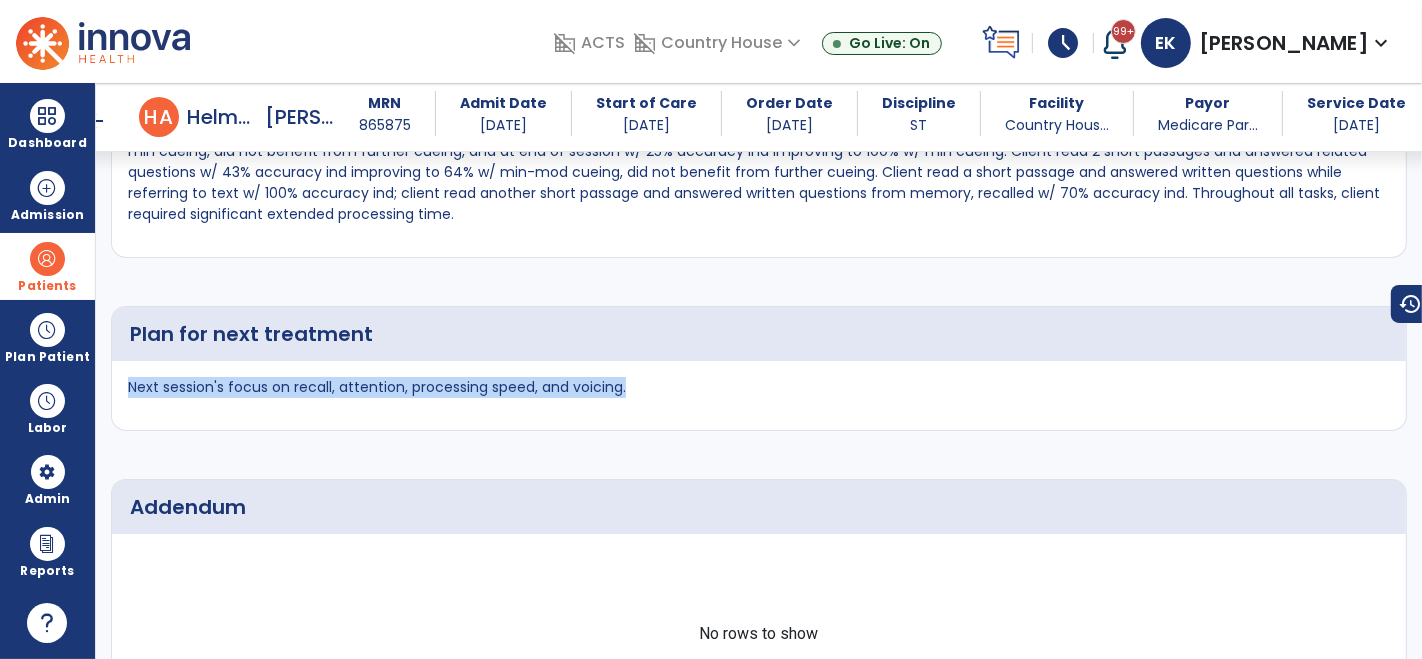 drag, startPoint x: 128, startPoint y: 395, endPoint x: 634, endPoint y: 401, distance: 506.03558 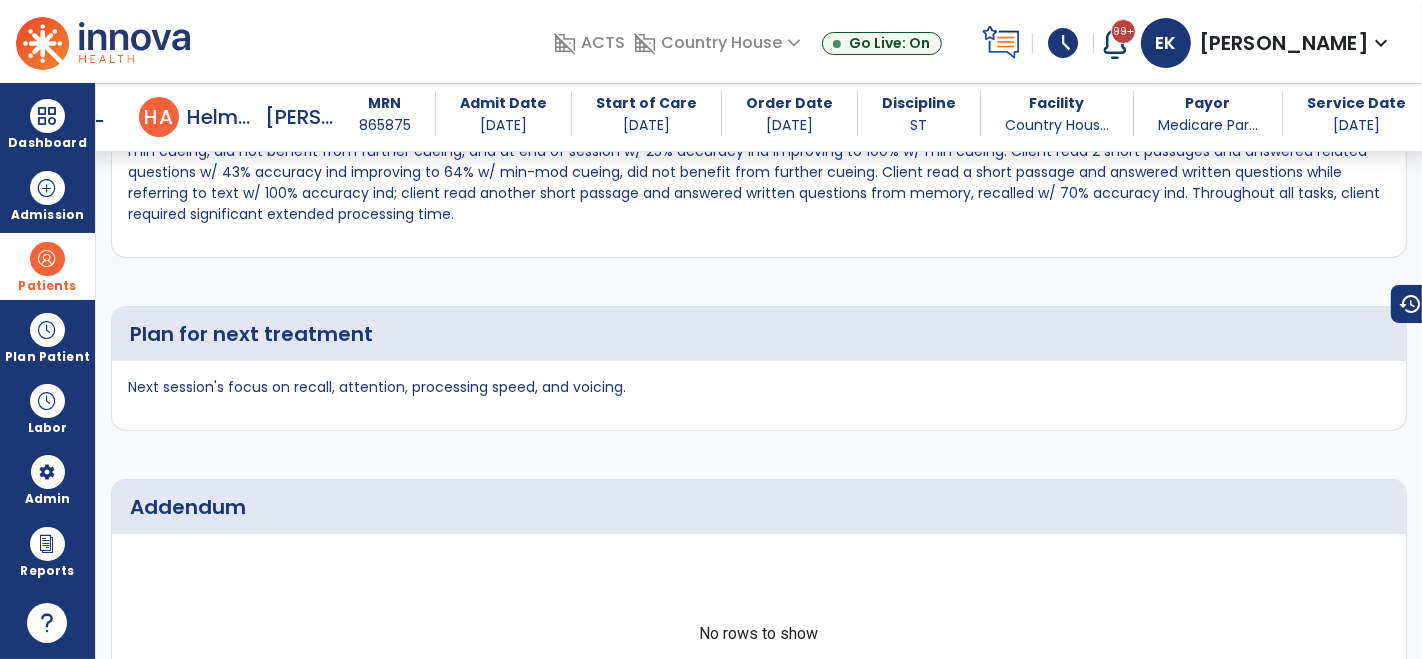 click on "arrow_back" at bounding box center (95, 121) 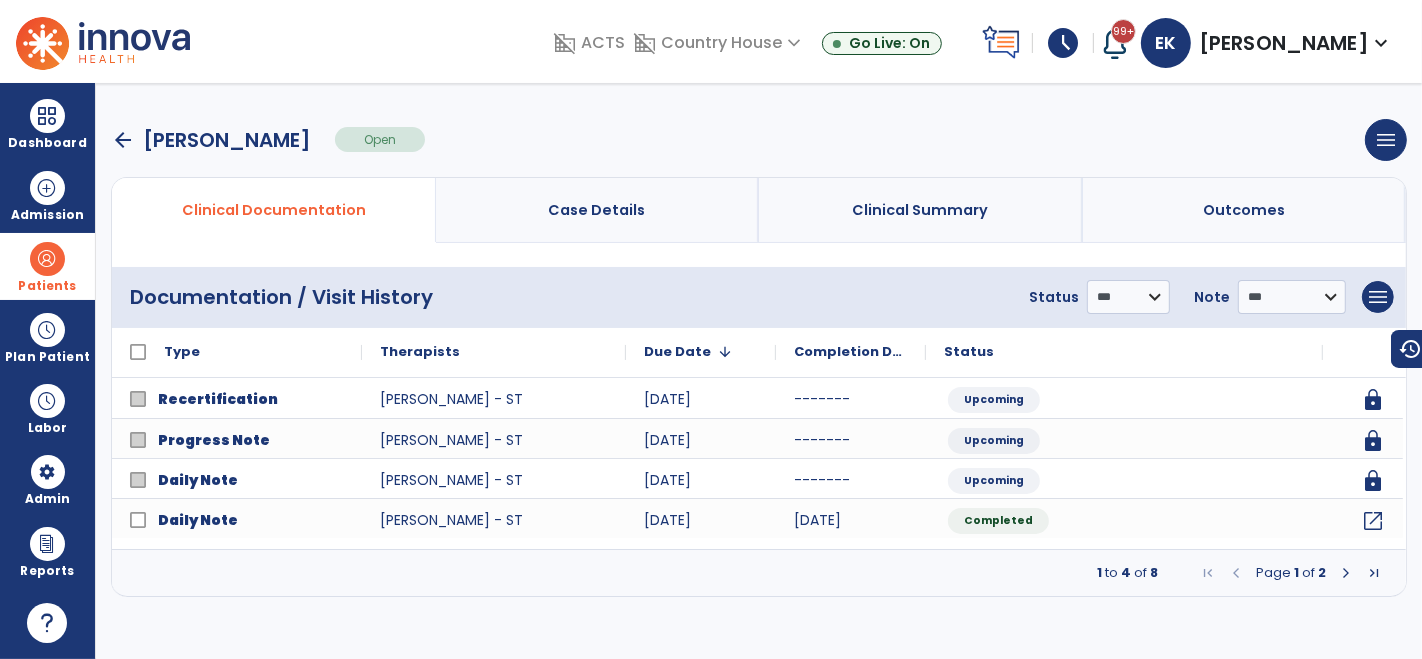 scroll, scrollTop: 0, scrollLeft: 0, axis: both 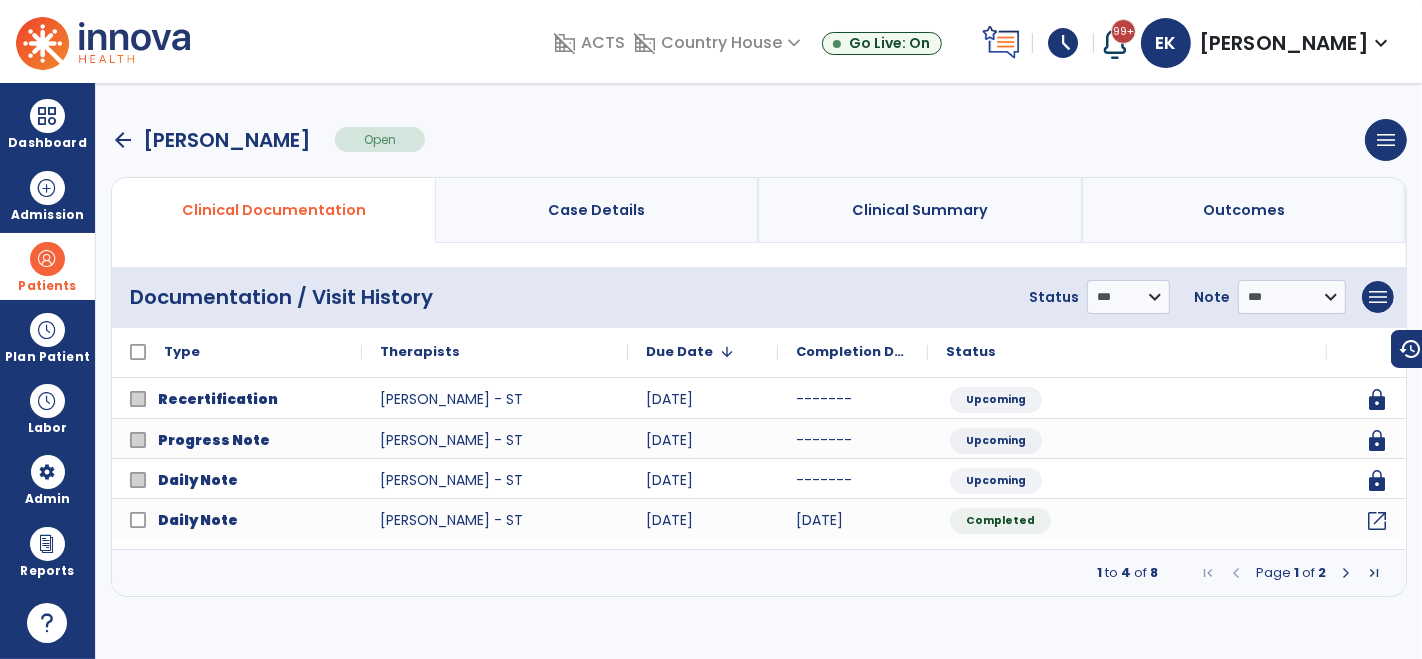 click at bounding box center (1346, 573) 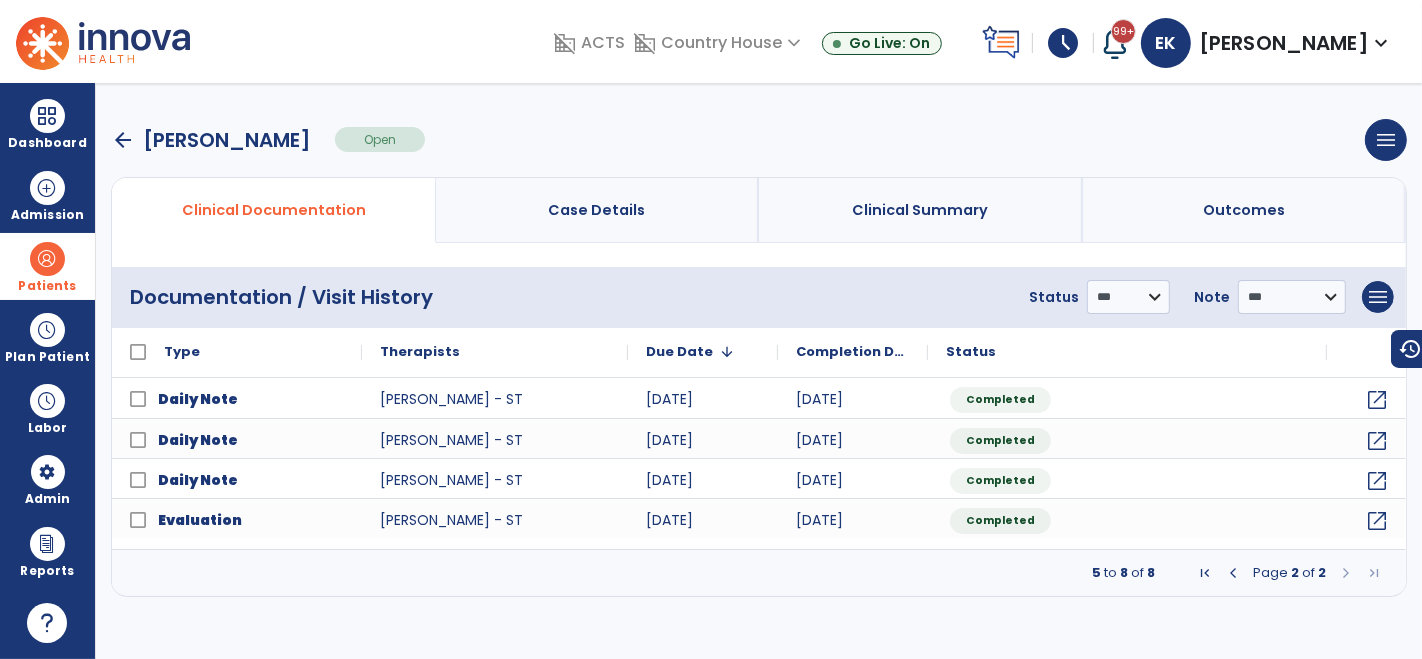 click at bounding box center (1233, 573) 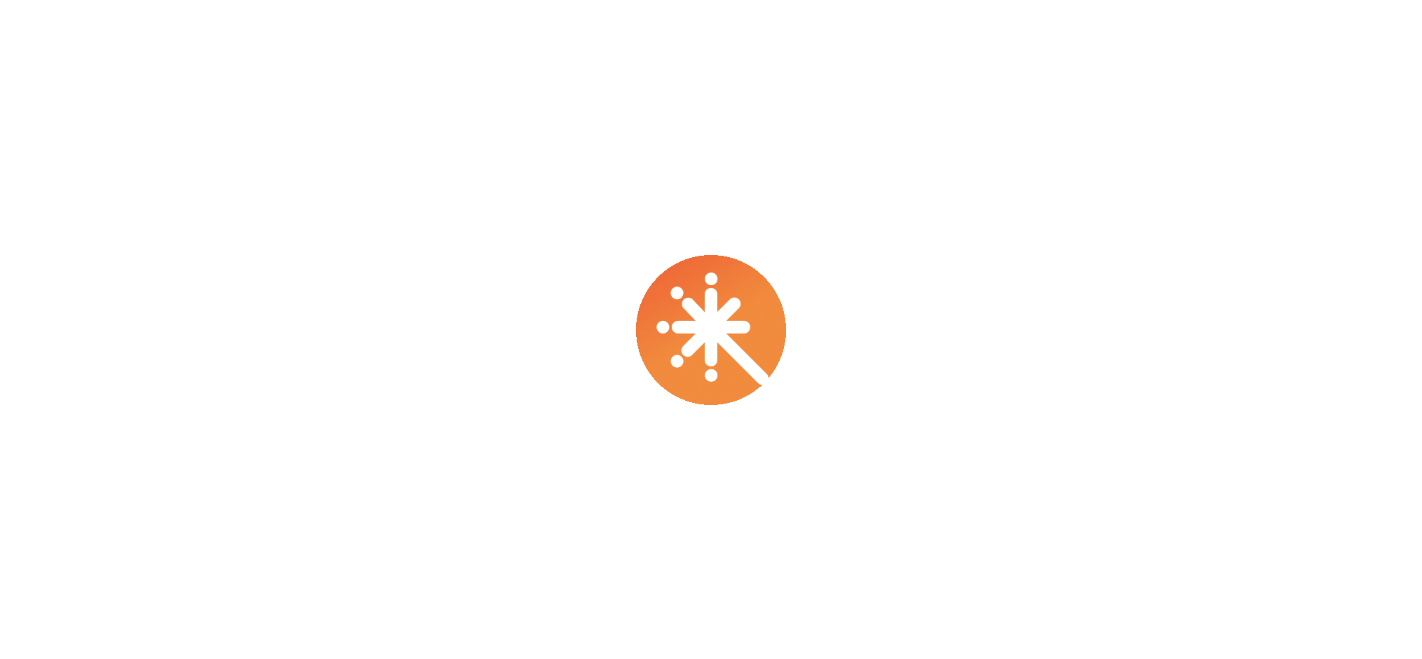 scroll, scrollTop: 0, scrollLeft: 0, axis: both 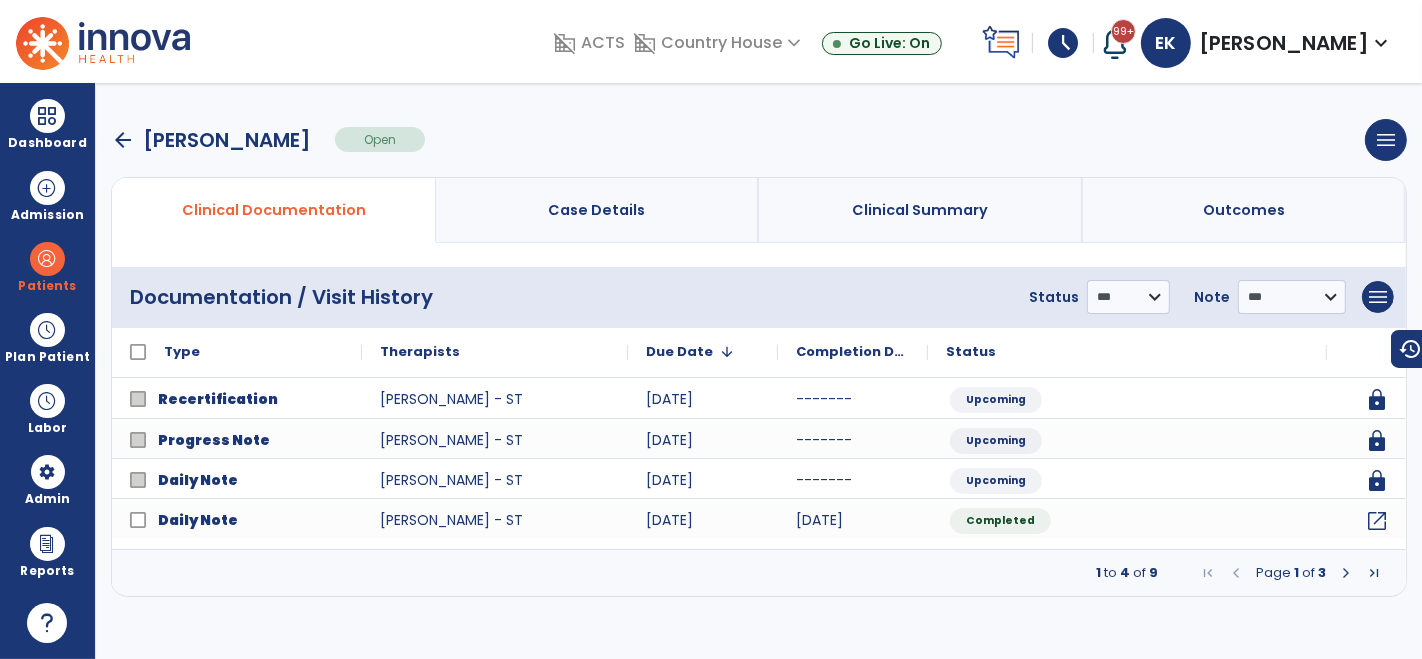 click at bounding box center [1346, 573] 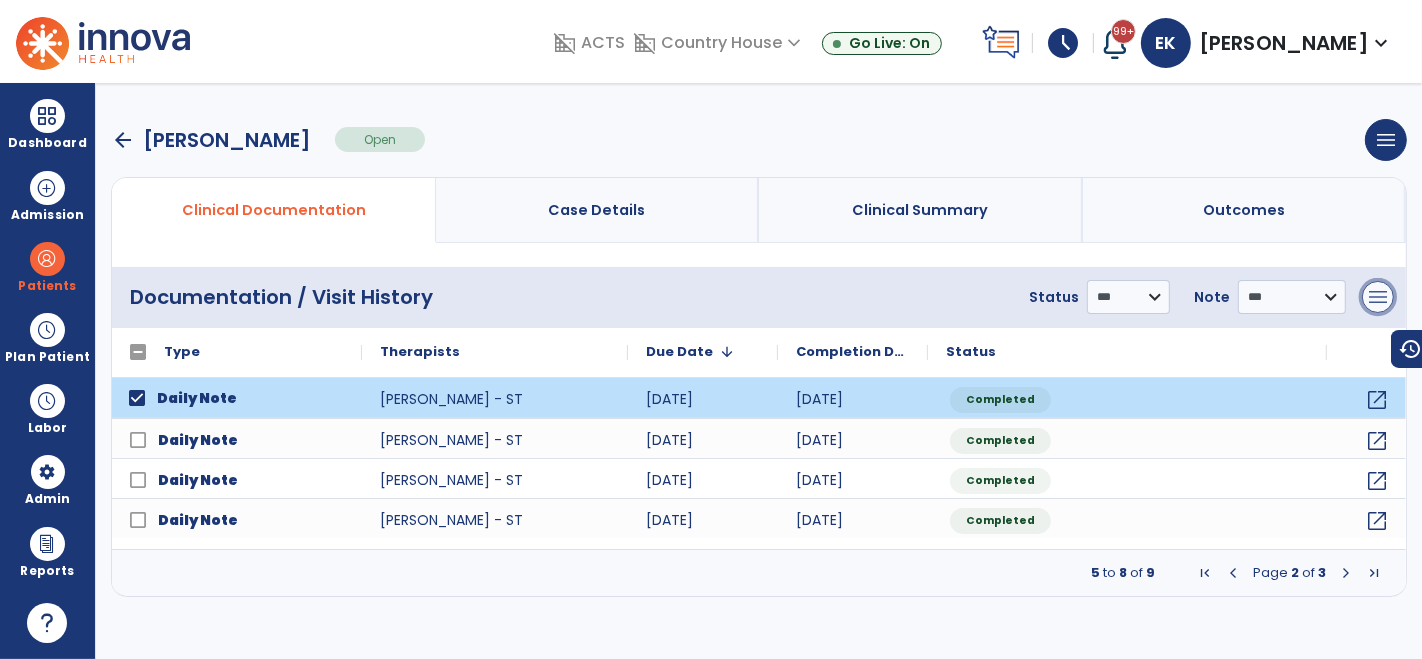 click on "menu" at bounding box center (1378, 297) 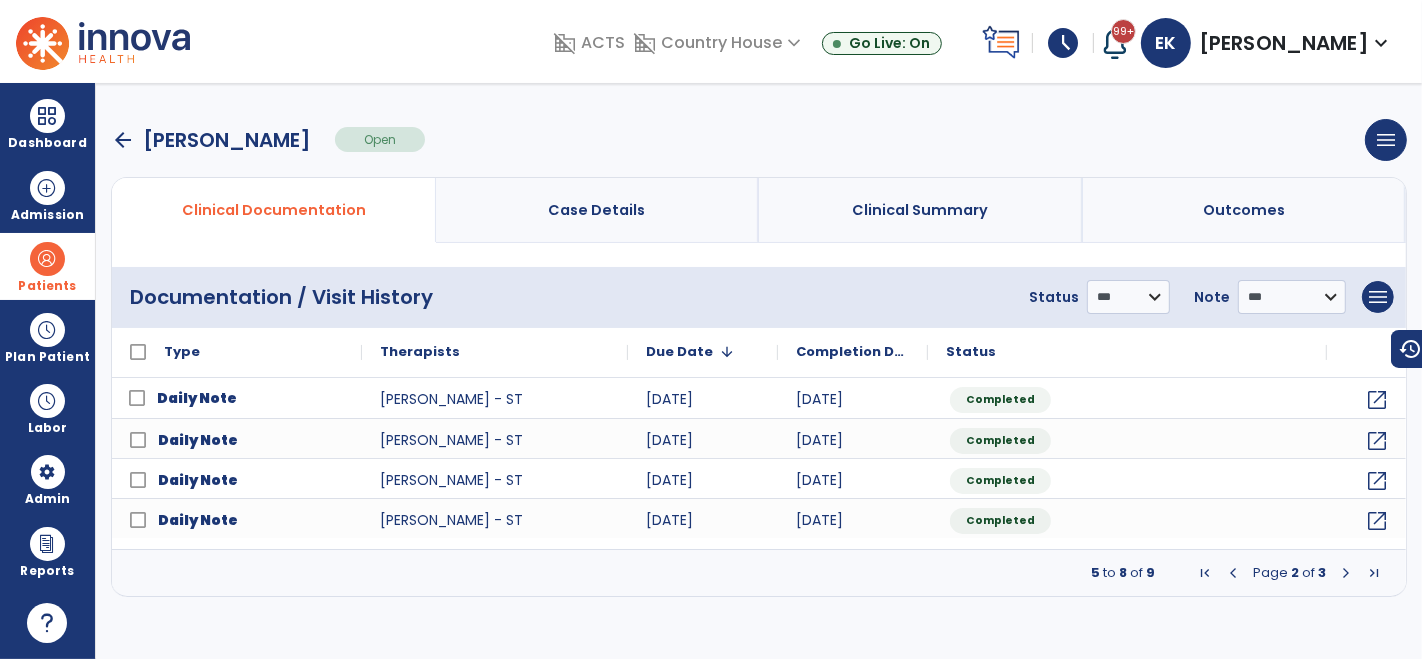click on "Patients" at bounding box center [47, 266] 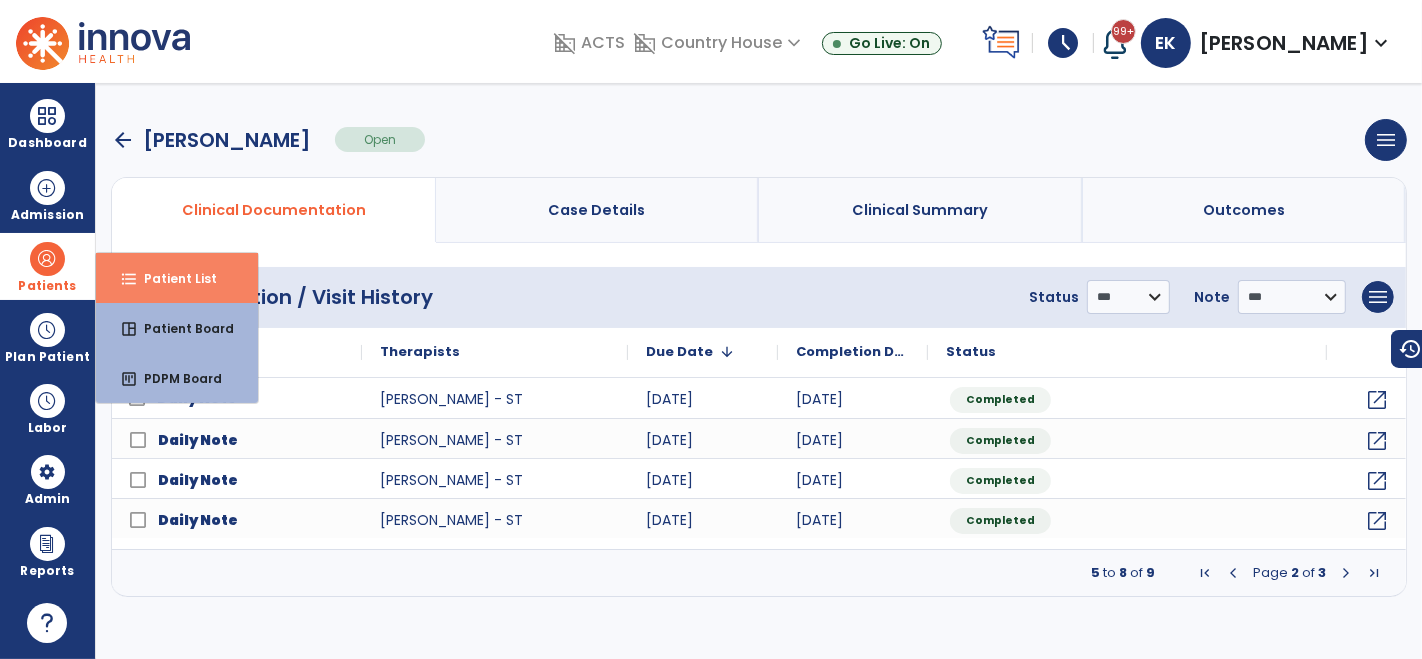 click on "format_list_bulleted  Patient List" at bounding box center [177, 278] 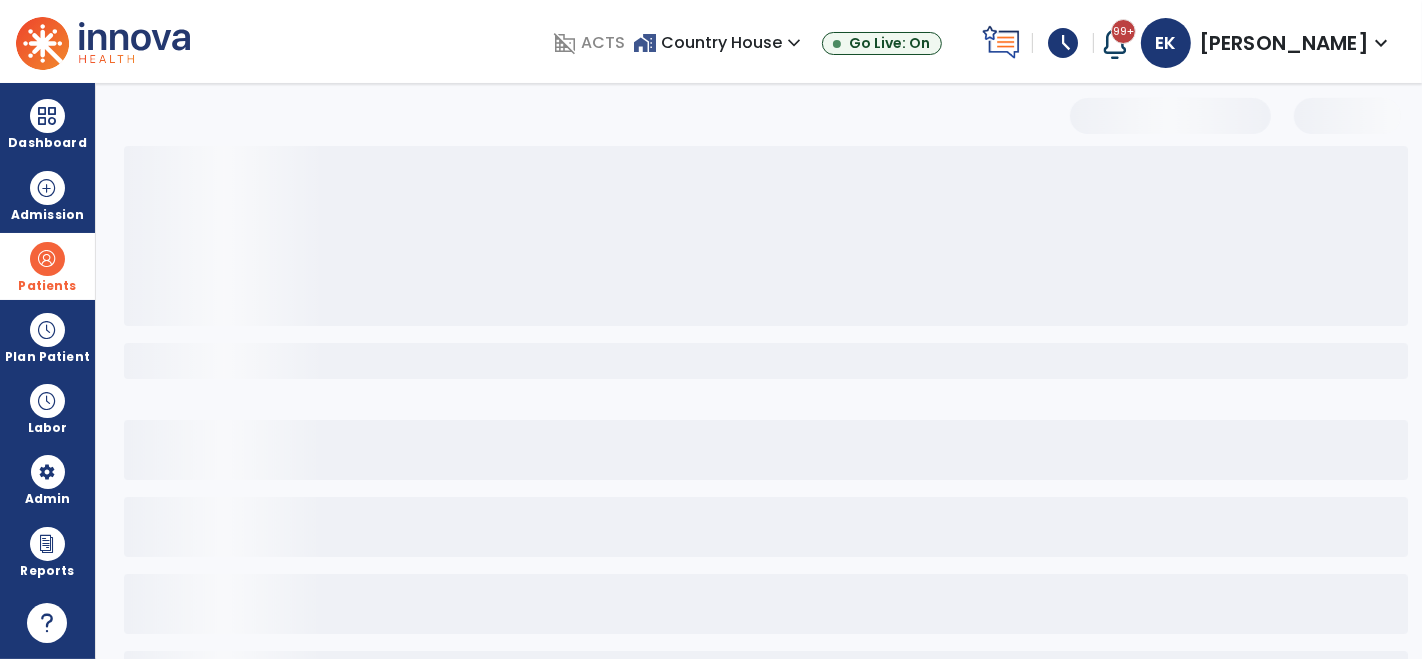 select on "***" 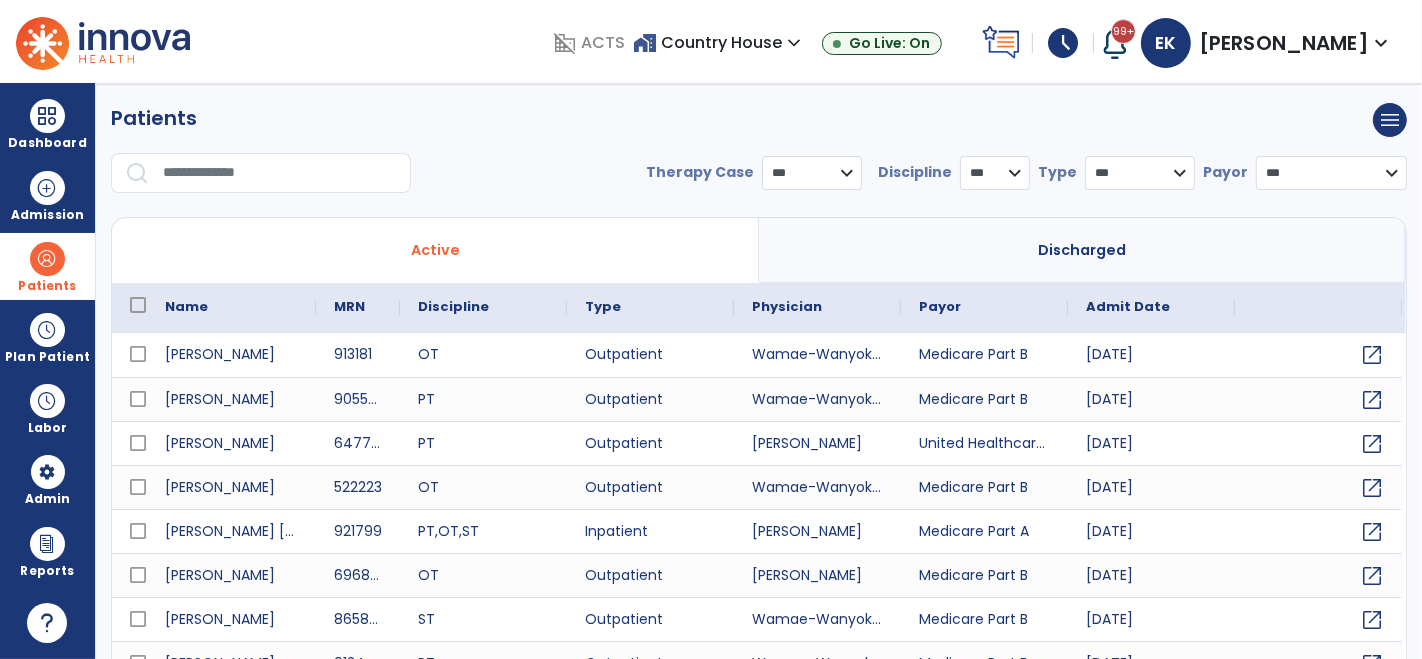 click at bounding box center [280, 173] 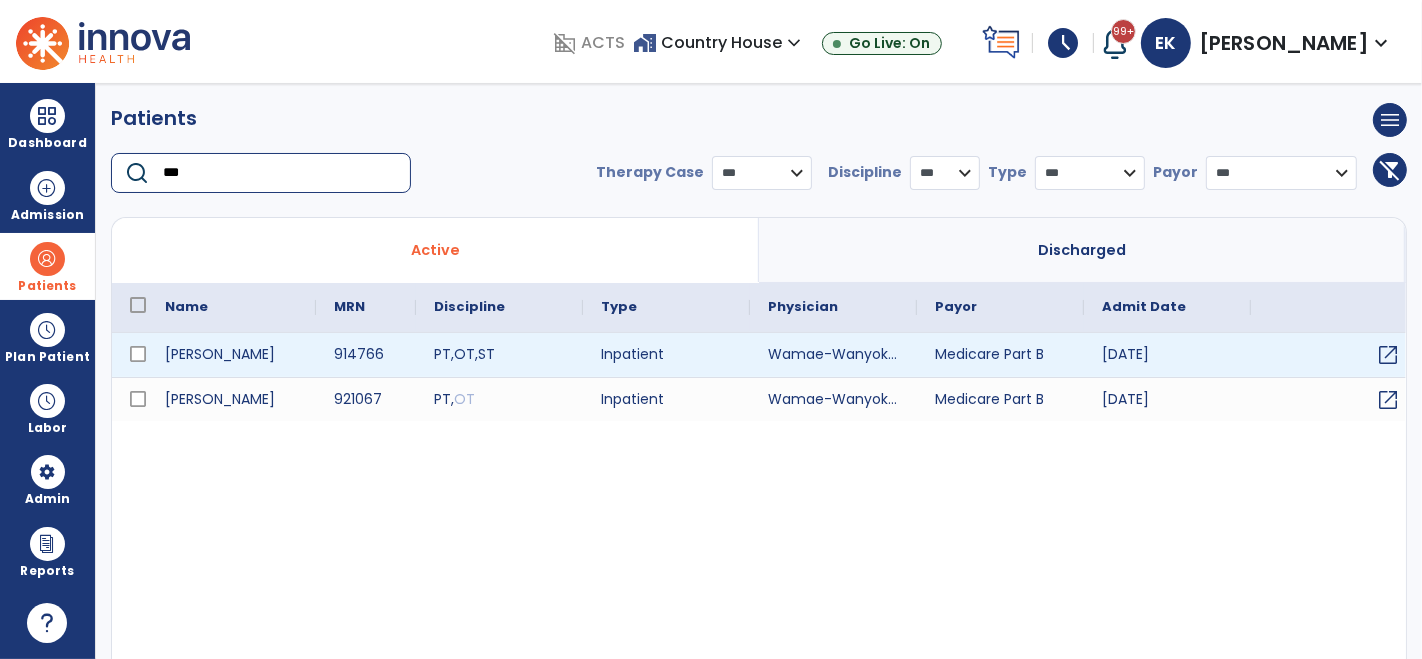 type on "***" 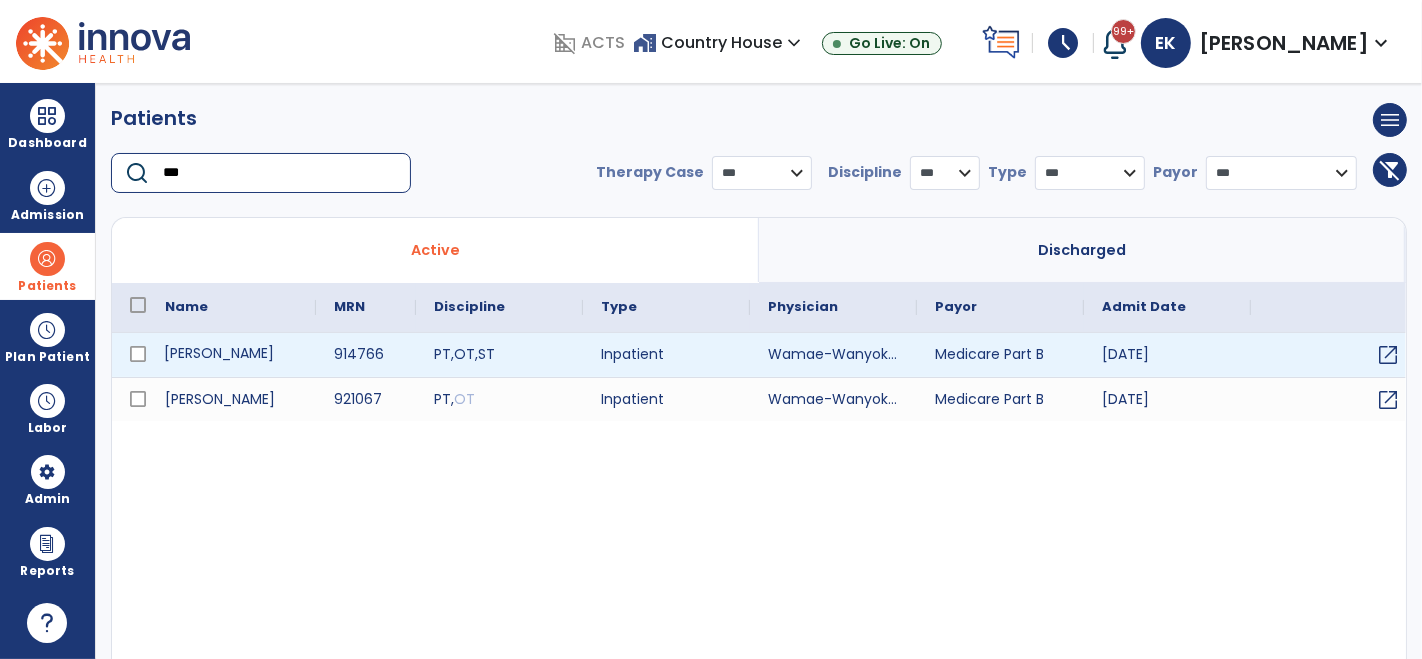 click on "[PERSON_NAME]" at bounding box center [231, 355] 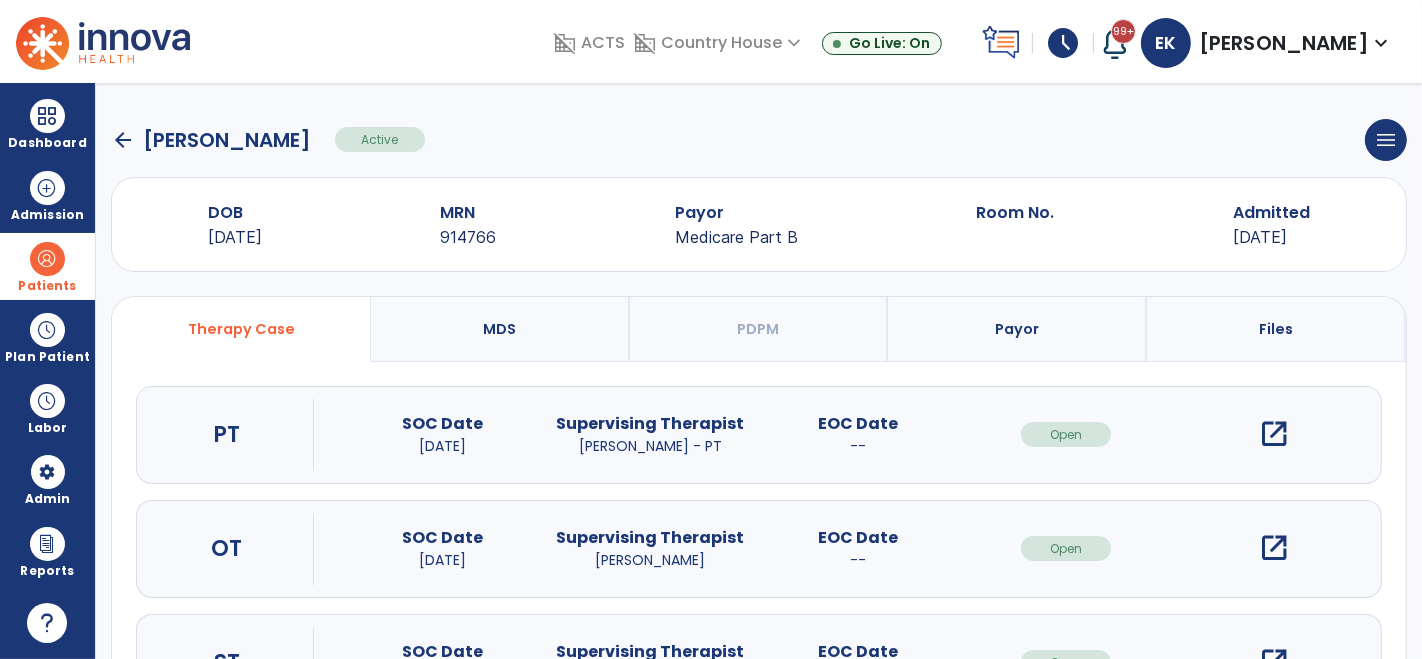 scroll, scrollTop: 97, scrollLeft: 0, axis: vertical 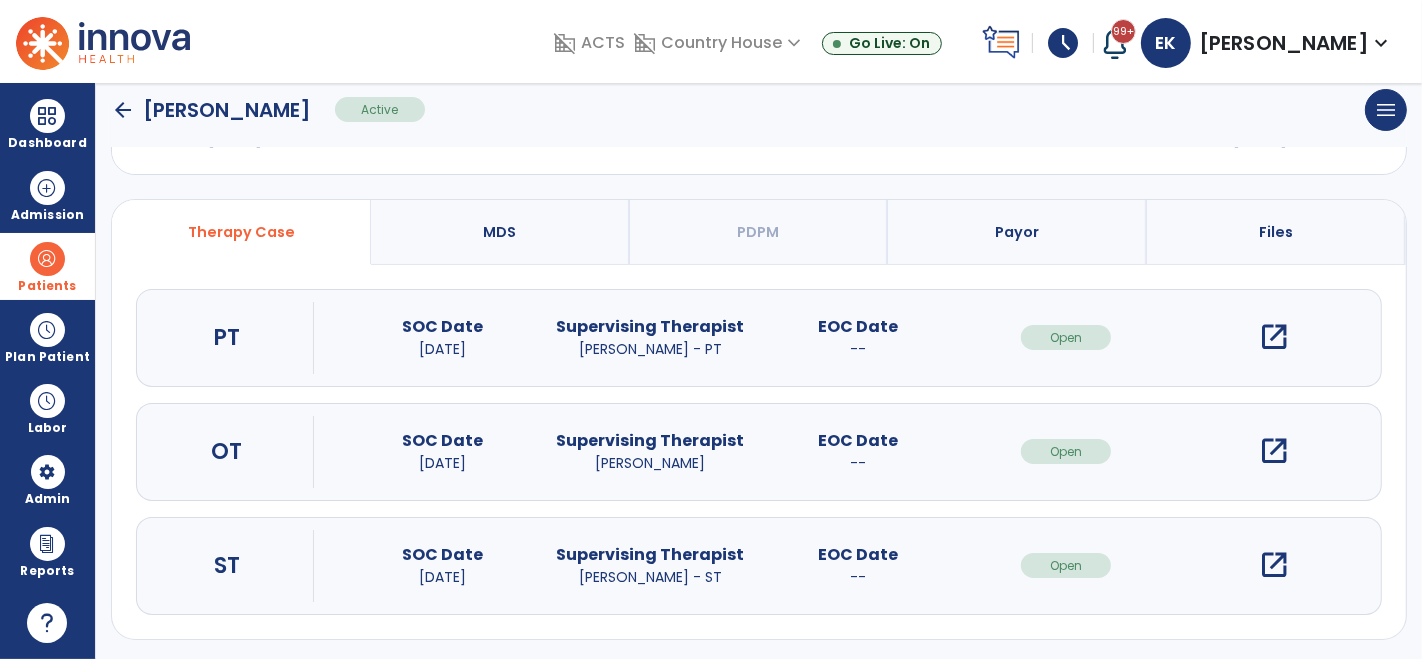 click on "open_in_new" at bounding box center (1274, 565) 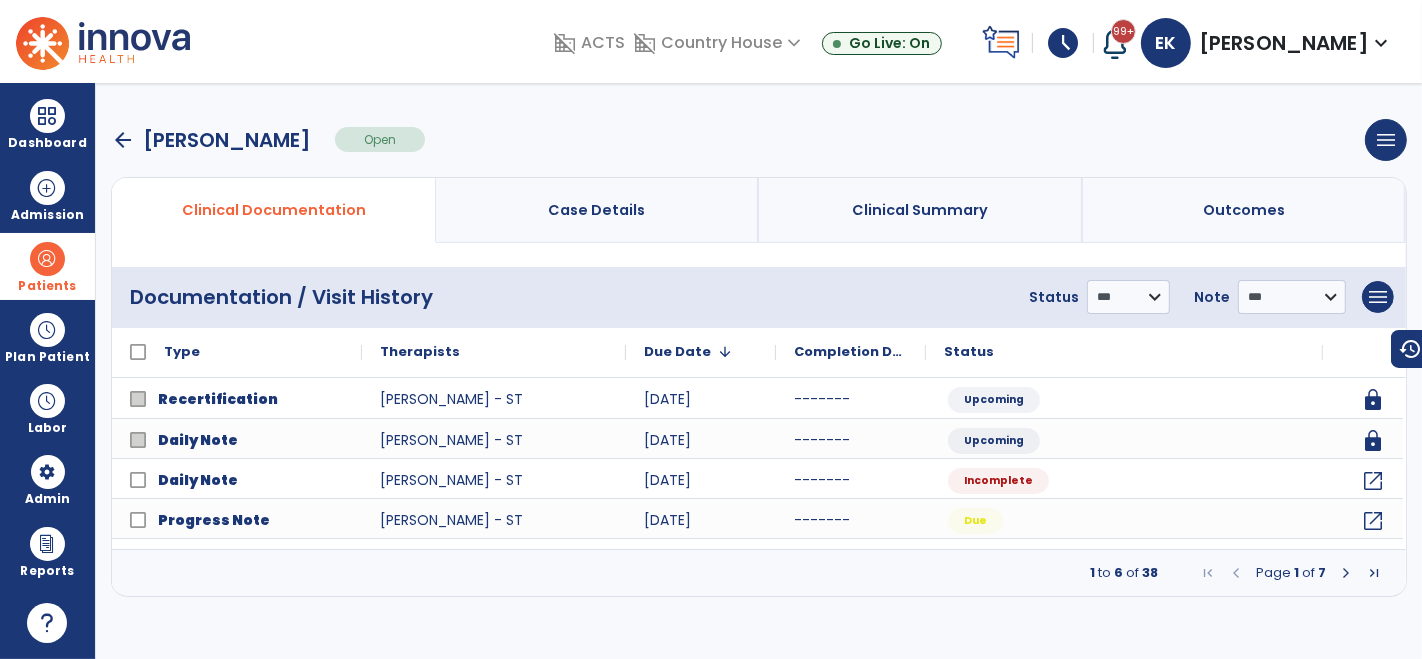 scroll, scrollTop: 0, scrollLeft: 0, axis: both 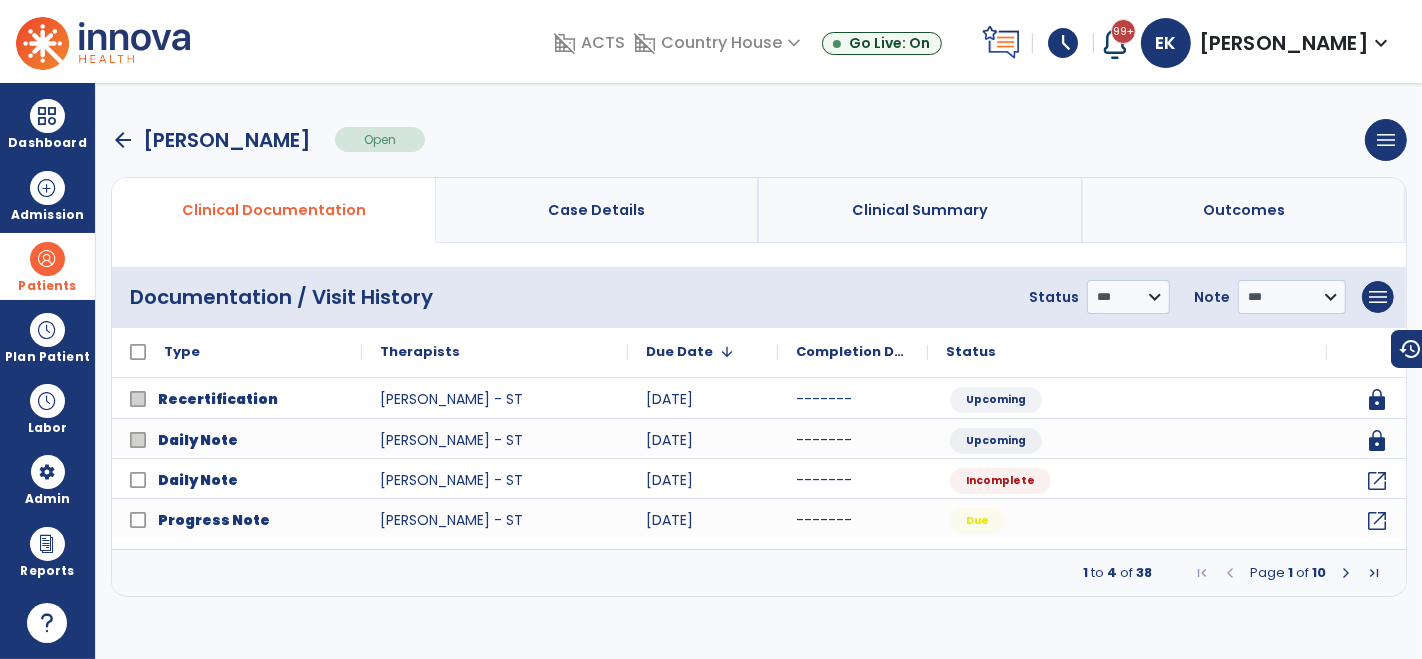 click at bounding box center (1346, 573) 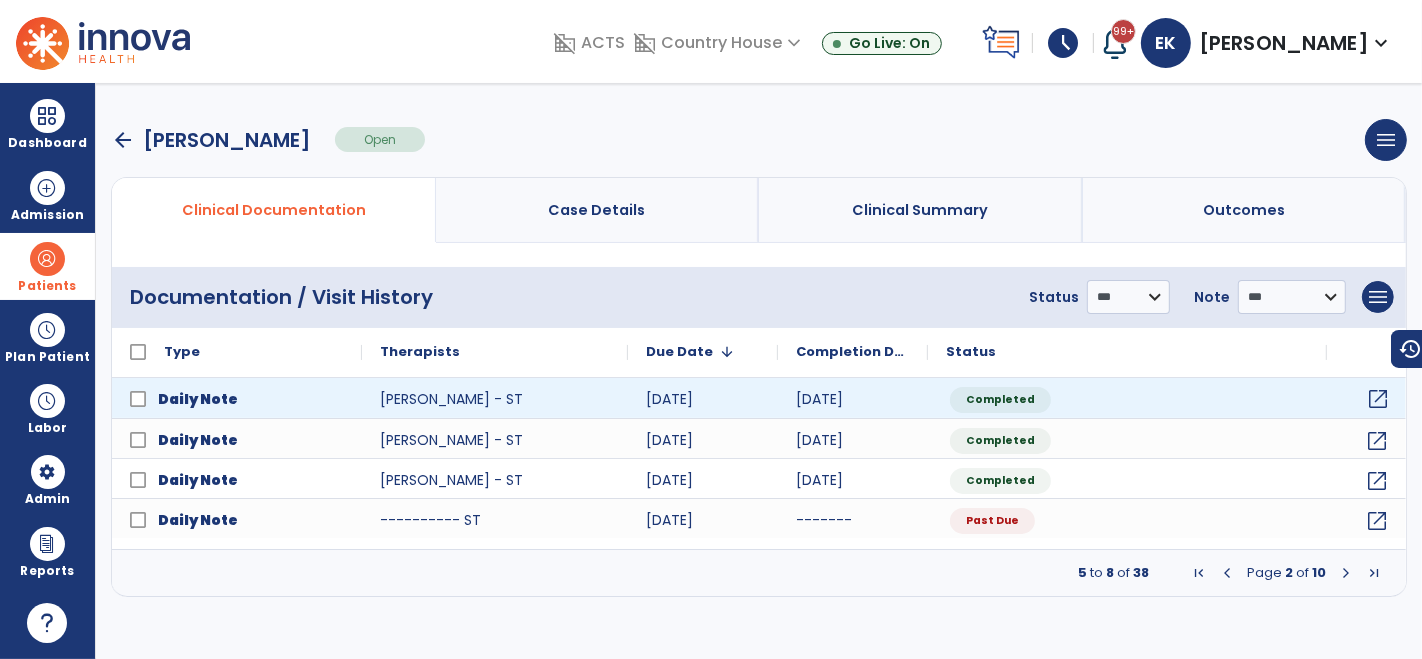 click on "open_in_new" 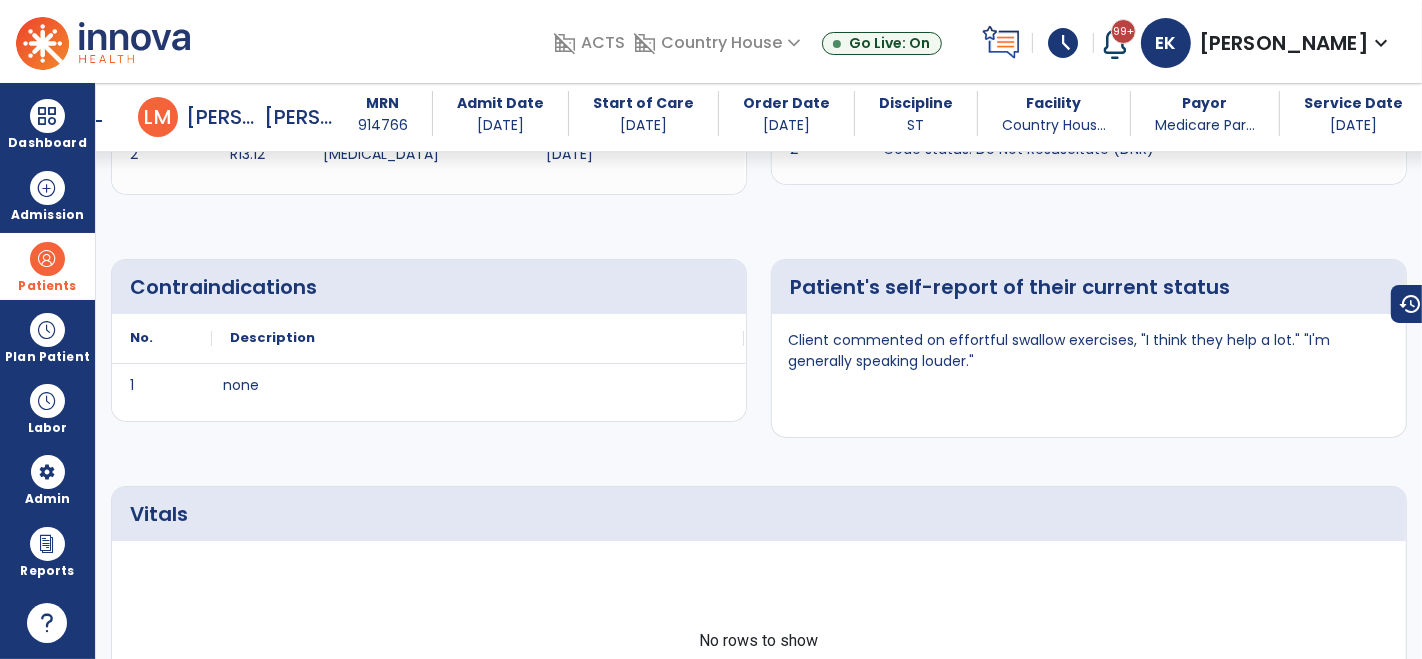 scroll, scrollTop: 699, scrollLeft: 0, axis: vertical 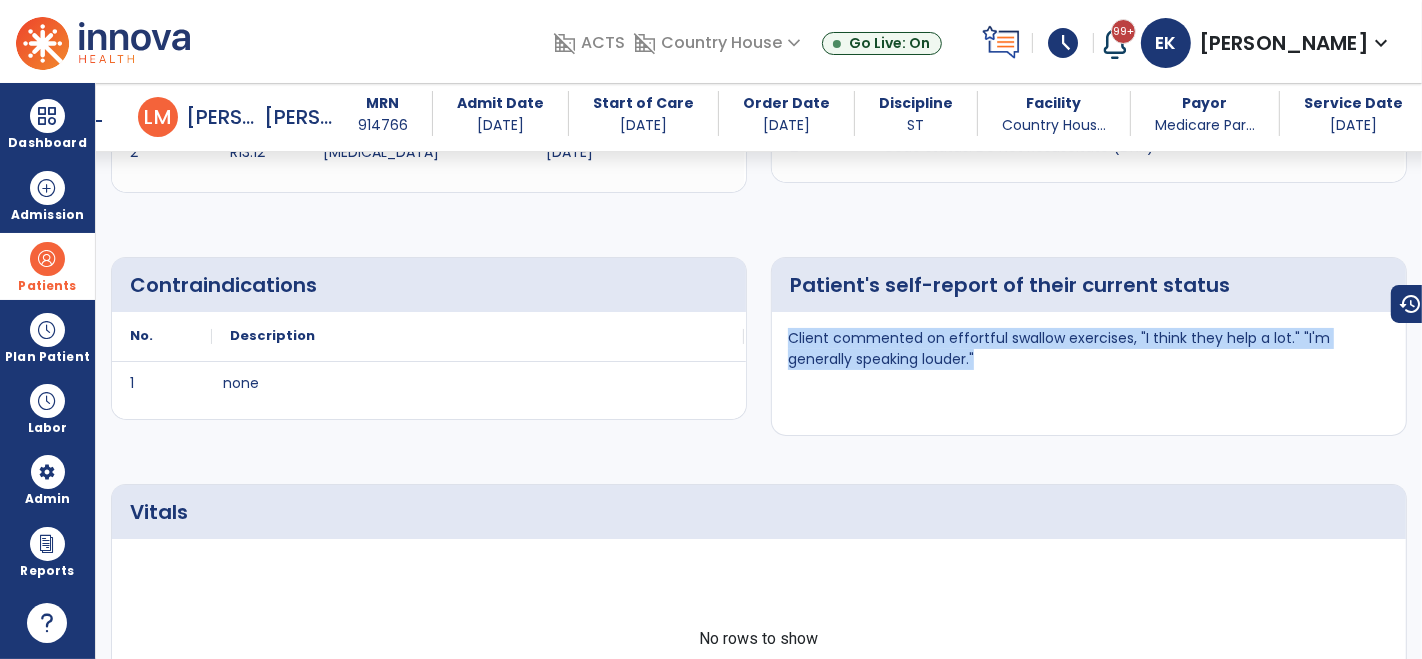 drag, startPoint x: 785, startPoint y: 335, endPoint x: 920, endPoint y: 357, distance: 136.78085 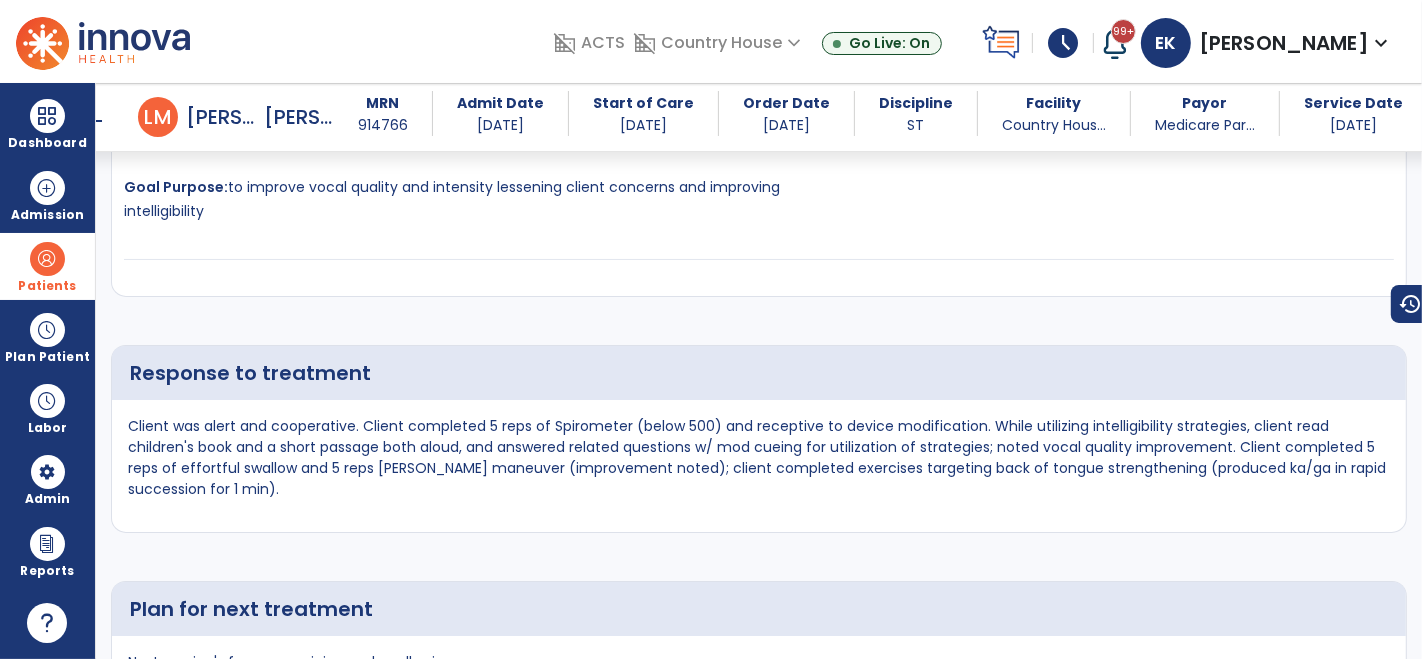 scroll, scrollTop: 3615, scrollLeft: 0, axis: vertical 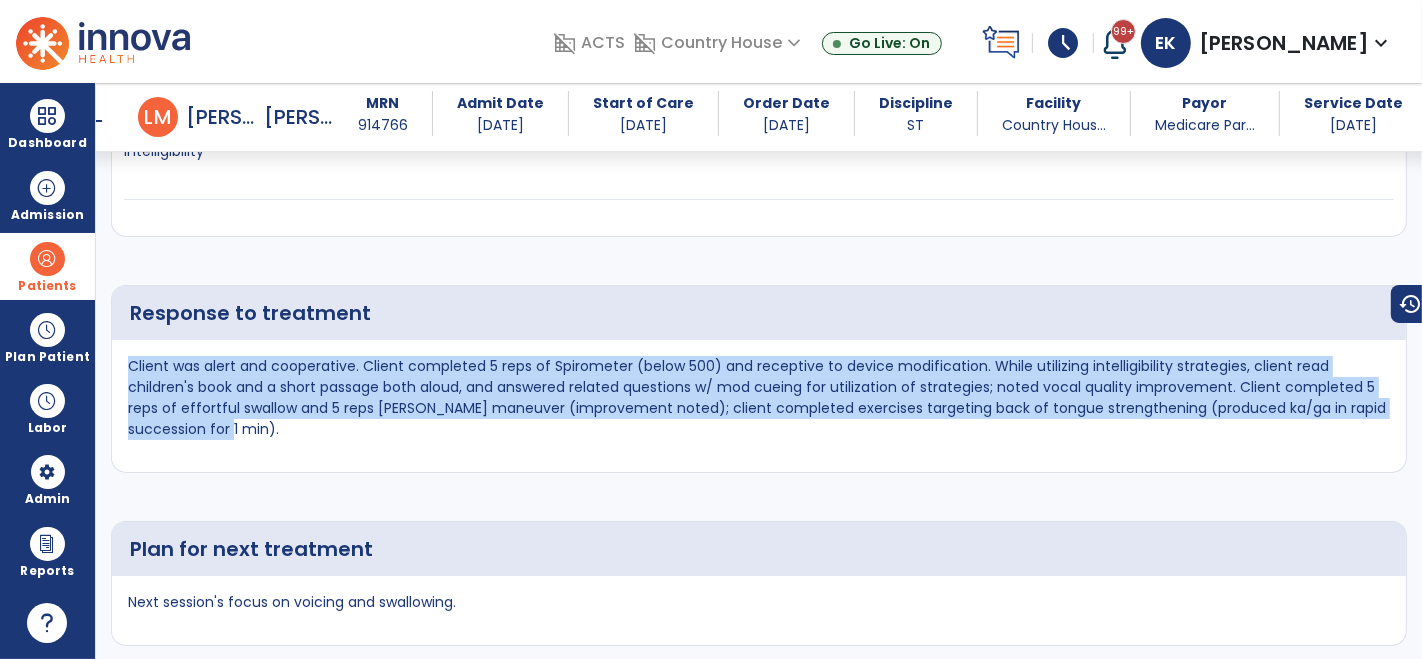drag, startPoint x: 128, startPoint y: 317, endPoint x: 348, endPoint y: 409, distance: 238.46173 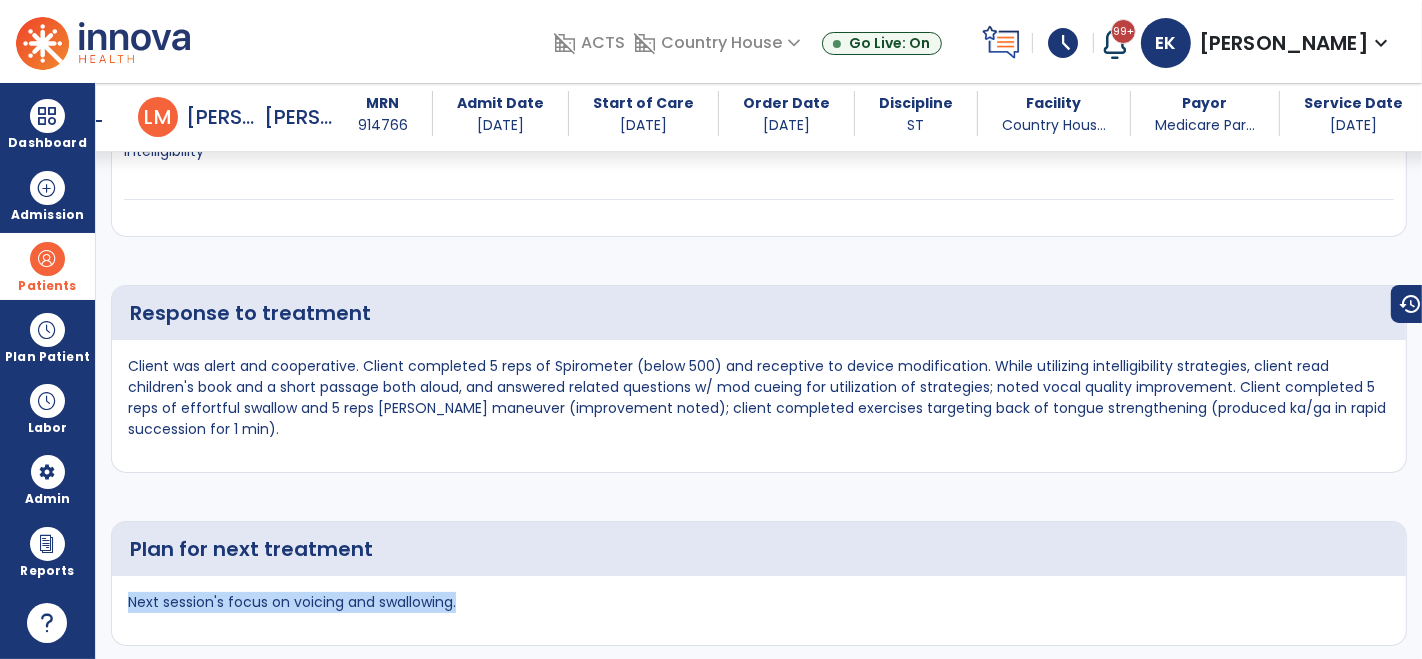 drag, startPoint x: 128, startPoint y: 549, endPoint x: 491, endPoint y: 574, distance: 363.85986 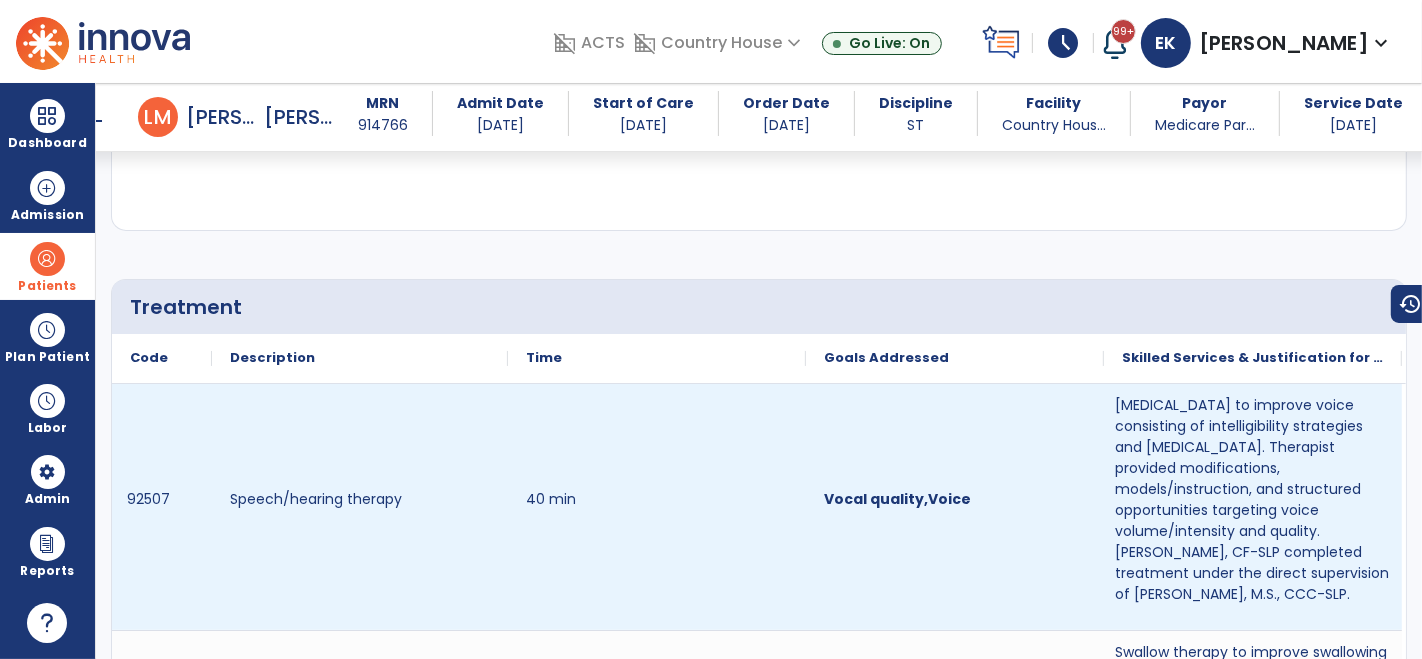 scroll, scrollTop: 1206, scrollLeft: 0, axis: vertical 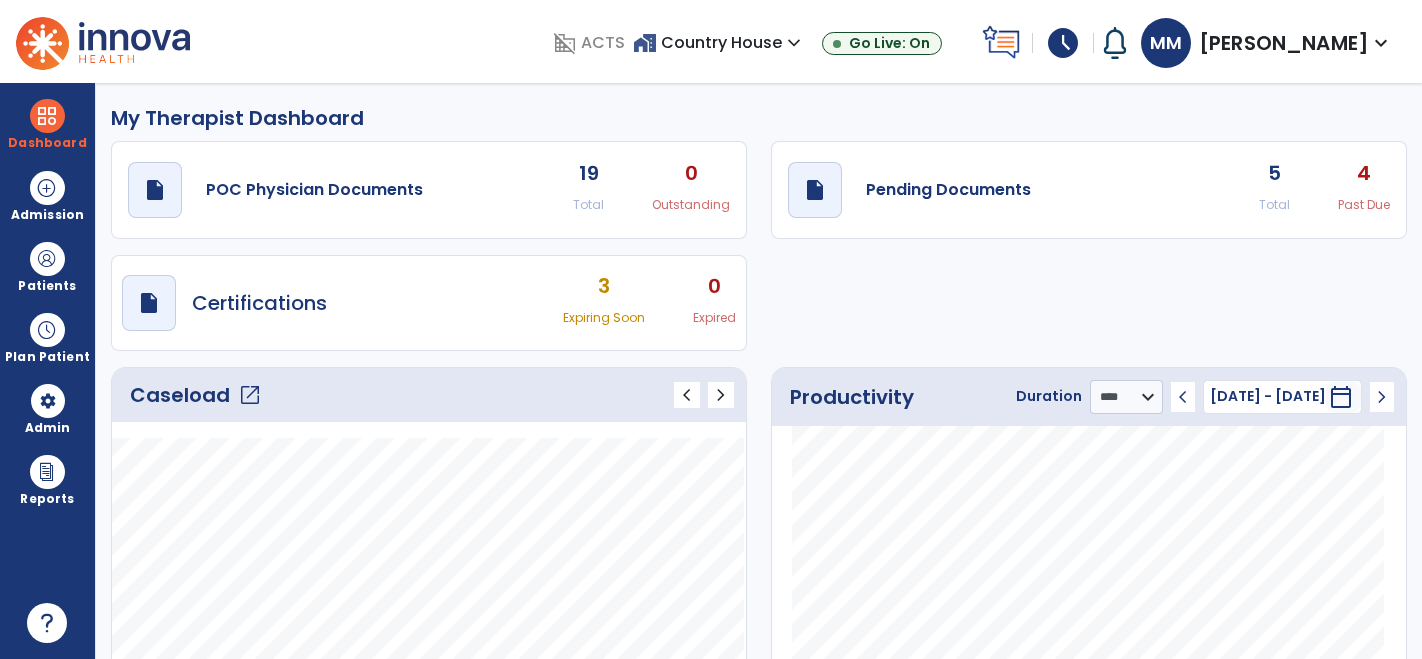 select on "****" 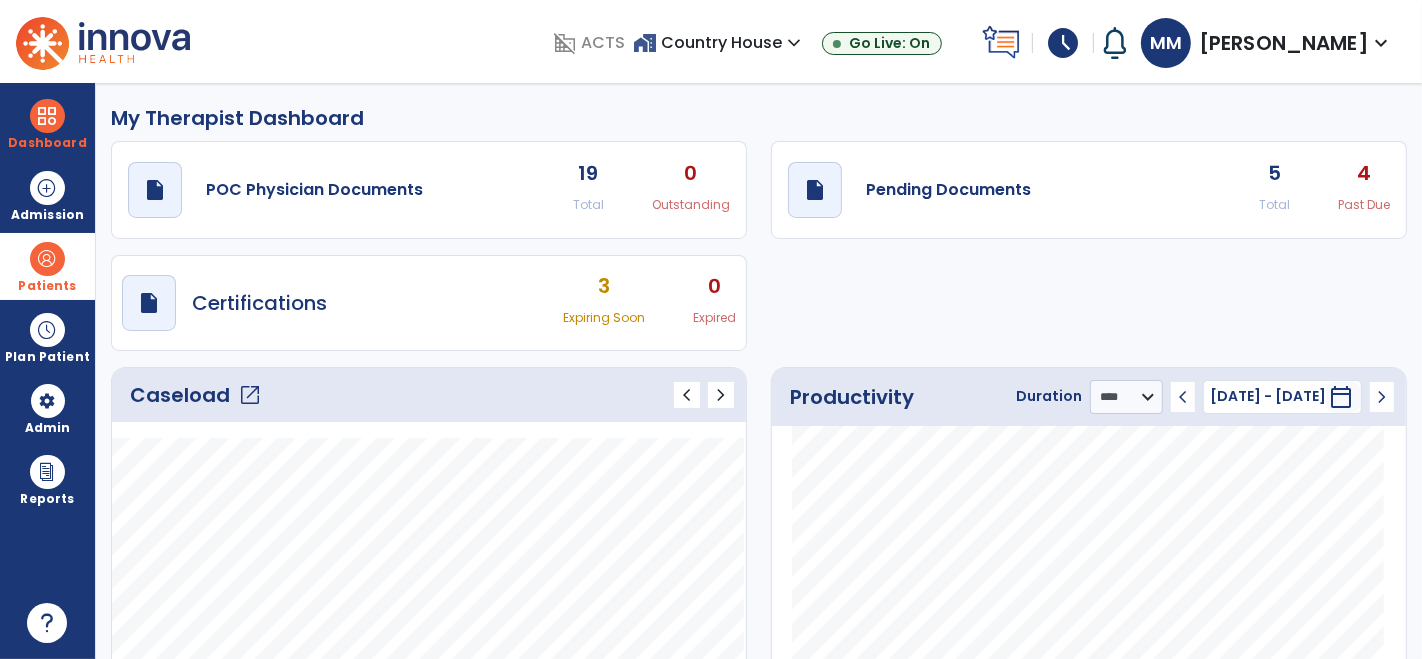 click on "Patients" at bounding box center [47, 266] 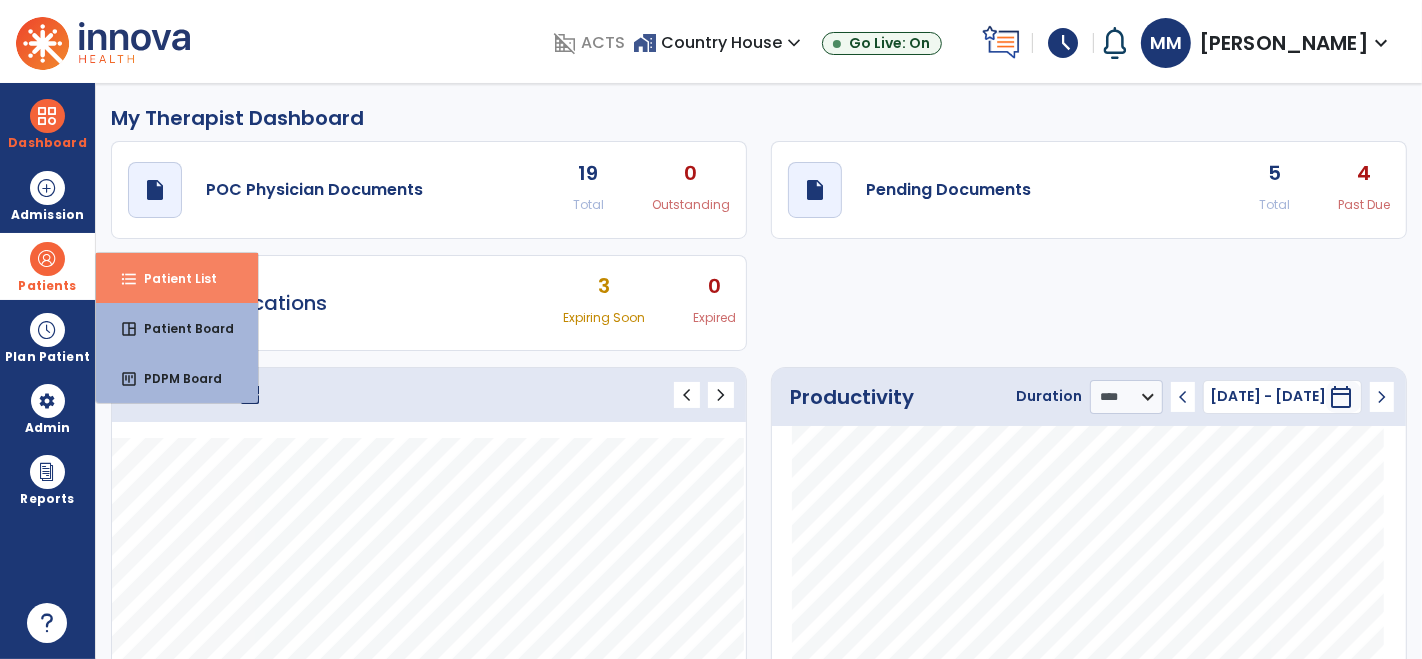 click on "format_list_bulleted  Patient List" at bounding box center (177, 278) 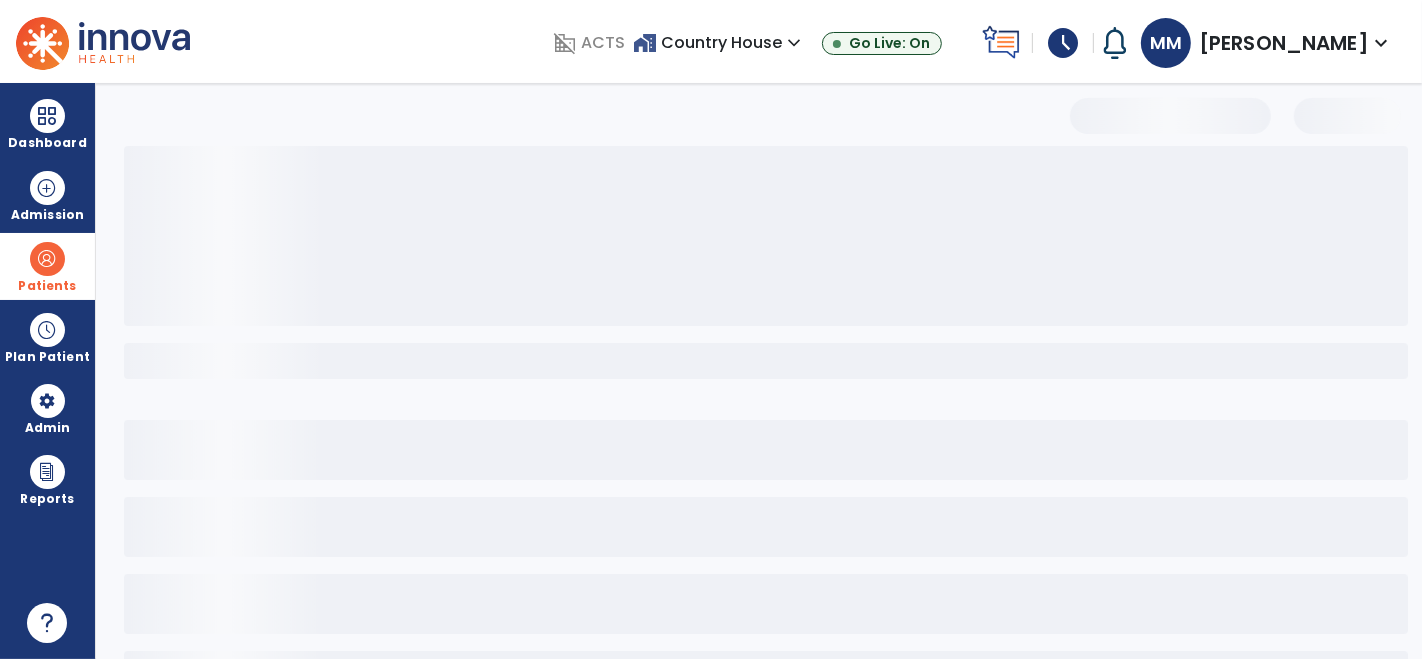 select on "***" 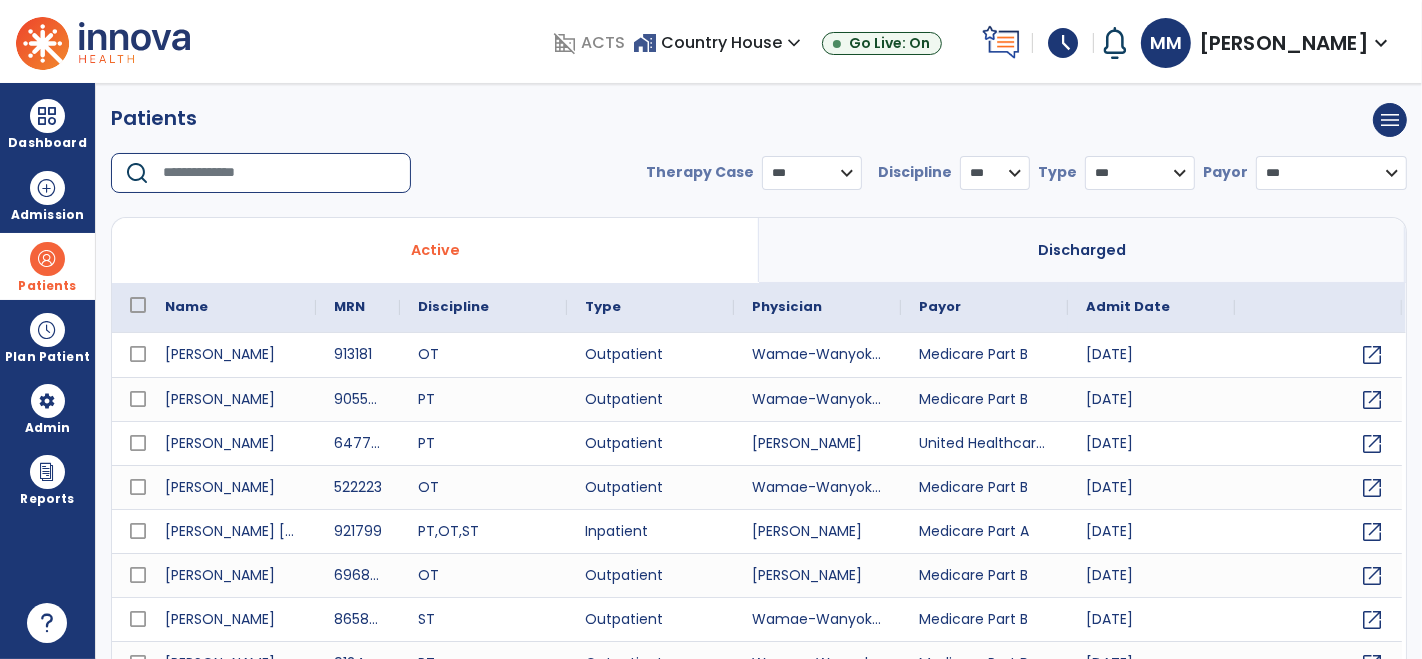 click at bounding box center [280, 173] 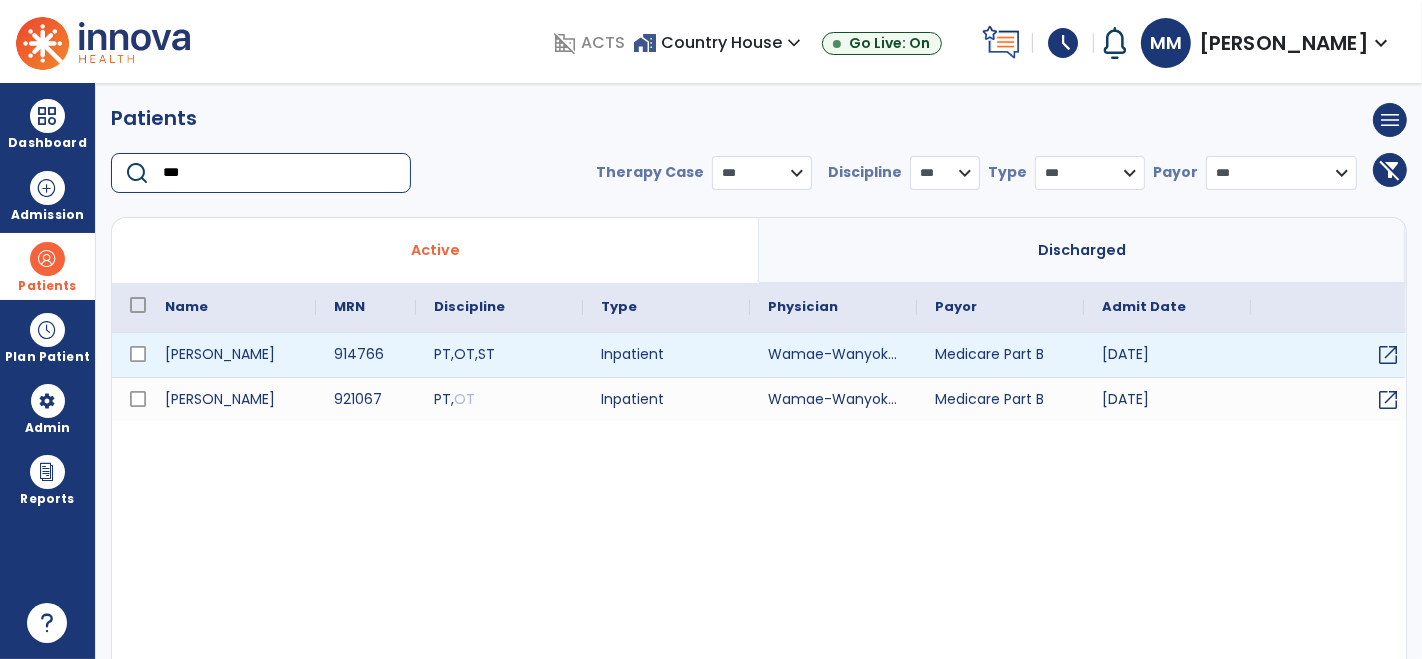 type on "***" 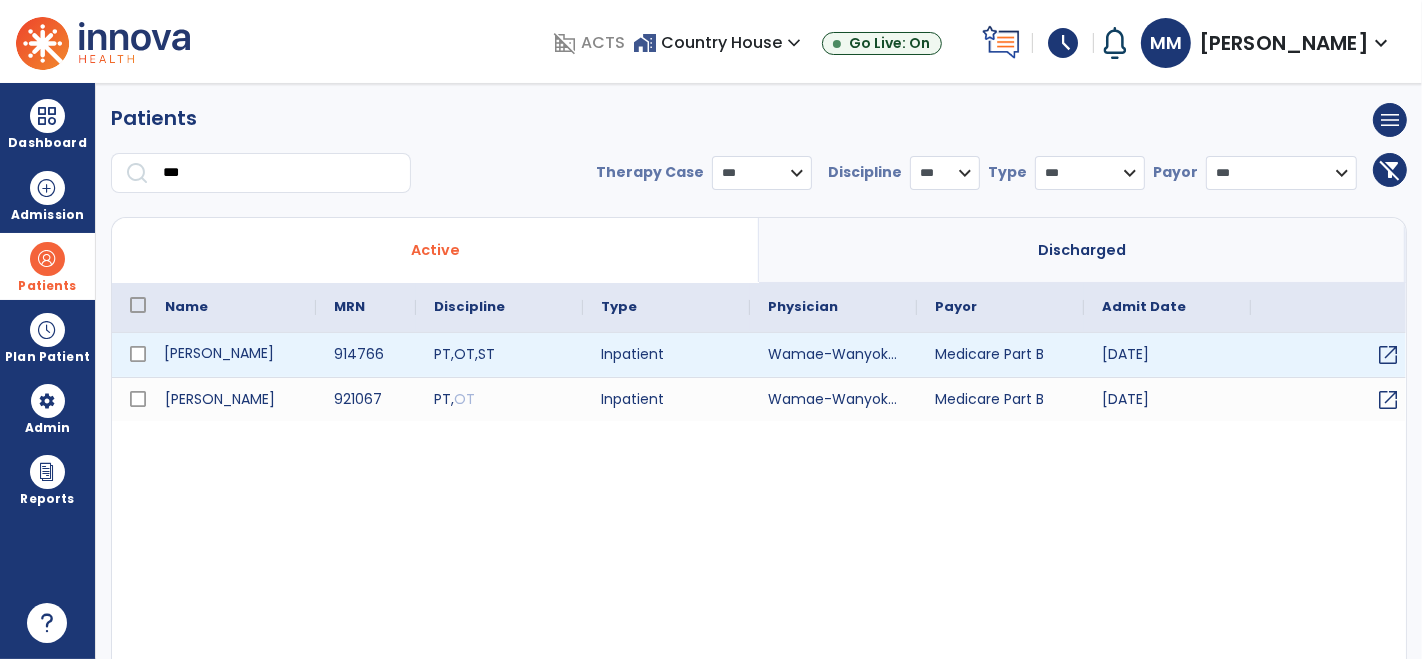 click on "[PERSON_NAME]" at bounding box center (231, 355) 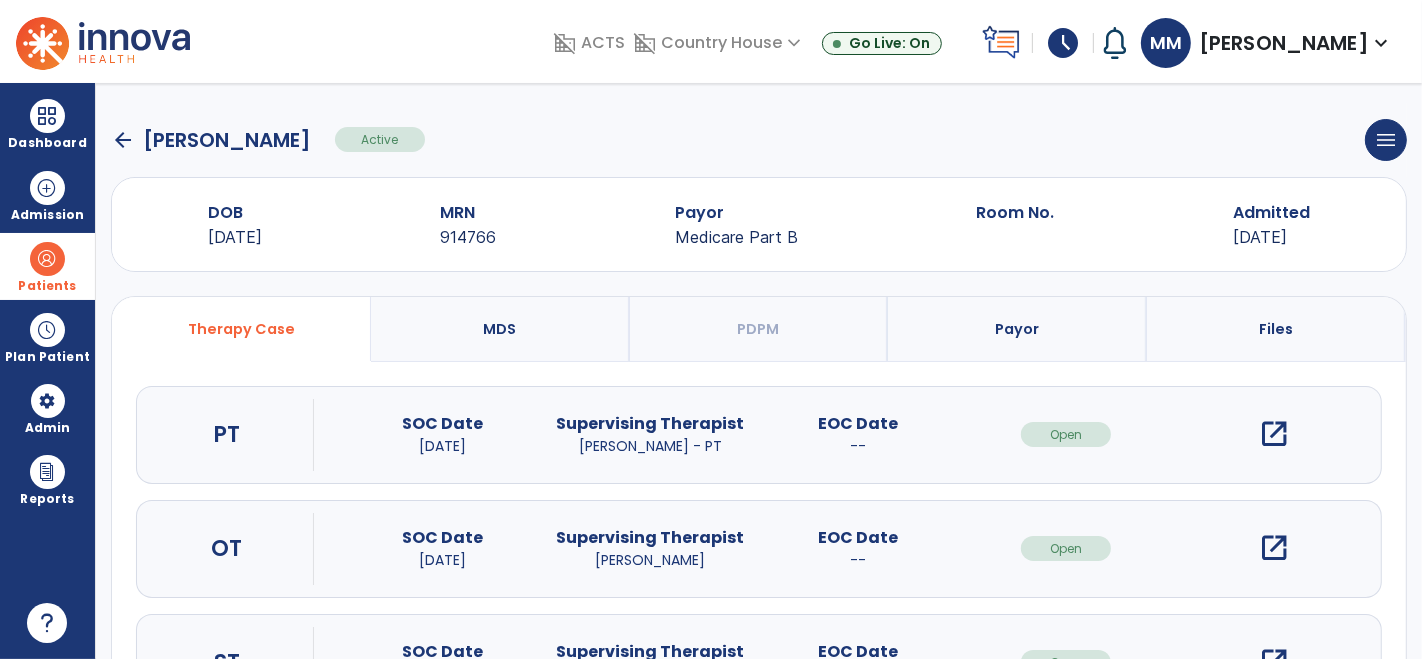 scroll, scrollTop: 97, scrollLeft: 0, axis: vertical 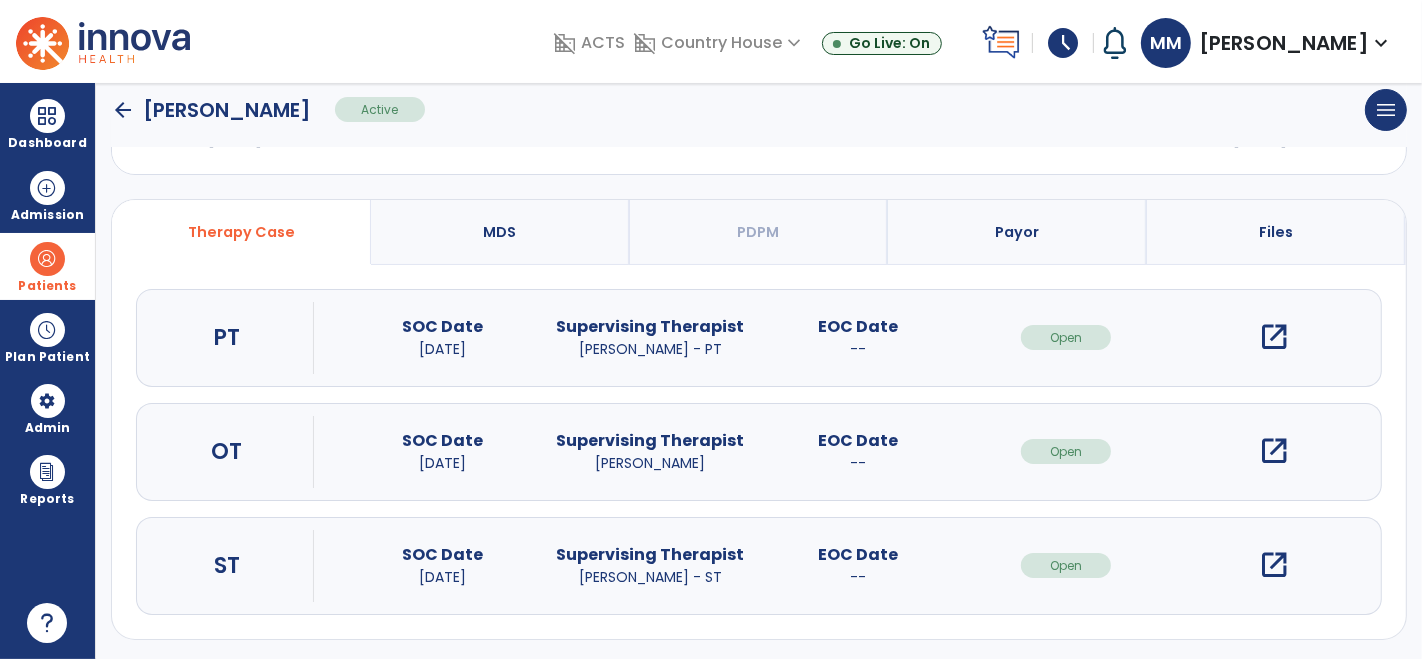 click on "open_in_new" at bounding box center (1274, 565) 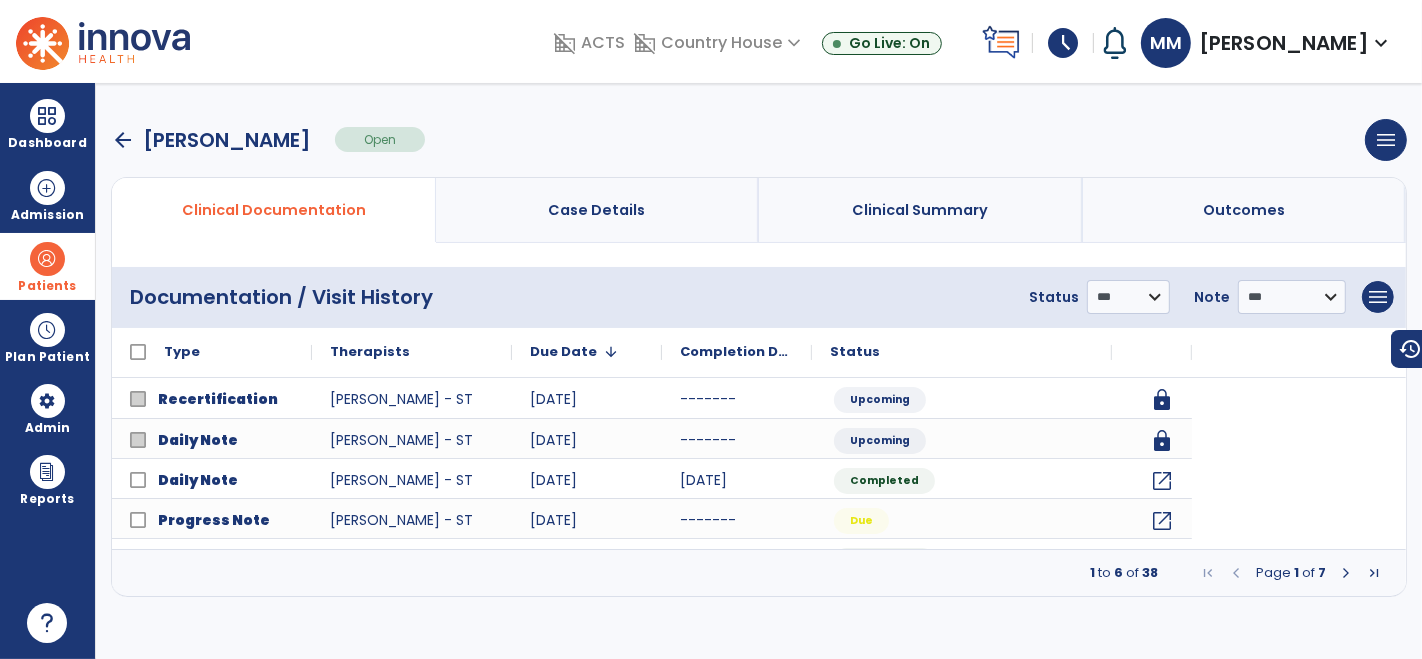 scroll, scrollTop: 0, scrollLeft: 0, axis: both 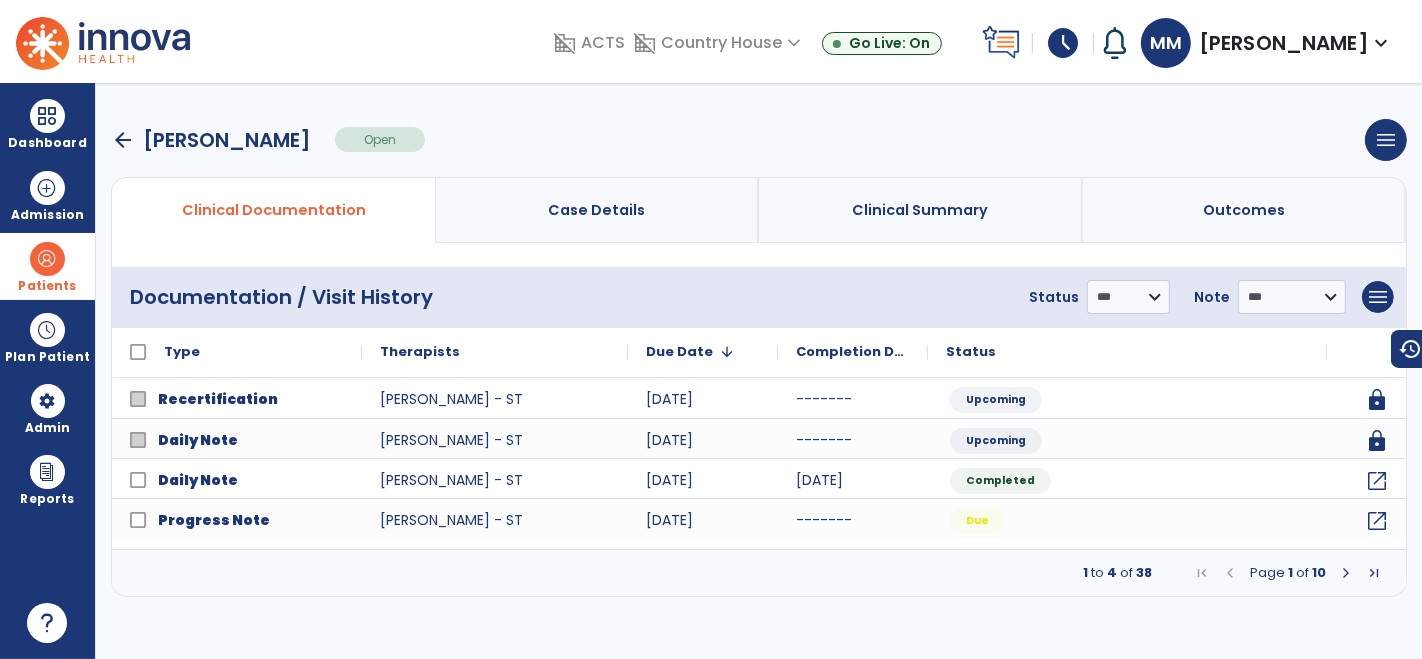 click at bounding box center [1346, 573] 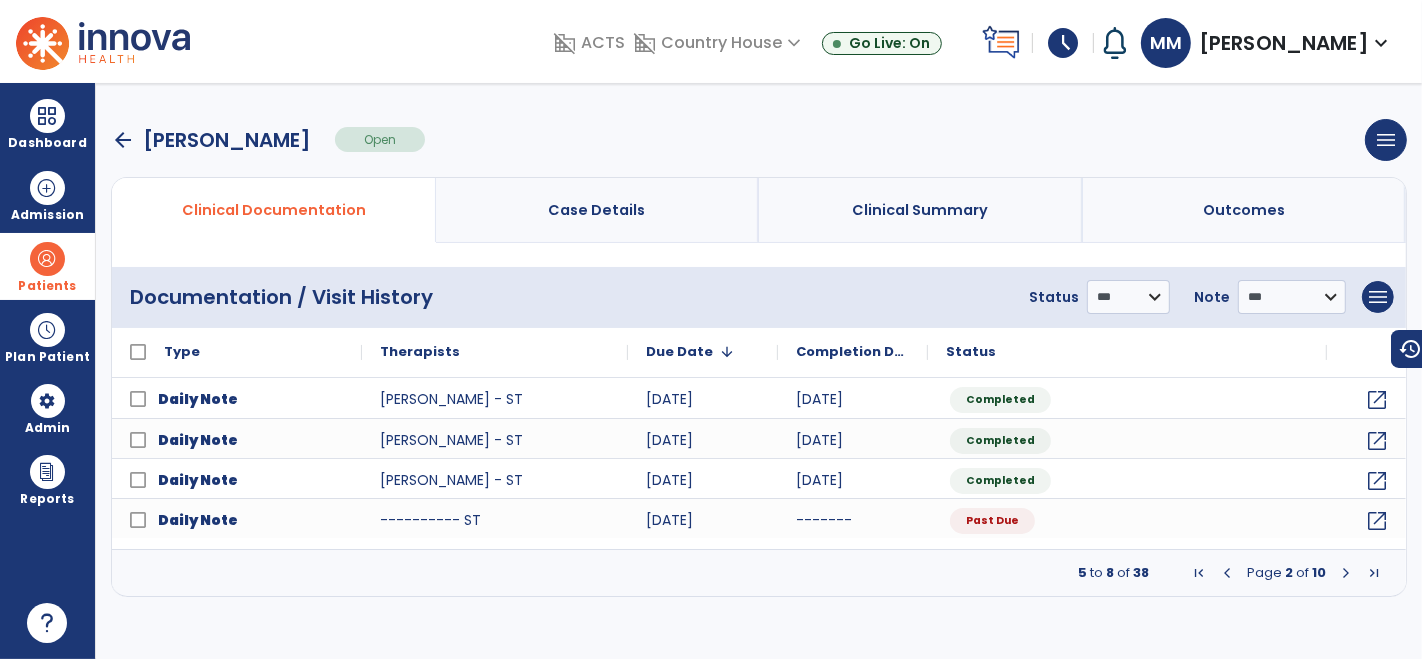 click at bounding box center (1346, 573) 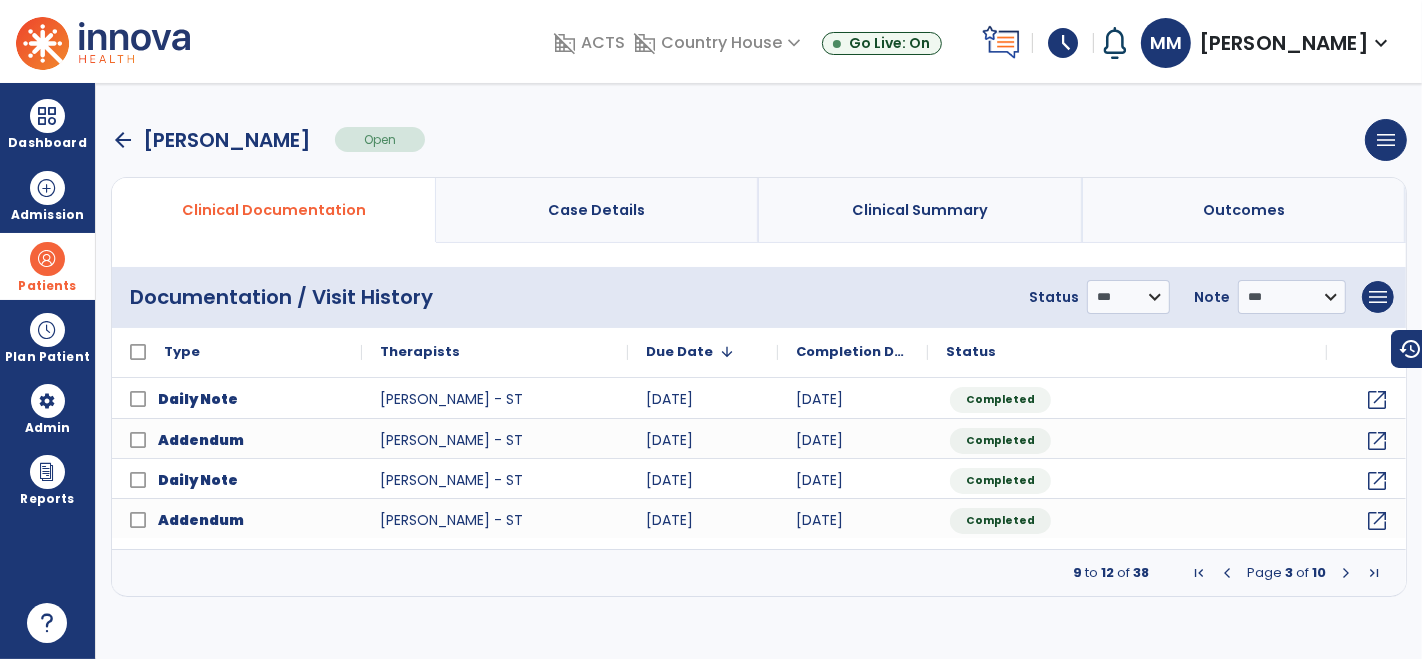 click at bounding box center [1346, 573] 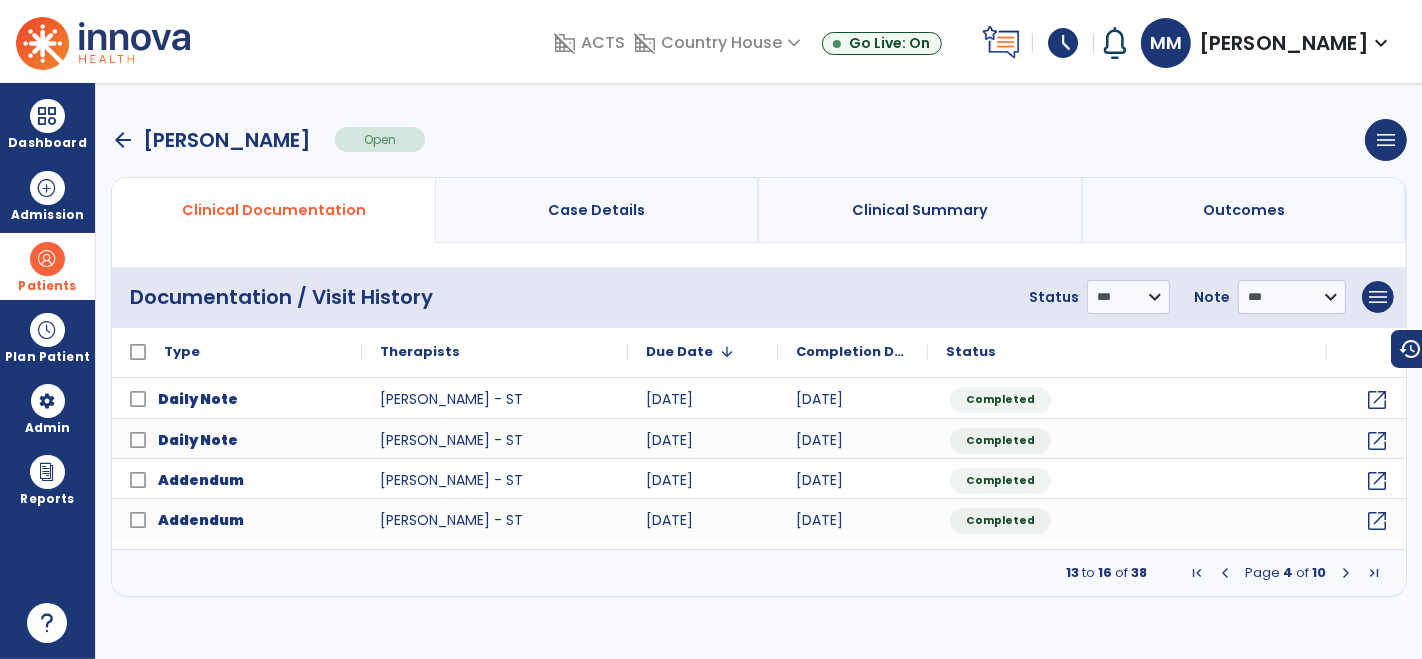 click at bounding box center (1346, 573) 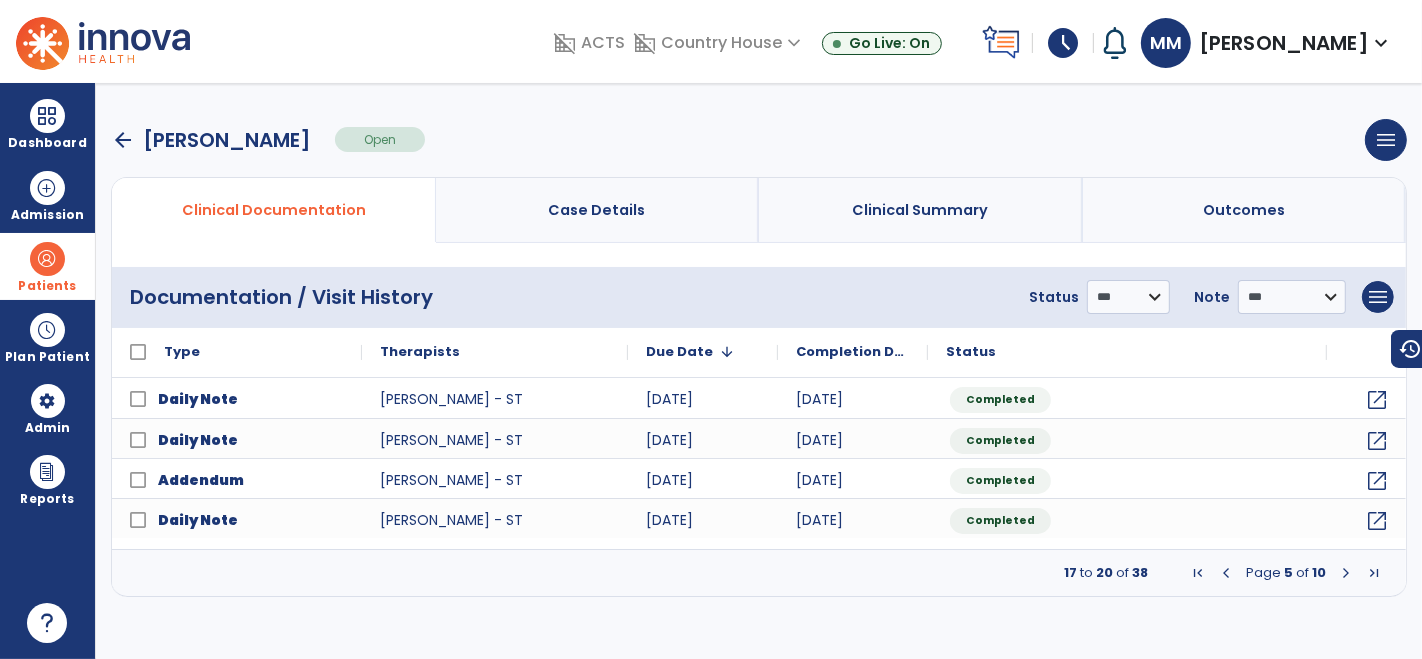 click at bounding box center (1346, 573) 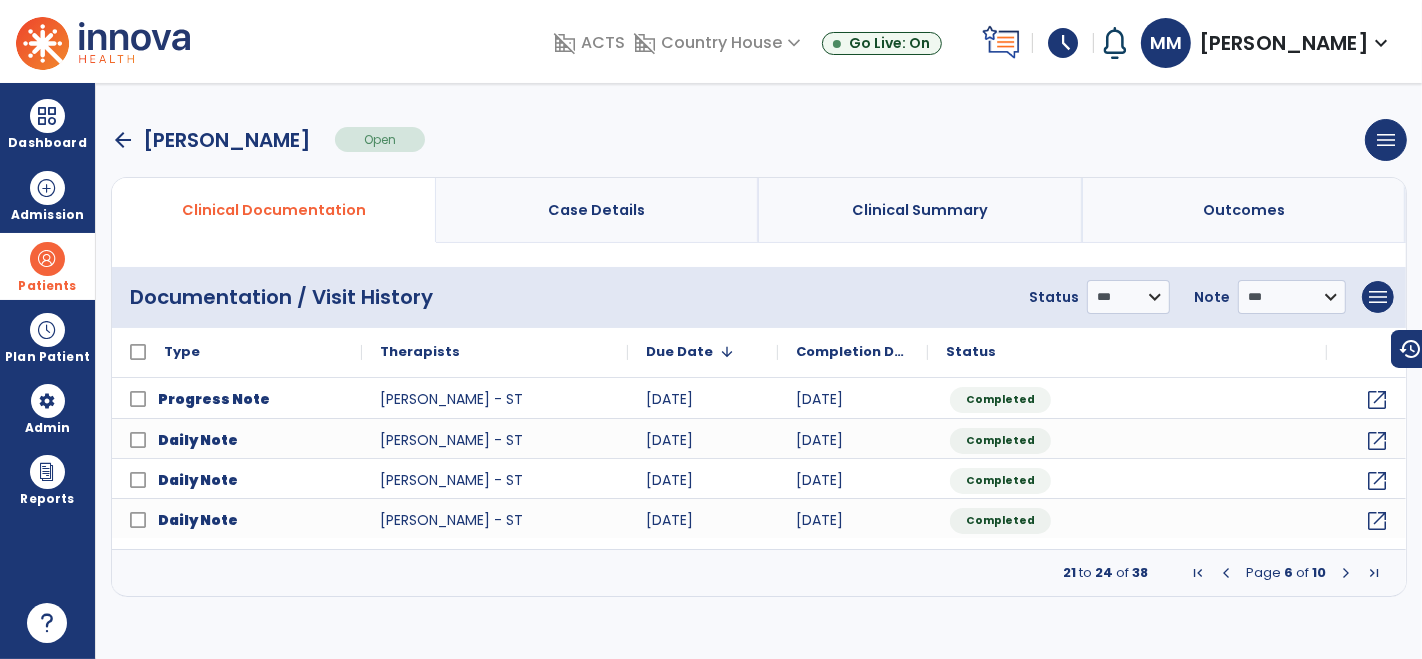 click at bounding box center [1226, 573] 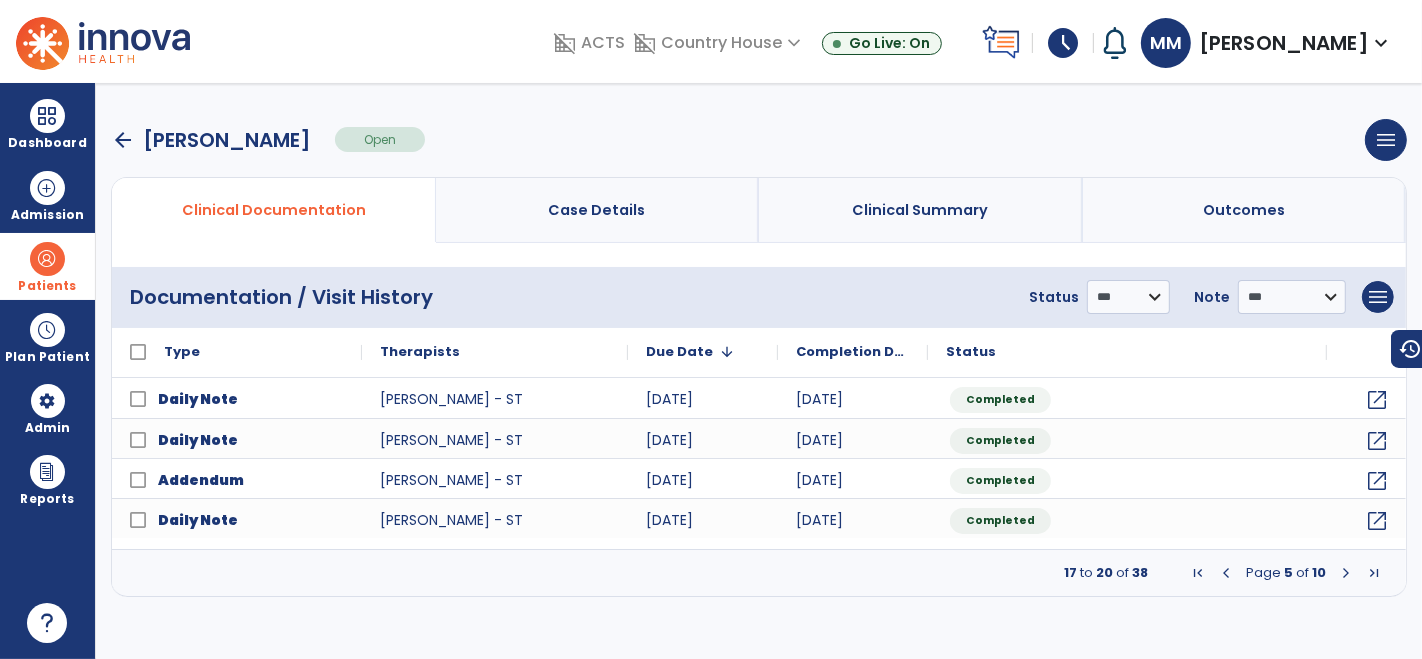 click at bounding box center (1226, 573) 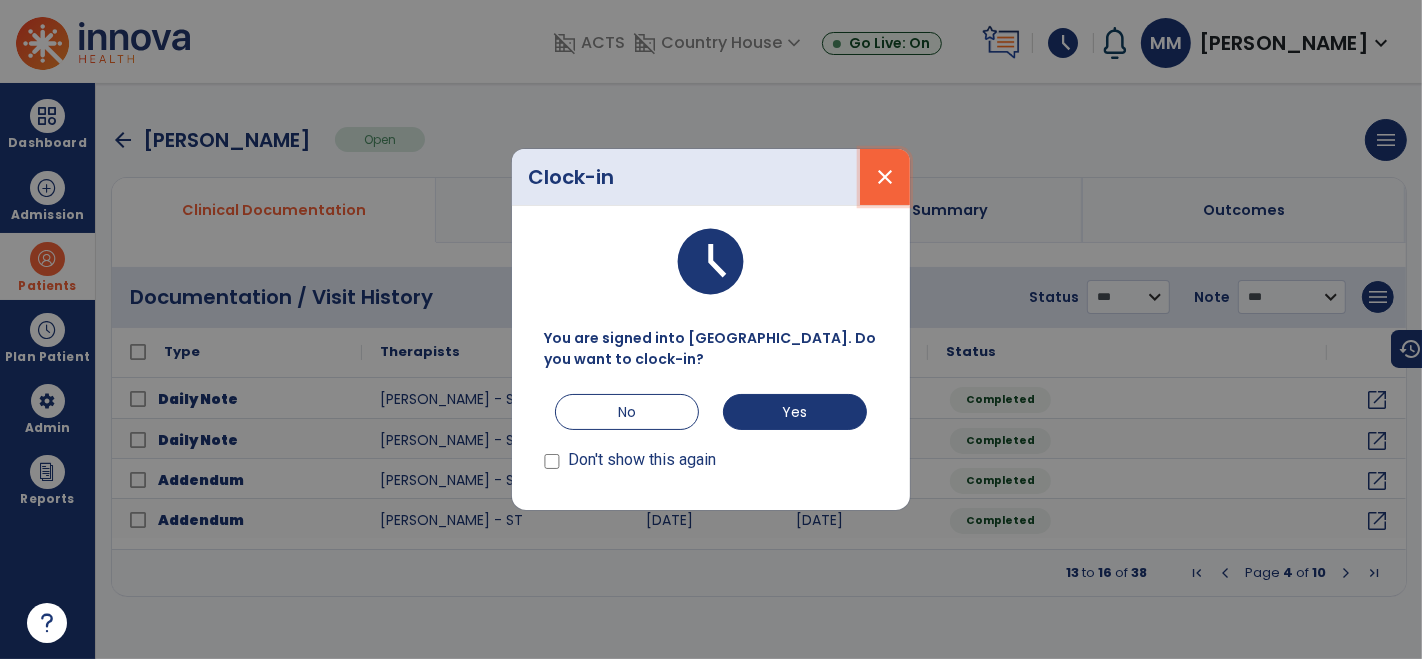 click on "close" at bounding box center (885, 177) 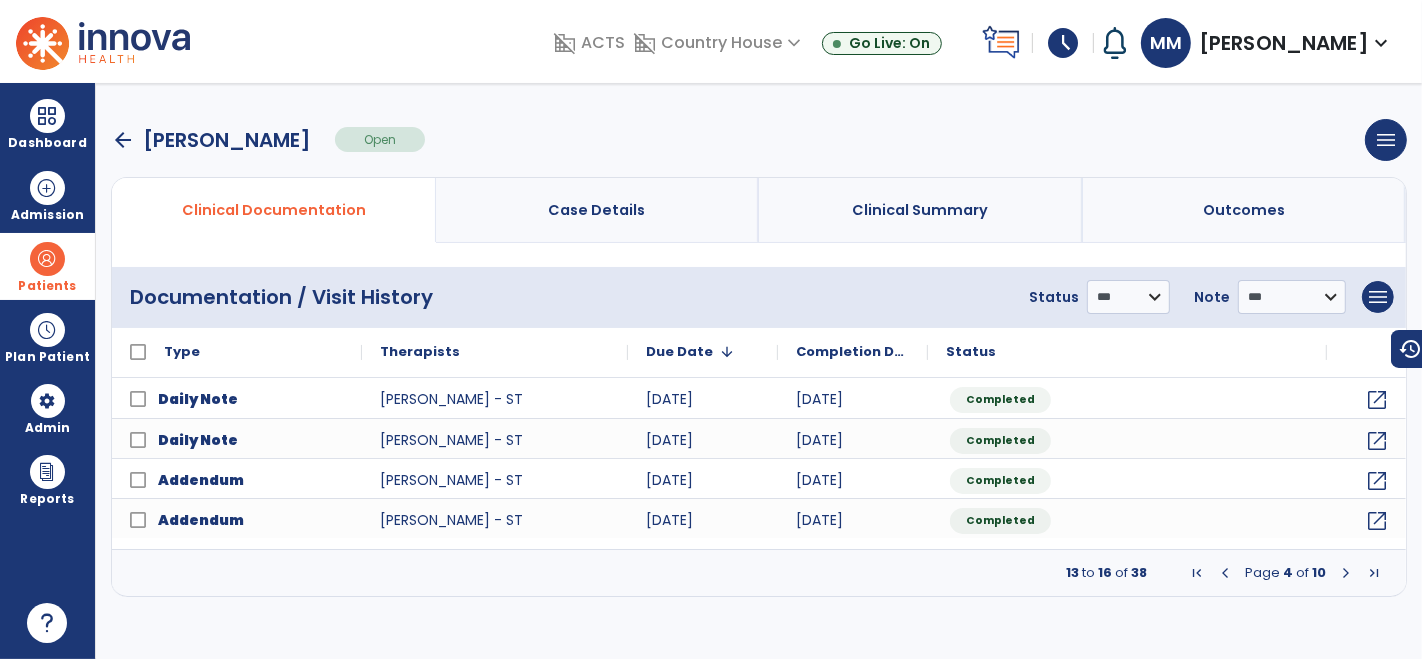click at bounding box center (1225, 573) 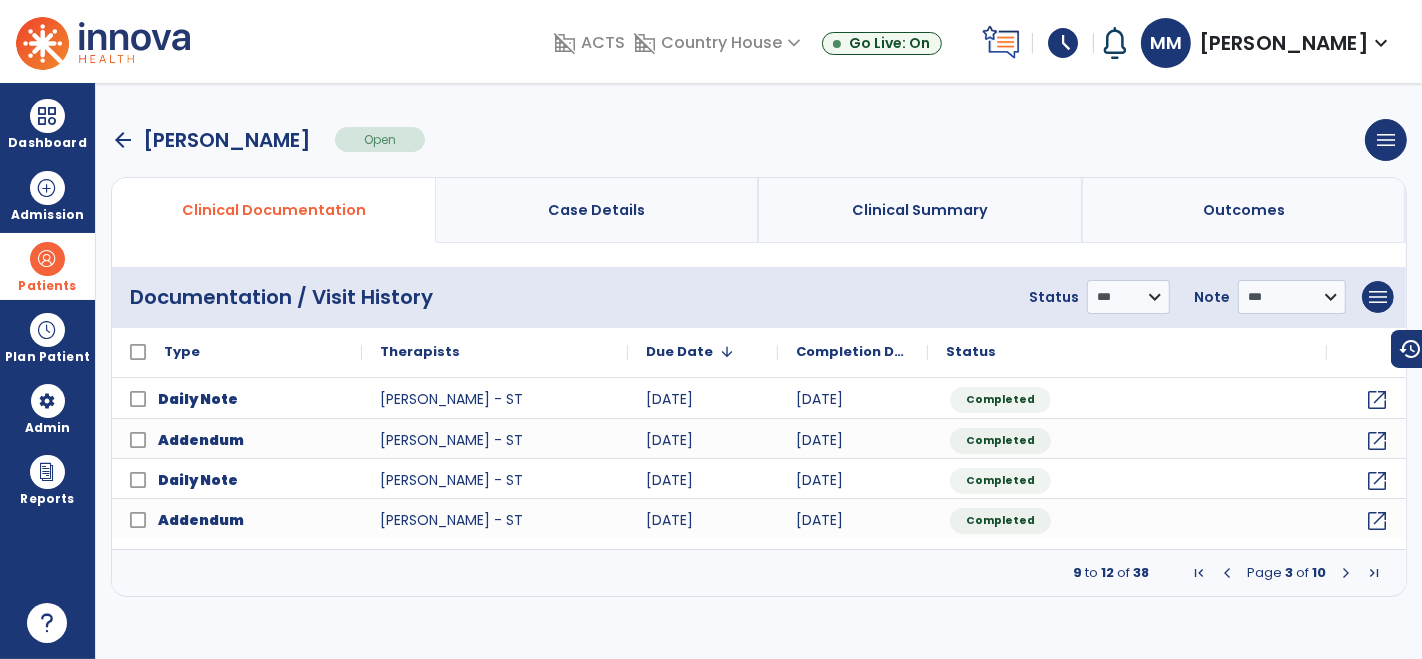 click at bounding box center [1227, 573] 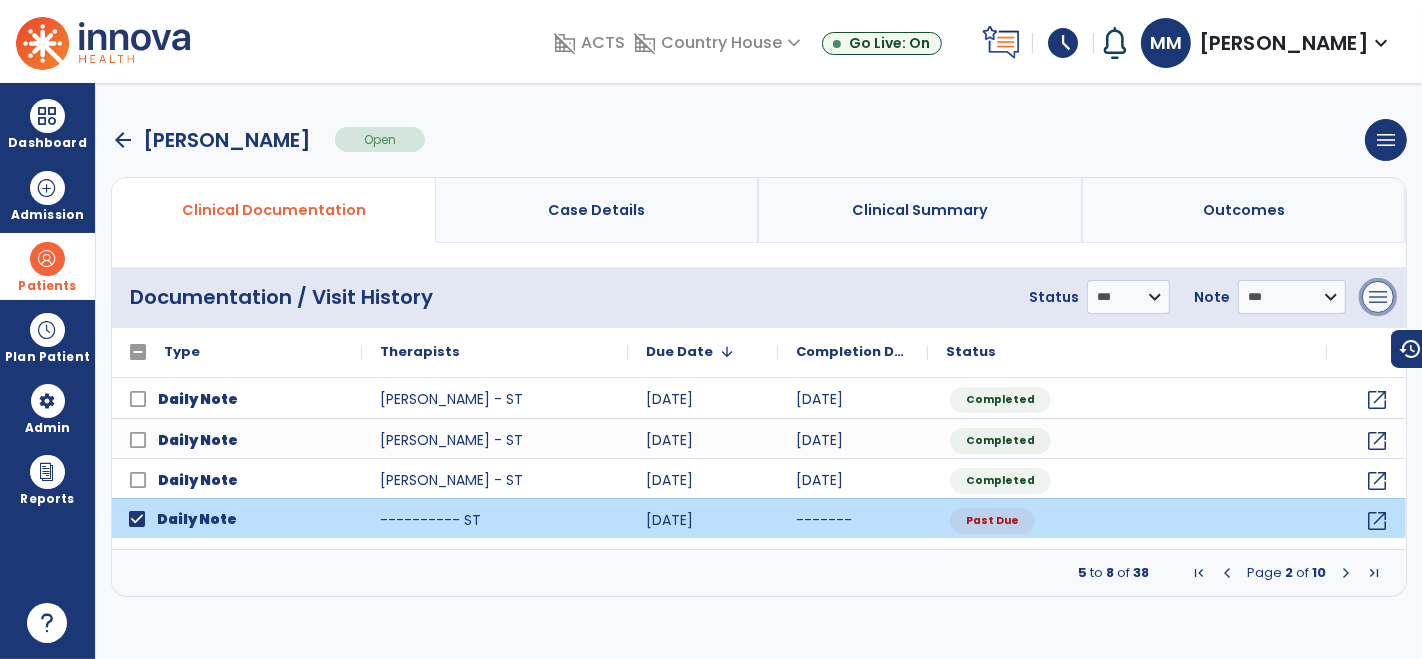 click on "menu" at bounding box center (1378, 297) 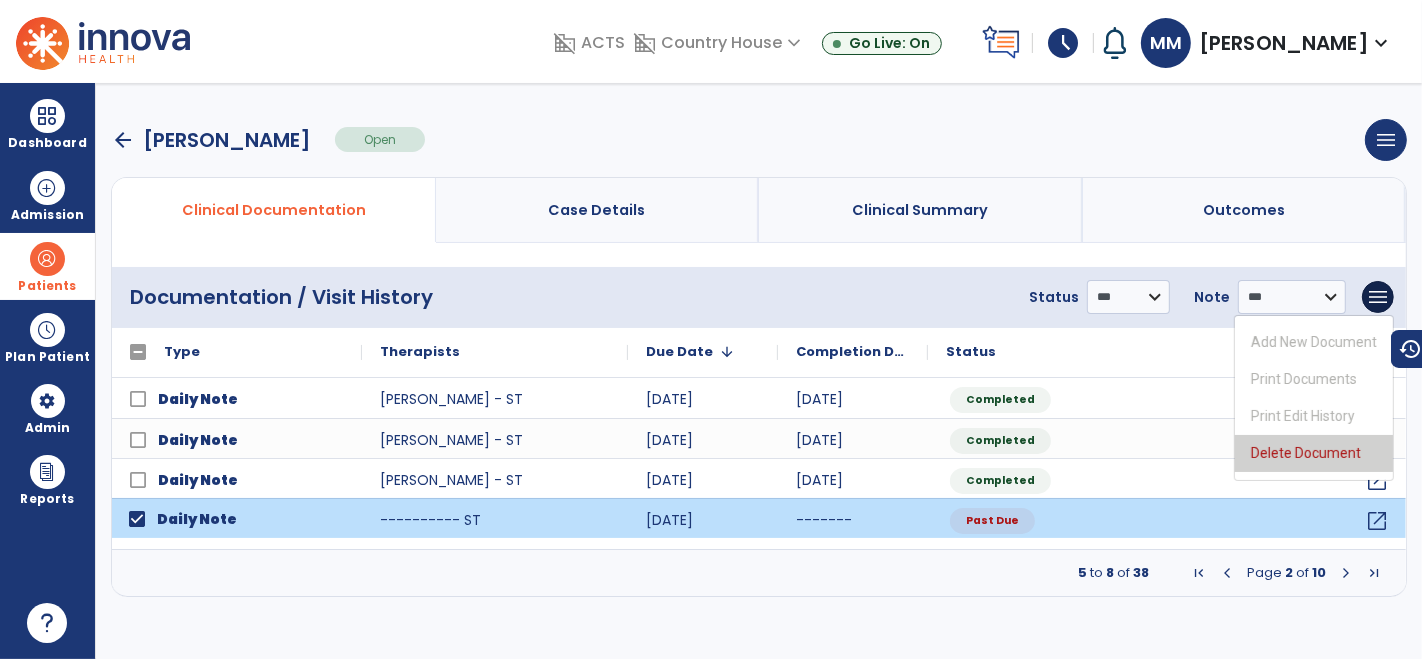click on "Delete Document" at bounding box center [1314, 453] 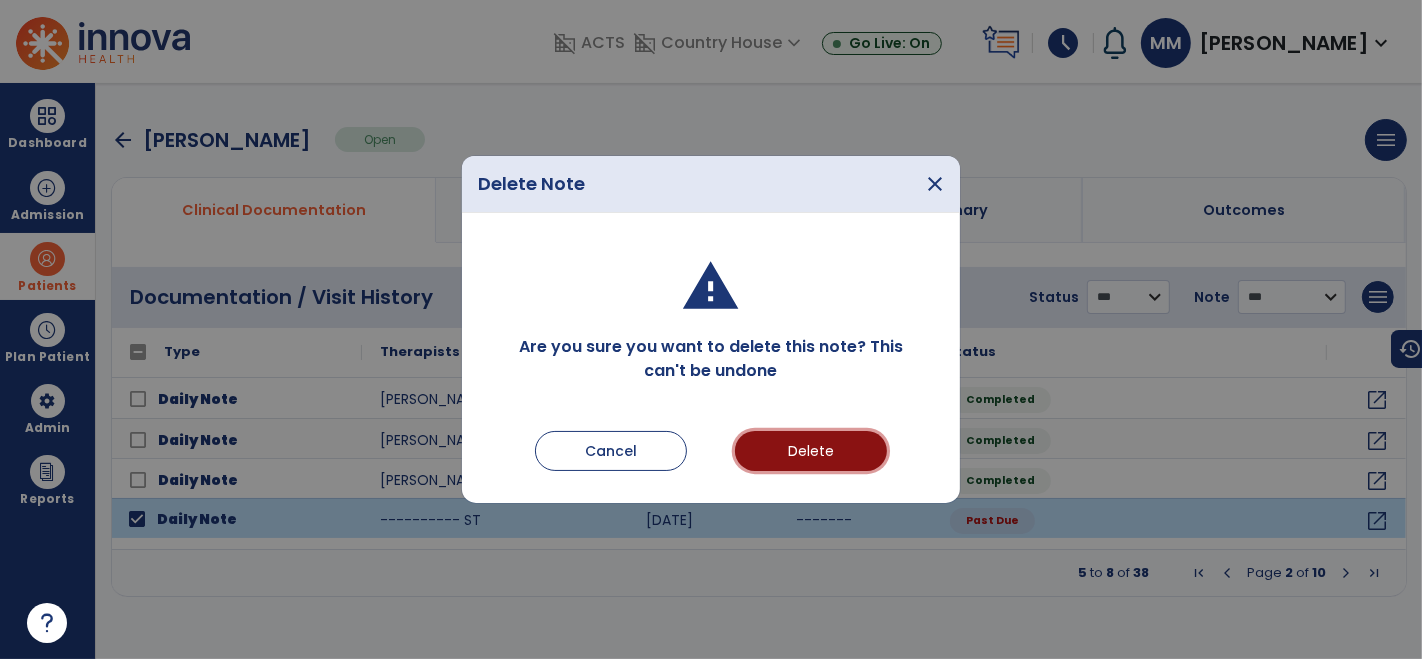 click on "Delete" at bounding box center [811, 451] 